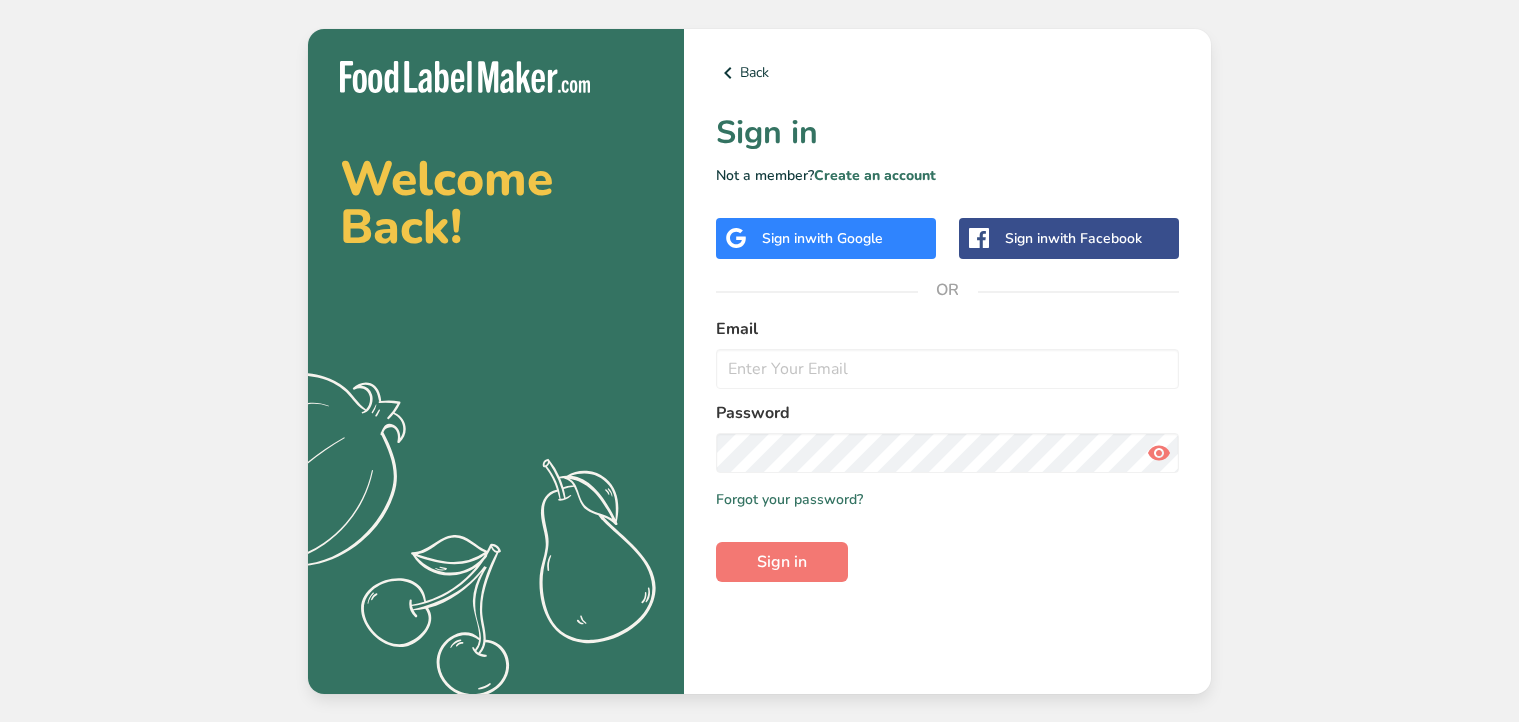 scroll, scrollTop: 0, scrollLeft: 0, axis: both 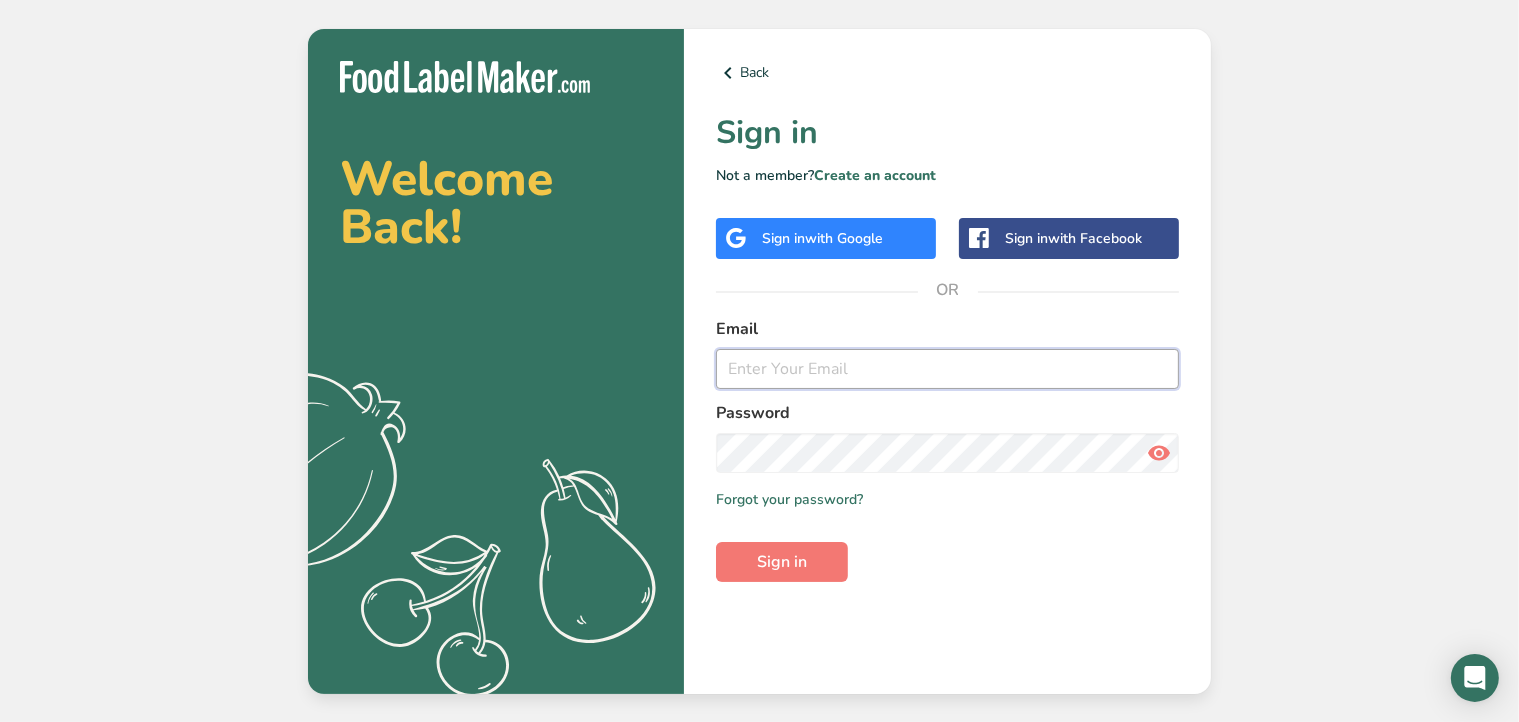 click at bounding box center (947, 369) 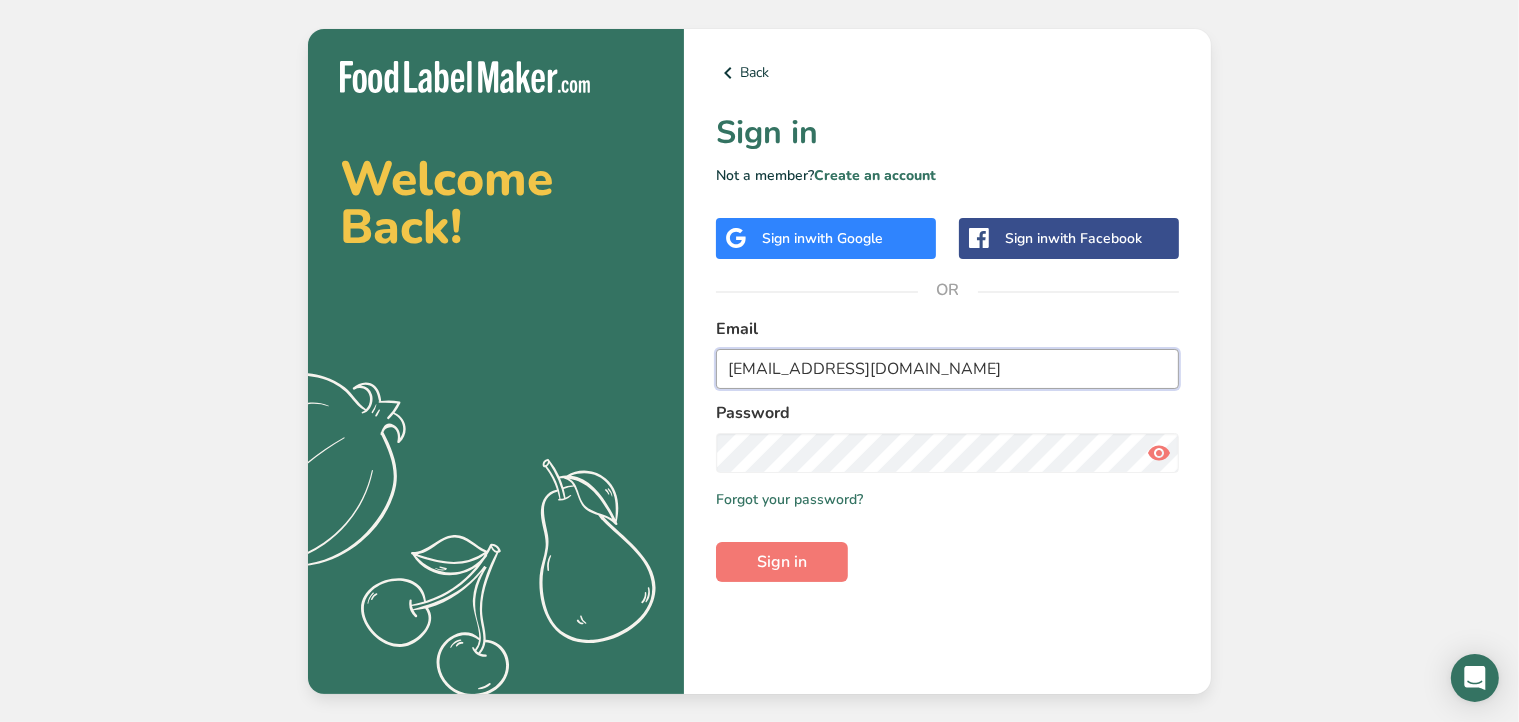 type on "[EMAIL_ADDRESS][DOMAIN_NAME]" 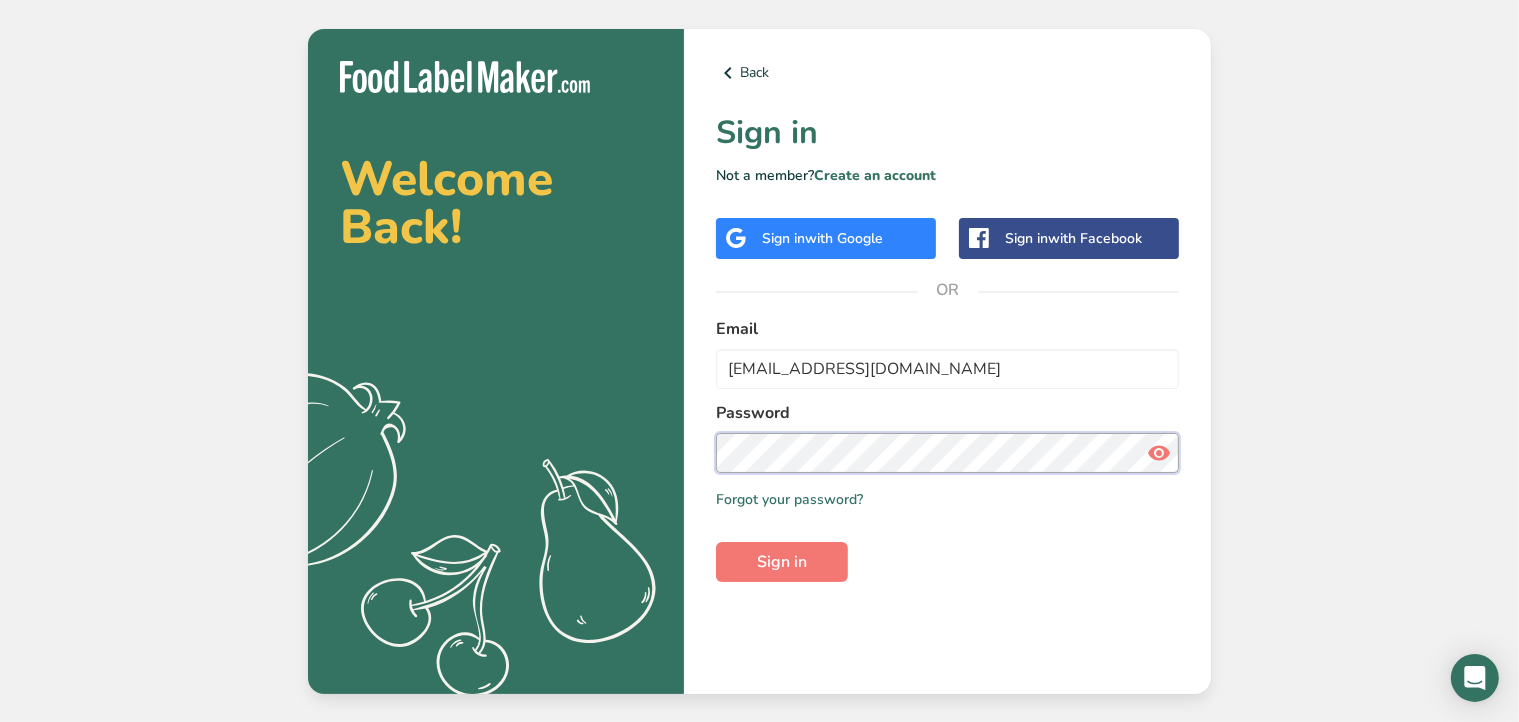 click on "Sign in" at bounding box center [782, 562] 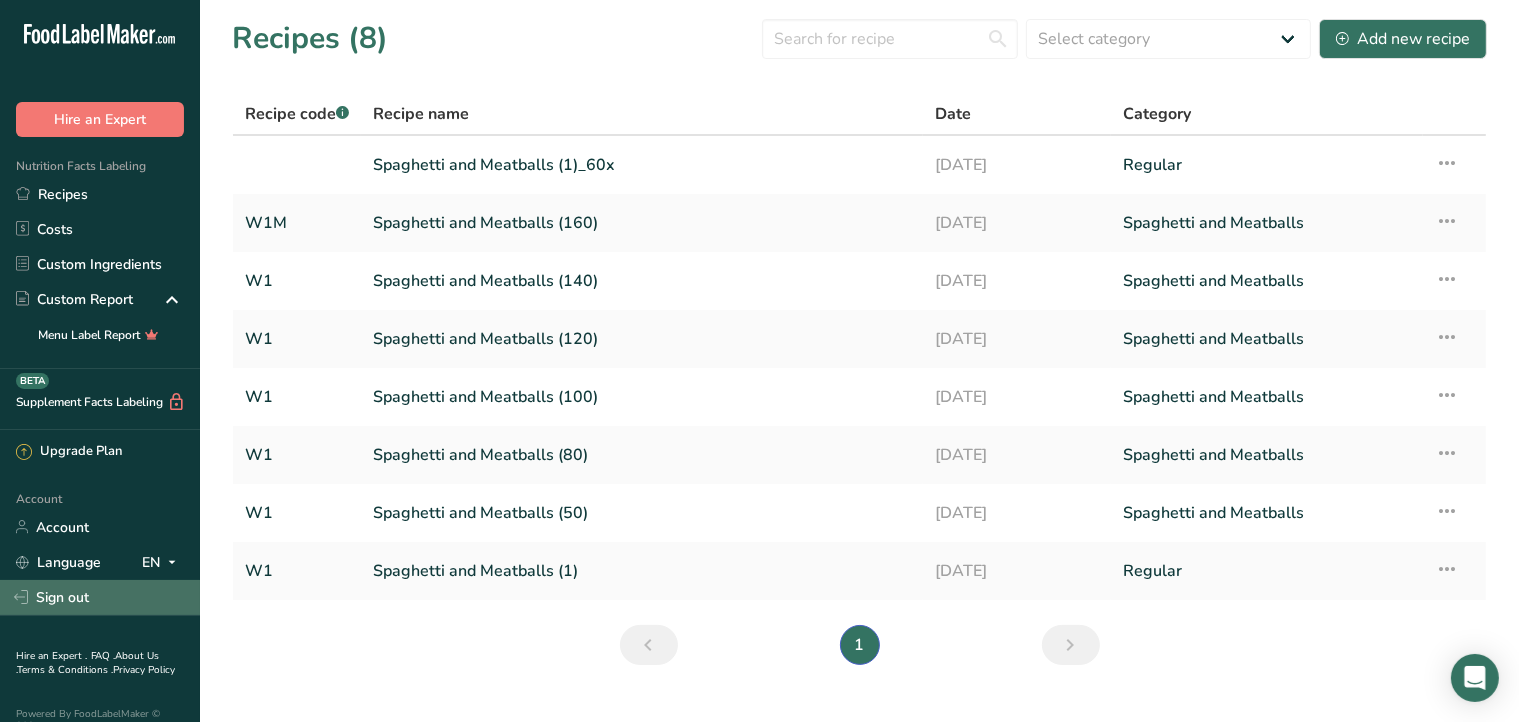 click on "Sign out" at bounding box center [100, 597] 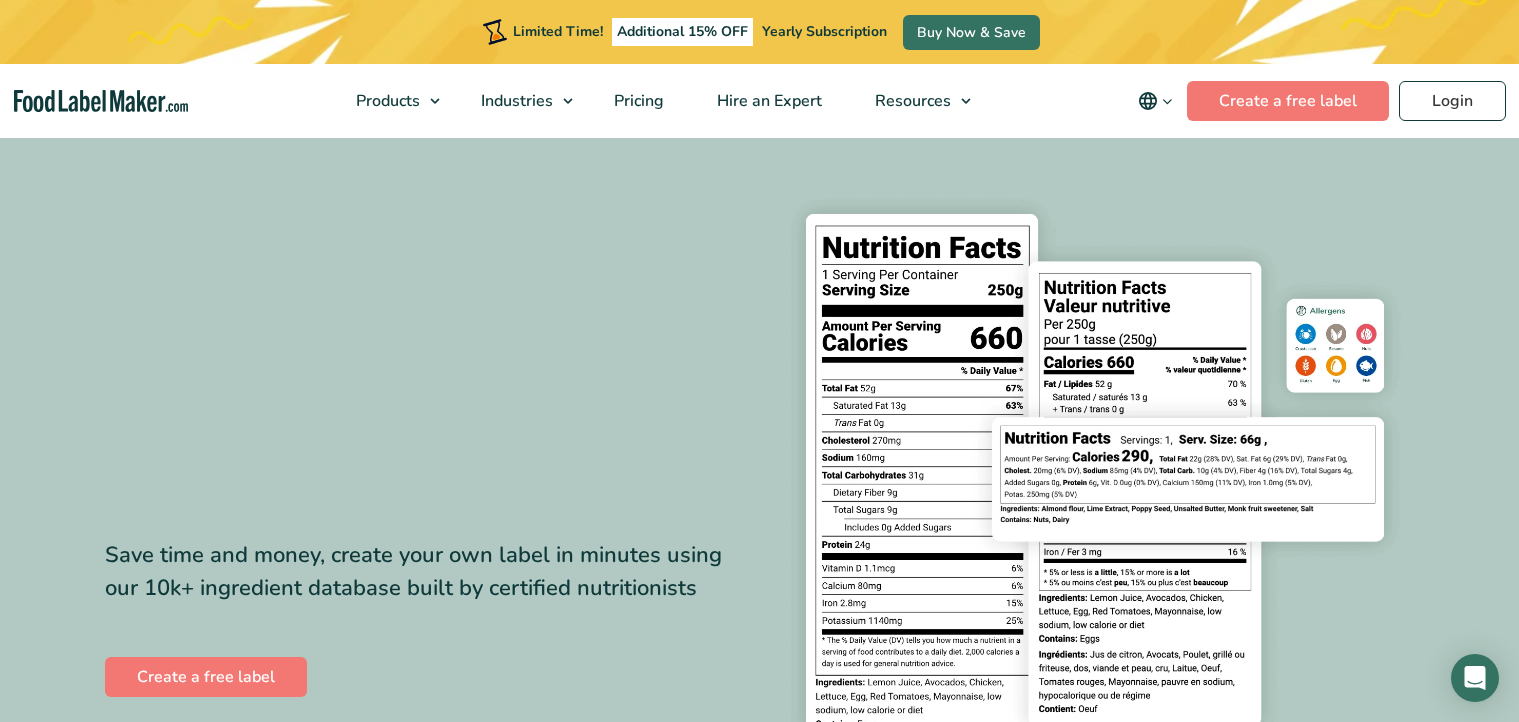scroll, scrollTop: 0, scrollLeft: 0, axis: both 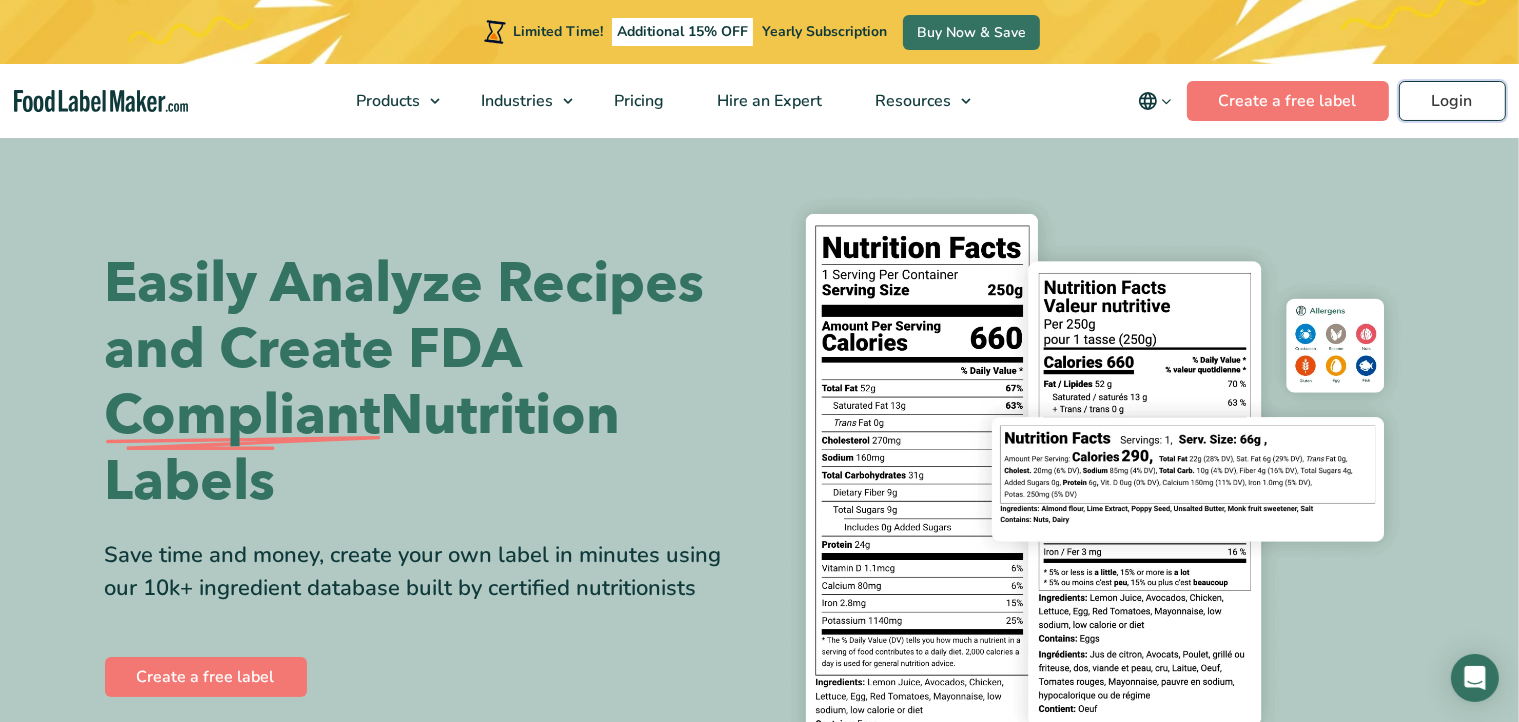 click on "Login" at bounding box center (1452, 101) 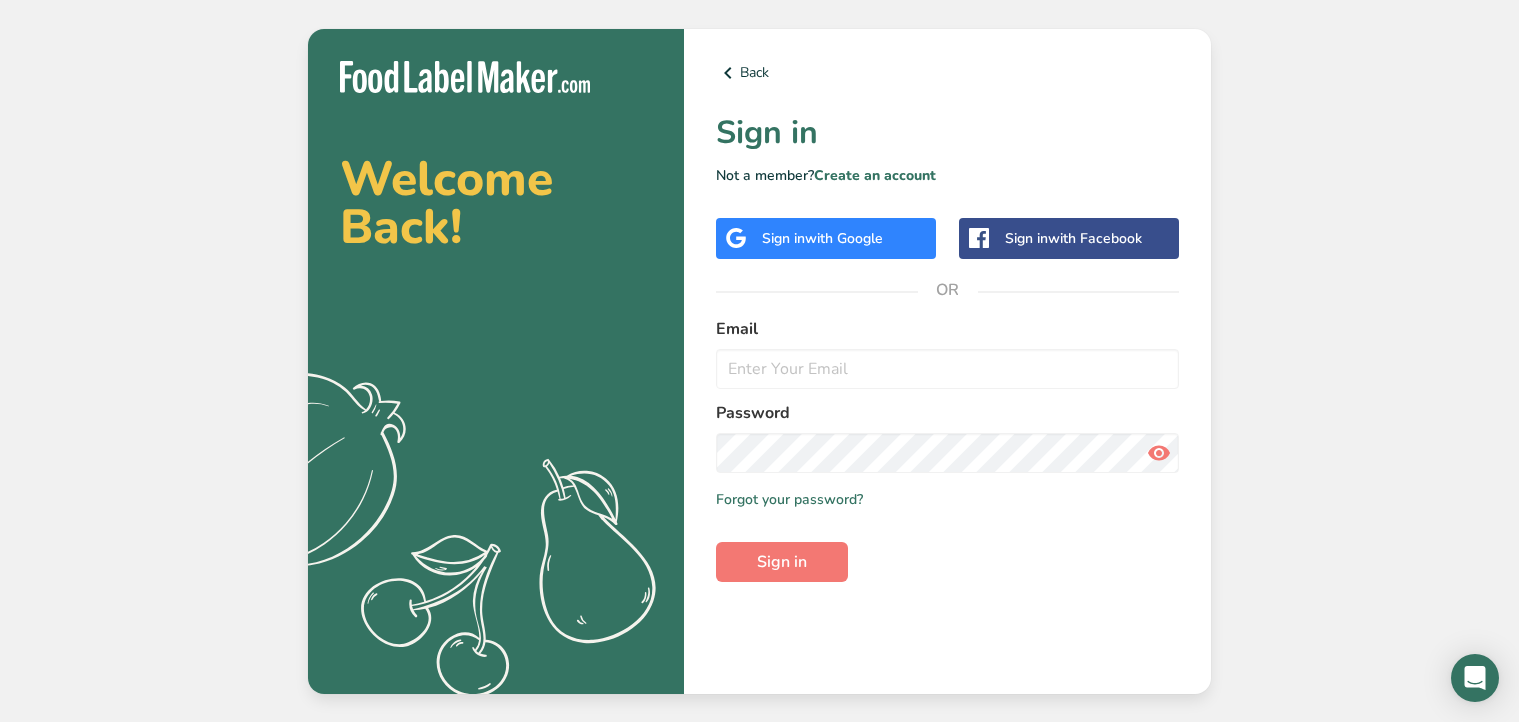 scroll, scrollTop: 0, scrollLeft: 0, axis: both 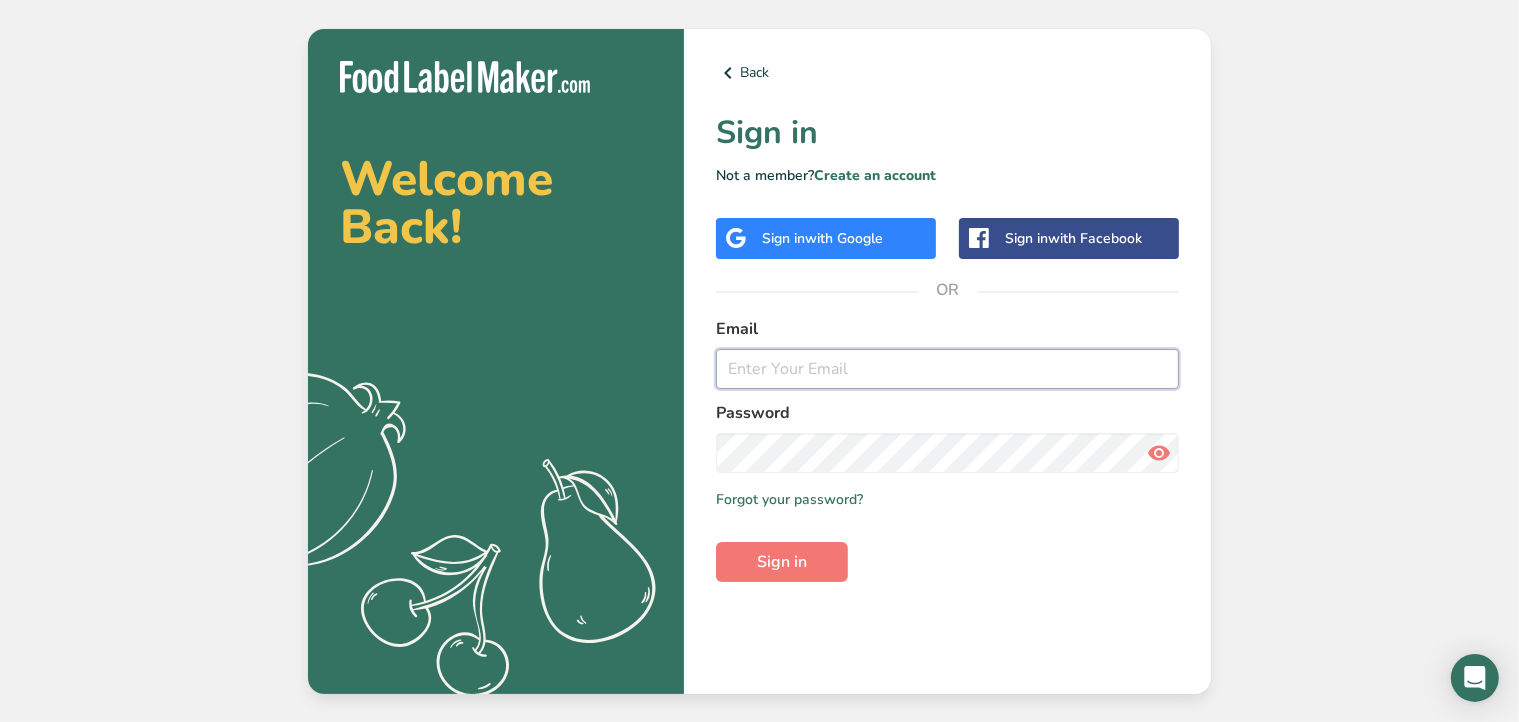 click at bounding box center [947, 369] 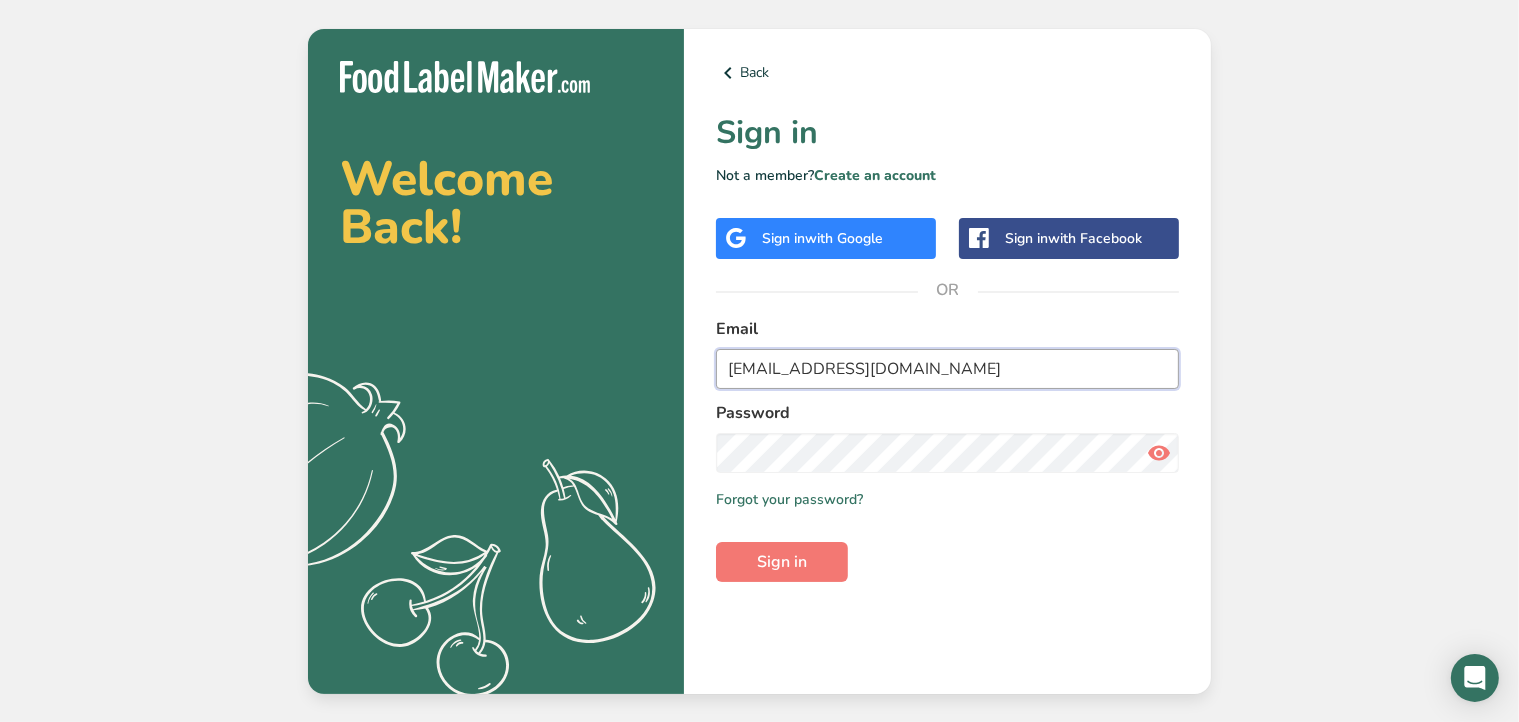 type on "mealsonwheels@newdawn.ca" 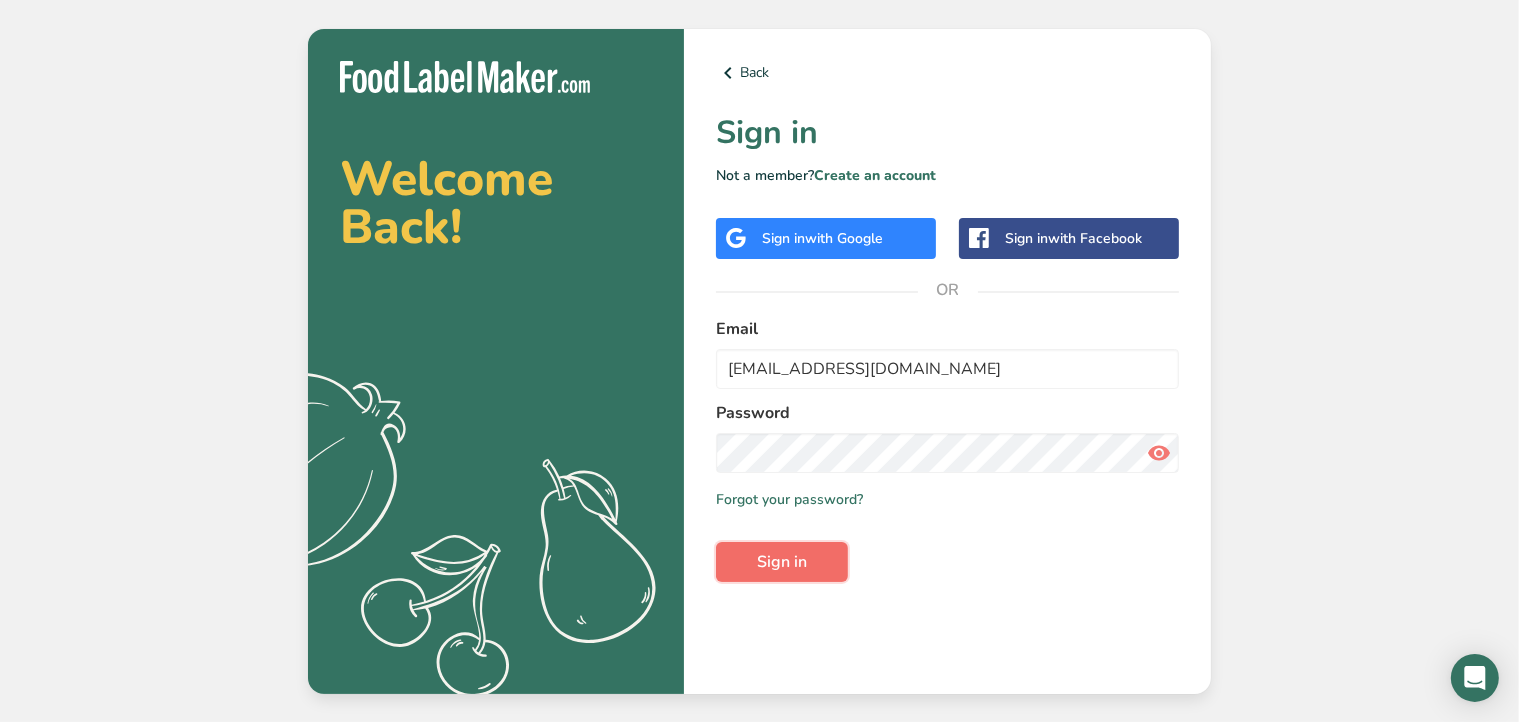 click on "Sign in" at bounding box center [782, 562] 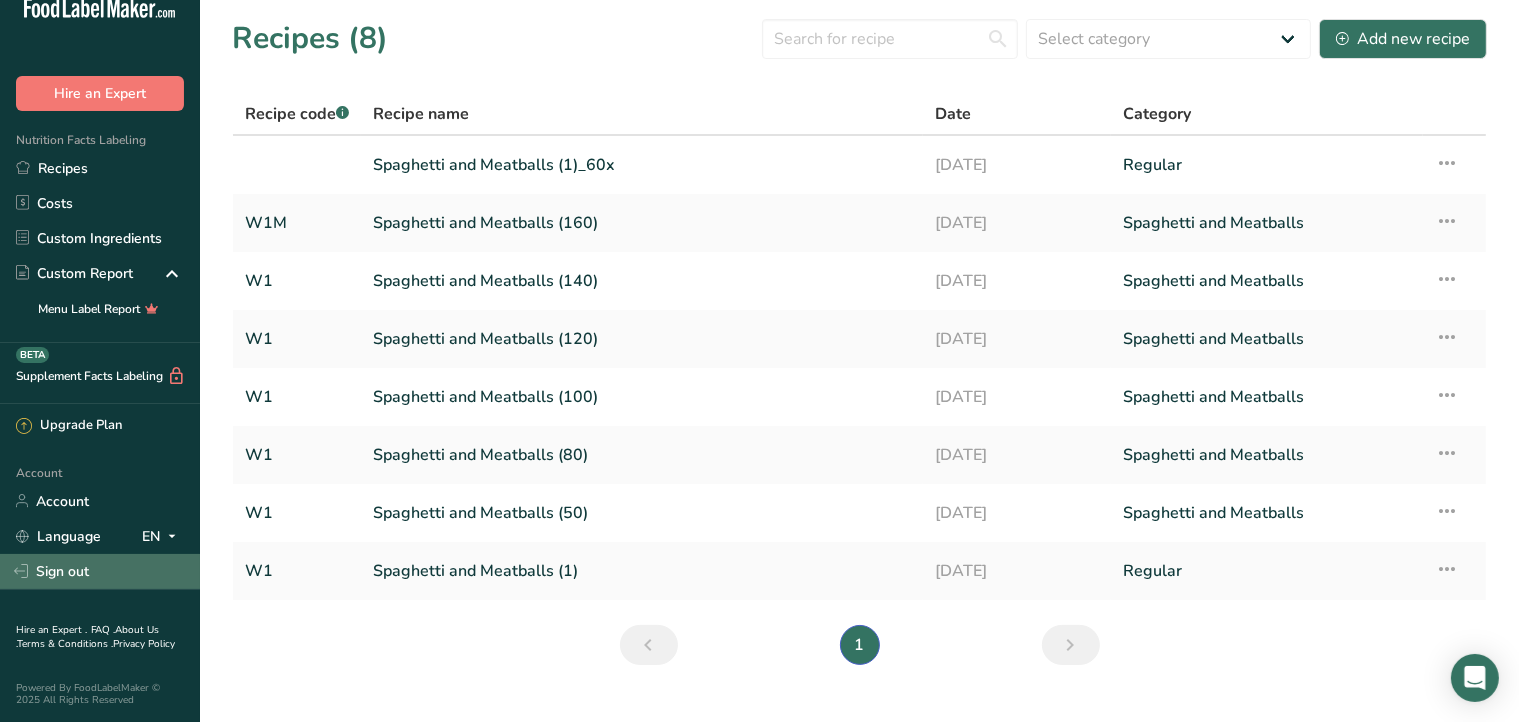 scroll, scrollTop: 0, scrollLeft: 0, axis: both 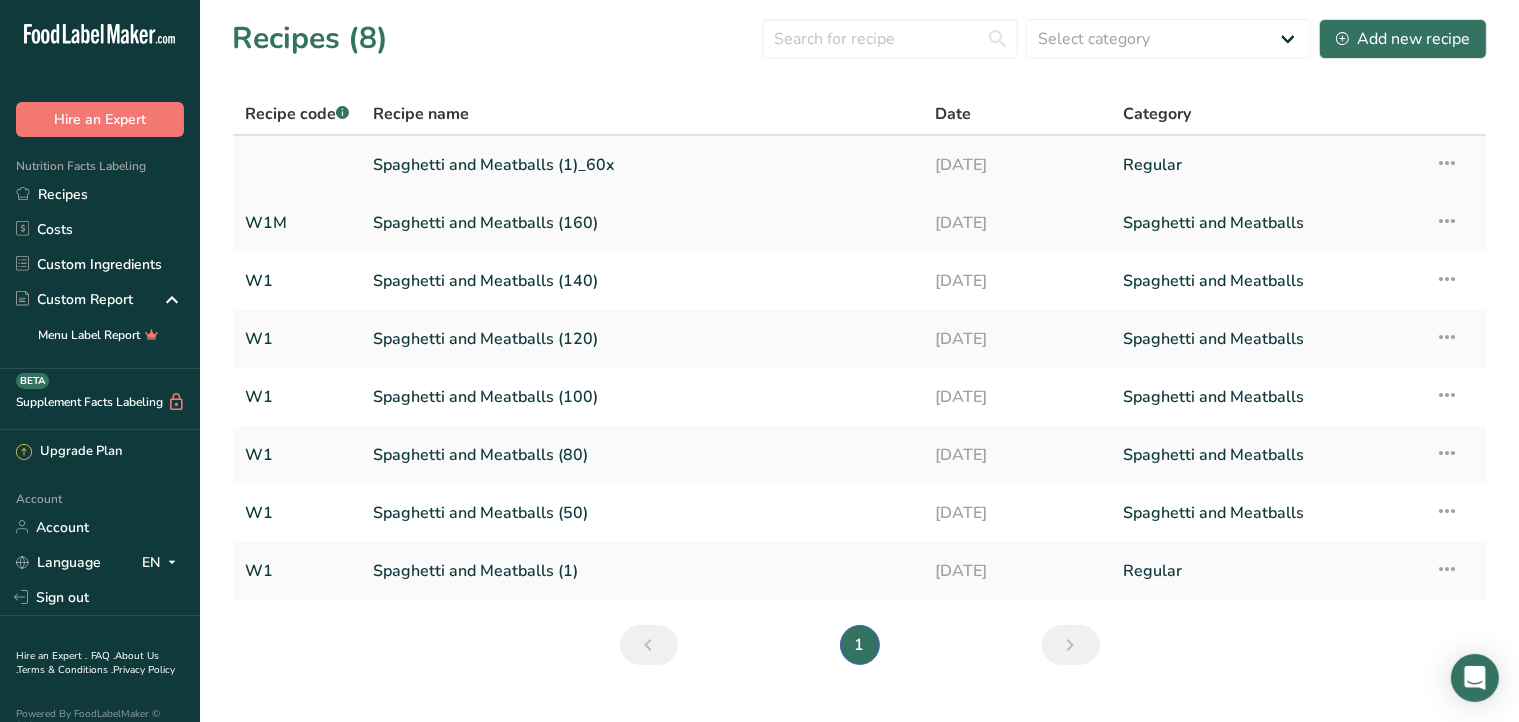 click on "Spaghetti and Meatballs (1)_60x" at bounding box center (642, 165) 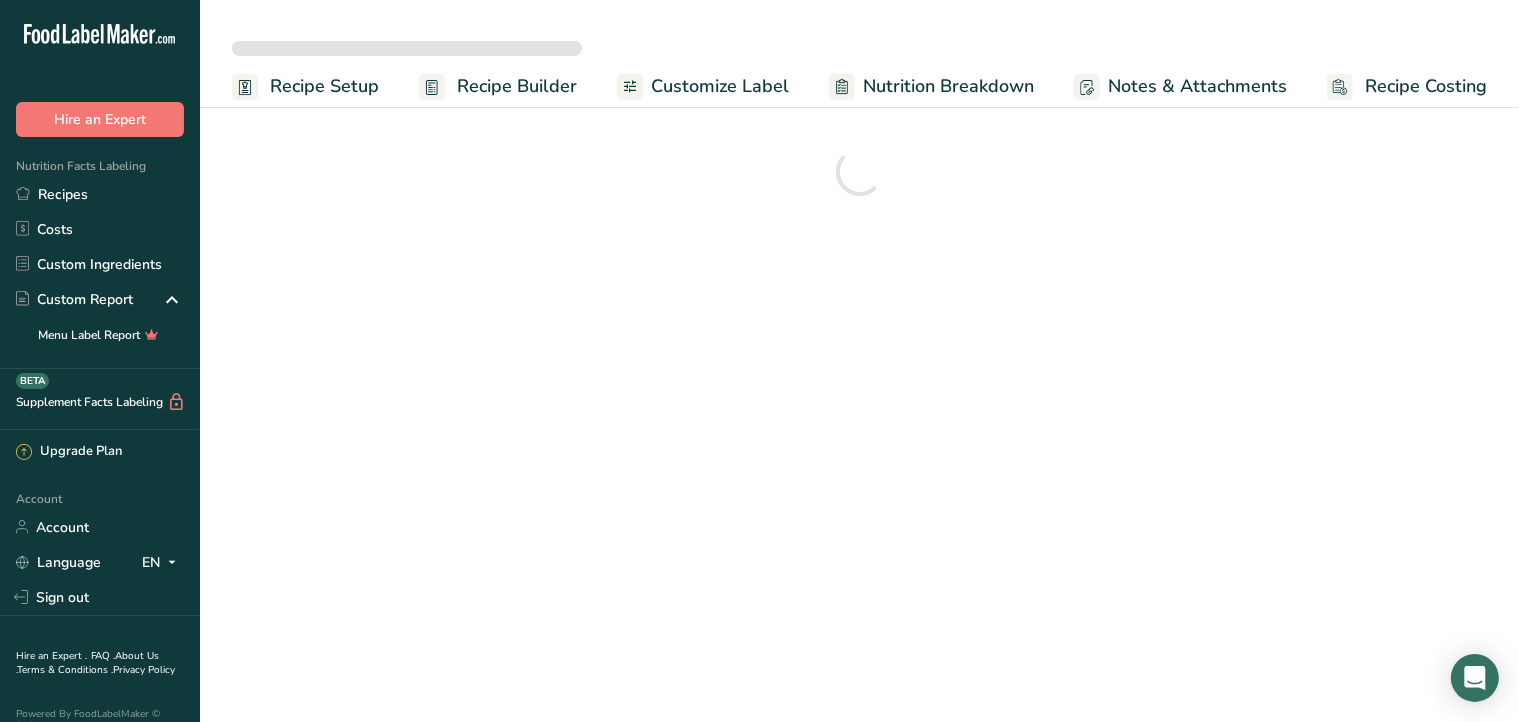 click on "Recipe Setup                       Recipe Builder   Customize Label               Nutrition Breakdown               Notes & Attachments                 Recipe Costing" at bounding box center [759, 361] 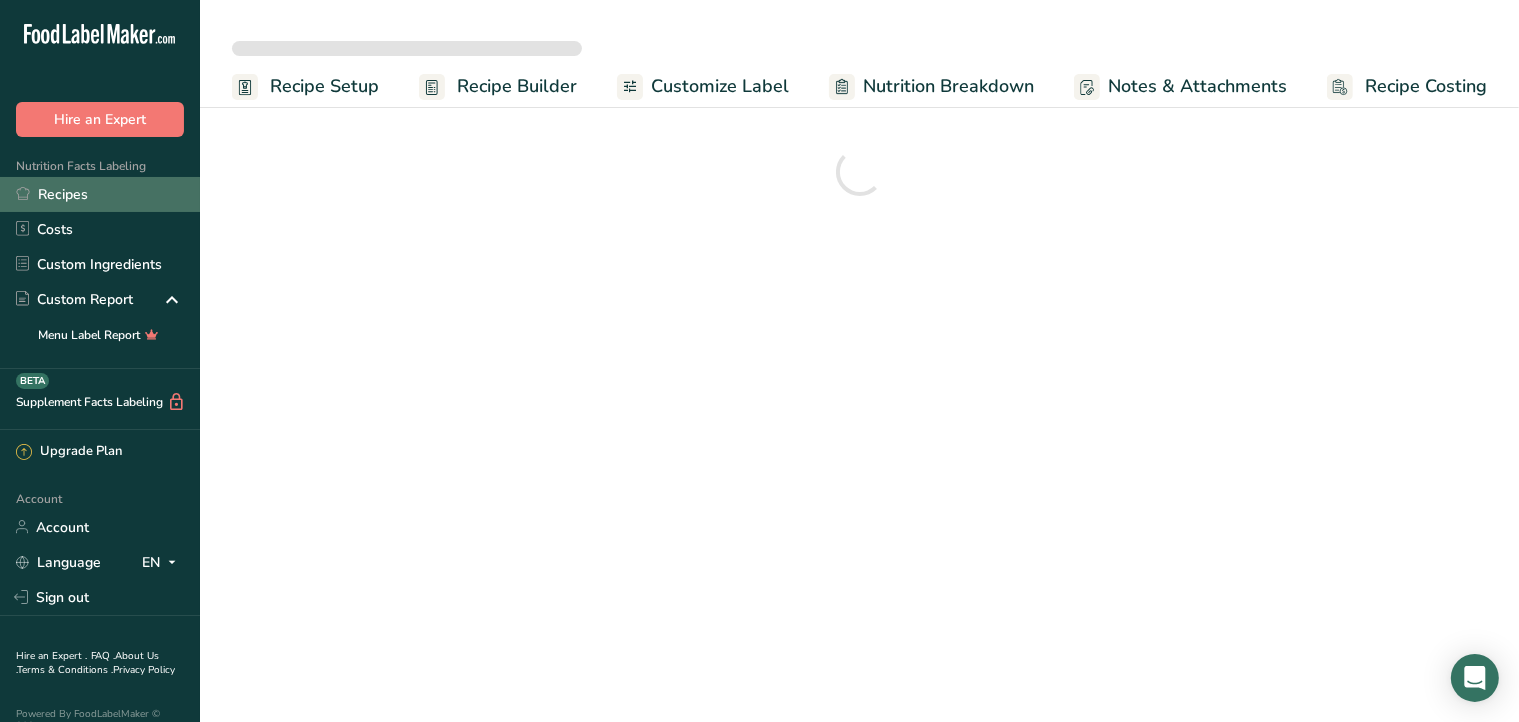 click on "Recipes" at bounding box center [100, 194] 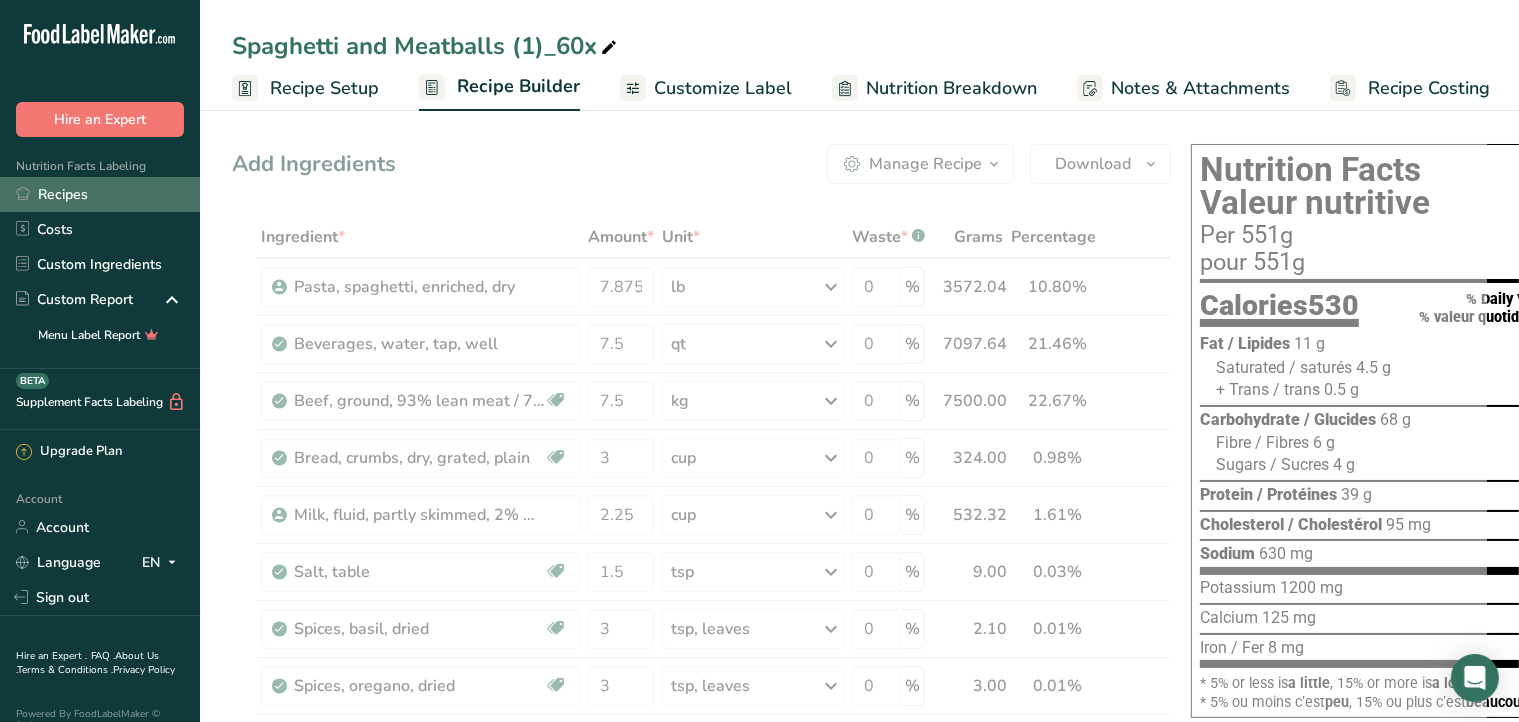 click on "Recipes" at bounding box center [100, 194] 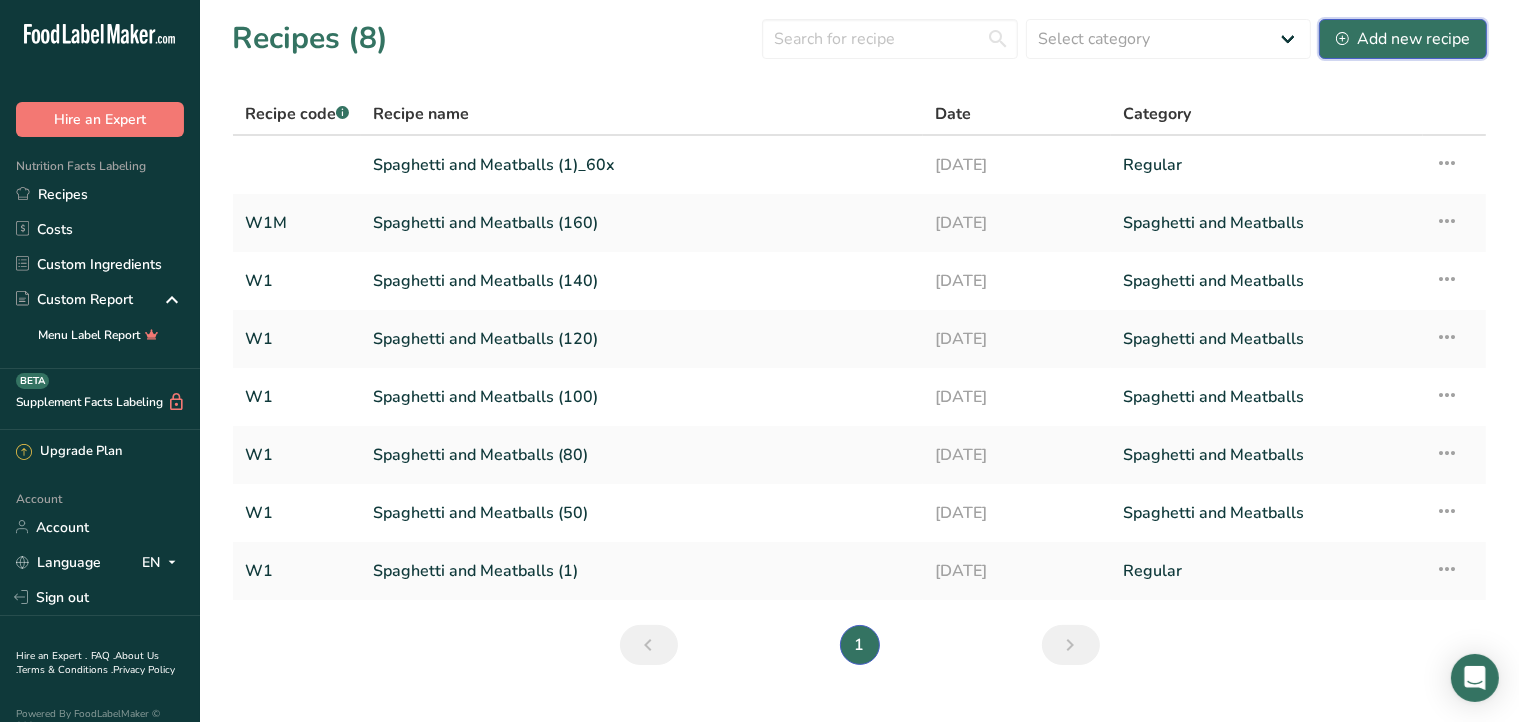 click on "Add new recipe" at bounding box center (1403, 39) 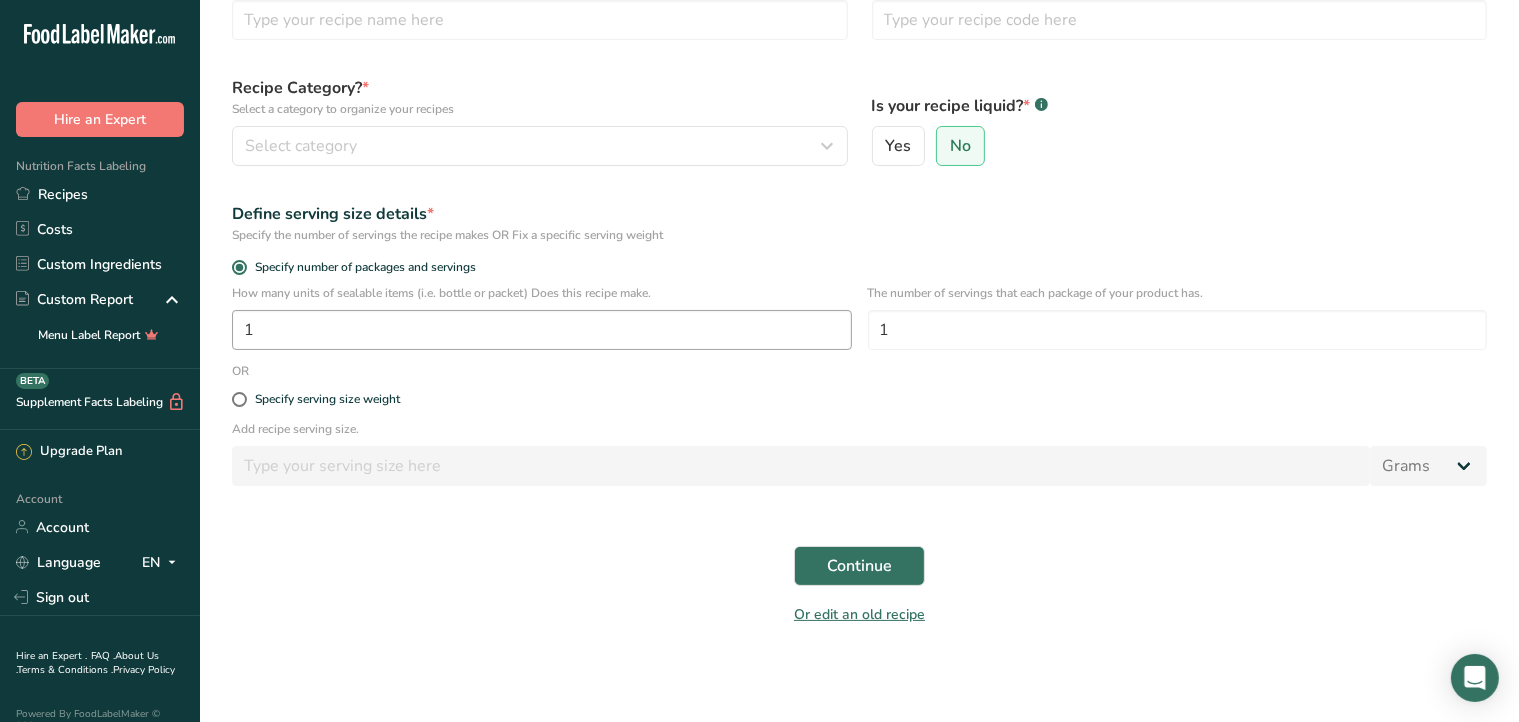 scroll, scrollTop: 0, scrollLeft: 0, axis: both 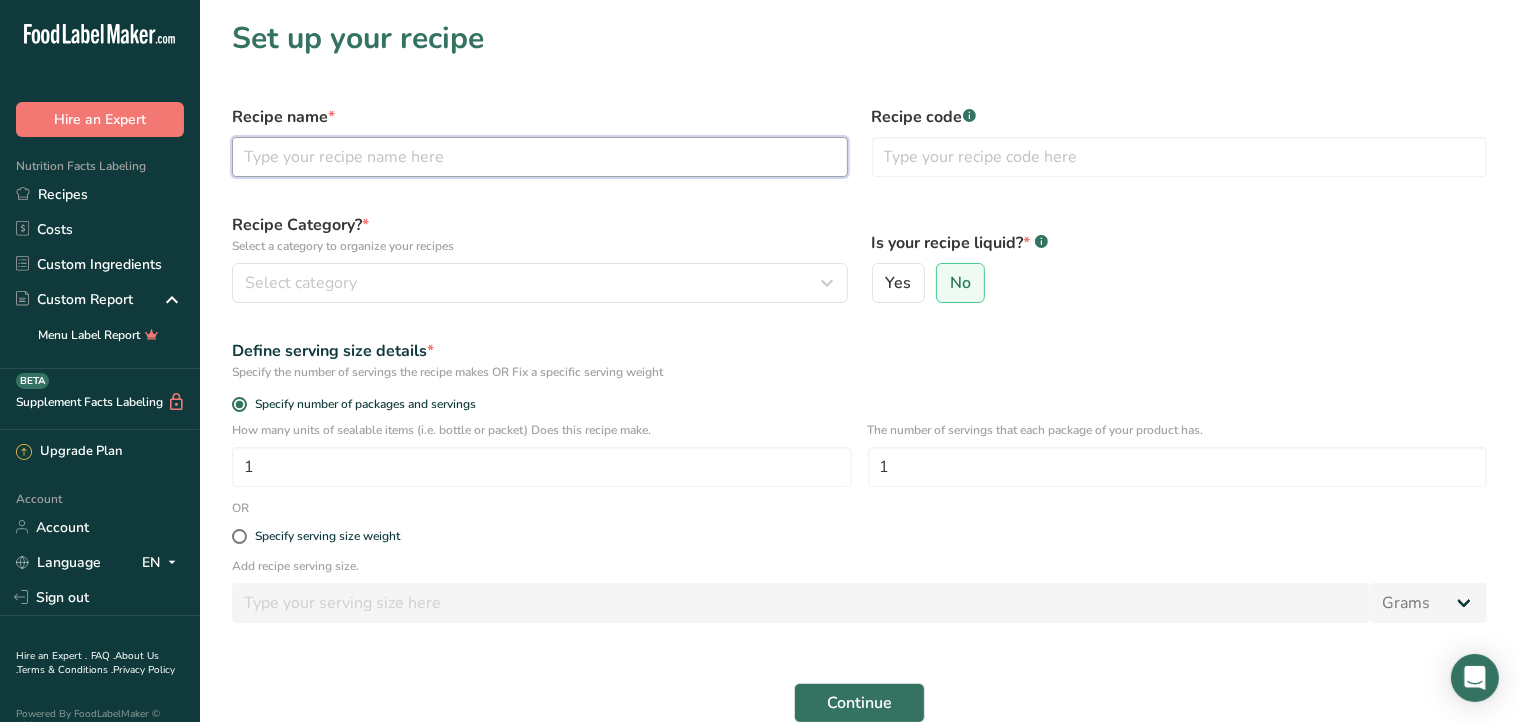 click at bounding box center (540, 157) 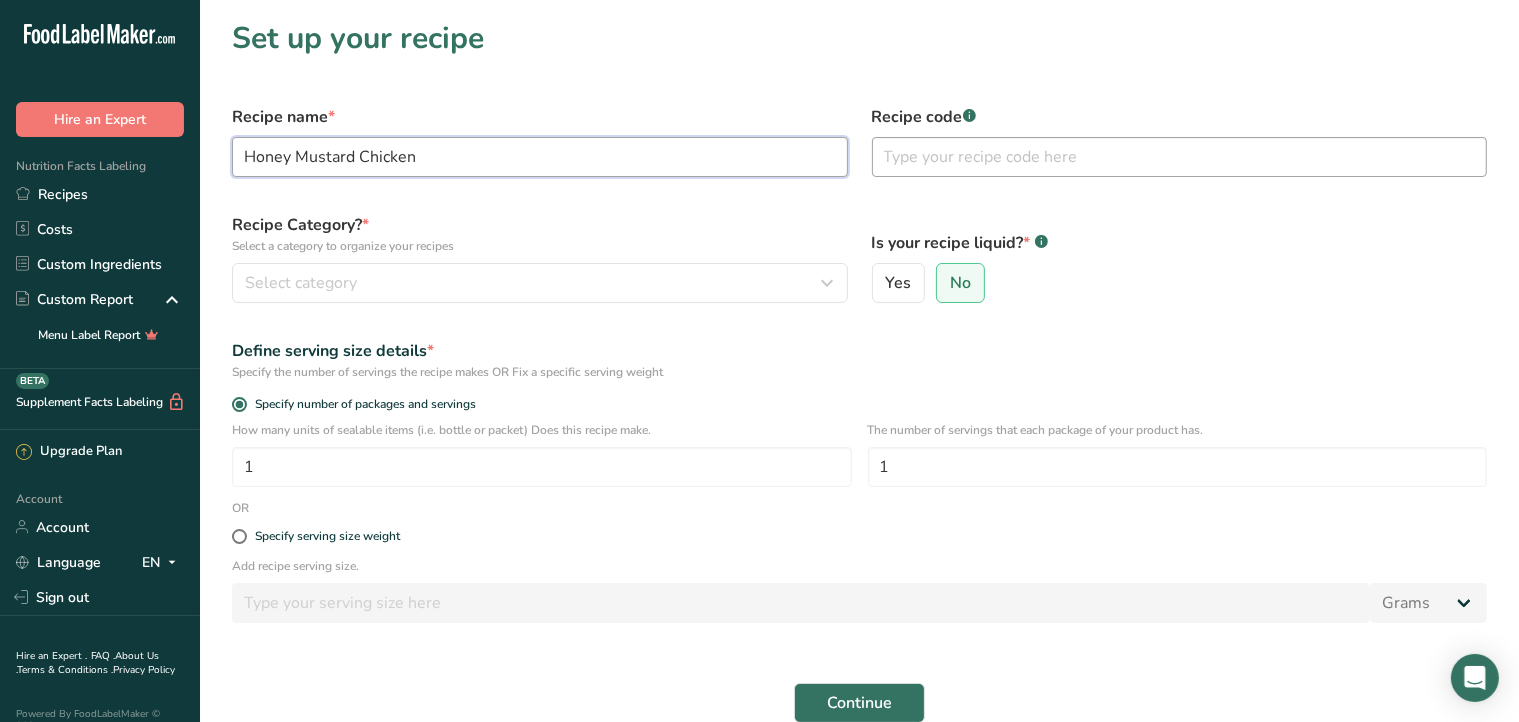 type on "Honey Mustard Chicken" 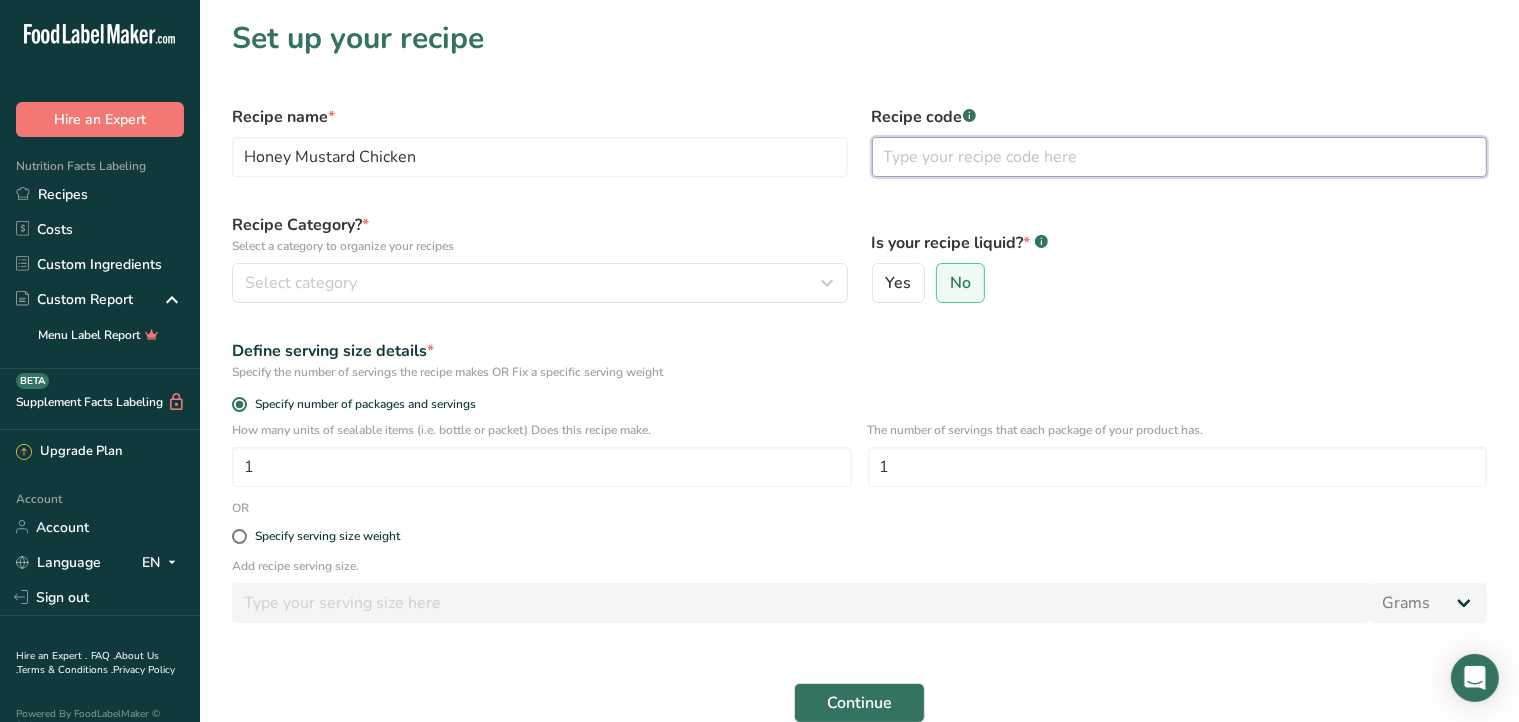 click at bounding box center [1180, 157] 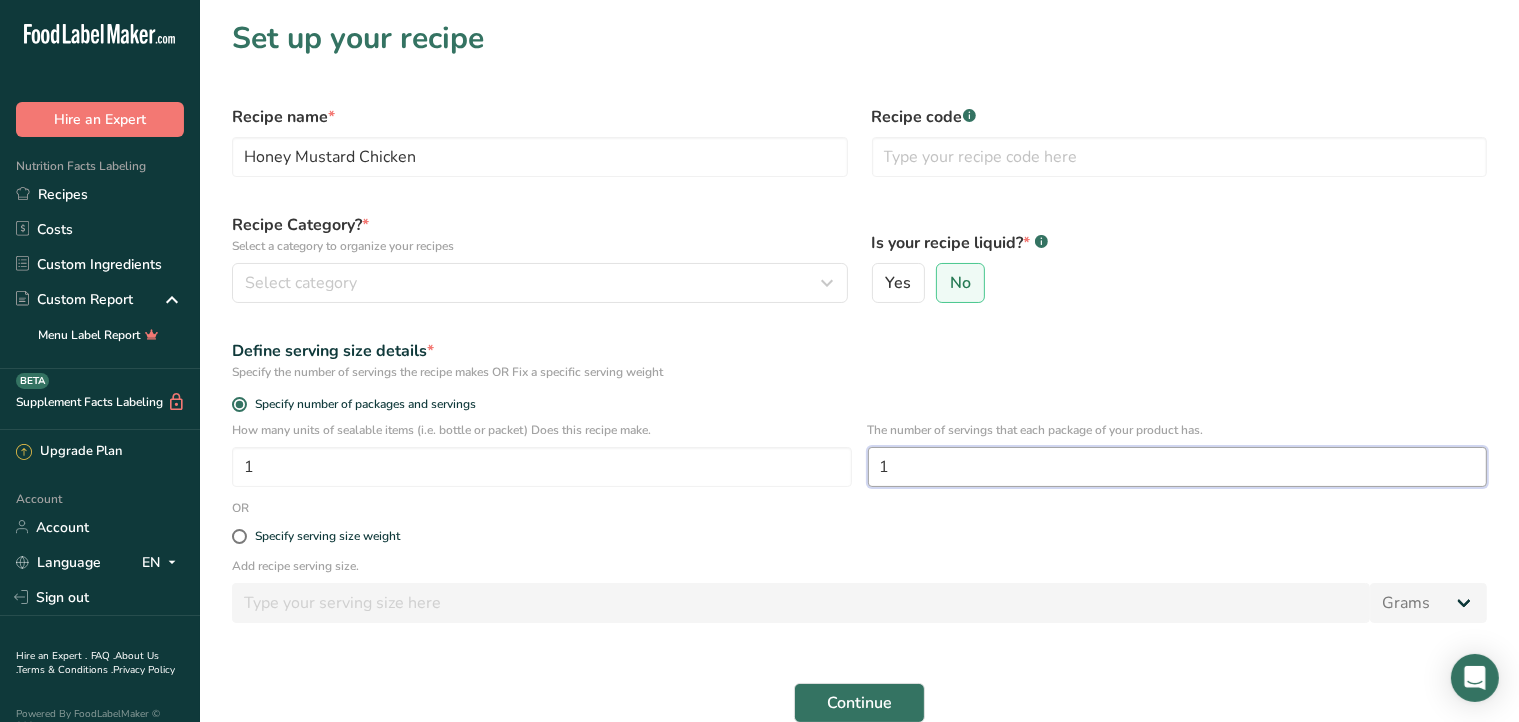 click on "1" at bounding box center (1178, 467) 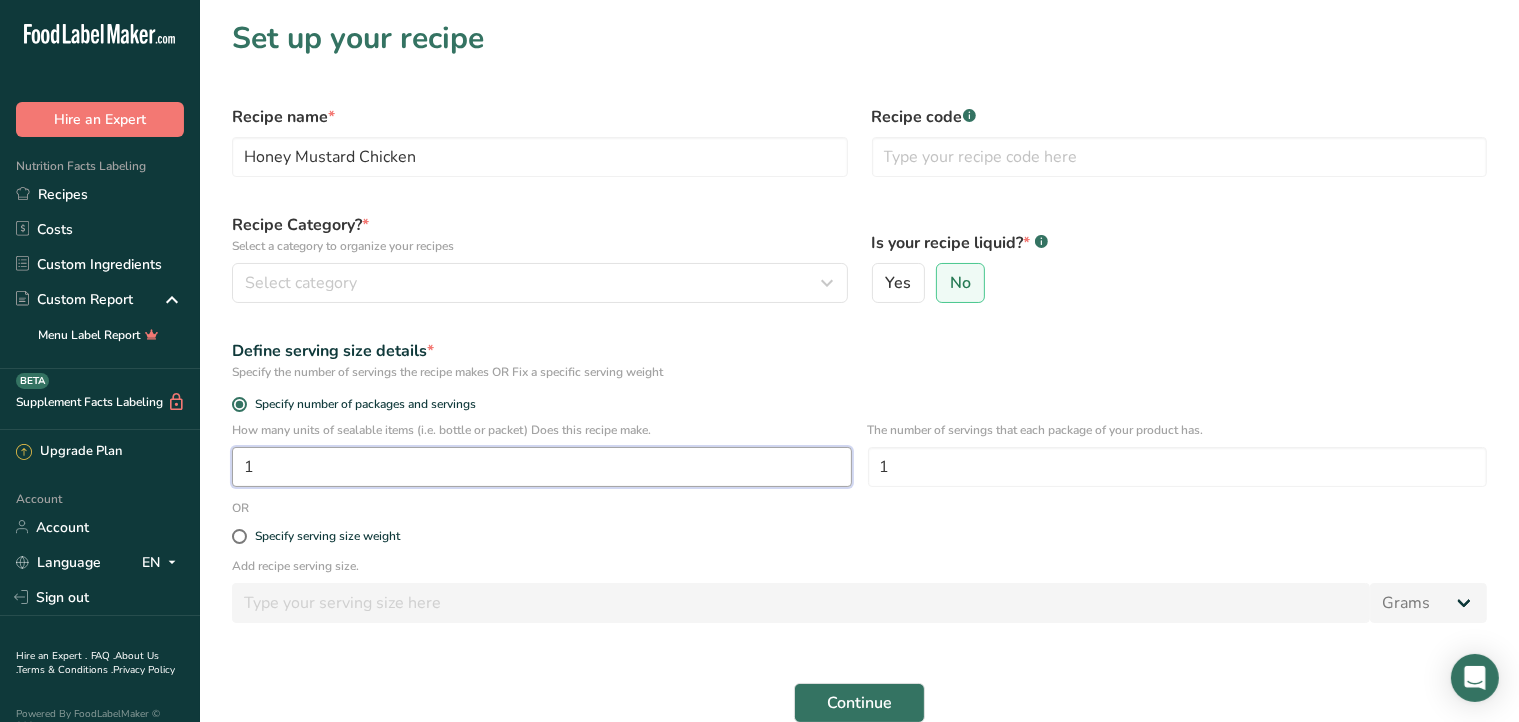 click on "1" at bounding box center (542, 467) 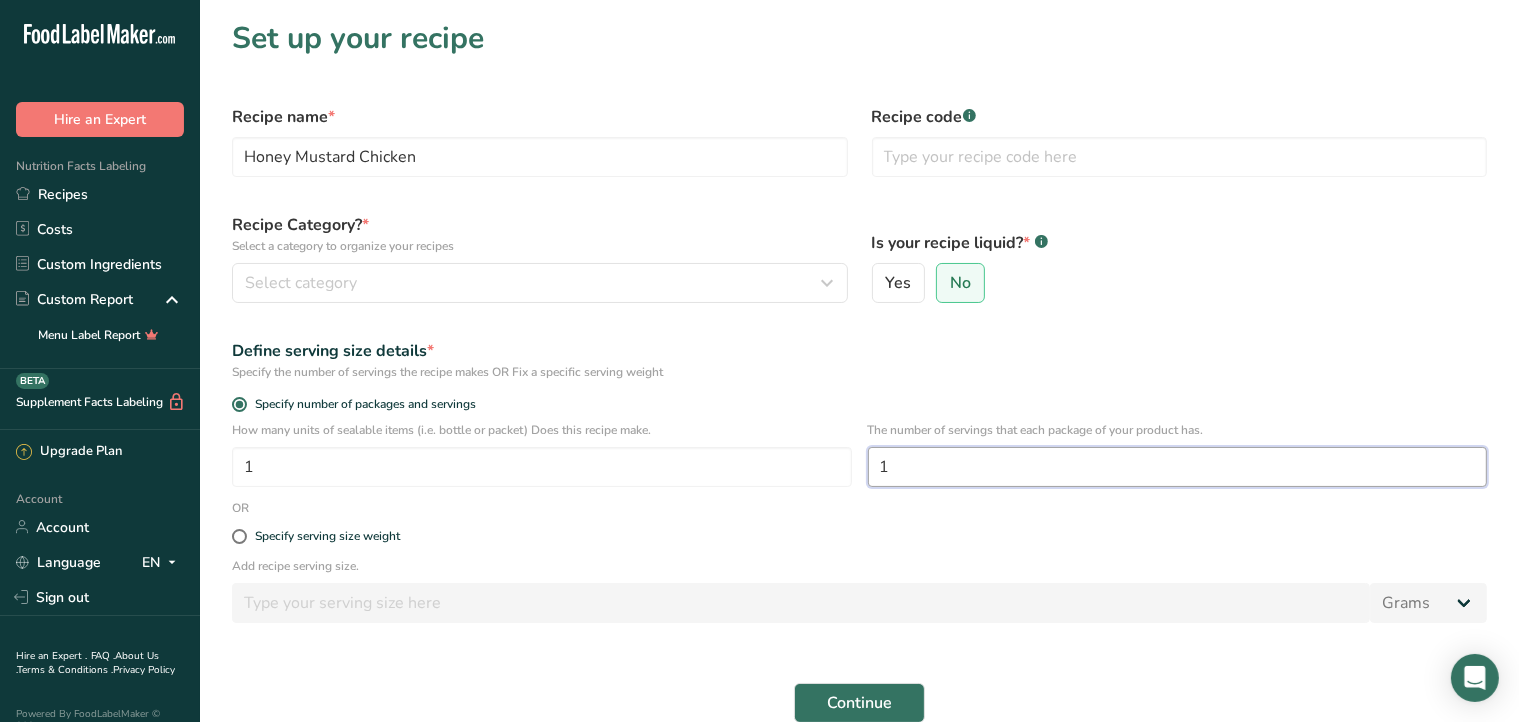 click on "1" at bounding box center [1178, 467] 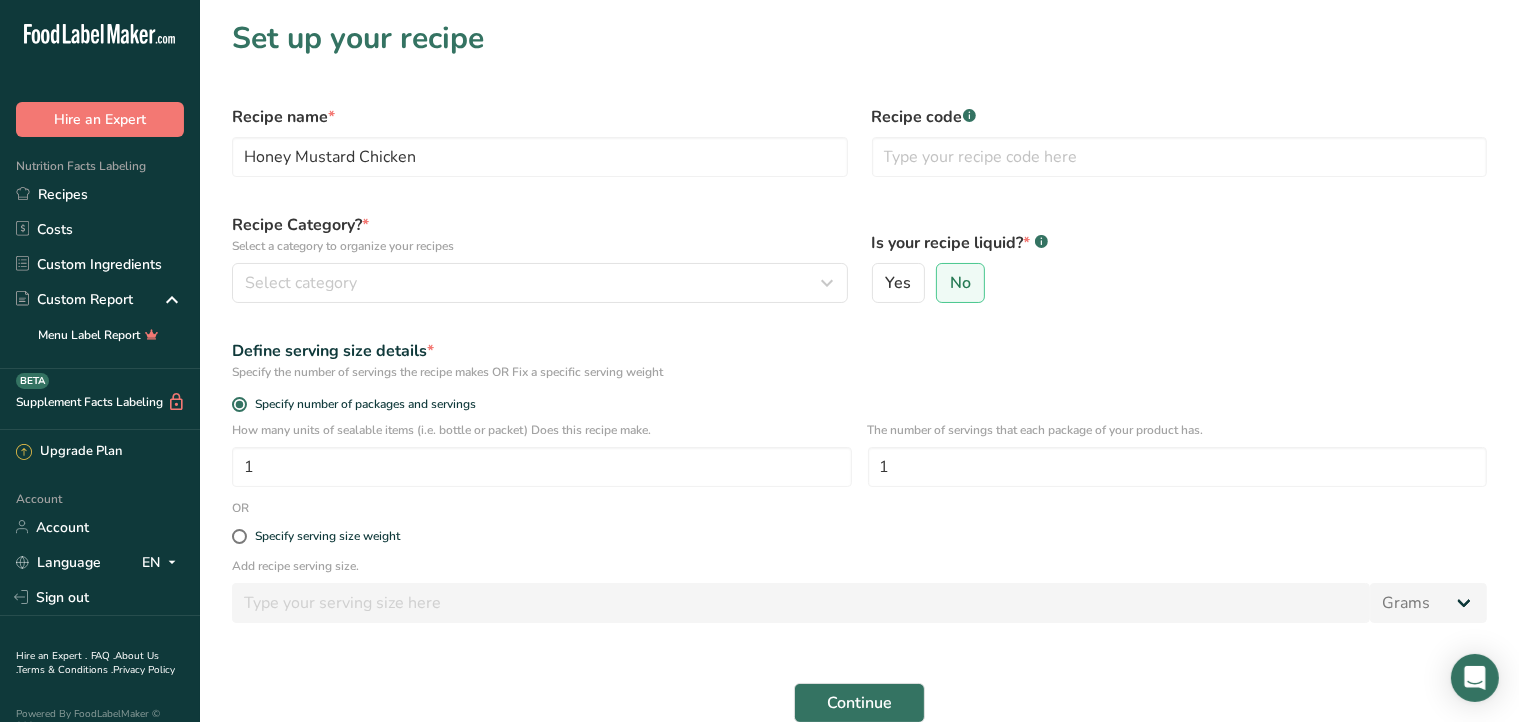 click on "How many units of sealable items (i.e. bottle or packet) Does this recipe make.
1
The number of servings that each package of your product has.
1" at bounding box center [859, 460] 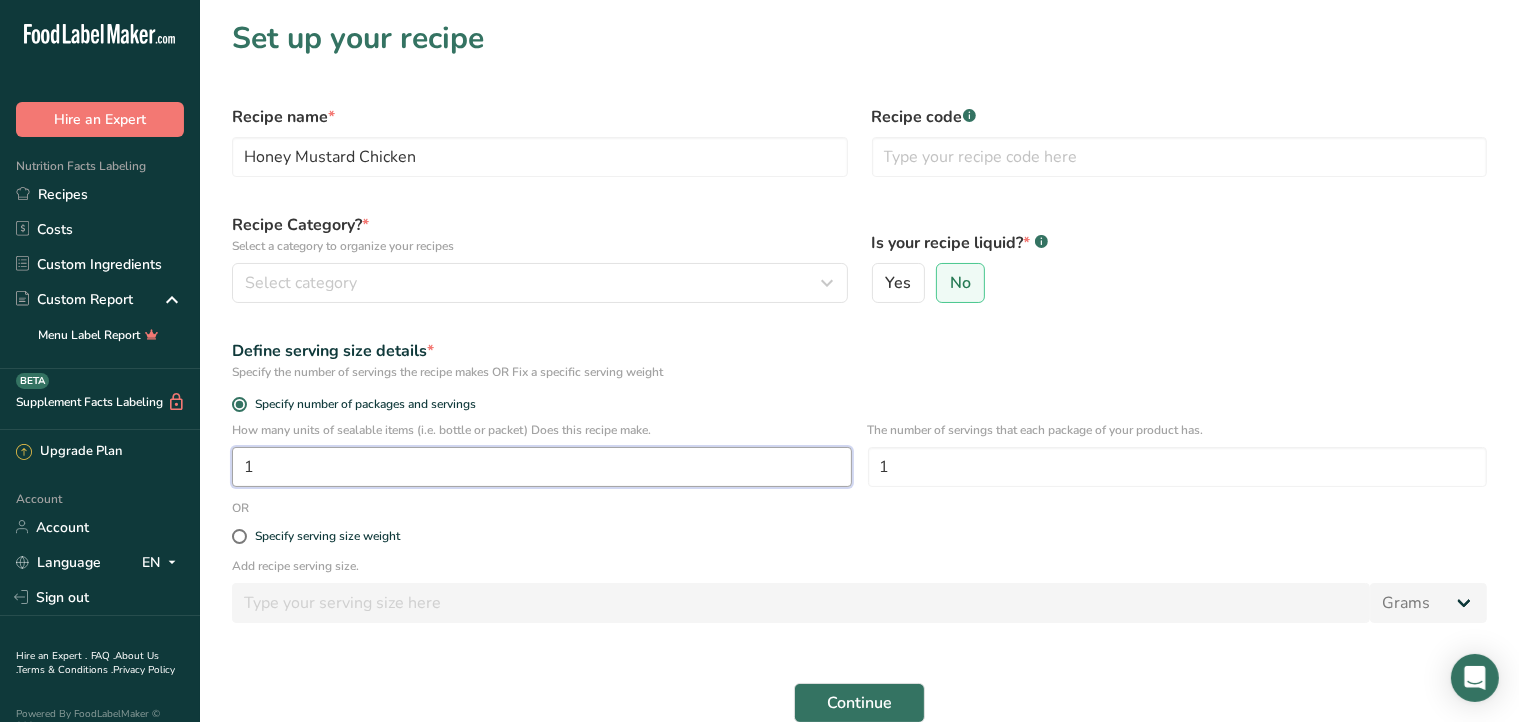 click on "1" at bounding box center (542, 467) 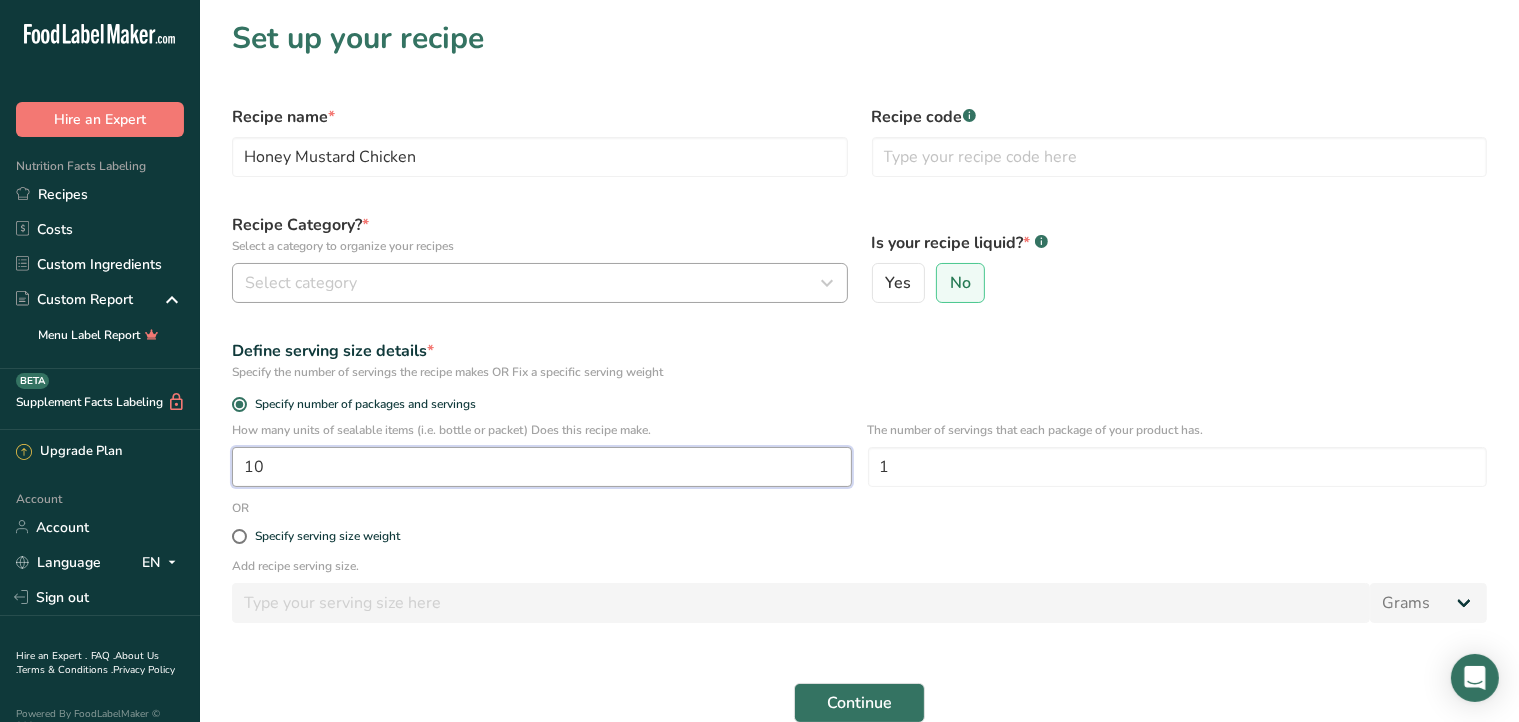 type on "10" 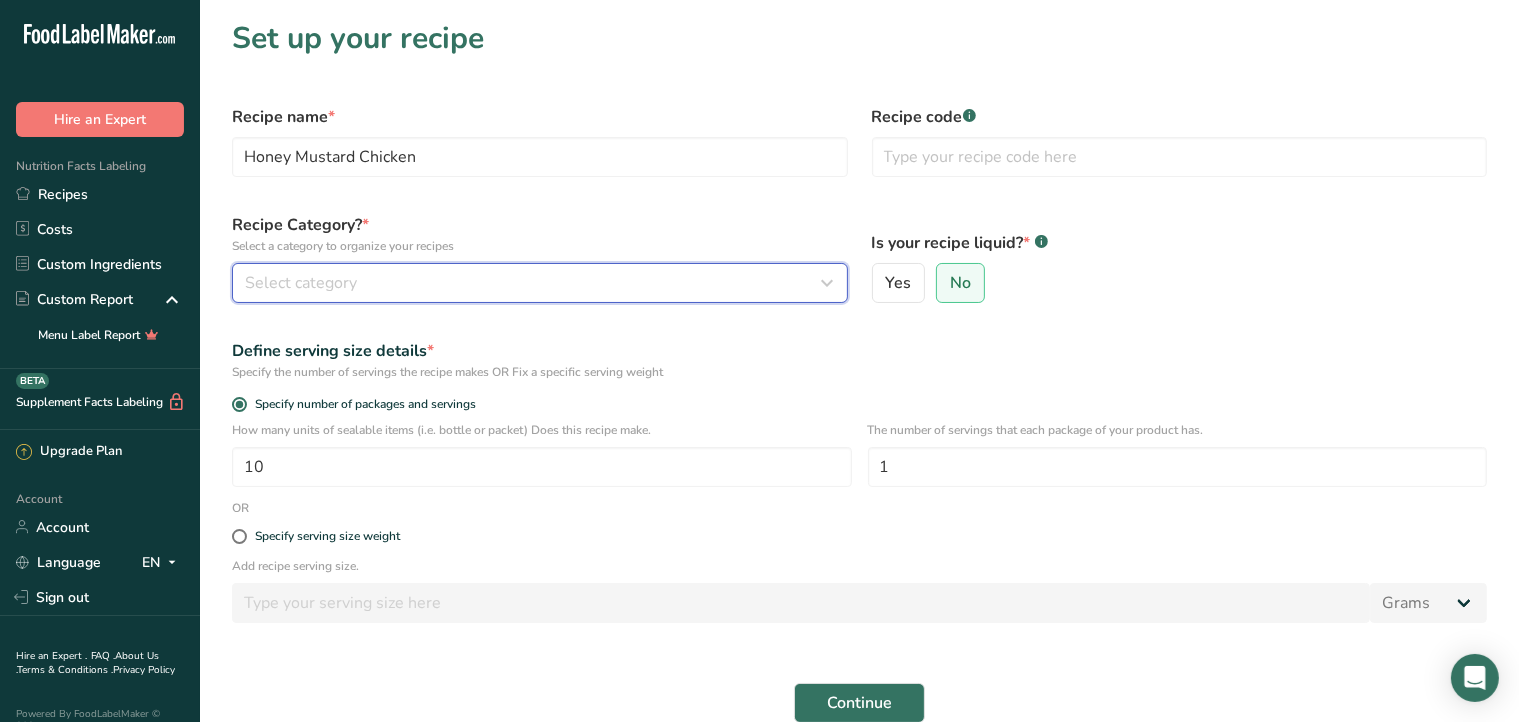 click on "Select category" at bounding box center (301, 283) 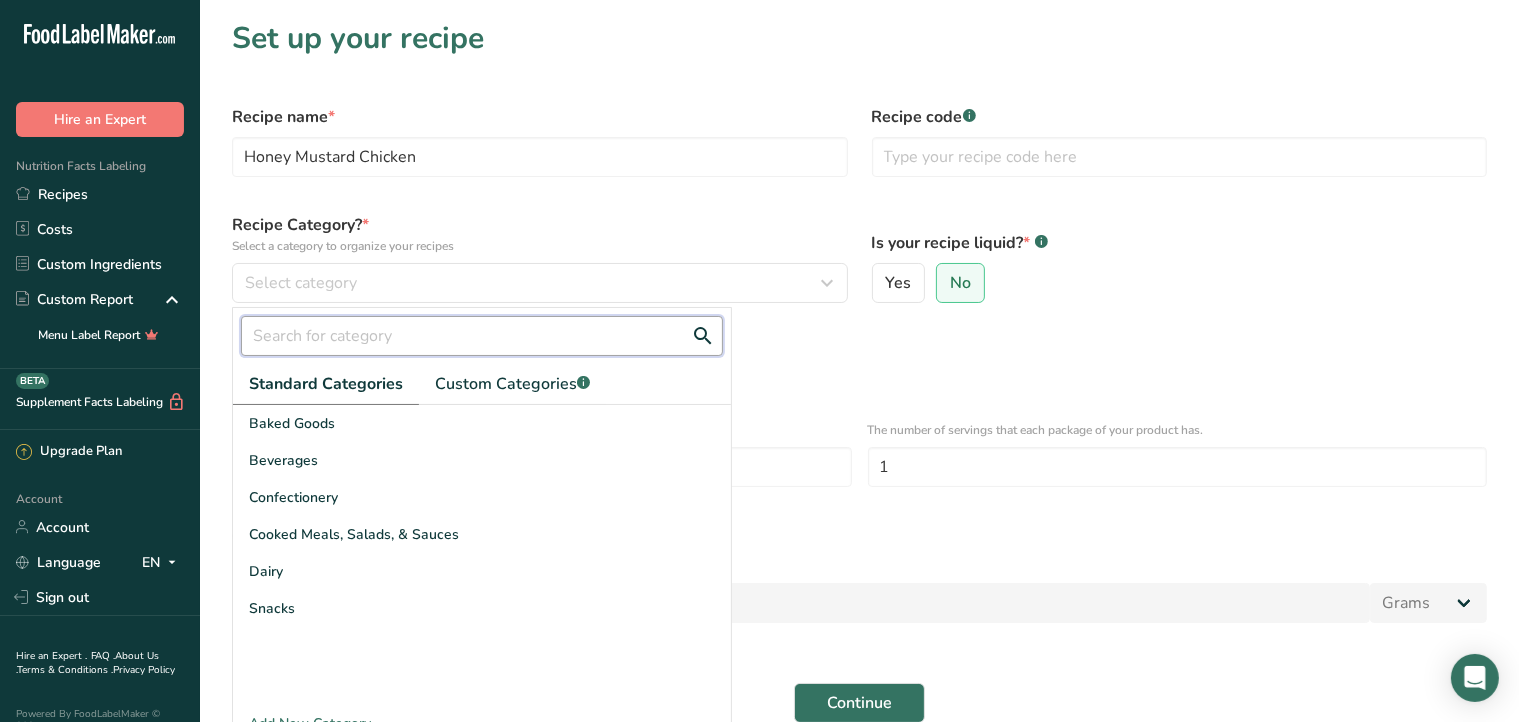 click at bounding box center [482, 336] 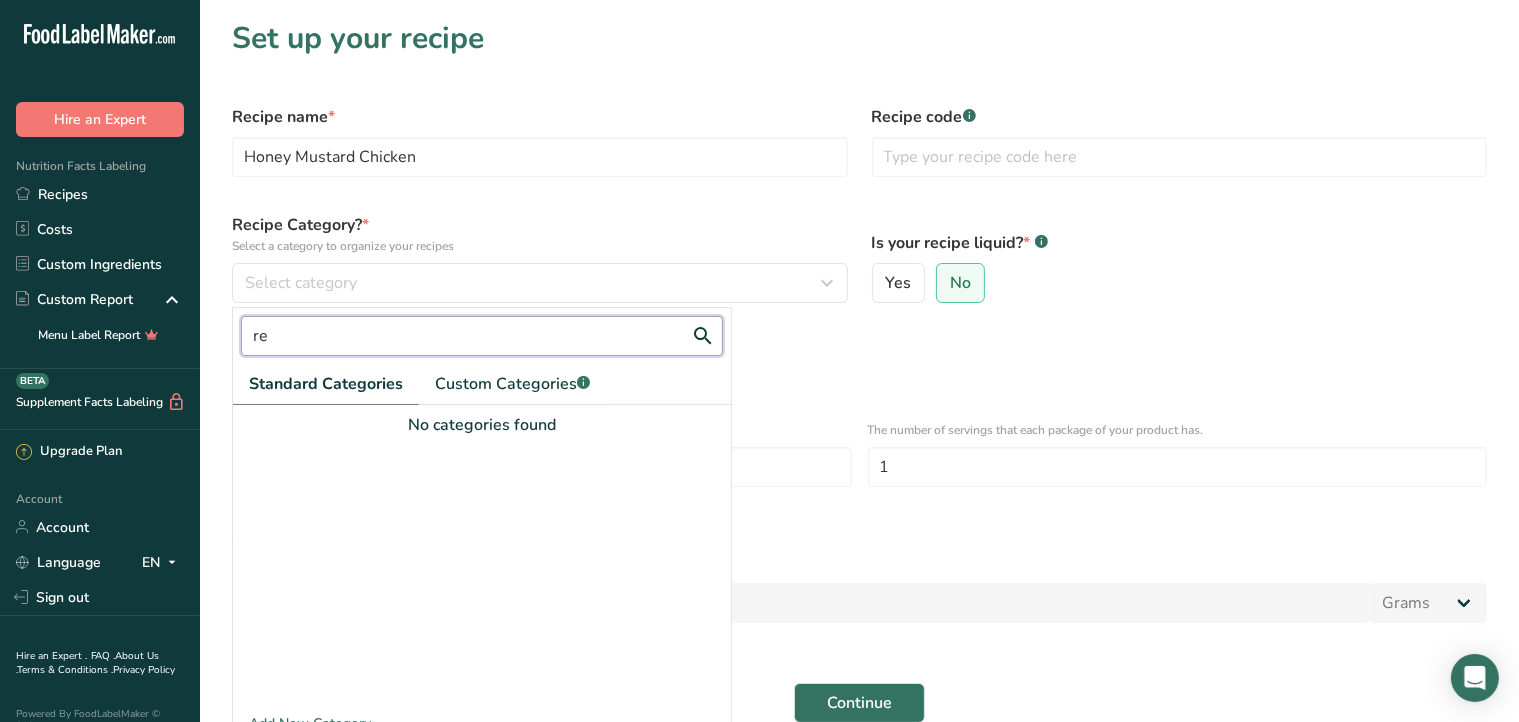 type on "r" 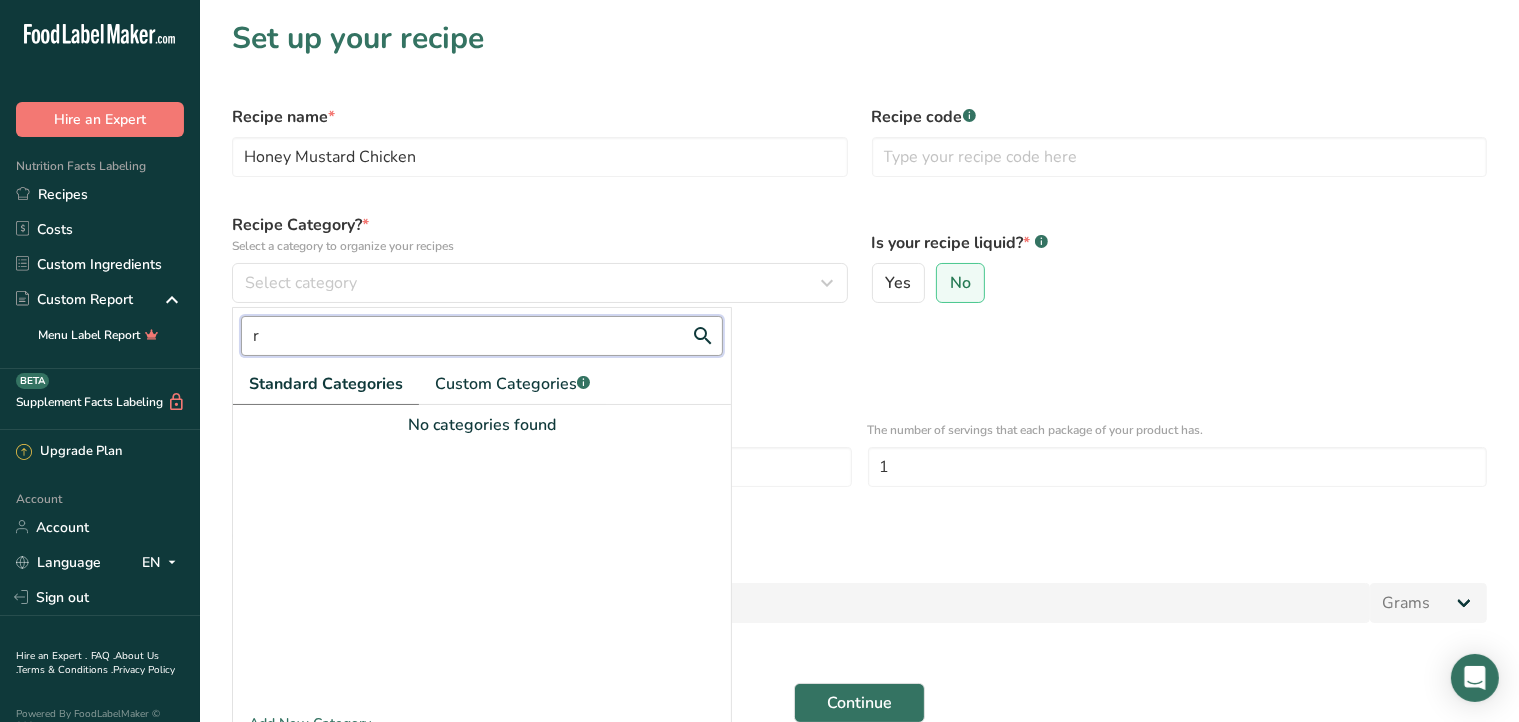 type 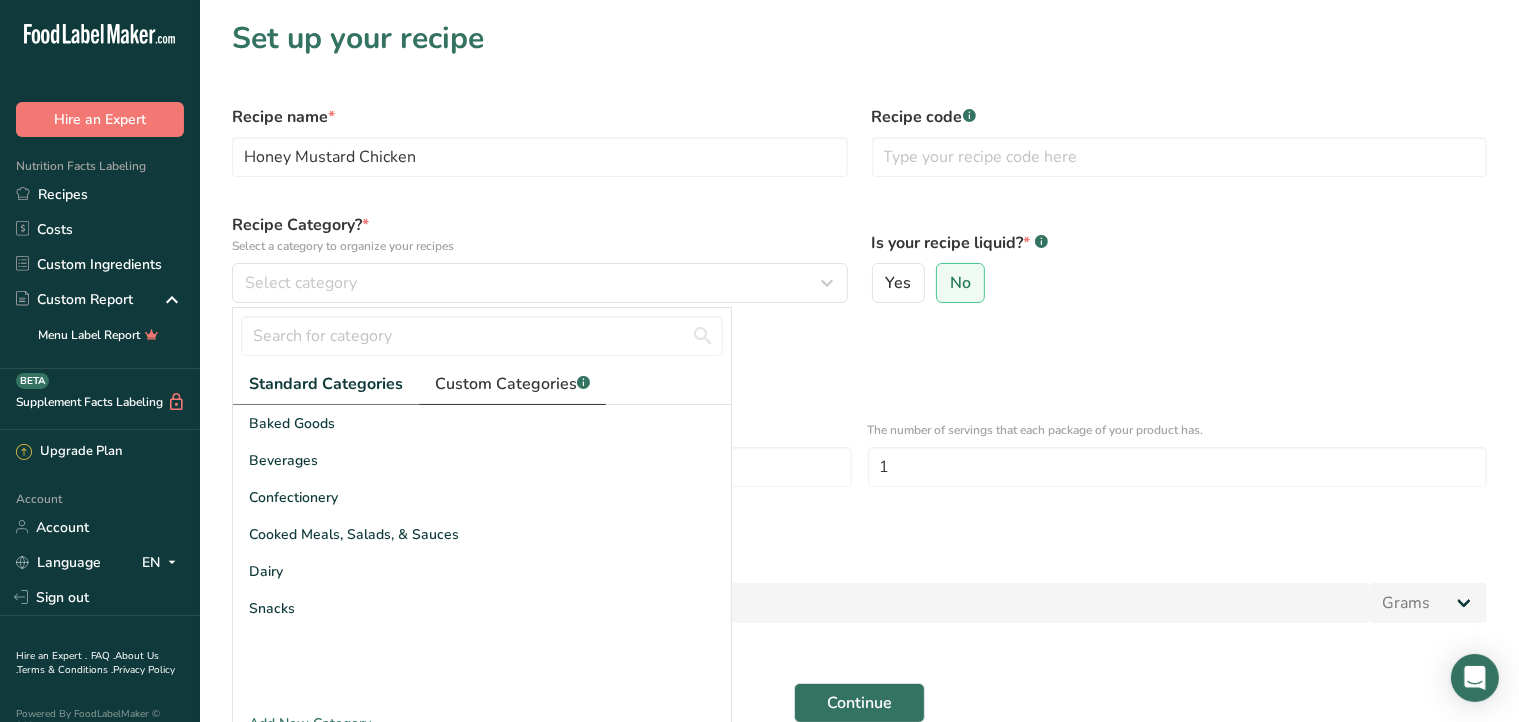 click on "Custom Categories
.a-a{fill:#347362;}.b-a{fill:#fff;}" at bounding box center [512, 384] 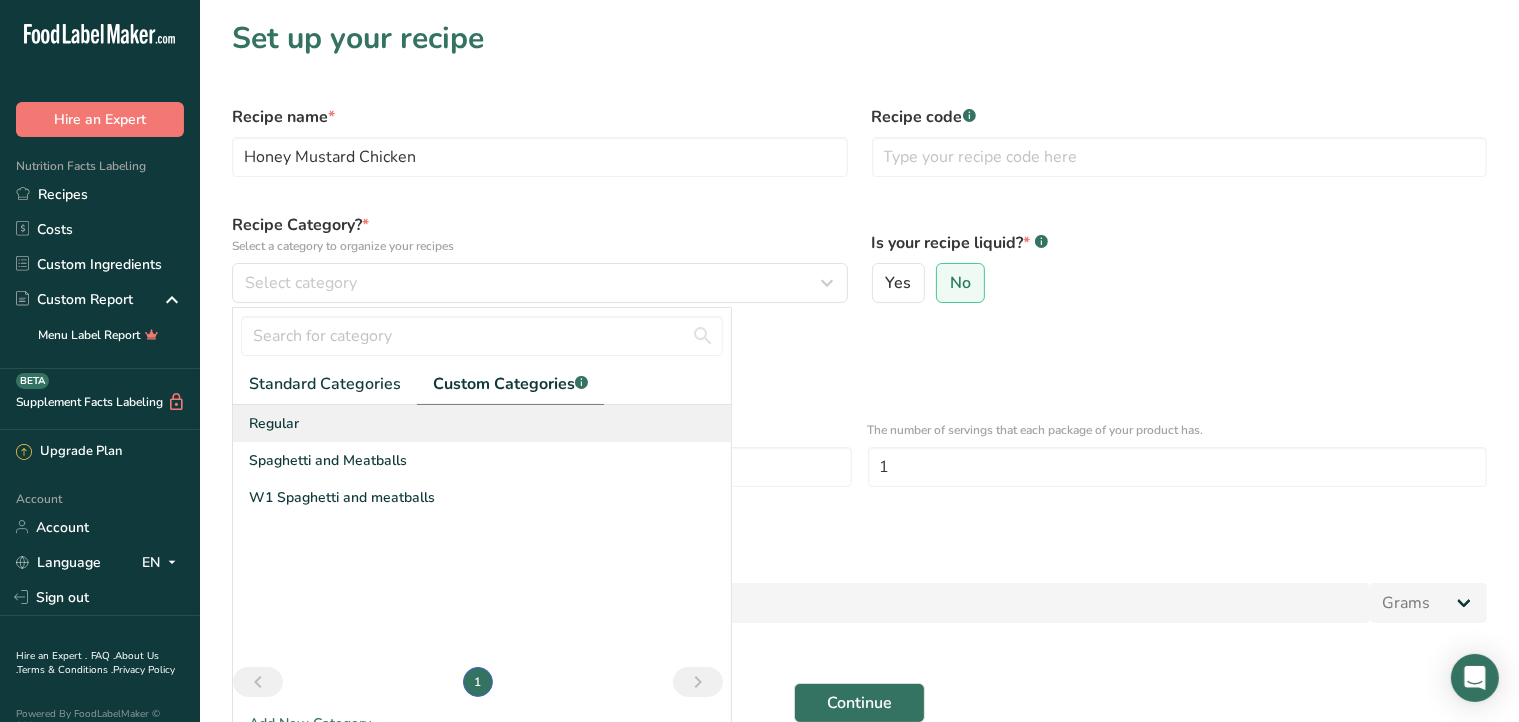 click on "Regular" at bounding box center [274, 423] 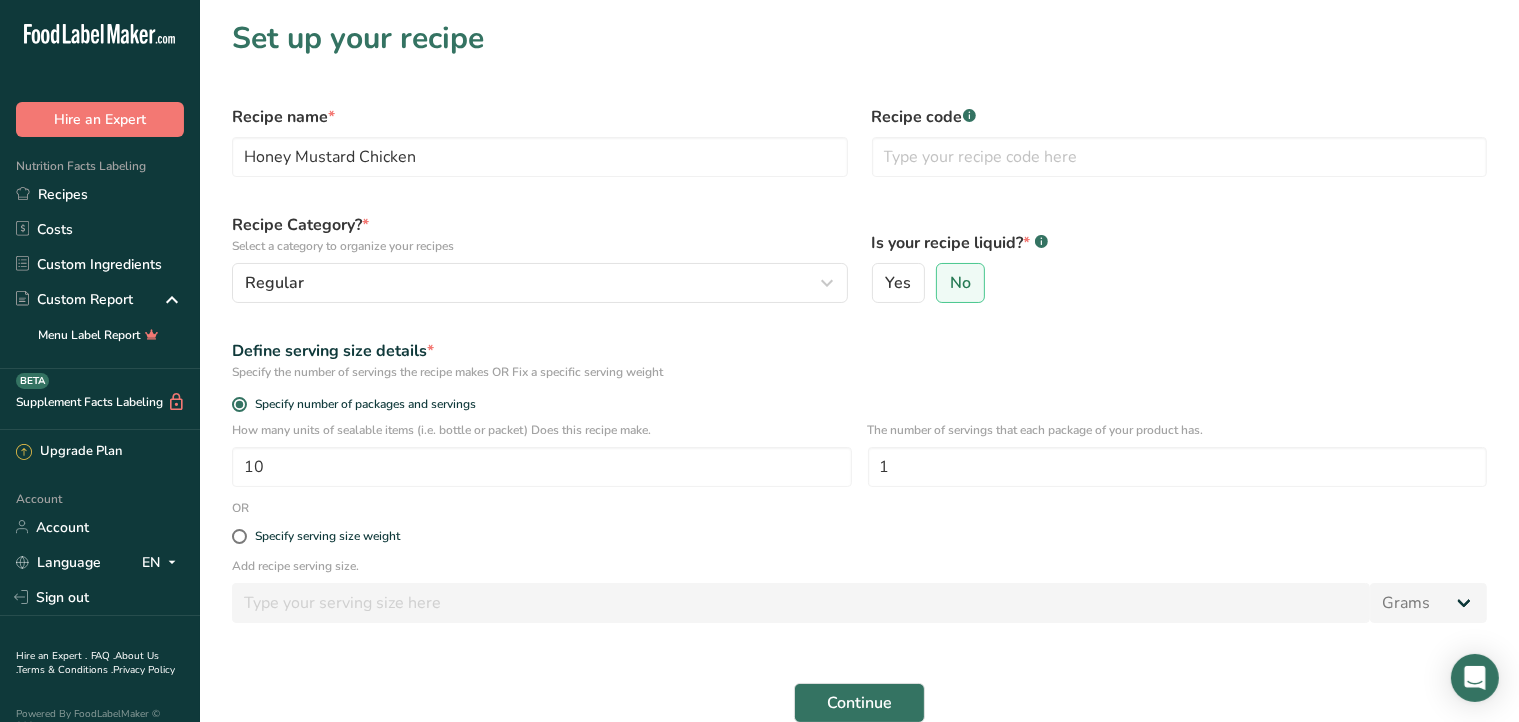 click on "How many units of sealable items (i.e. bottle or packet) Does this recipe make." at bounding box center [542, 430] 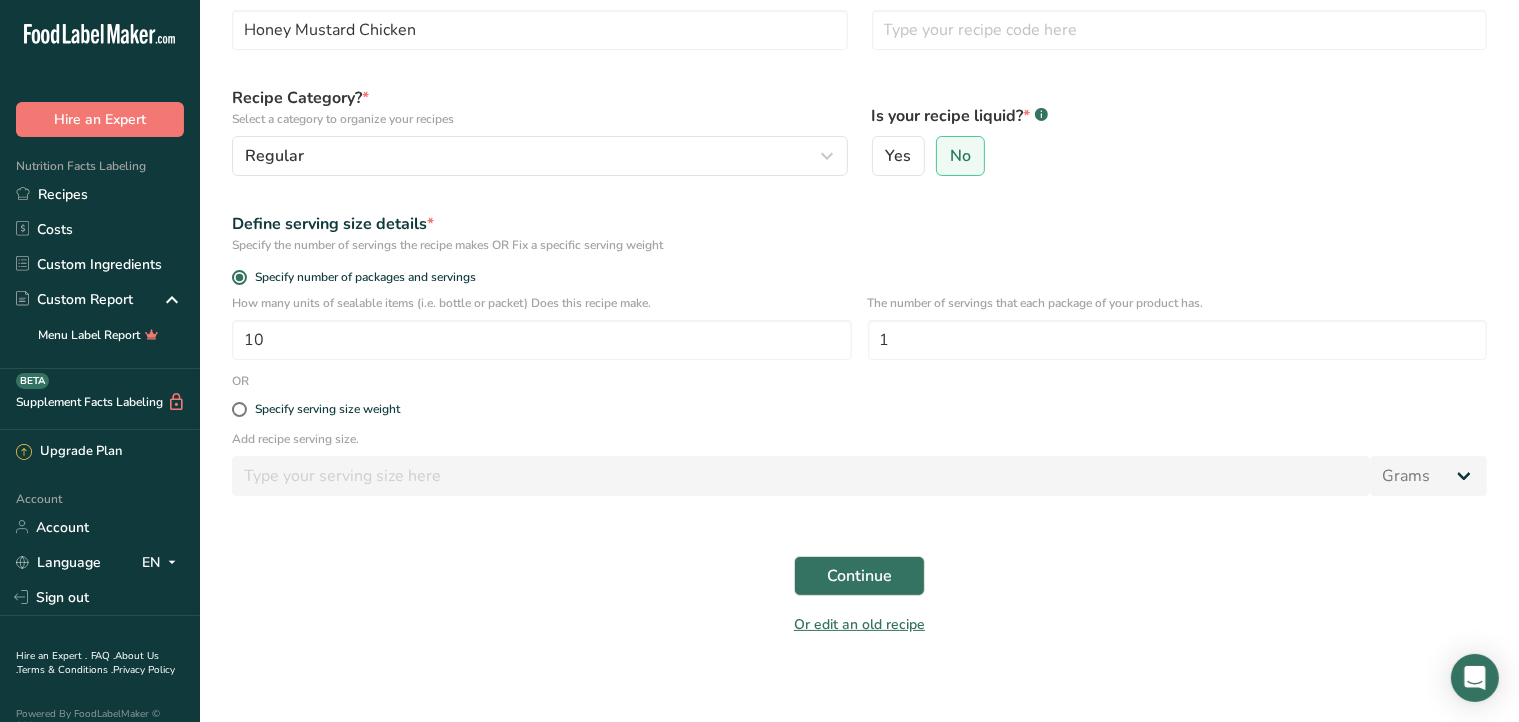scroll, scrollTop: 128, scrollLeft: 0, axis: vertical 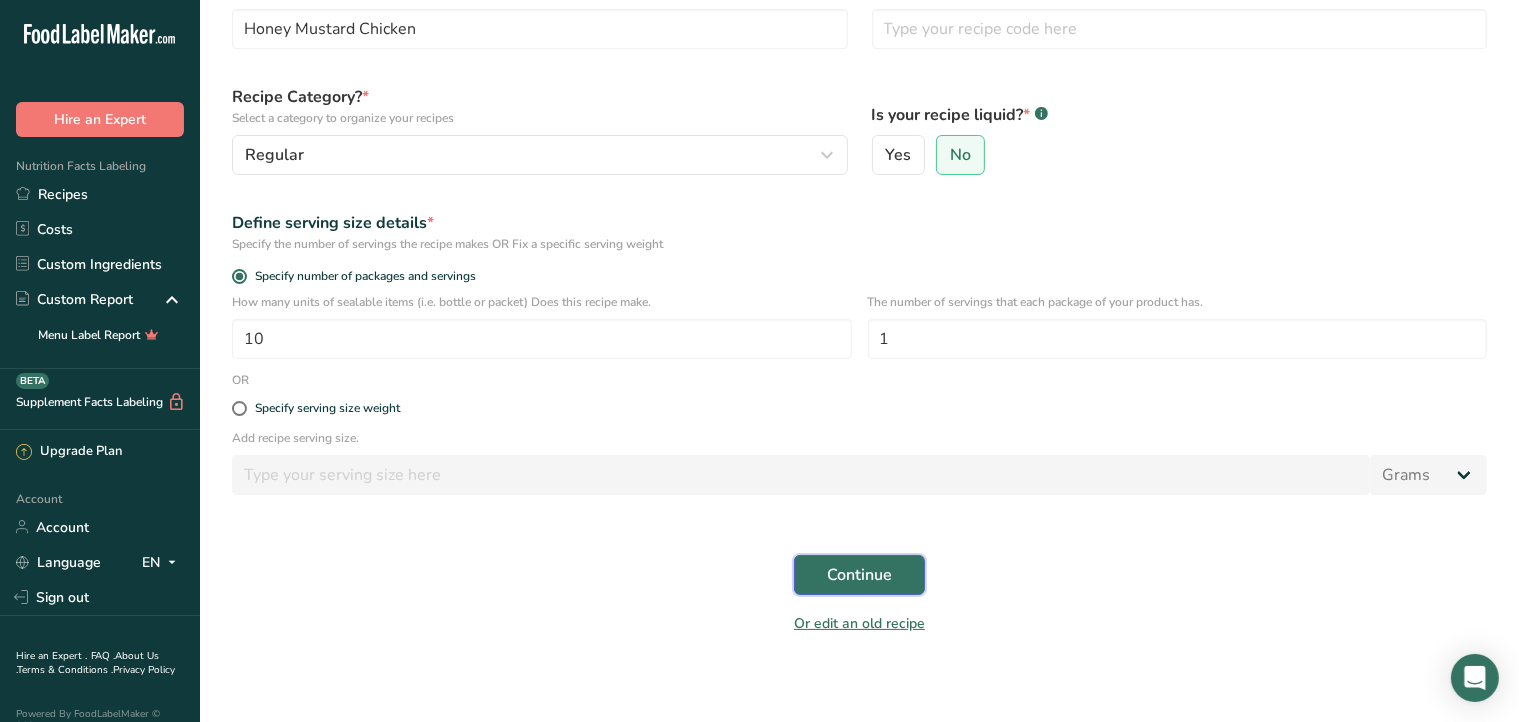 click on "Continue" at bounding box center (859, 575) 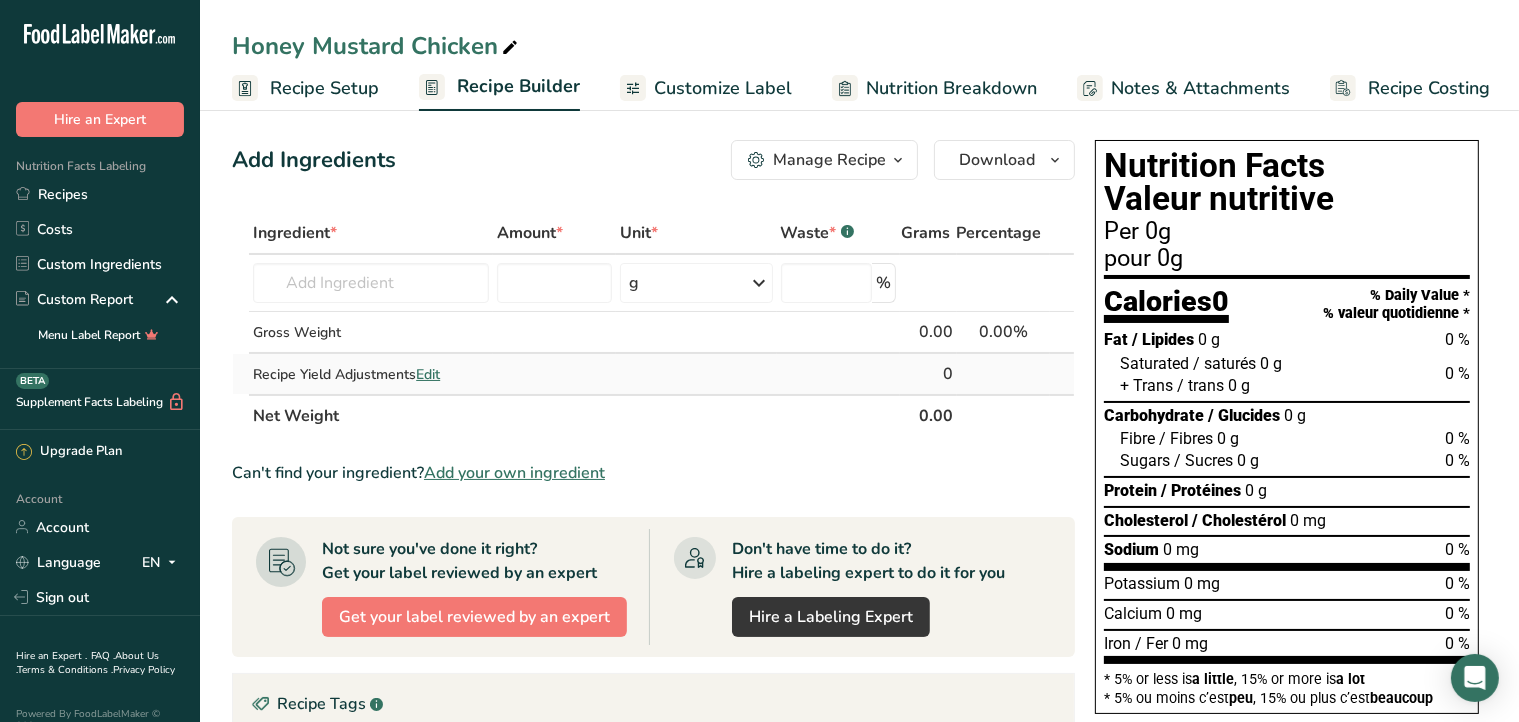 scroll, scrollTop: 0, scrollLeft: 0, axis: both 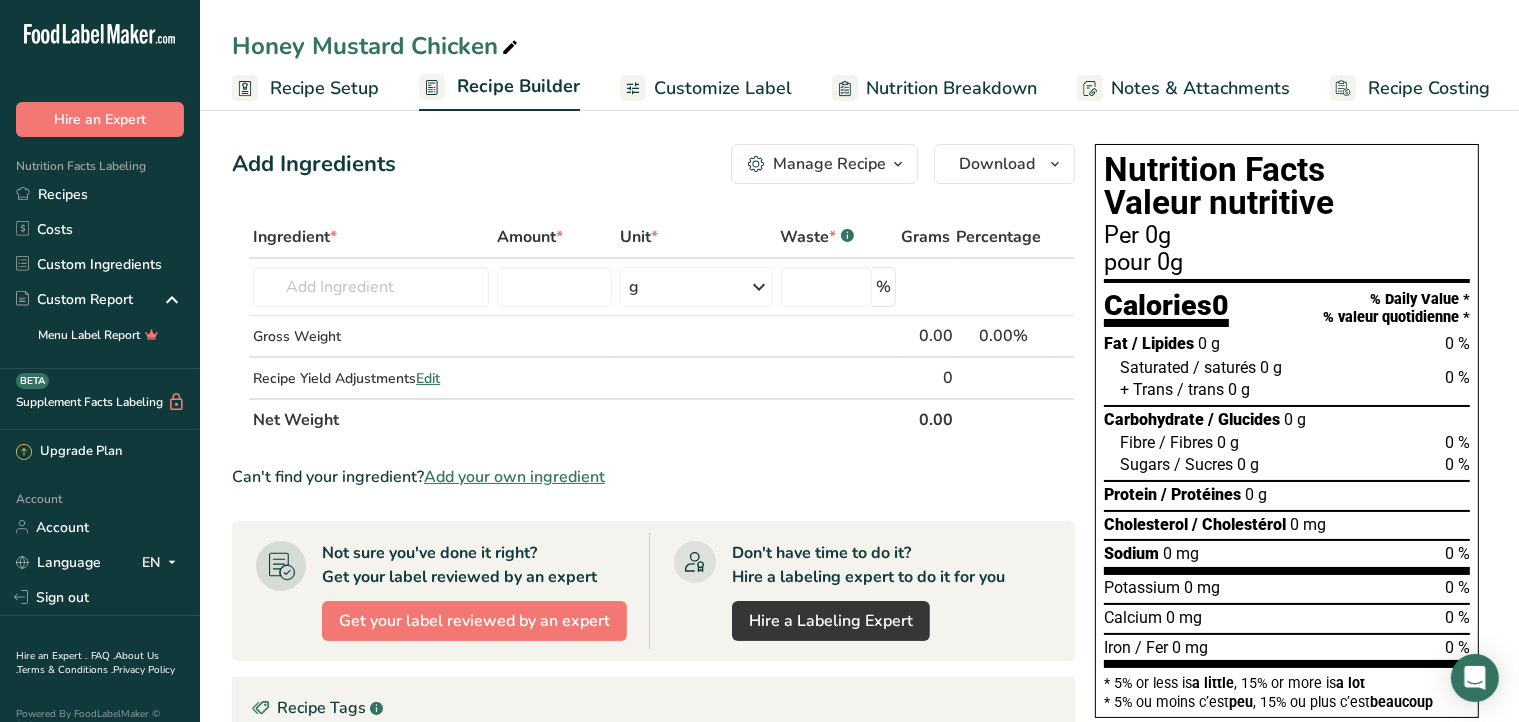 click on "Recipe Setup" at bounding box center [324, 88] 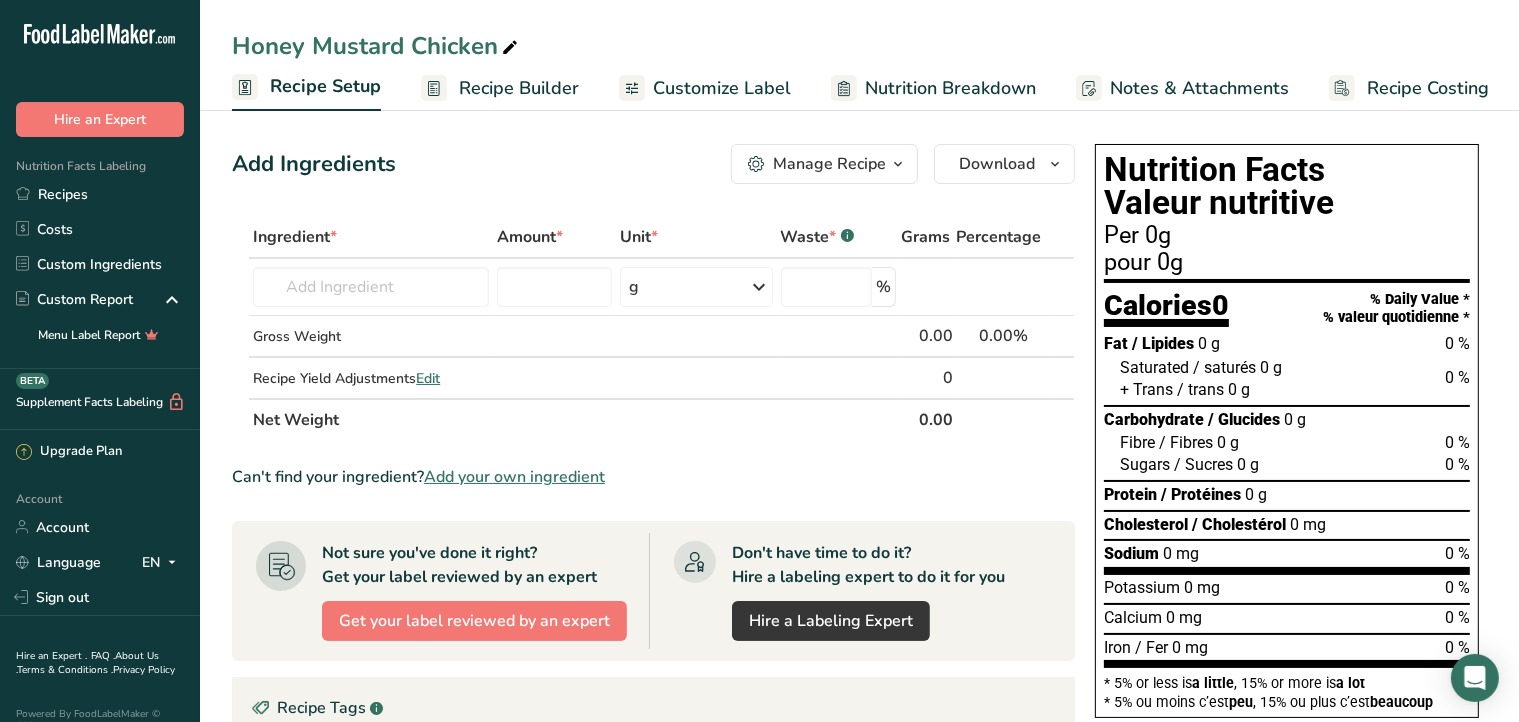 scroll, scrollTop: 0, scrollLeft: 1, axis: horizontal 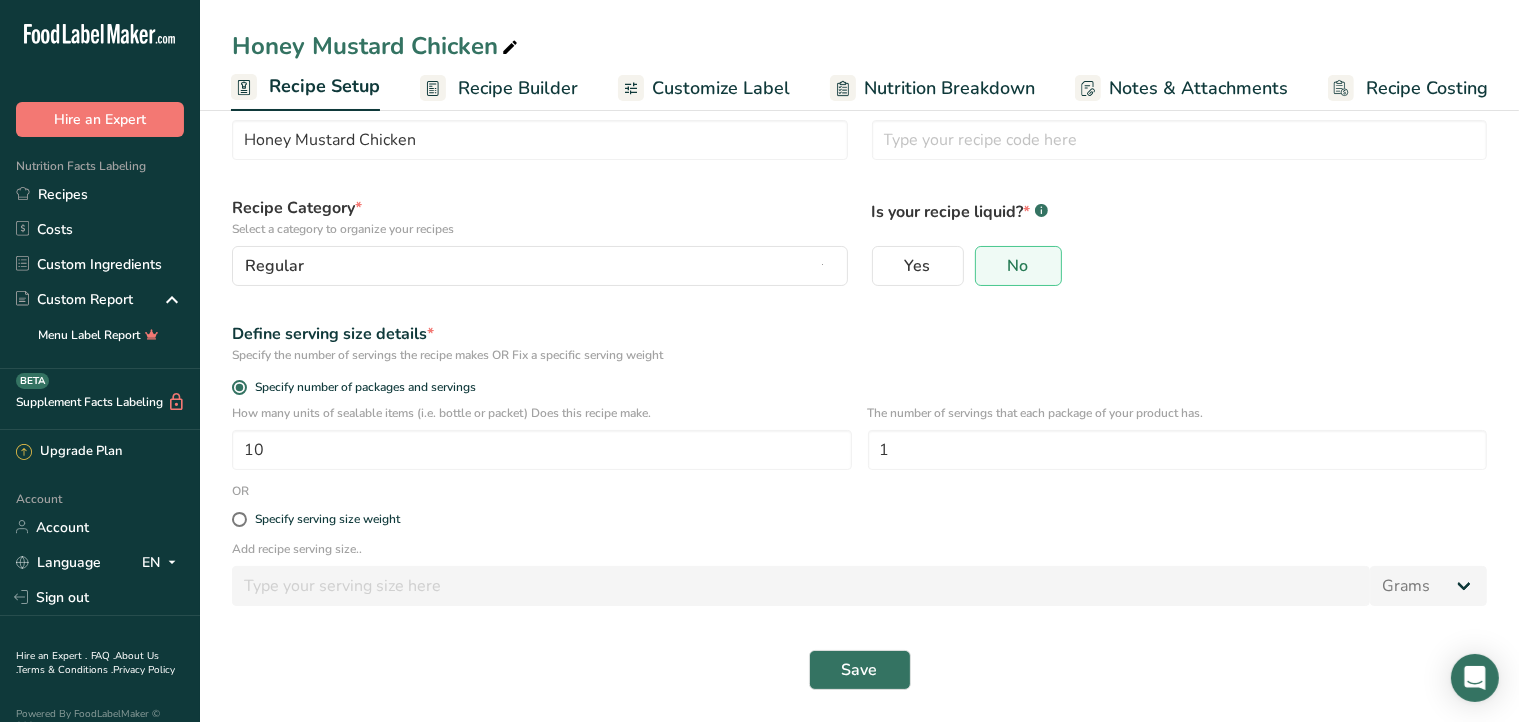 click on "Recipe Builder" at bounding box center (518, 88) 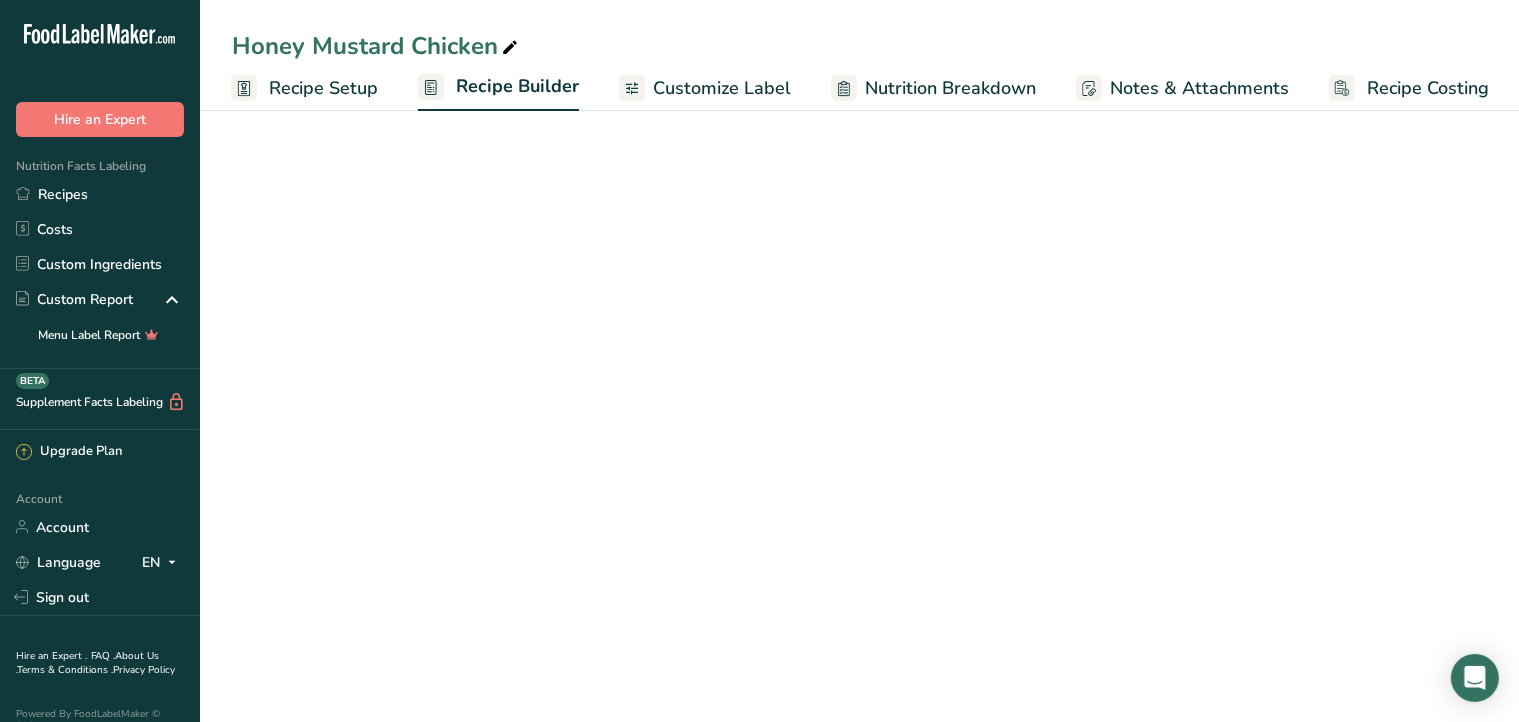 scroll, scrollTop: 0, scrollLeft: 2, axis: horizontal 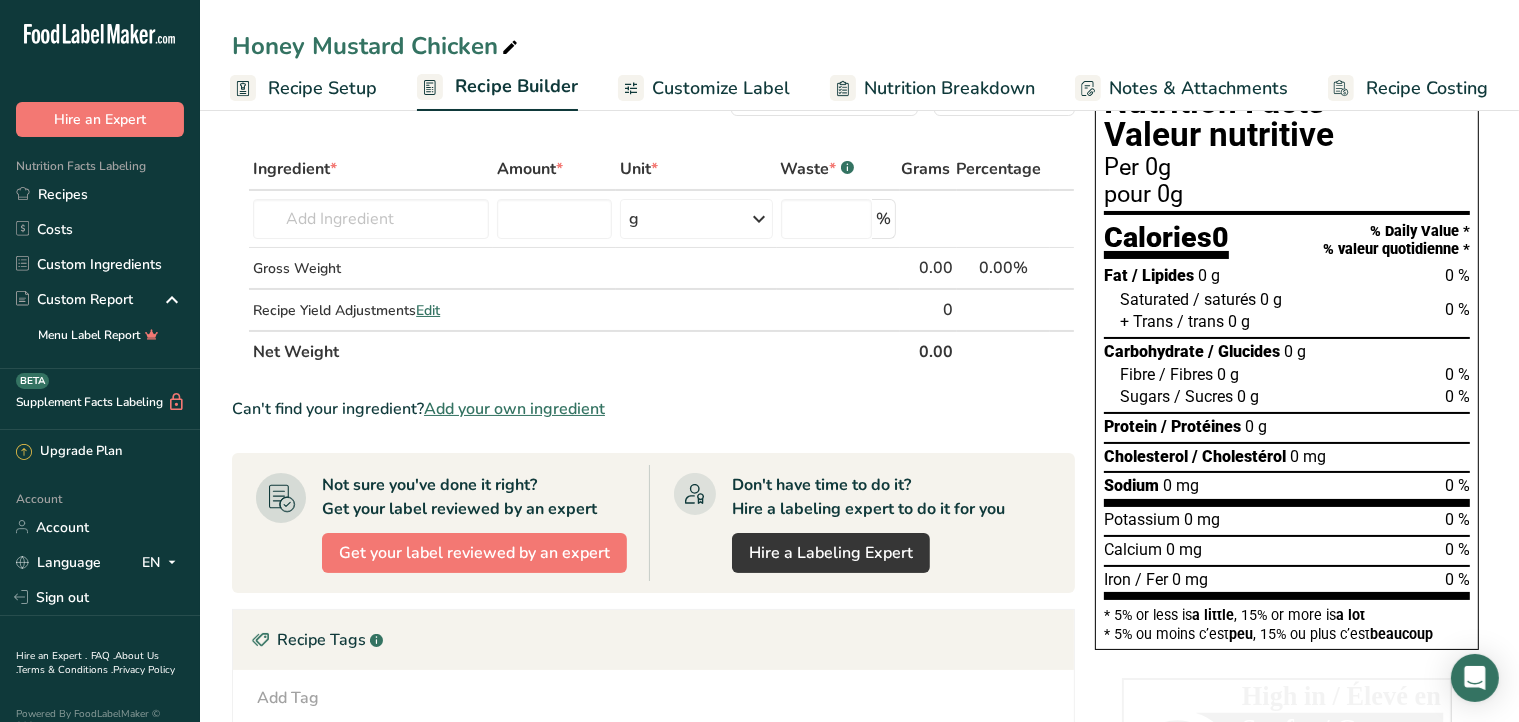 click on "Customize Label" at bounding box center (721, 88) 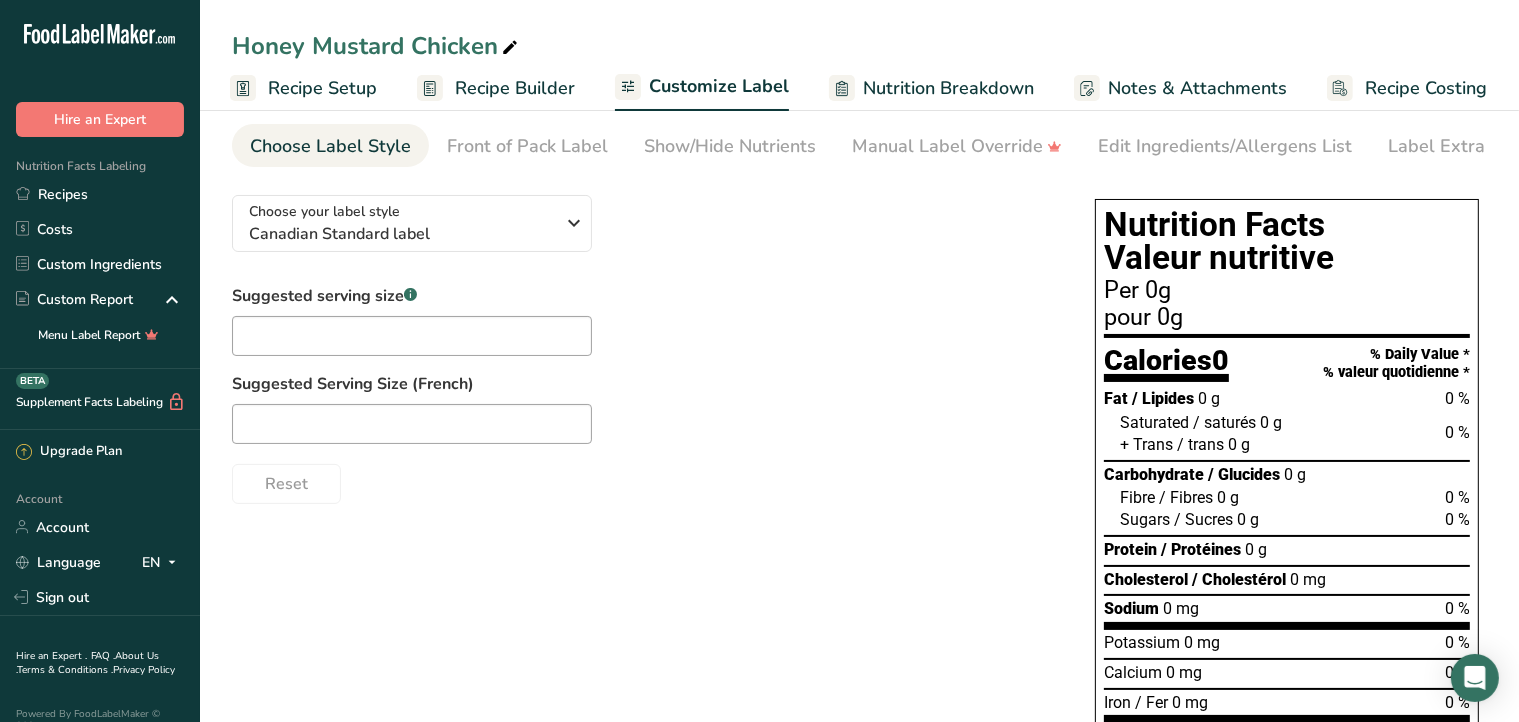 click on "Recipe Builder" at bounding box center [496, 88] 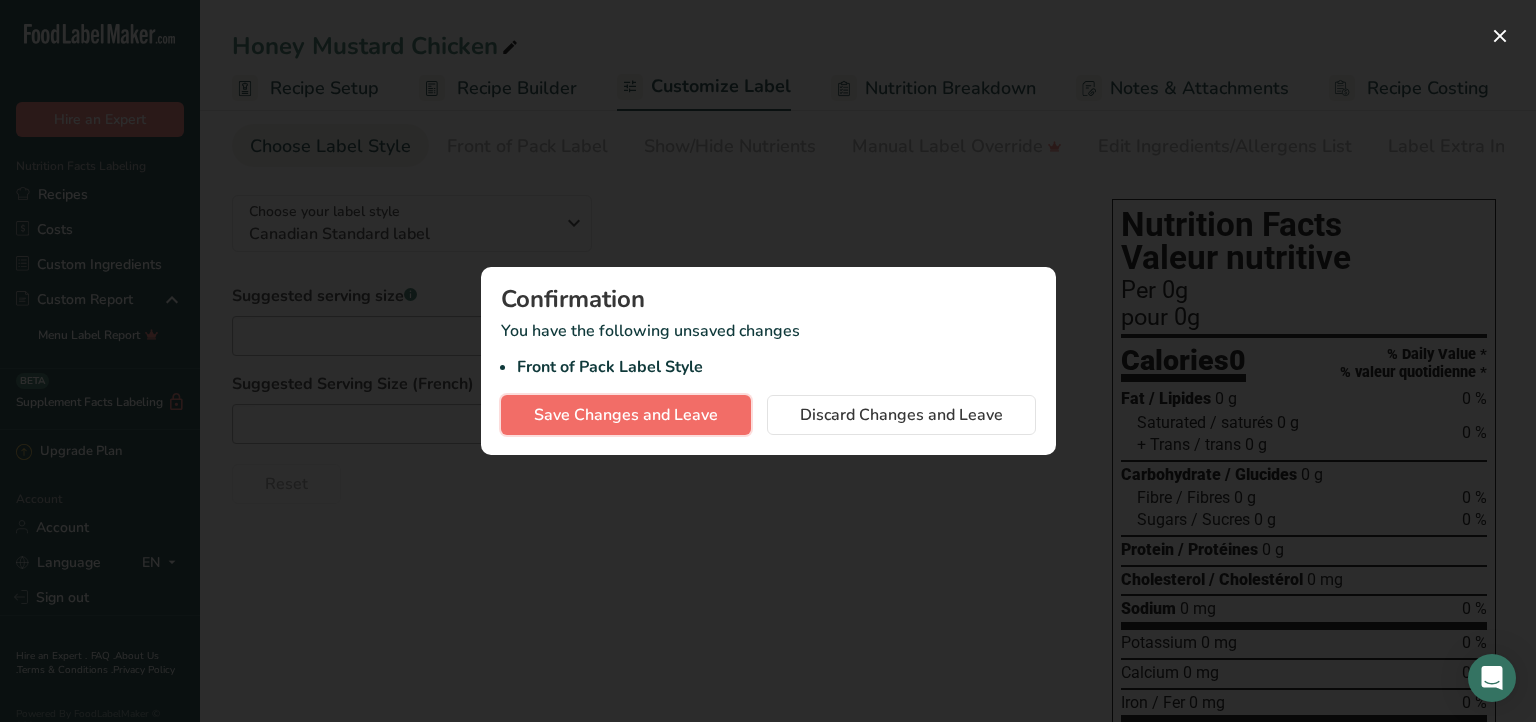 click on "Save Changes and Leave" at bounding box center [626, 415] 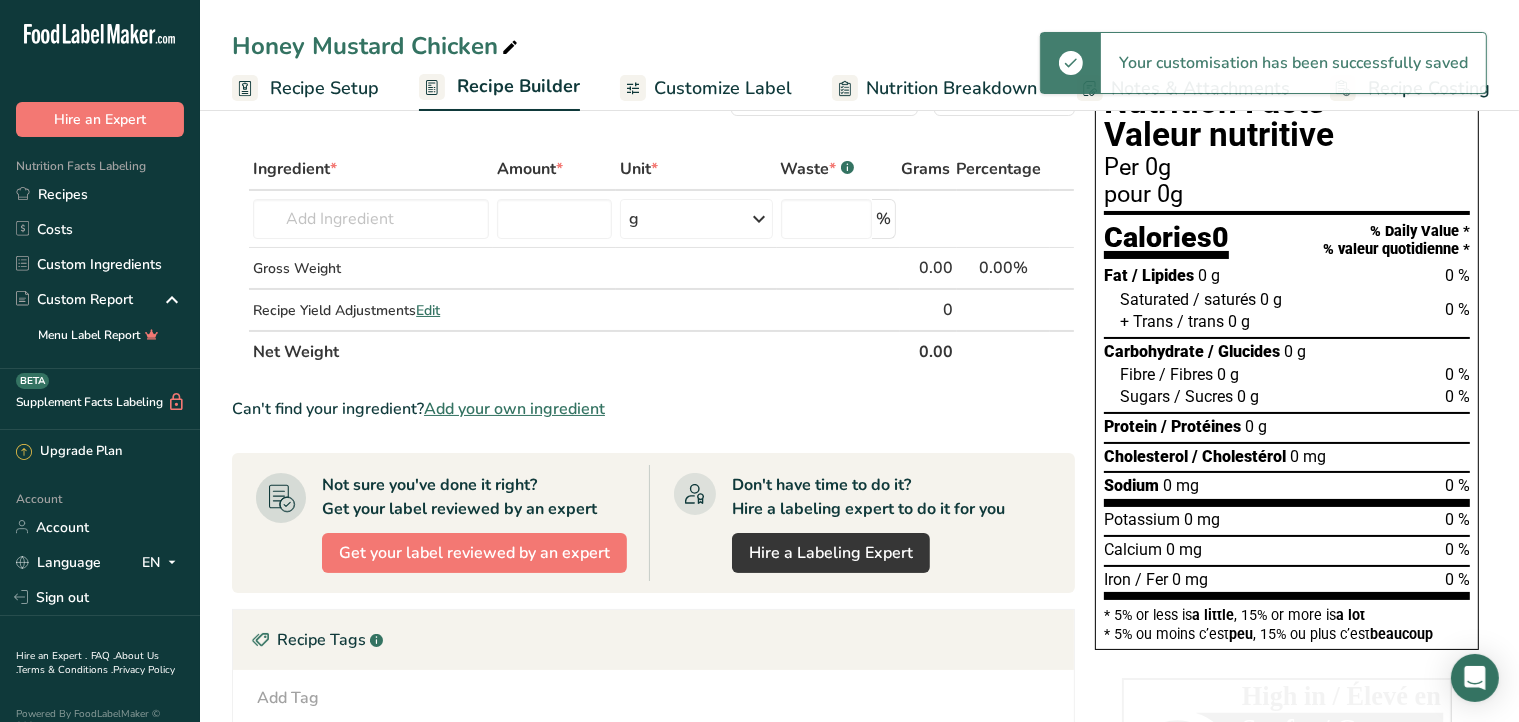 click on "Nutrition Breakdown" at bounding box center (951, 88) 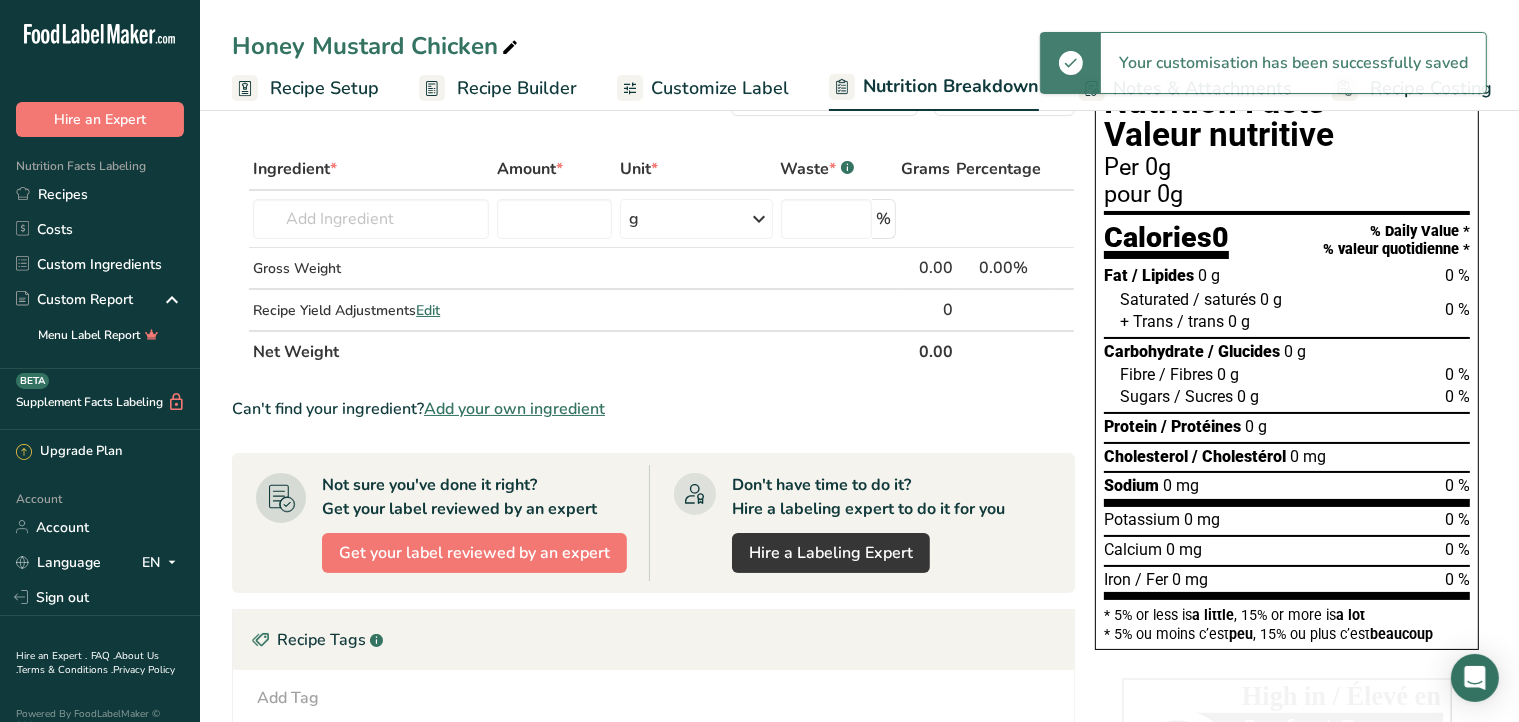 scroll, scrollTop: 0, scrollLeft: 4, axis: horizontal 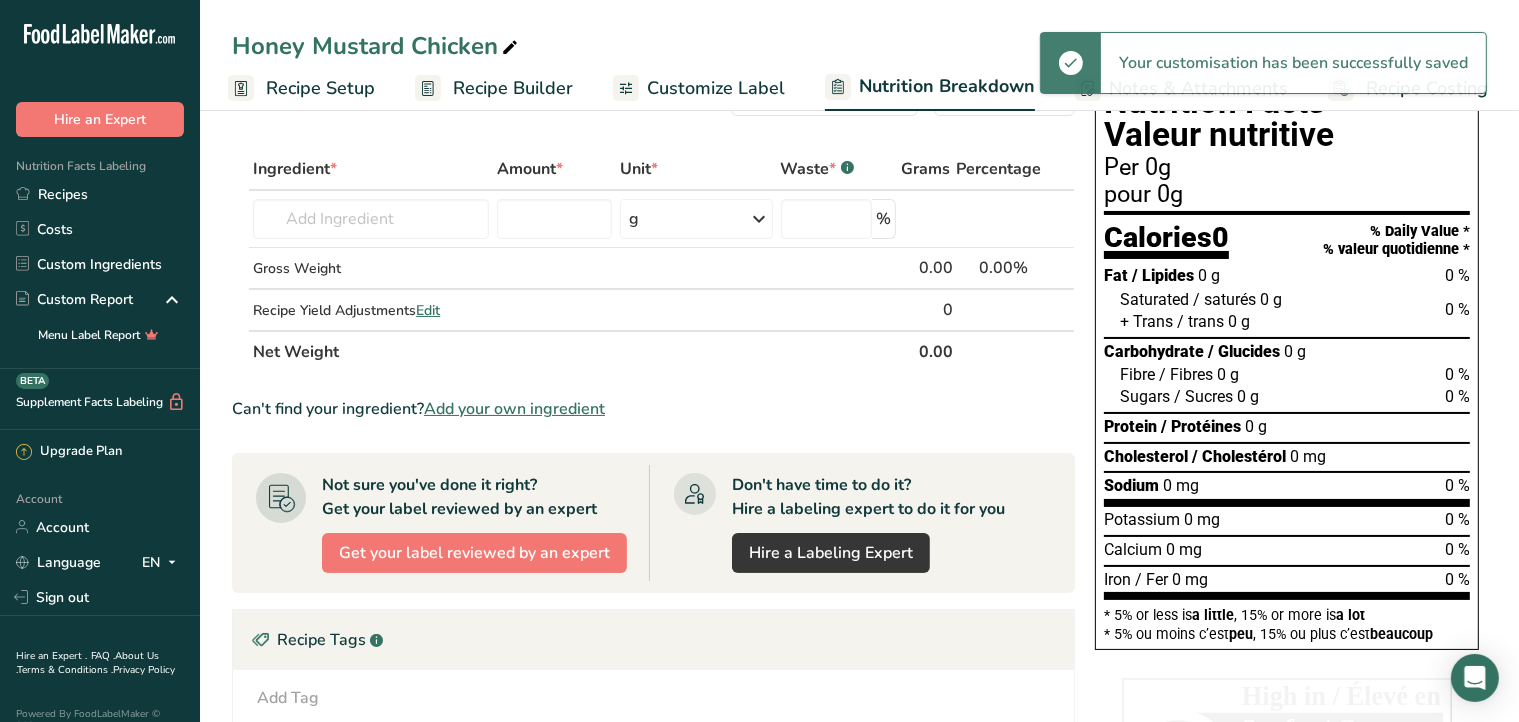 select on "Calories" 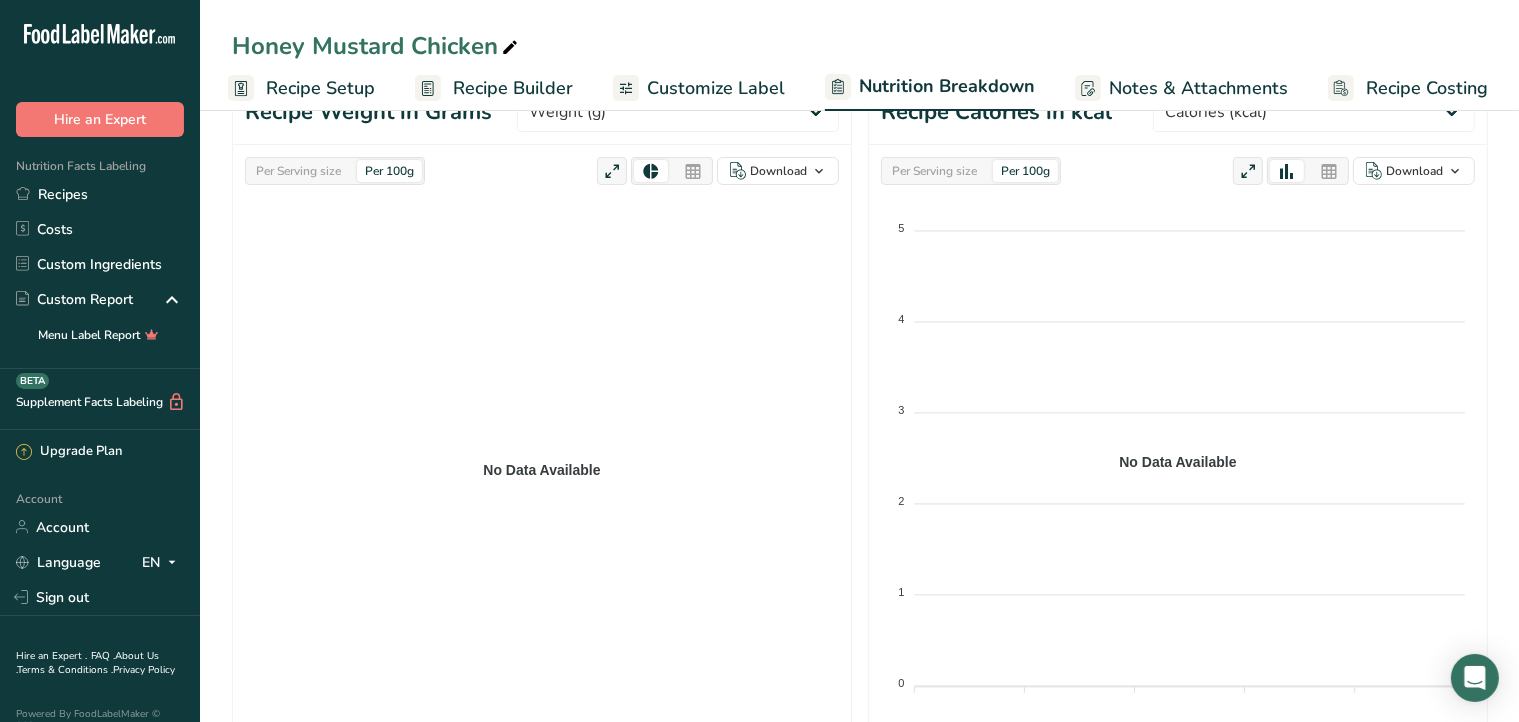 scroll, scrollTop: 0, scrollLeft: 0, axis: both 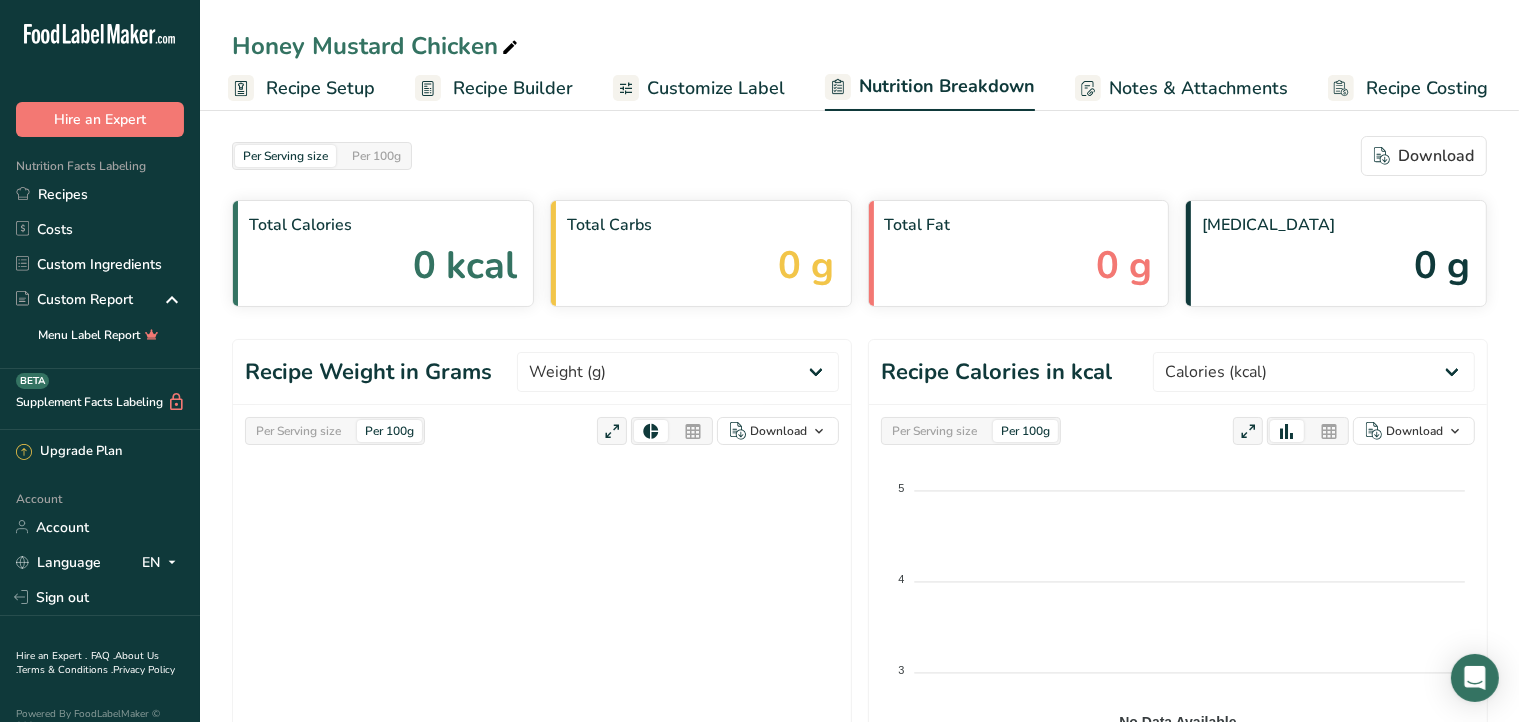click on "Recipe Builder" at bounding box center [513, 88] 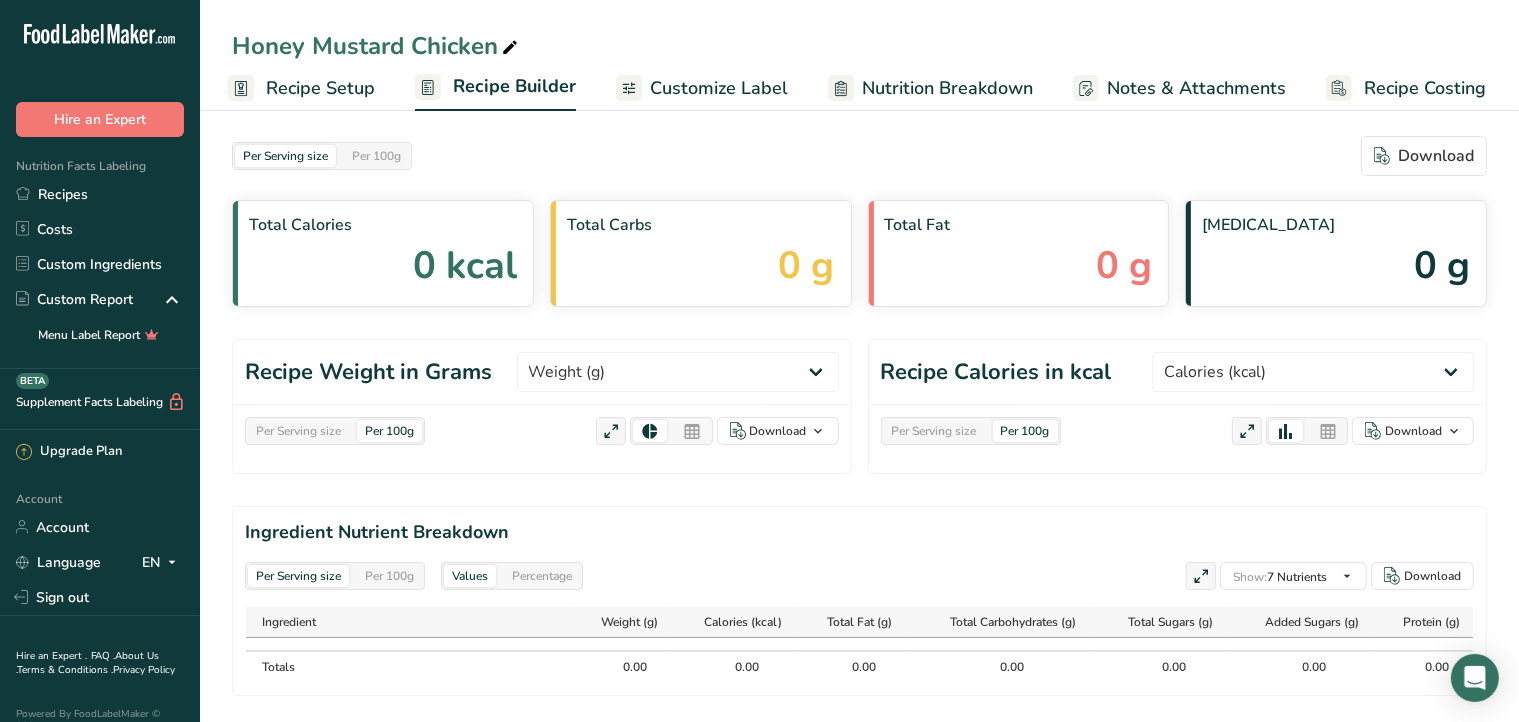 scroll, scrollTop: 0, scrollLeft: 2, axis: horizontal 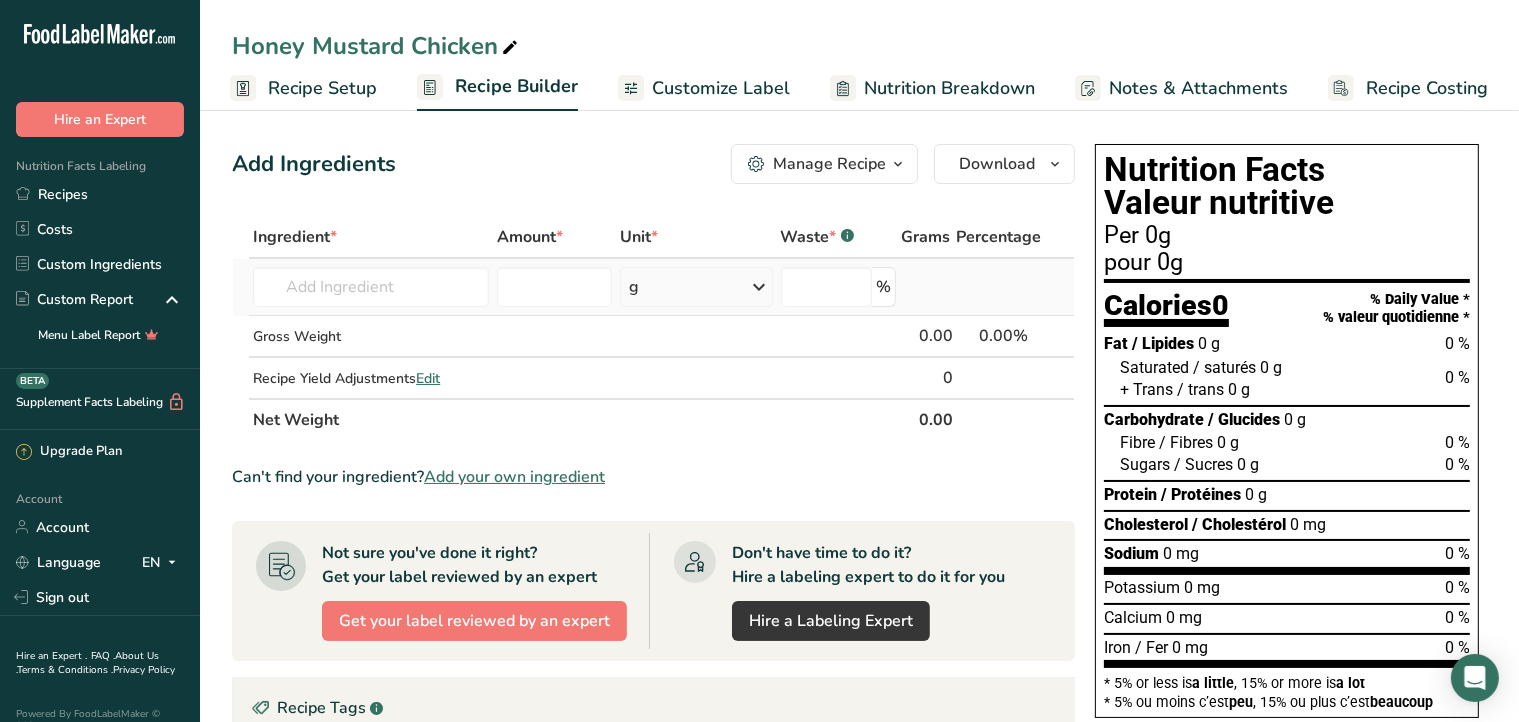 click on "%" at bounding box center [838, 287] 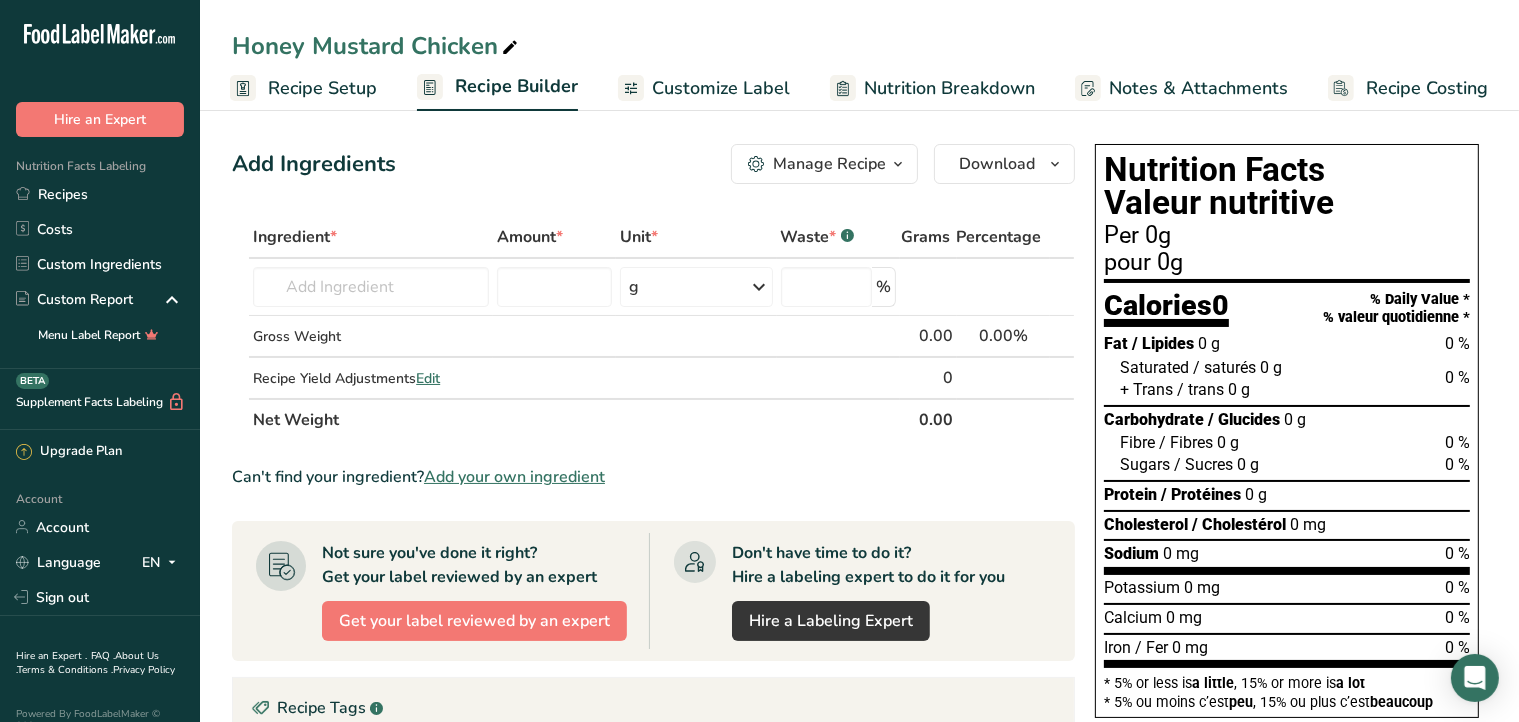 click on "Add your own ingredient" at bounding box center [514, 477] 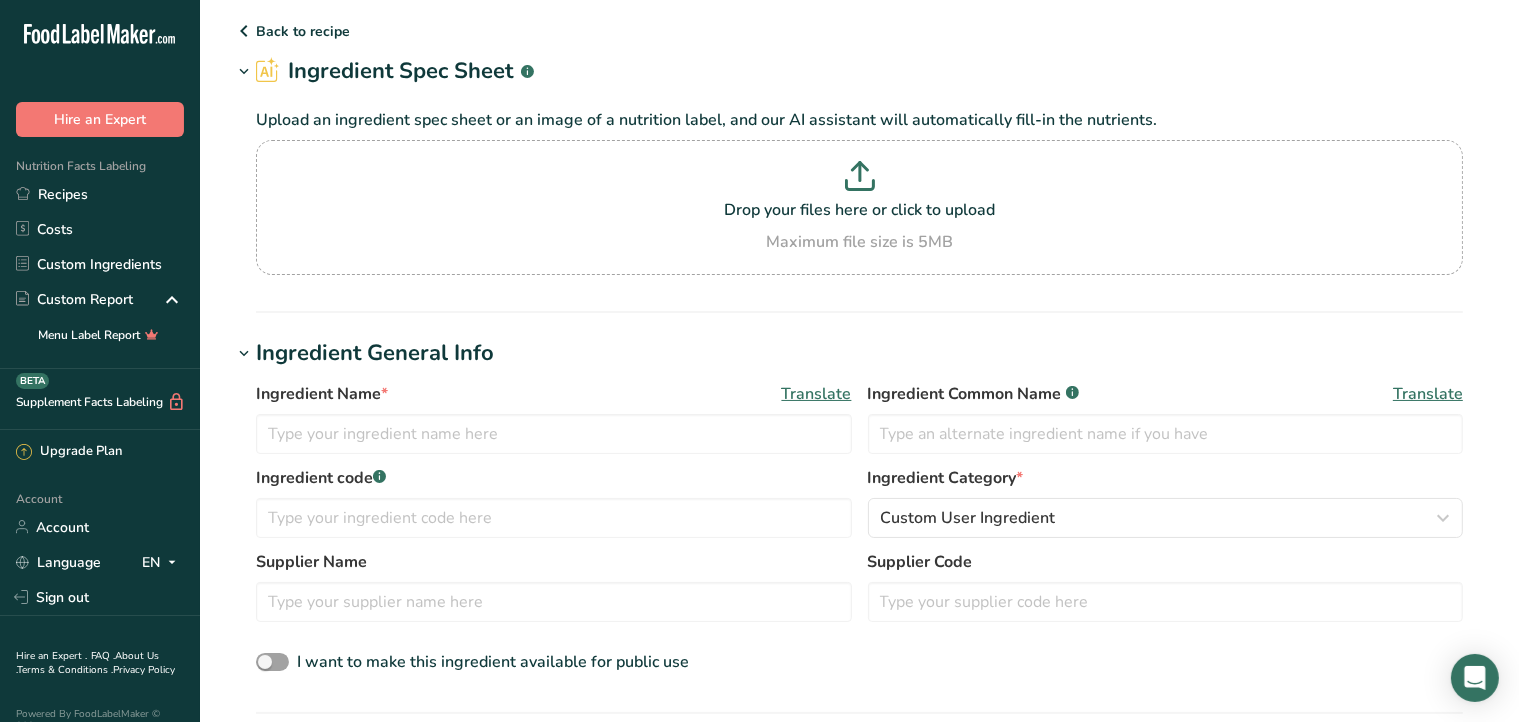 scroll, scrollTop: 0, scrollLeft: 0, axis: both 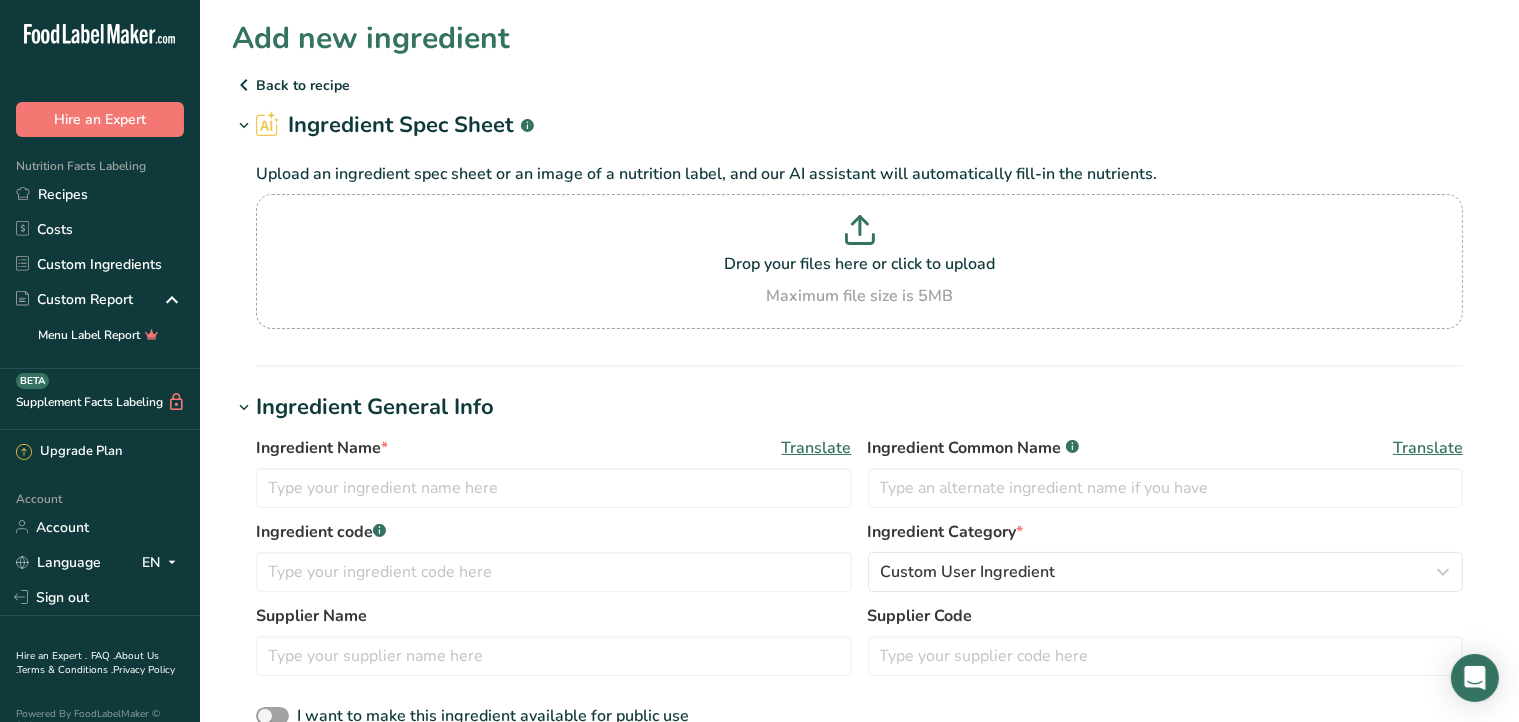 click on "Back to recipe" at bounding box center [859, 85] 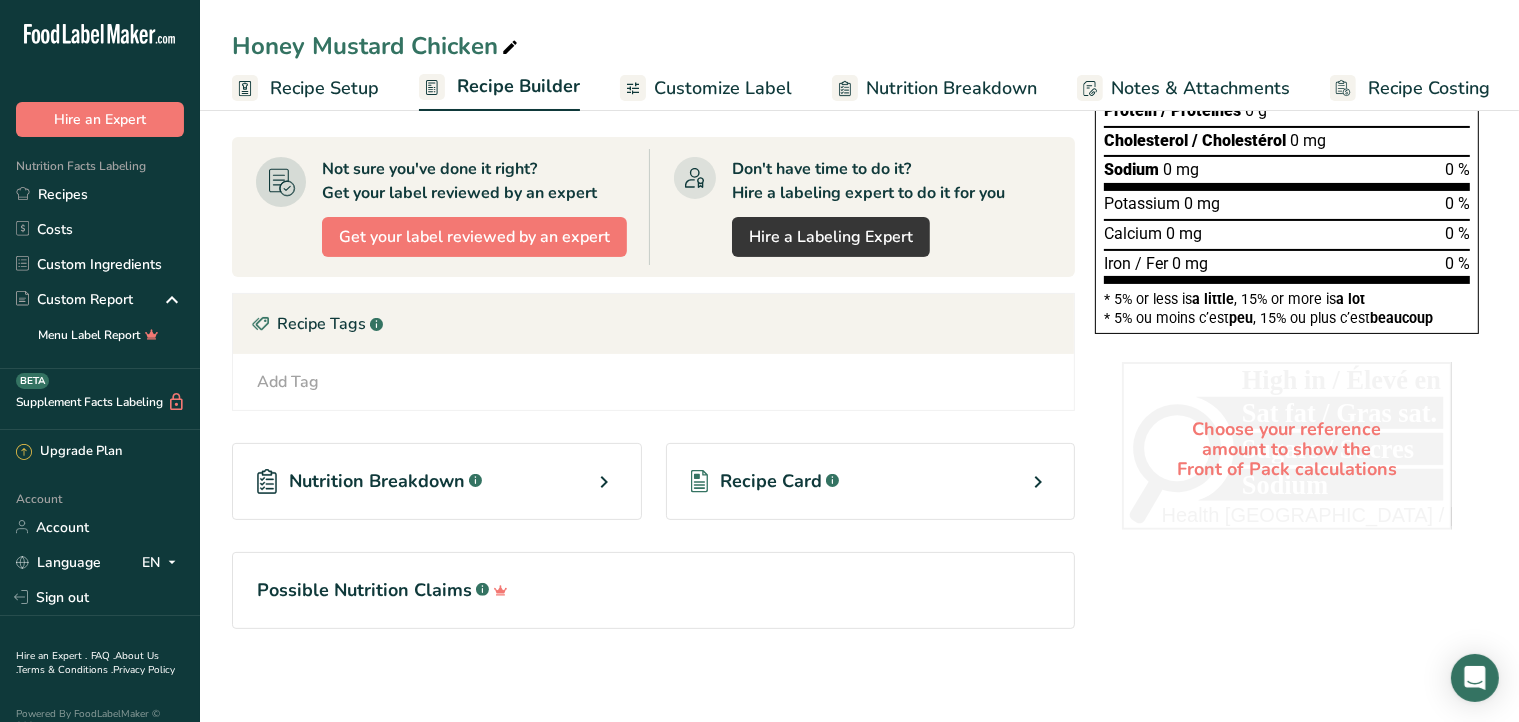 scroll, scrollTop: 0, scrollLeft: 0, axis: both 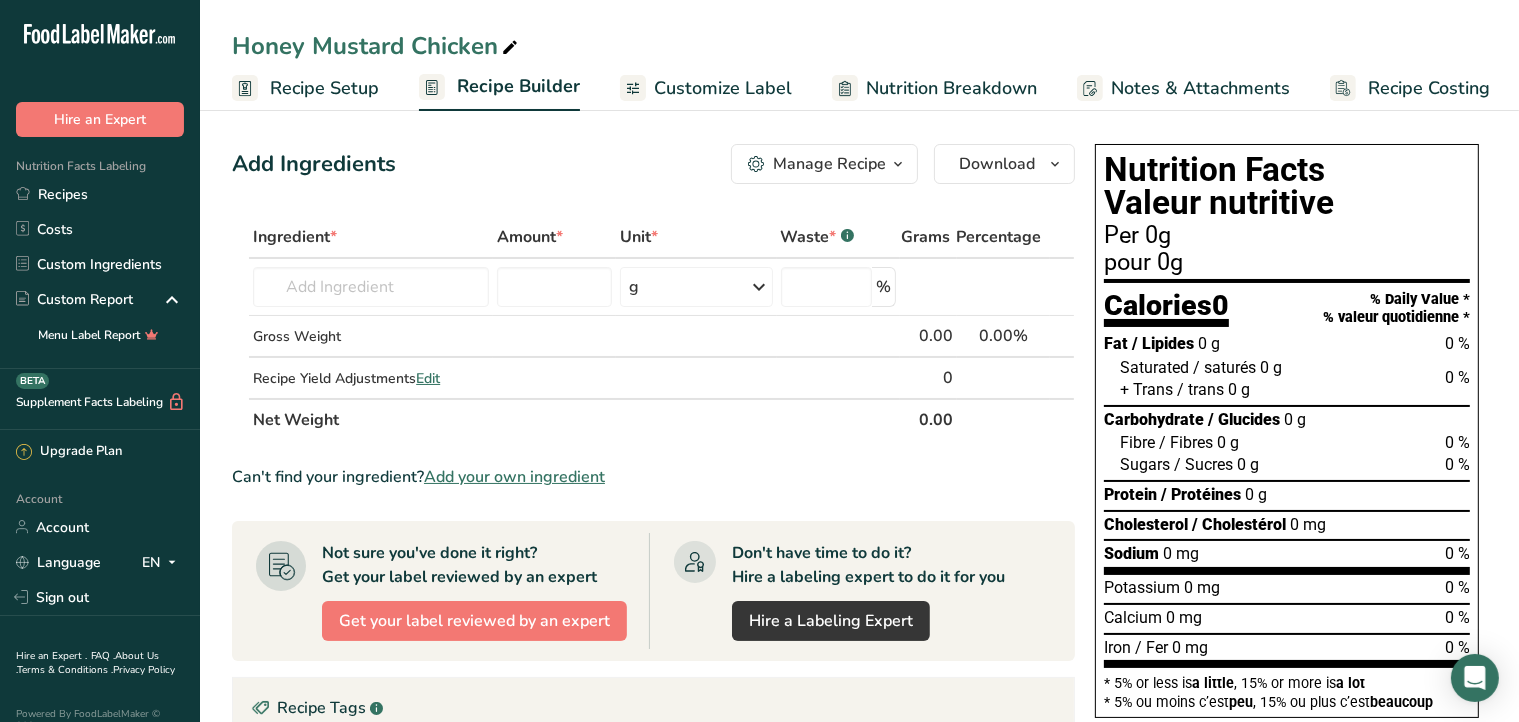 click on "Recipe Setup" at bounding box center (324, 88) 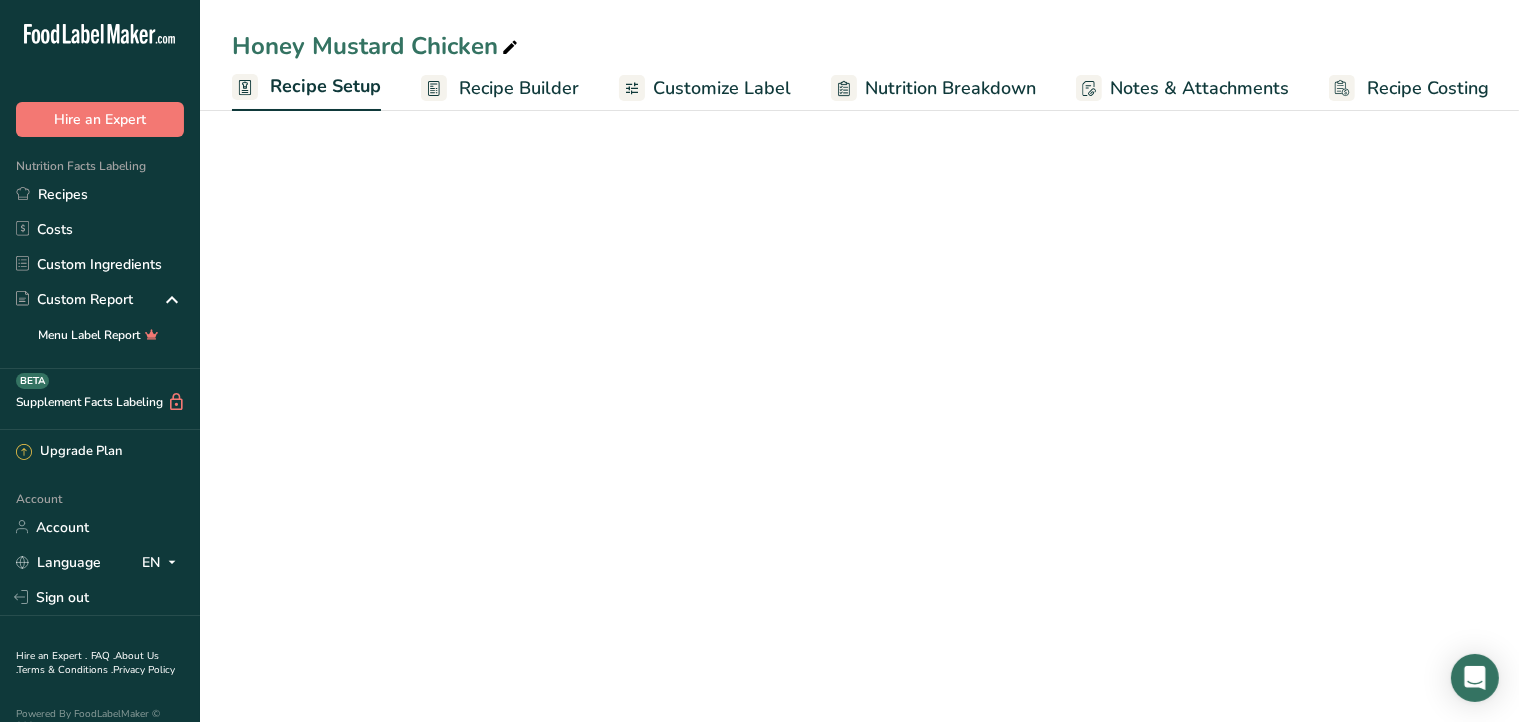 scroll, scrollTop: 0, scrollLeft: 1, axis: horizontal 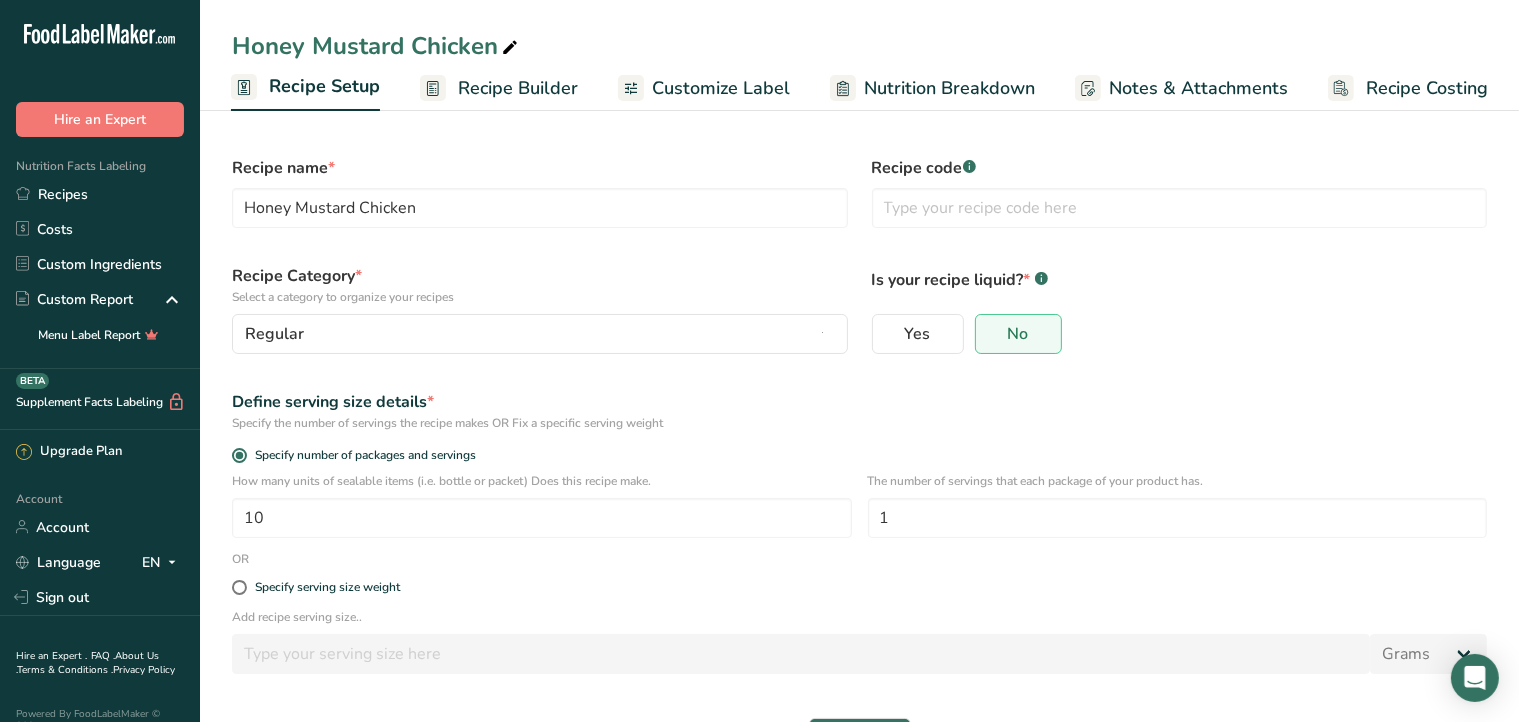 click on "Nutrition Breakdown" at bounding box center [932, 88] 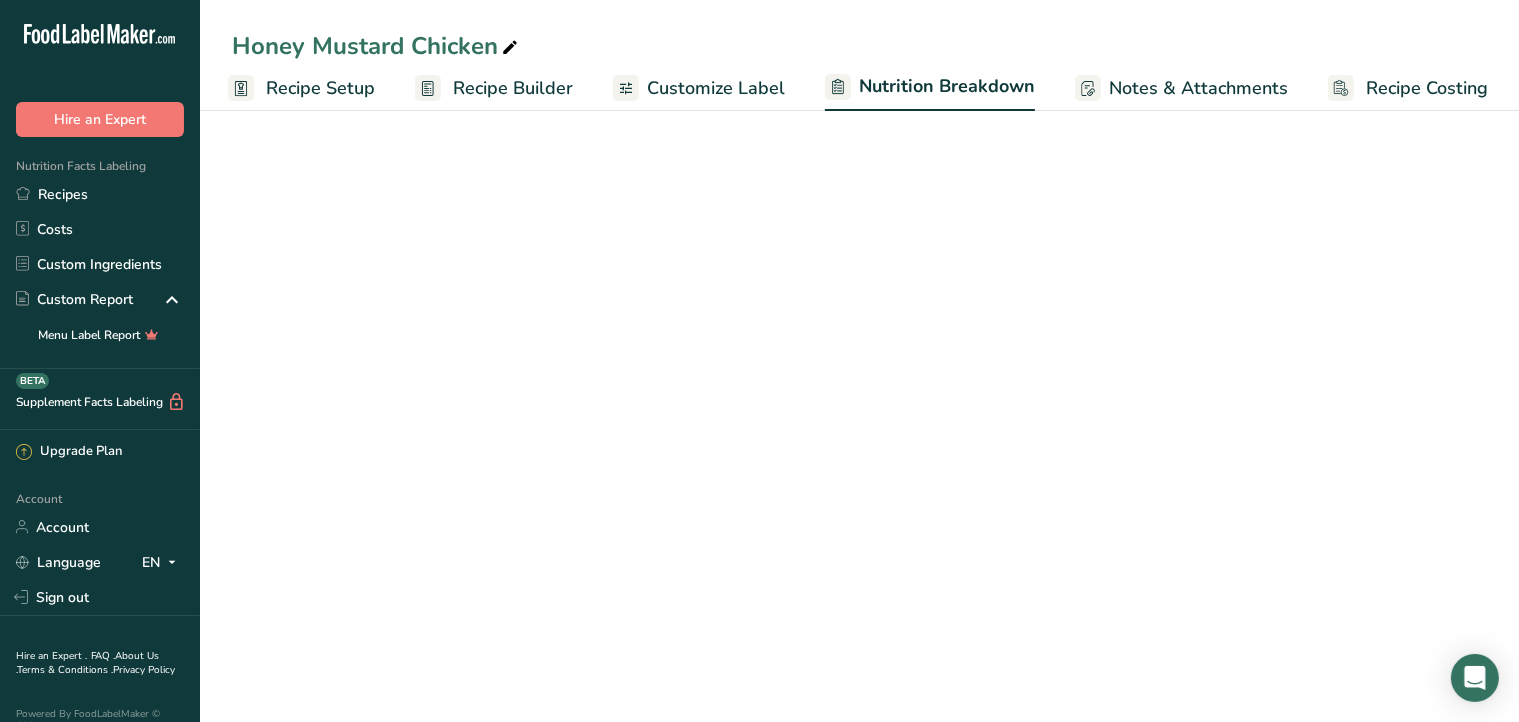 select on "Calories" 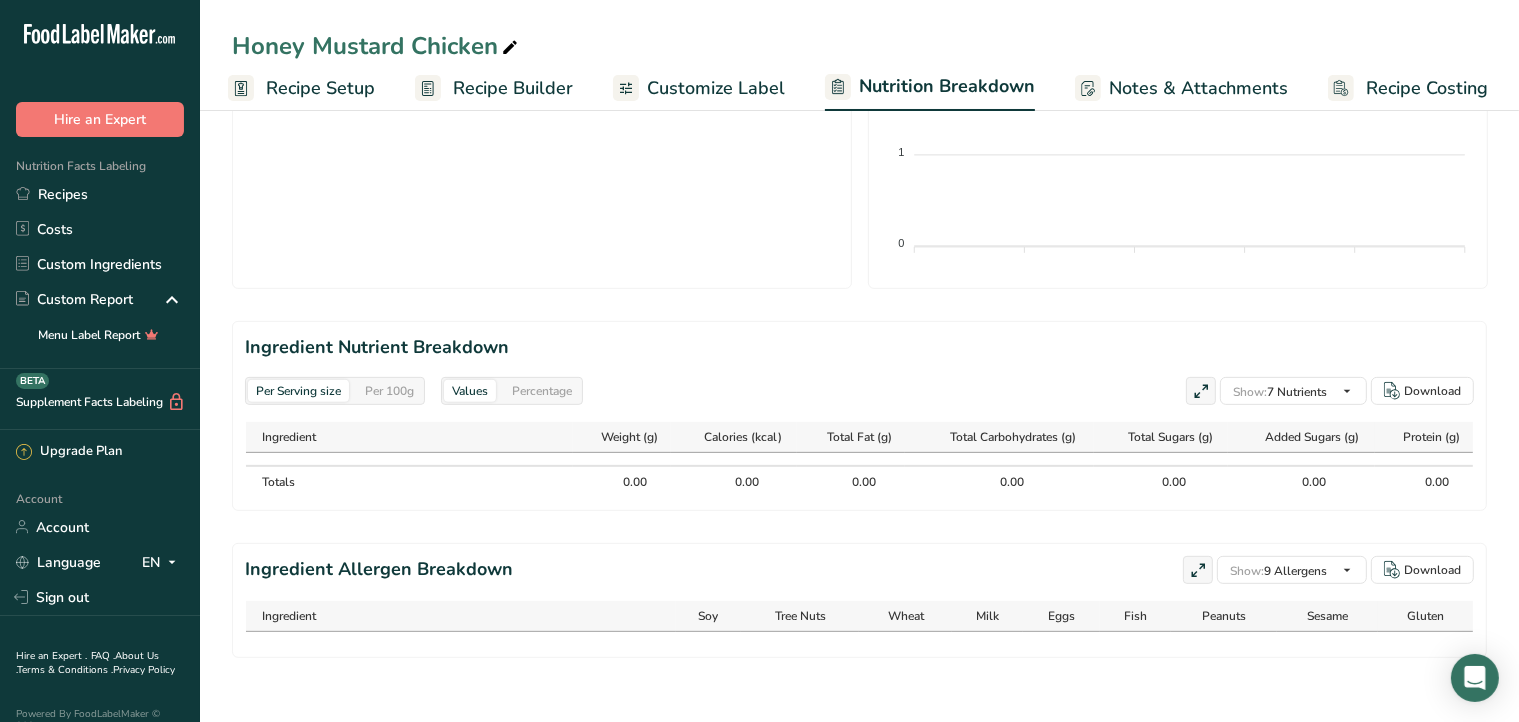 scroll, scrollTop: 0, scrollLeft: 0, axis: both 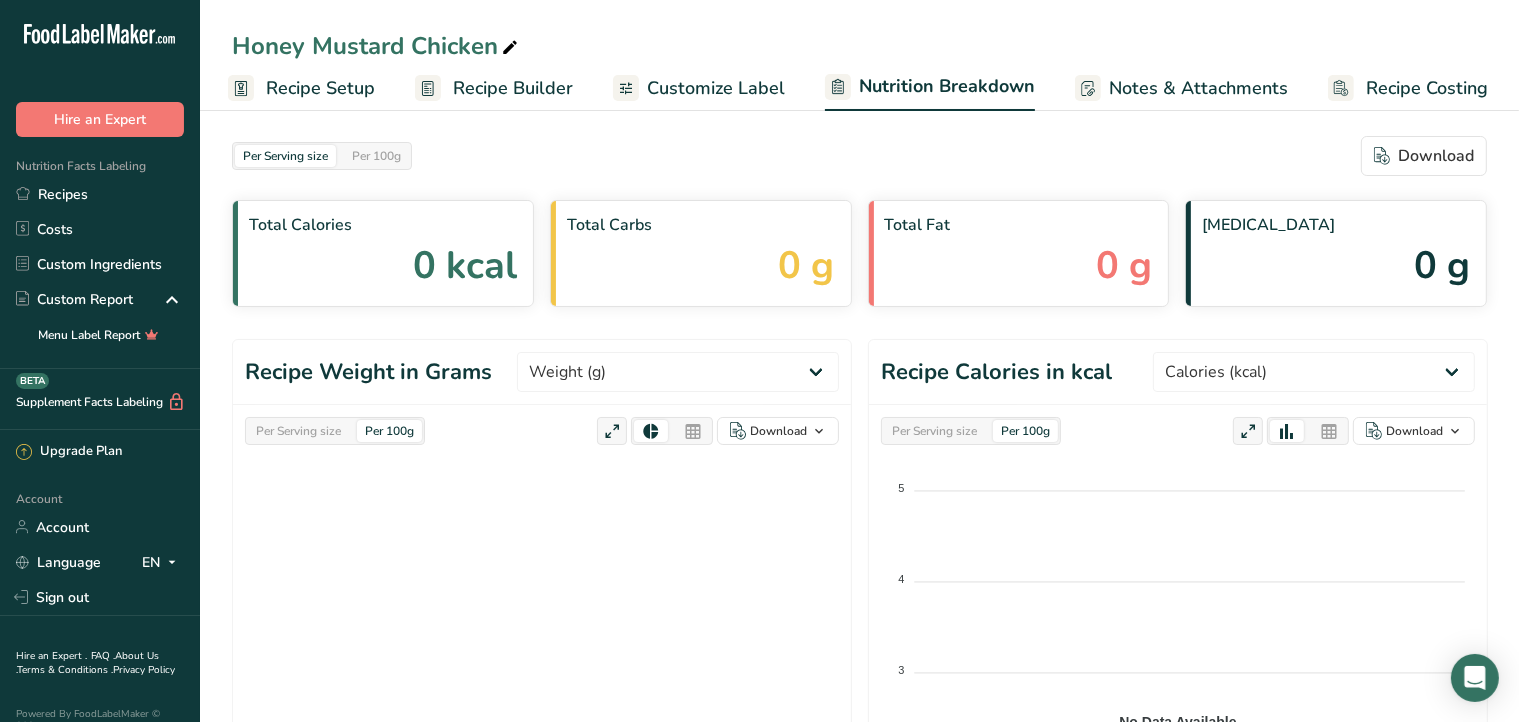 click on "Customize Label" at bounding box center [699, 88] 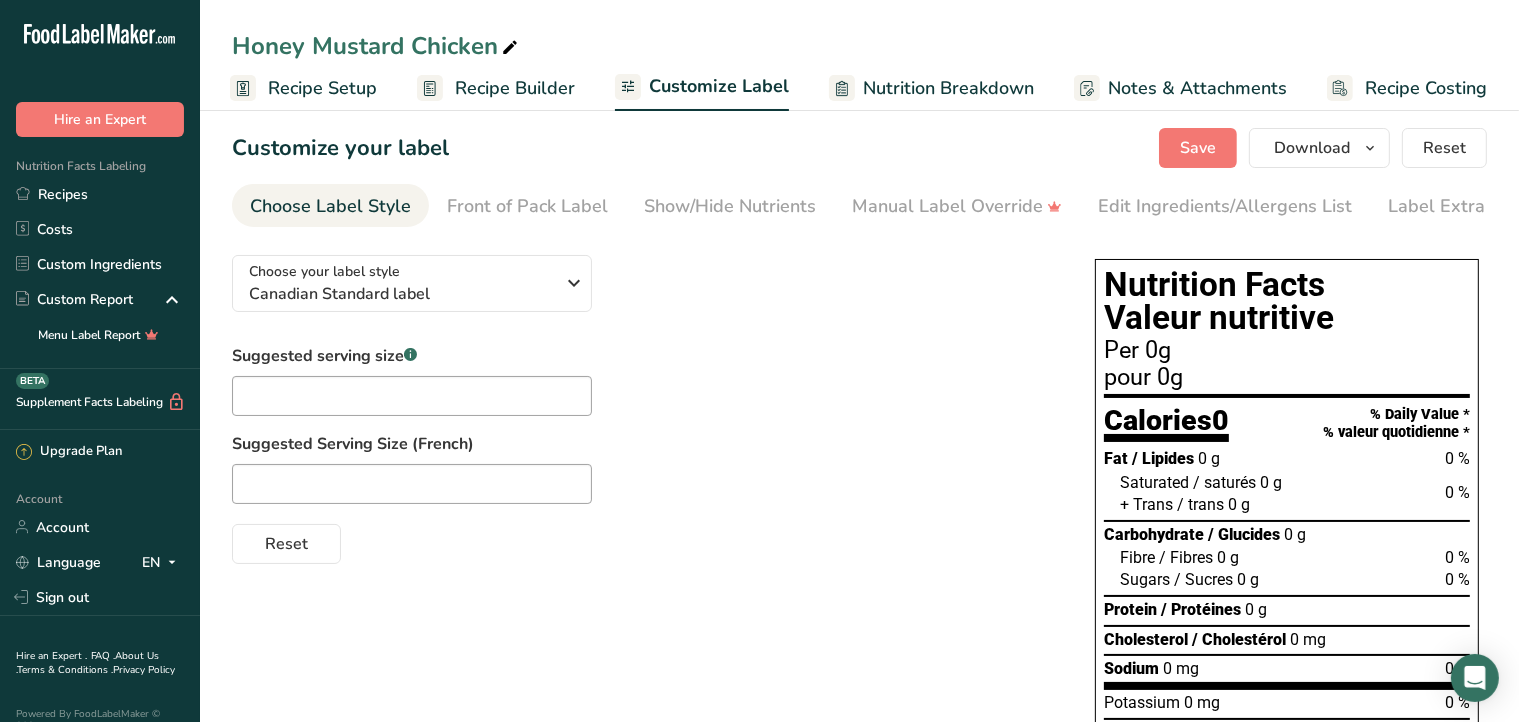 scroll, scrollTop: 0, scrollLeft: 0, axis: both 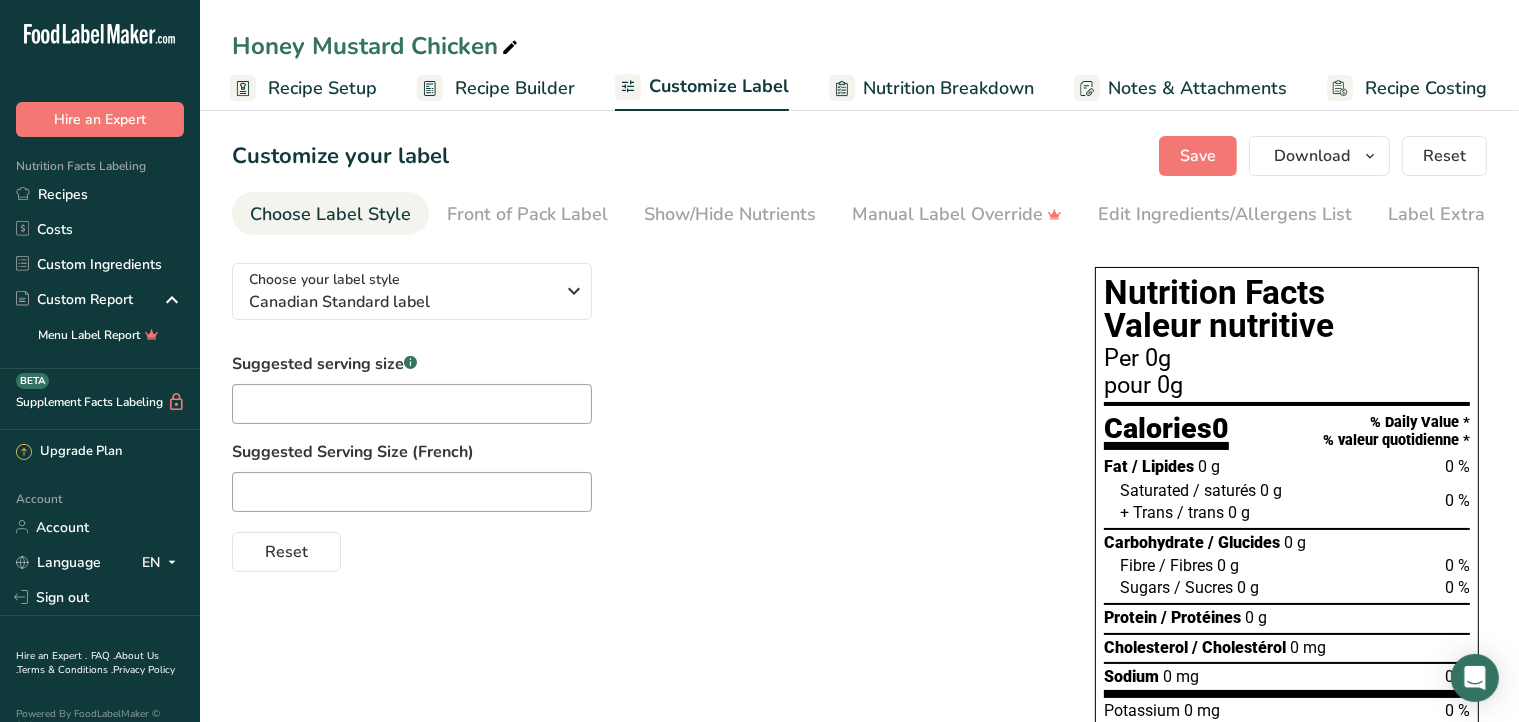 click on "Recipe Builder" at bounding box center [515, 88] 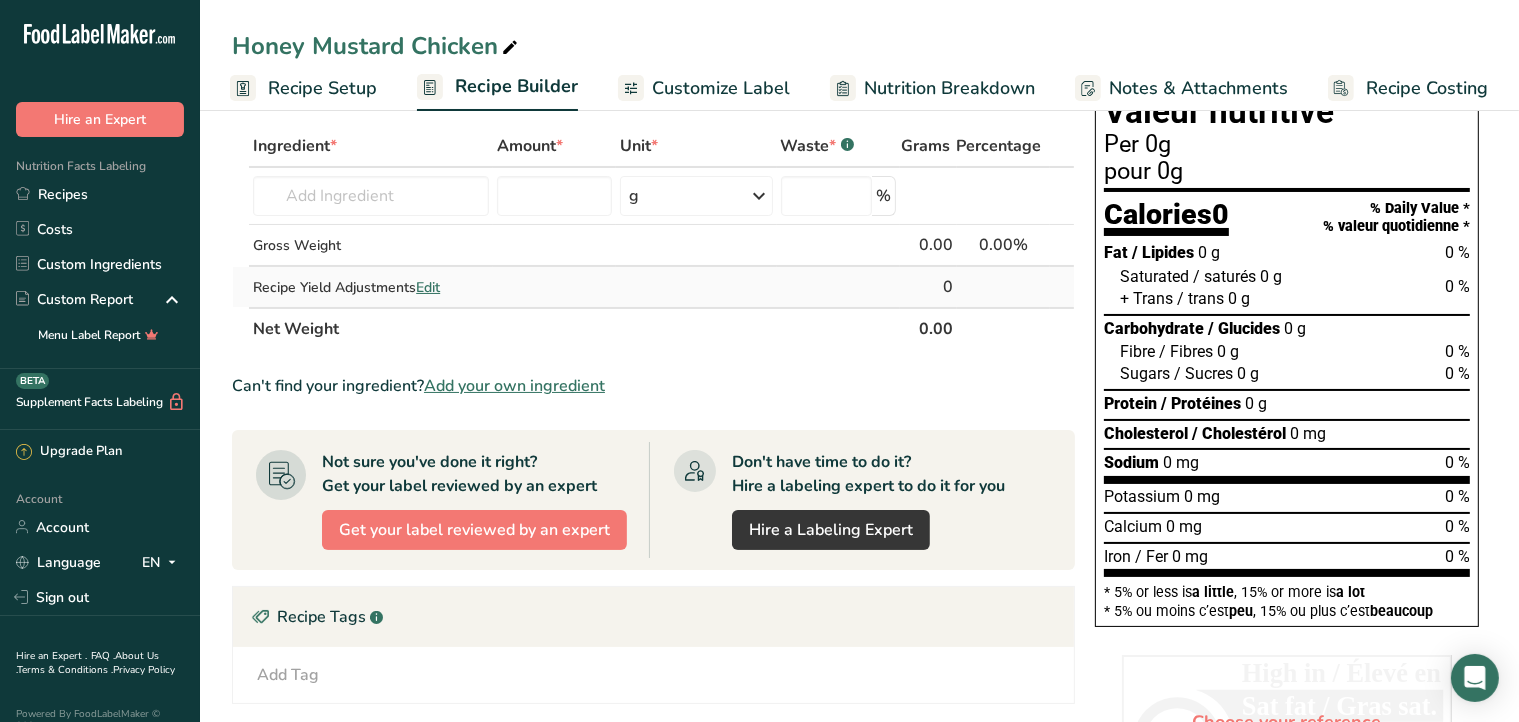 scroll, scrollTop: 88, scrollLeft: 0, axis: vertical 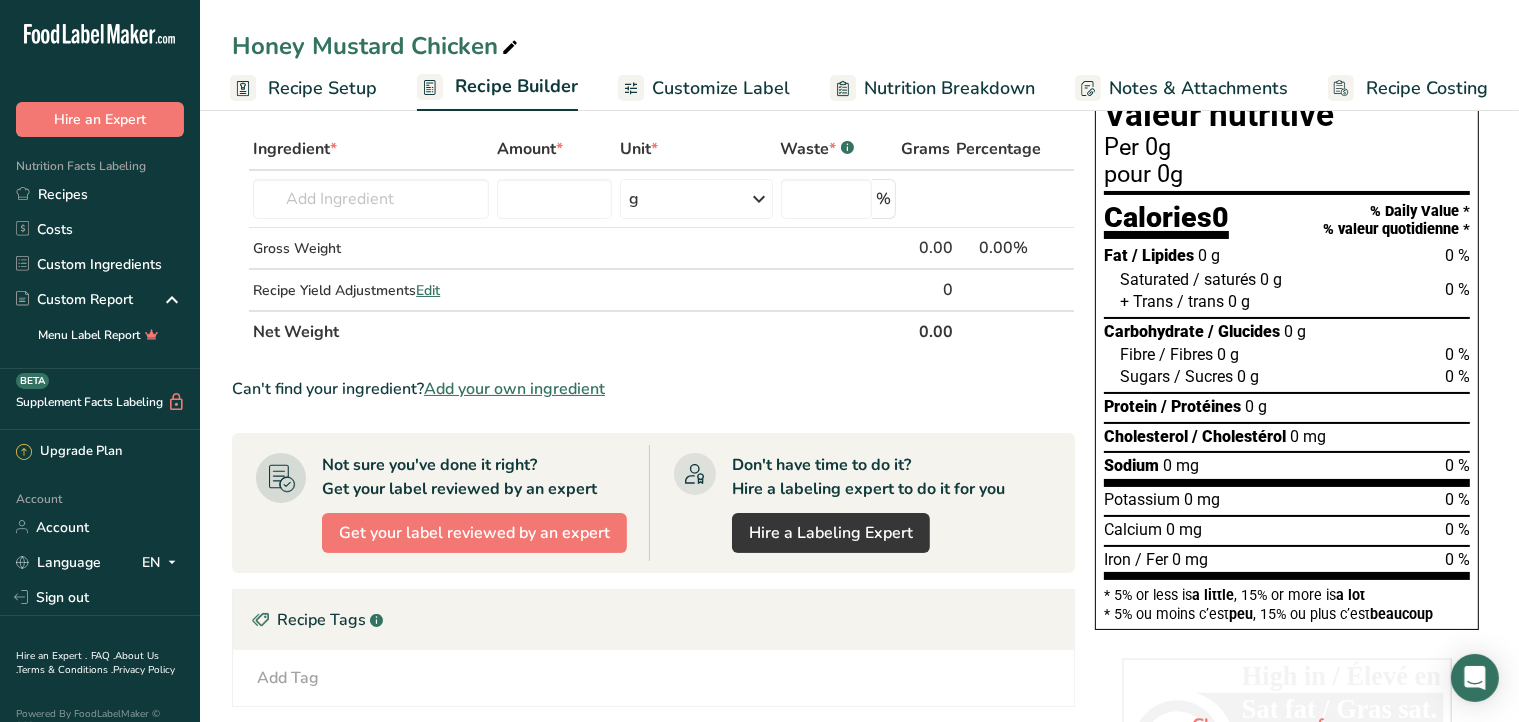 click on "Add your own ingredient" at bounding box center [514, 389] 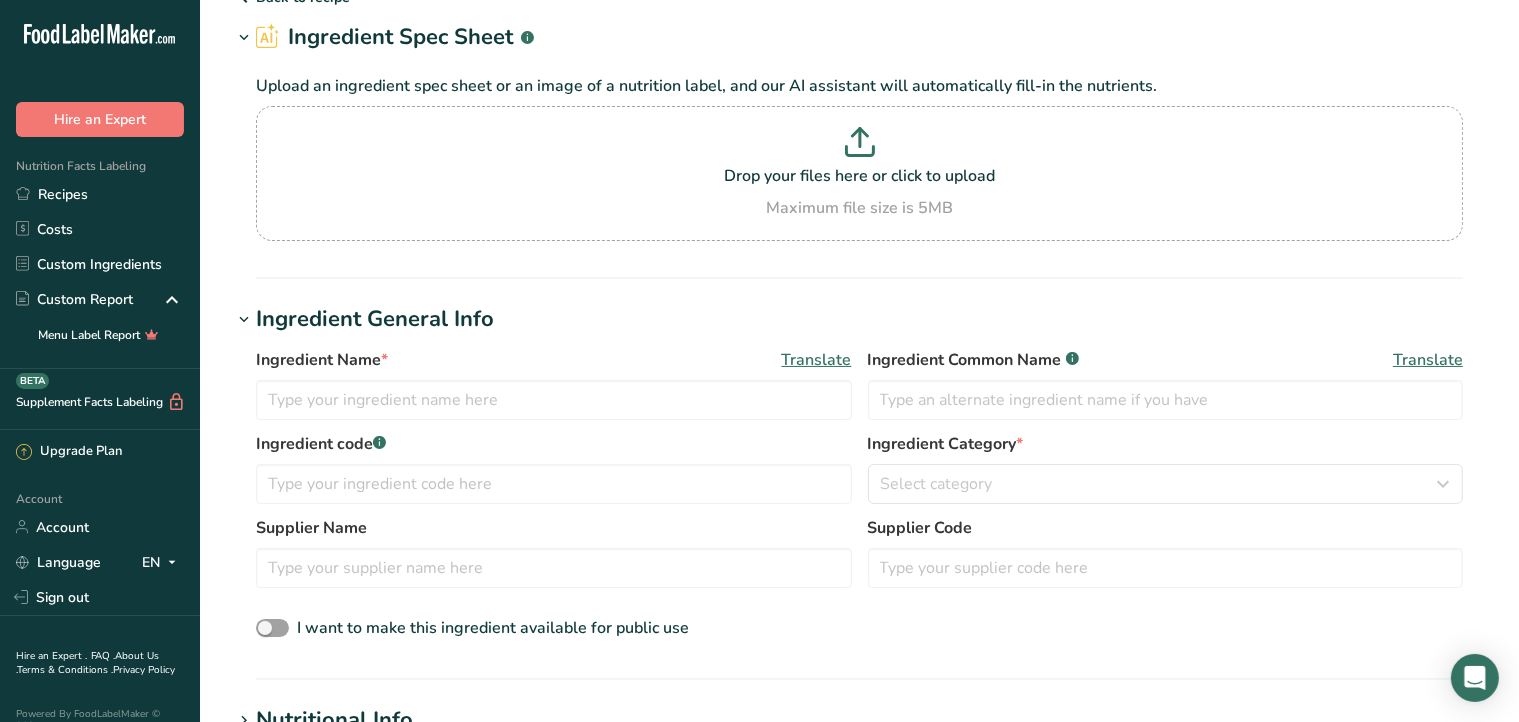 scroll, scrollTop: 0, scrollLeft: 0, axis: both 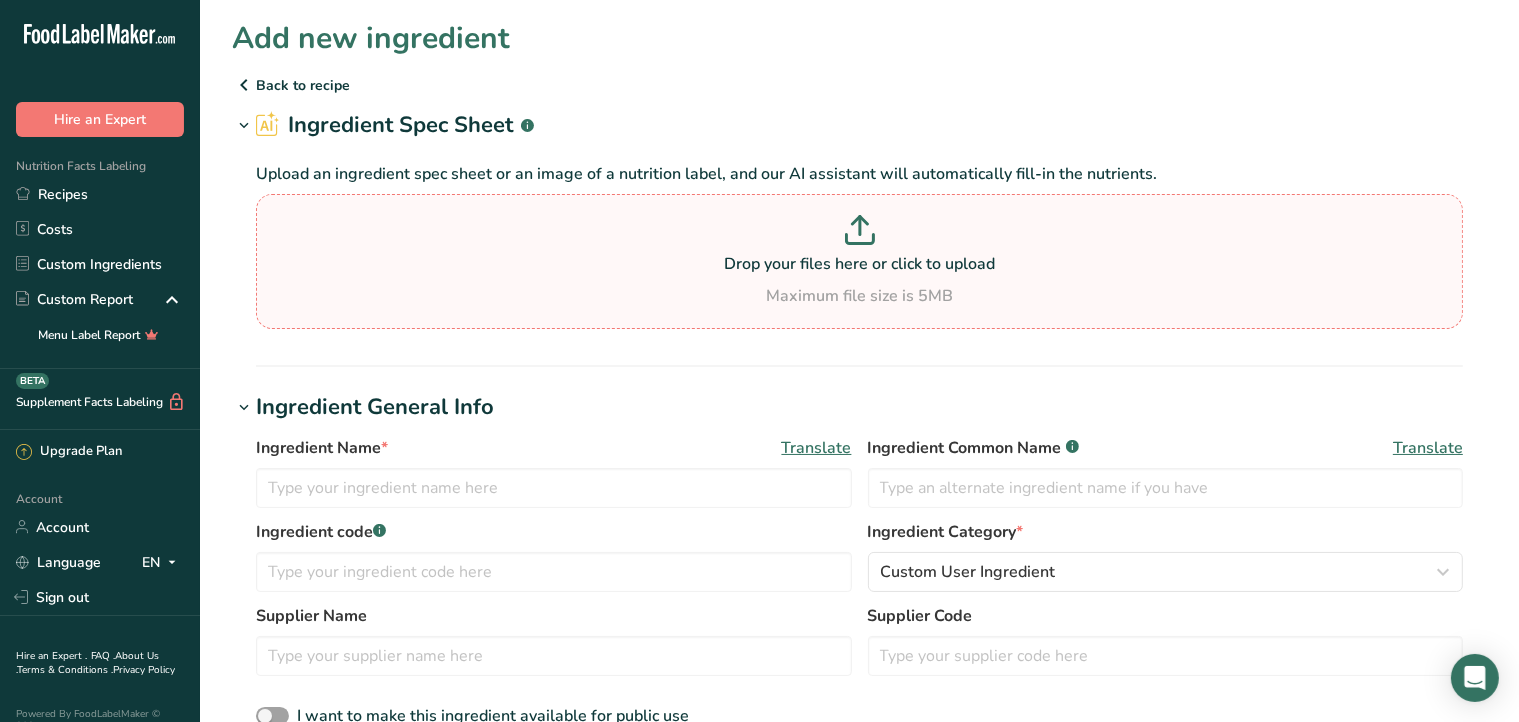 click at bounding box center [859, 233] 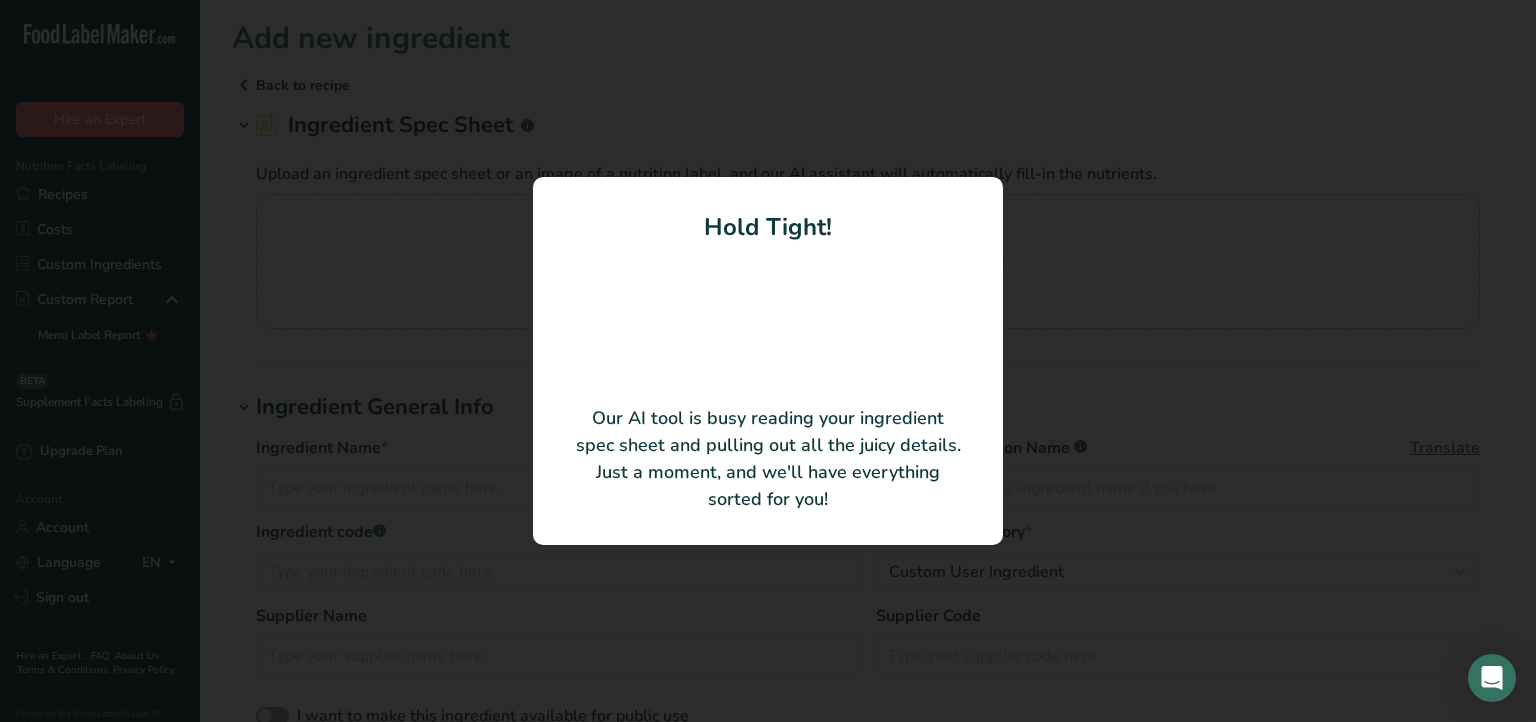 type 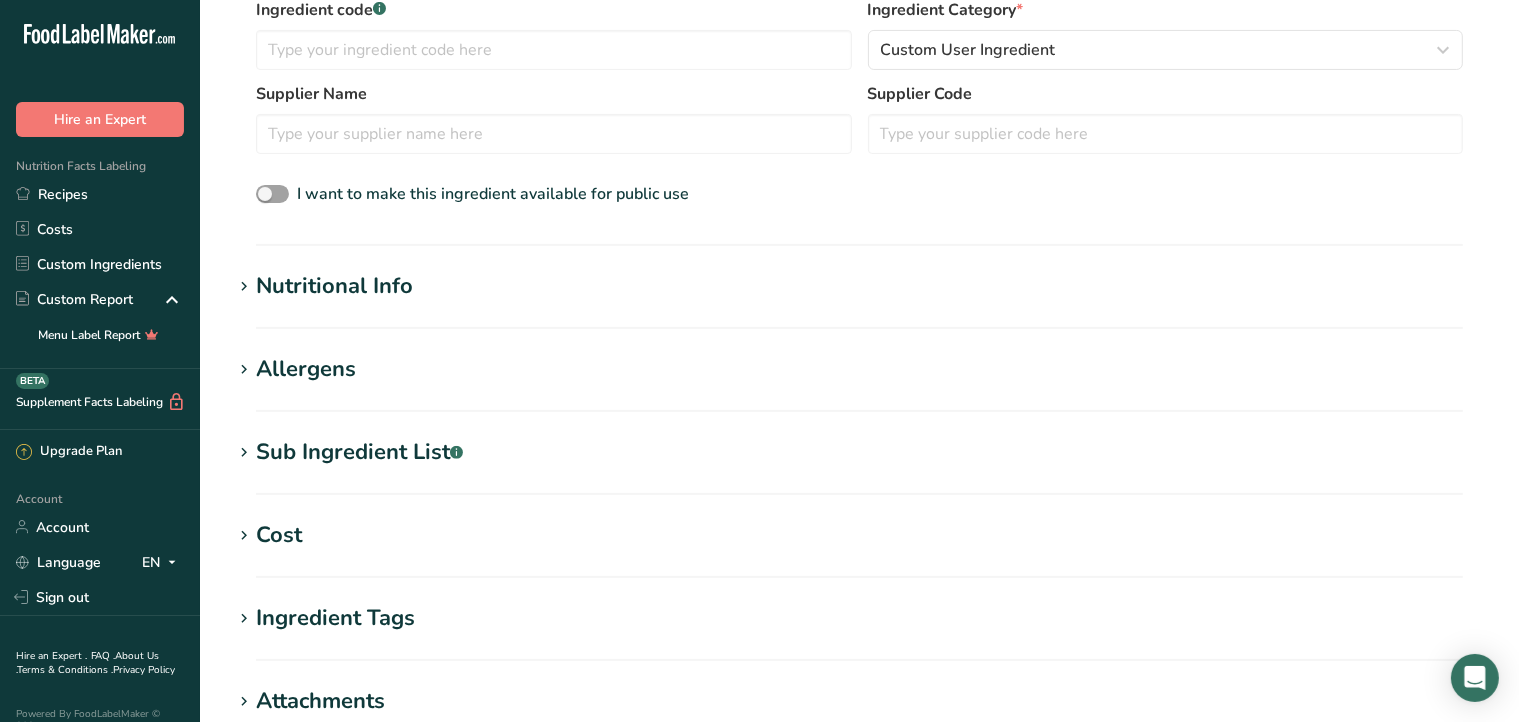 scroll, scrollTop: 0, scrollLeft: 0, axis: both 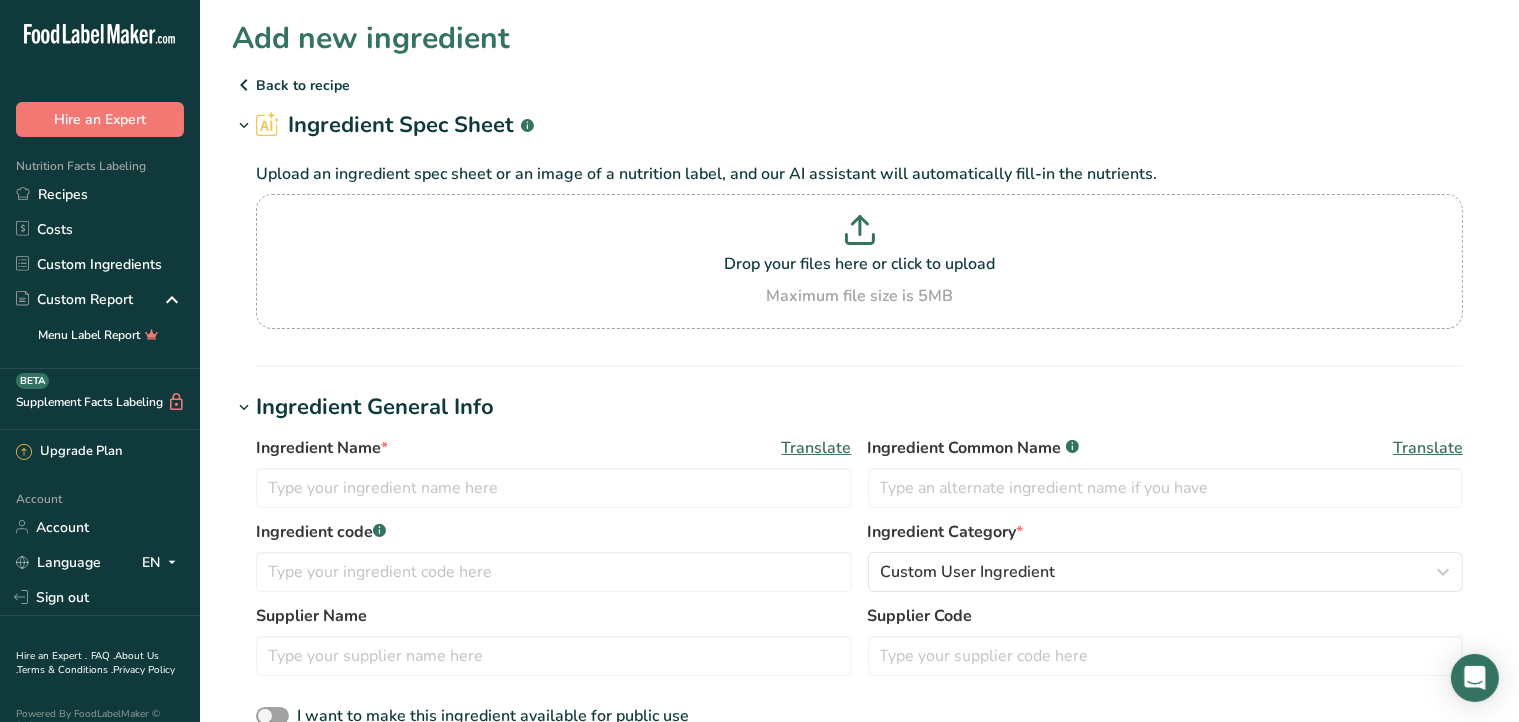 click on "Back to recipe" at bounding box center [859, 85] 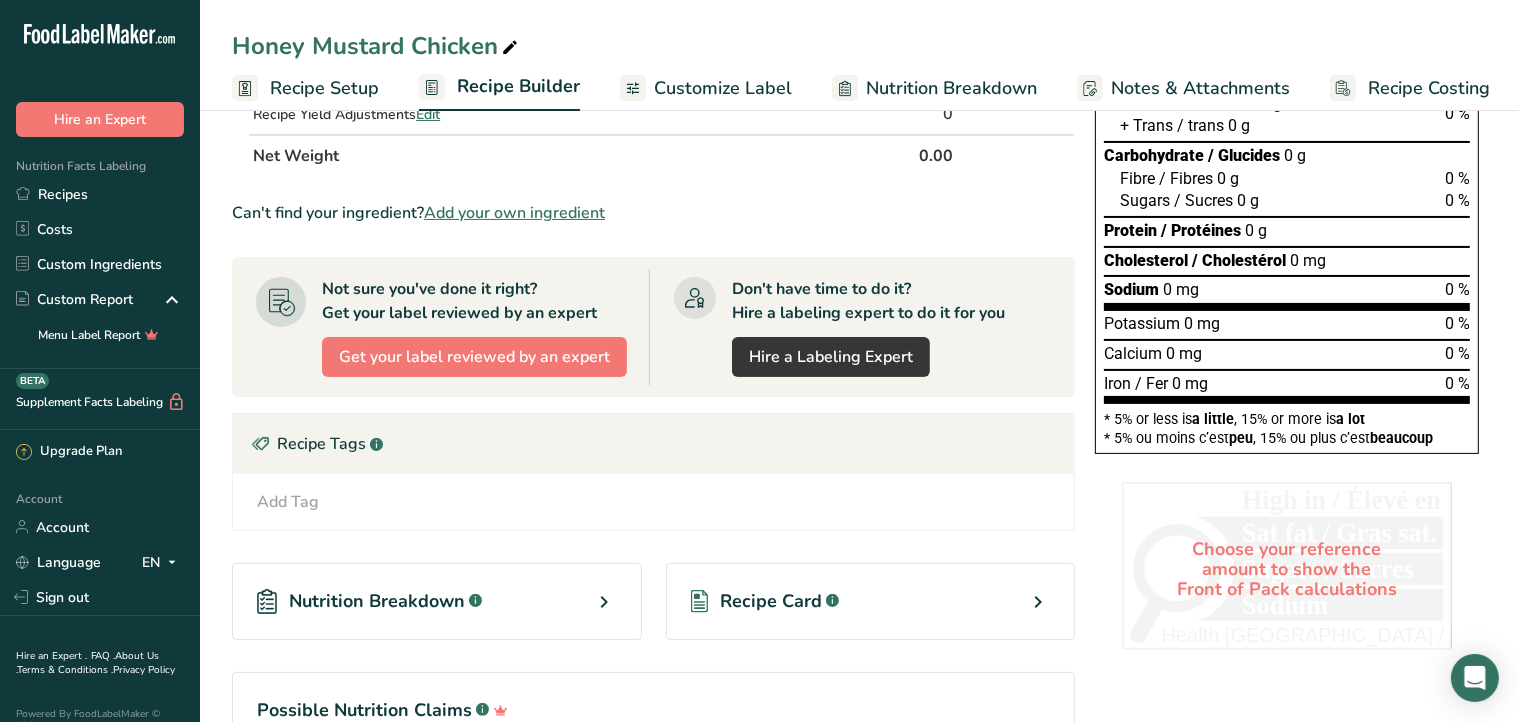 scroll, scrollTop: 384, scrollLeft: 0, axis: vertical 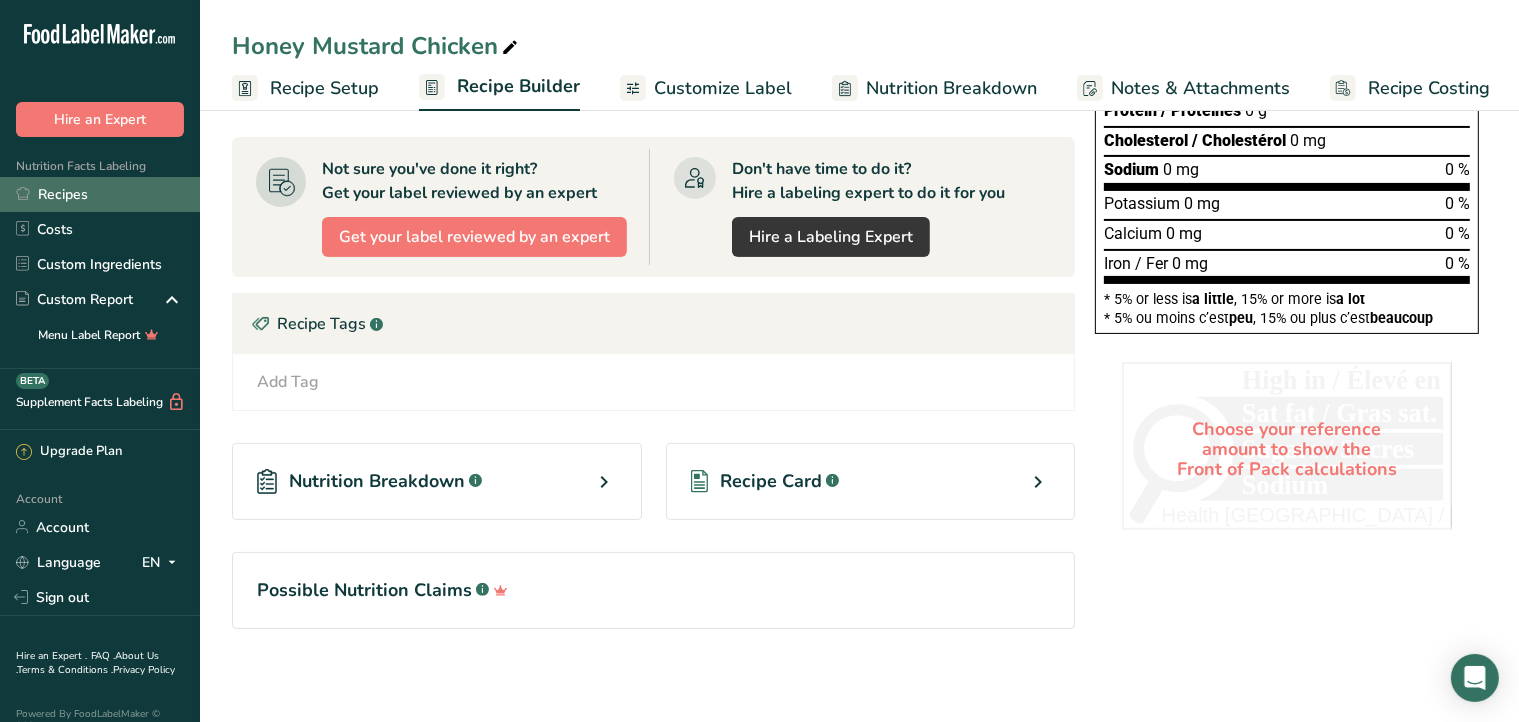 click on "Recipes" at bounding box center (100, 194) 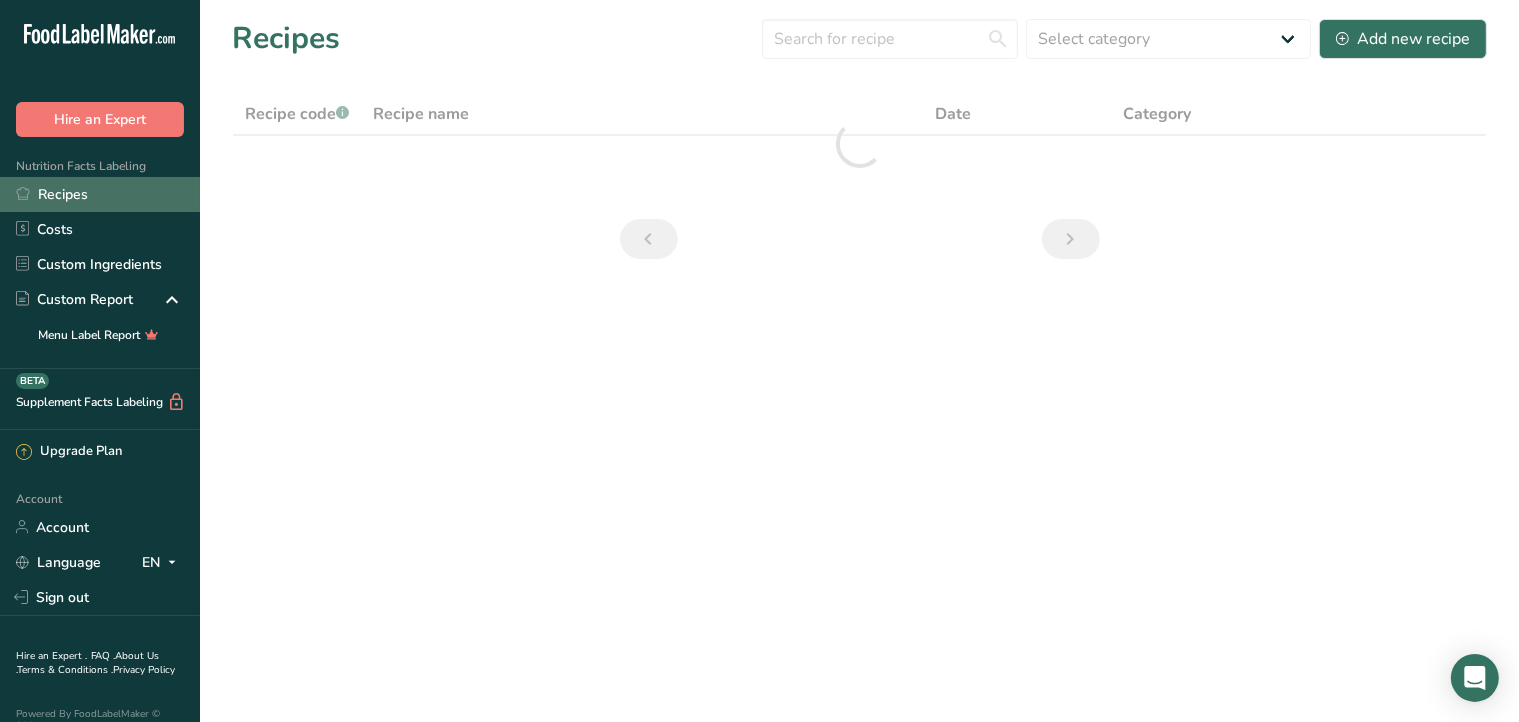 scroll, scrollTop: 0, scrollLeft: 0, axis: both 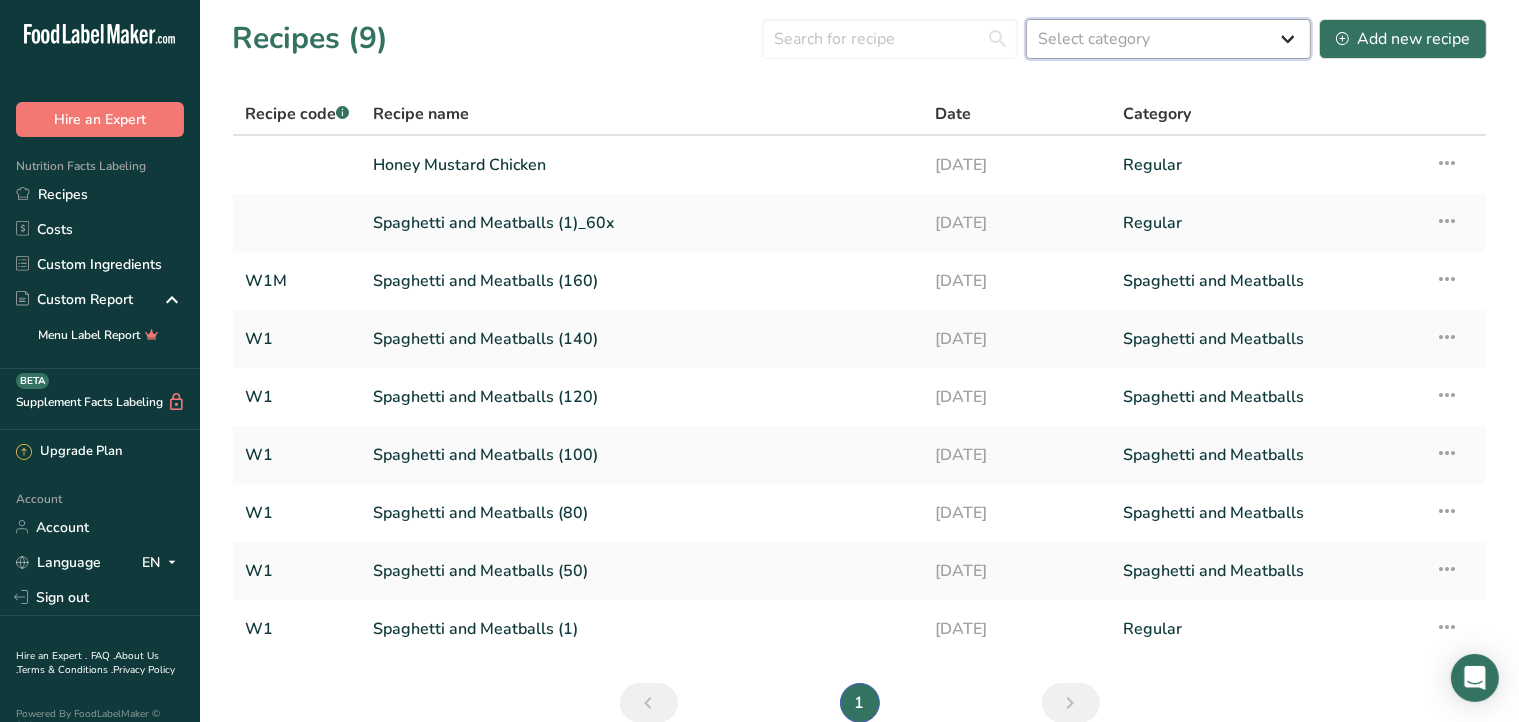 click on "Select category
All
Baked Goods
Beverages
Confectionery
Cooked Meals, Salads, & Sauces
Dairy
Regular
Snacks
Spaghetti and Meatballs
W1 Spaghetti and meatballs" at bounding box center (1168, 39) 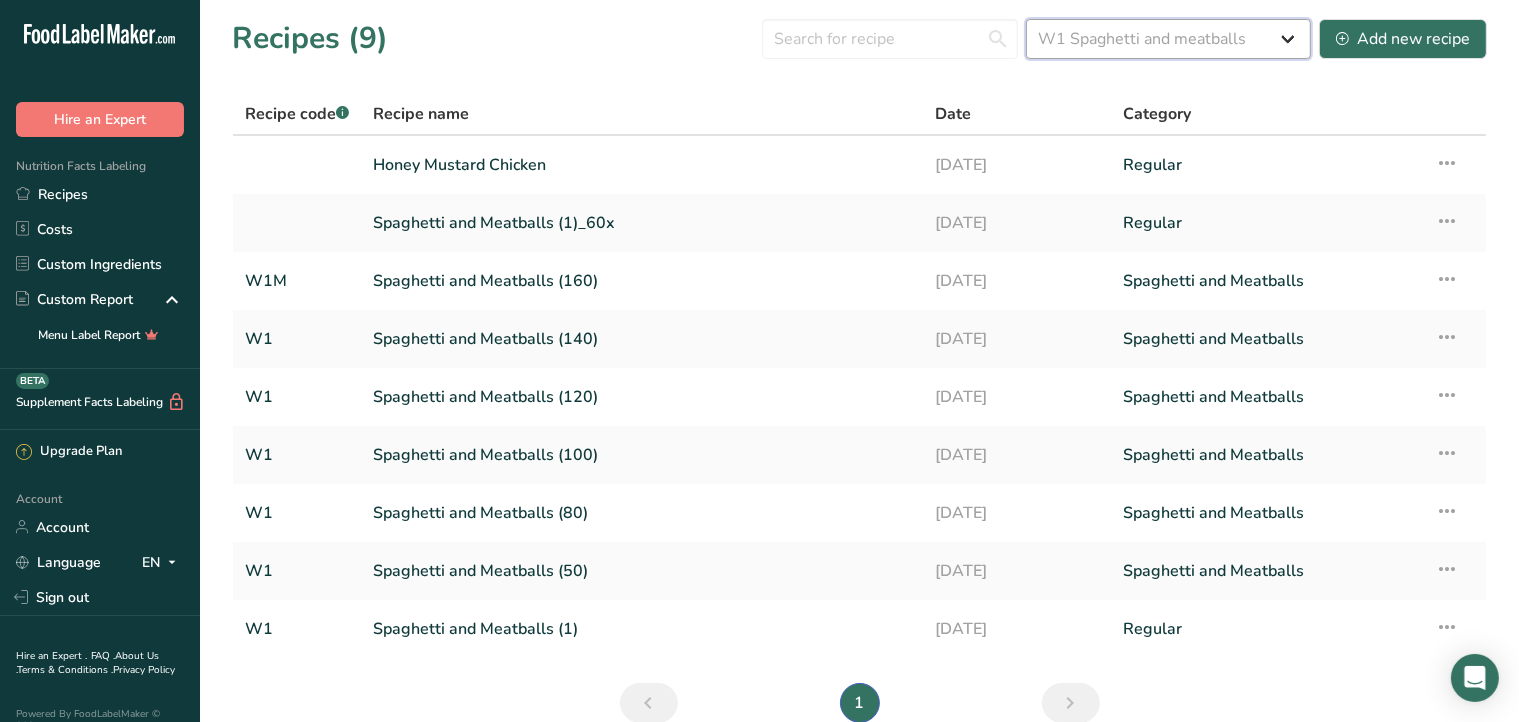 click on "Select category
All
Baked Goods
Beverages
Confectionery
Cooked Meals, Salads, & Sauces
Dairy
Regular
Snacks
Spaghetti and Meatballs
W1 Spaghetti and meatballs" at bounding box center (1168, 39) 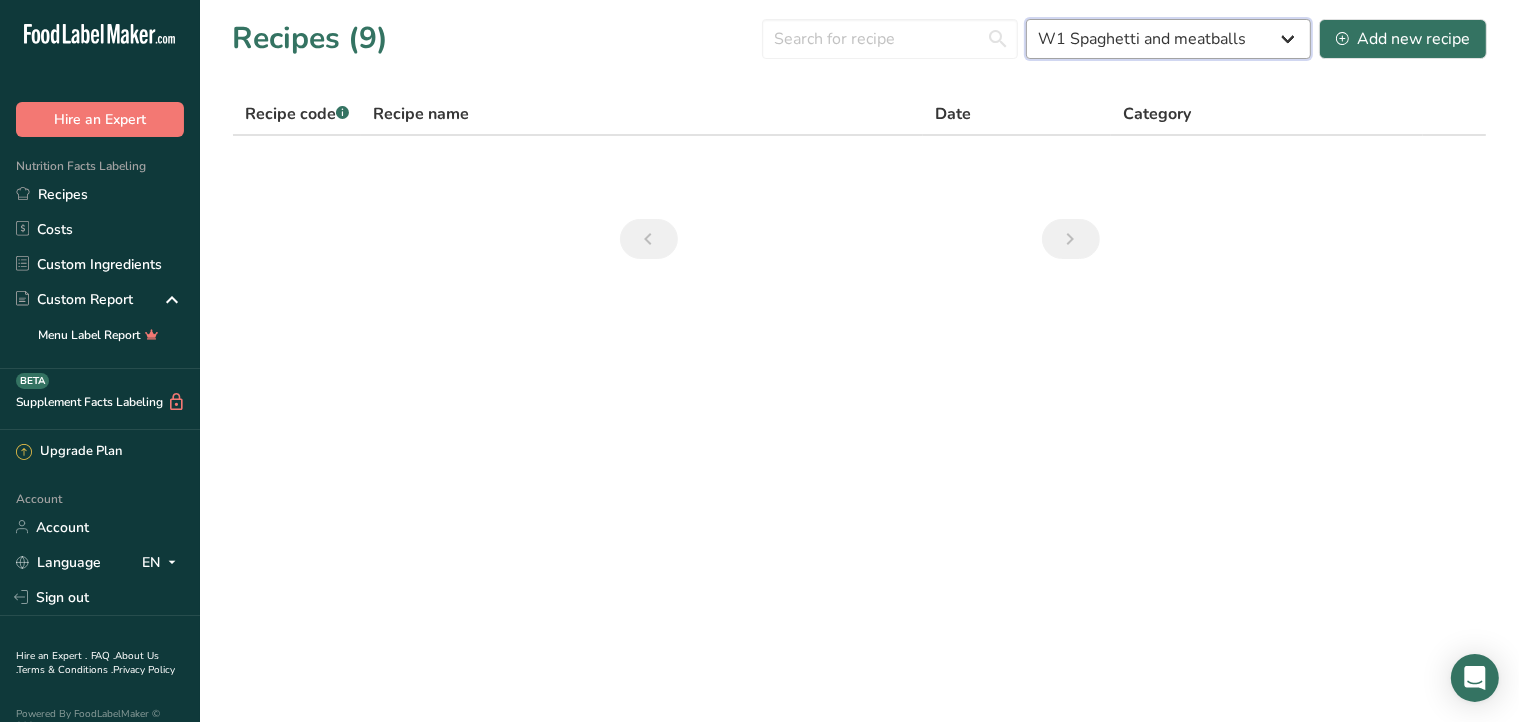 click on "All
Baked Goods
Beverages
Confectionery
Cooked Meals, Salads, & Sauces
Dairy
Regular
Snacks
Spaghetti and Meatballs
W1 Spaghetti and meatballs" at bounding box center (1168, 39) 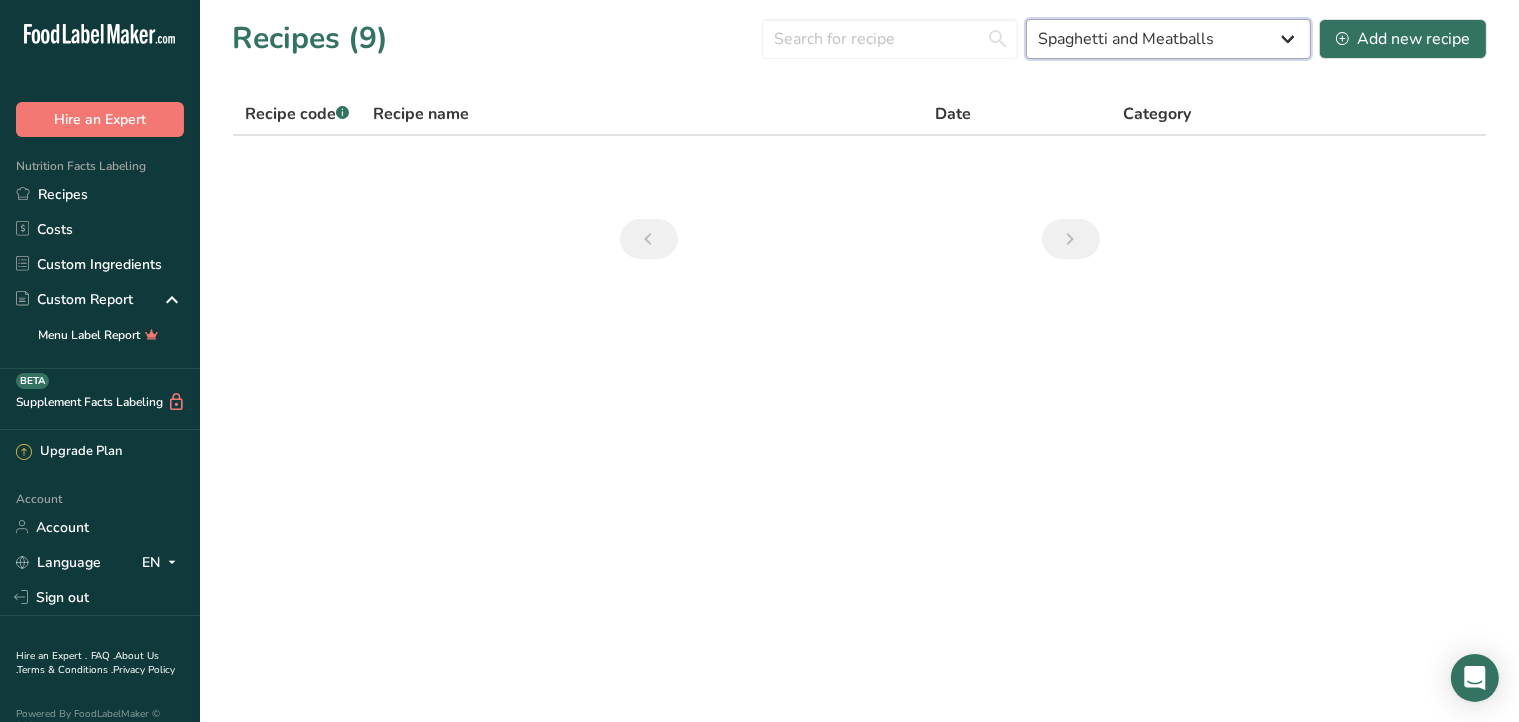 click on "All
Baked Goods
Beverages
Confectionery
Cooked Meals, Salads, & Sauces
Dairy
Regular
Snacks
Spaghetti and Meatballs
W1 Spaghetti and meatballs" at bounding box center (1168, 39) 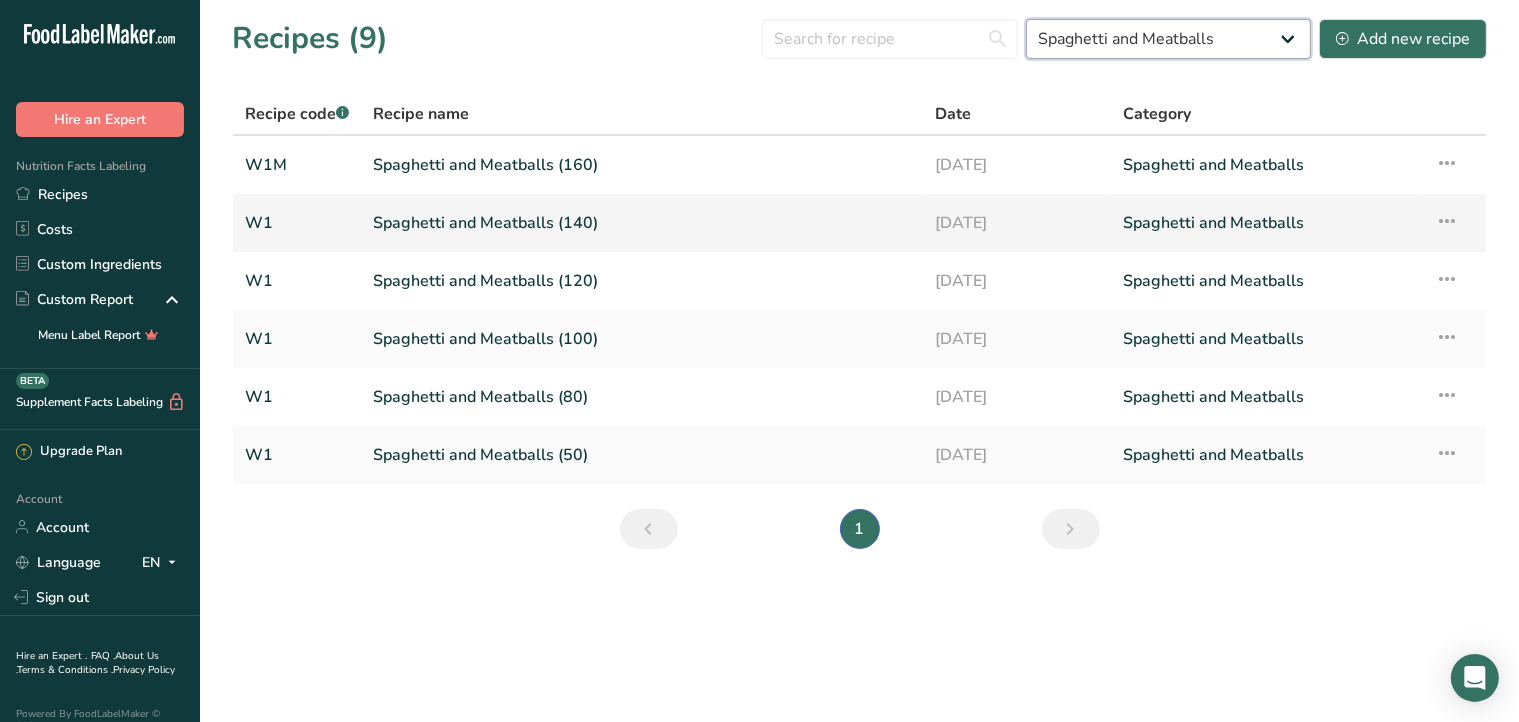 drag, startPoint x: 1127, startPoint y: 43, endPoint x: 1080, endPoint y: 206, distance: 169.6408 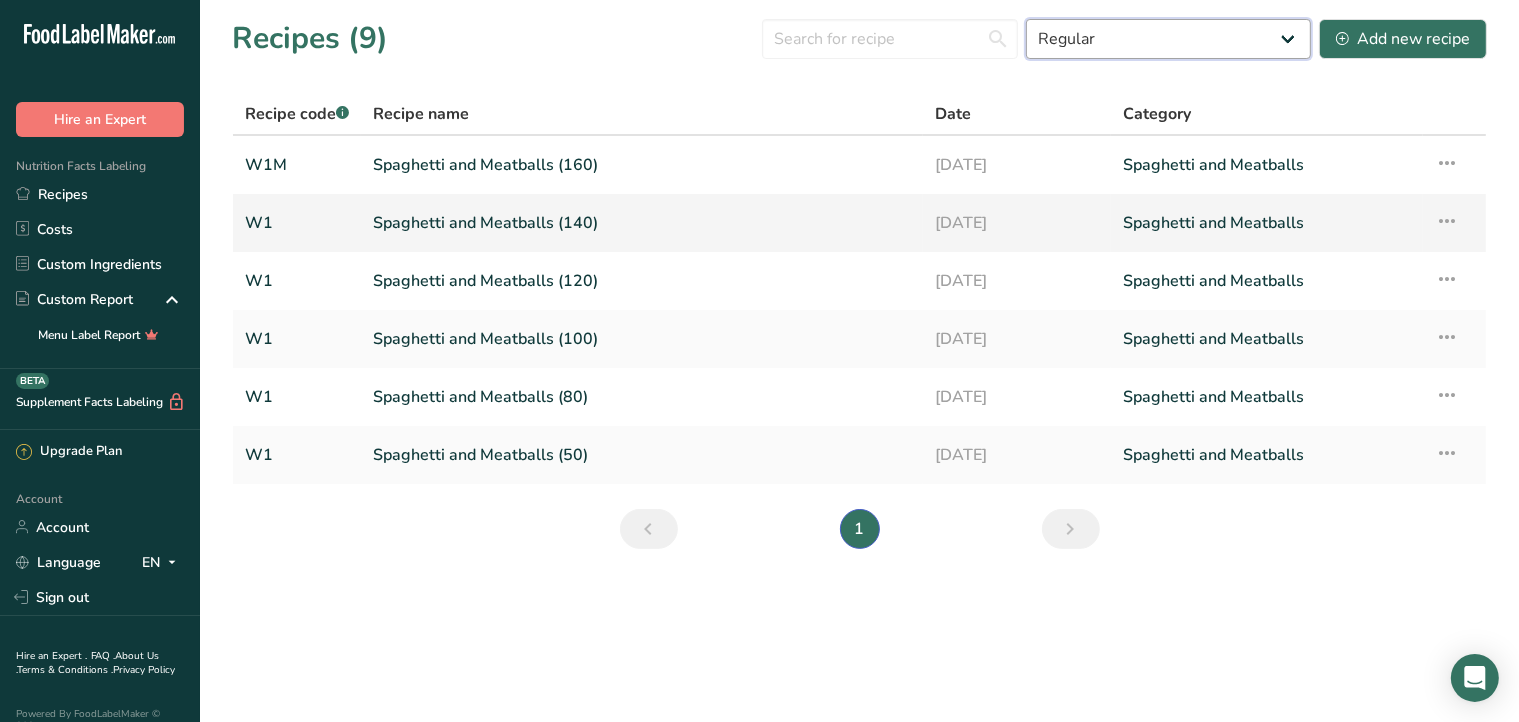 click on "All
Baked Goods
Beverages
Confectionery
Cooked Meals, Salads, & Sauces
Dairy
Regular
Snacks
Spaghetti and Meatballs
W1 Spaghetti and meatballs" at bounding box center [1168, 39] 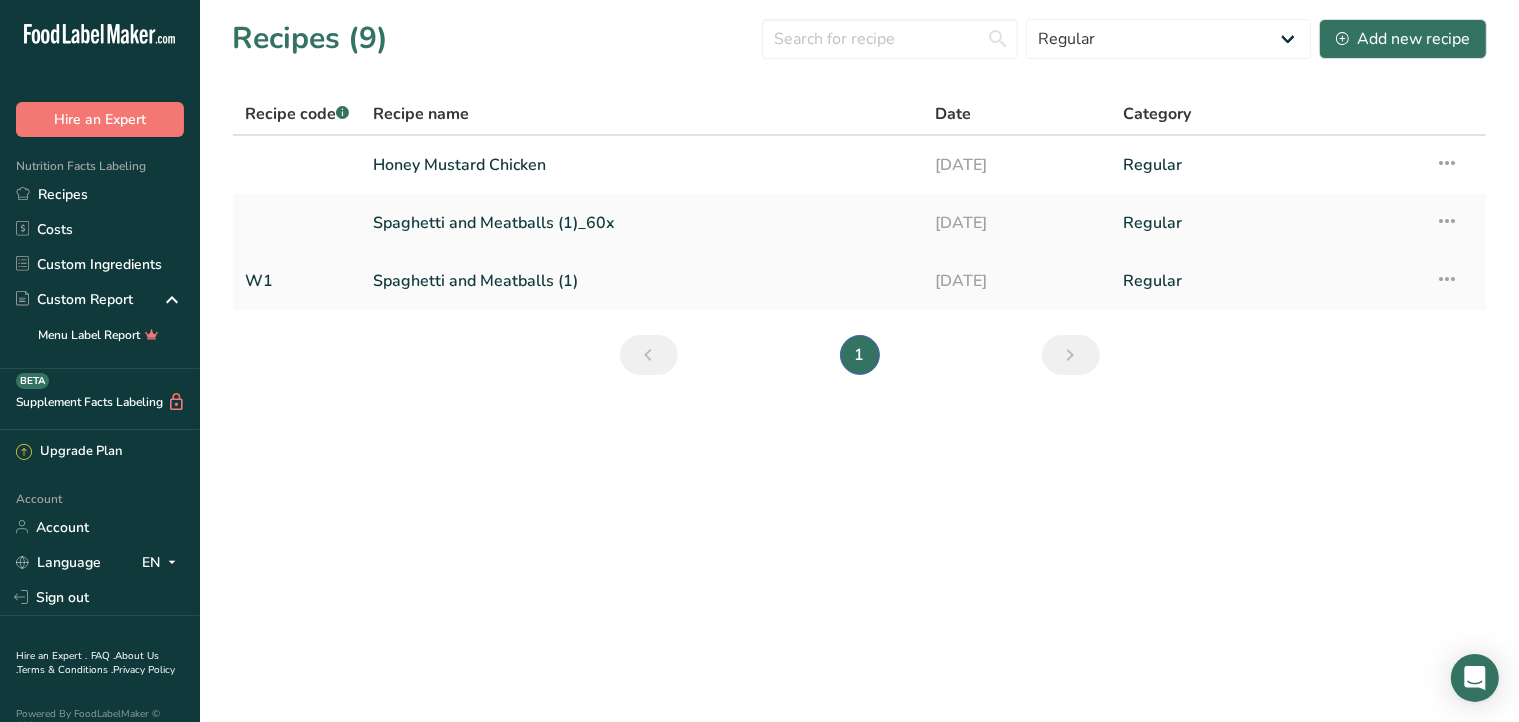 click on "10-06-2025" at bounding box center [1017, 281] 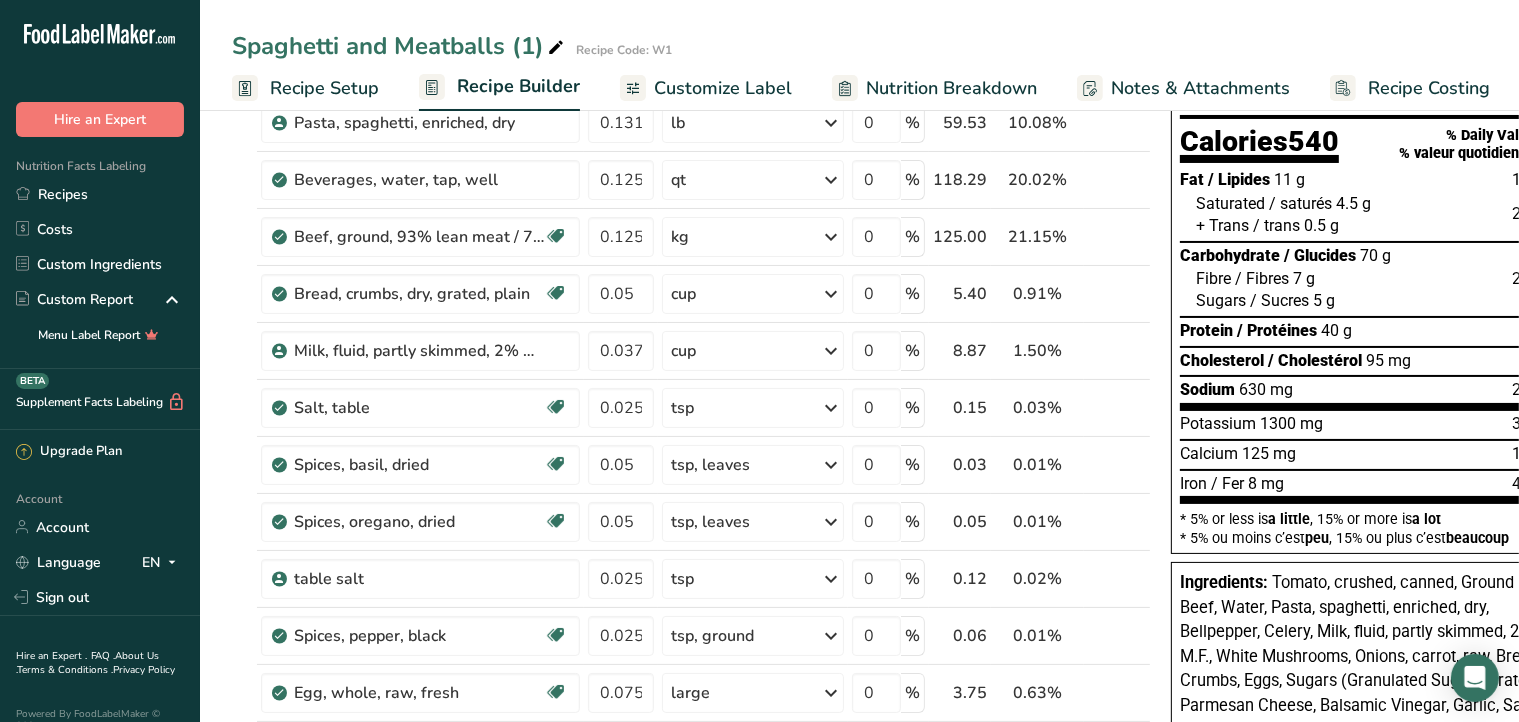 scroll, scrollTop: 0, scrollLeft: 0, axis: both 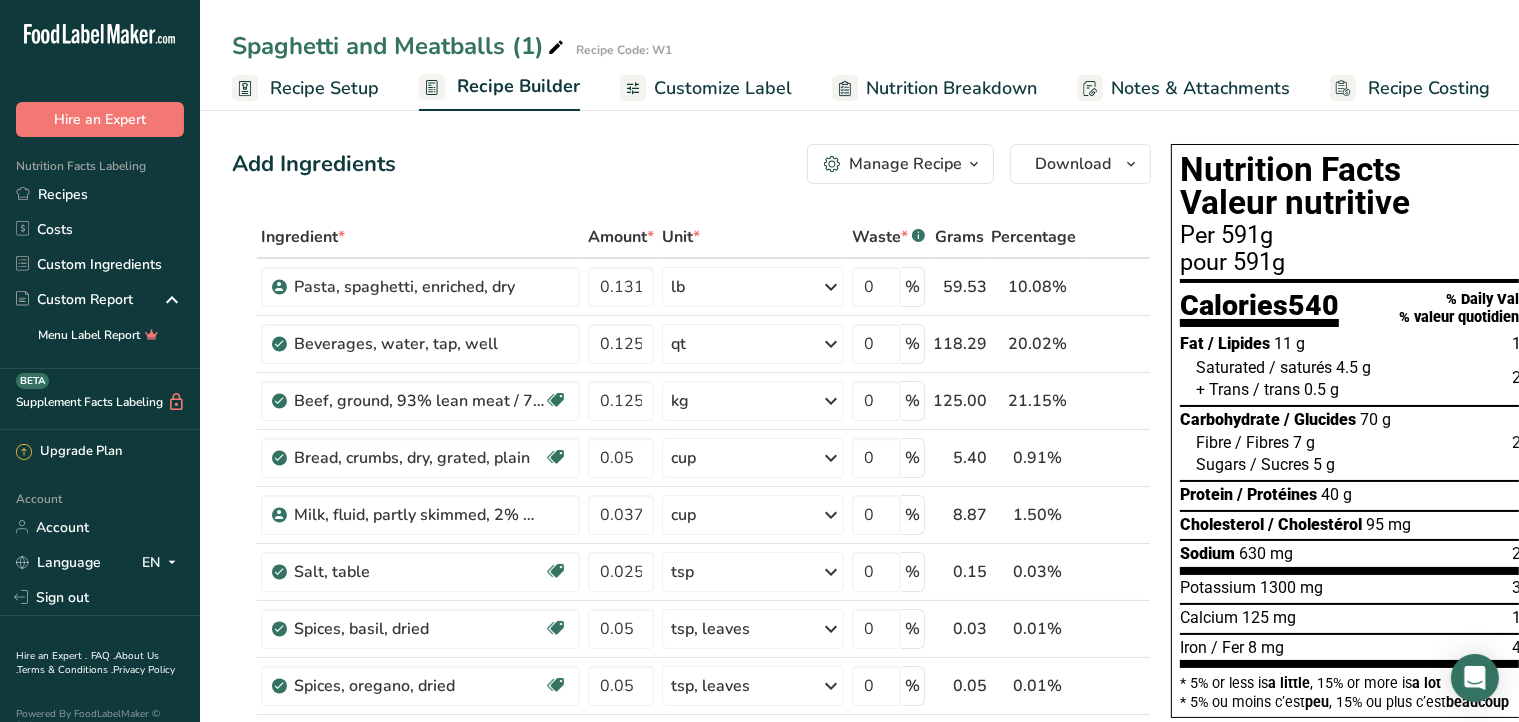 click on "Recipe Setup" at bounding box center (324, 88) 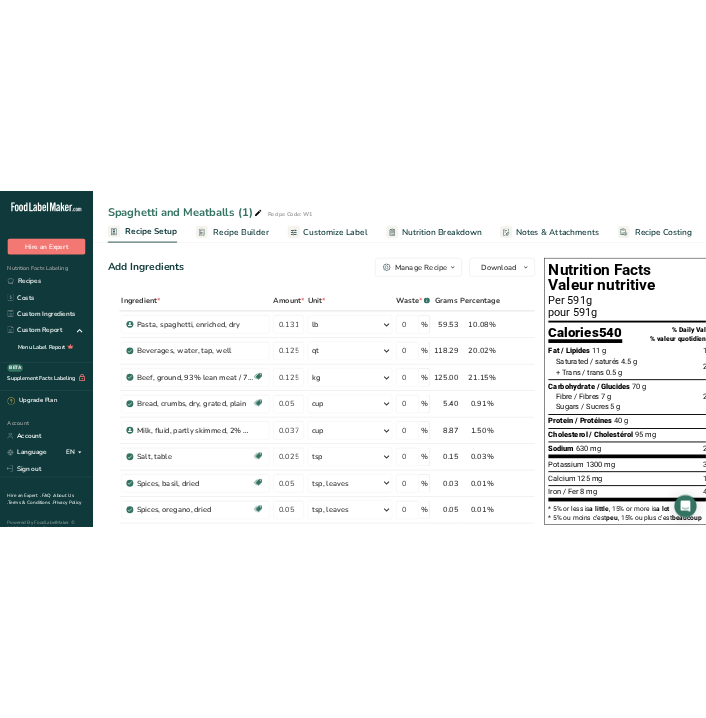 scroll, scrollTop: 0, scrollLeft: 1, axis: horizontal 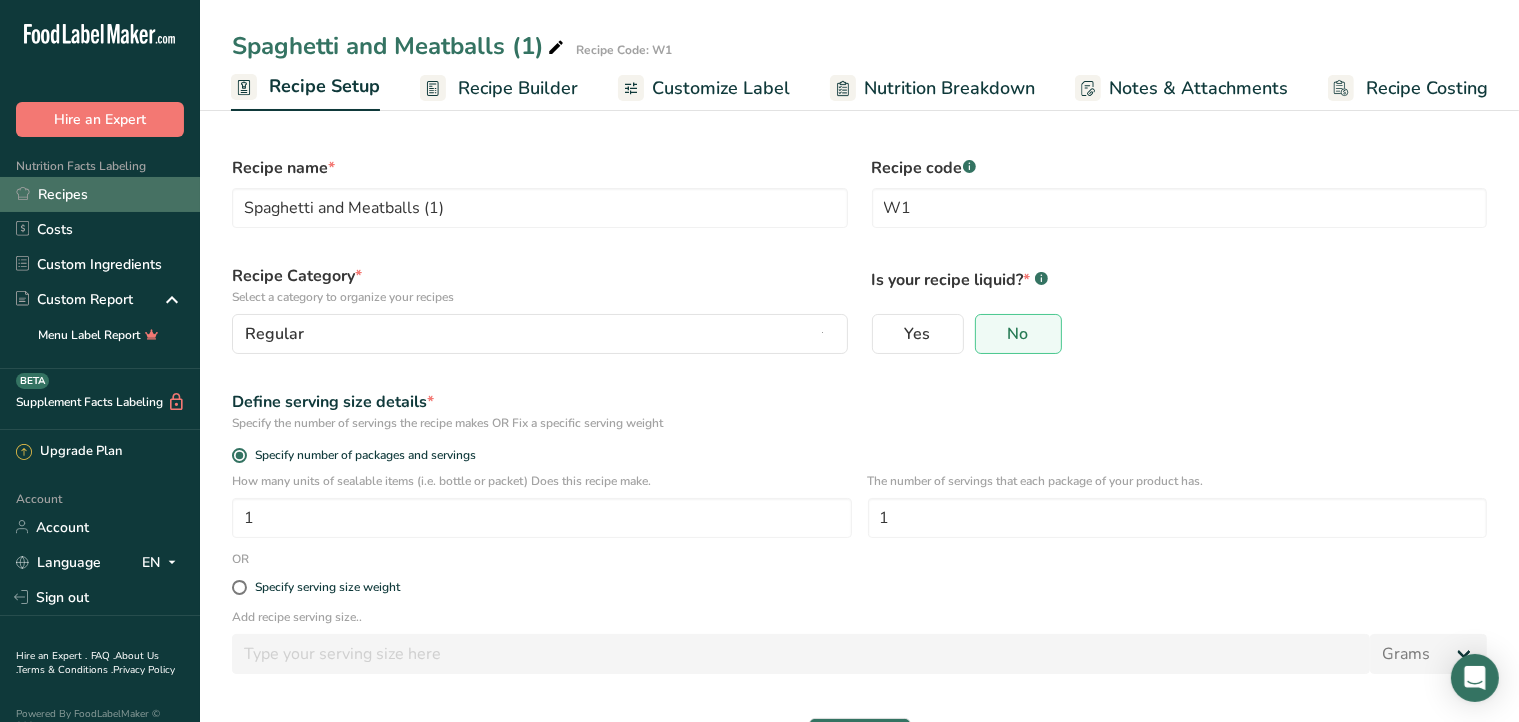 click on "Recipes" at bounding box center (100, 194) 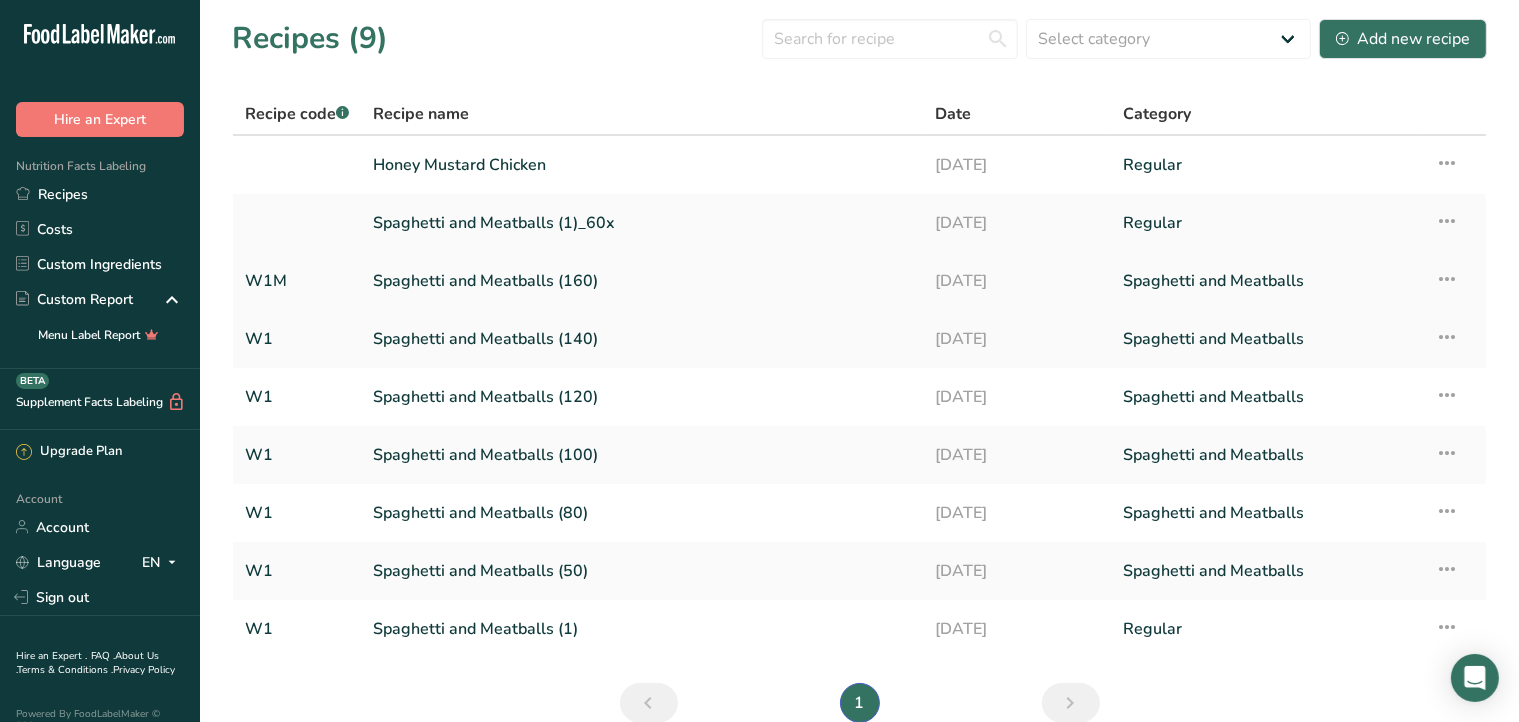 click at bounding box center (1447, 279) 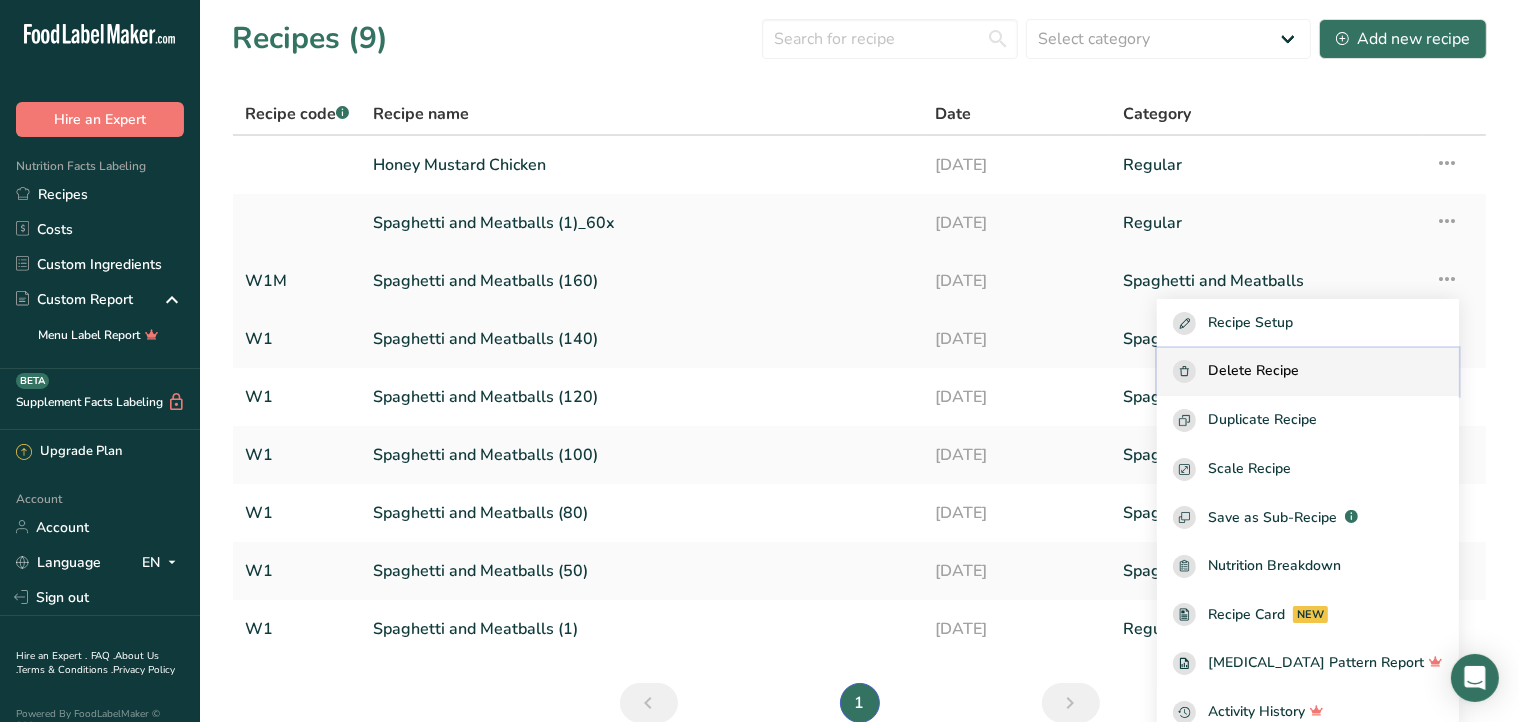 click on "Delete Recipe" at bounding box center [1253, 371] 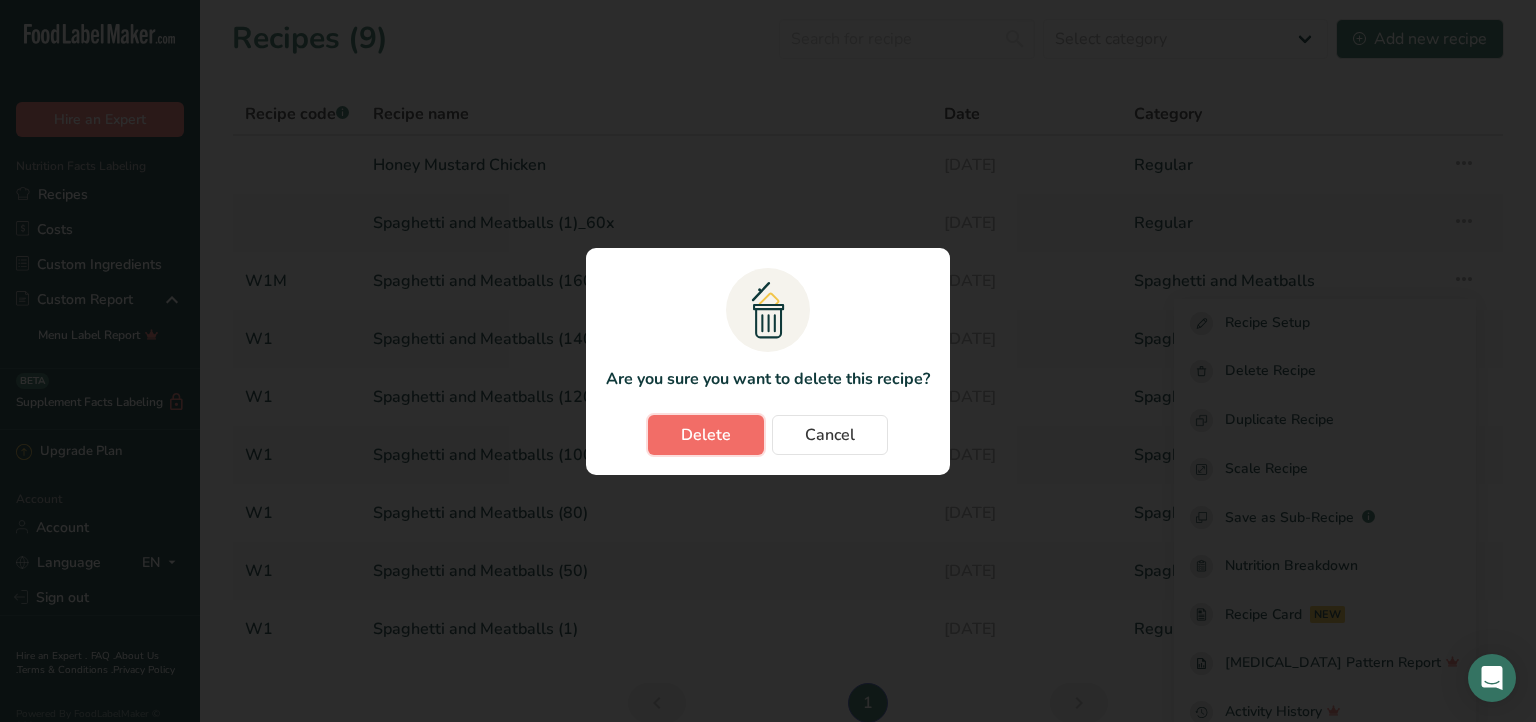 click on "Delete" at bounding box center (706, 435) 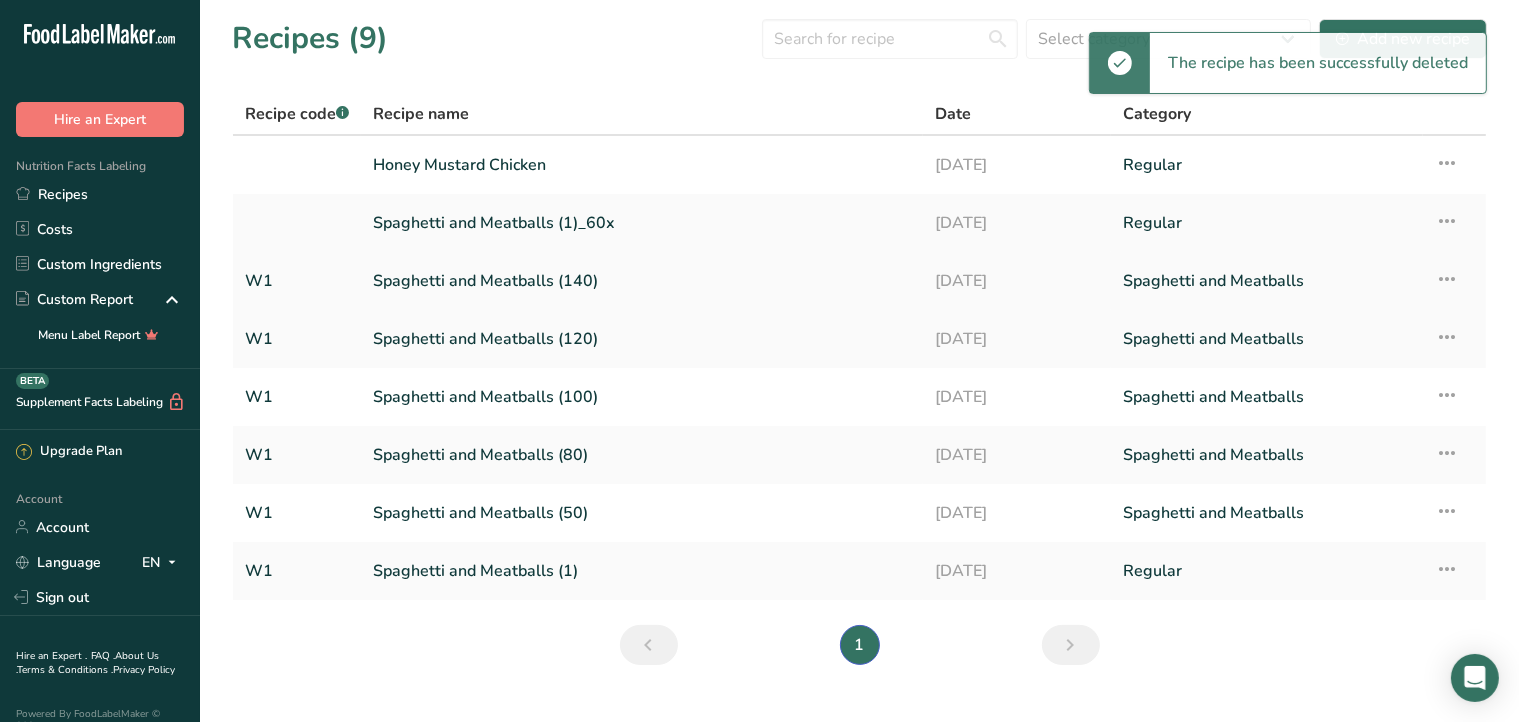 click at bounding box center (1447, 279) 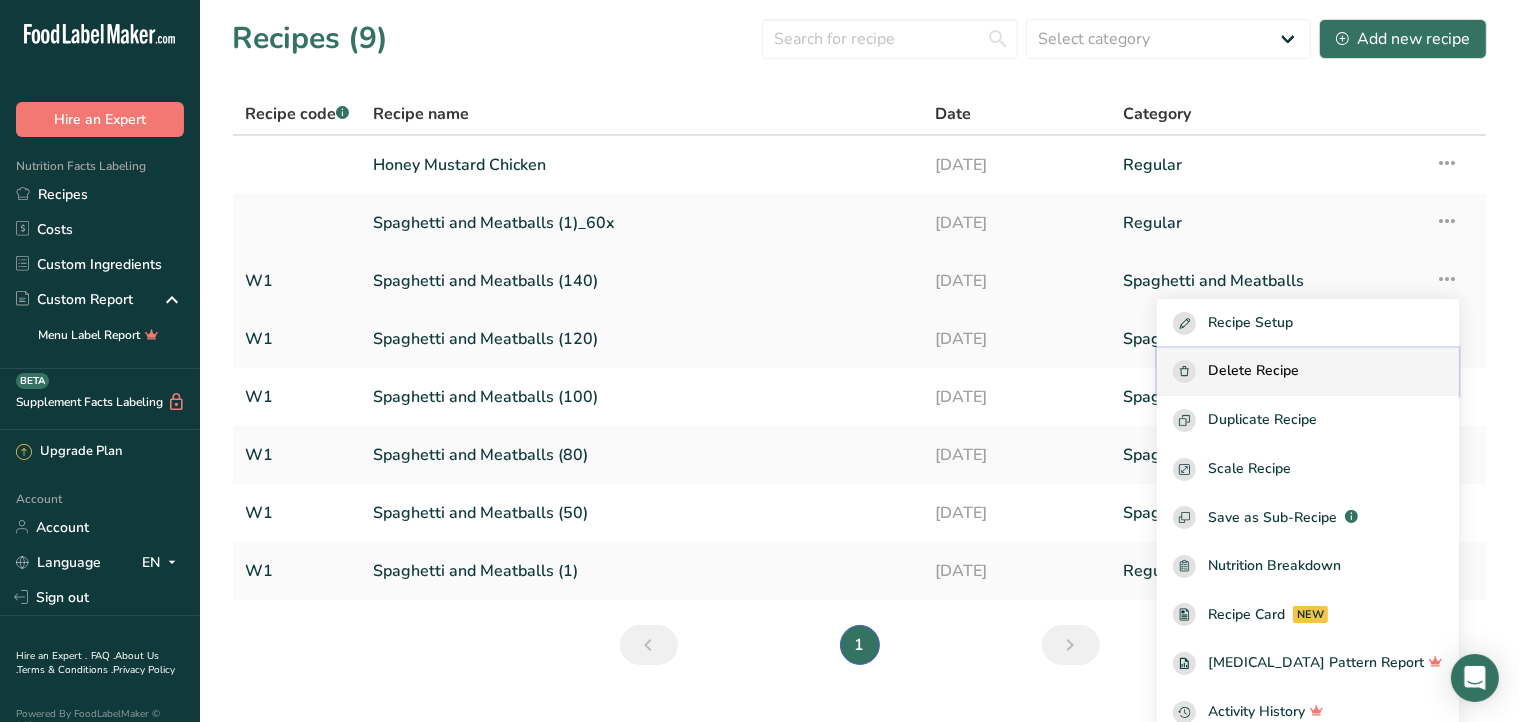 click on "Delete Recipe" at bounding box center (1253, 371) 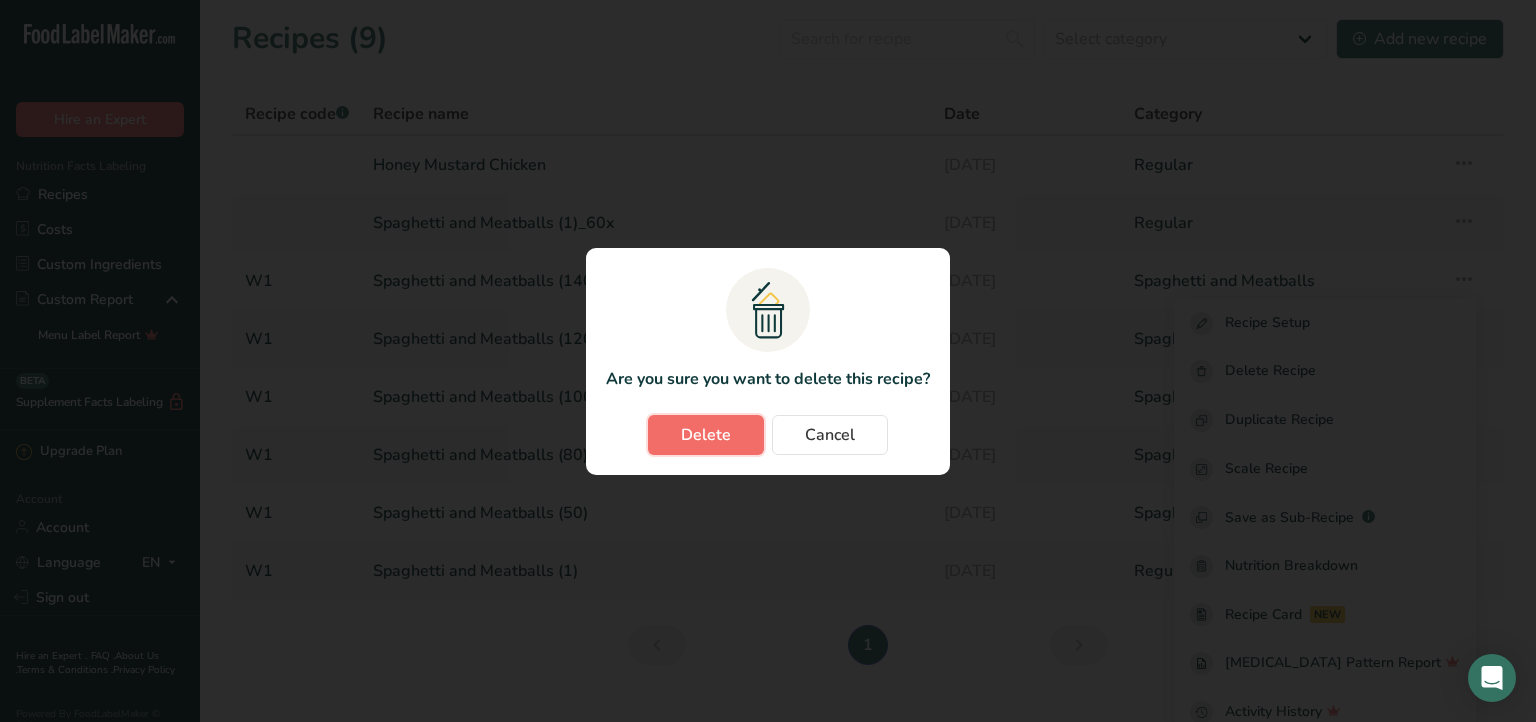 click on "Delete" at bounding box center [706, 435] 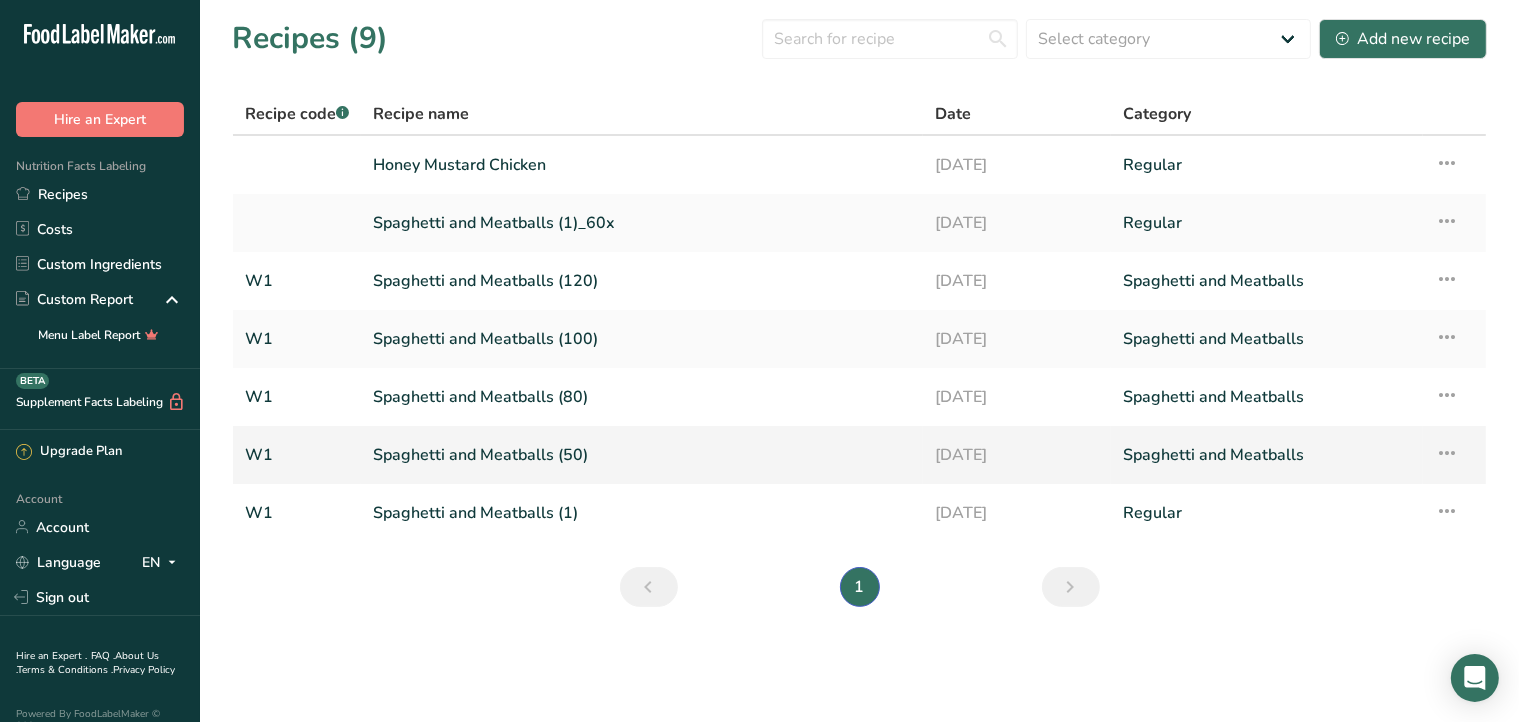 click at bounding box center (1447, 453) 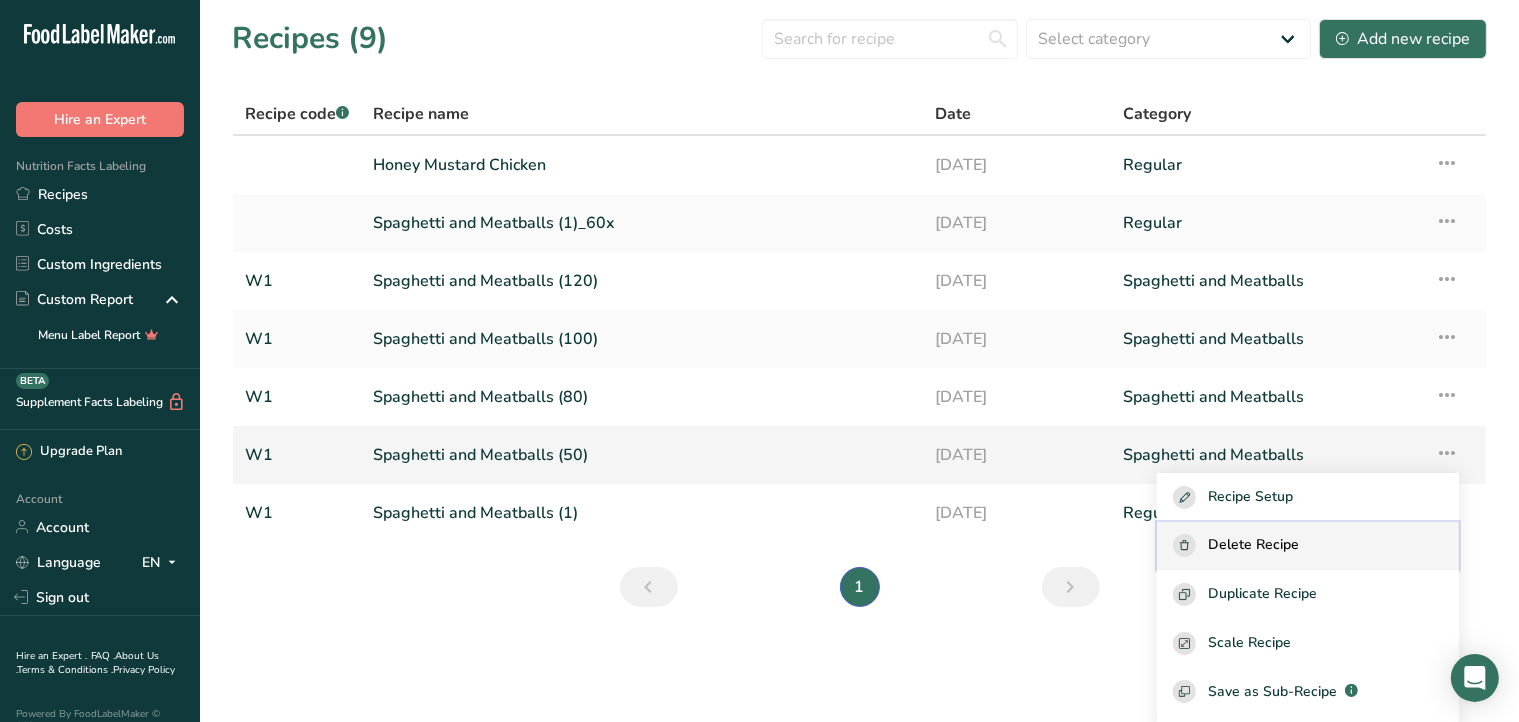click on "Delete Recipe" at bounding box center [1308, 546] 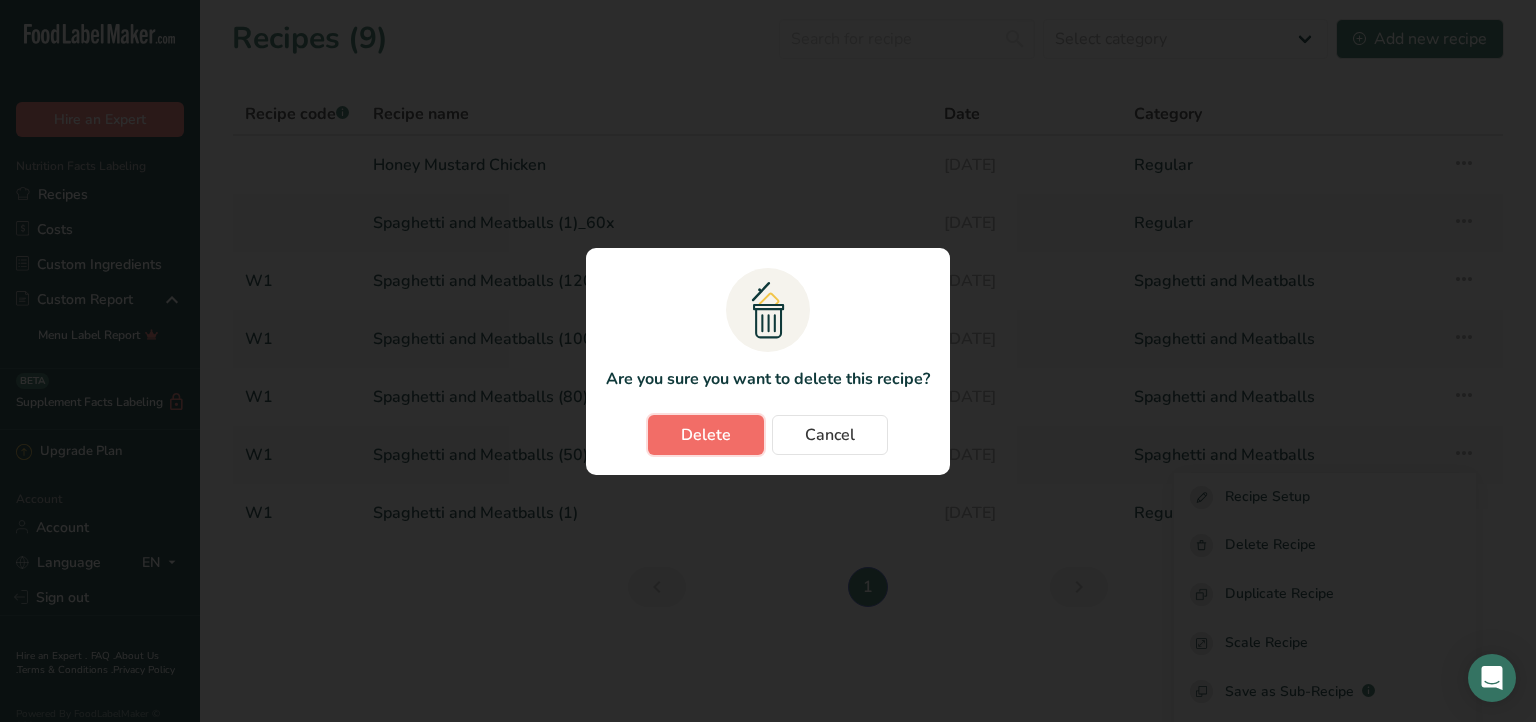 click on "Delete" at bounding box center [706, 435] 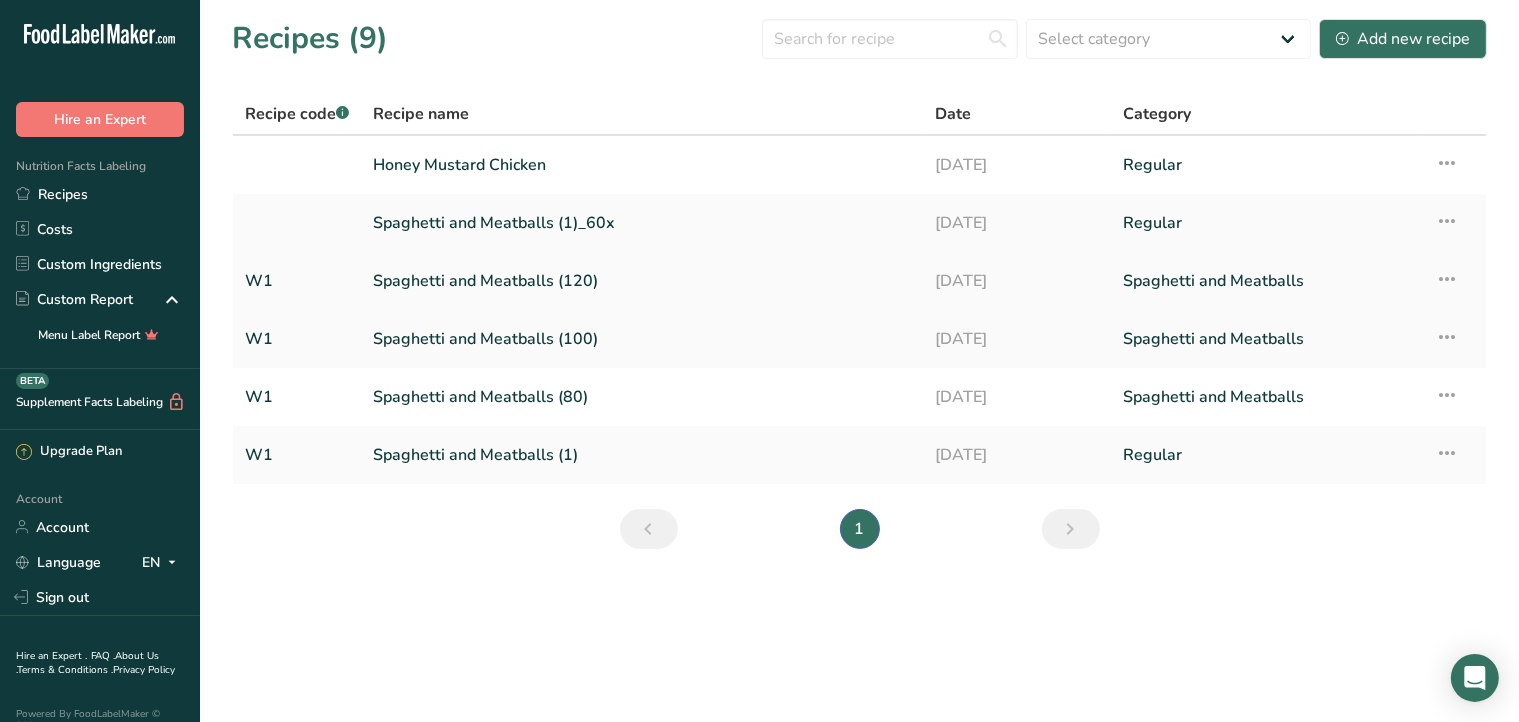 click at bounding box center [1447, 279] 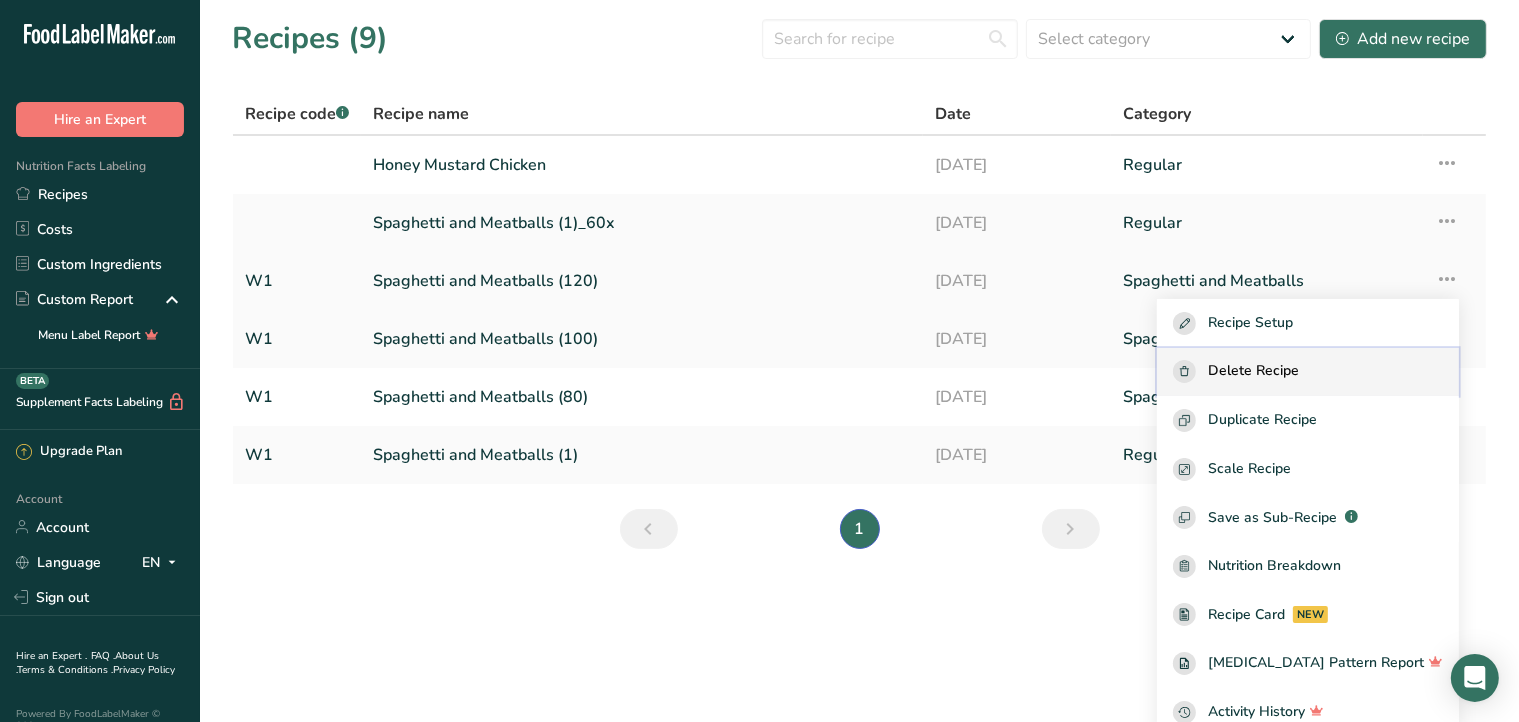 click on "Delete Recipe" at bounding box center (1308, 372) 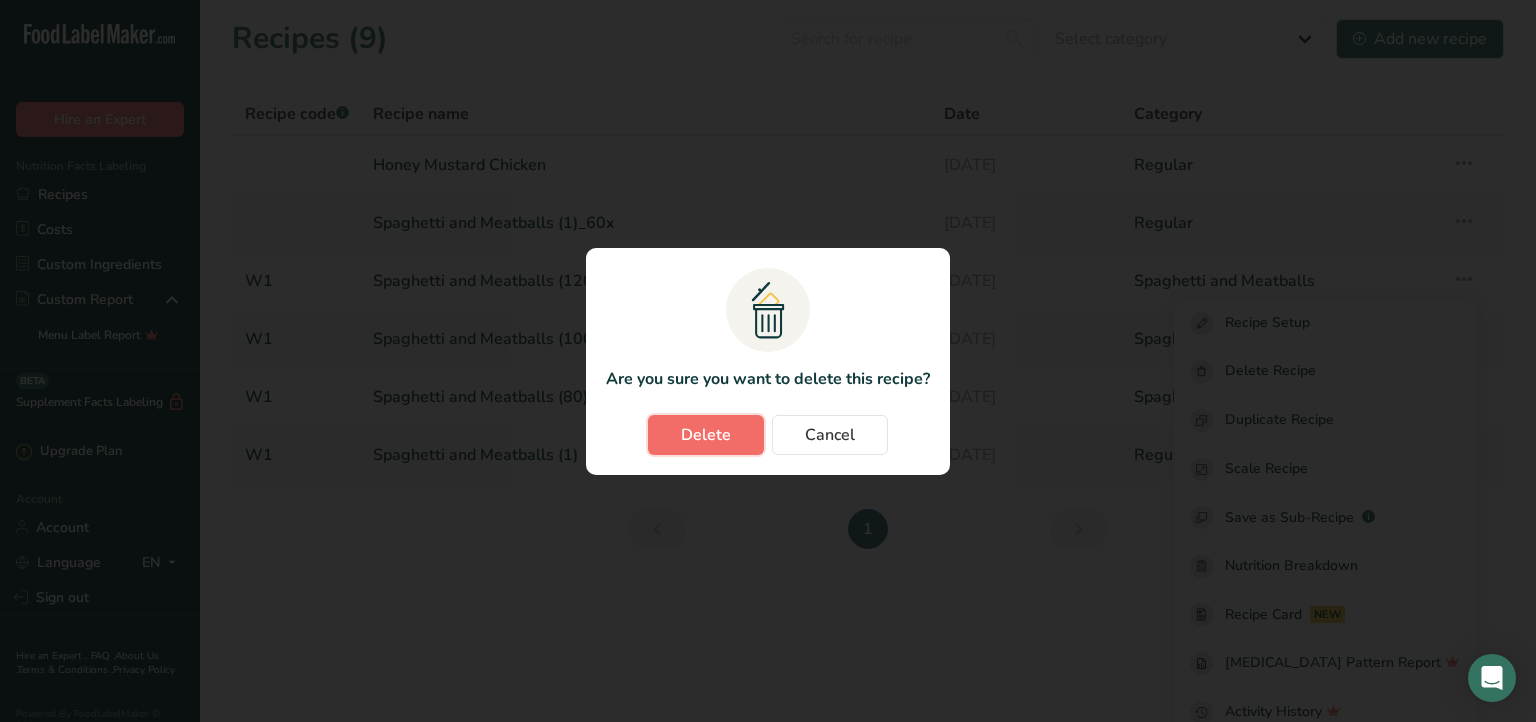 click on "Delete" at bounding box center (706, 435) 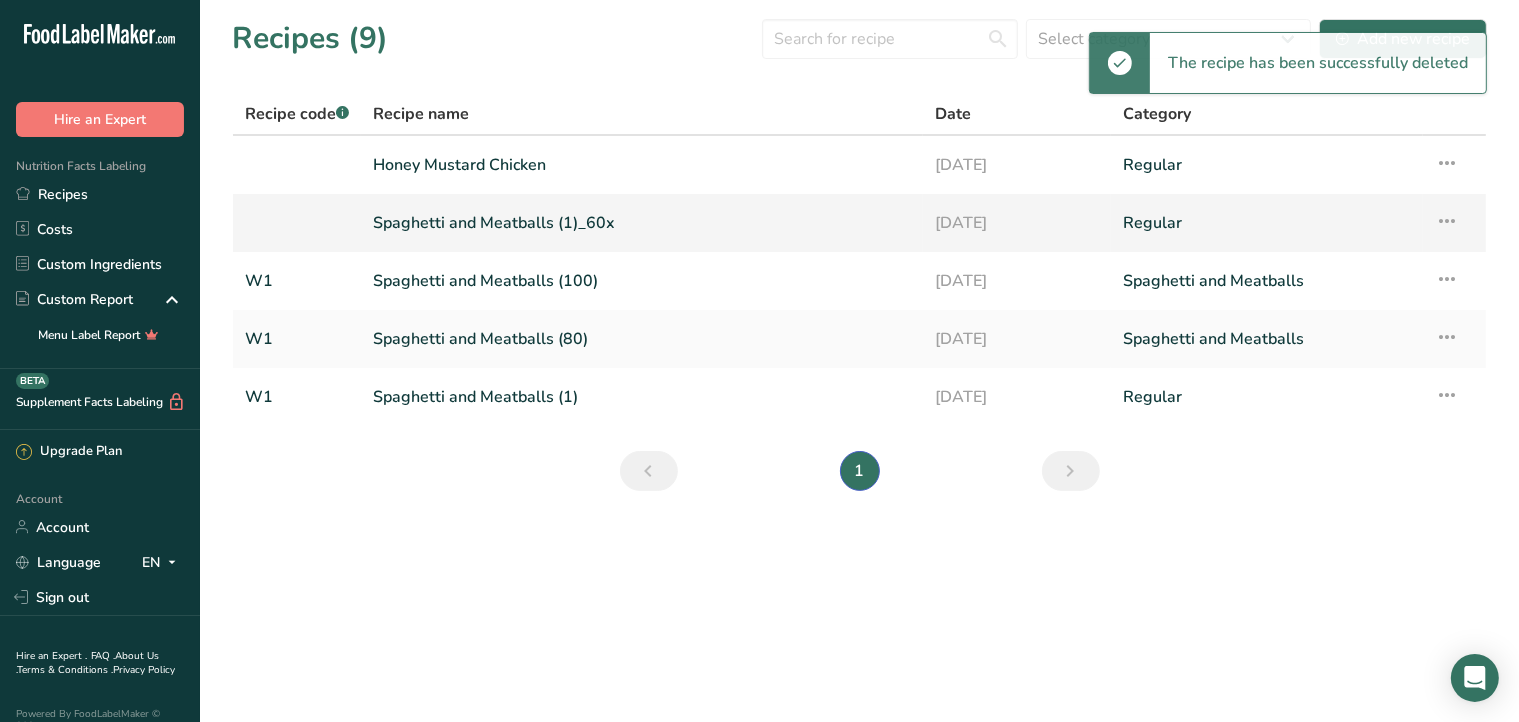 click at bounding box center [1447, 221] 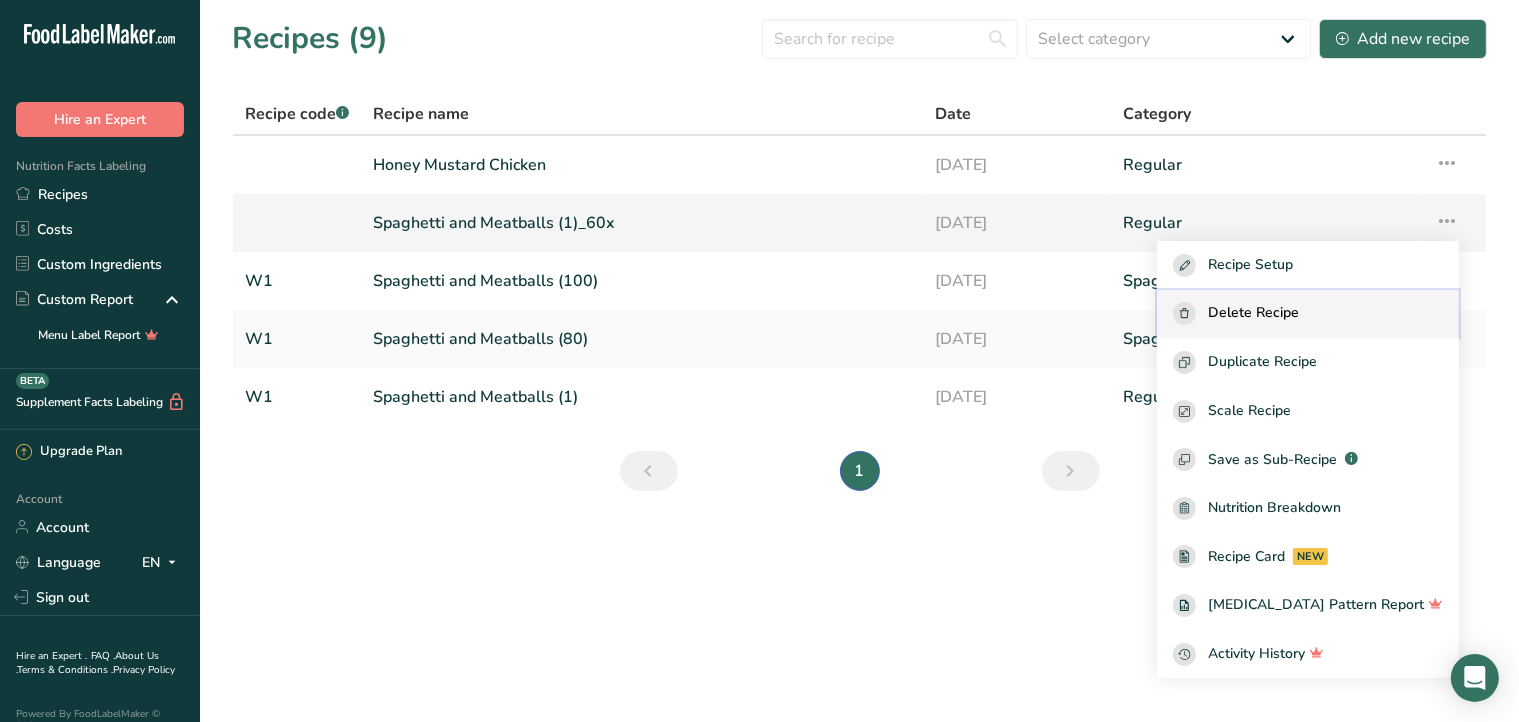 click on "Delete Recipe" at bounding box center [1253, 313] 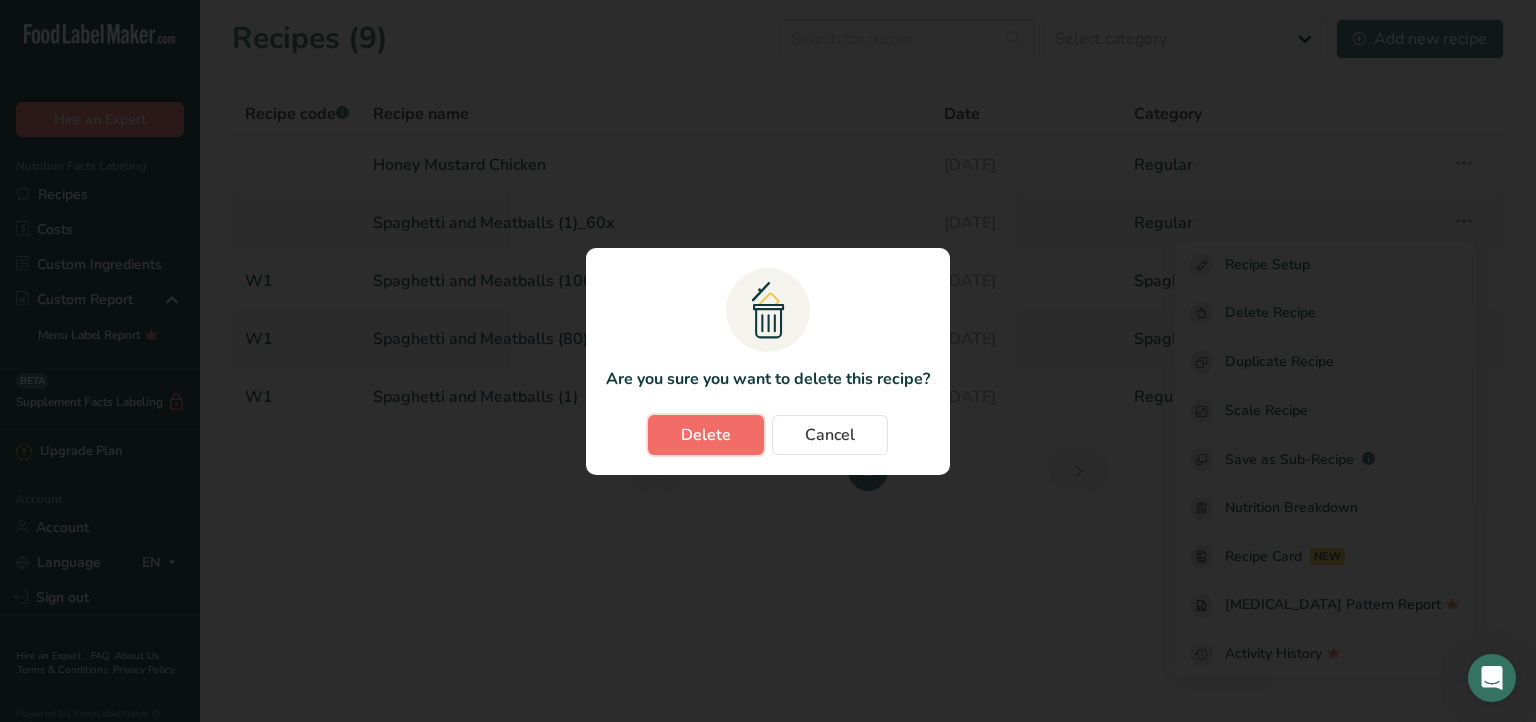 click on "Delete" at bounding box center [706, 435] 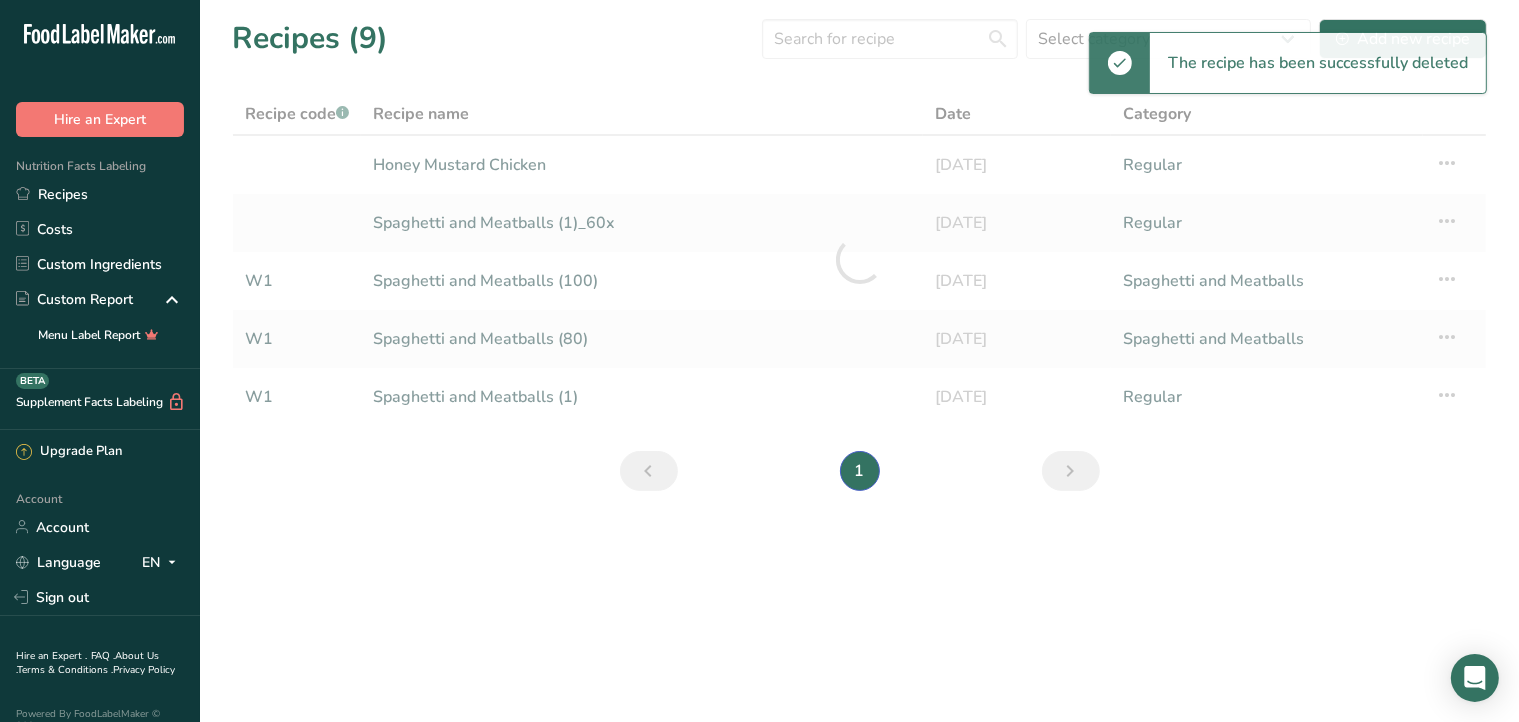 click on "Delete
Cancel" at bounding box center (759, 438) 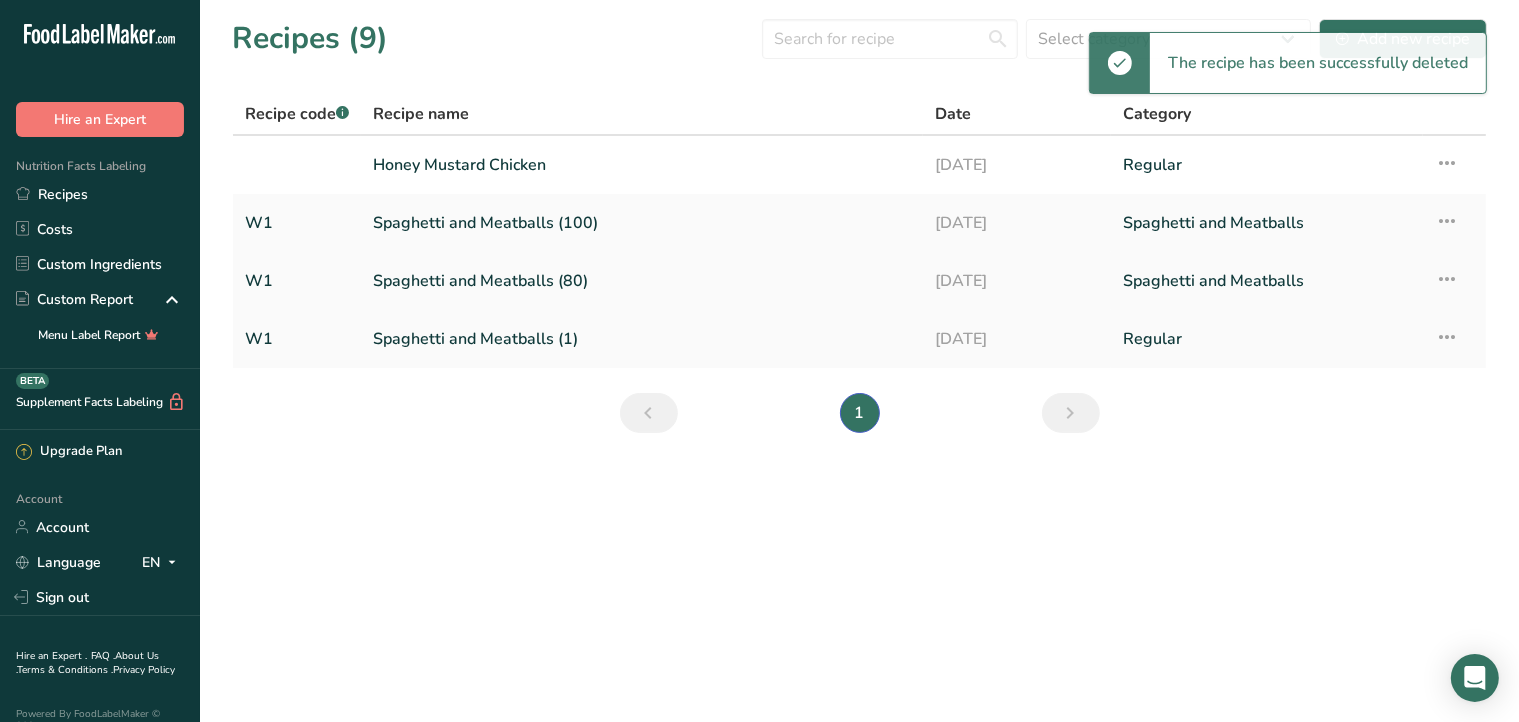 click at bounding box center (1447, 279) 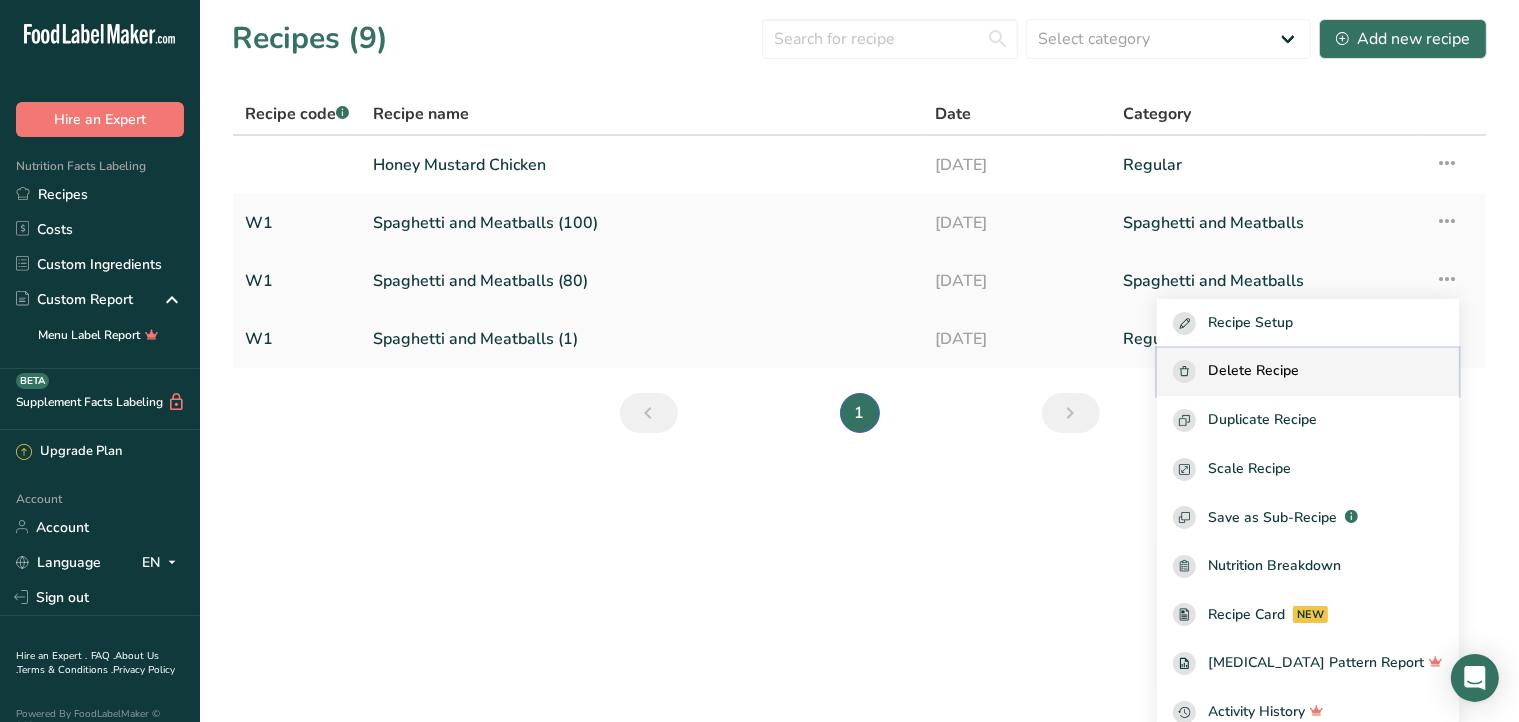 click on "Delete Recipe" at bounding box center [1253, 371] 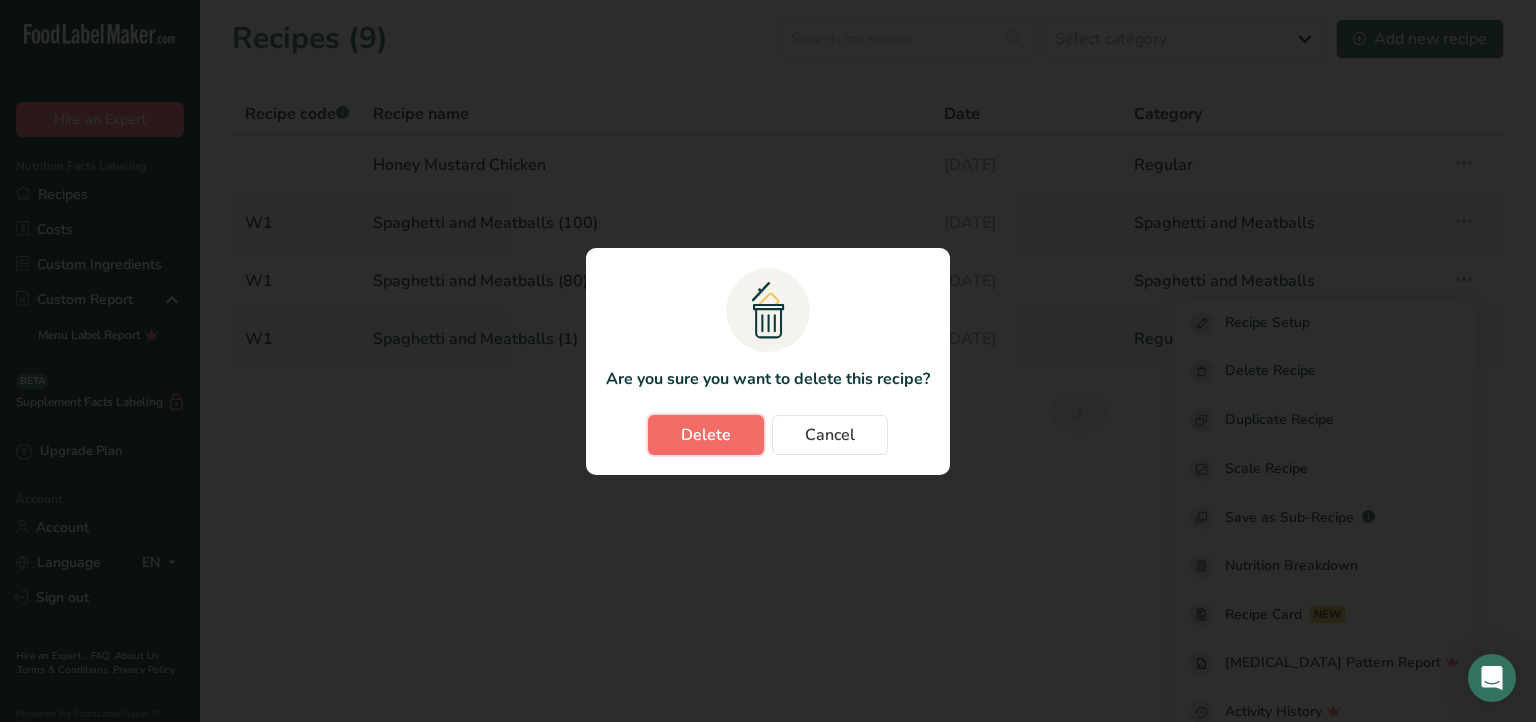 click on "Delete" at bounding box center (706, 435) 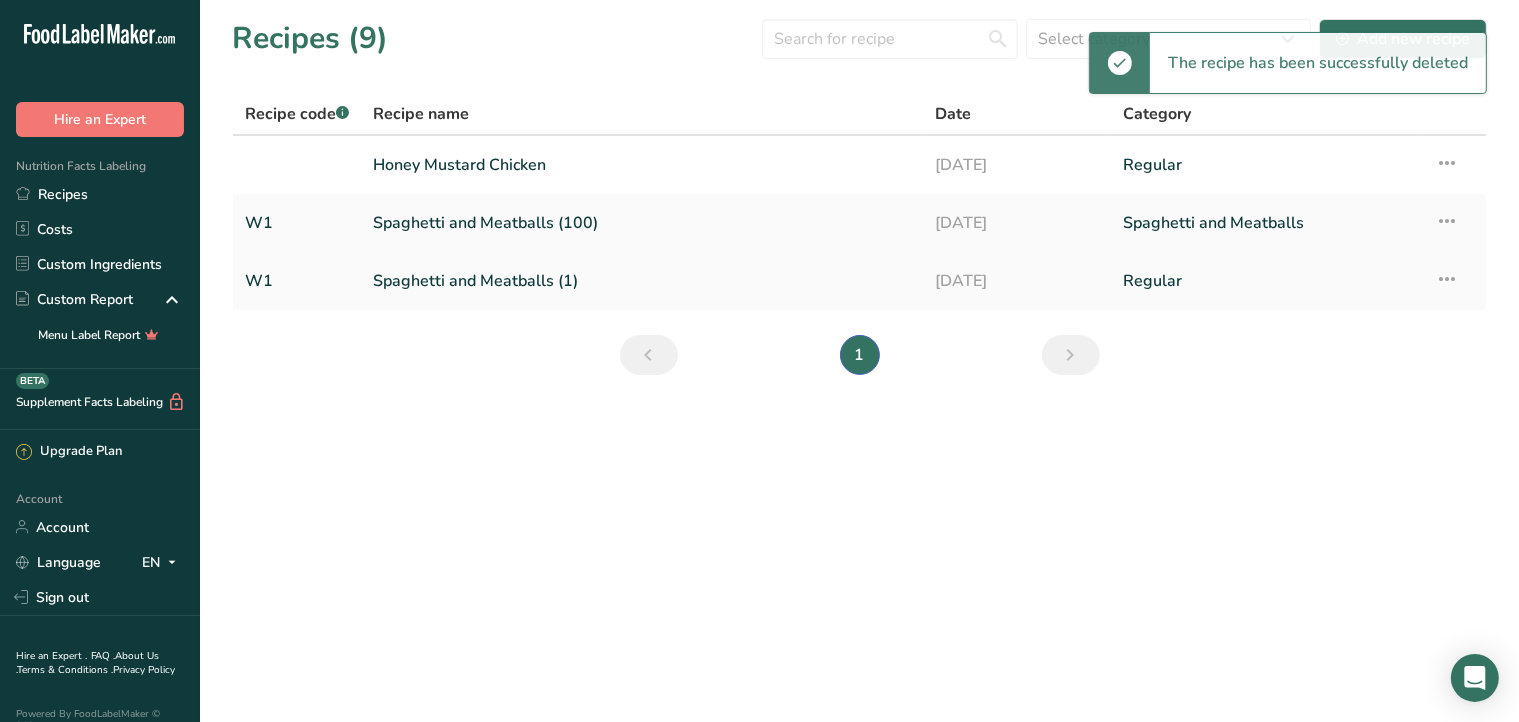 click on "Spaghetti and Meatballs (1)" at bounding box center [642, 281] 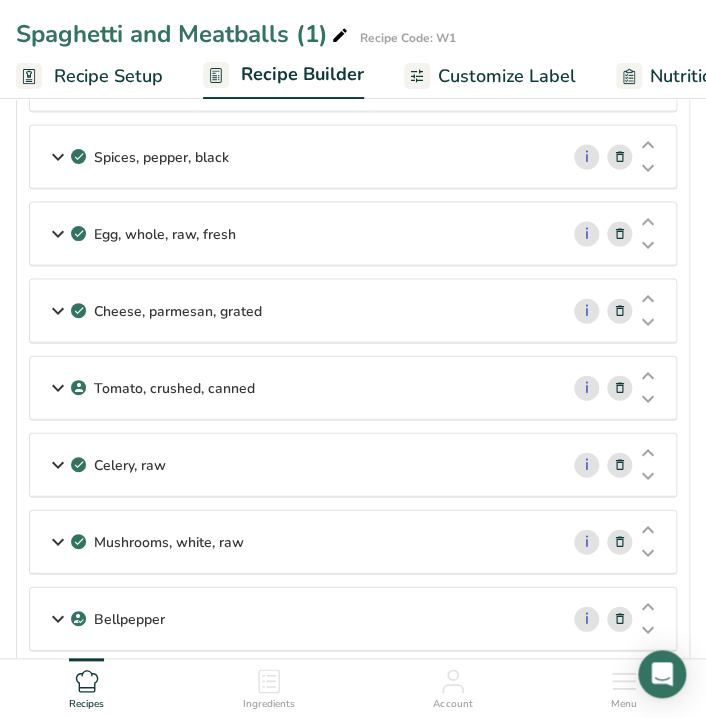 scroll, scrollTop: 0, scrollLeft: 0, axis: both 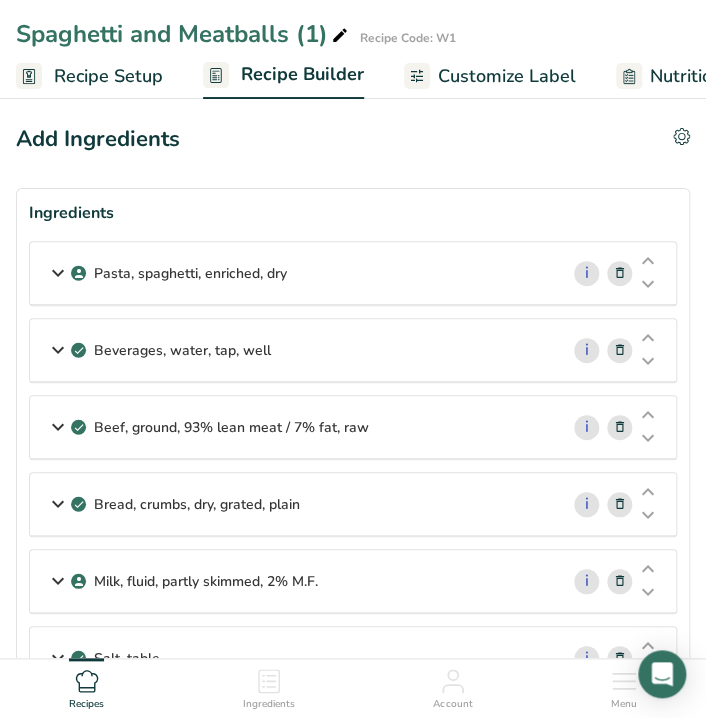 click on "Pasta, spaghetti, enriched, dry" at bounding box center [294, 273] 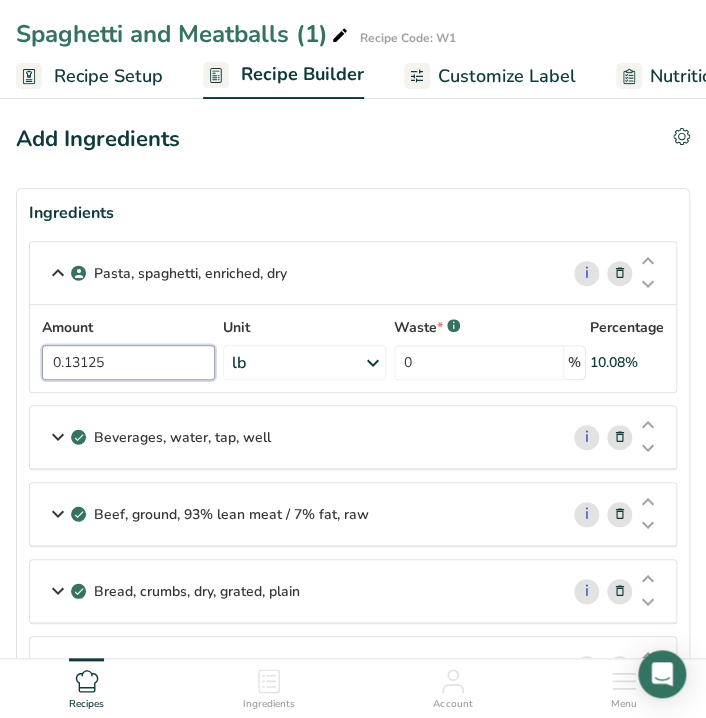 click on "0.13125" at bounding box center (128, 362) 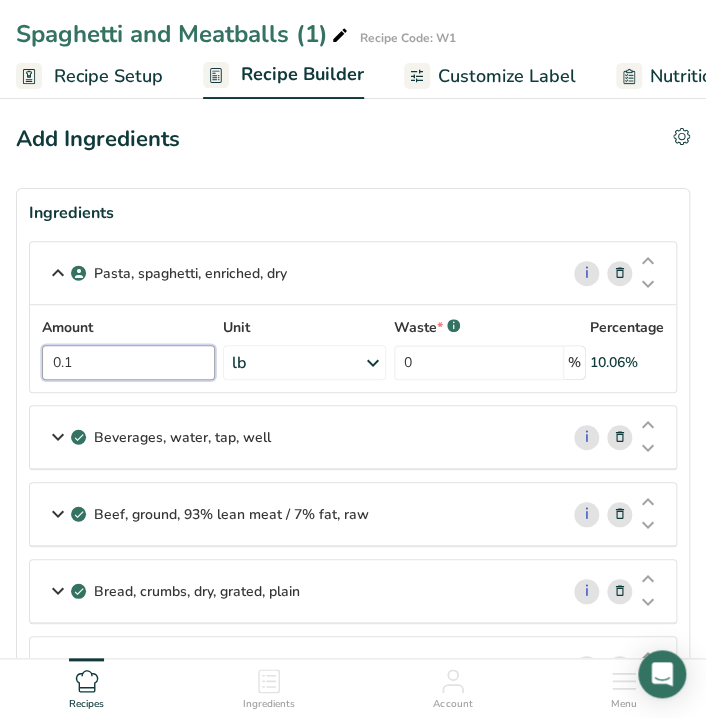 type on "0" 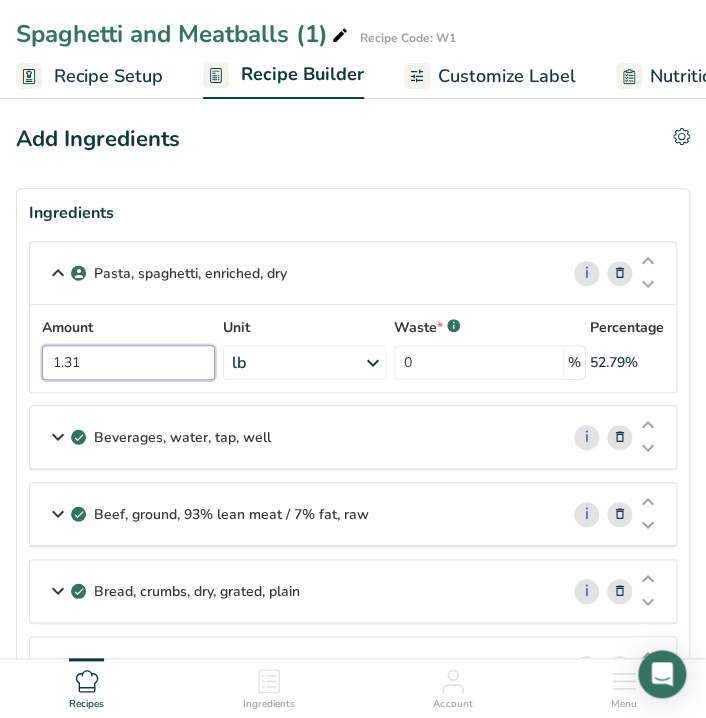 type on "1.31" 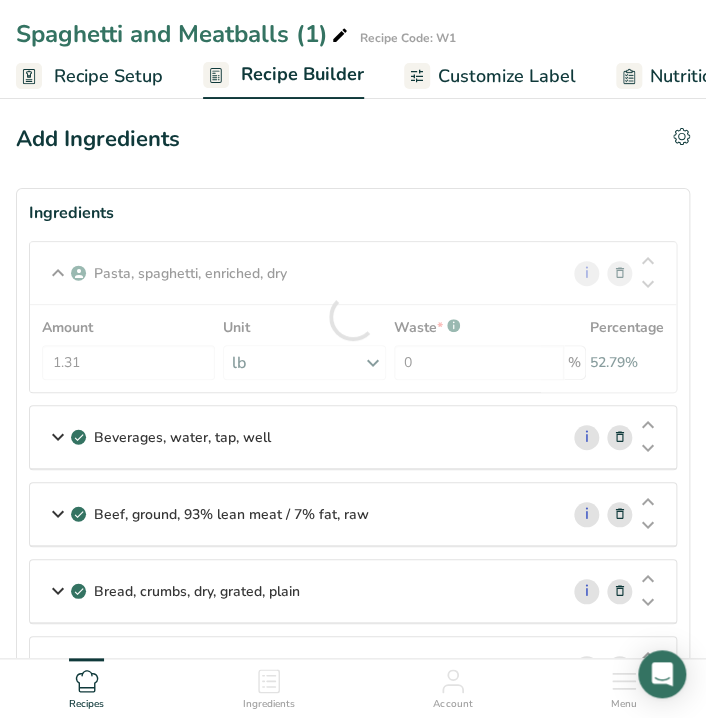 click on "Beverages, water, tap, well" at bounding box center [182, 437] 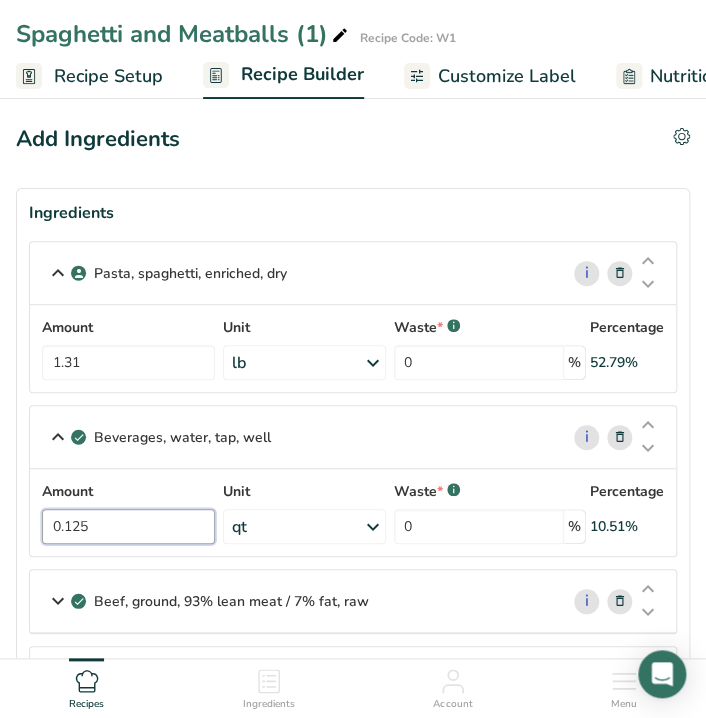 click on "0.125" at bounding box center [128, 526] 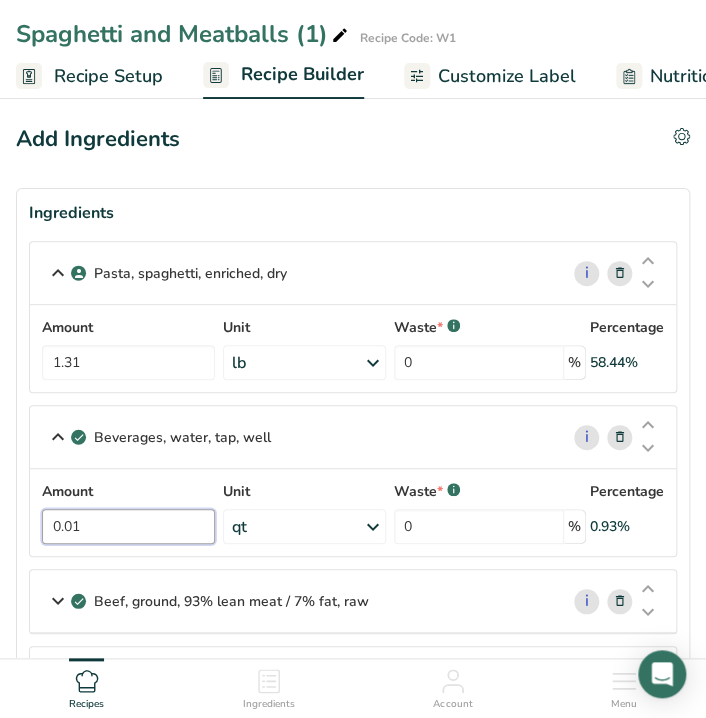 type on "0" 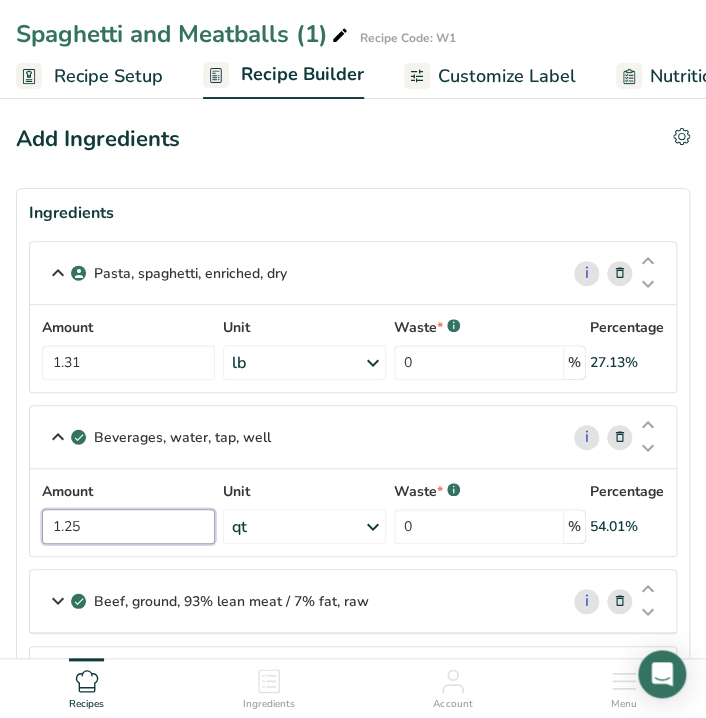 type on "1.25" 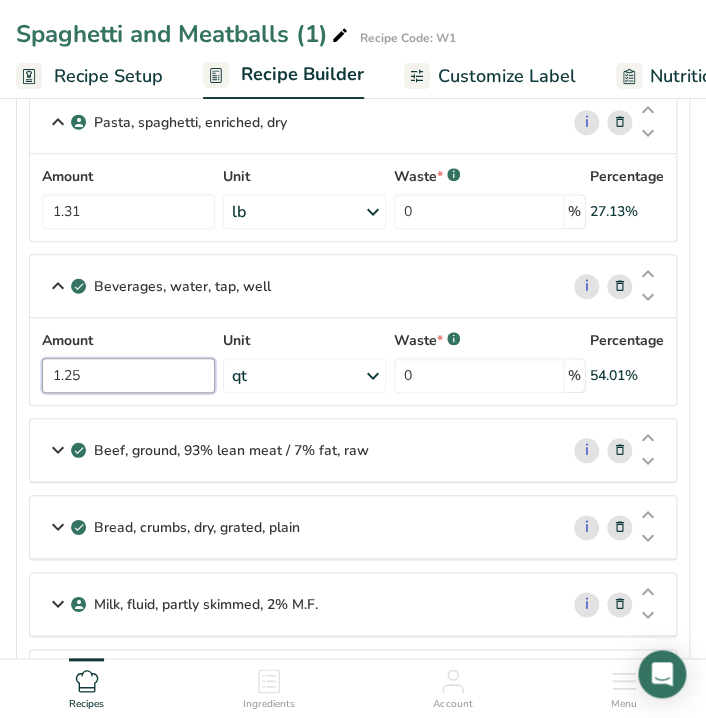 scroll, scrollTop: 152, scrollLeft: 0, axis: vertical 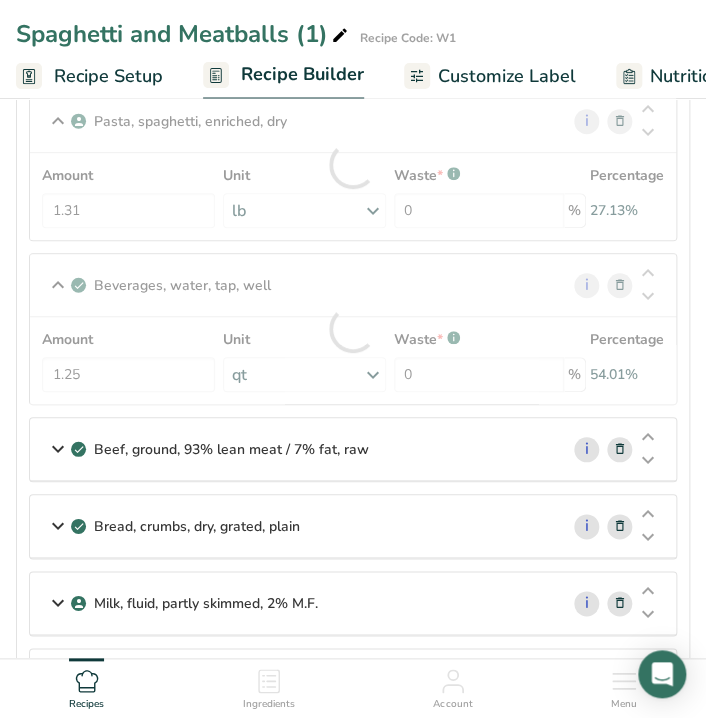 click on "Beef, ground, 93% lean meat / 7% fat, raw" at bounding box center (231, 449) 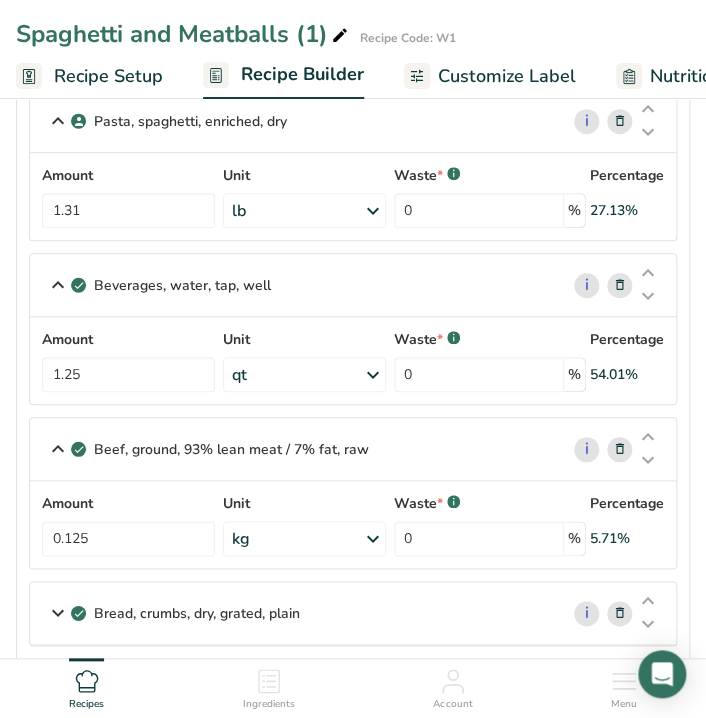 click at bounding box center [620, 449] 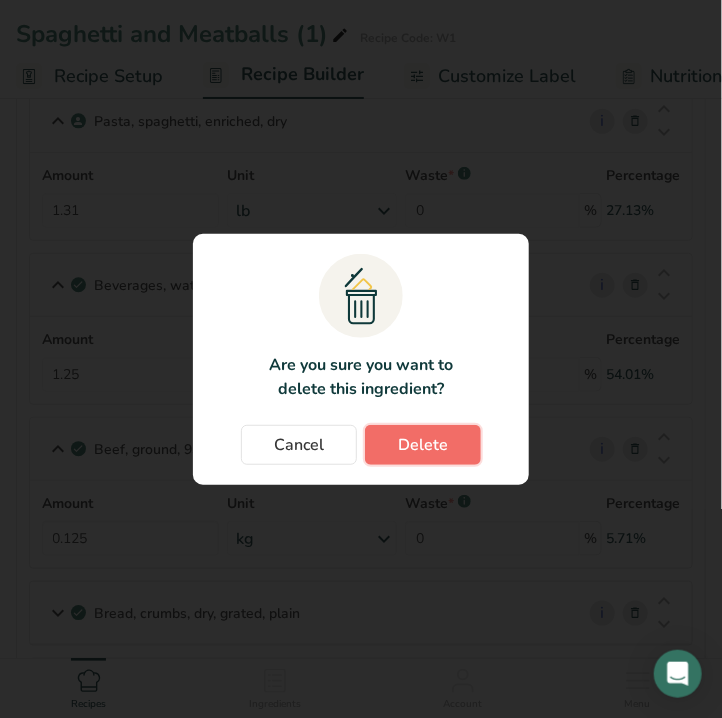 click on "Delete" at bounding box center (423, 445) 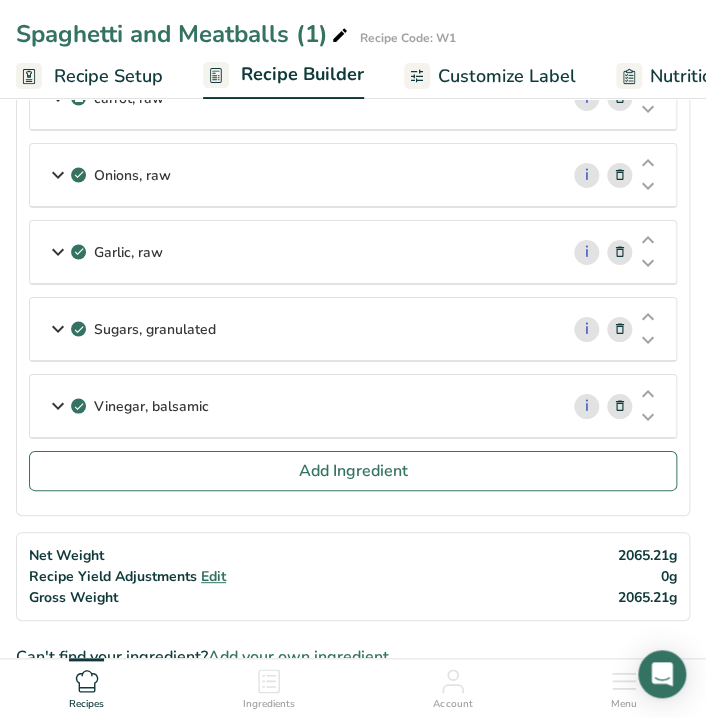 scroll, scrollTop: 1554, scrollLeft: 0, axis: vertical 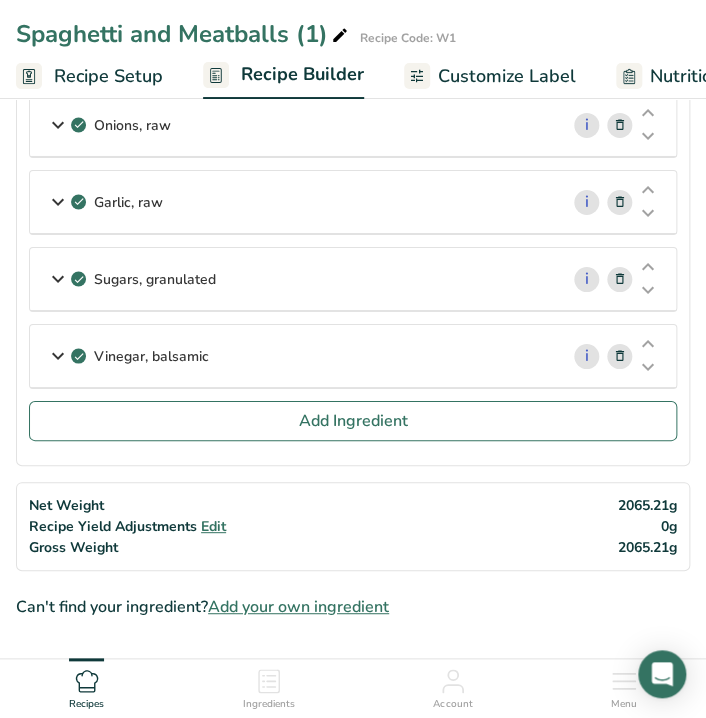 click on "i" at bounding box center (617, 356) 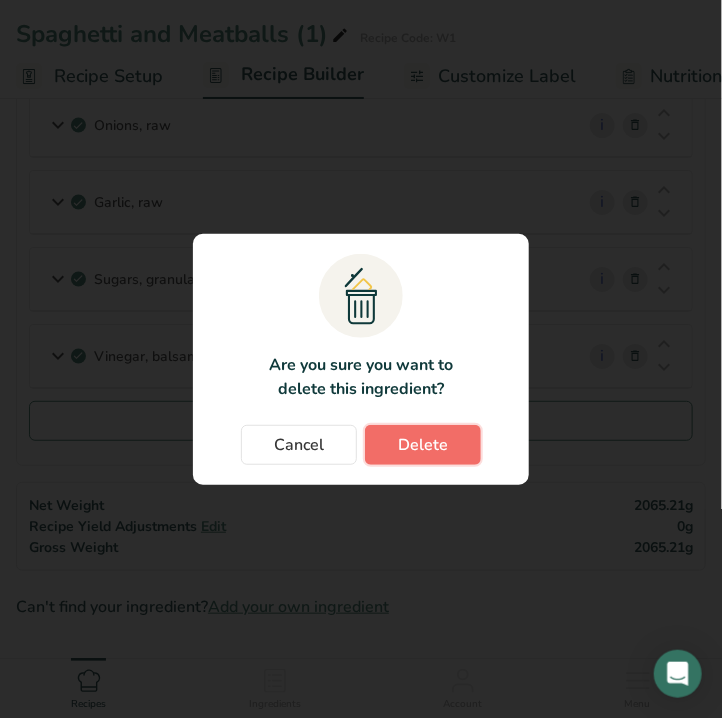 click on "Delete" at bounding box center [423, 445] 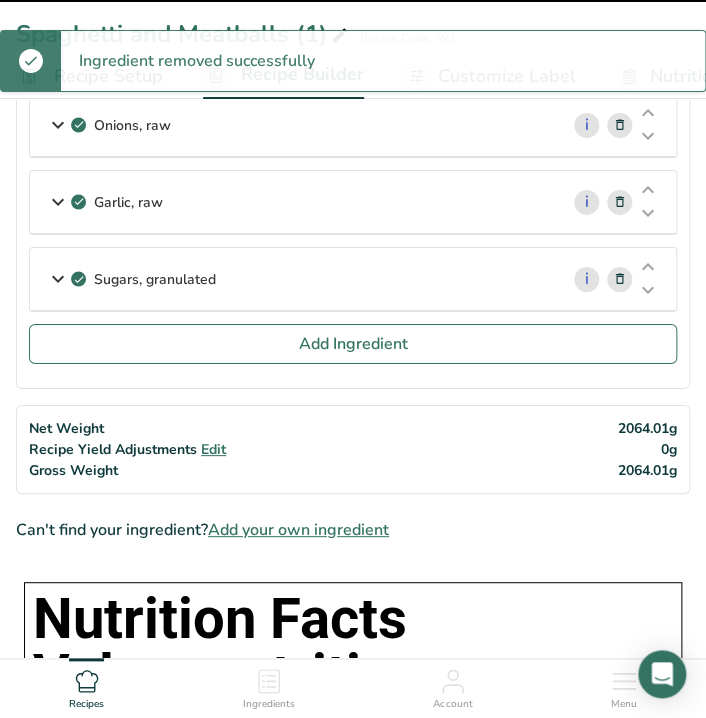 click at bounding box center [620, 279] 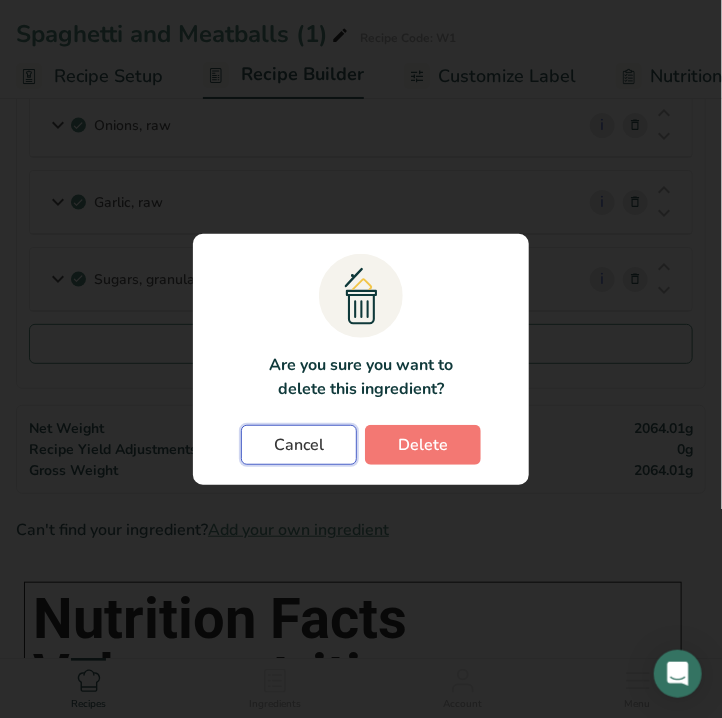 click on "Cancel" at bounding box center [299, 445] 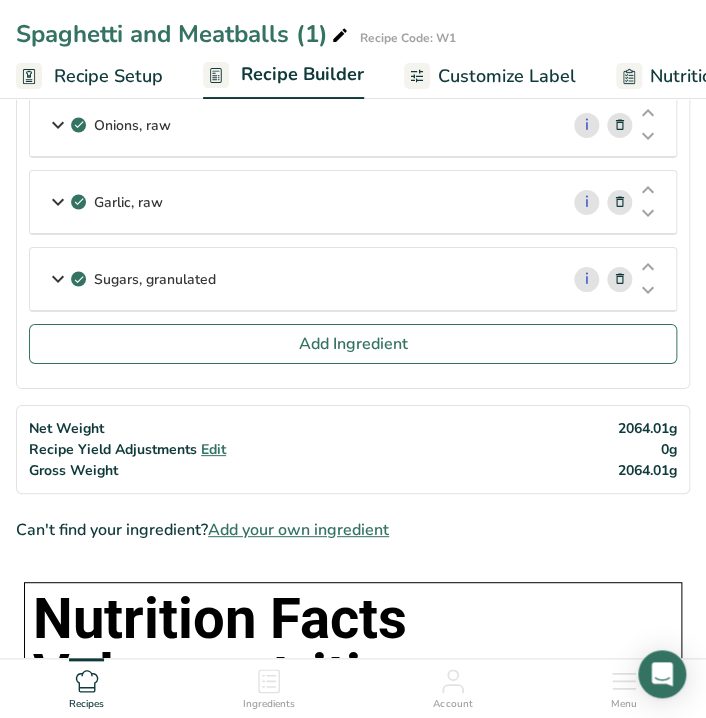 click on "Add Ingredients
Delete Recipe           Duplicate Recipe             Scale Recipe             Save as Sub-Recipe   .a-a{fill:#347362;}.b-a{fill:#fff;}                               Nutrition Breakdown                 Recipe Card
NEW
Amino Acids Pattern Report             Activity History
Ingredients
Pasta, spaghetti, enriched, dry
i
Amount 1.31   Unit
lb
Weight Units
g
kg
mg
See more
Volume Units
l
mL
fl oz
See more
Waste  *   .a-a{fill:#347362;}.b-a{fill:#fff;}           0   %   Percentage
28.79%
Beverages, water, tap, well
i
Amount" at bounding box center [353, 935] 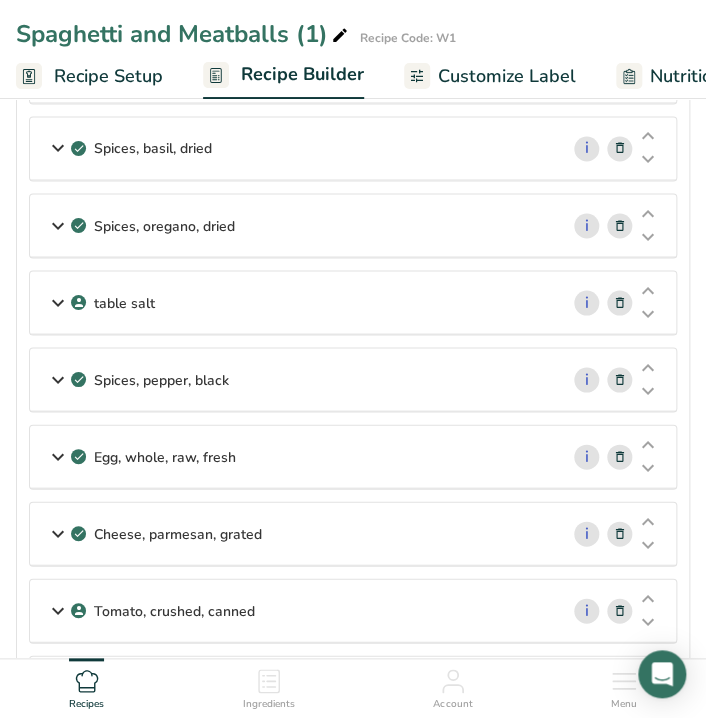 scroll, scrollTop: 676, scrollLeft: 0, axis: vertical 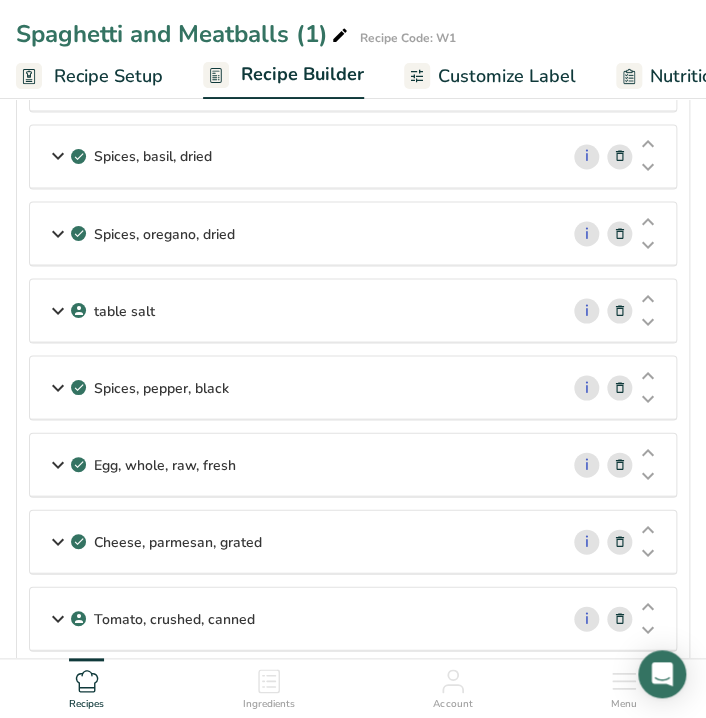 click on "table salt" at bounding box center [124, 310] 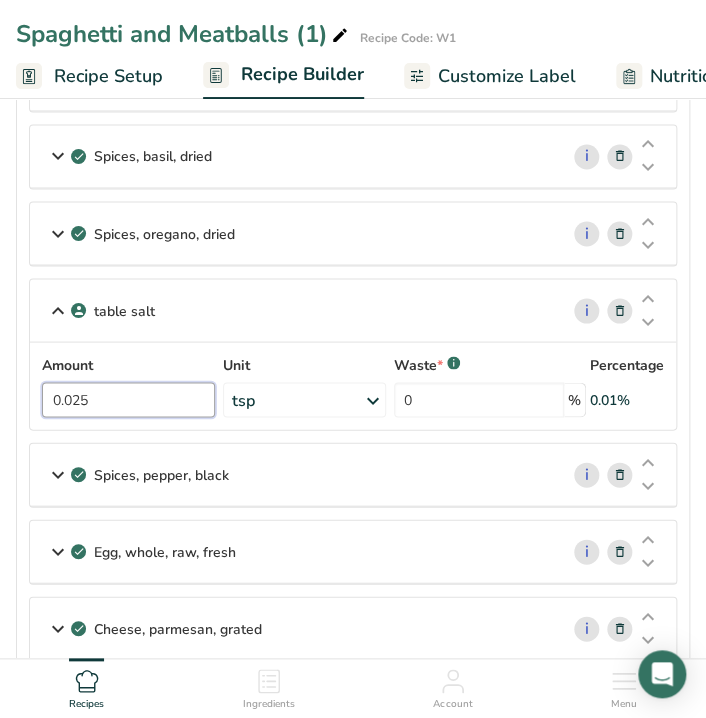 click on "0.025" at bounding box center [128, 399] 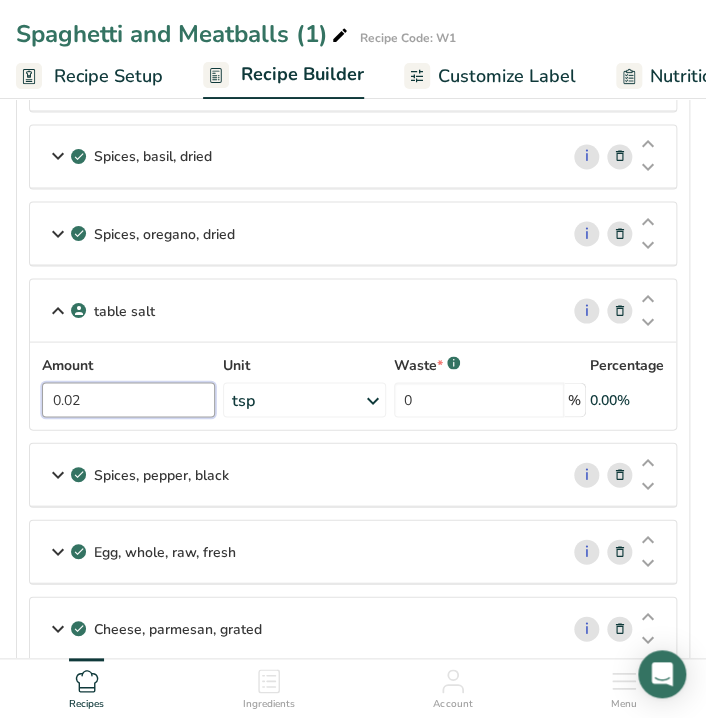 type on "0" 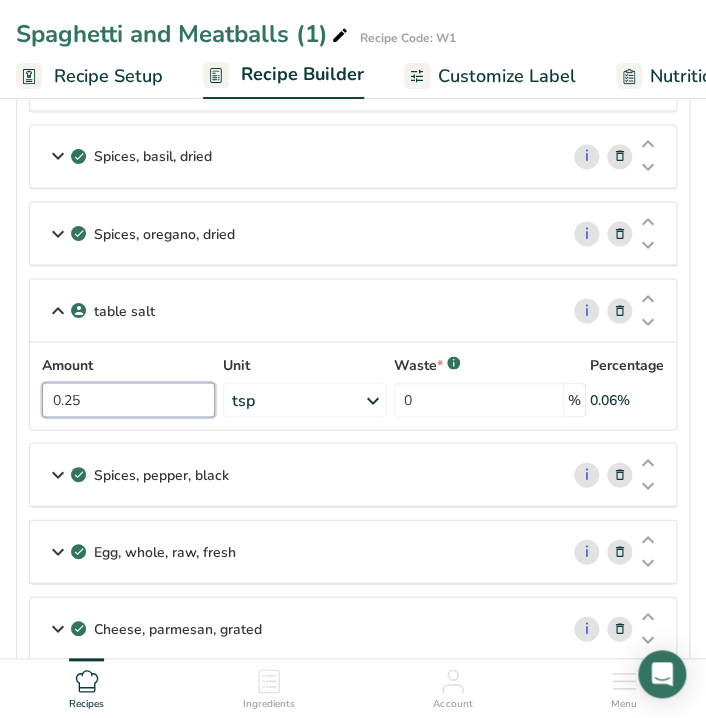 type on "0.25" 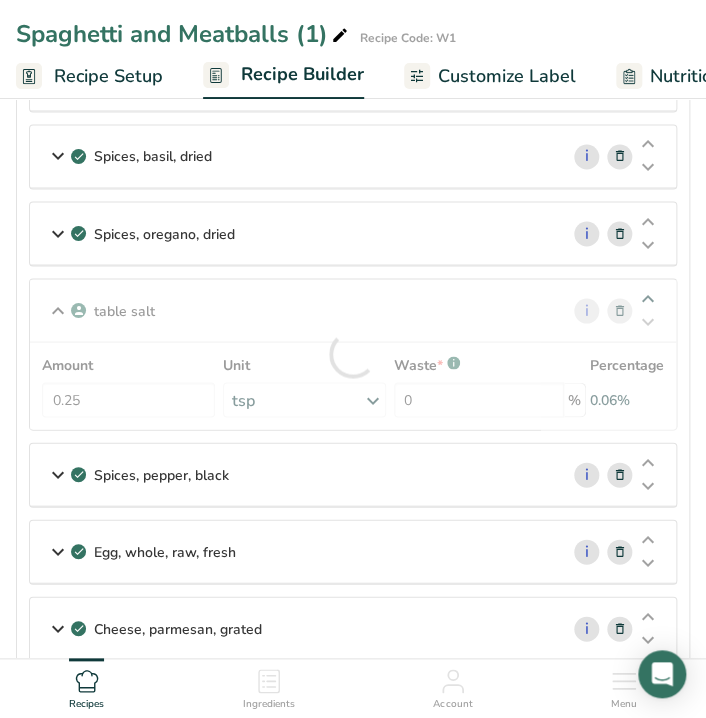 click on "table salt
i
Amount 0.25   Unit
tsp
Weight Units
g
kg
mg
See more
Volume Units
l
mL
fl oz
See more
Waste  *   .a-a{fill:#347362;}.b-a{fill:#fff;}           0   %   Percentage
0.06%" at bounding box center (353, 354) 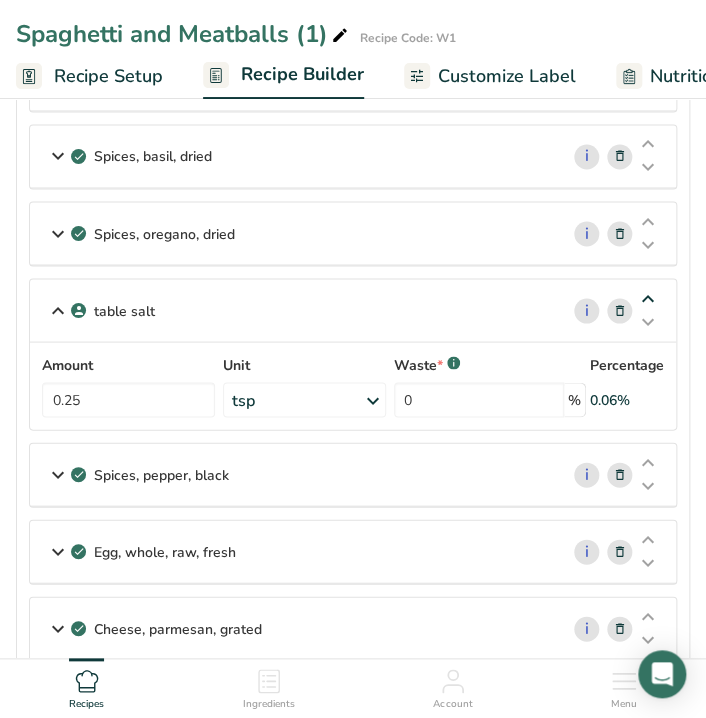 click at bounding box center (648, 298) 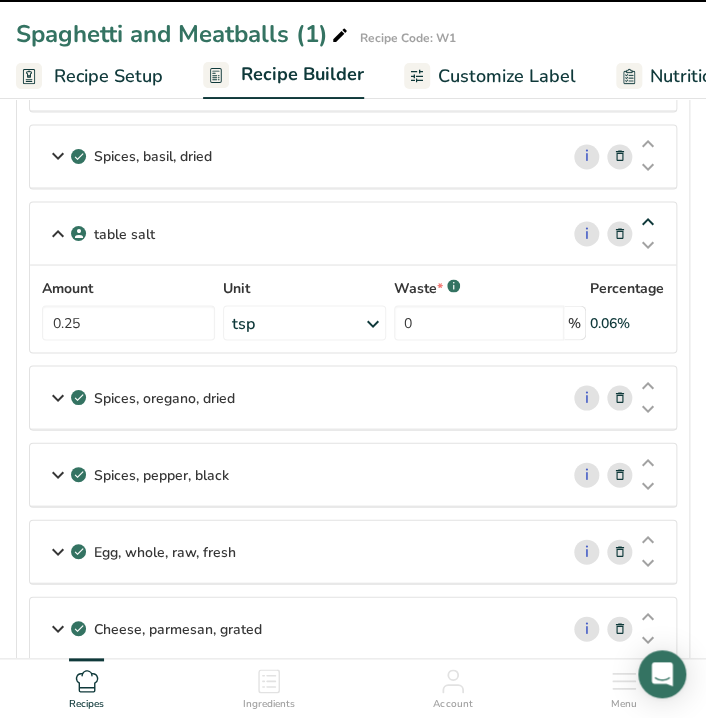 click at bounding box center (648, 221) 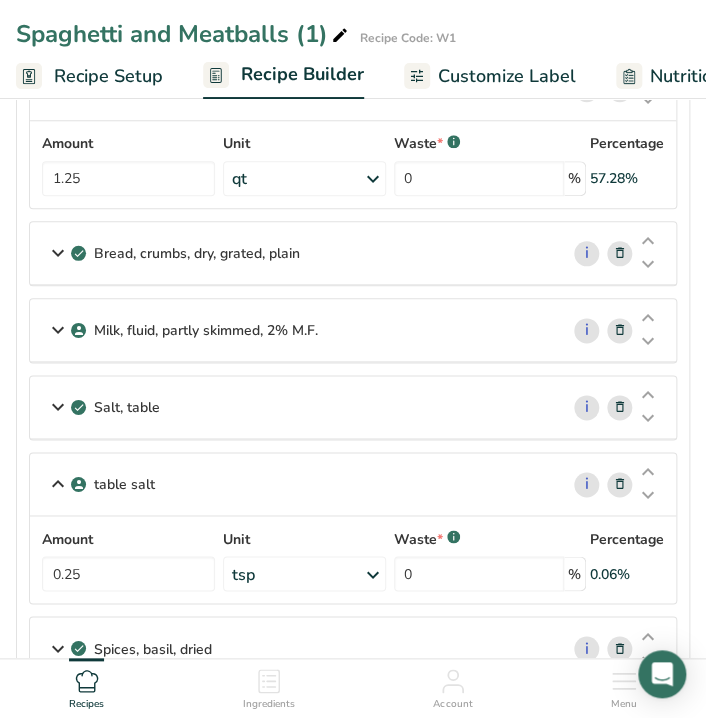 scroll, scrollTop: 318, scrollLeft: 0, axis: vertical 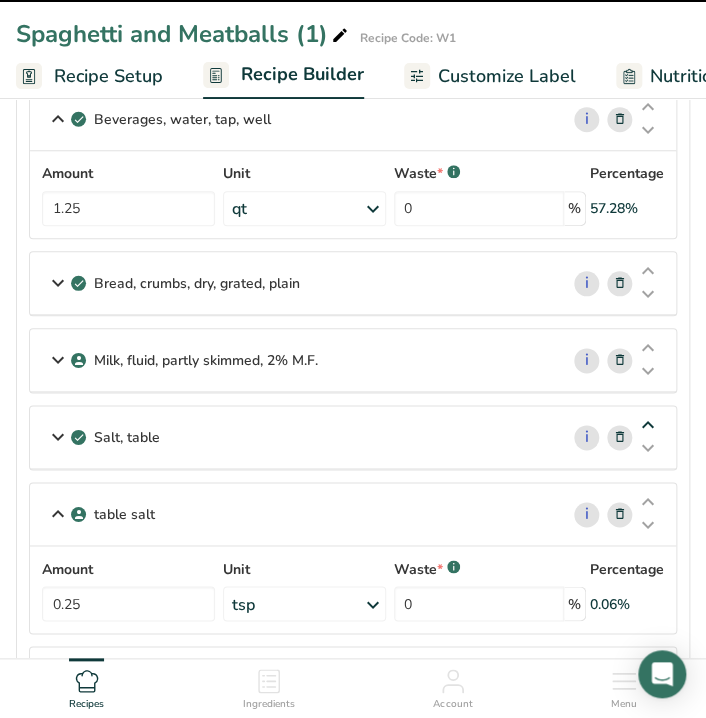 click at bounding box center (648, 425) 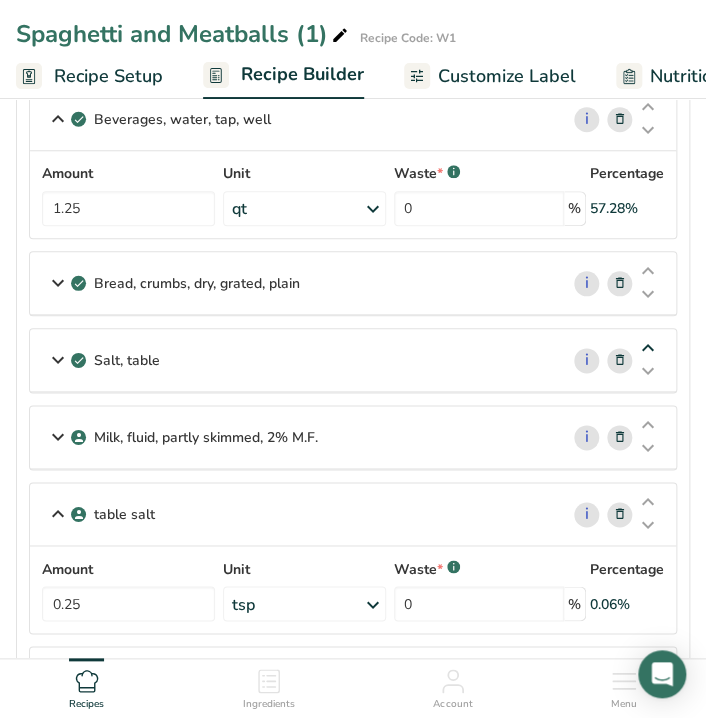 click at bounding box center (648, 425) 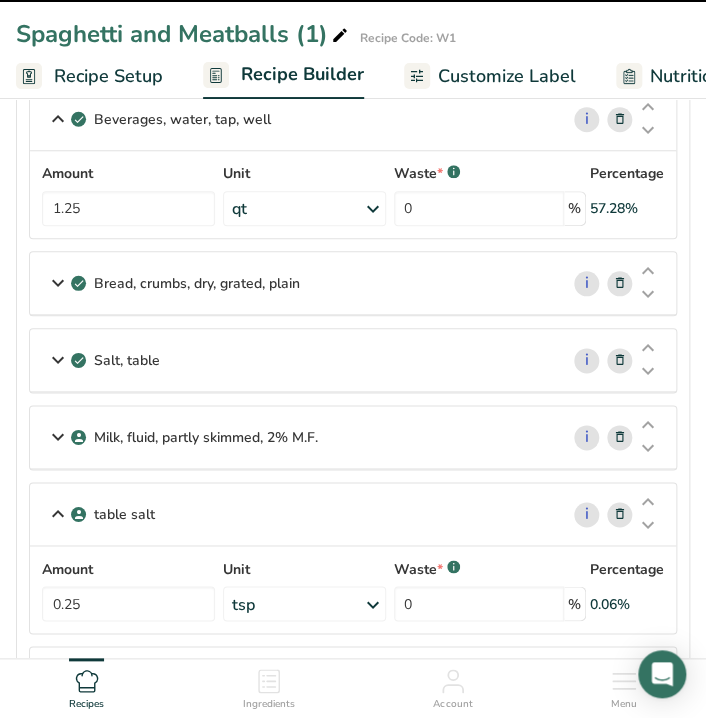 click on "Salt, table" at bounding box center (294, 360) 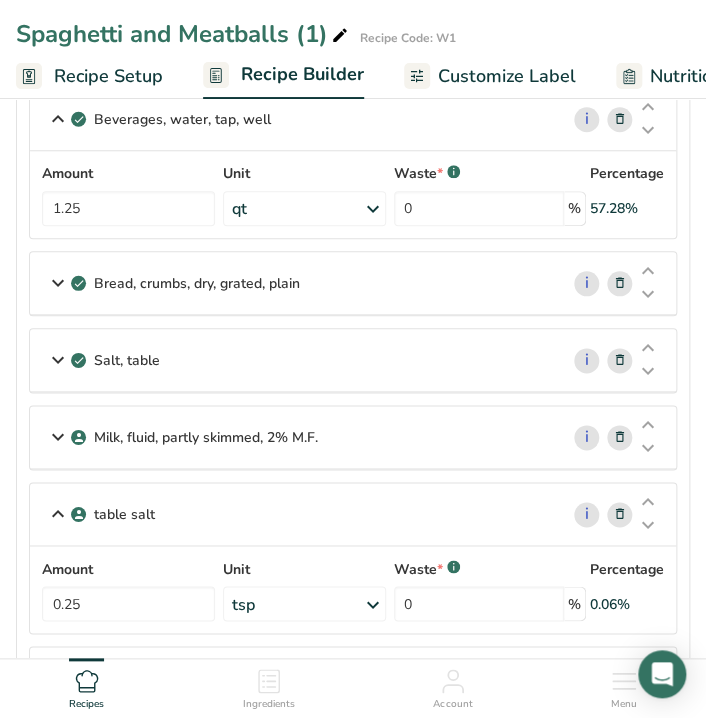 click on "Salt, table" at bounding box center (294, 360) 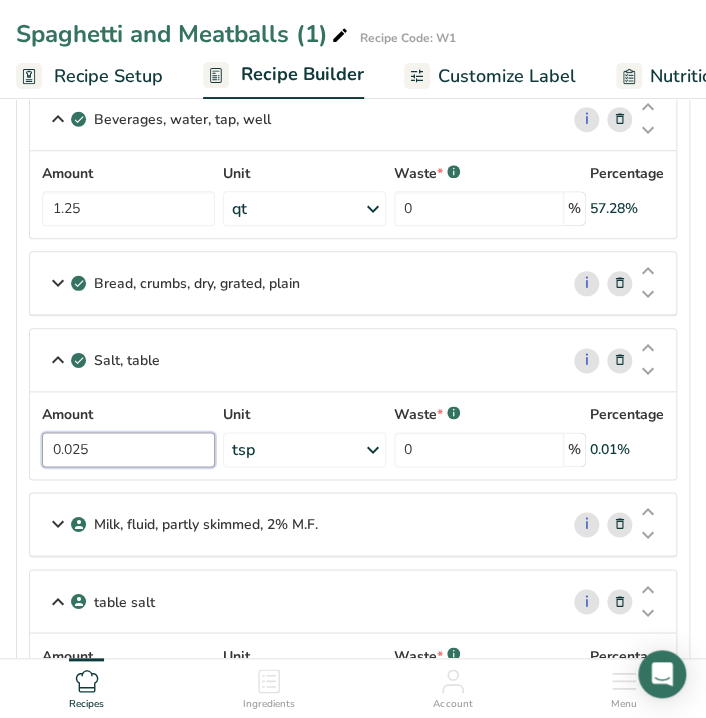 click on "0.025" at bounding box center (128, 449) 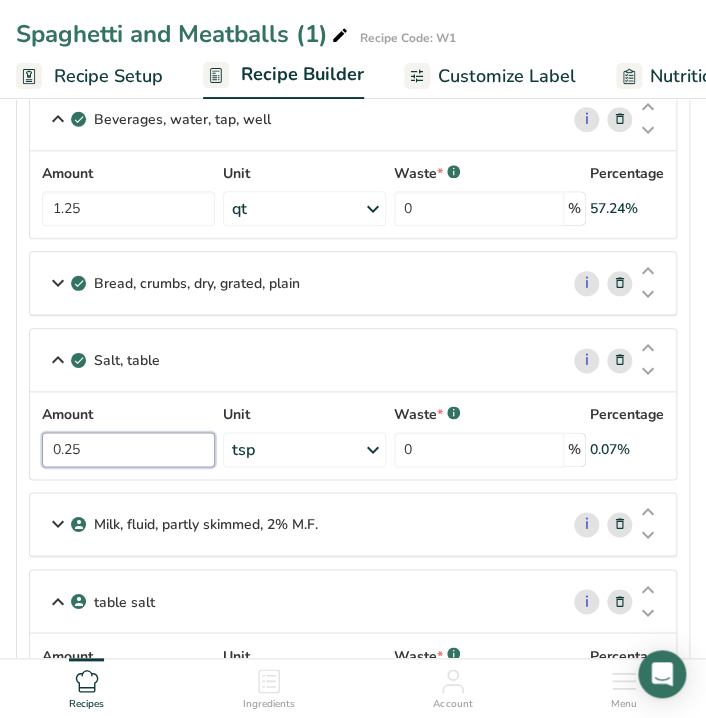 type on "0.25" 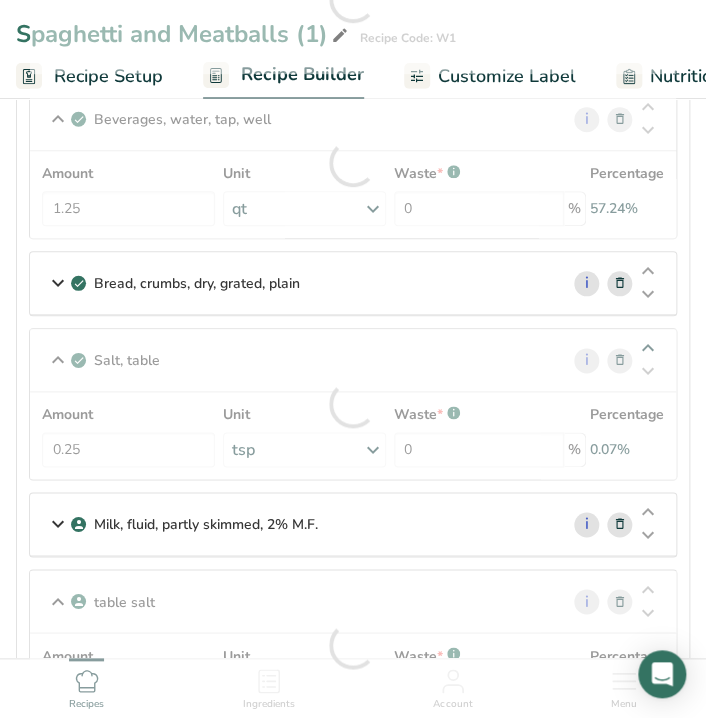 click on "Salt, table
i
Amount 0.25   Unit
tsp
Portions
1 tsp
1 tbsp
1 cup
See more
Weight Units
g
kg
mg
See more
Volume Units
l
Volume units require a density conversion. If you know your ingredient's density enter it below. Otherwise, click on "RIA" our AI Regulatory bot - she will be able to help you
lb/ft3
g/cm3
Confirm
mL
Volume units require a density conversion. If you know your ingredient's density enter it below. Otherwise, click on "RIA" our AI Regulatory bot - she will be able to help you
lb/ft3" at bounding box center (353, 404) 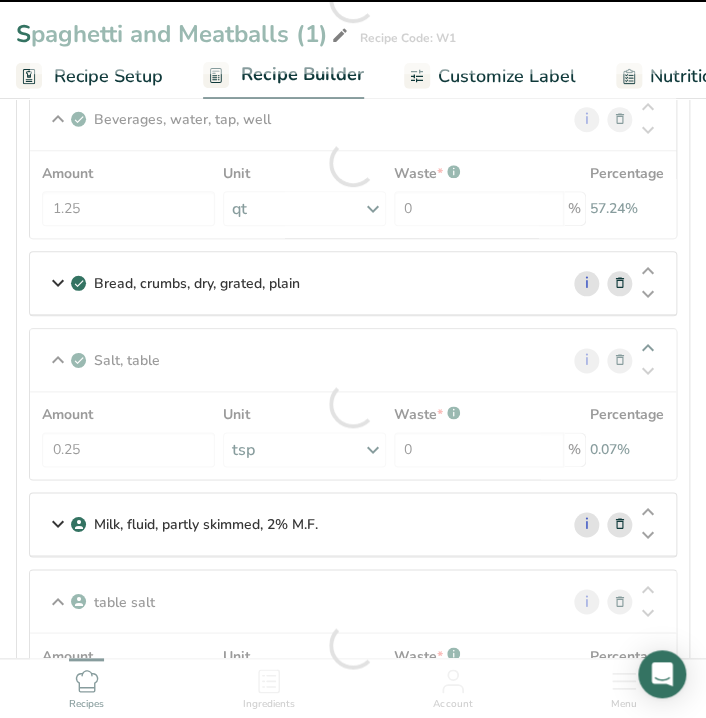 click at bounding box center [353, 404] 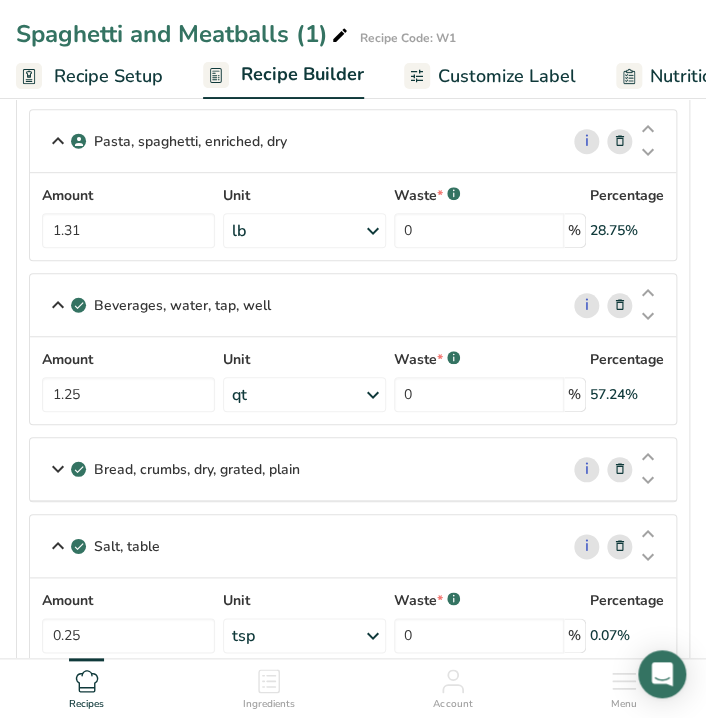 scroll, scrollTop: 119, scrollLeft: 0, axis: vertical 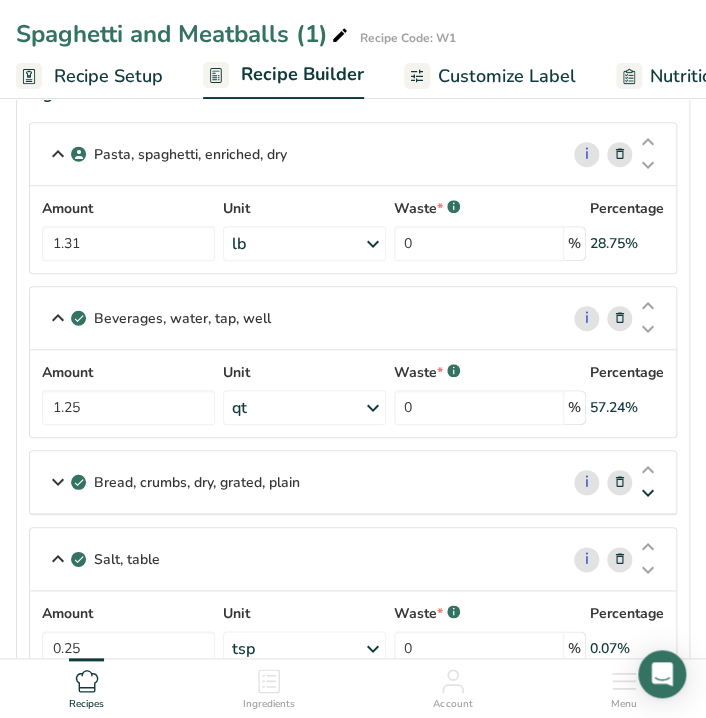 click at bounding box center [648, 493] 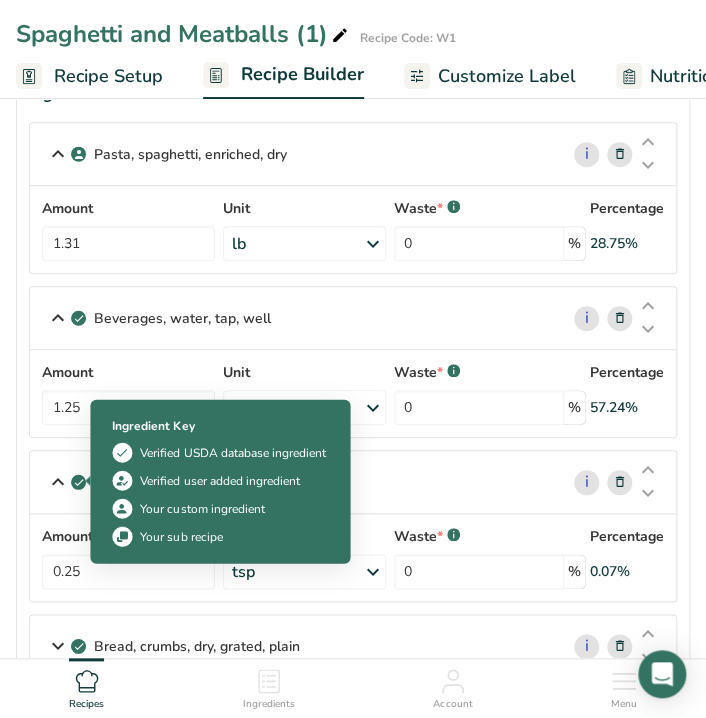 click at bounding box center [79, 482] 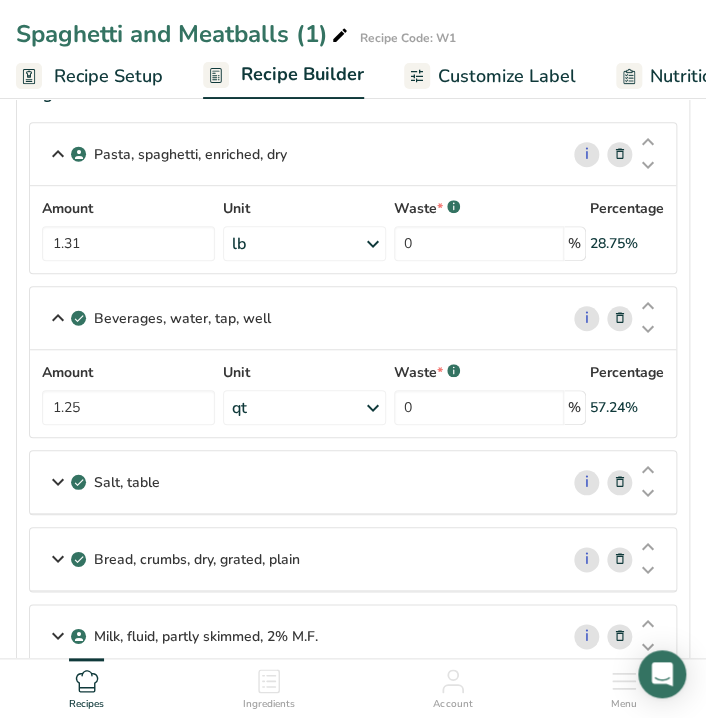 click at bounding box center (58, 318) 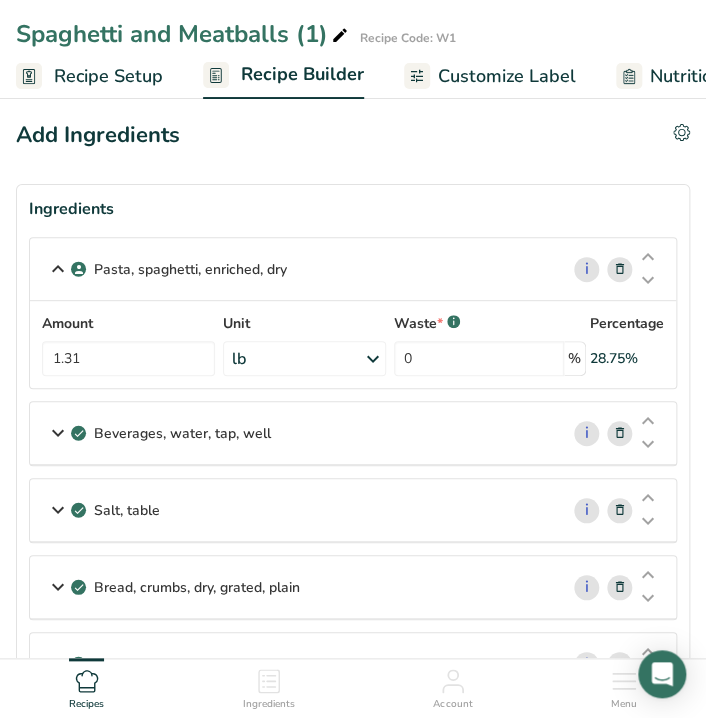 scroll, scrollTop: 0, scrollLeft: 0, axis: both 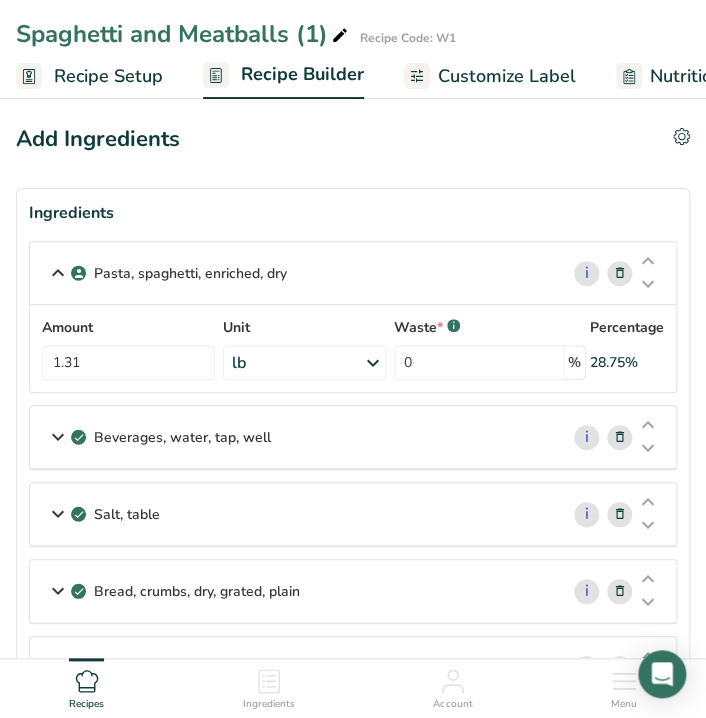 click at bounding box center [58, 273] 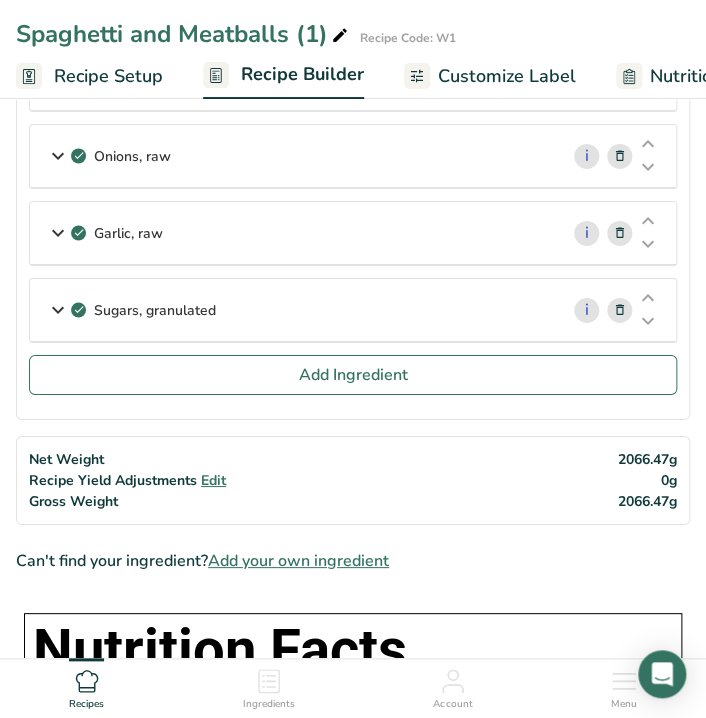 scroll, scrollTop: 1436, scrollLeft: 0, axis: vertical 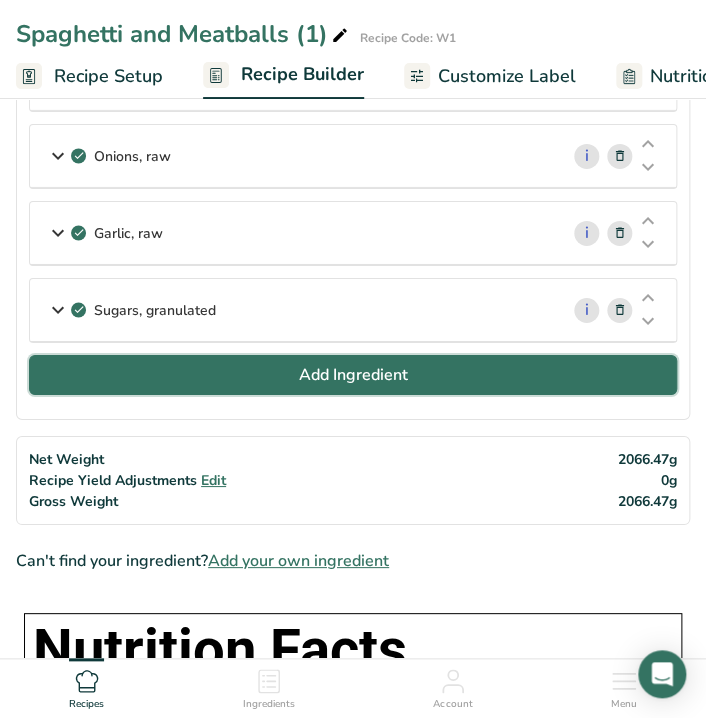 click on "Add Ingredient" at bounding box center [353, 375] 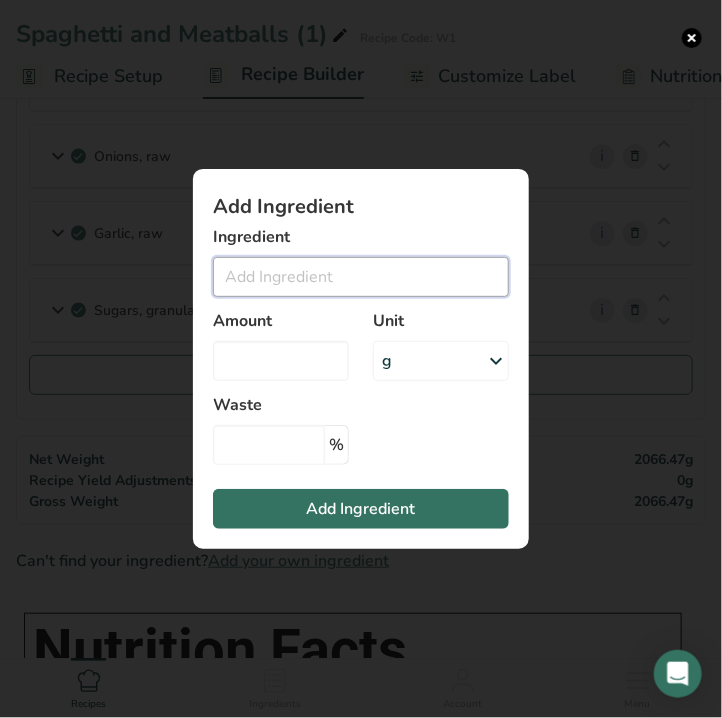 click at bounding box center (361, 277) 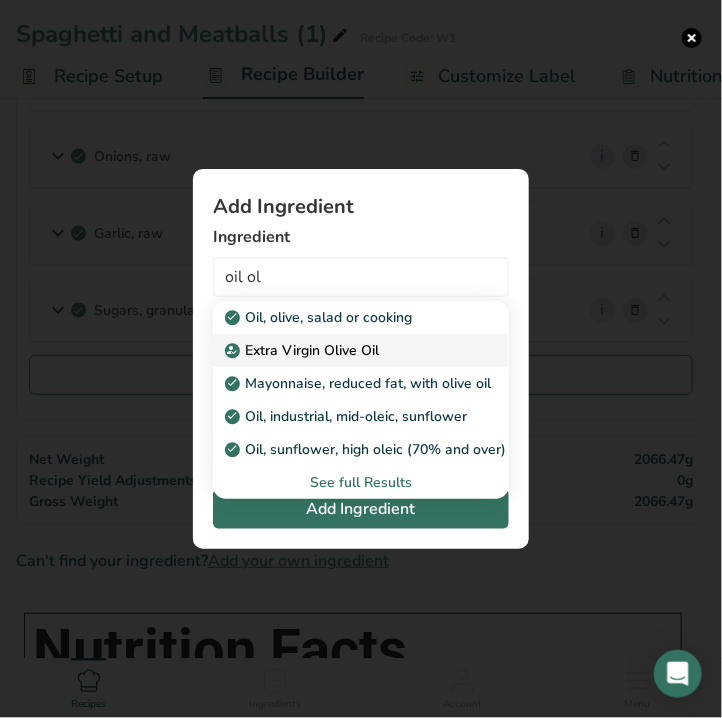 click on "Extra Virgin Olive Oil" at bounding box center (304, 350) 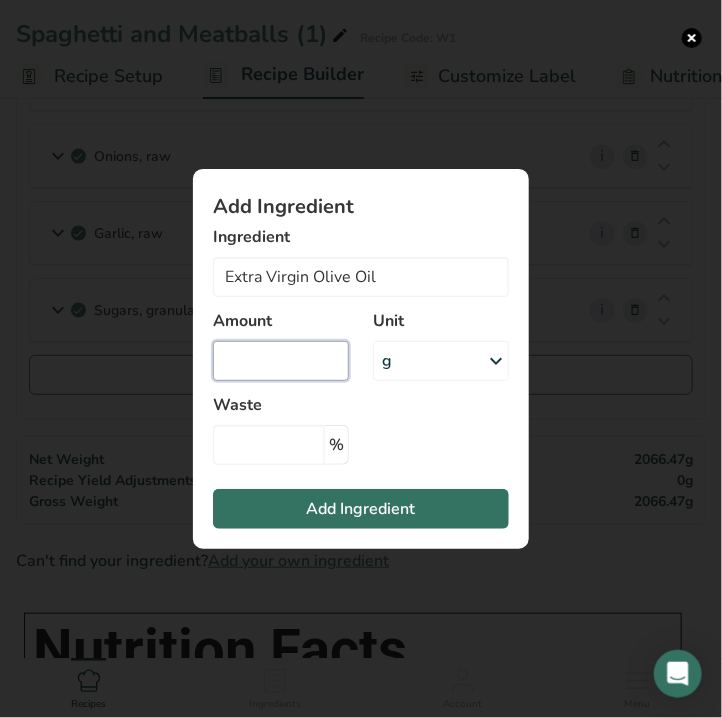 click at bounding box center [281, 361] 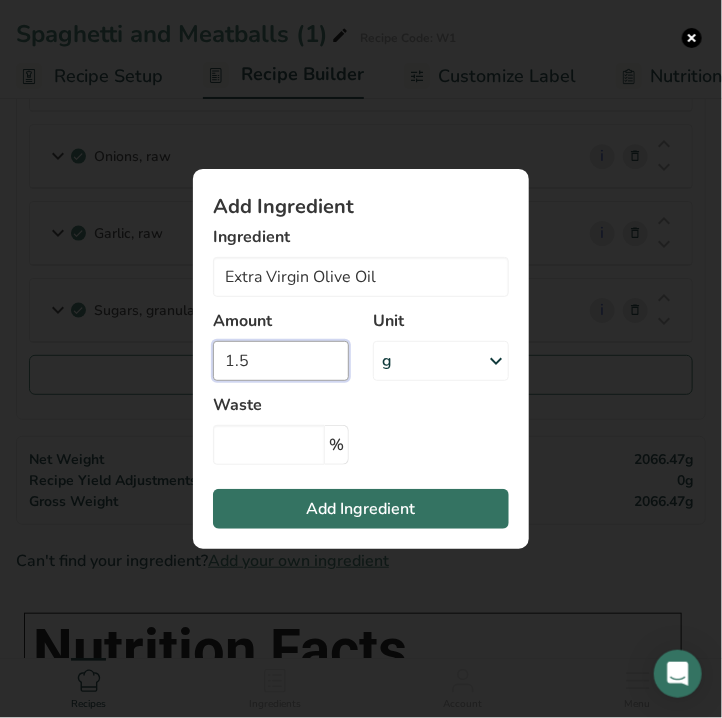 type on "1.5" 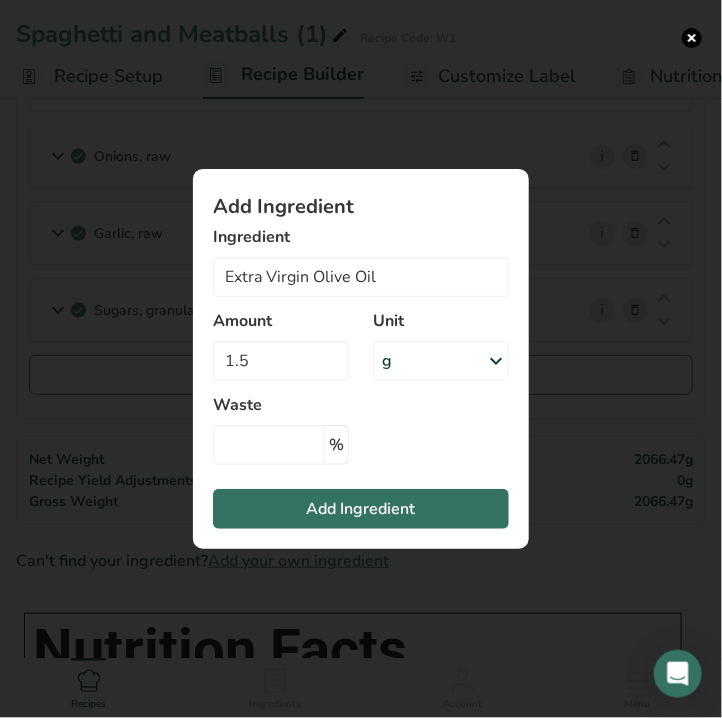 click at bounding box center (496, 361) 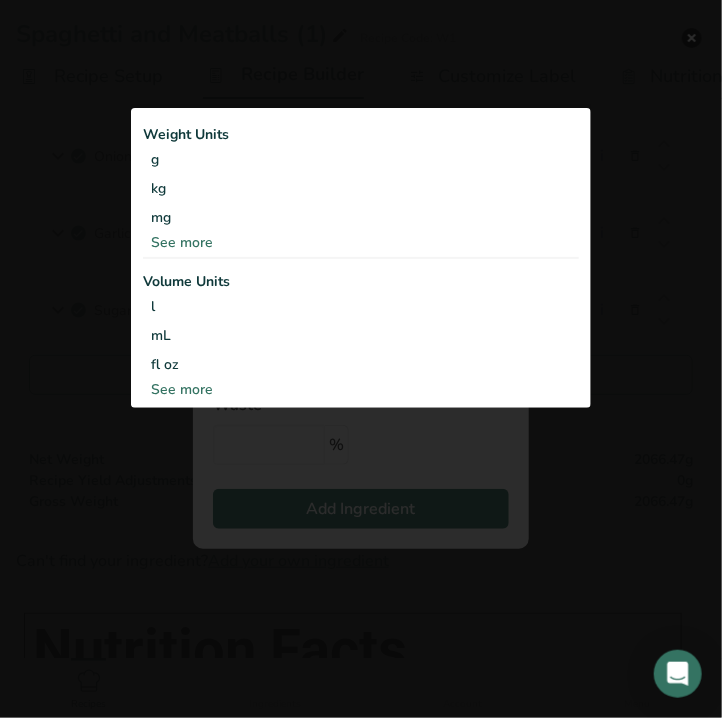 click on "See more" at bounding box center (361, 389) 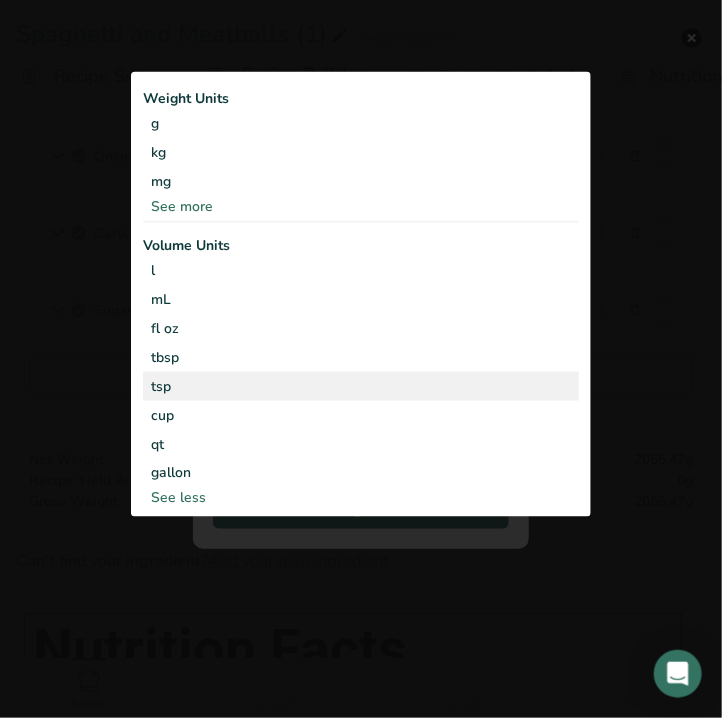click on "tsp" at bounding box center (361, 385) 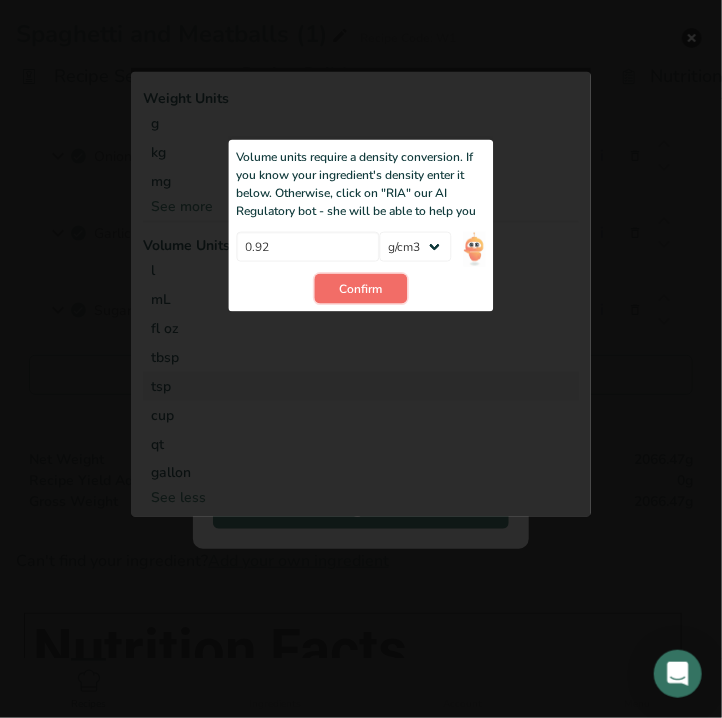 click on "Confirm" at bounding box center [361, 289] 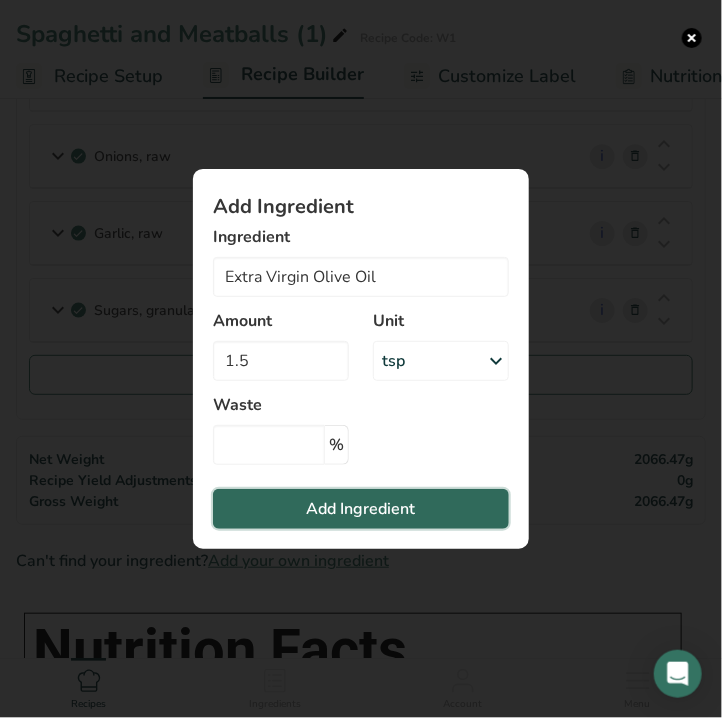 click on "Add Ingredient" at bounding box center [361, 509] 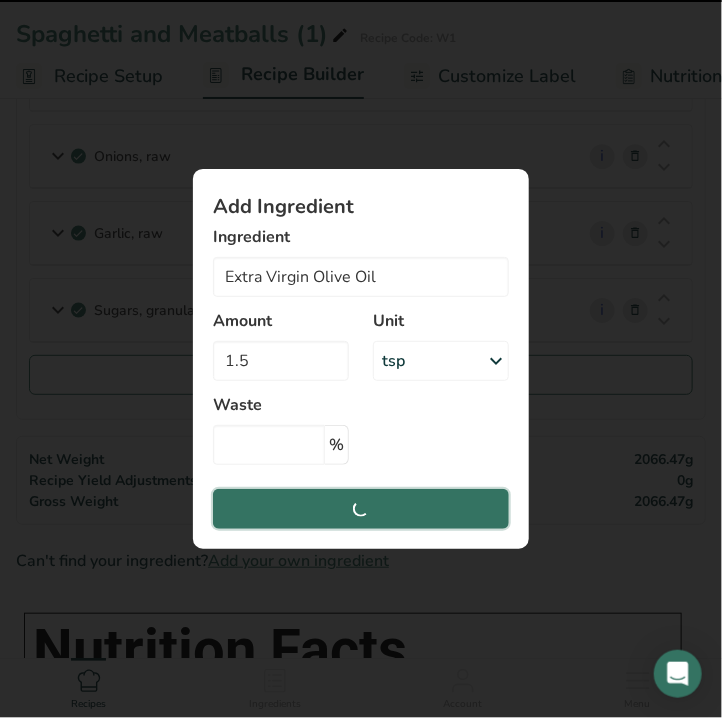 type 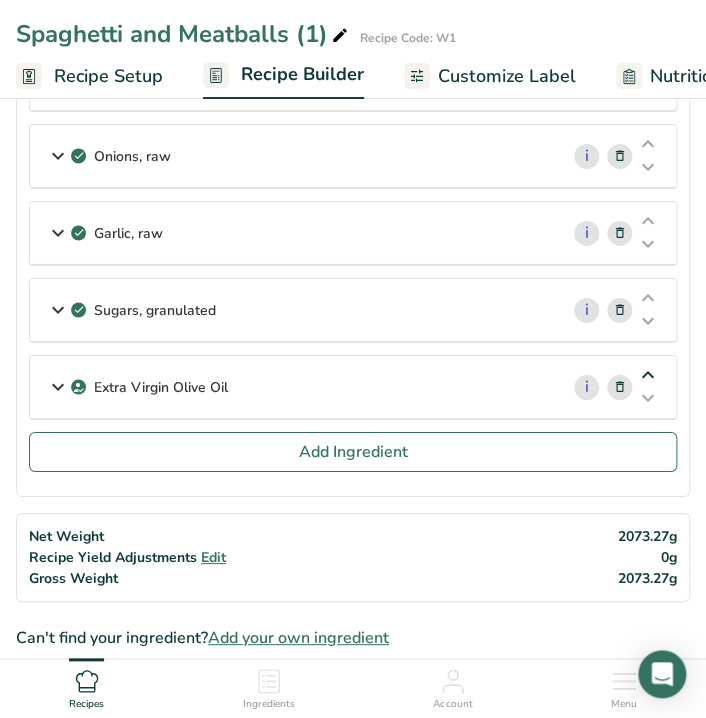 click at bounding box center (648, 375) 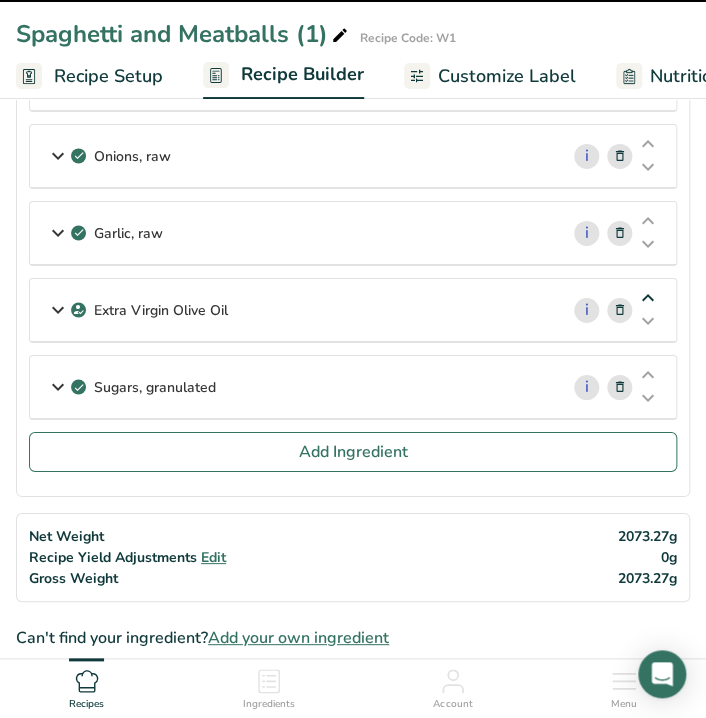 click at bounding box center [648, 298] 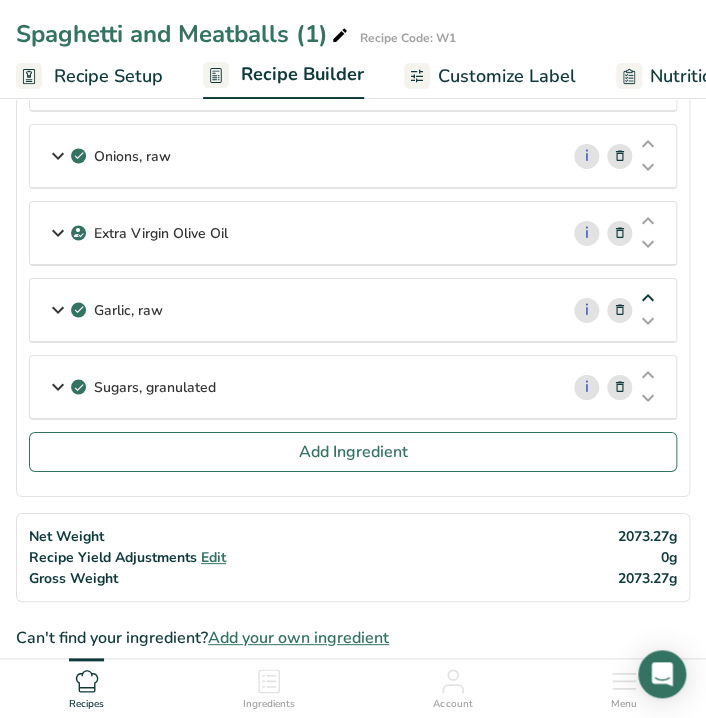 click at bounding box center [648, 298] 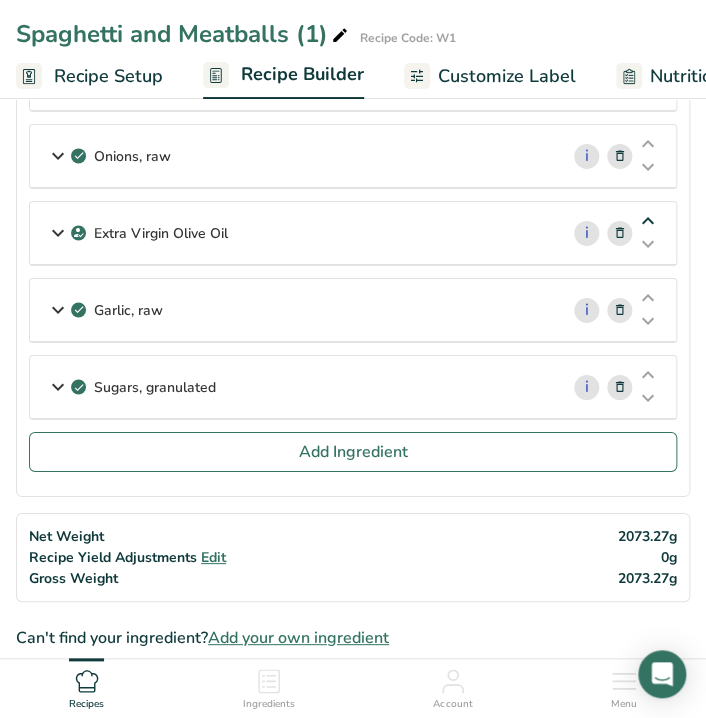 click at bounding box center (648, 221) 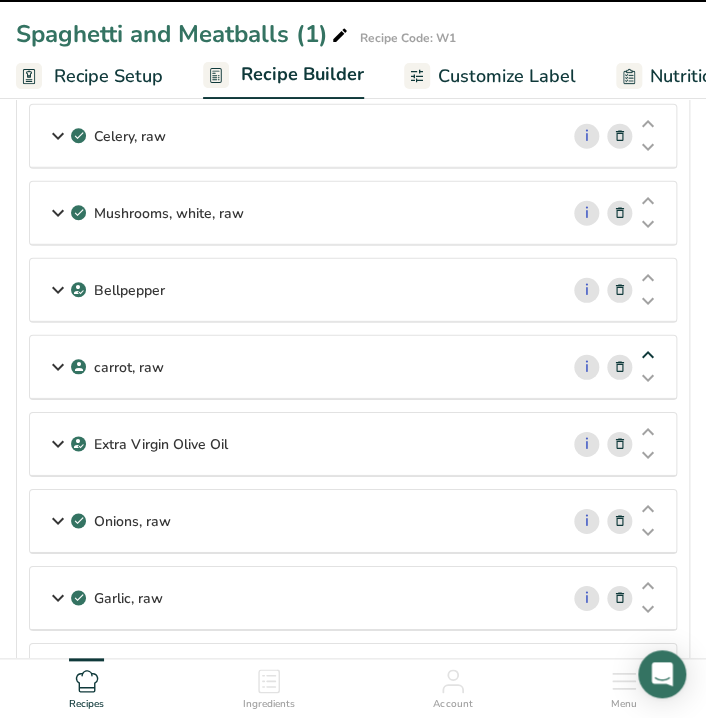 scroll, scrollTop: 1024, scrollLeft: 0, axis: vertical 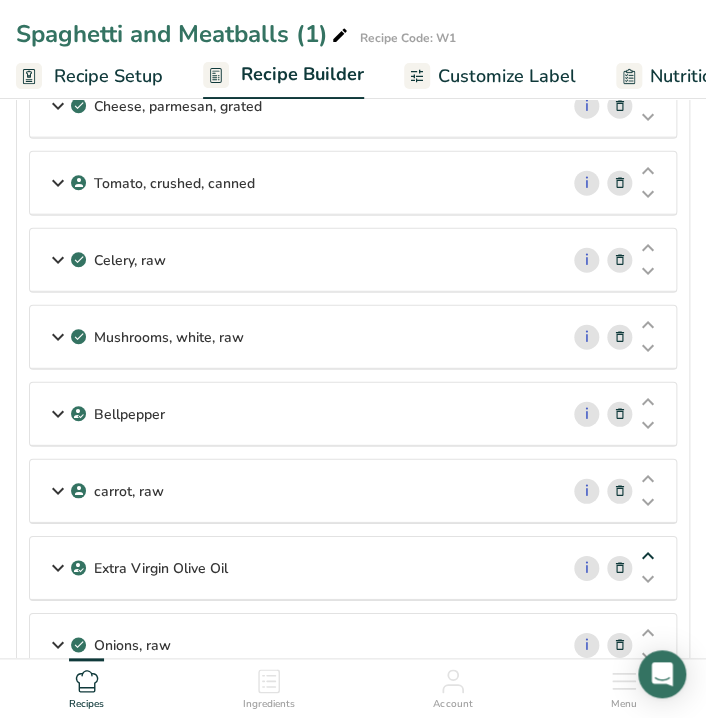 click at bounding box center (648, 556) 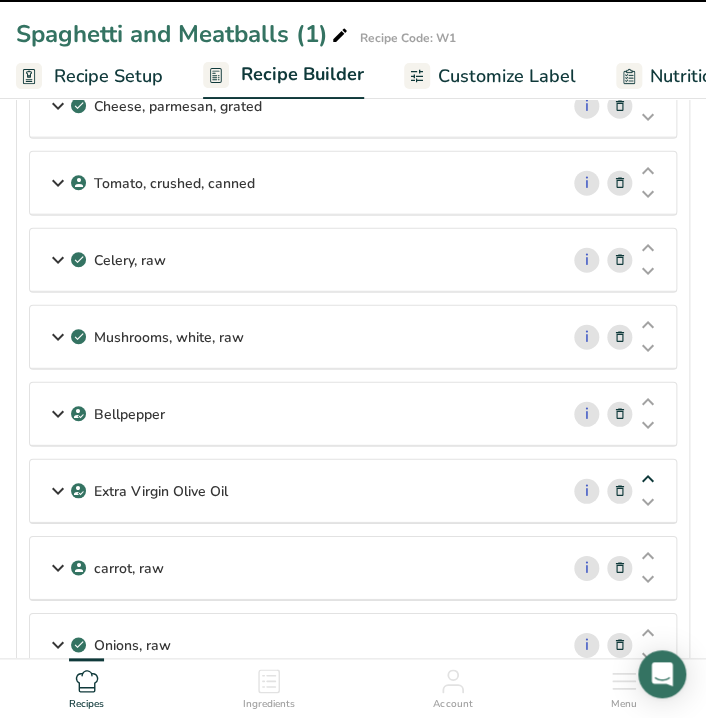 click at bounding box center (648, 479) 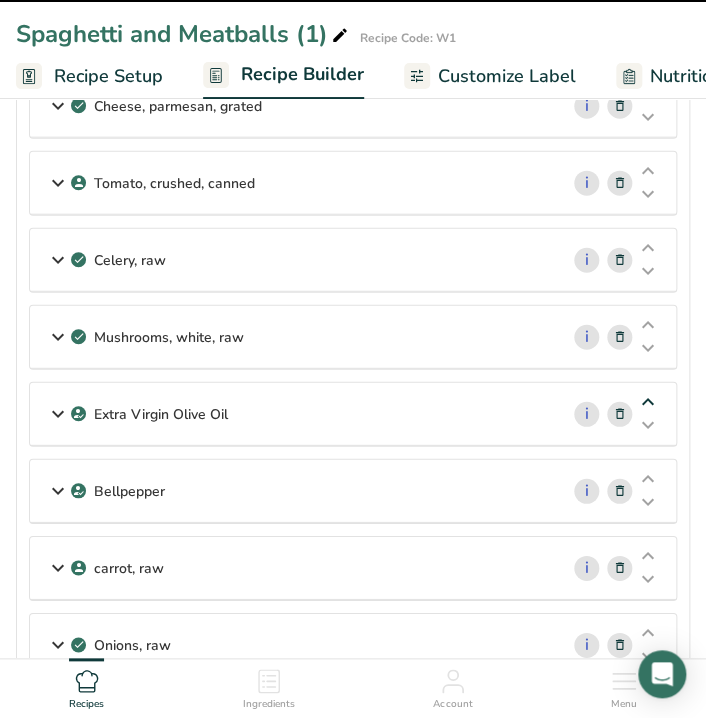 click at bounding box center (648, 402) 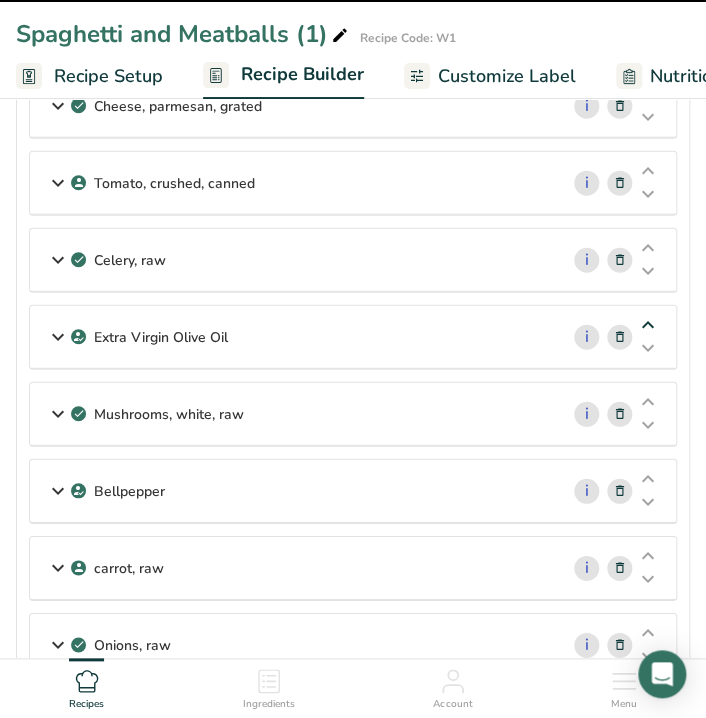 click at bounding box center [648, 325] 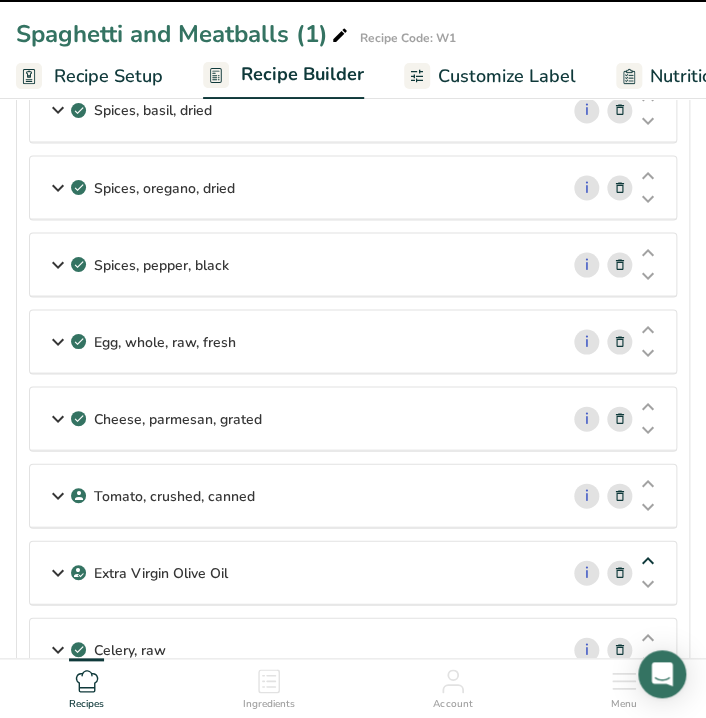 scroll, scrollTop: 694, scrollLeft: 0, axis: vertical 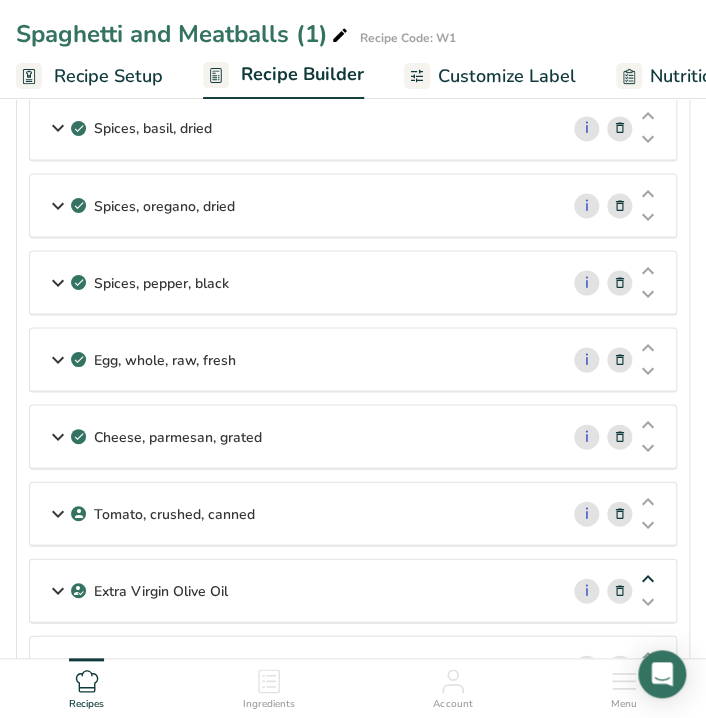 click at bounding box center (648, 578) 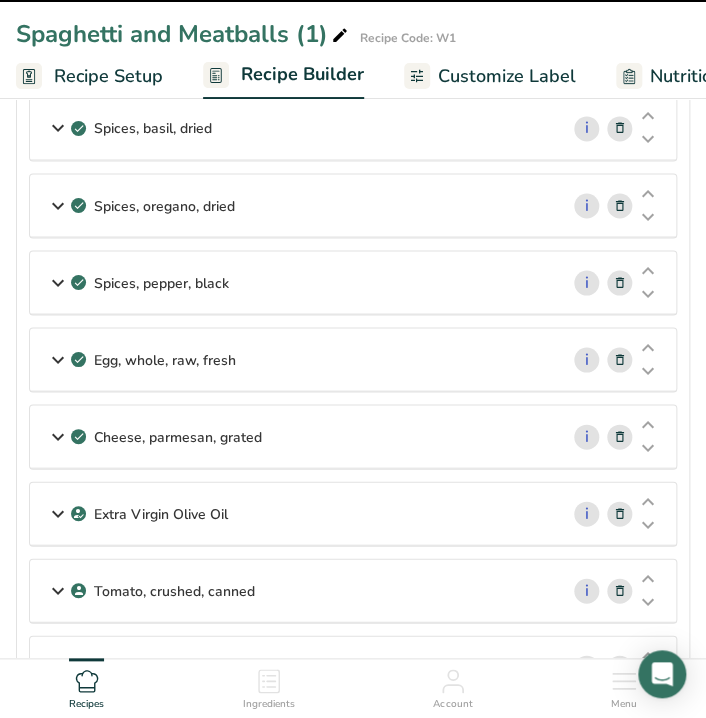 click at bounding box center (648, 501) 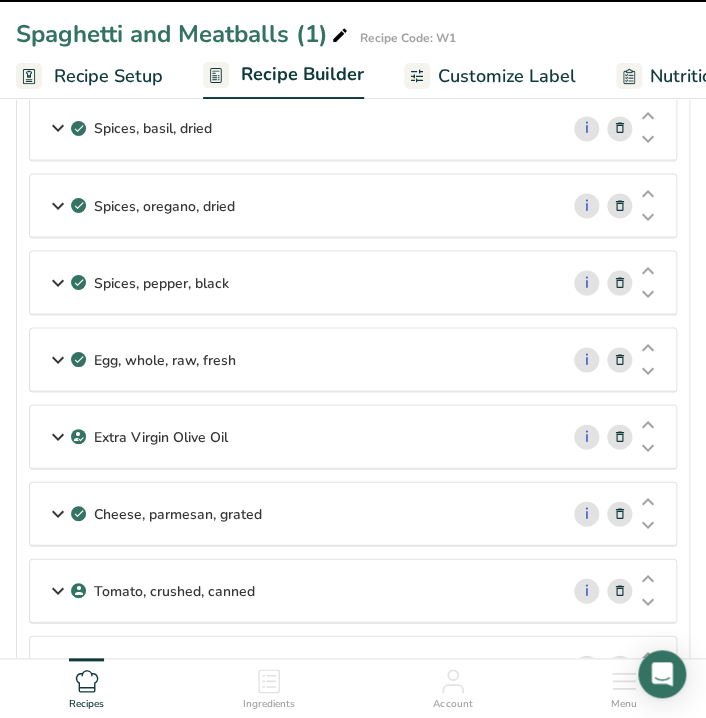 drag, startPoint x: 292, startPoint y: 438, endPoint x: 567, endPoint y: 433, distance: 275.04544 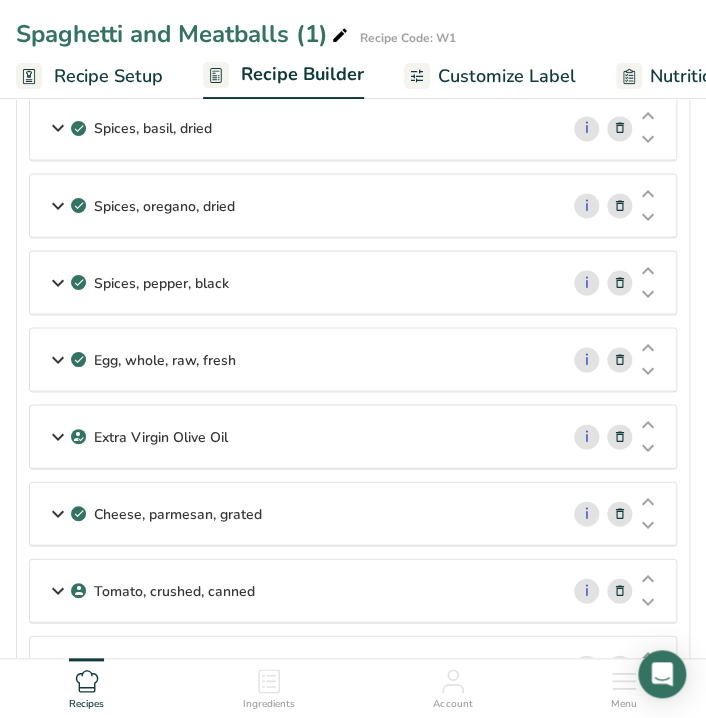 drag, startPoint x: 567, startPoint y: 433, endPoint x: 373, endPoint y: 398, distance: 197.13194 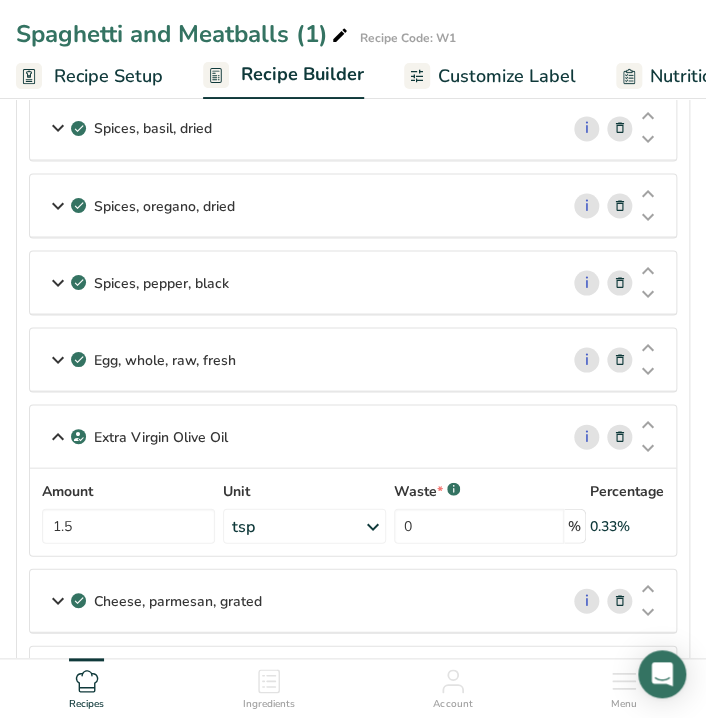click on "Extra Virgin Olive Oil" at bounding box center [161, 436] 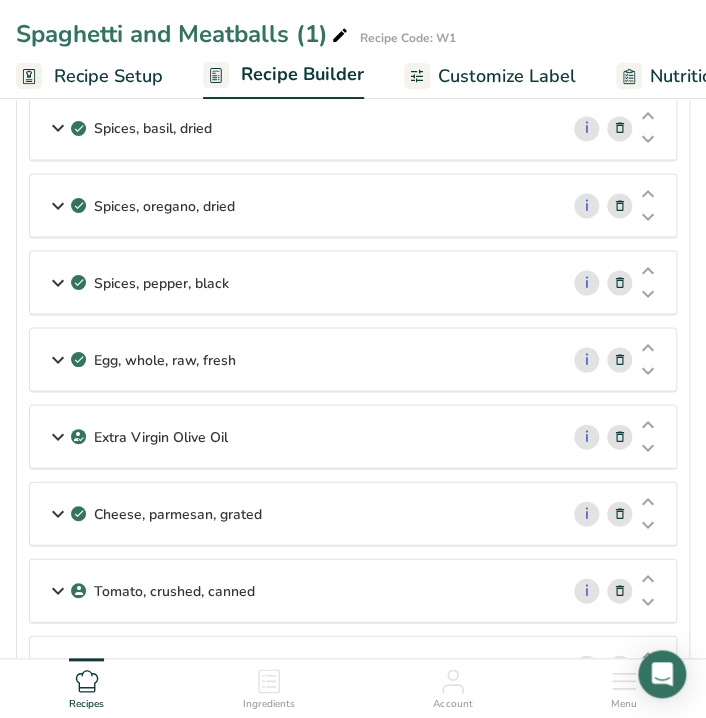 drag, startPoint x: 56, startPoint y: 424, endPoint x: 65, endPoint y: 447, distance: 24.698177 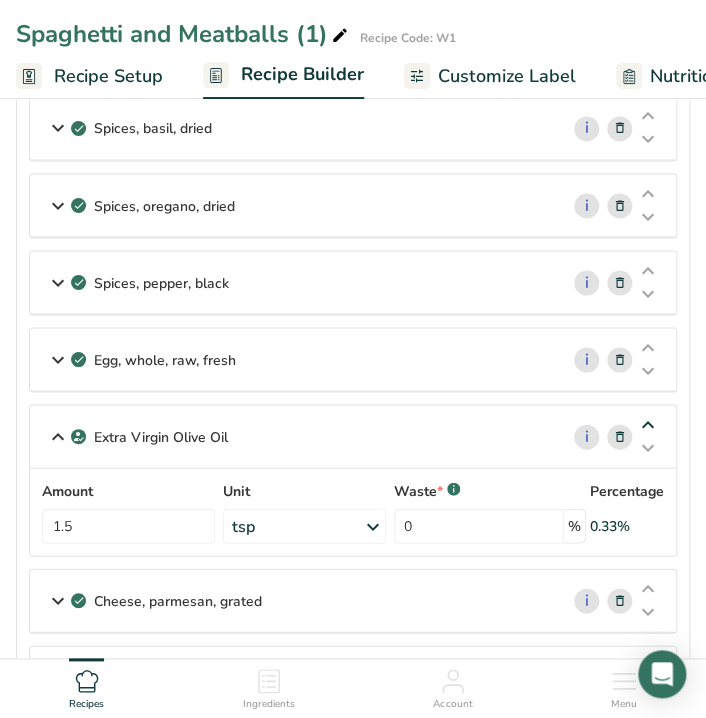 click at bounding box center (648, 424) 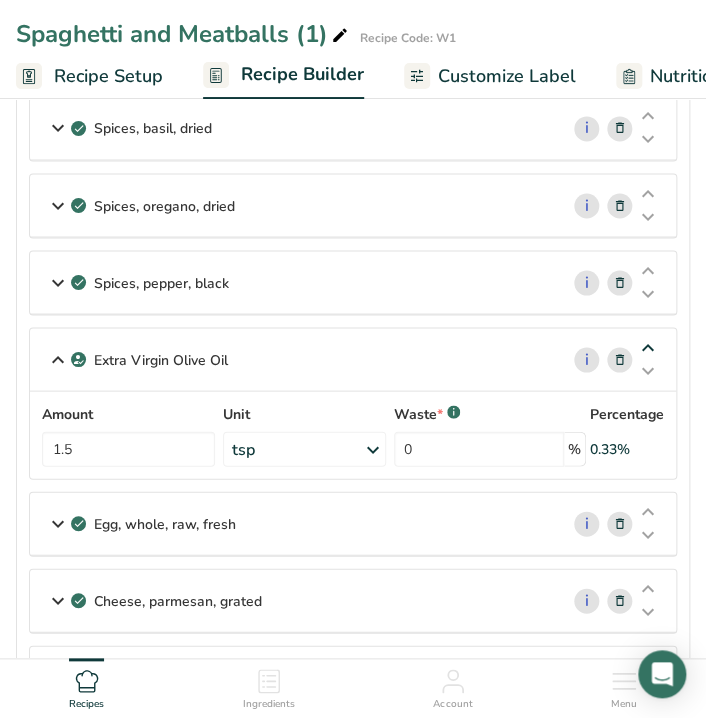 click at bounding box center [648, 347] 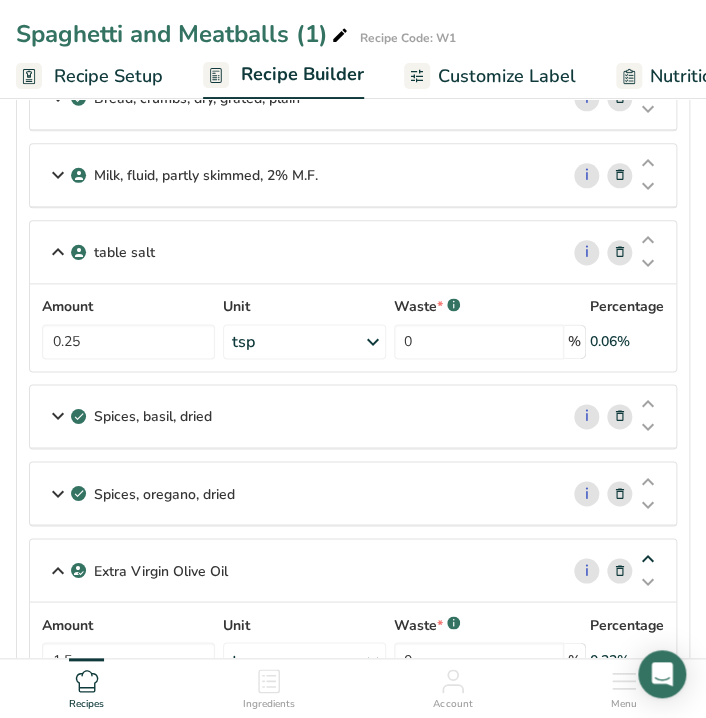 scroll, scrollTop: 388, scrollLeft: 0, axis: vertical 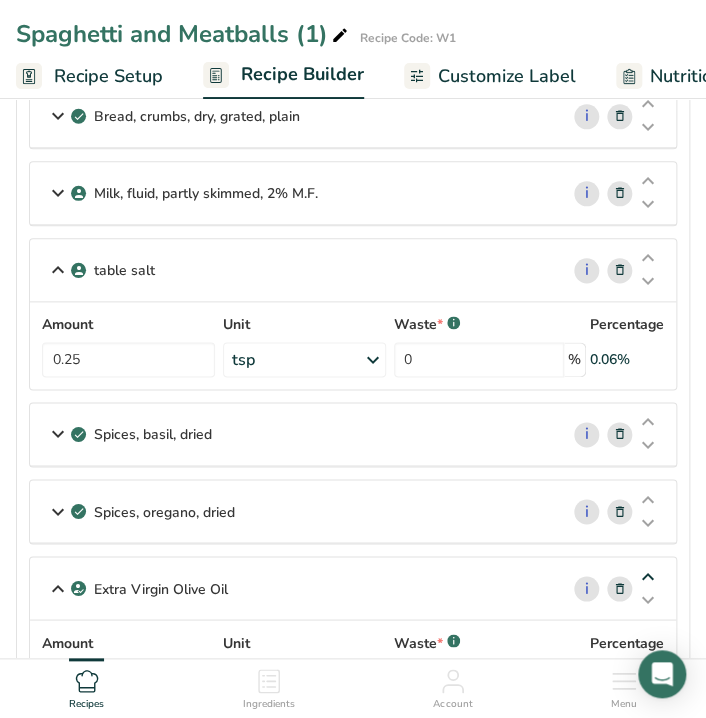 click at bounding box center (648, 576) 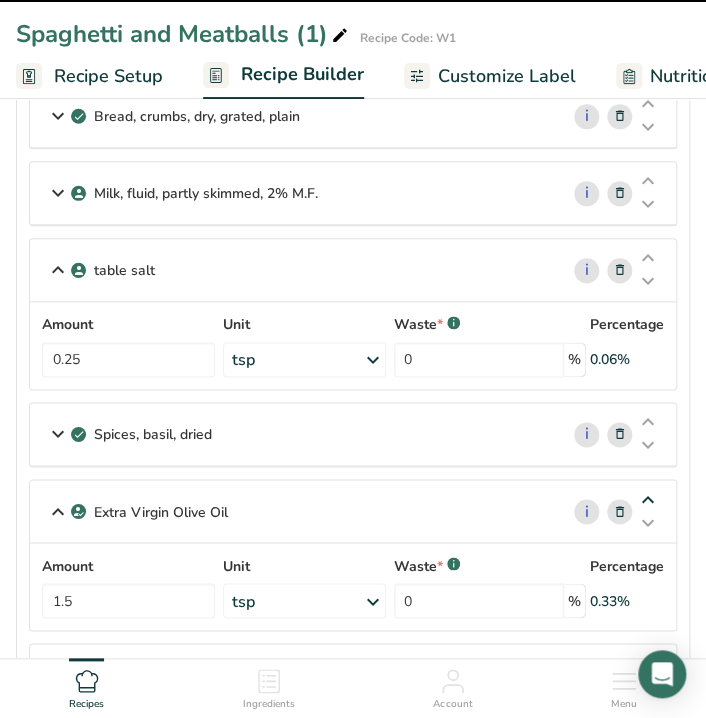 click at bounding box center (648, 499) 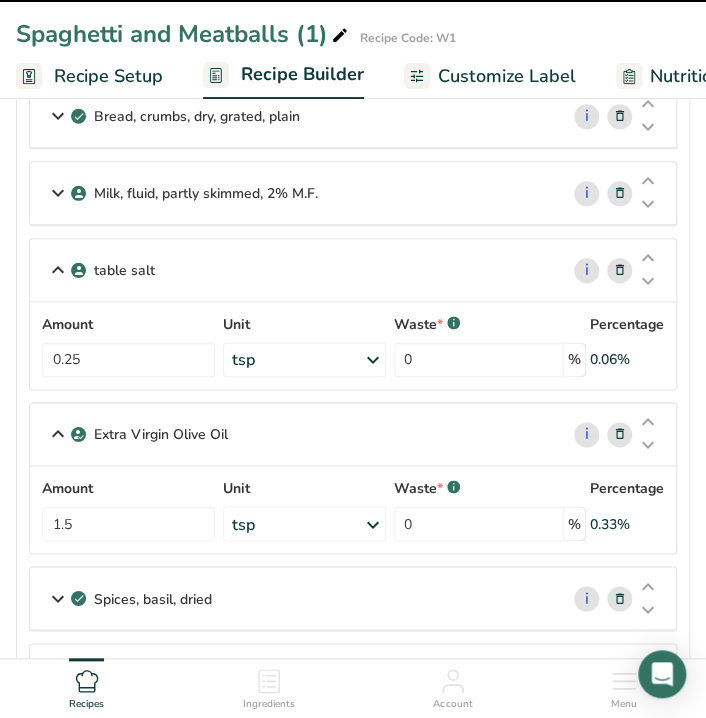 click on "table salt" at bounding box center (294, 270) 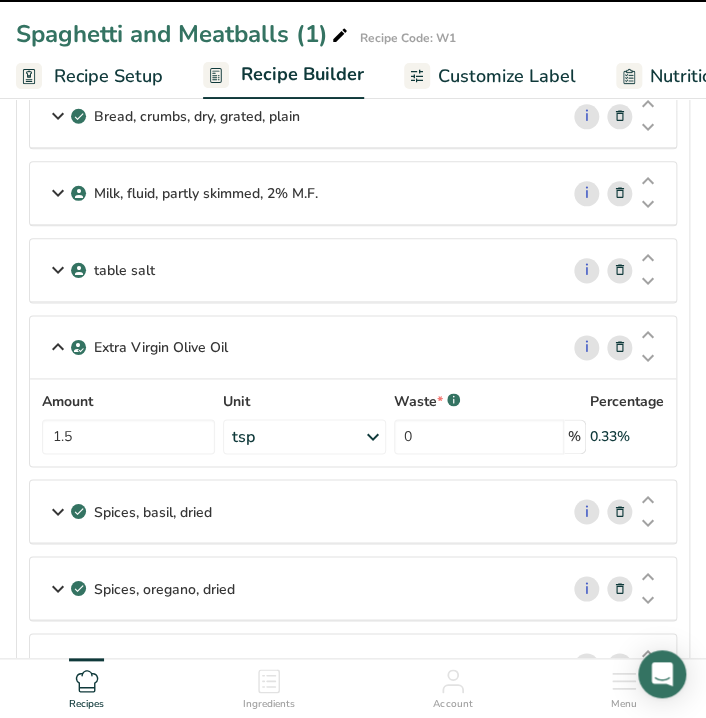 click on "table salt" at bounding box center (294, 270) 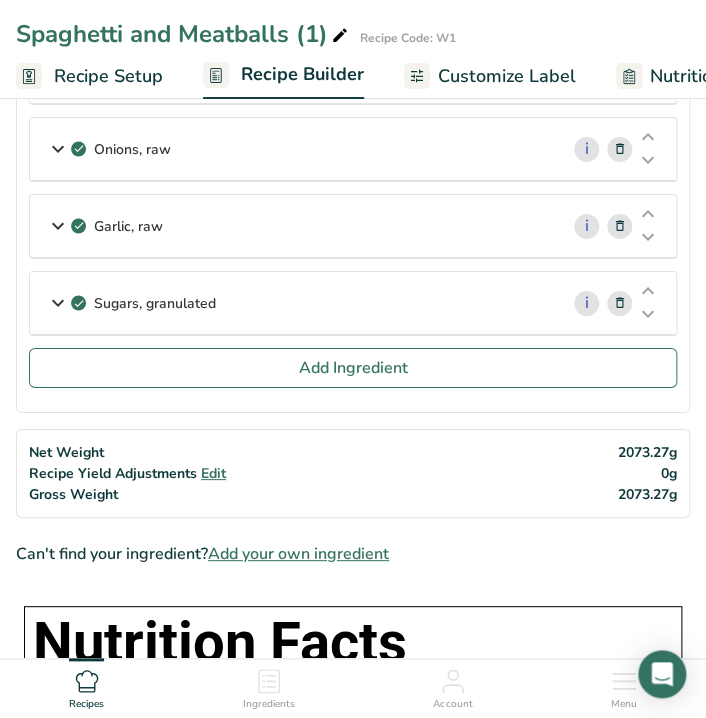 scroll, scrollTop: 1523, scrollLeft: 0, axis: vertical 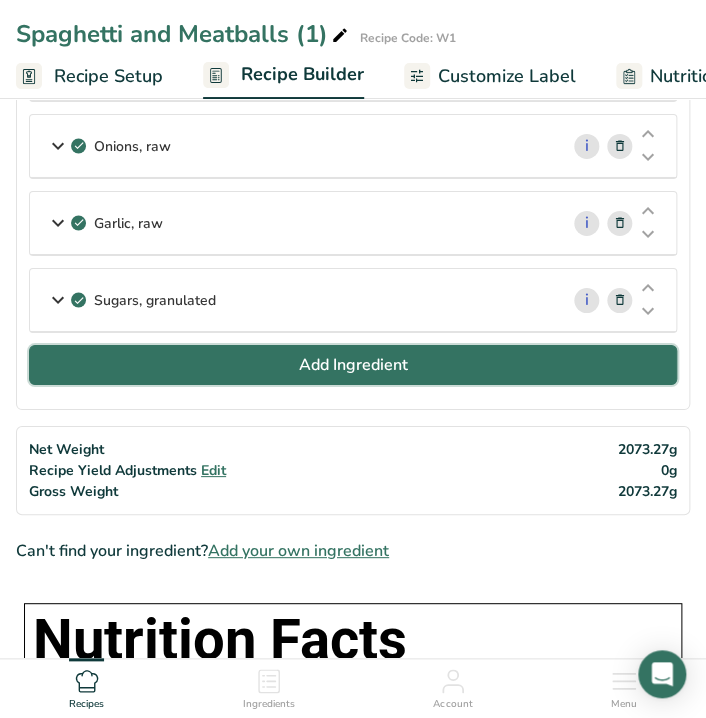 click on "Add Ingredient" at bounding box center [353, 365] 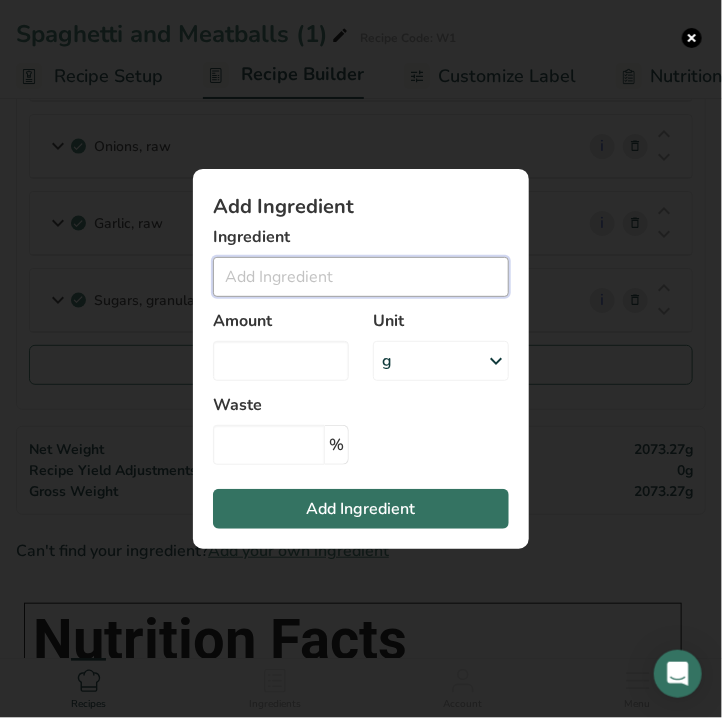 click at bounding box center [361, 277] 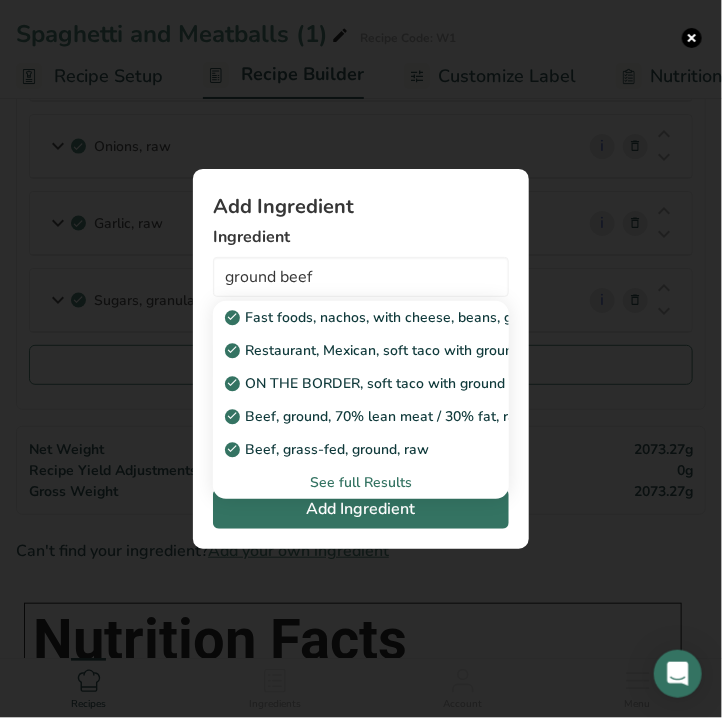 click on "See full Results" at bounding box center [361, 482] 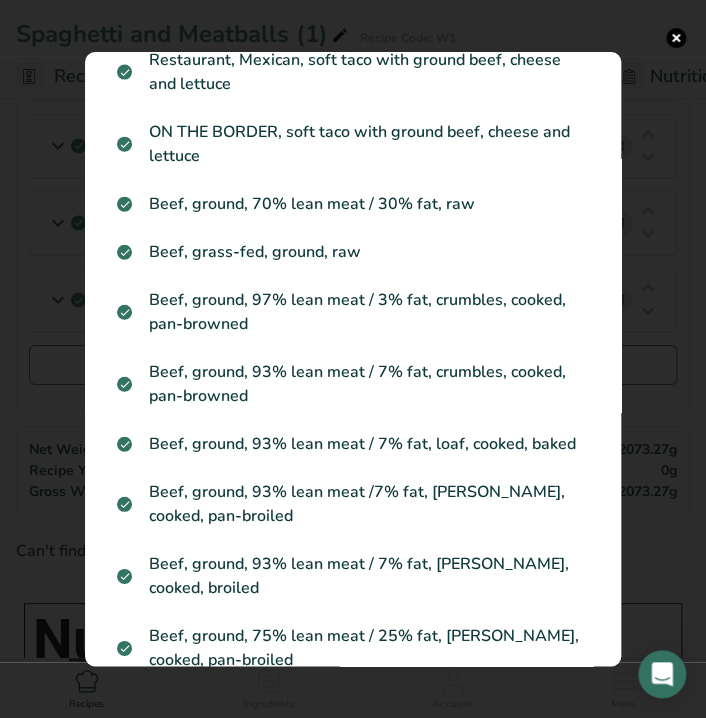 scroll, scrollTop: 0, scrollLeft: 0, axis: both 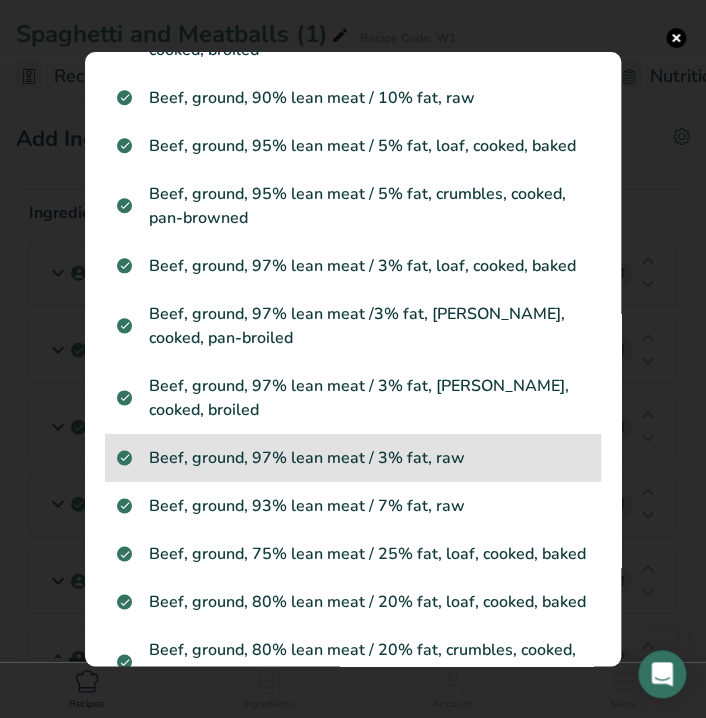 click on "Beef, ground, 97% lean meat / 3% fat, raw" at bounding box center (353, 458) 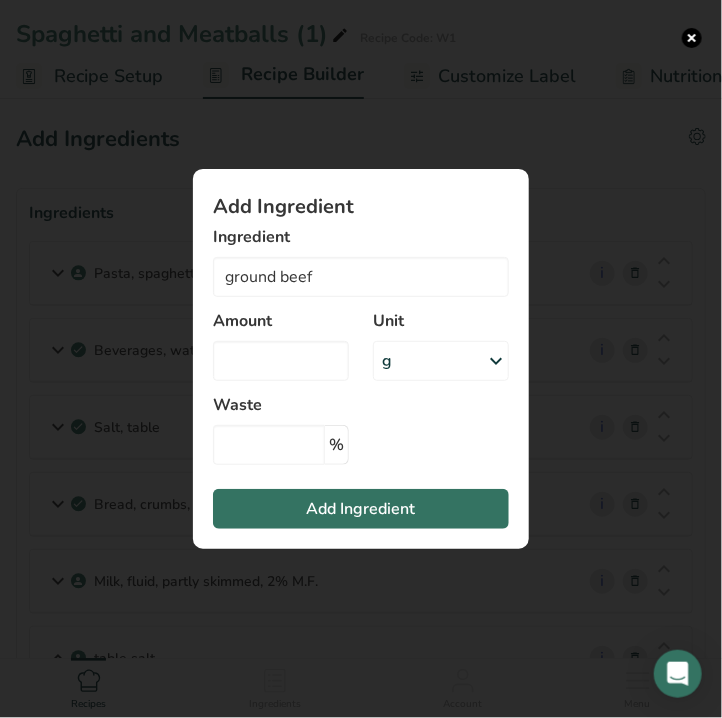 type on "Beef, ground, 97% lean meat / 3% fat, raw" 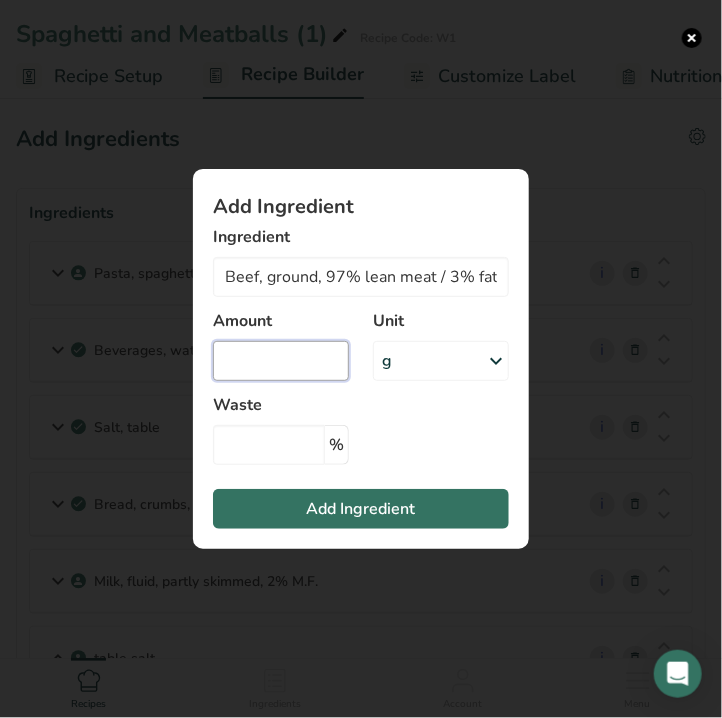 click at bounding box center [281, 361] 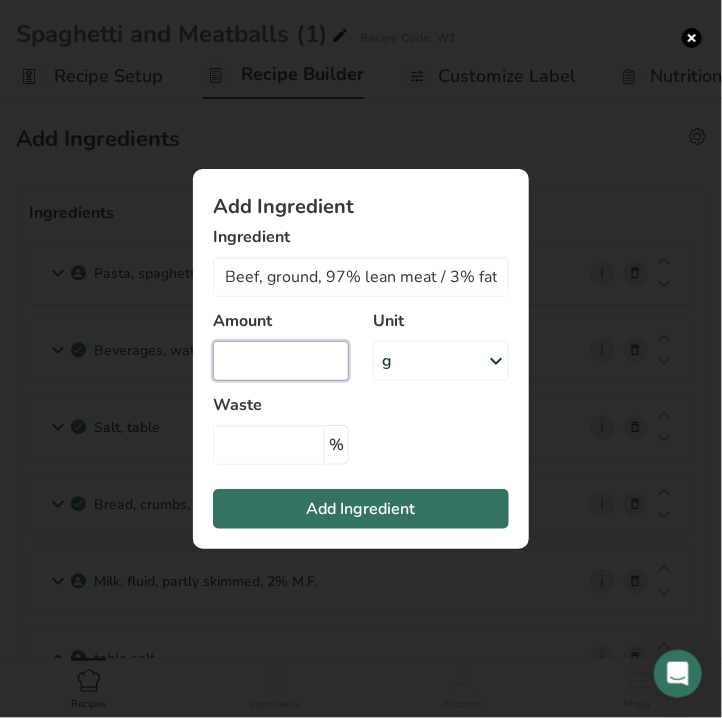 click at bounding box center [281, 361] 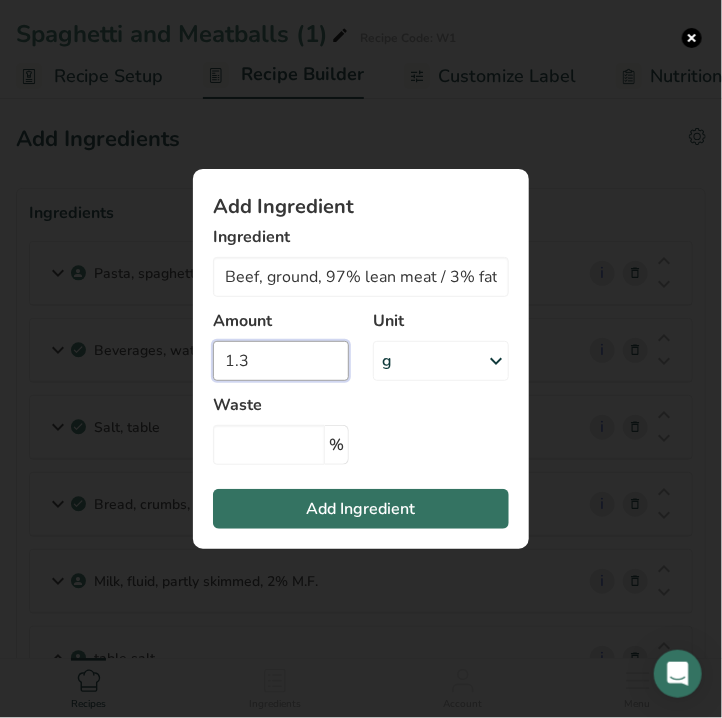 type on "1.3" 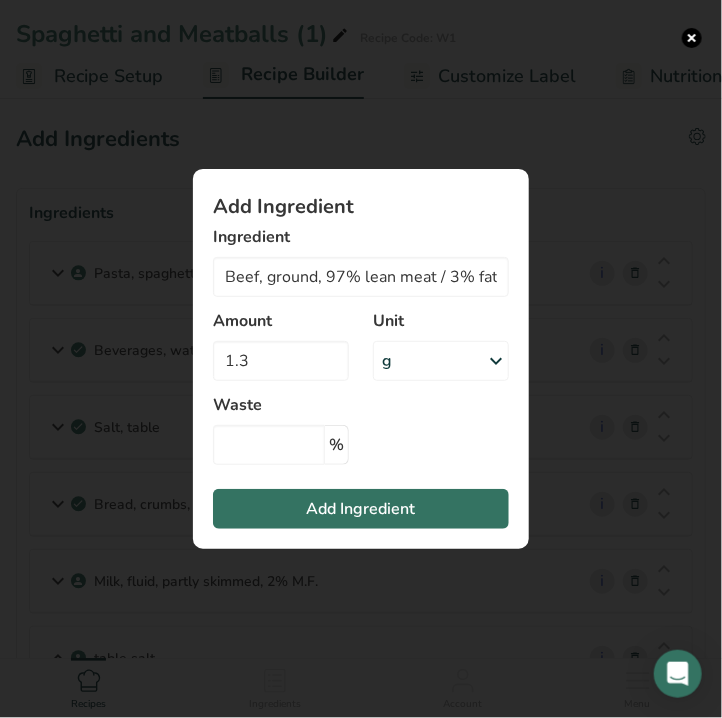 click on "g" at bounding box center [387, 361] 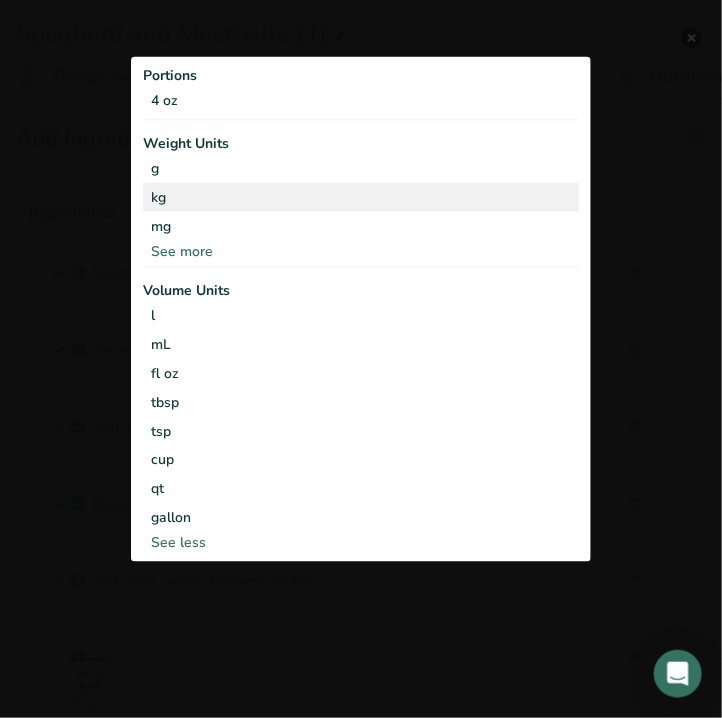 click on "kg" at bounding box center (361, 196) 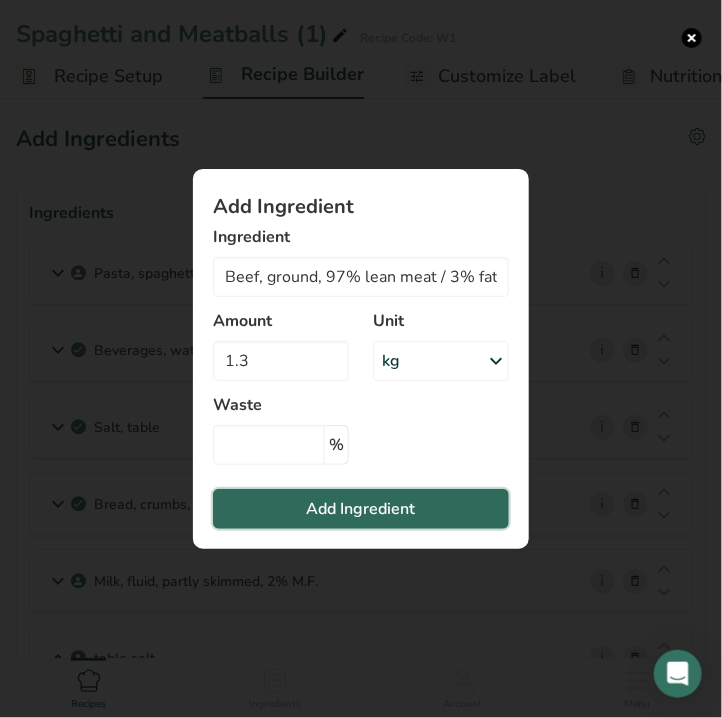 click on "Add Ingredient" at bounding box center [361, 509] 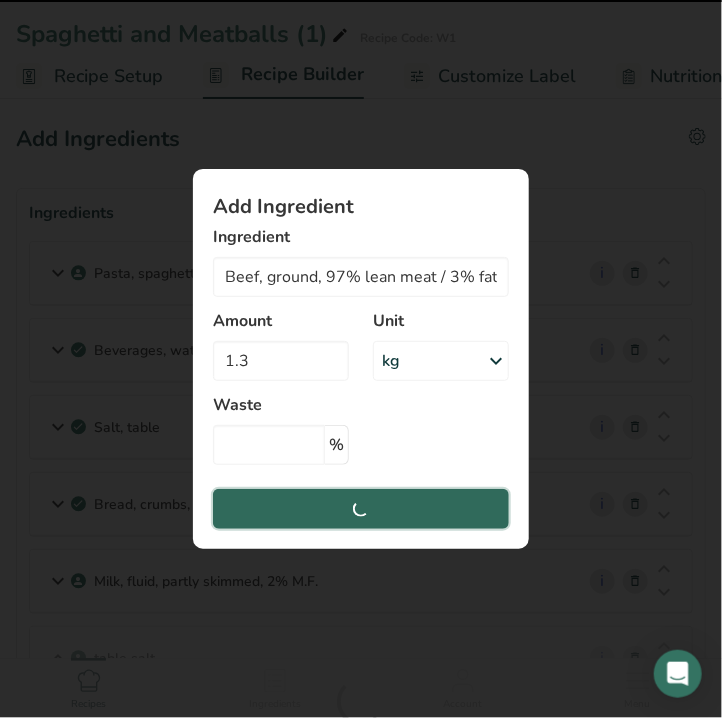 type 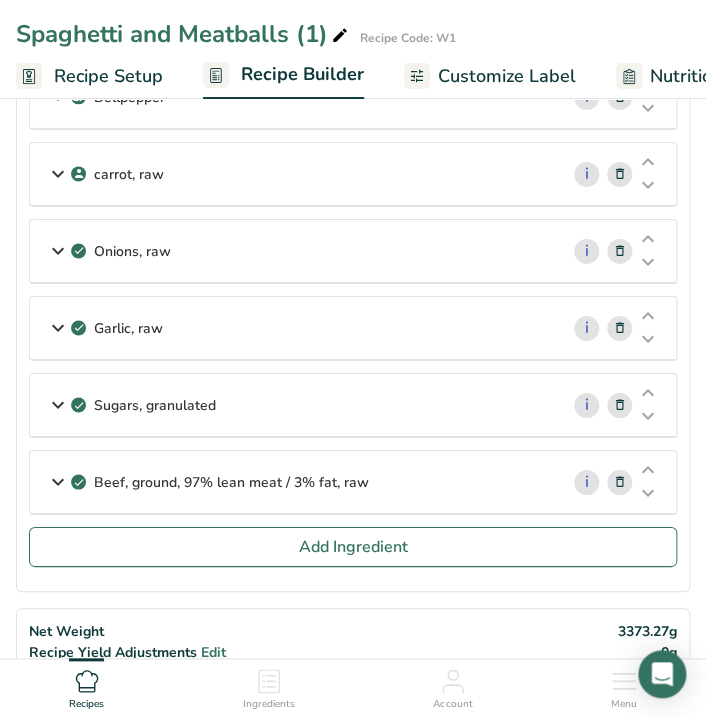 scroll, scrollTop: 1419, scrollLeft: 0, axis: vertical 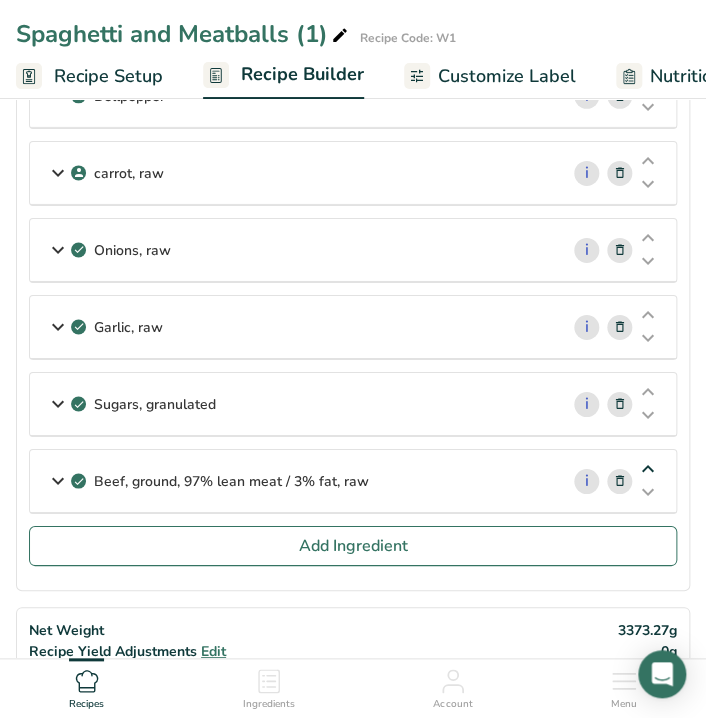 click at bounding box center [648, 469] 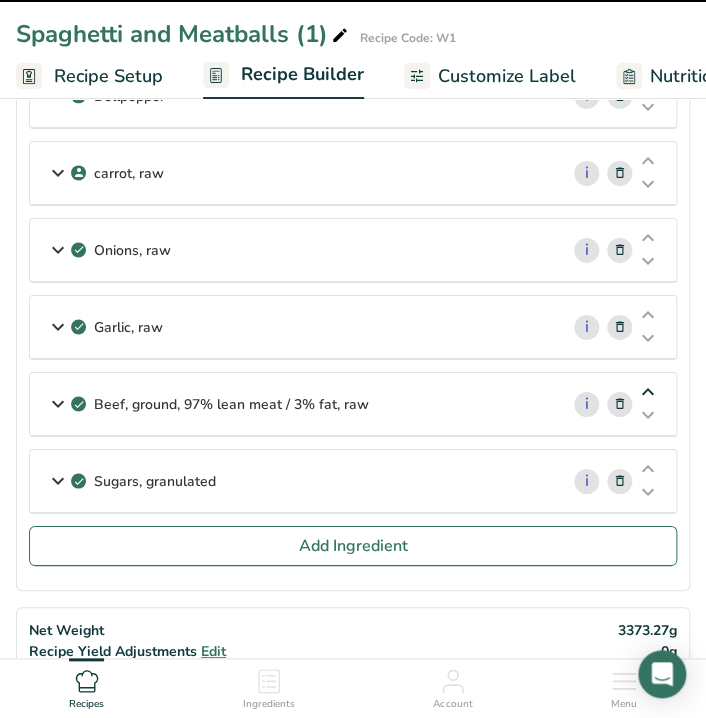 click at bounding box center (648, 392) 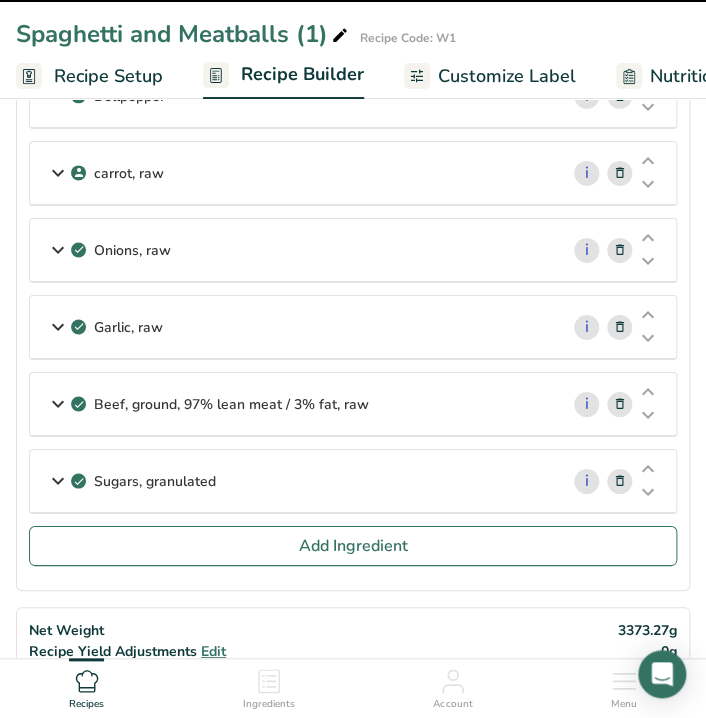 click at bounding box center [648, 315] 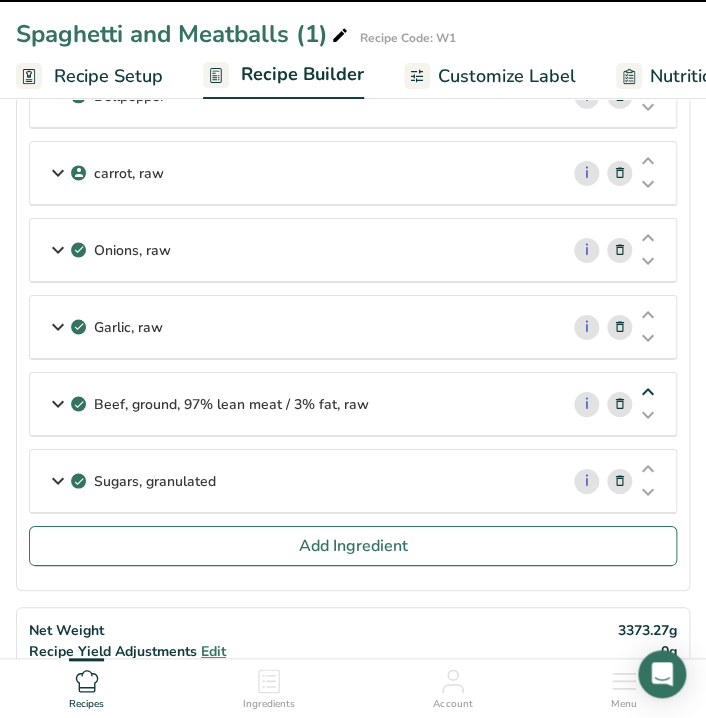 click at bounding box center (648, 392) 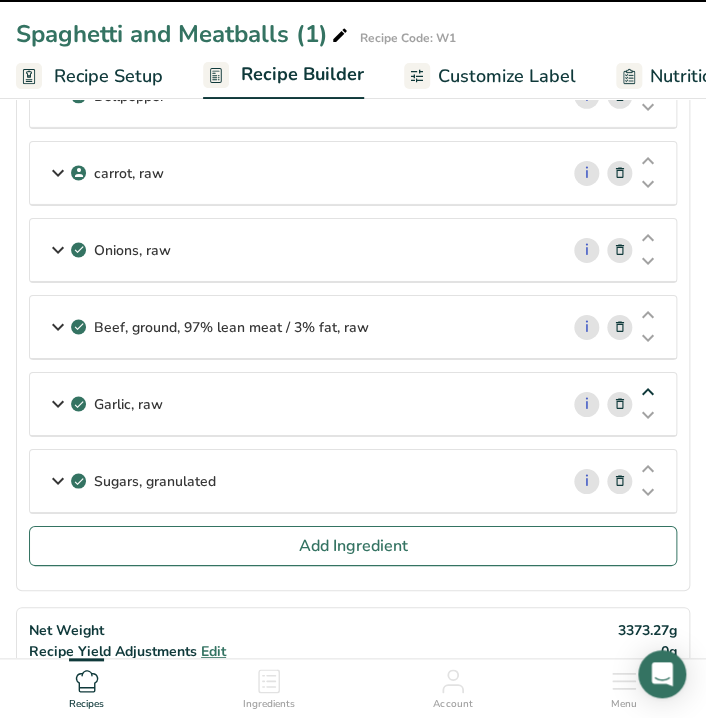 click at bounding box center (648, 392) 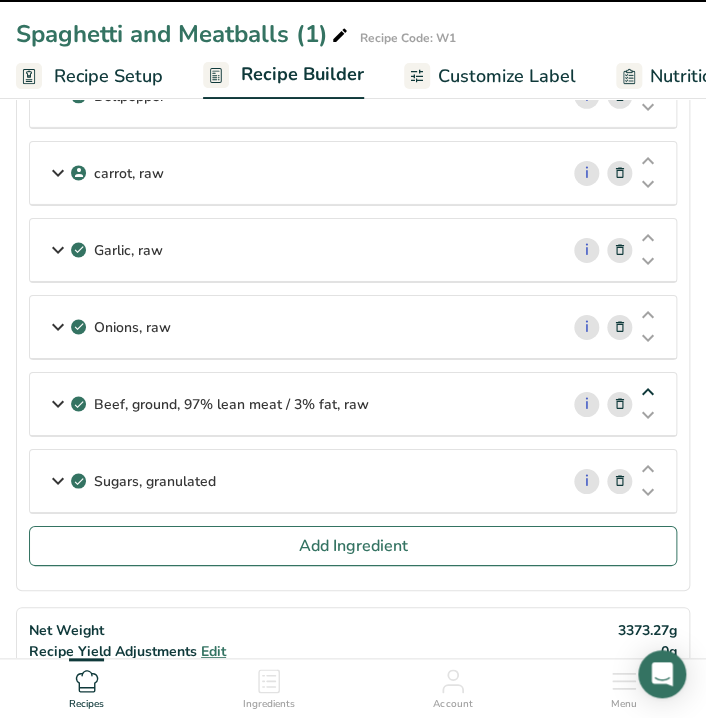 click at bounding box center [648, 392] 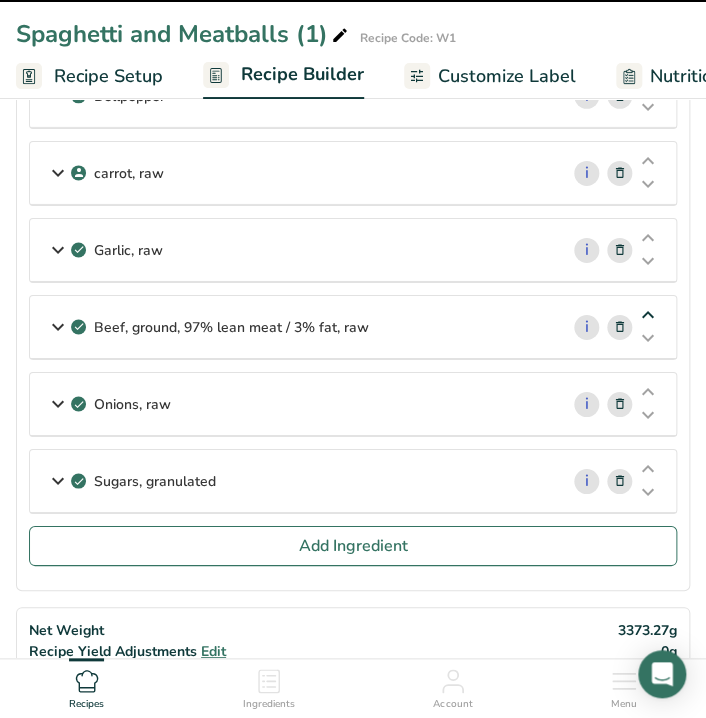click at bounding box center [648, 315] 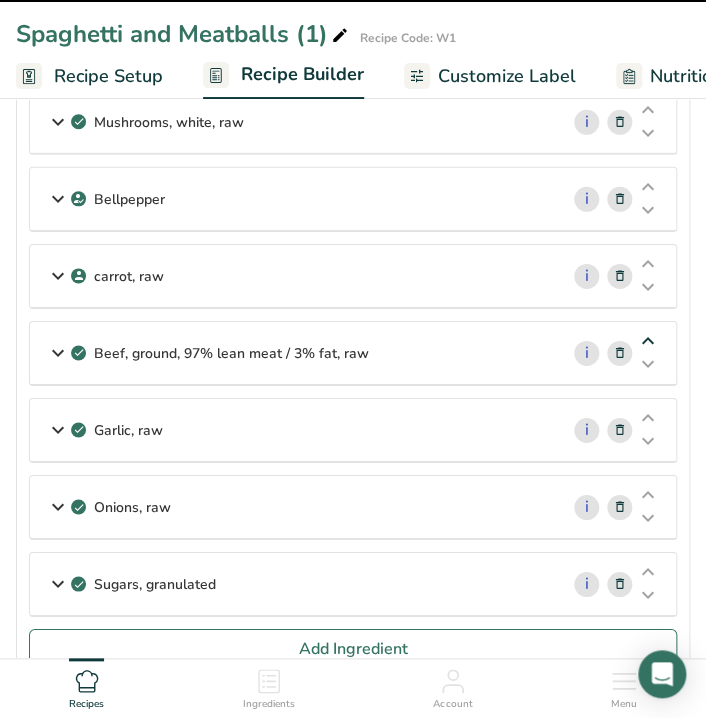 scroll, scrollTop: 1314, scrollLeft: 0, axis: vertical 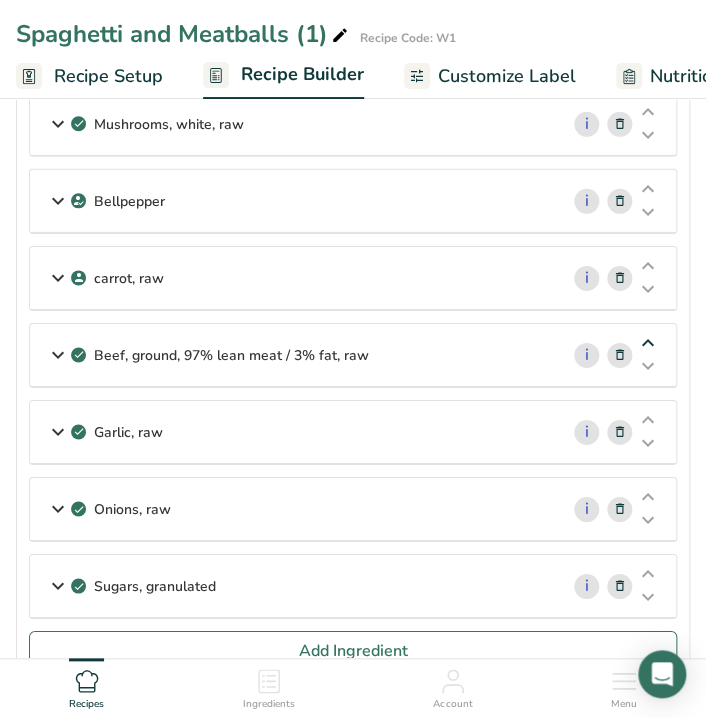 click at bounding box center (648, 343) 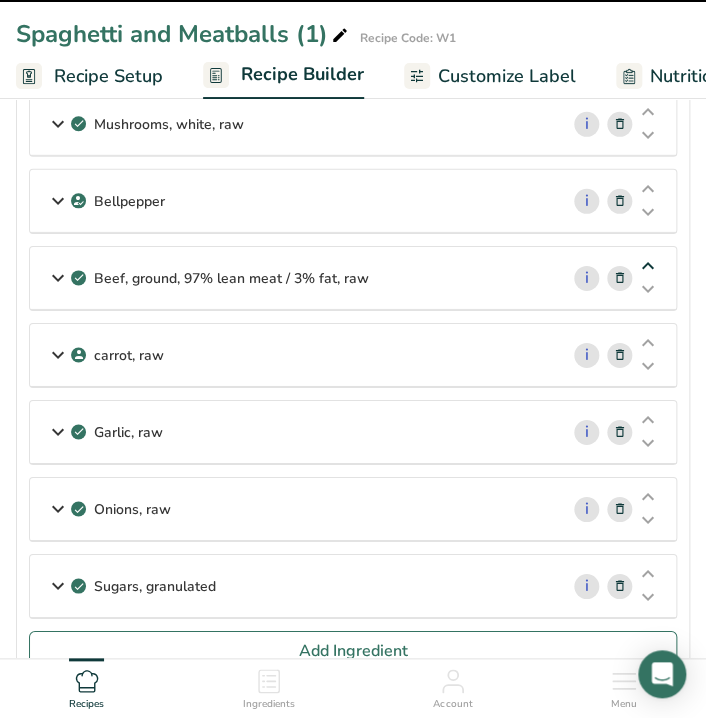 click at bounding box center [648, 266] 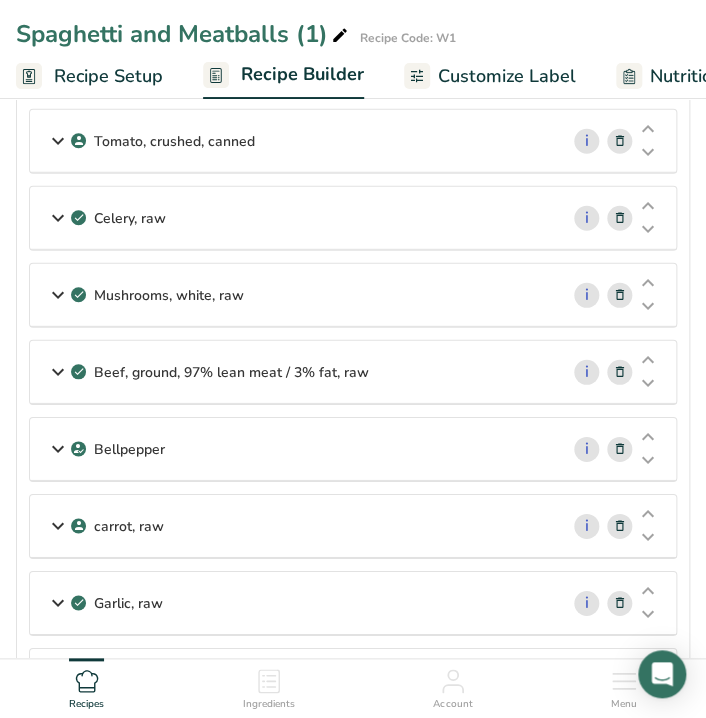scroll, scrollTop: 1142, scrollLeft: 0, axis: vertical 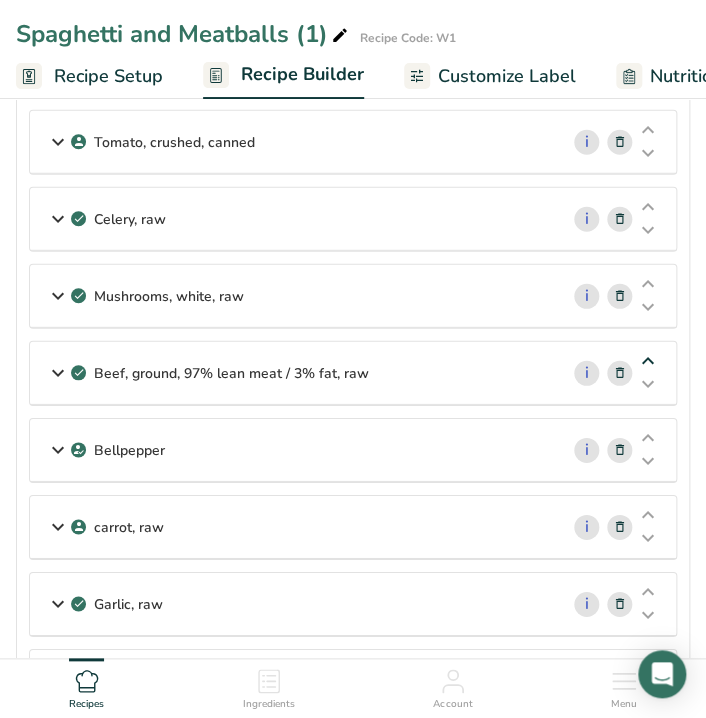click at bounding box center [648, 361] 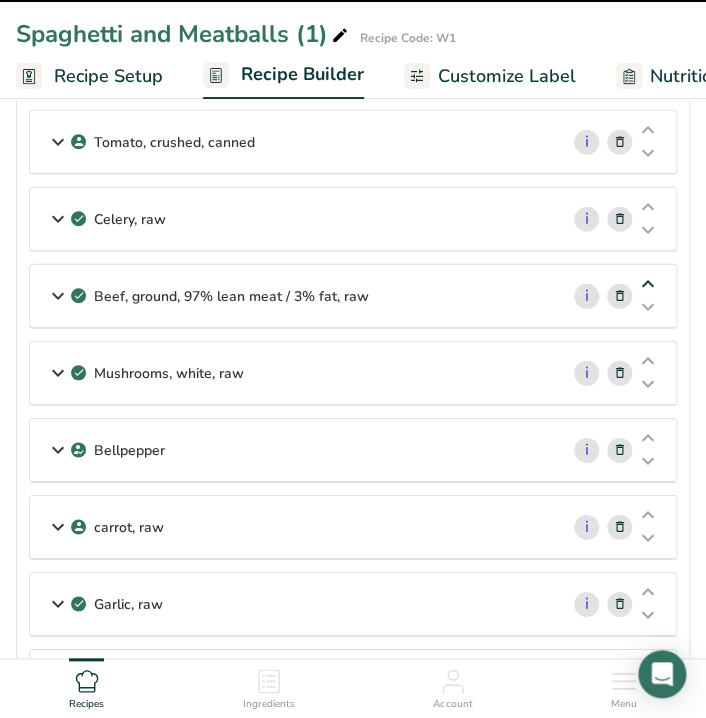 click at bounding box center (648, 284) 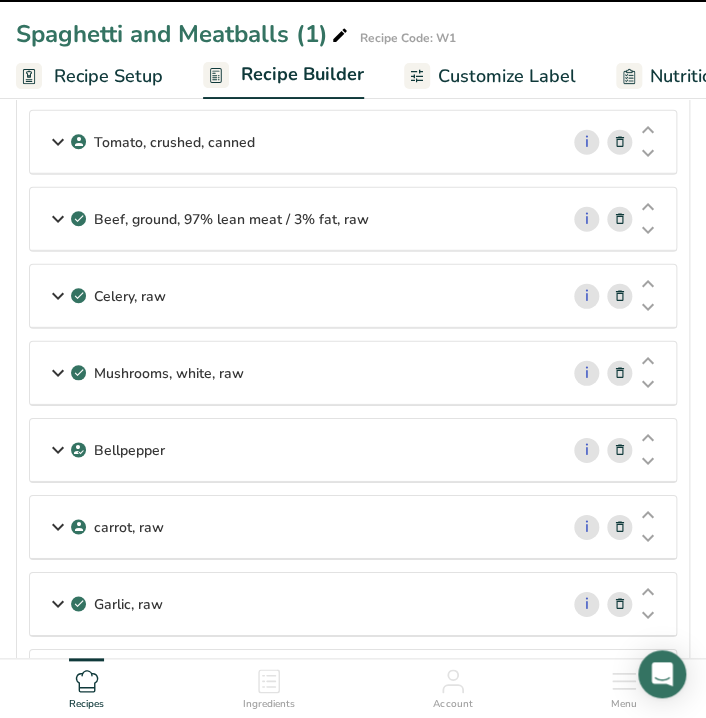 scroll, scrollTop: 954, scrollLeft: 0, axis: vertical 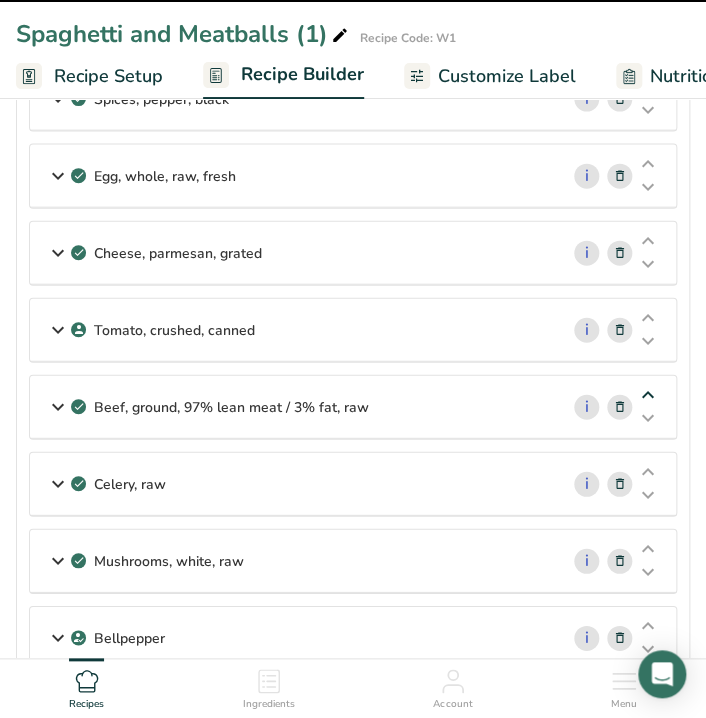 click at bounding box center [648, 395] 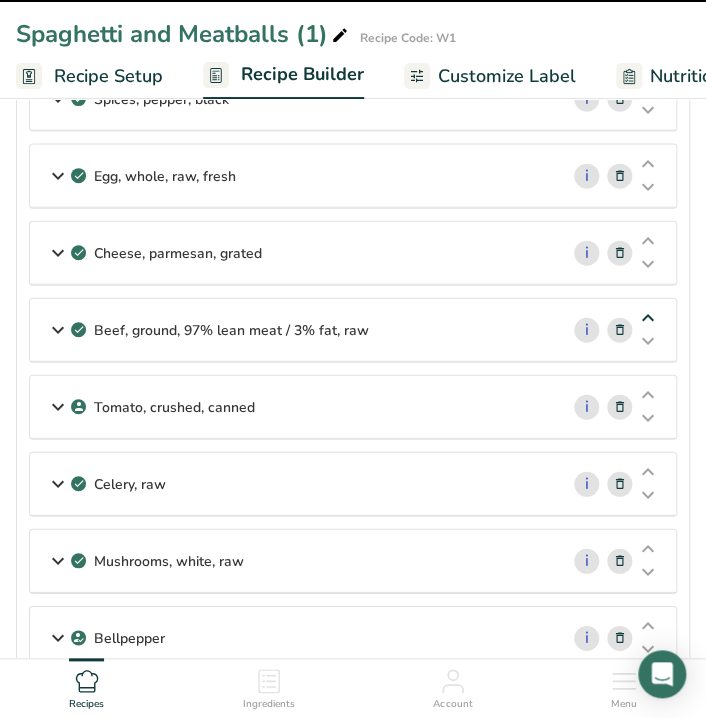click at bounding box center (648, 318) 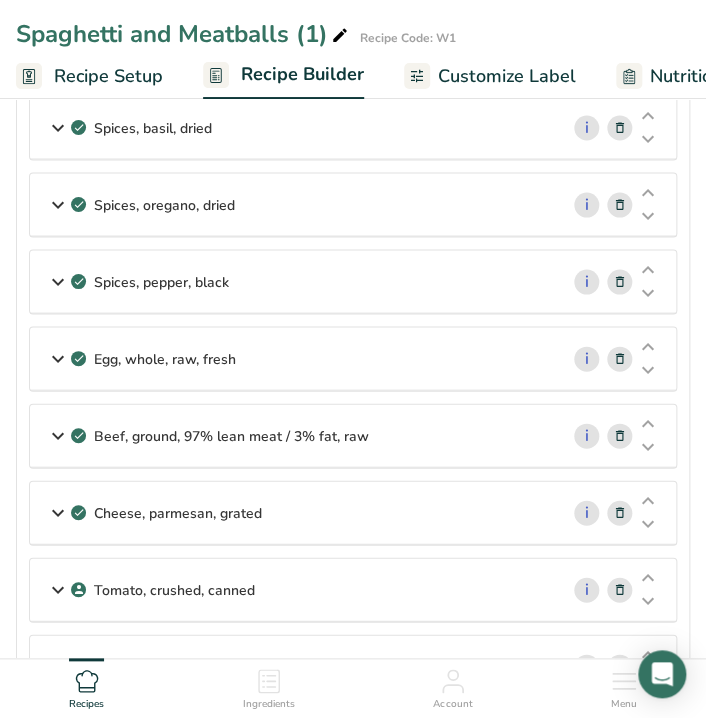scroll, scrollTop: 768, scrollLeft: 0, axis: vertical 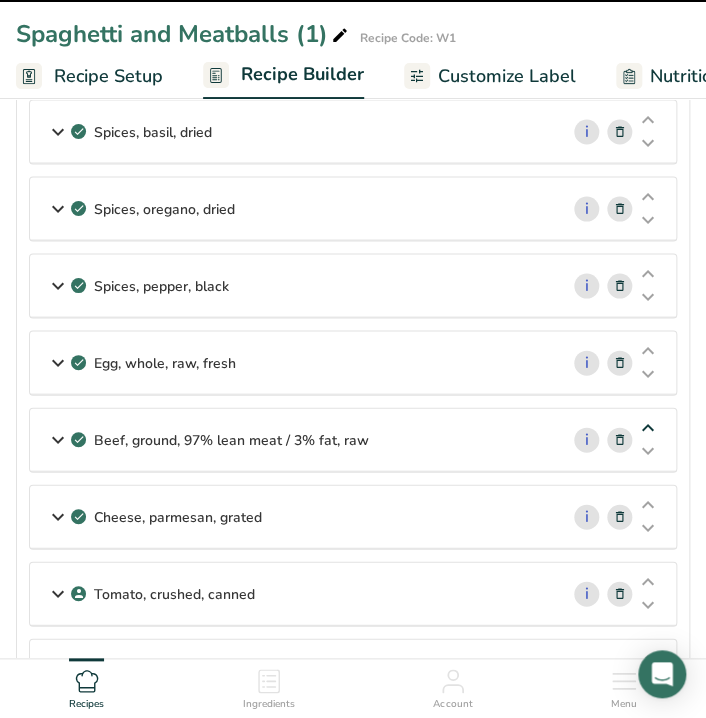 click at bounding box center [648, 427] 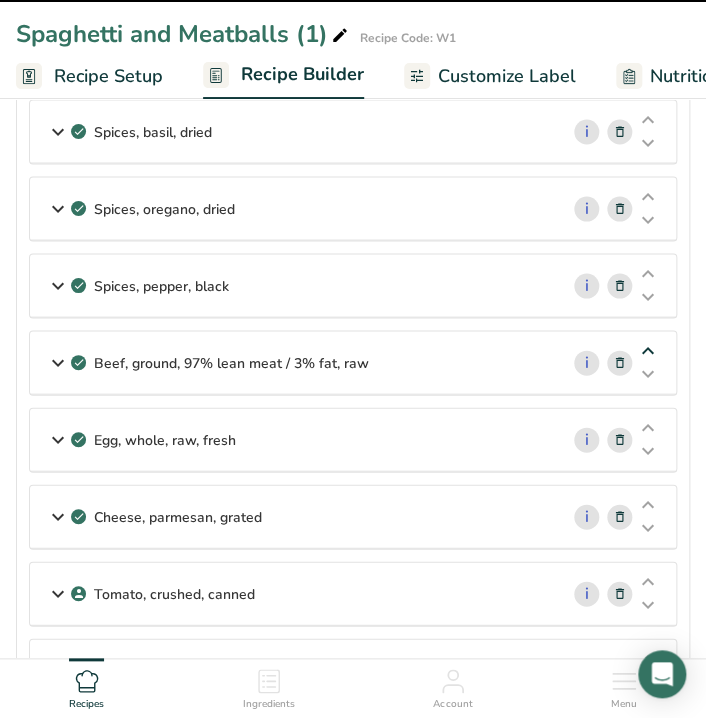 click at bounding box center (648, 350) 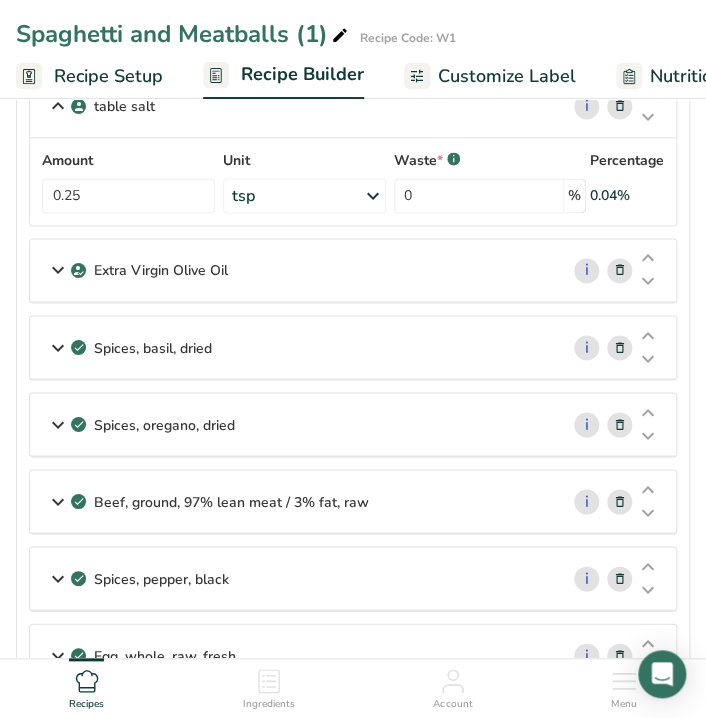 scroll, scrollTop: 528, scrollLeft: 0, axis: vertical 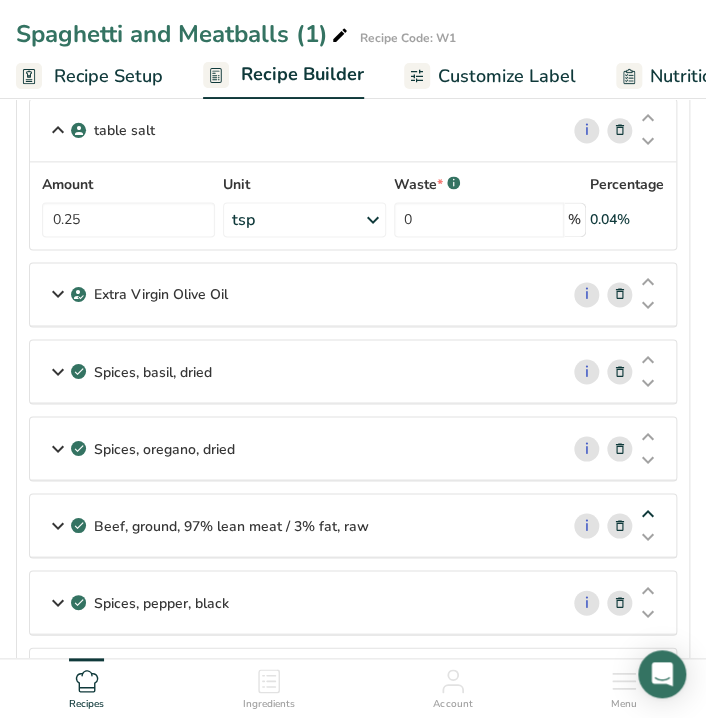 click at bounding box center (648, 513) 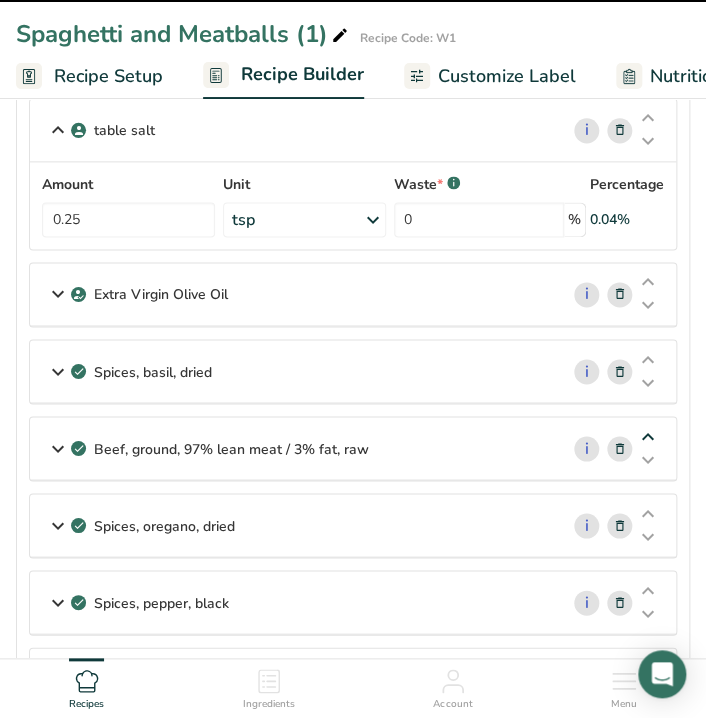 click at bounding box center [648, 436] 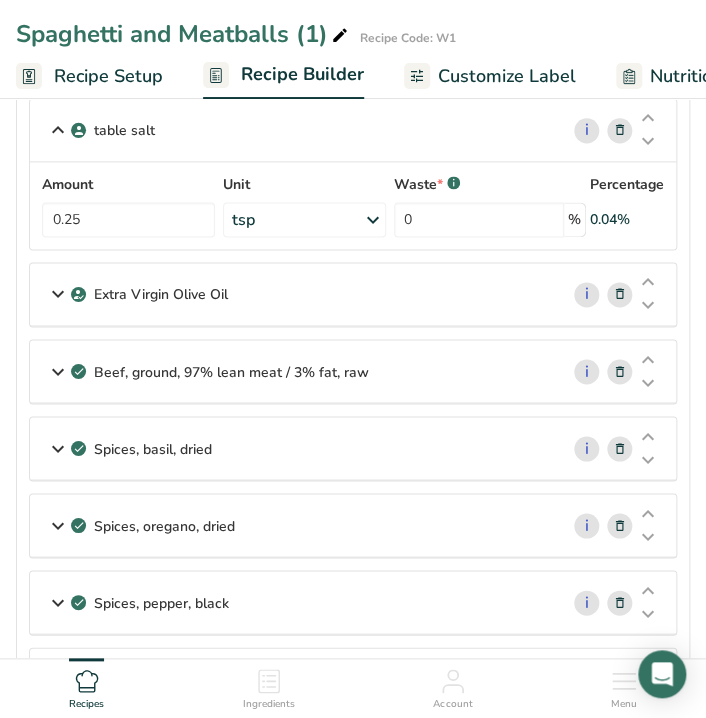 scroll, scrollTop: 452, scrollLeft: 0, axis: vertical 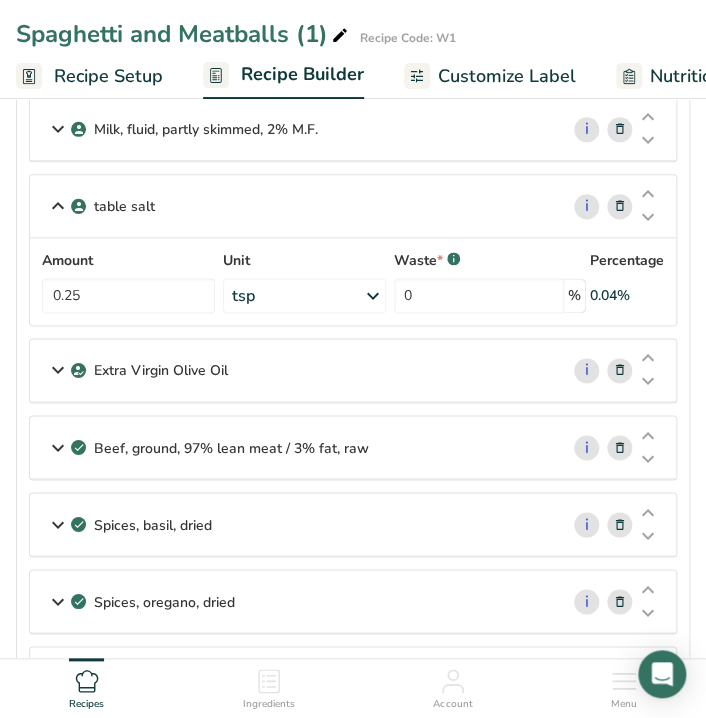click on "table salt" at bounding box center [294, 206] 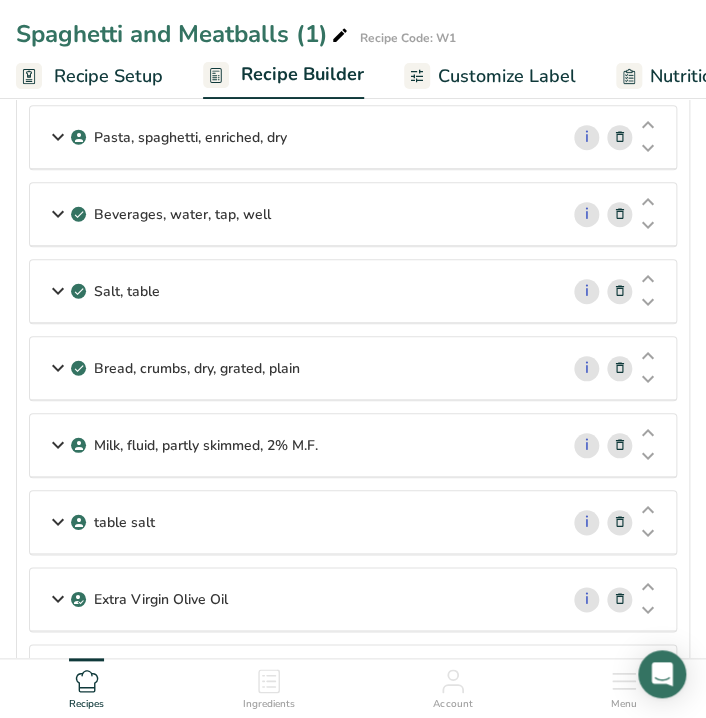 scroll, scrollTop: 150, scrollLeft: 0, axis: vertical 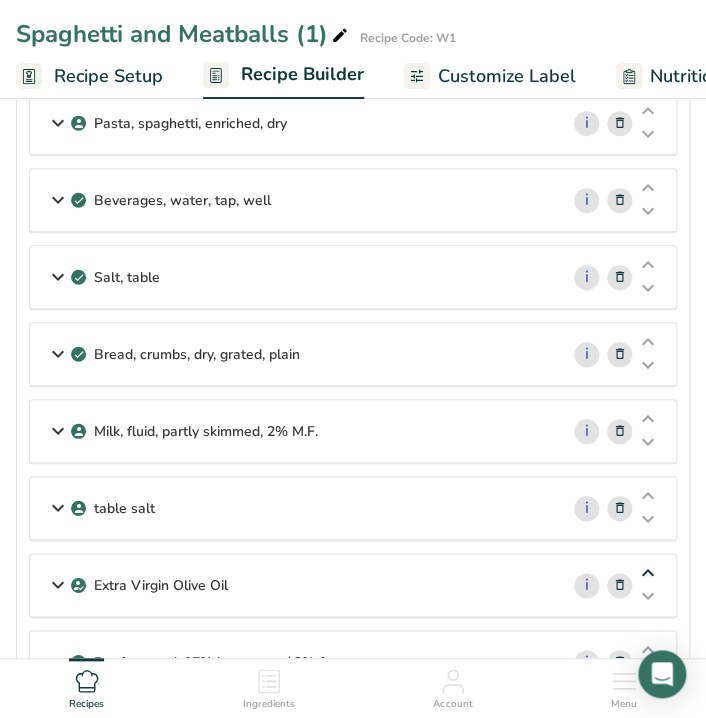 click at bounding box center (648, 573) 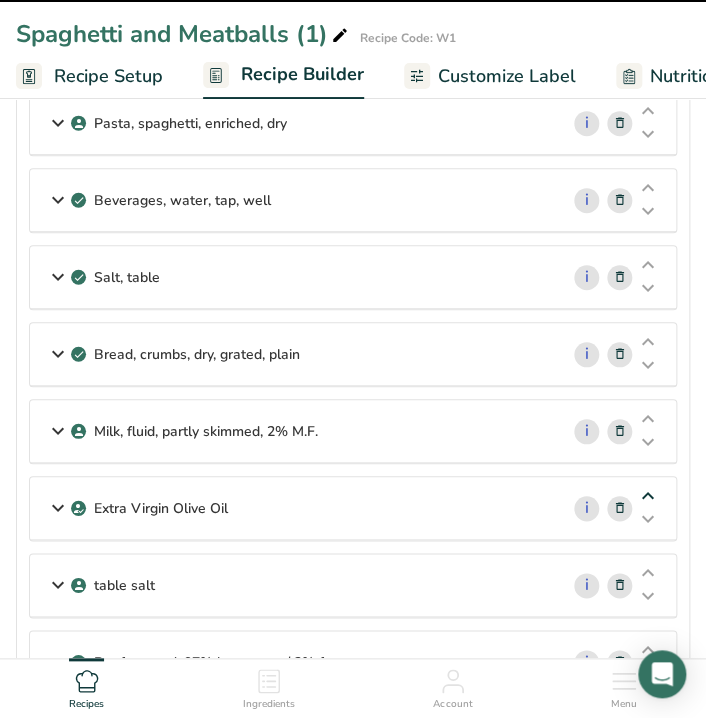 click at bounding box center (648, 496) 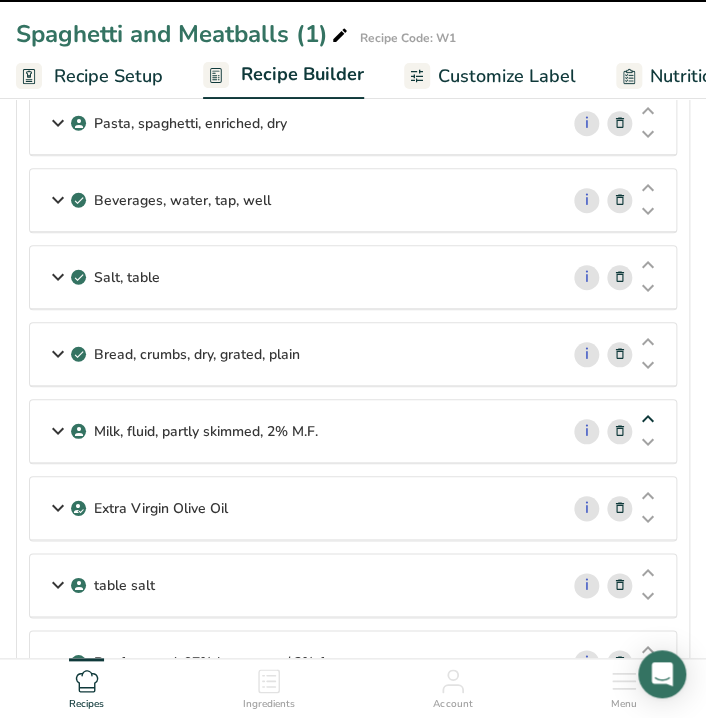 click at bounding box center (648, 419) 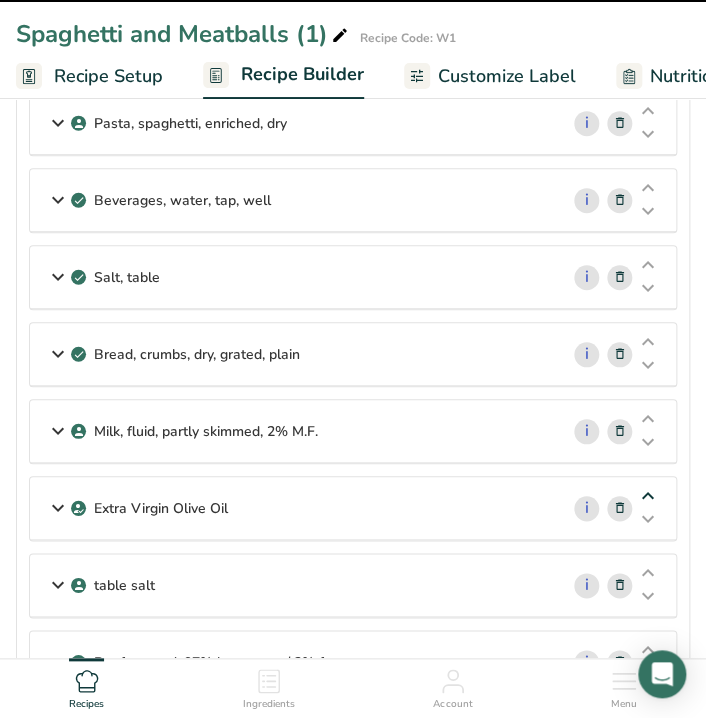 click at bounding box center (648, 496) 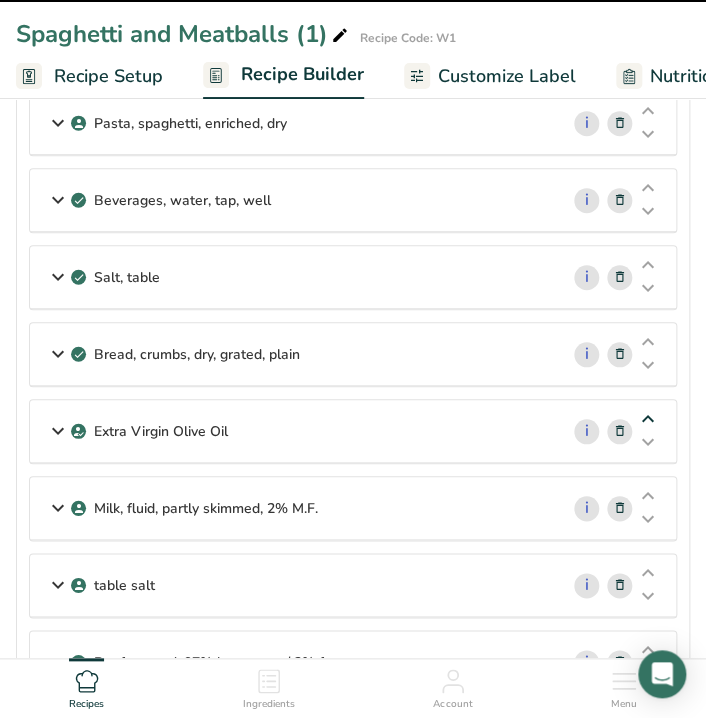 click at bounding box center (648, 419) 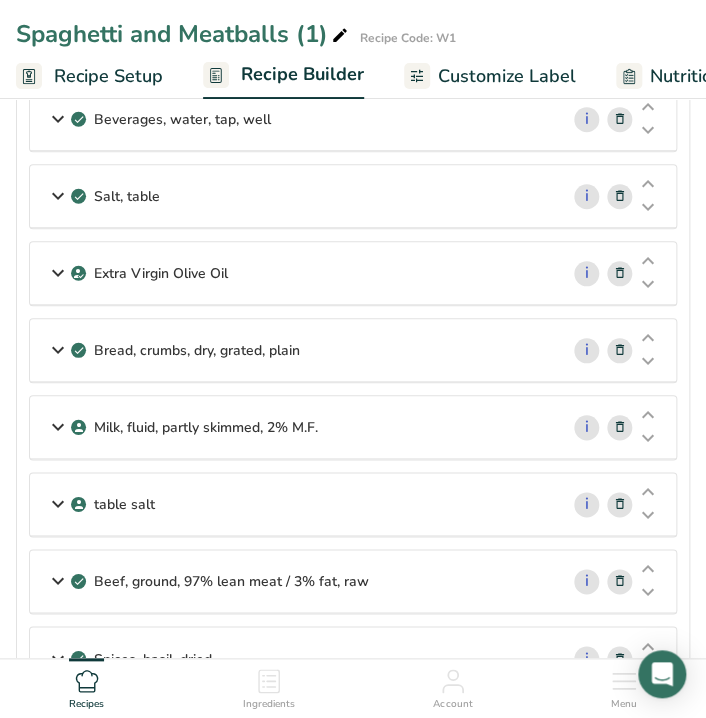 scroll, scrollTop: 240, scrollLeft: 0, axis: vertical 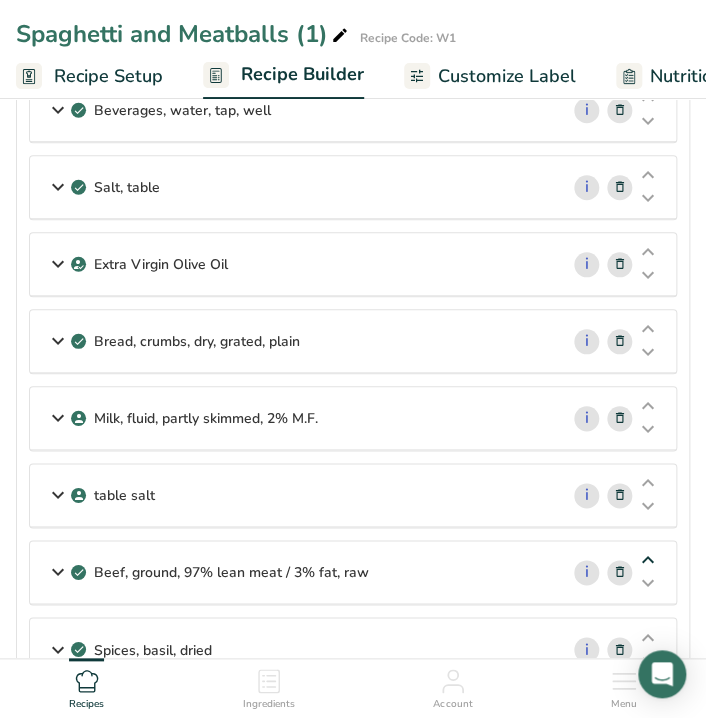 click at bounding box center (648, 560) 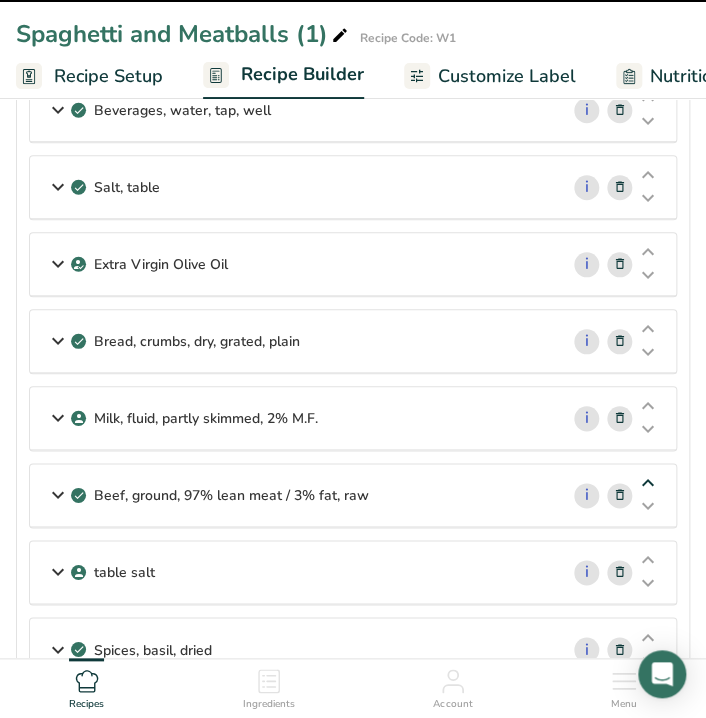 click at bounding box center [648, 483] 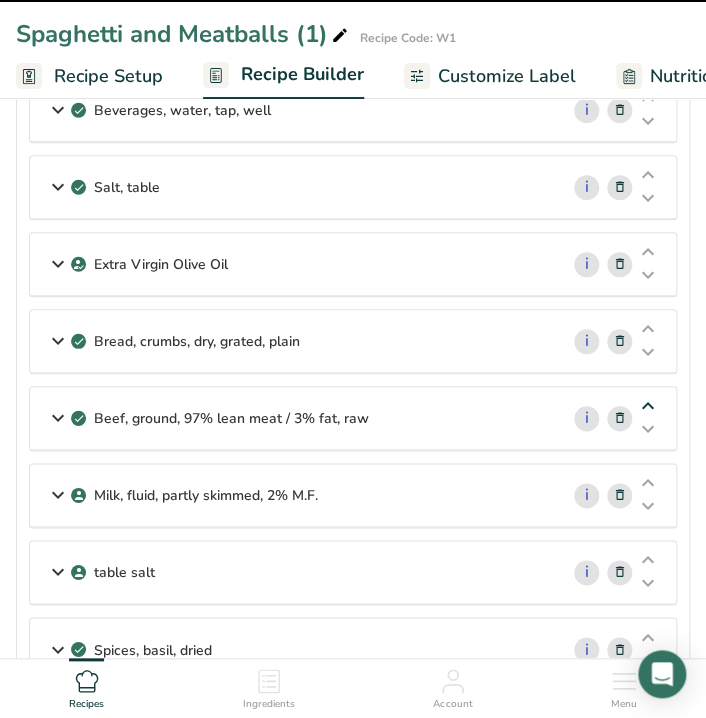 click at bounding box center (648, 406) 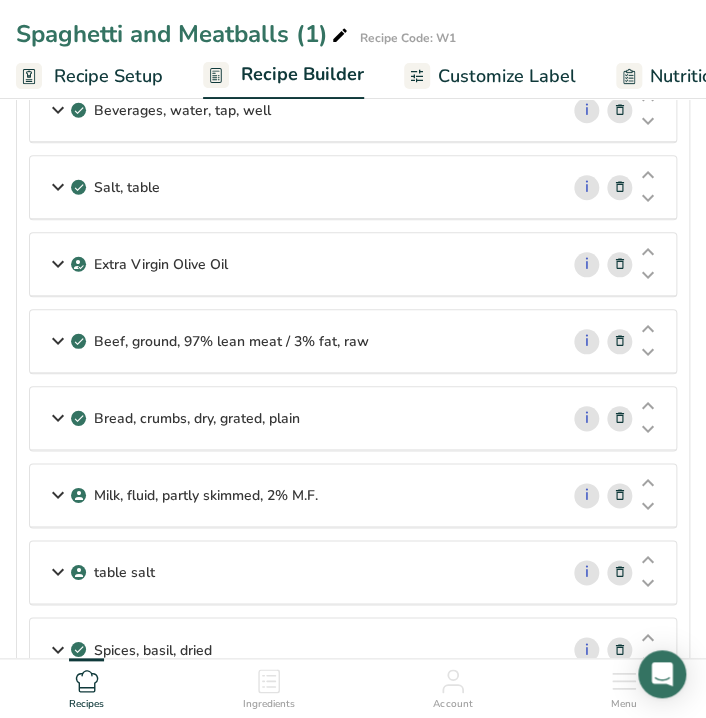click on "Bread, crumbs, dry, grated, plain" at bounding box center [197, 418] 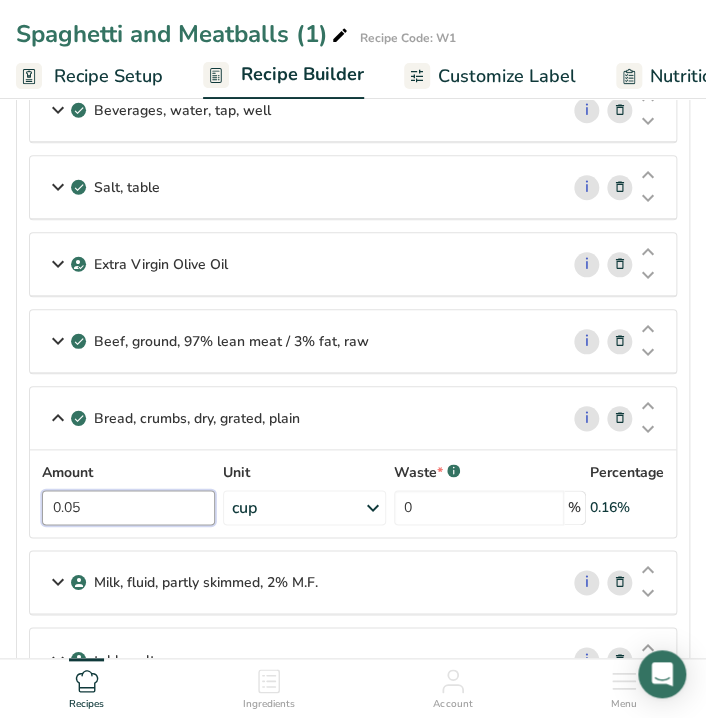 click on "0.05" at bounding box center [128, 507] 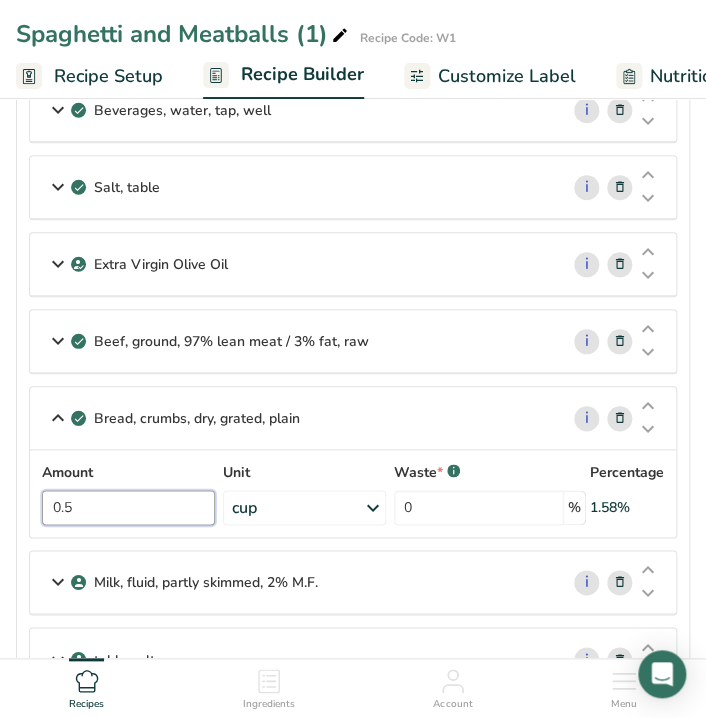 type on "0.5" 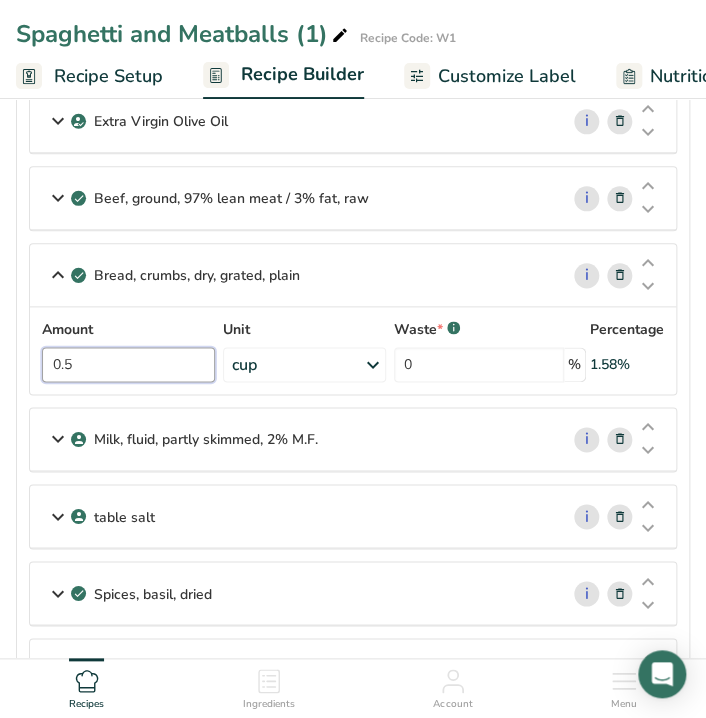 scroll, scrollTop: 384, scrollLeft: 0, axis: vertical 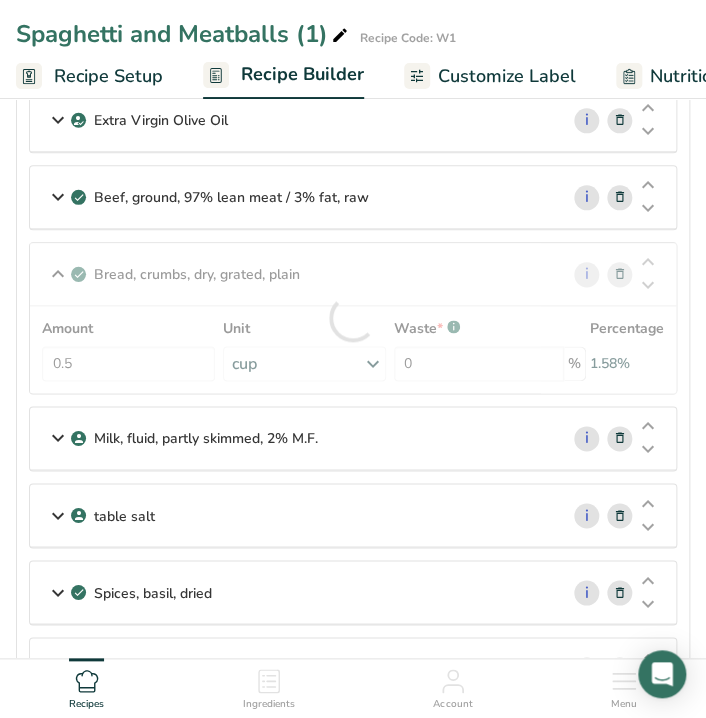 click on "Milk, fluid, partly skimmed, 2% M.F." at bounding box center [206, 438] 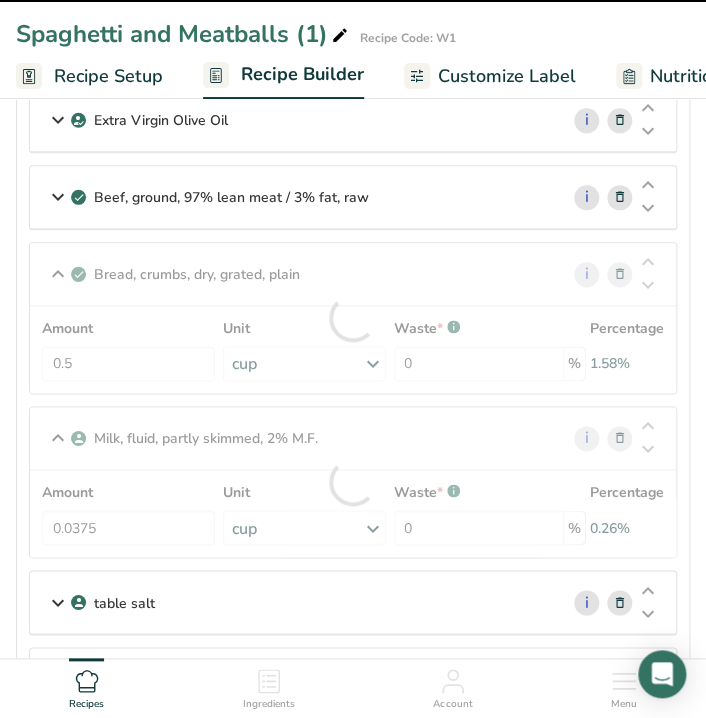 click at bounding box center [353, 482] 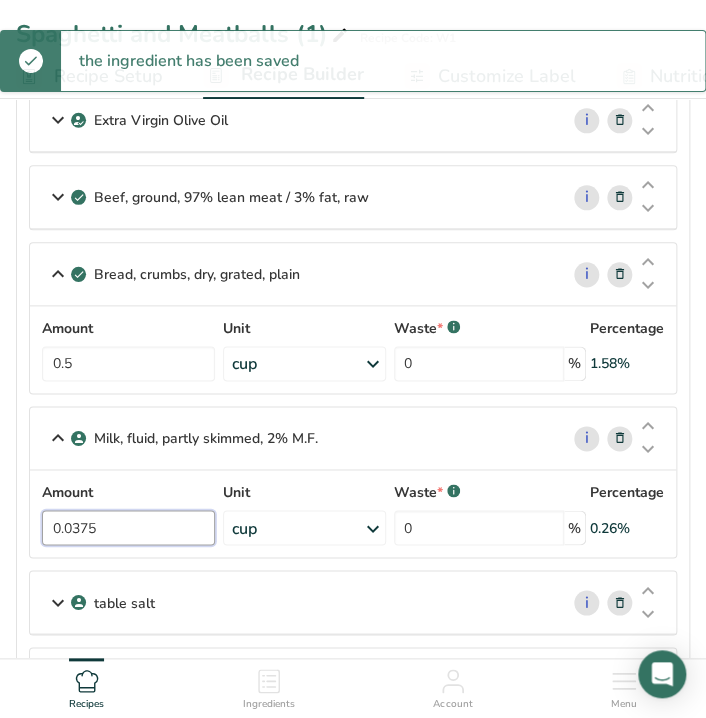 click on "0.0375" at bounding box center [128, 527] 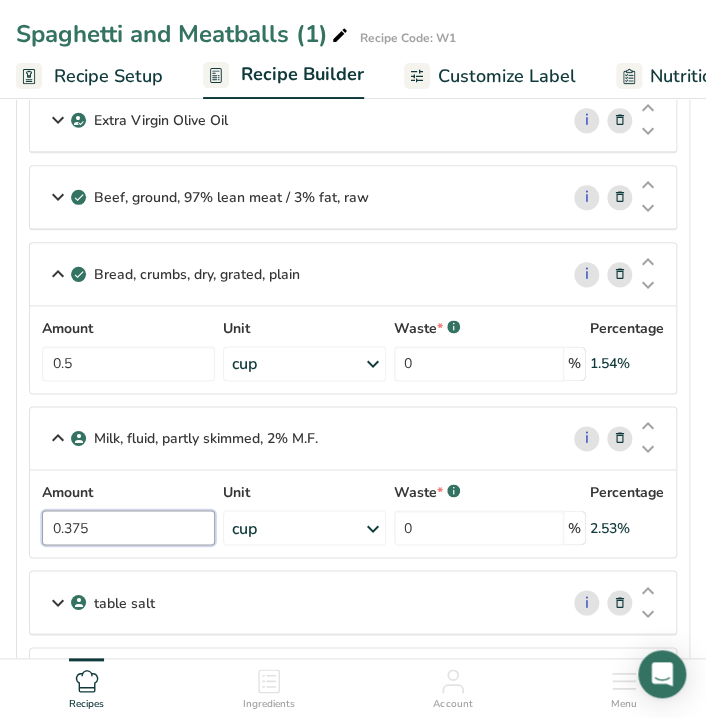 type on "0.375" 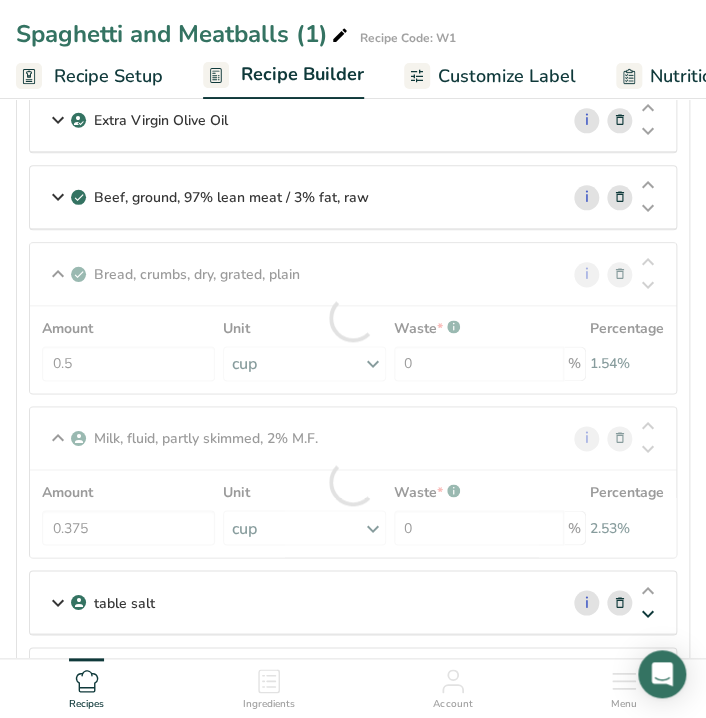 click at bounding box center (648, 613) 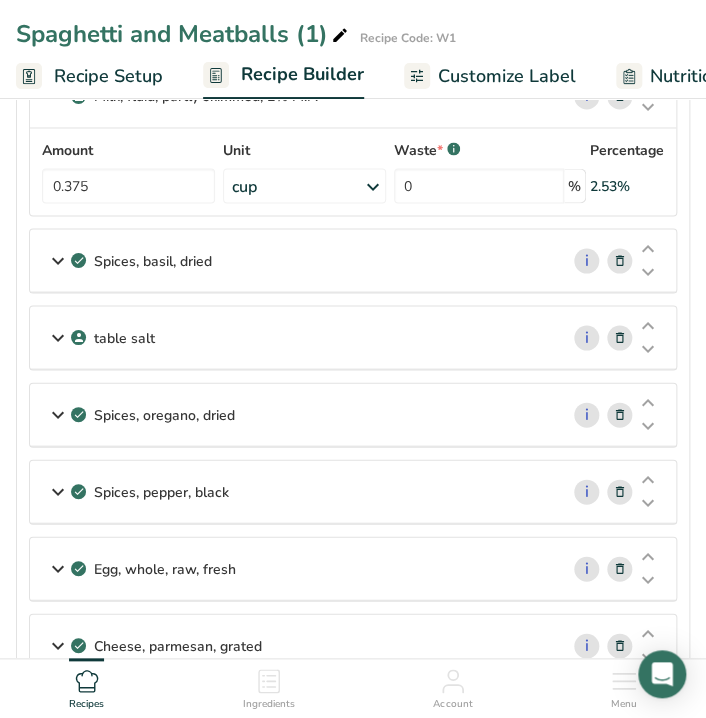 scroll, scrollTop: 736, scrollLeft: 0, axis: vertical 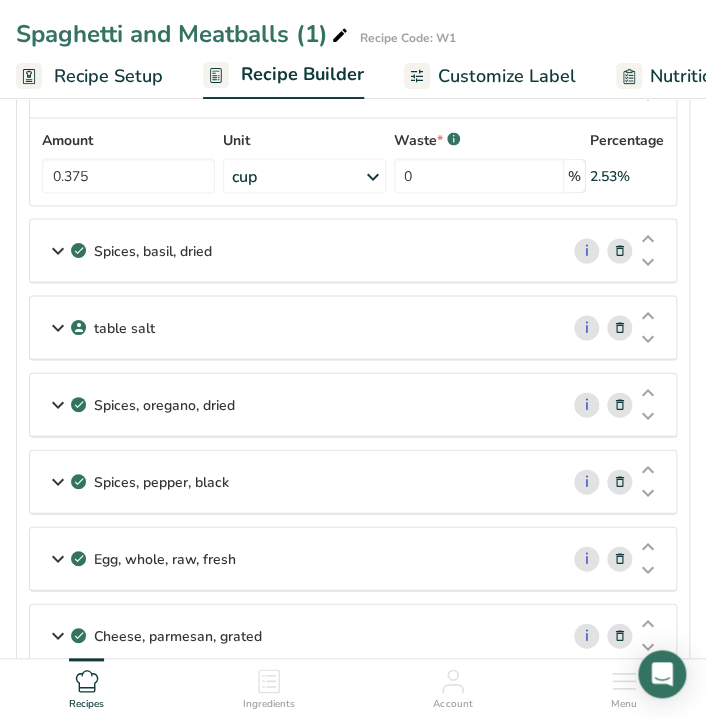 click on "table salt" at bounding box center [294, 327] 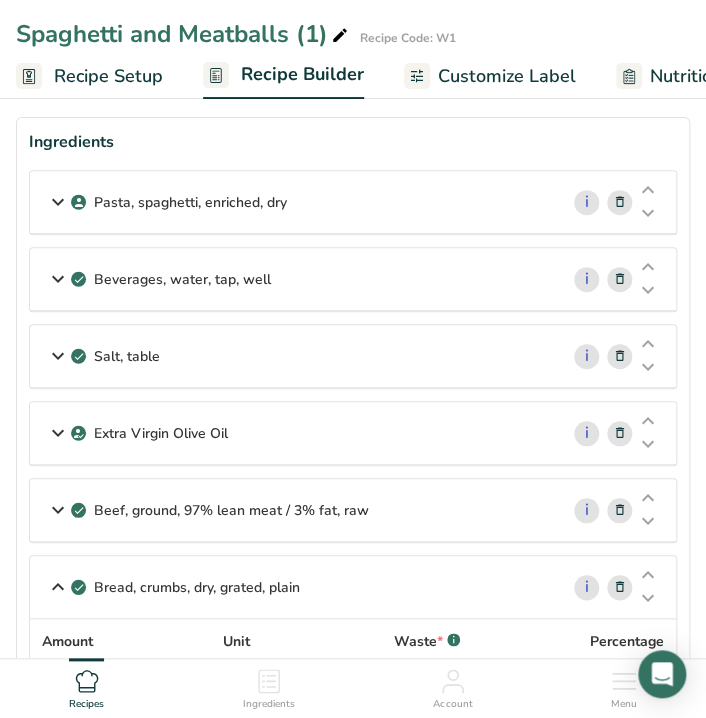 scroll, scrollTop: 63, scrollLeft: 0, axis: vertical 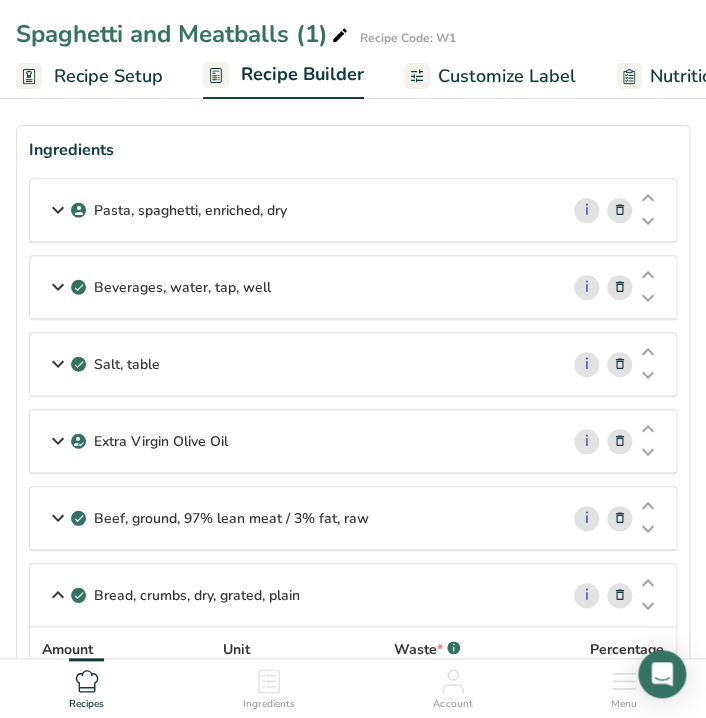 click on "Salt, table" at bounding box center (294, 364) 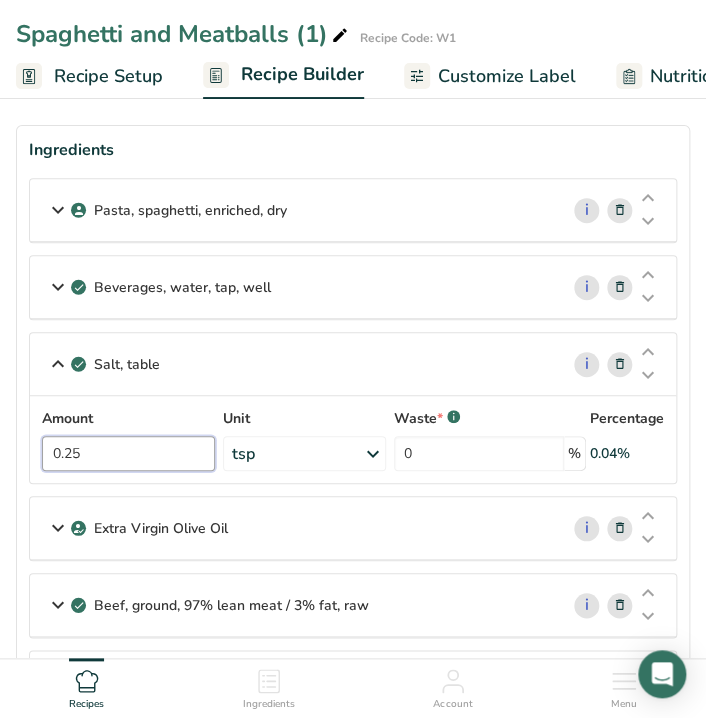 click on "0.25" at bounding box center (128, 453) 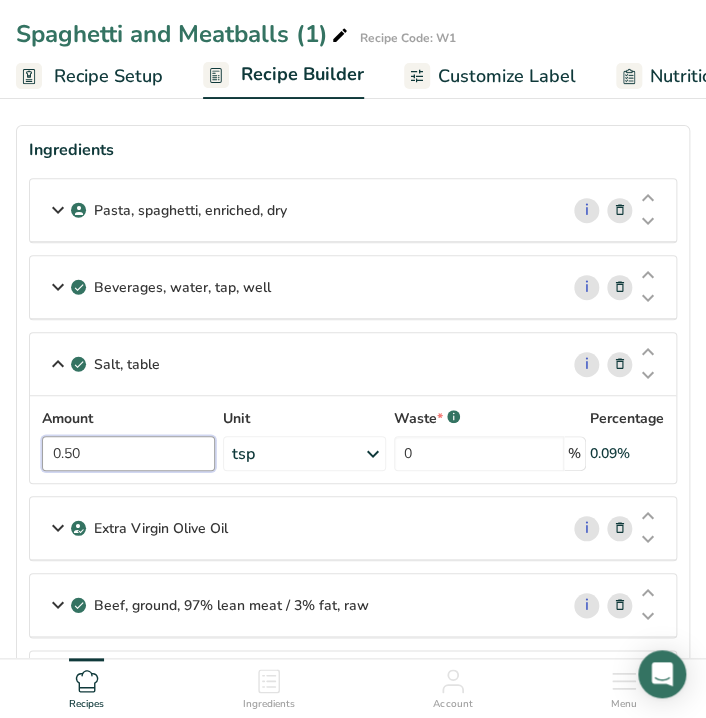 type on "0.50" 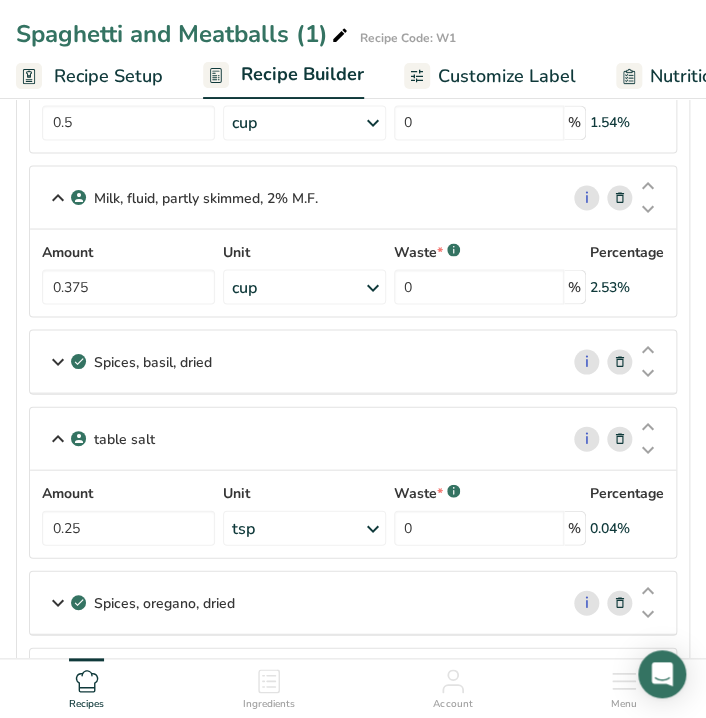 scroll, scrollTop: 776, scrollLeft: 0, axis: vertical 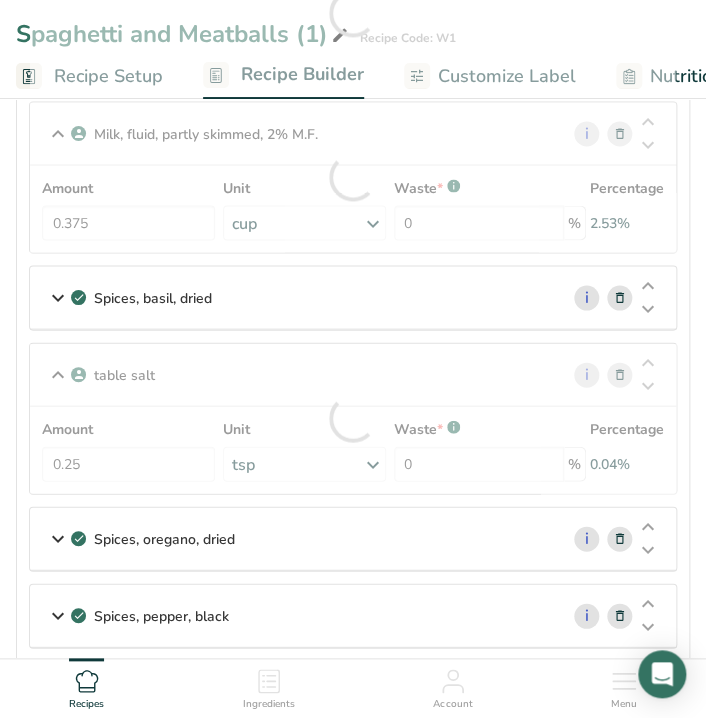 click on "table salt
i
Amount 0.25   Unit
tsp
Weight Units
g
kg
mg
See more
Volume Units
l
mL
fl oz
See more
Waste  *   .a-a{fill:#347362;}.b-a{fill:#fff;}           0   %   Percentage
0.04%" at bounding box center [353, 418] 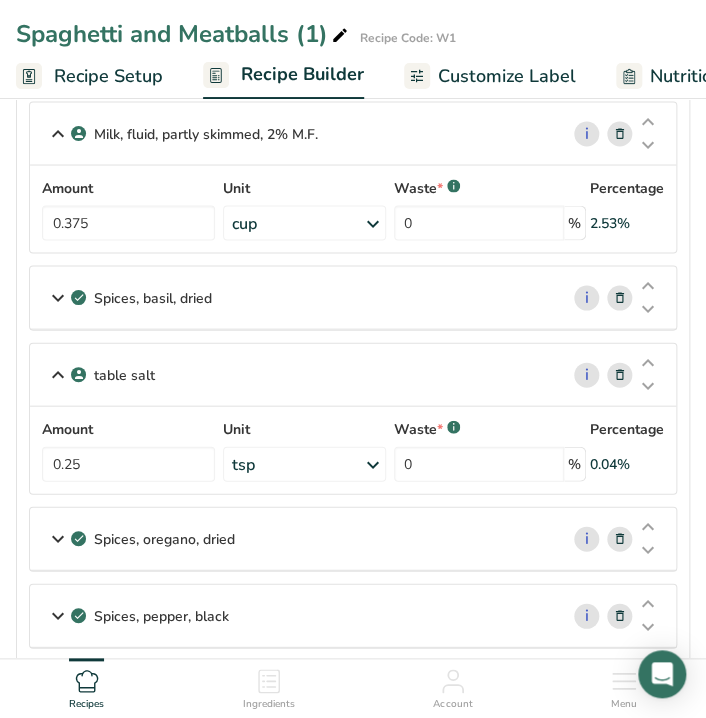 click on "Spices, basil, dried" at bounding box center (153, 297) 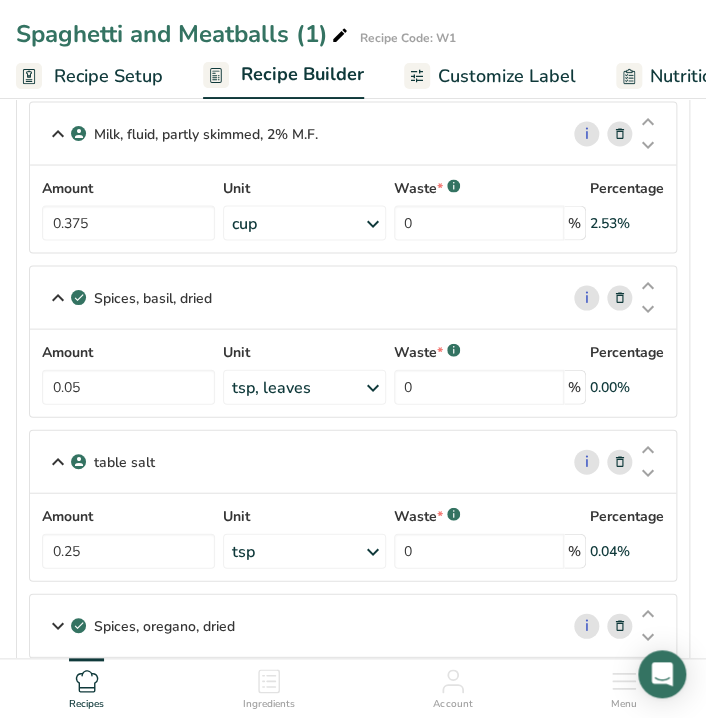 click on "Spices, basil, dried" at bounding box center [153, 297] 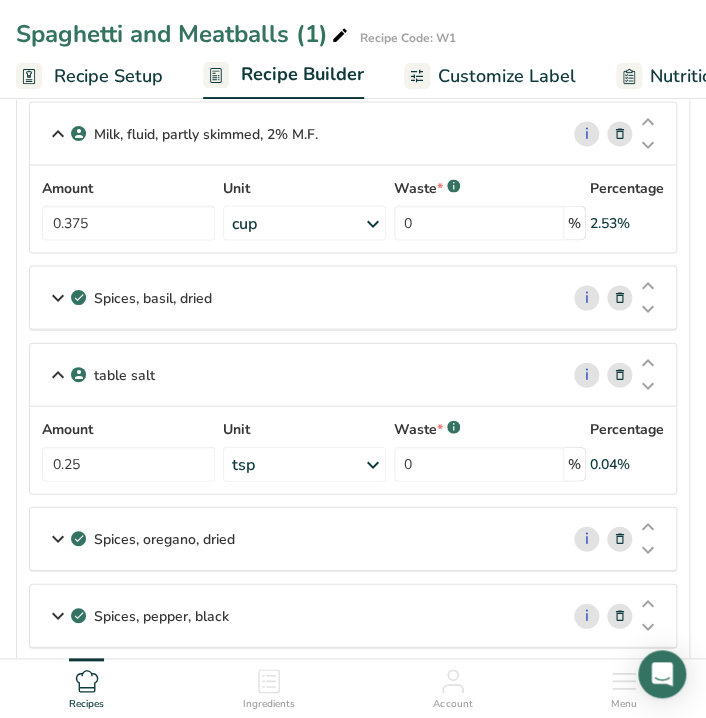 click on "Milk, fluid, partly skimmed, 2% M.F." at bounding box center [206, 133] 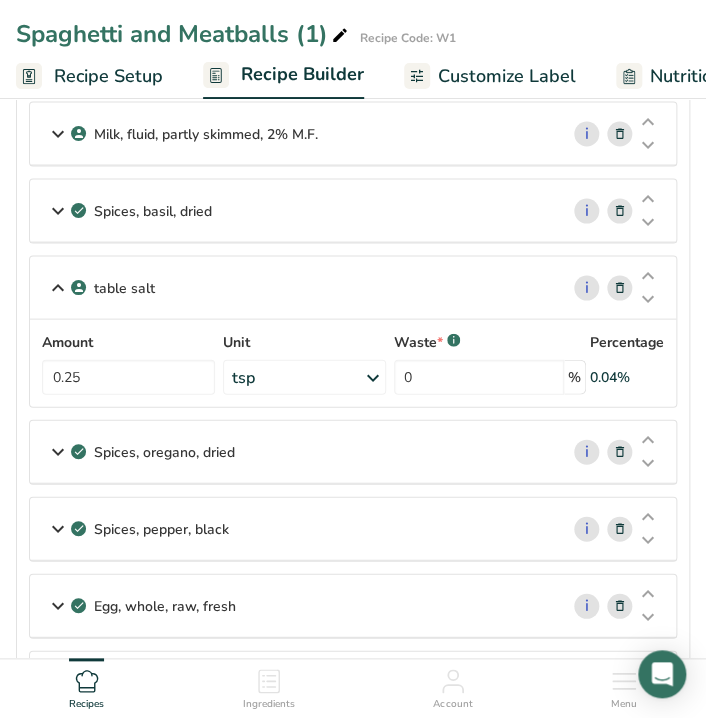 click on "table salt" at bounding box center (124, 287) 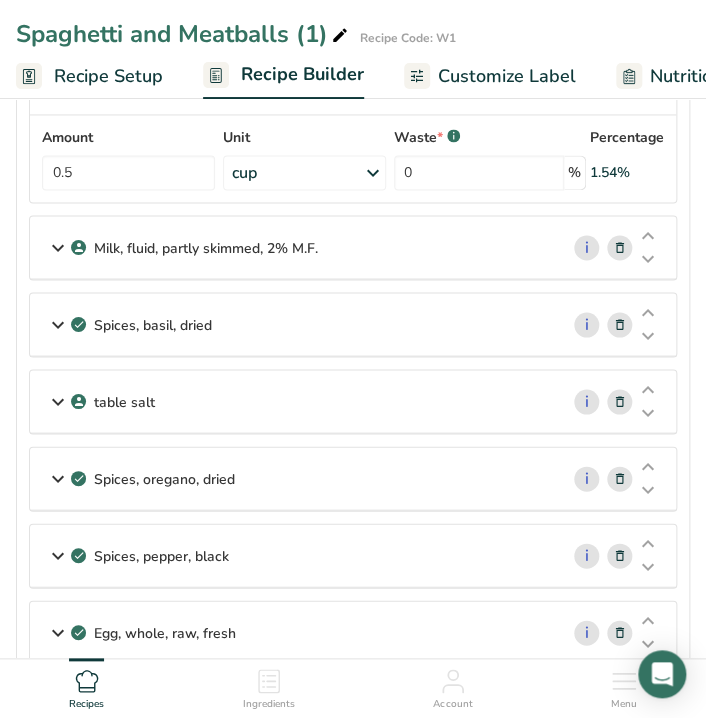 scroll, scrollTop: 591, scrollLeft: 0, axis: vertical 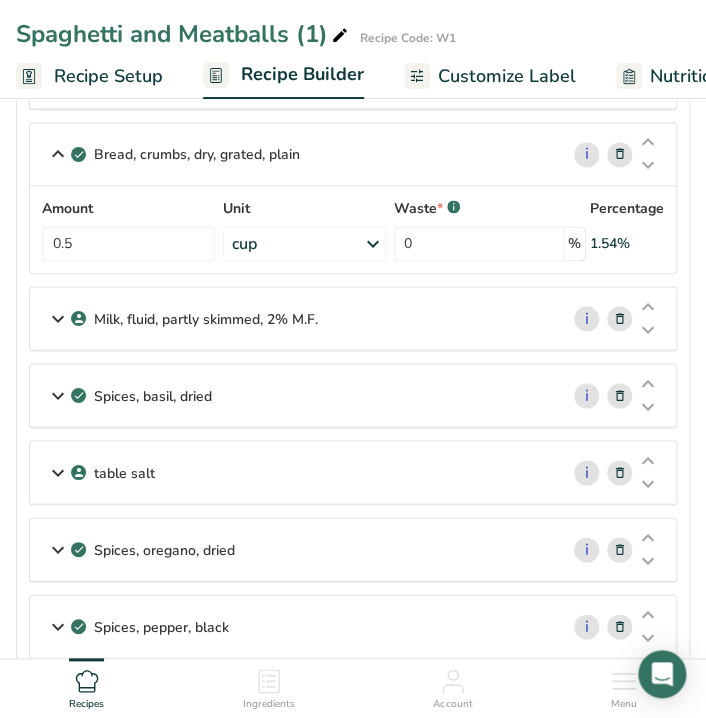 click on "Spices, basil, dried" at bounding box center (294, 395) 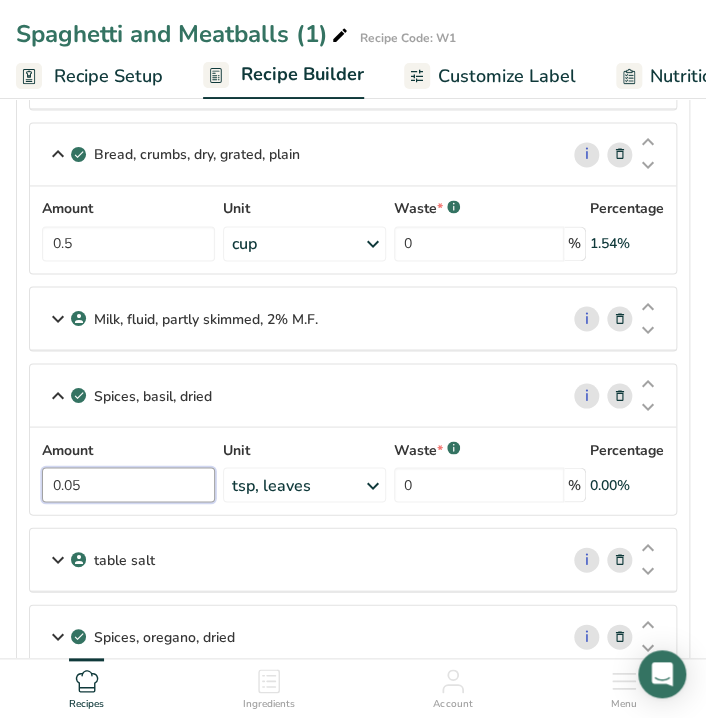 click on "0.05" at bounding box center [128, 484] 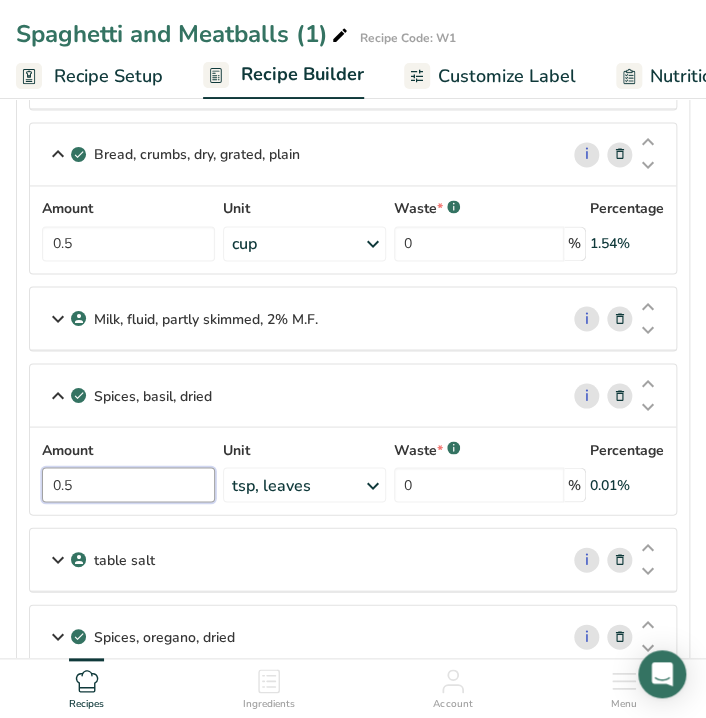 type on "0.5" 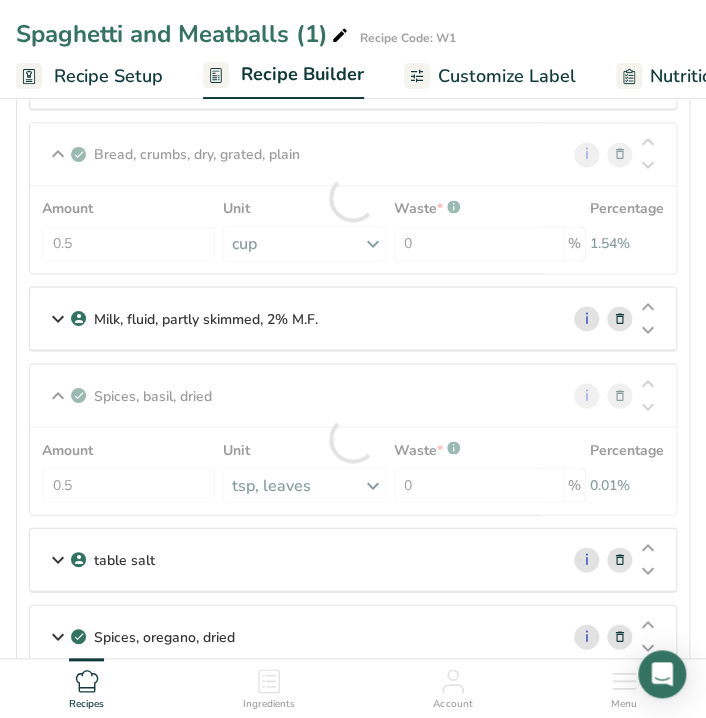 click at bounding box center [620, 559] 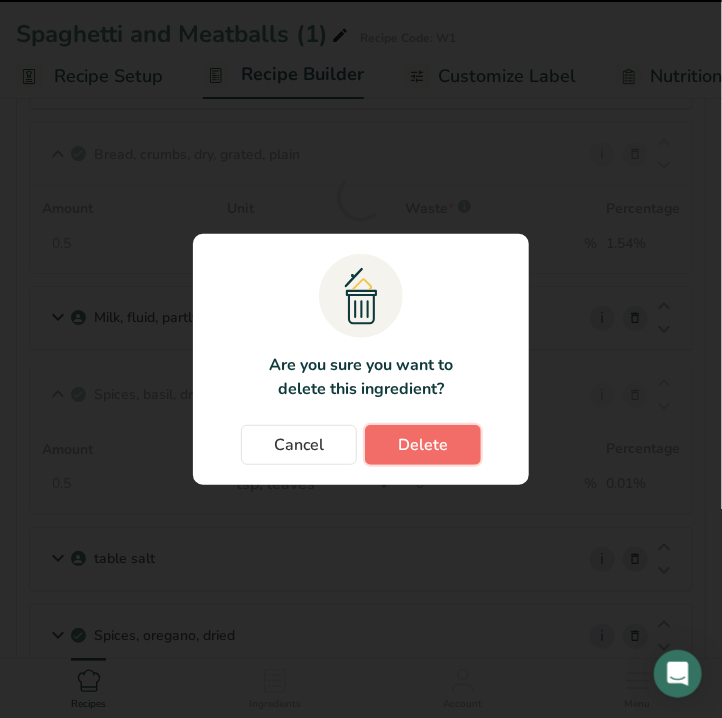 click on "Delete" at bounding box center [423, 445] 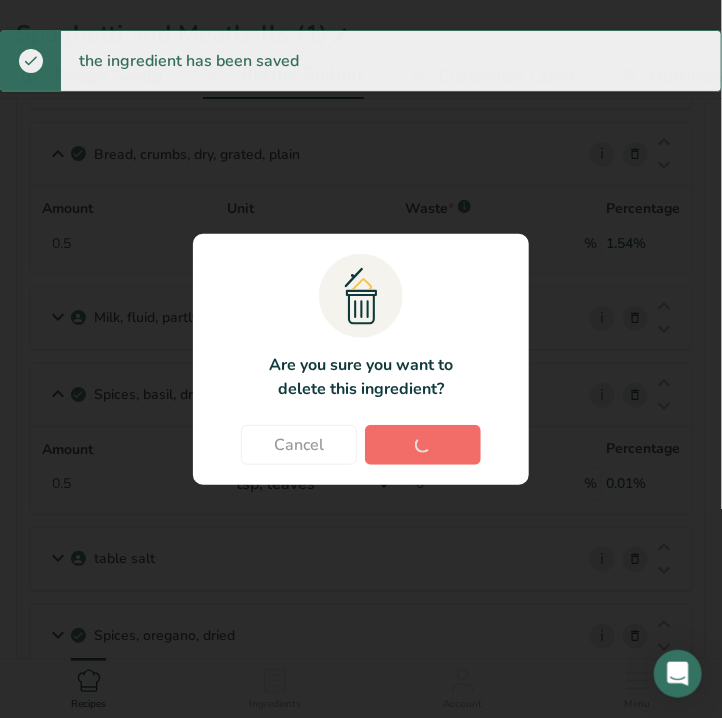 click on "Cancel
Delete" at bounding box center [361, 445] 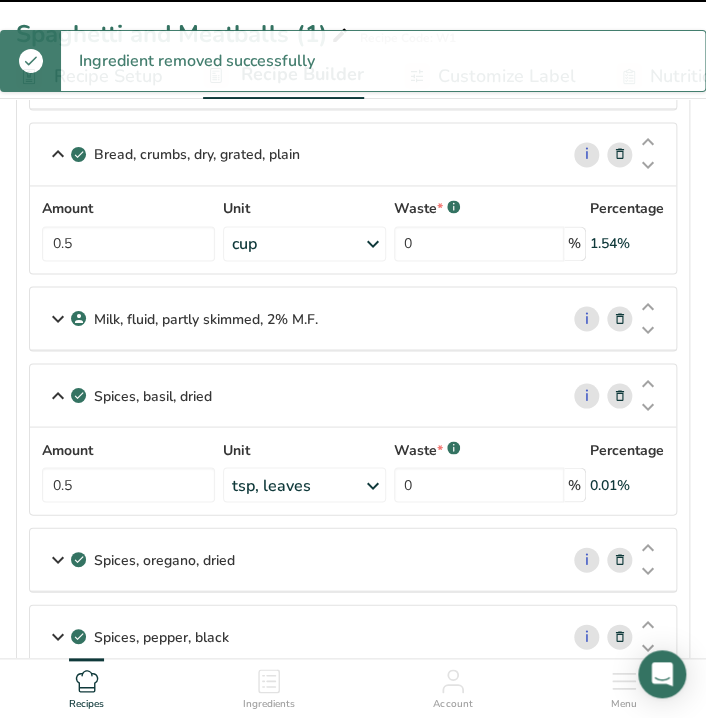 click on "Spices, oregano, dried" at bounding box center (164, 559) 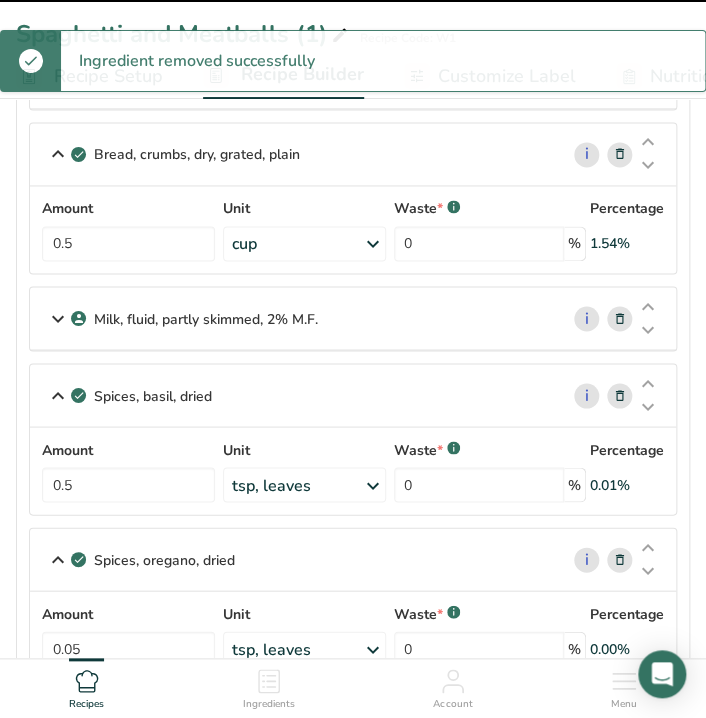 click on "Spices, oregano, dried" at bounding box center (164, 559) 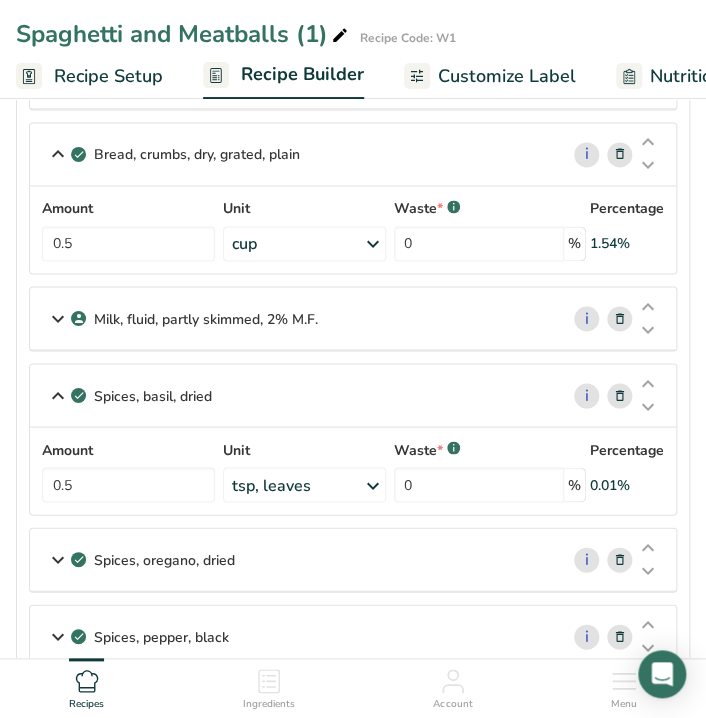 click on "Spices, oregano, dried" at bounding box center (164, 559) 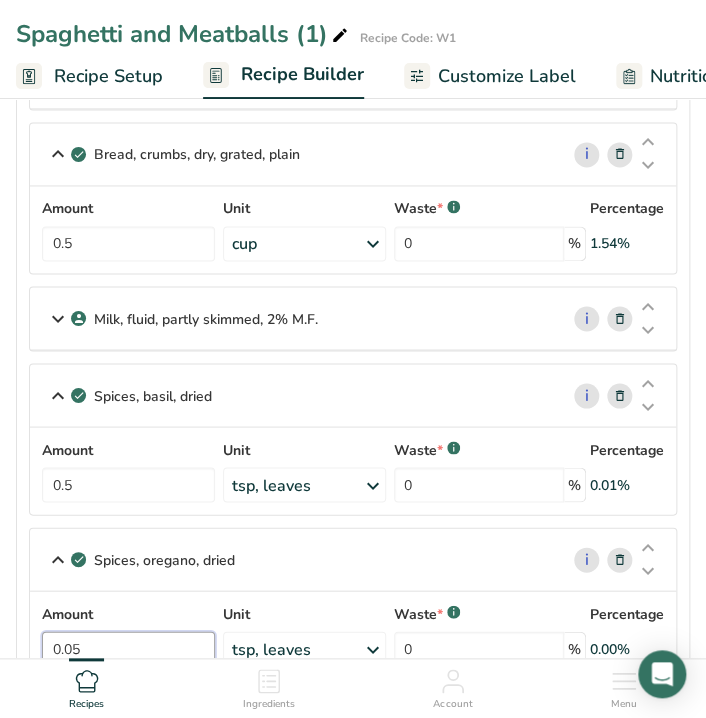 click on "0.05" at bounding box center (128, 648) 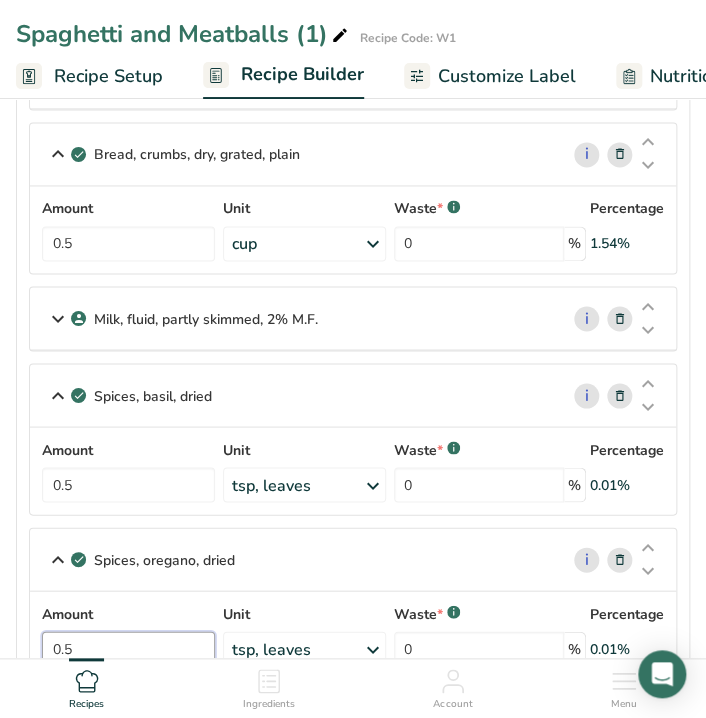 type on "0.5" 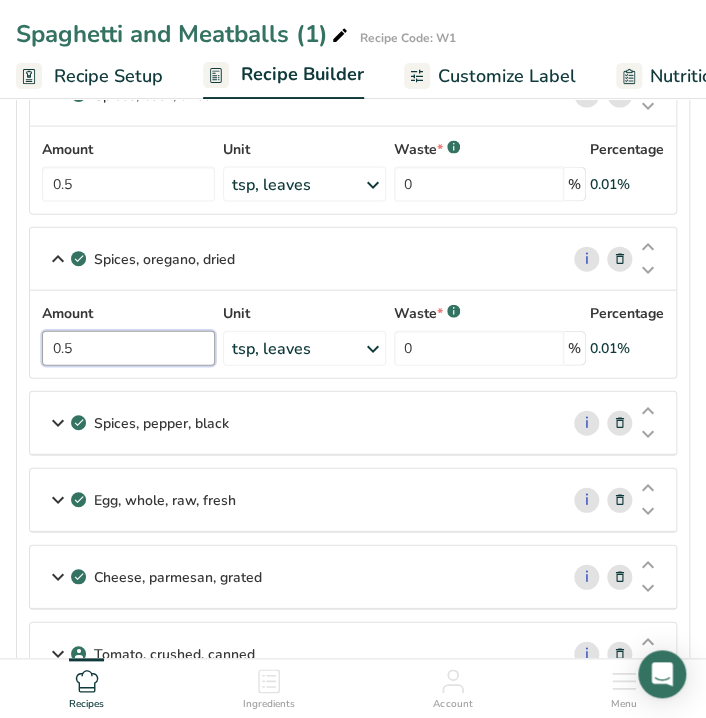 scroll, scrollTop: 894, scrollLeft: 0, axis: vertical 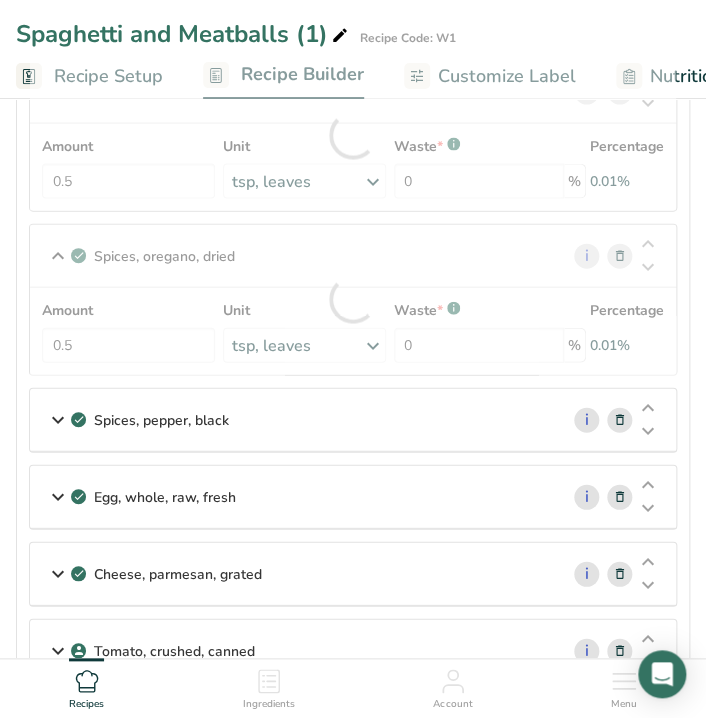 click on "Spices, pepper, black" at bounding box center (294, 420) 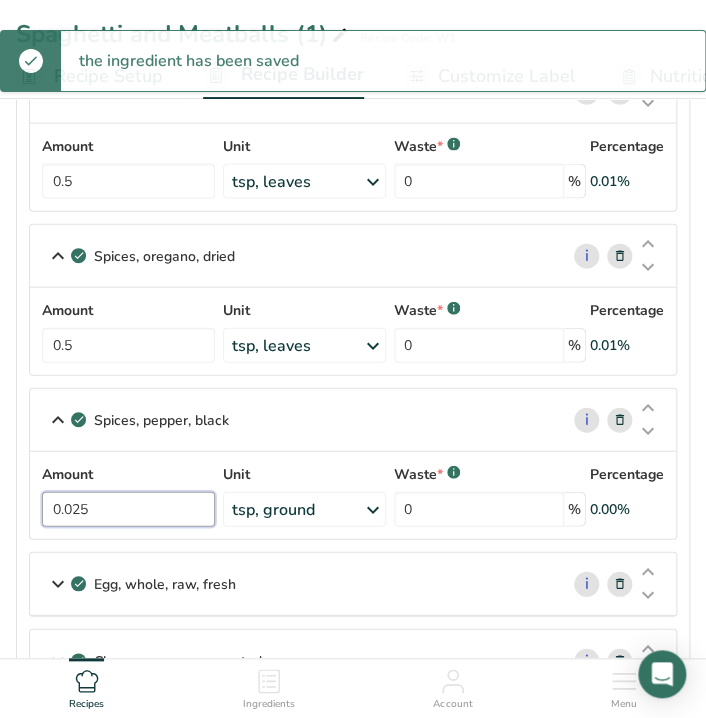 click on "0.025" at bounding box center [128, 509] 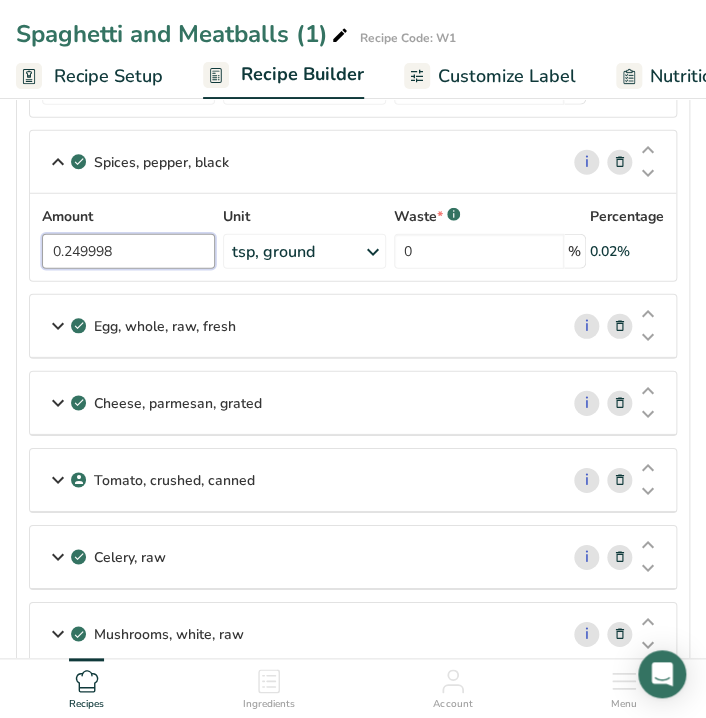 scroll, scrollTop: 1154, scrollLeft: 0, axis: vertical 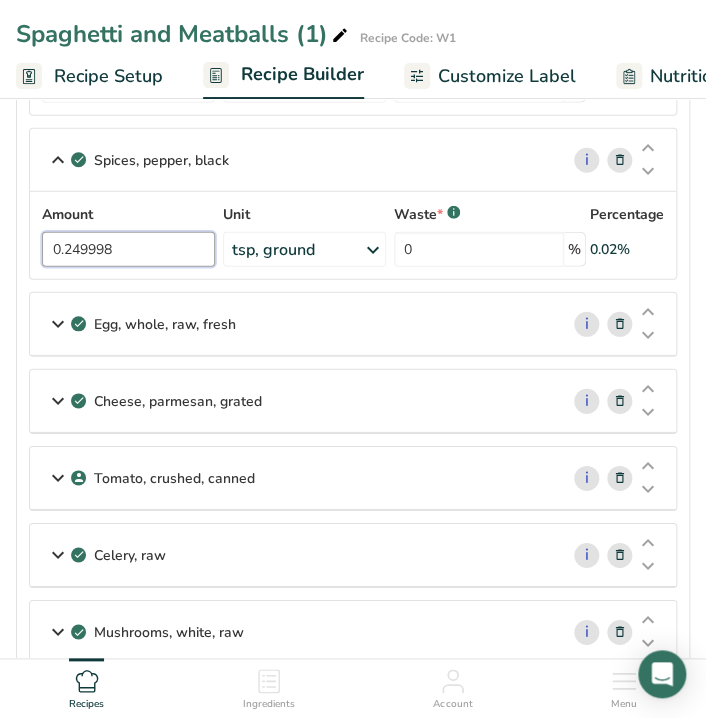 type on "0.249998" 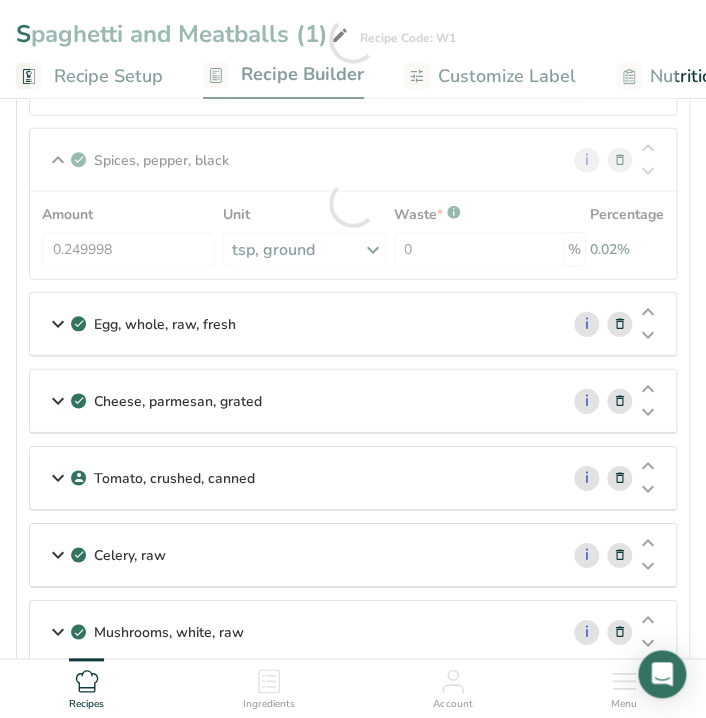 click on "Egg, whole, raw, fresh" at bounding box center [165, 324] 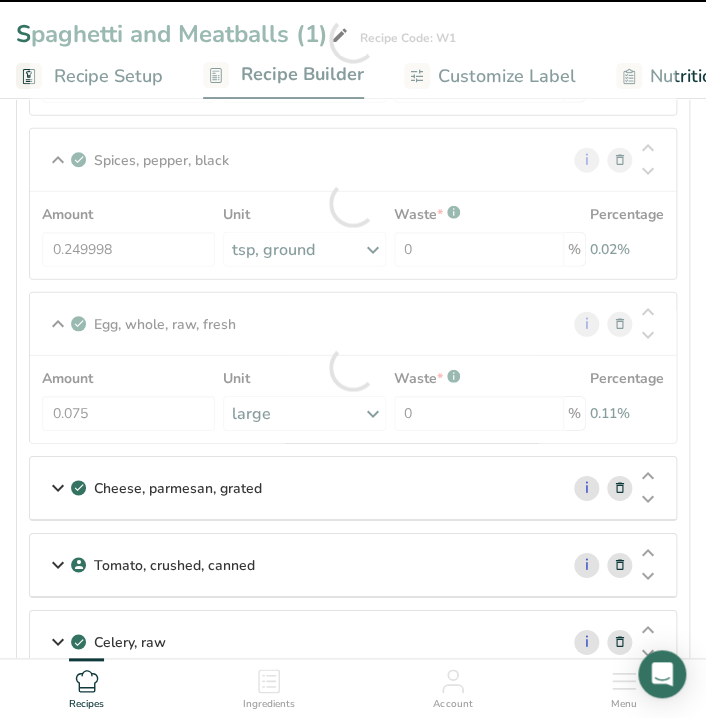 click at bounding box center [353, 368] 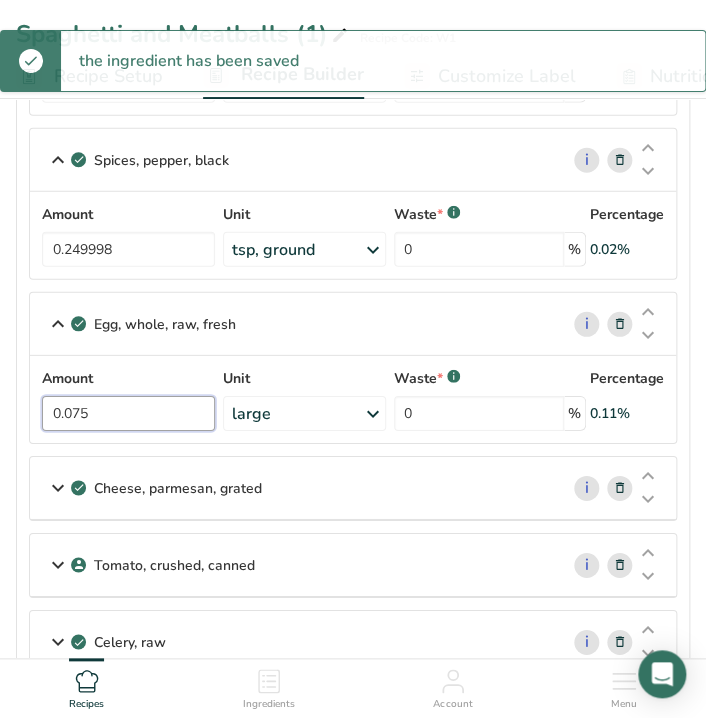 click on "0.075" at bounding box center (128, 413) 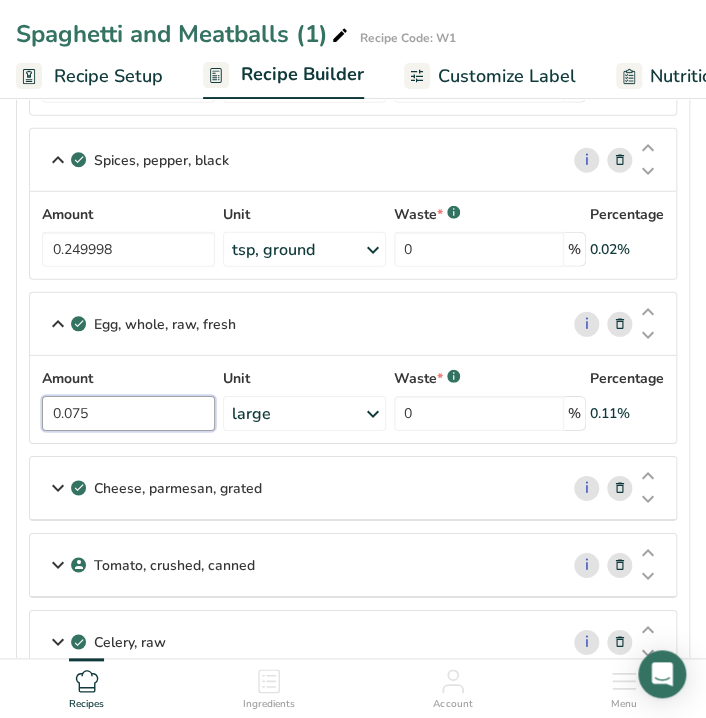 click on "0.075" at bounding box center [128, 413] 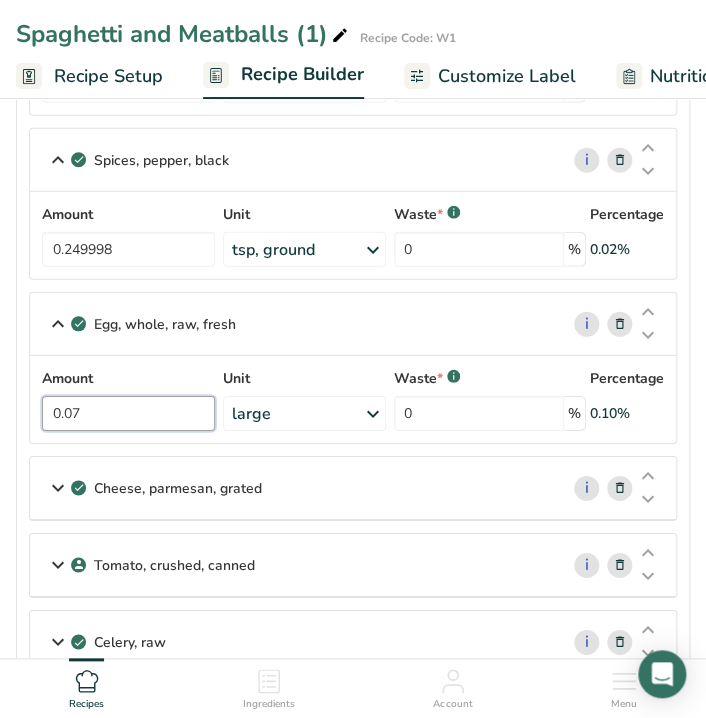 type on "0" 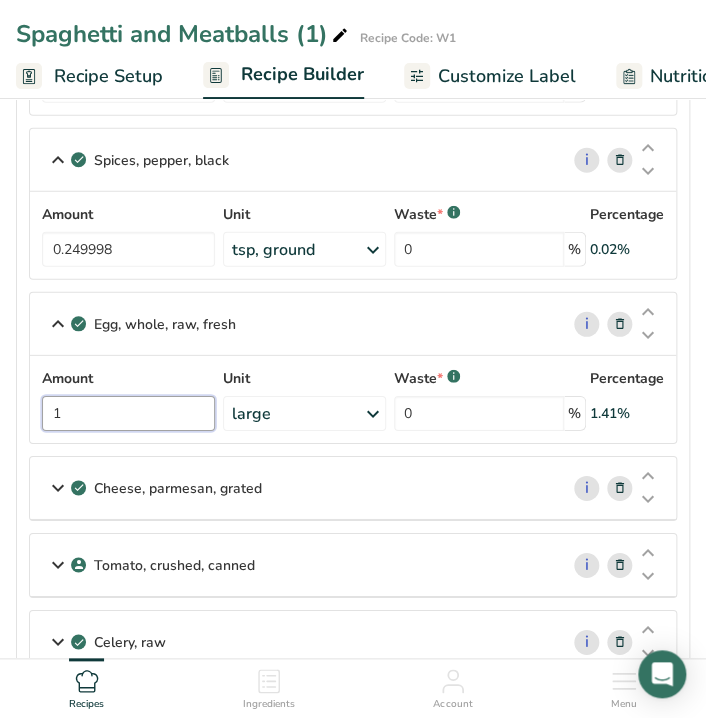 type on "1" 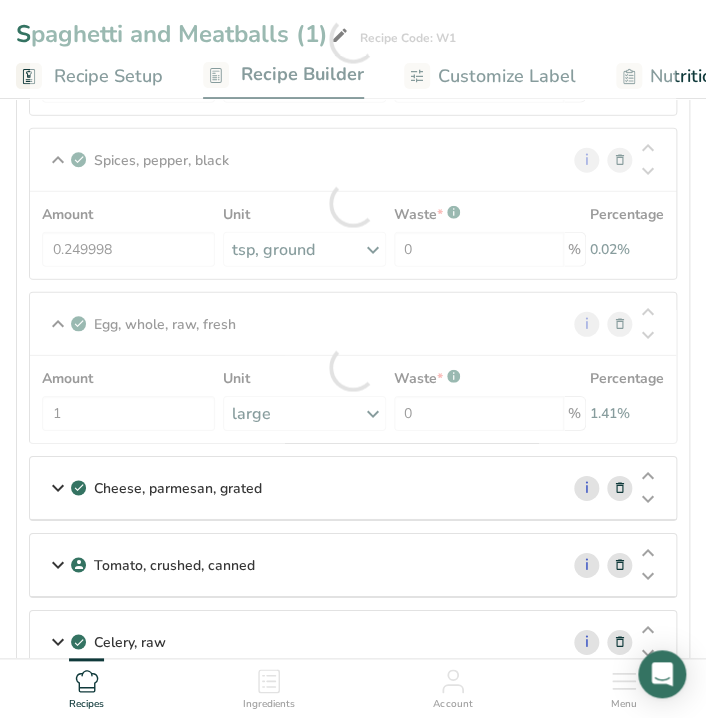 click on "Cheese, parmesan, grated" at bounding box center (294, 488) 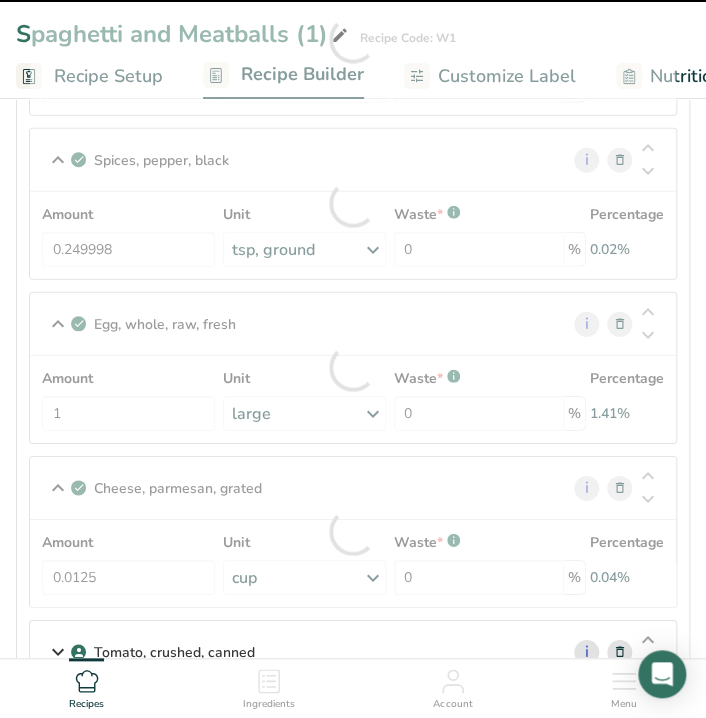 click at bounding box center [353, 532] 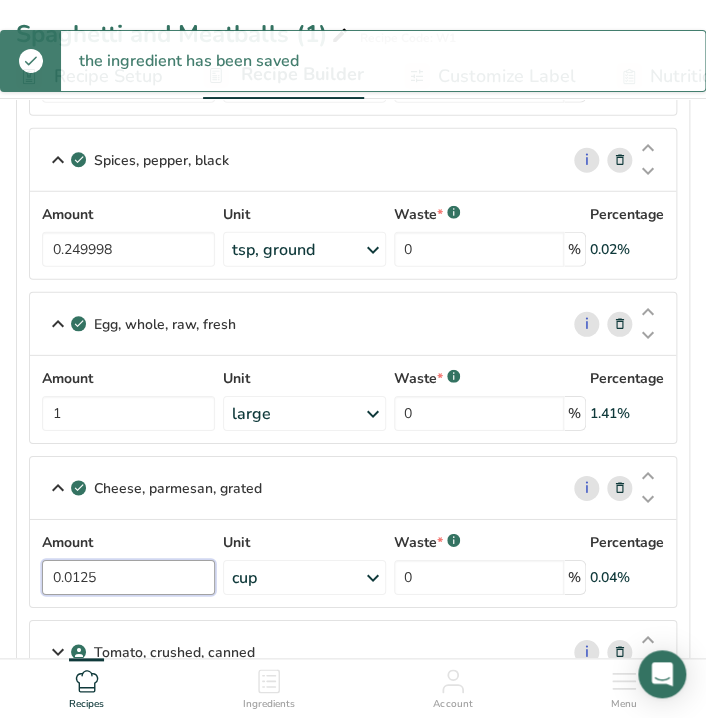 click on "0.0125" at bounding box center (128, 577) 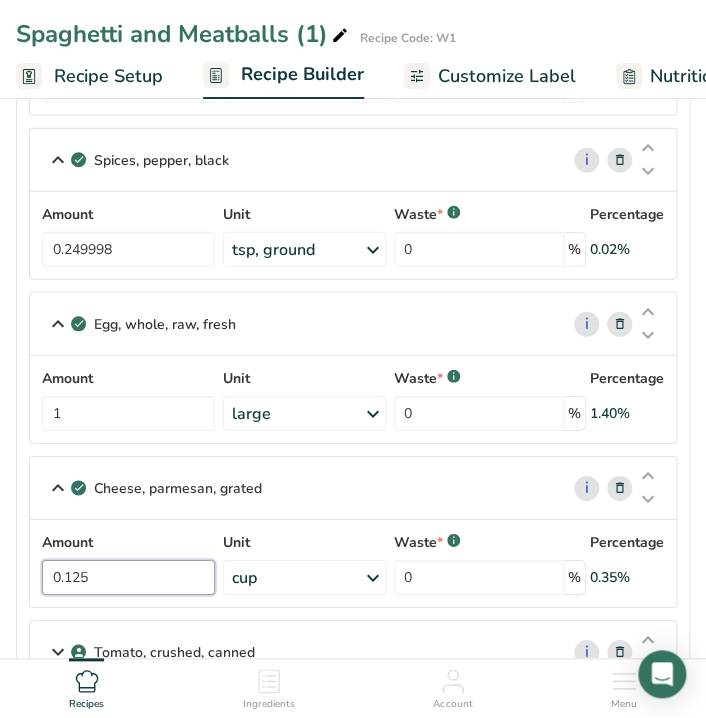 type on "0.125" 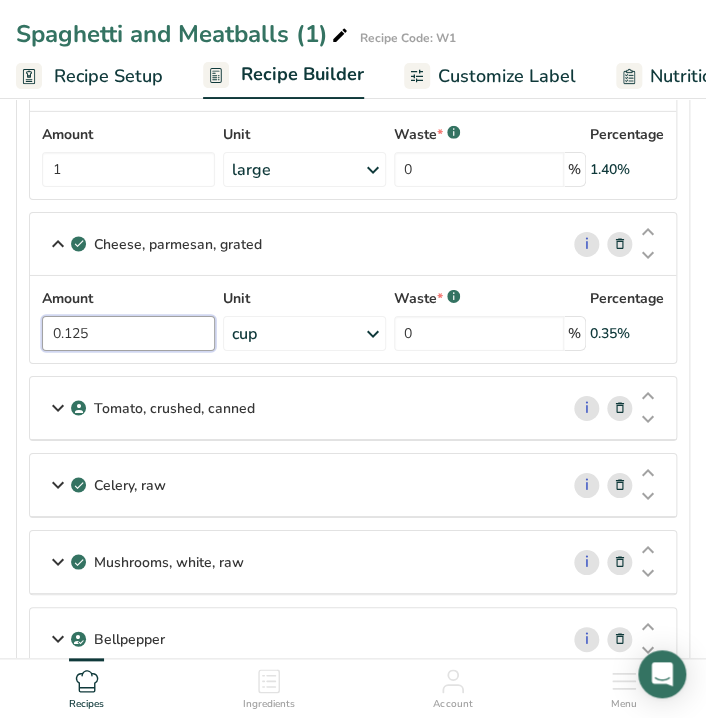 scroll, scrollTop: 1408, scrollLeft: 0, axis: vertical 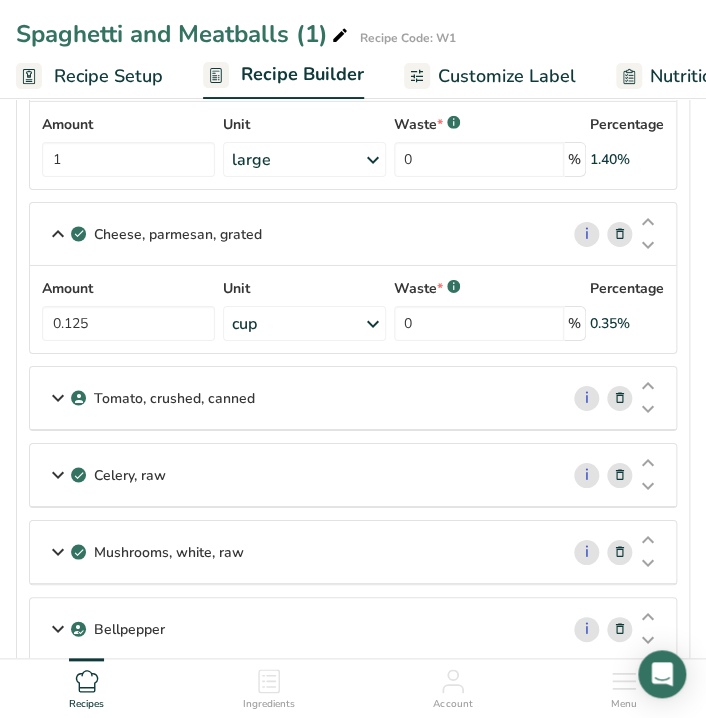 click on "Tomato, crushed, canned" at bounding box center (294, 398) 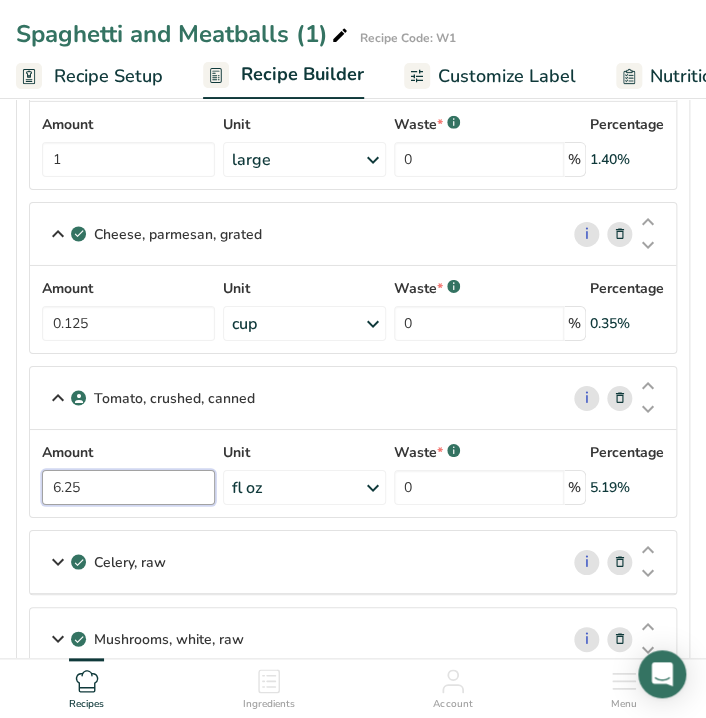 click on "6.25" at bounding box center (128, 487) 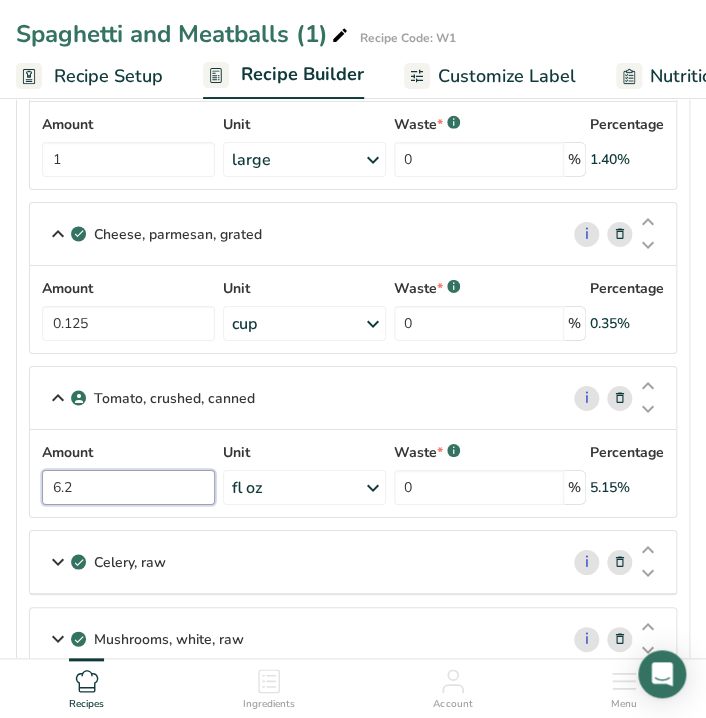 type on "6" 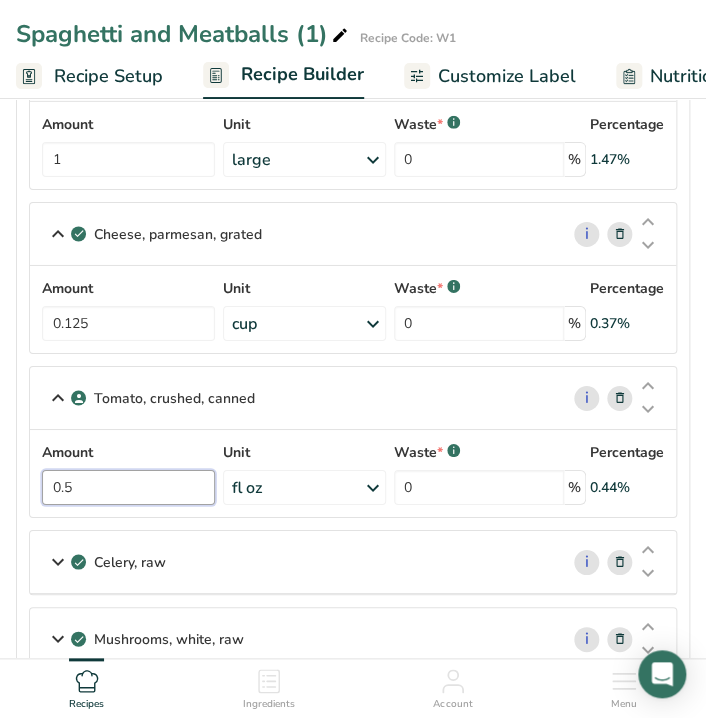 type on "0" 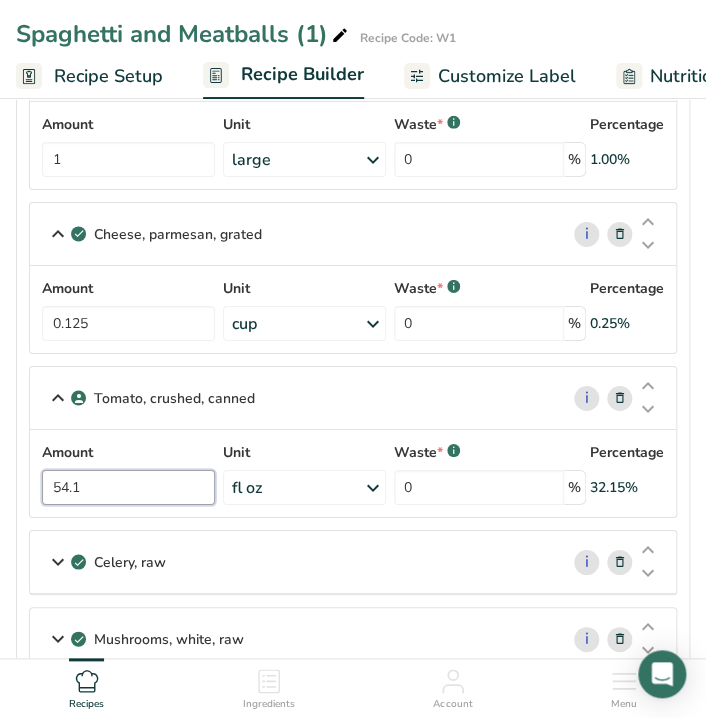 type on "54.1" 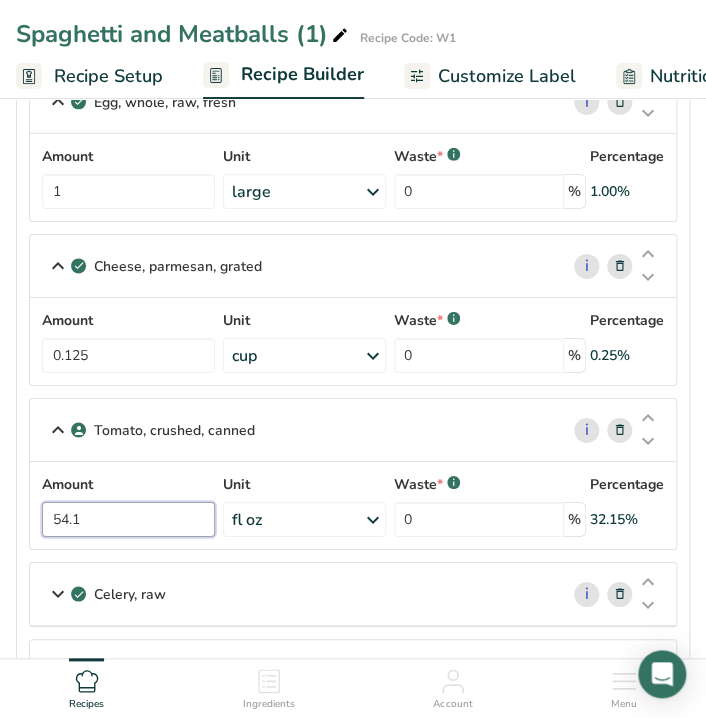 scroll, scrollTop: 1010, scrollLeft: 0, axis: vertical 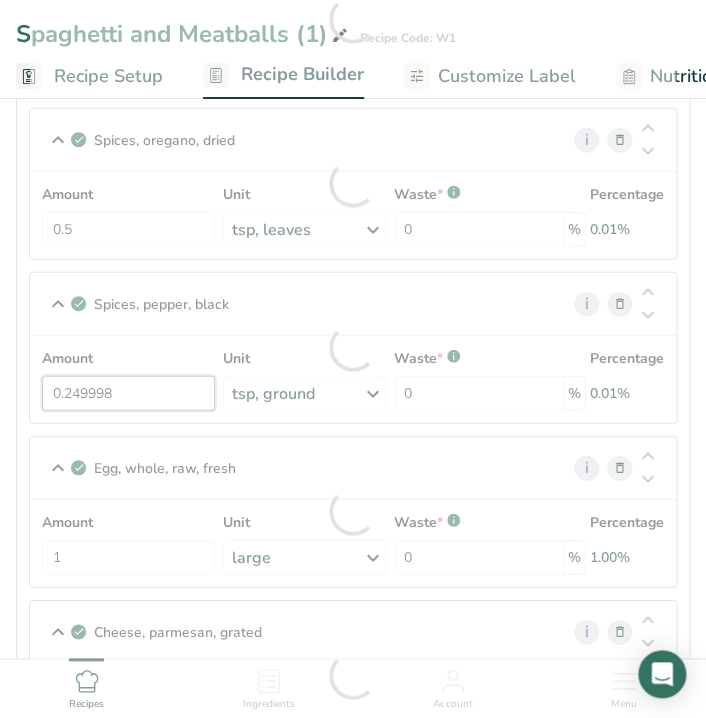 click on "Amount 0.249998   Unit
tsp, ground
Portions
1 tsp, ground
1 tbsp, ground
1 tsp, whole
See more
Weight Units
g
kg
mg
See more
Volume Units
l
Volume units require a density conversion. If you know your ingredient's density enter it below. Otherwise, click on "RIA" our AI Regulatory bot - she will be able to help you
lb/ft3
g/cm3
Confirm
mL
Volume units require a density conversion. If you know your ingredient's density enter it below. Otherwise, click on "RIA" our AI Regulatory bot - she will be able to help you
lb/ft3
g/cm3
Confirm" at bounding box center (353, 379) 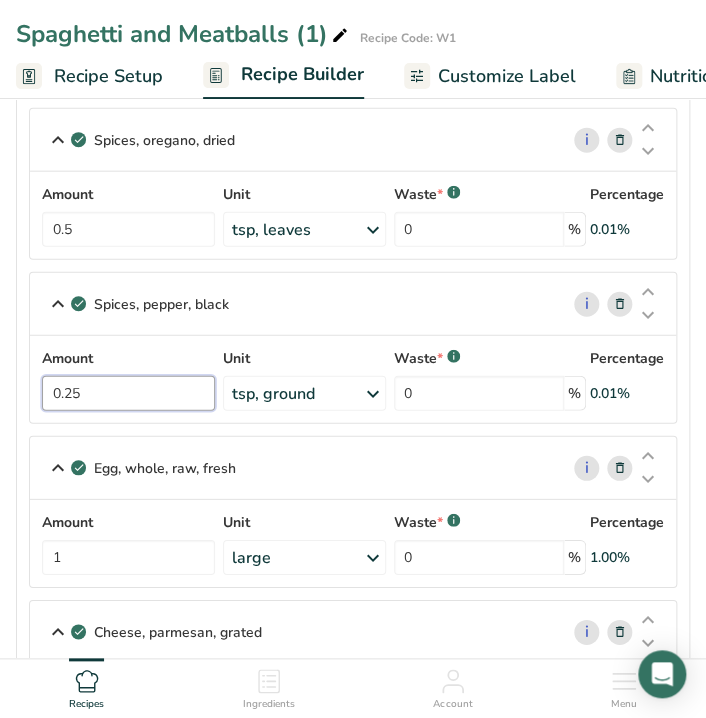 type on "0.25" 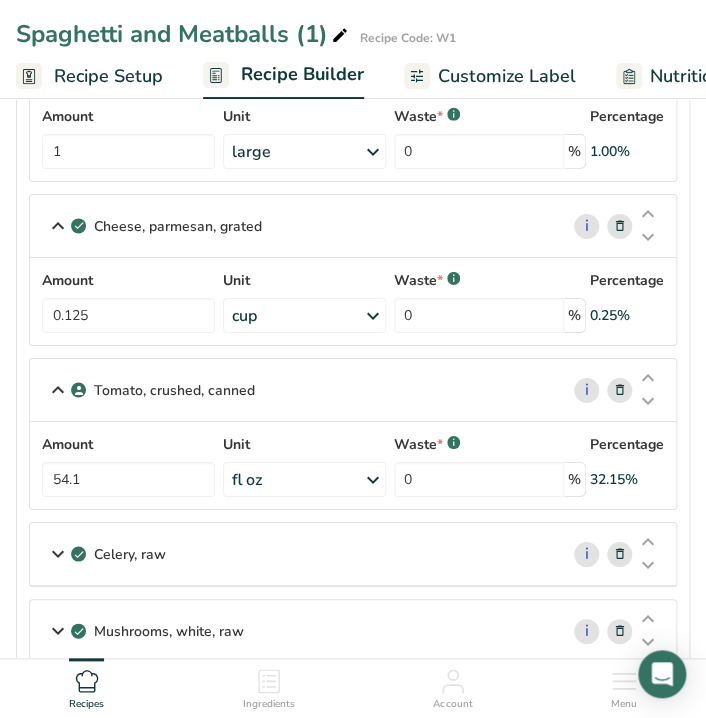 scroll, scrollTop: 1524, scrollLeft: 0, axis: vertical 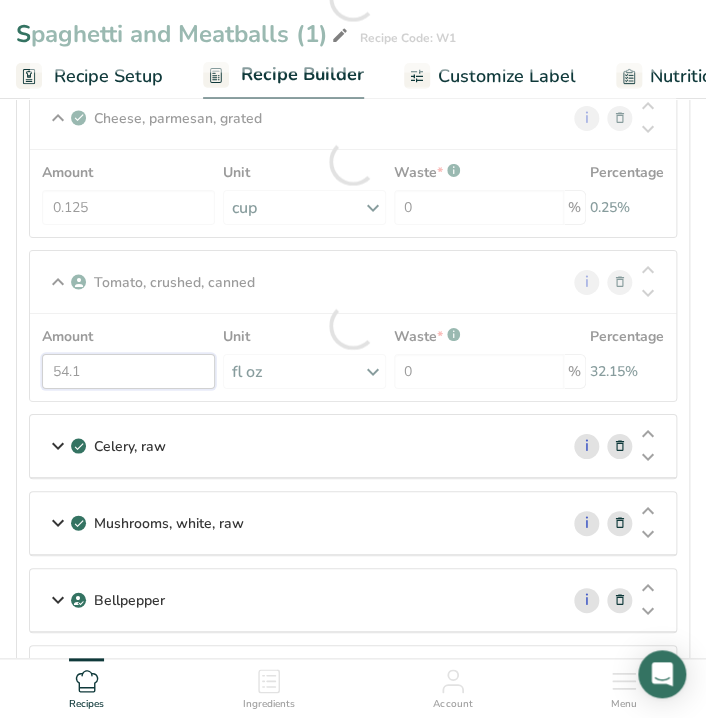 click on "Amount 54.1   Unit
fl oz
Weight Units
g
kg
mg
See more
Volume Units
l
mL
fl oz
See more
Waste  *   .a-a{fill:#347362;}.b-a{fill:#fff;}           0   %   Percentage
32.15%" at bounding box center (353, 357) 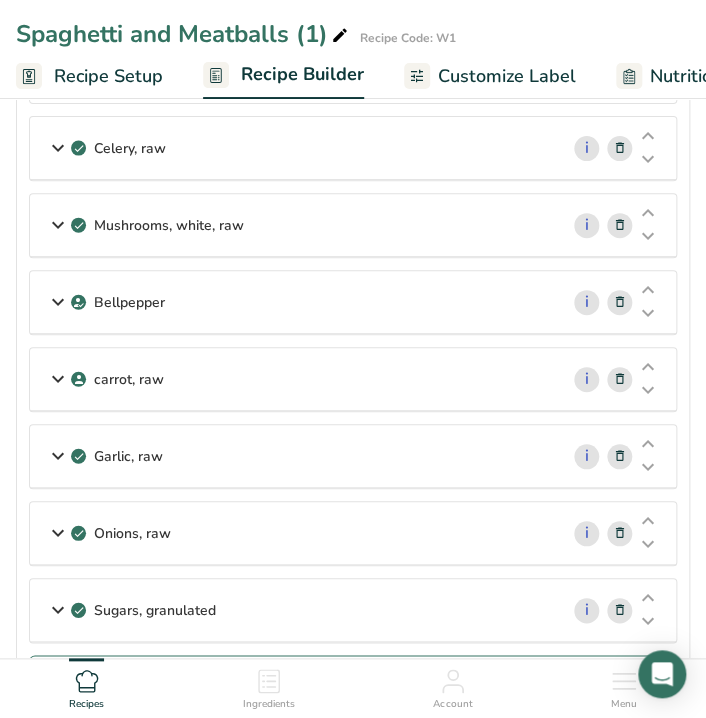 scroll, scrollTop: 1828, scrollLeft: 0, axis: vertical 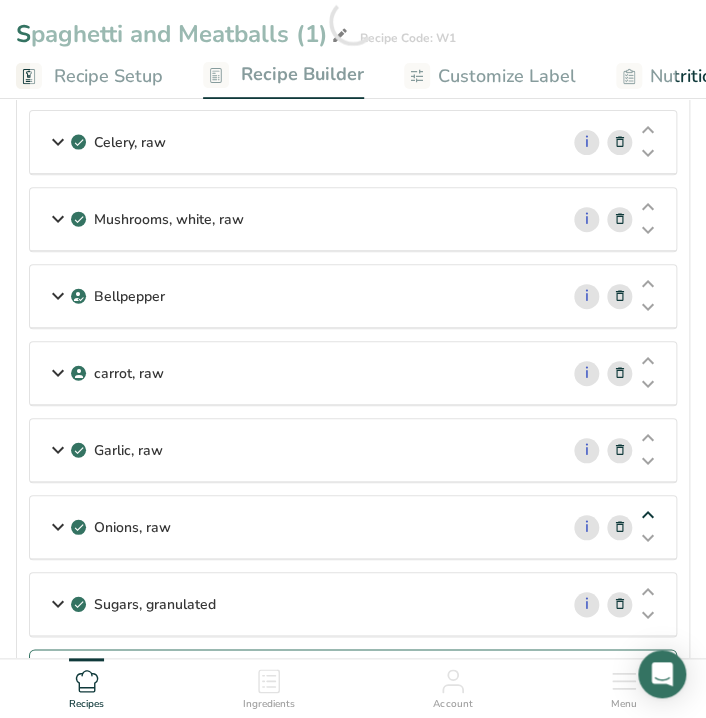 click at bounding box center (648, 515) 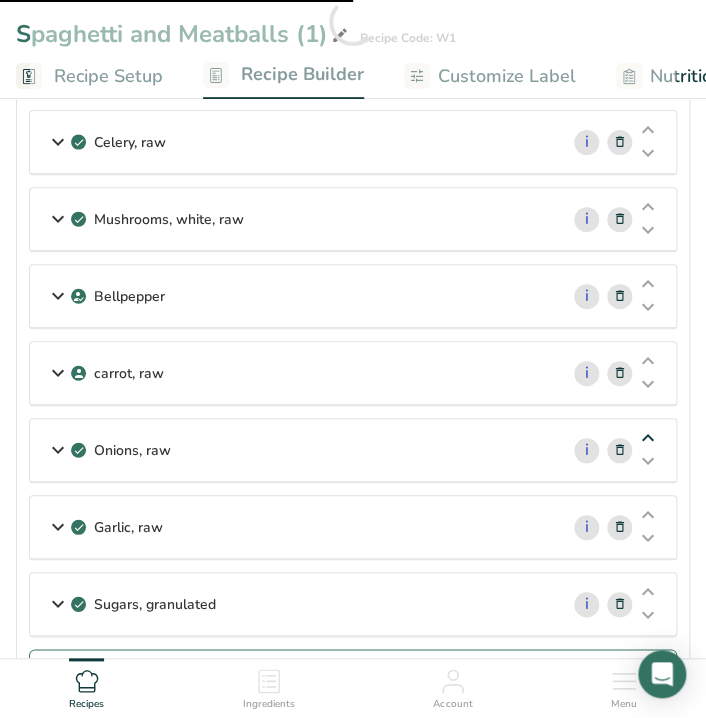 click at bounding box center [648, 438] 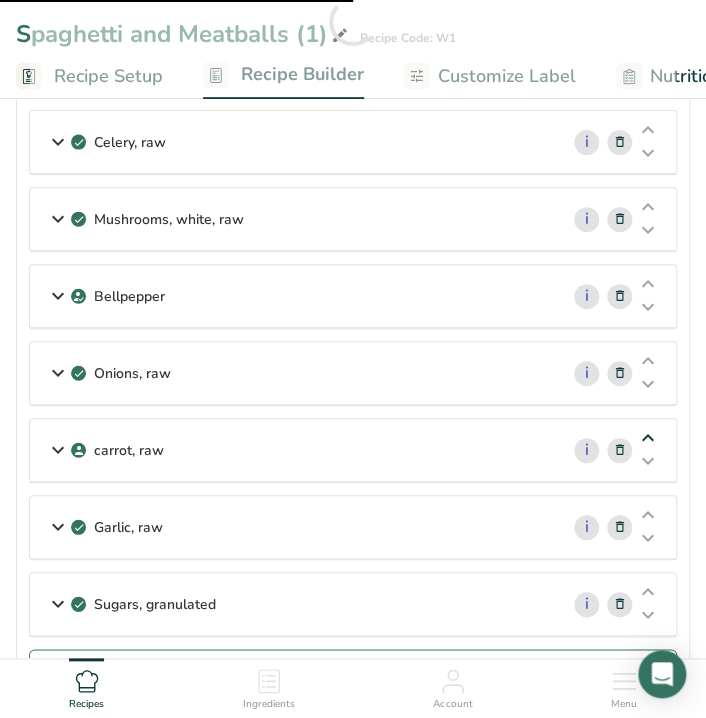 click at bounding box center [648, 438] 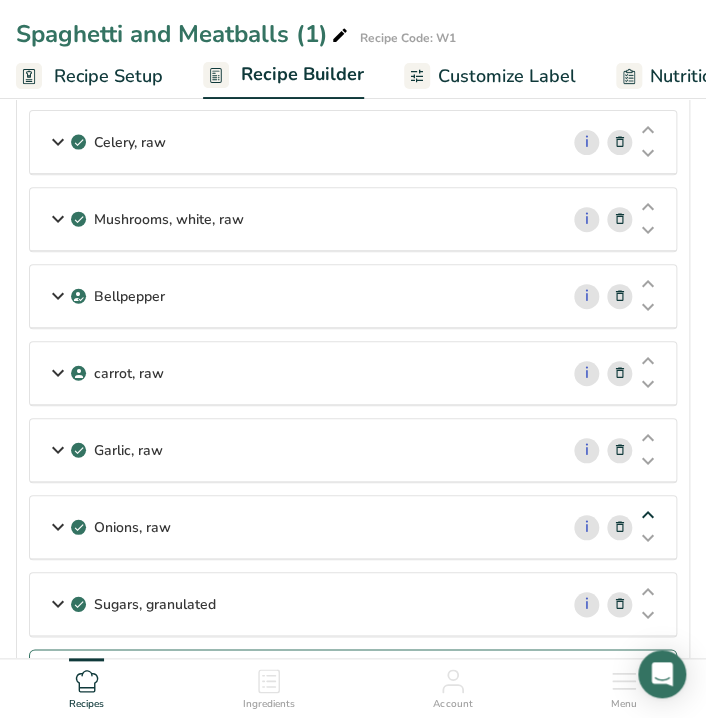 click at bounding box center [648, 515] 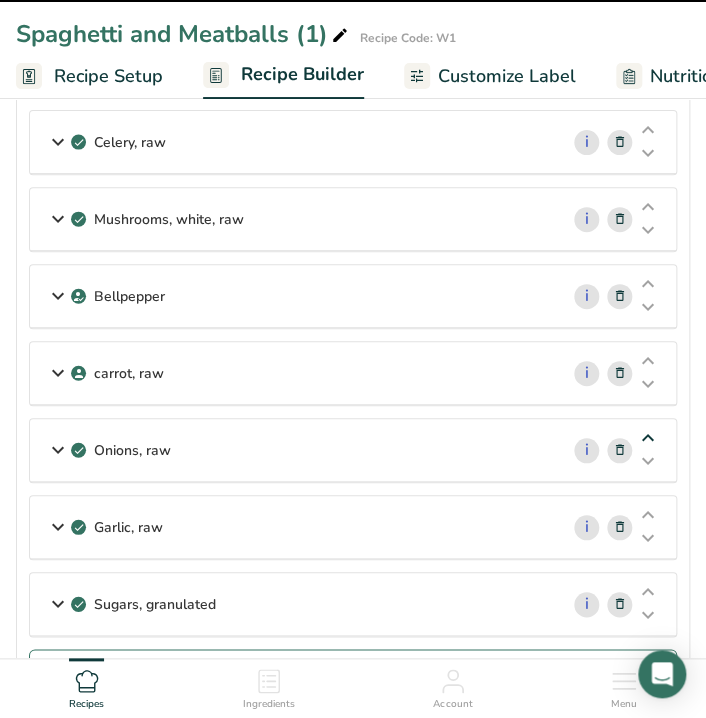 click at bounding box center [648, 438] 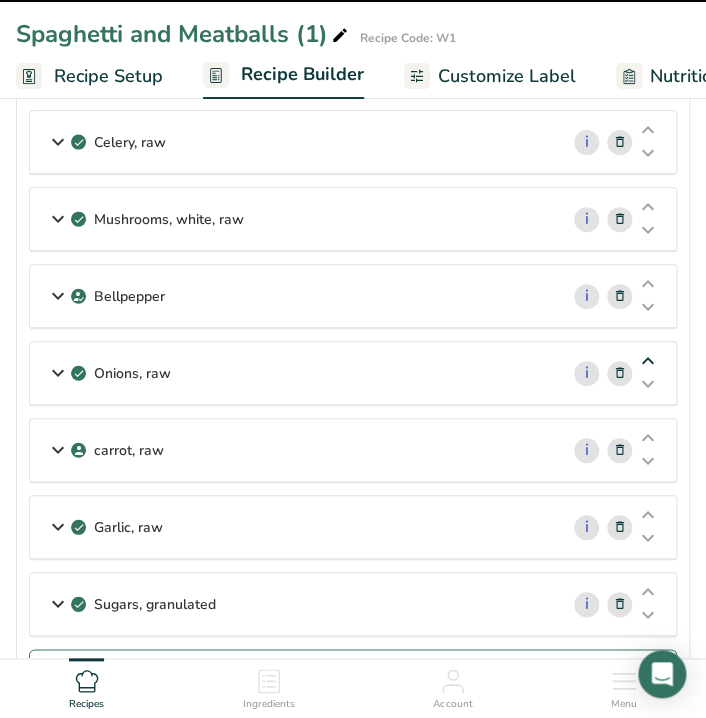 click at bounding box center [648, 361] 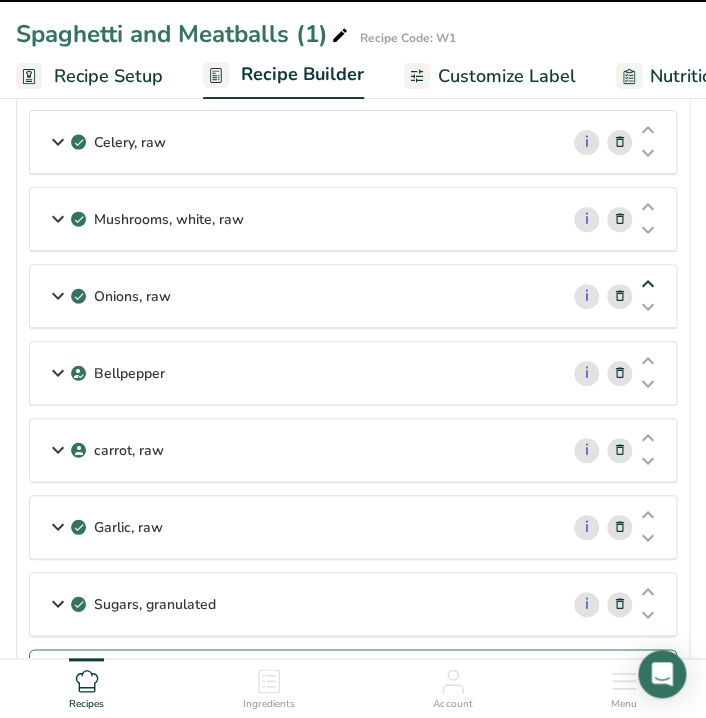 click at bounding box center [648, 284] 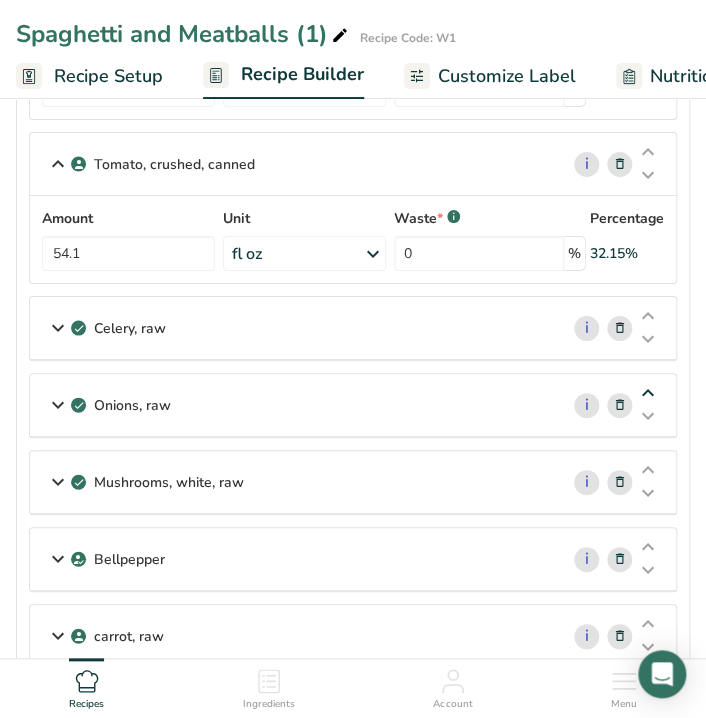 scroll, scrollTop: 1640, scrollLeft: 0, axis: vertical 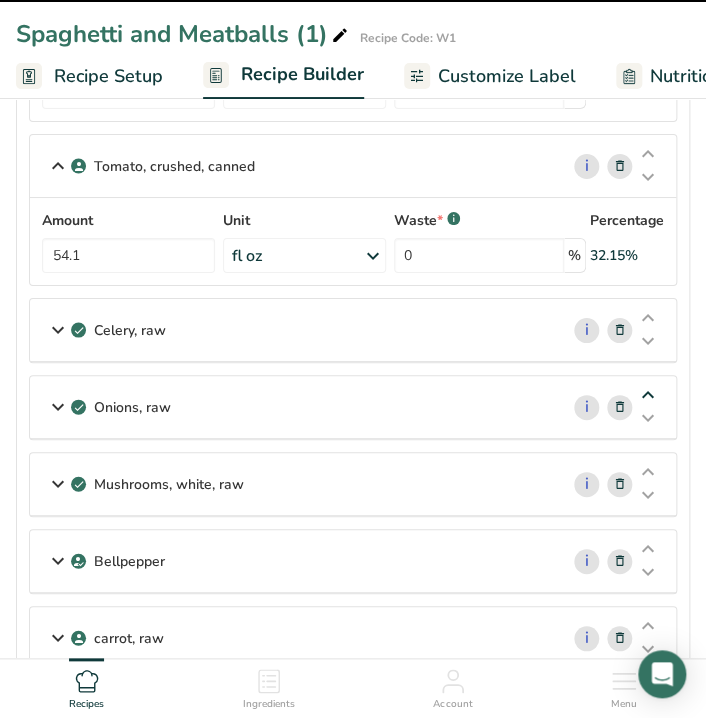 click at bounding box center (648, 395) 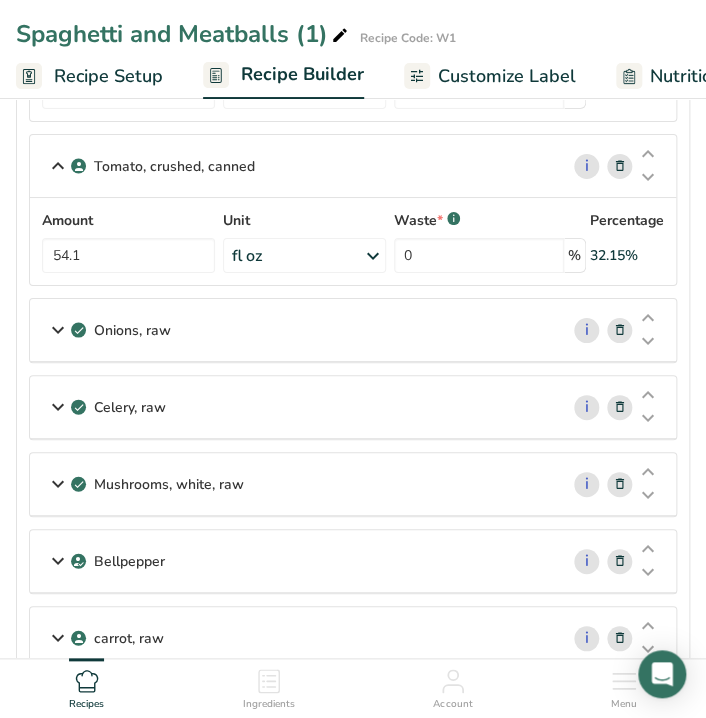 click on "Onions, raw" at bounding box center [294, 330] 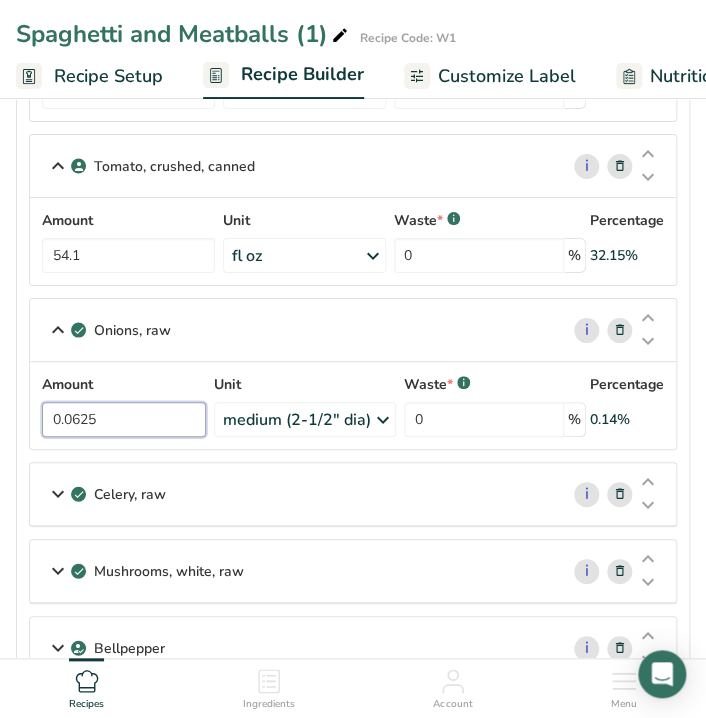 click on "0.0625" at bounding box center [124, 419] 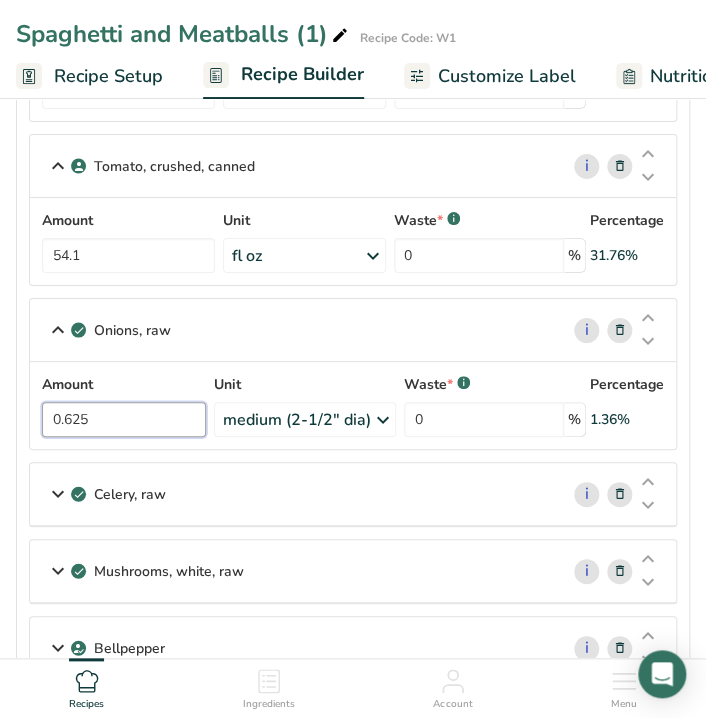 type on "0.625" 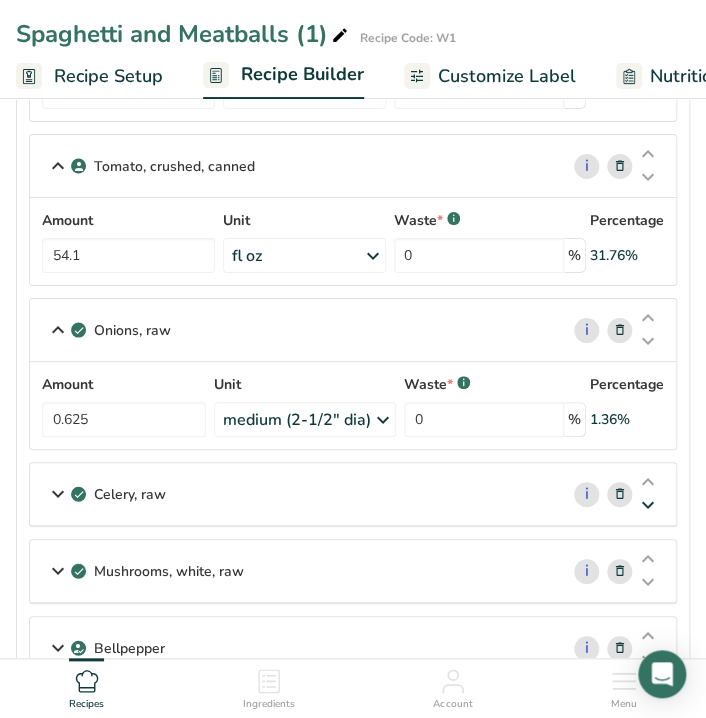 click at bounding box center (648, 505) 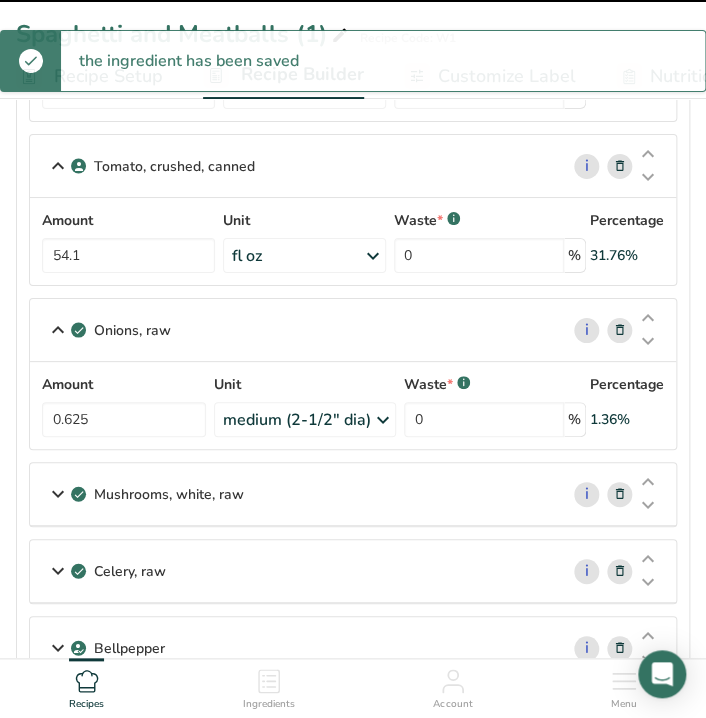click on "Pasta, spaghetti, enriched, dry
i
Amount 1.31   Unit
lb
Weight Units
g
kg
mg
See more
Volume Units
l
mL
fl oz
See more
Waste  *   .a-a{fill:#347362;}.b-a{fill:#fff;}           0   %   Percentage
11.80%
Beverages, water, tap, well
i
Amount 1.25   Unit
qt
Portions
1 fl oz
1 serving 8 fl oz 8 fl oz
1 liter
Weight Units
g
kg
mg
See more
Volume Units
l
1
lb/ft3
g/cm3" at bounding box center (353, -238) 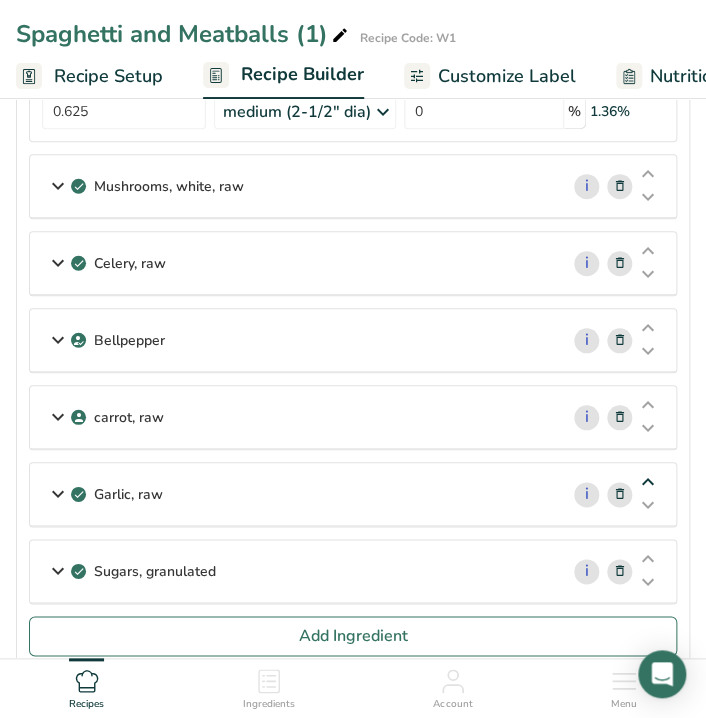click at bounding box center (648, 482) 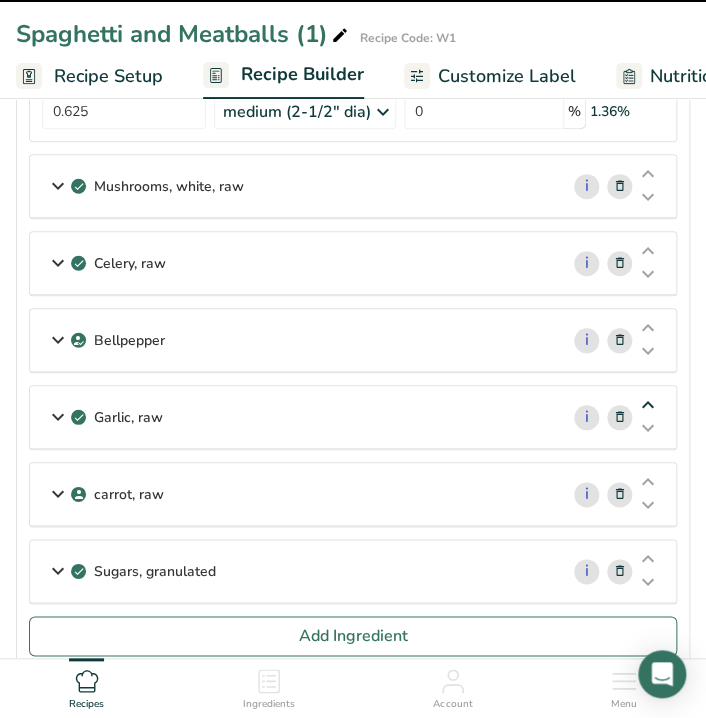 click at bounding box center [648, 405] 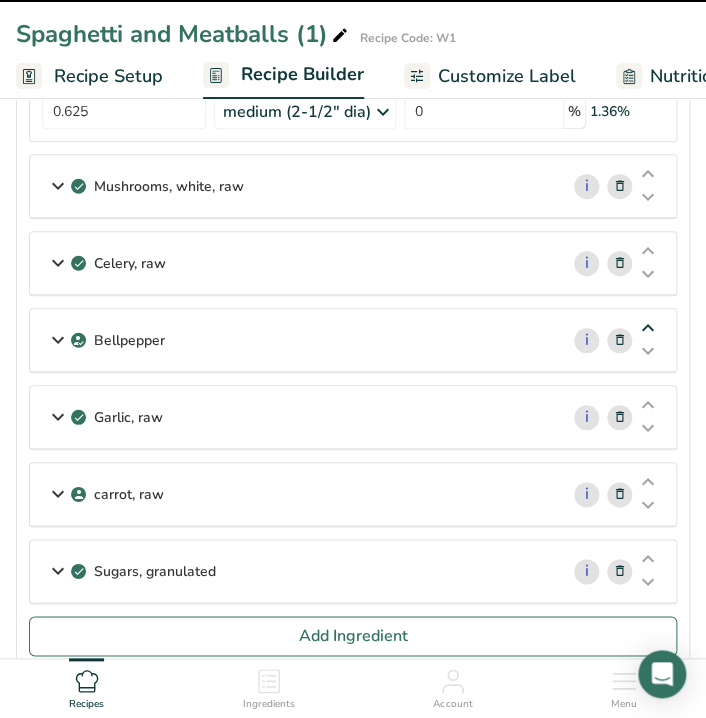 click at bounding box center (648, 328) 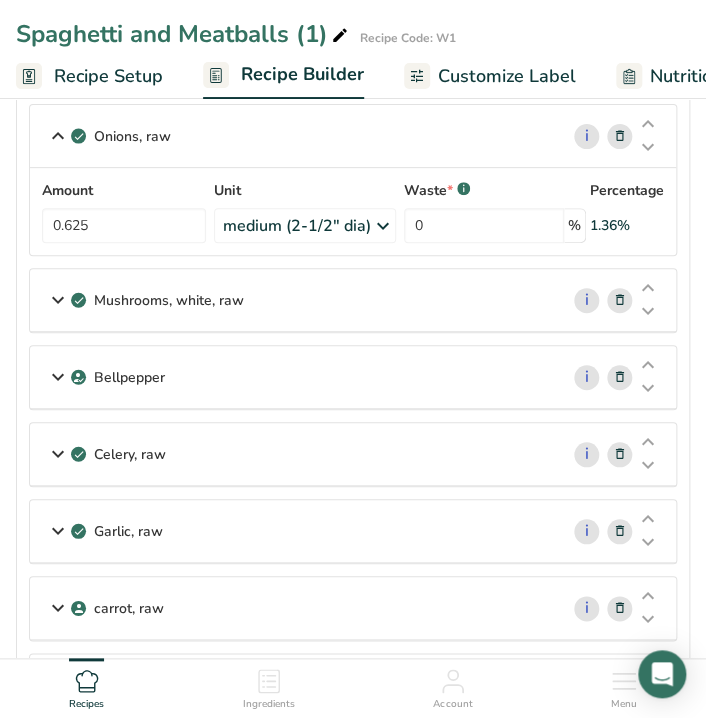 scroll, scrollTop: 1820, scrollLeft: 0, axis: vertical 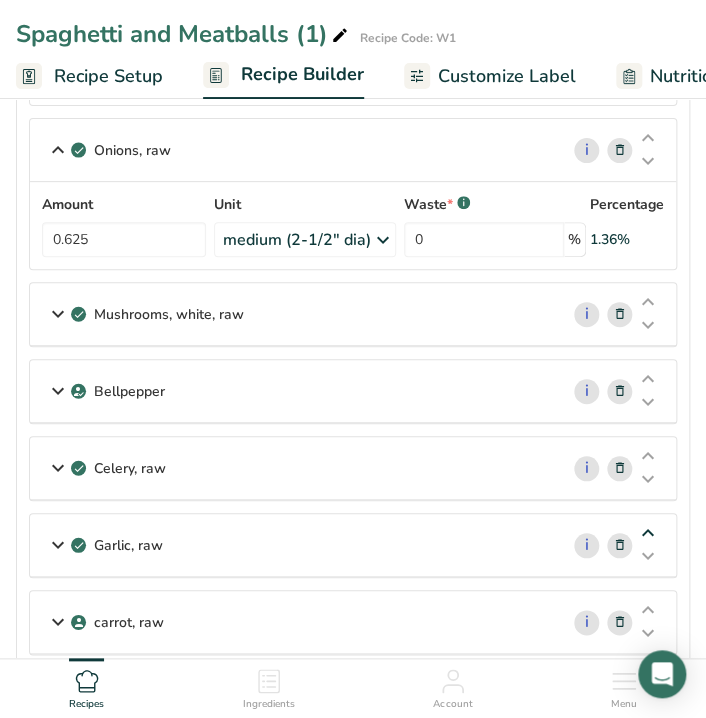 click at bounding box center [648, 533] 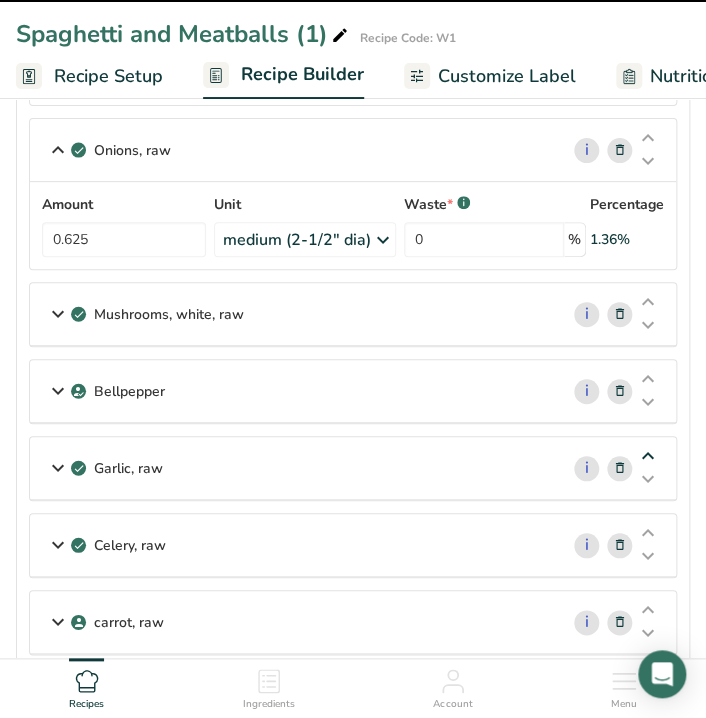 click at bounding box center (648, 456) 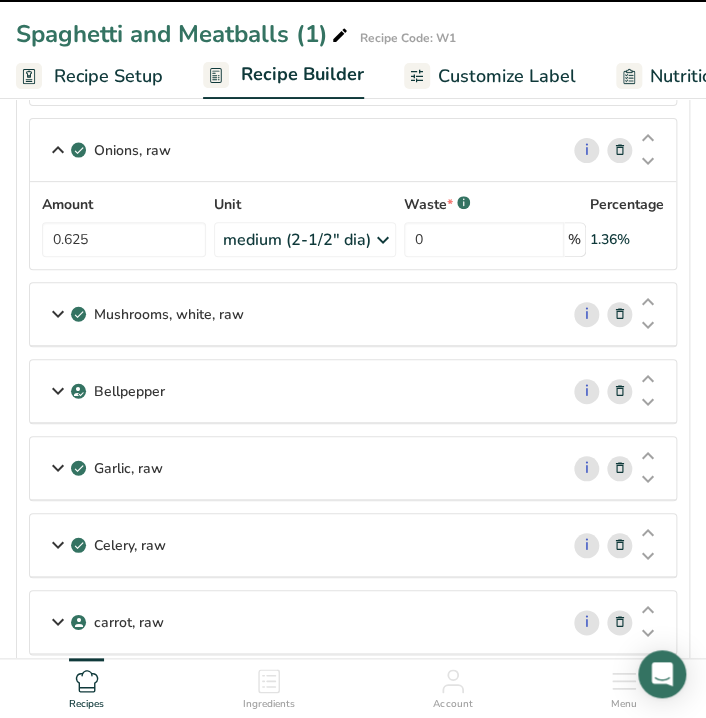 click at bounding box center (648, 379) 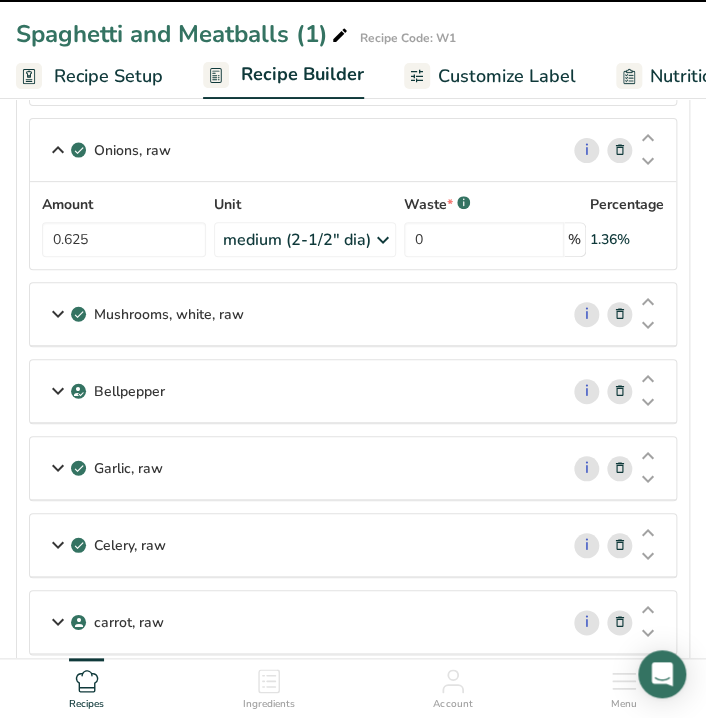 scroll, scrollTop: 2212, scrollLeft: 0, axis: vertical 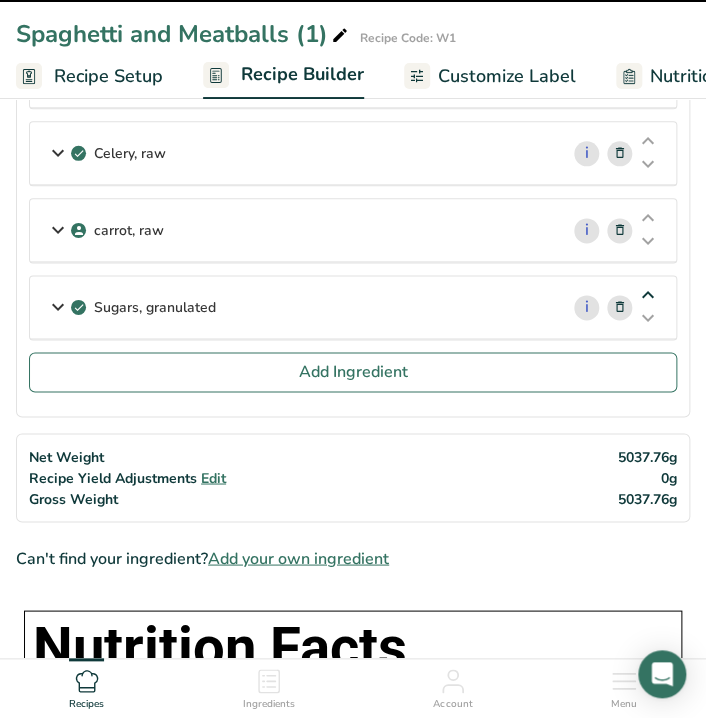 click at bounding box center (648, 295) 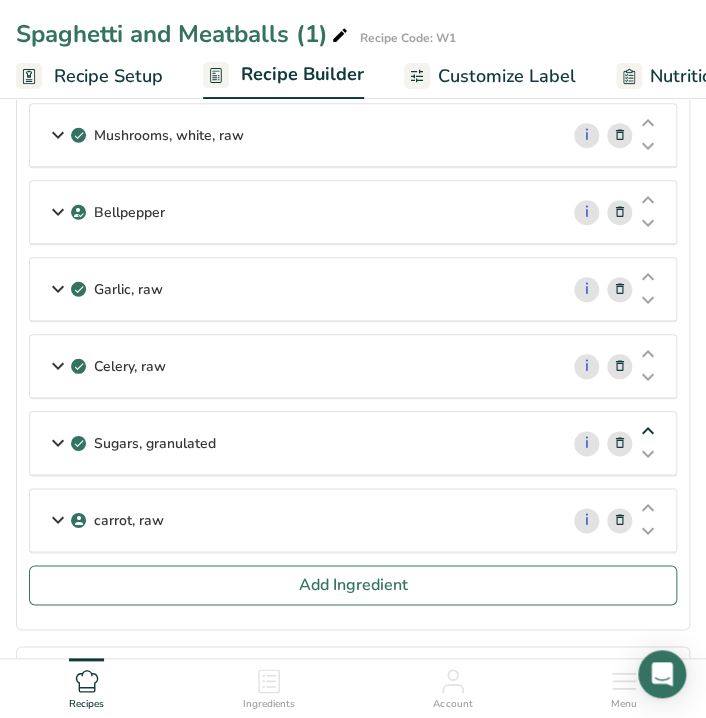 scroll, scrollTop: 1995, scrollLeft: 0, axis: vertical 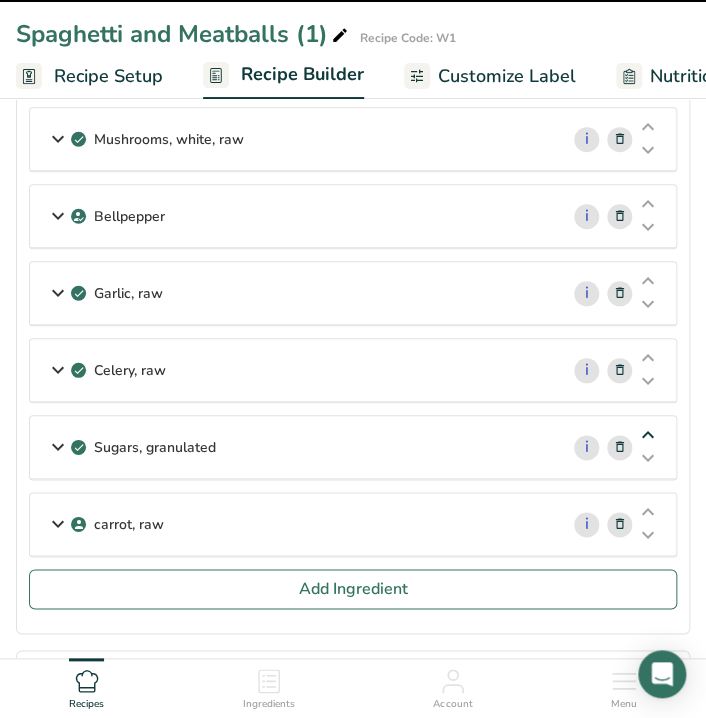 click at bounding box center [648, 435] 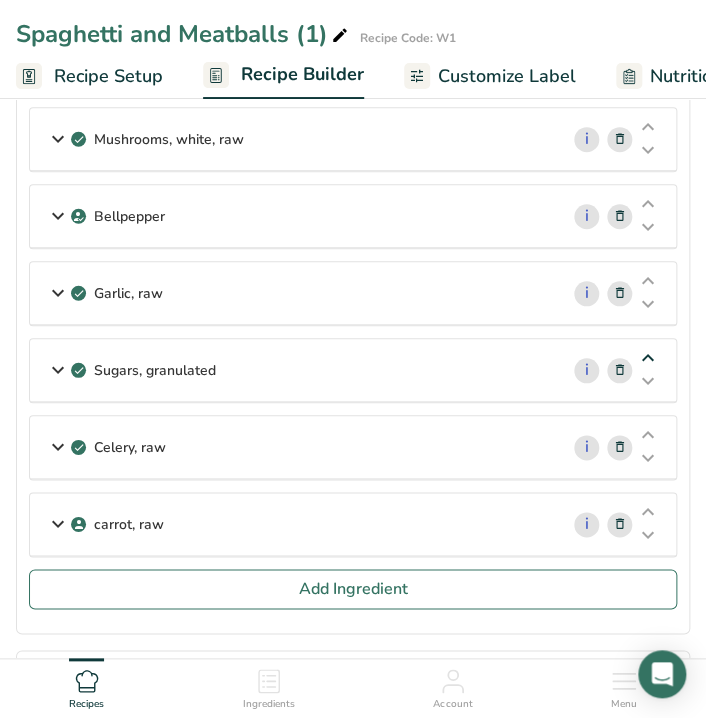click at bounding box center (648, 358) 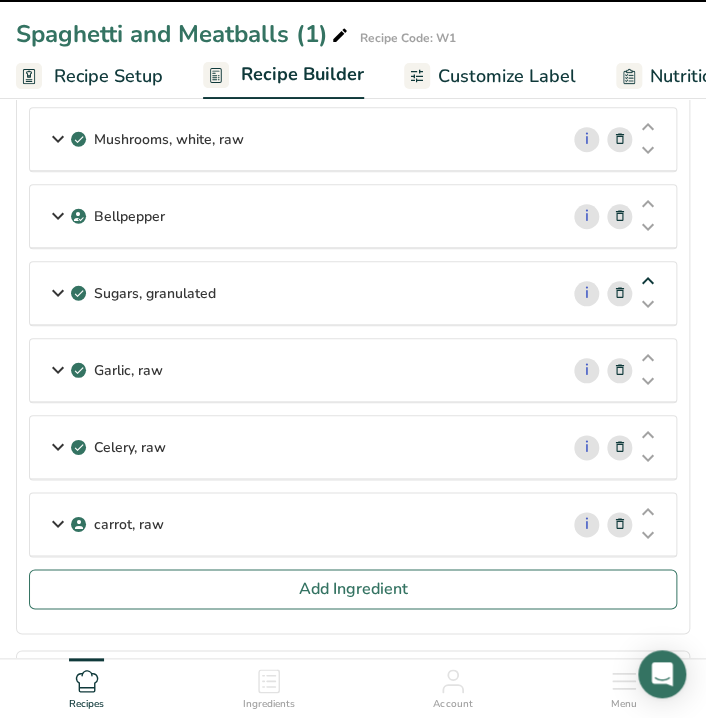 click at bounding box center [648, 281] 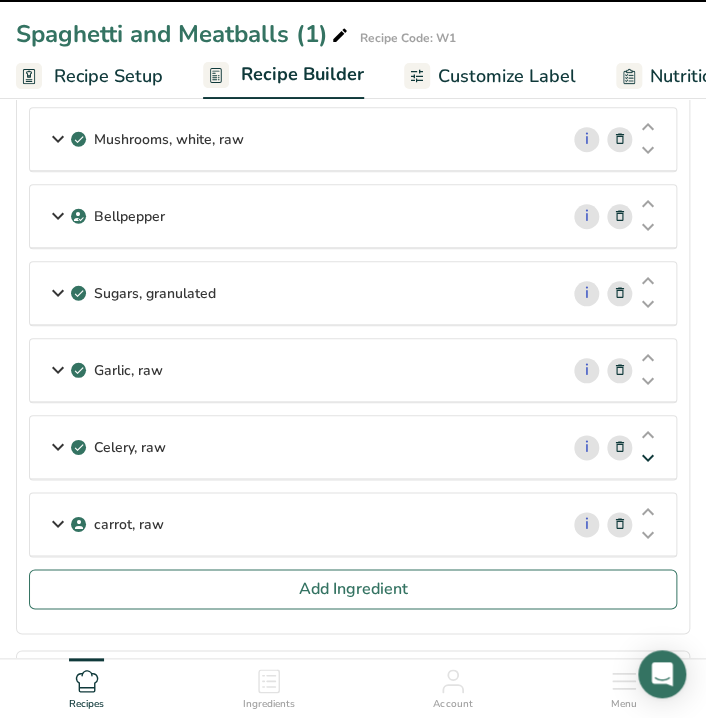 scroll, scrollTop: 1732, scrollLeft: 0, axis: vertical 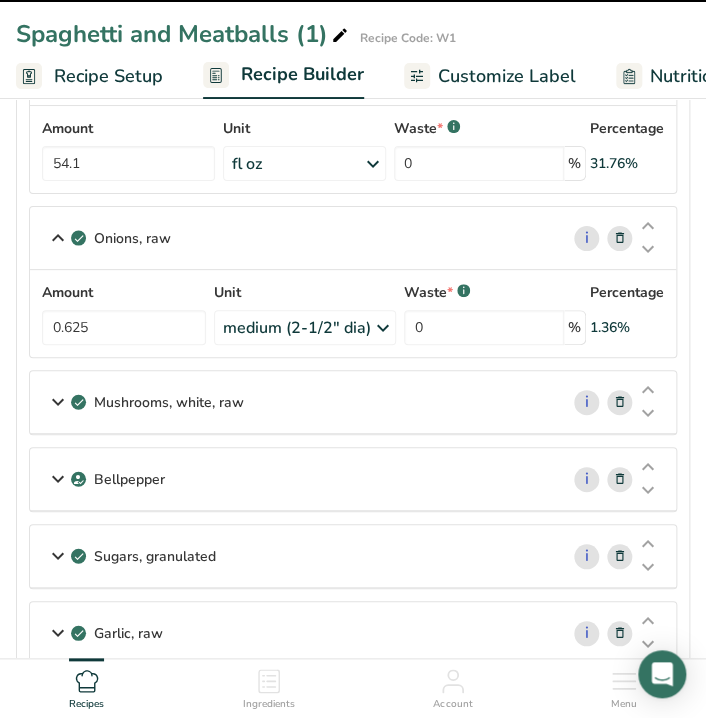 click at bounding box center [648, 467] 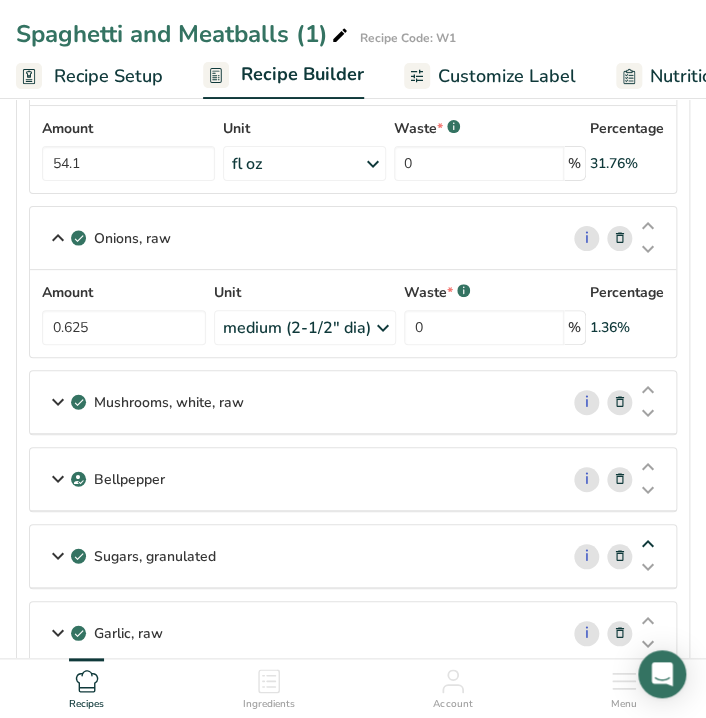 click at bounding box center [648, 544] 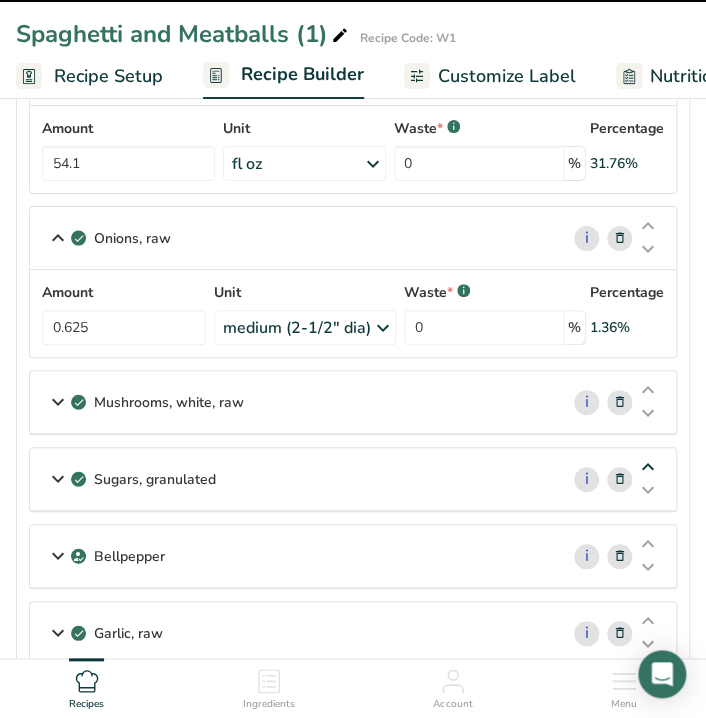 click at bounding box center (648, 467) 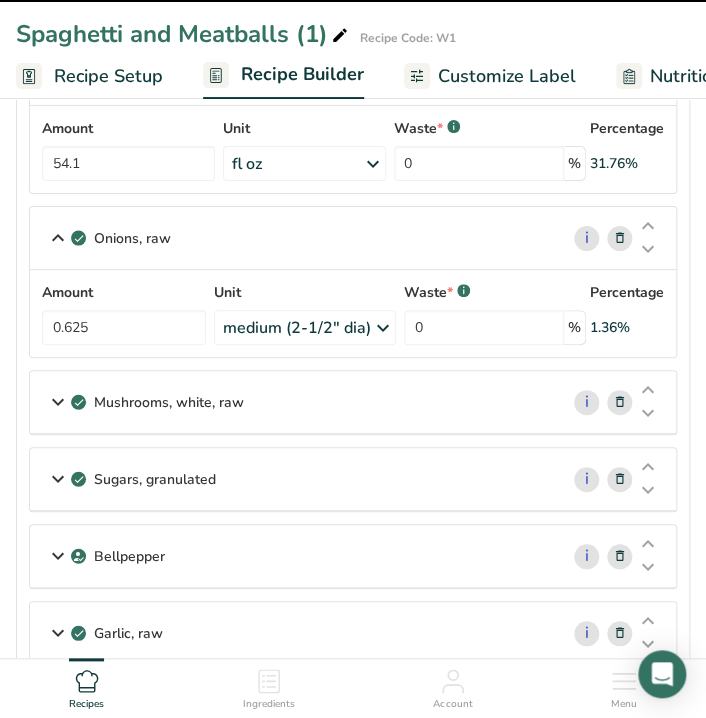 click on "Mushrooms, white, raw" at bounding box center (294, 402) 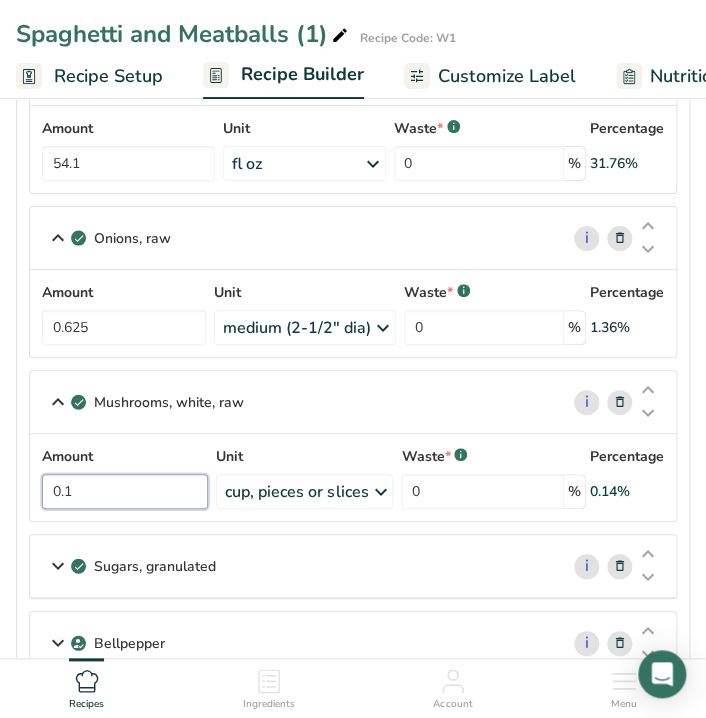 click on "0.1" at bounding box center (125, 491) 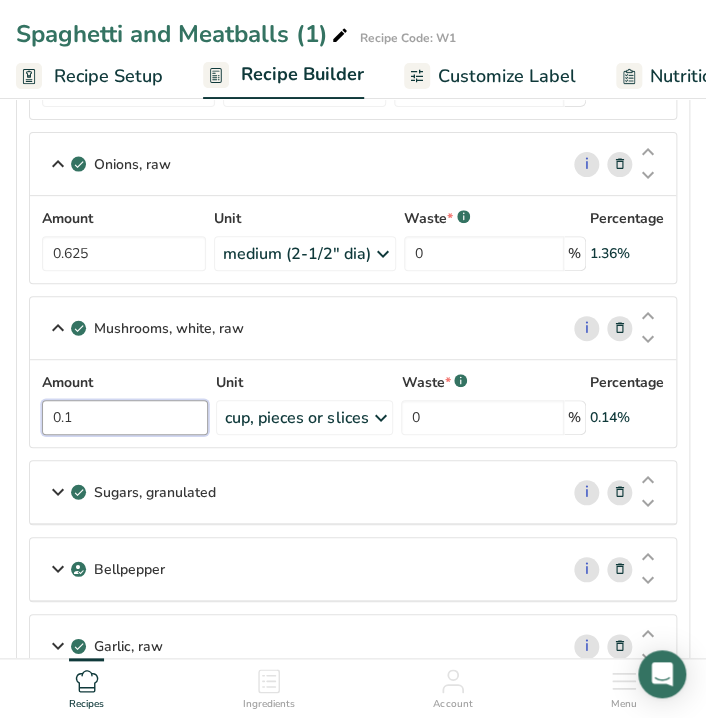 scroll, scrollTop: 1807, scrollLeft: 0, axis: vertical 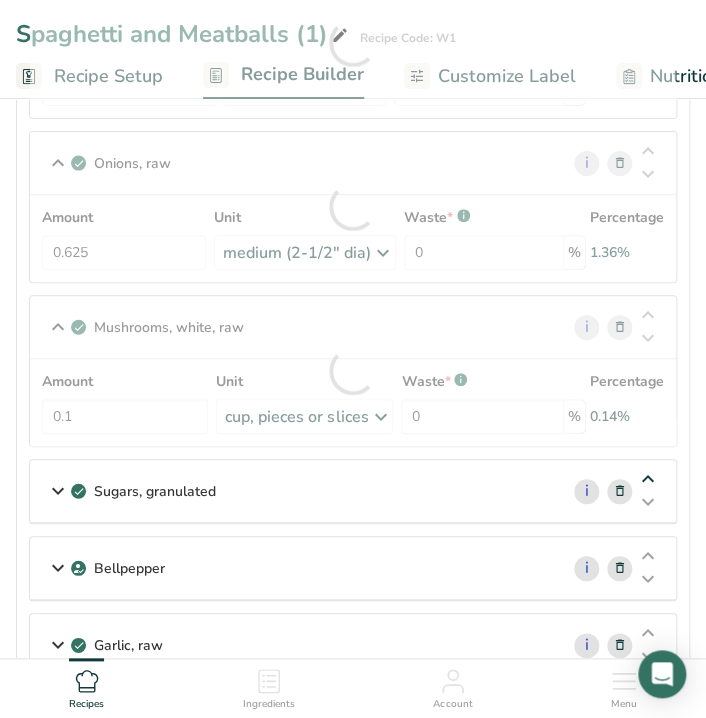 click at bounding box center [648, 479] 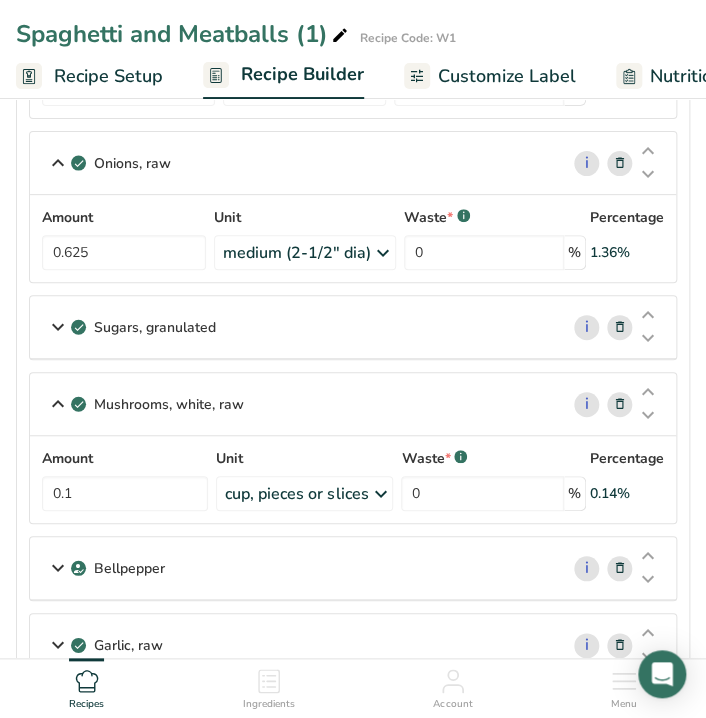 click on "Sugars, granulated" at bounding box center (294, 327) 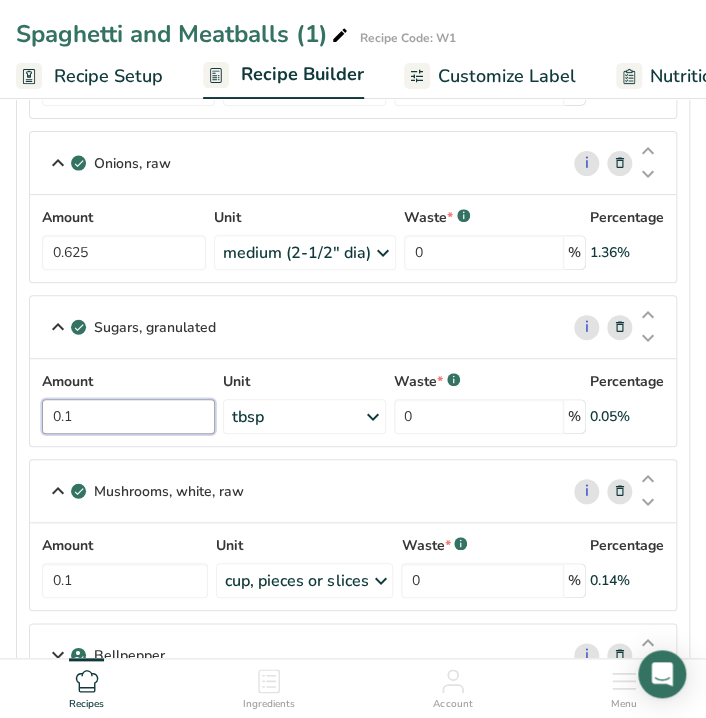 click on "0.1" at bounding box center (128, 416) 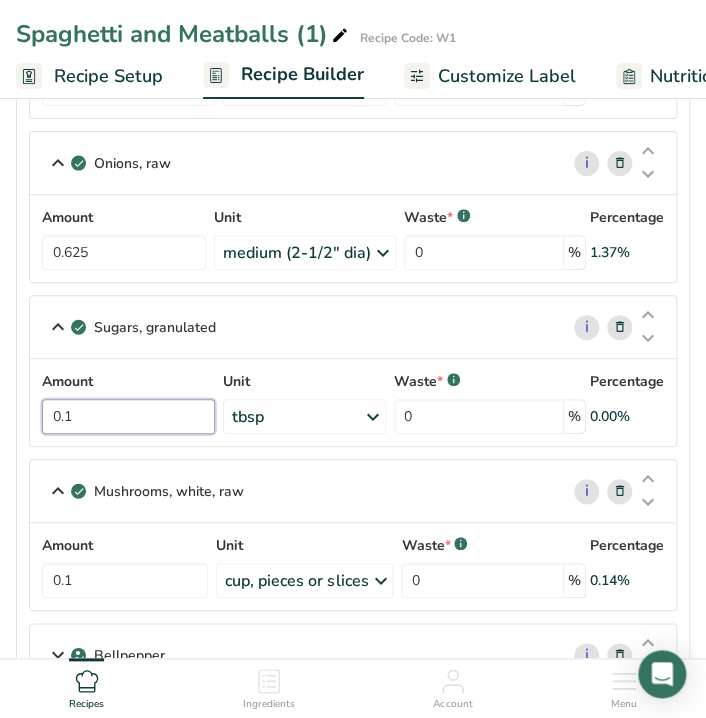 type on "0" 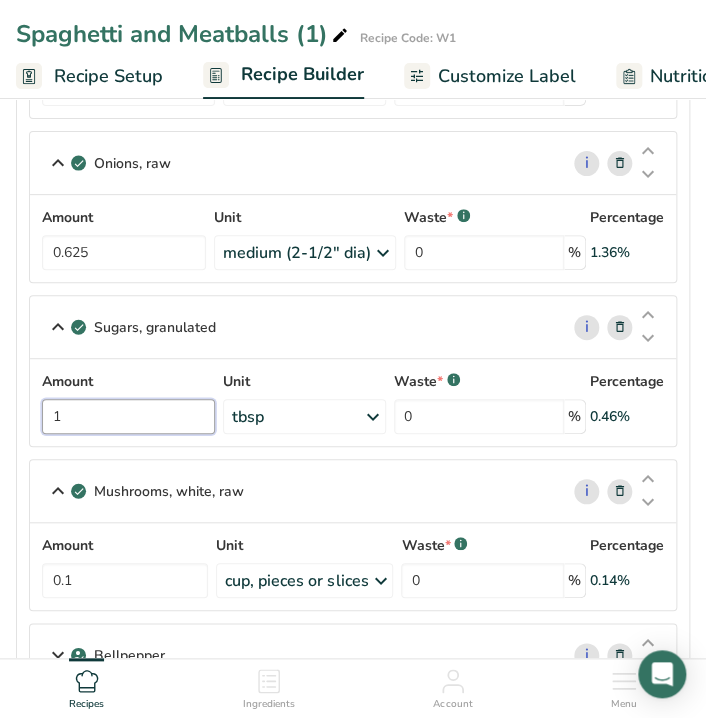 type on "1" 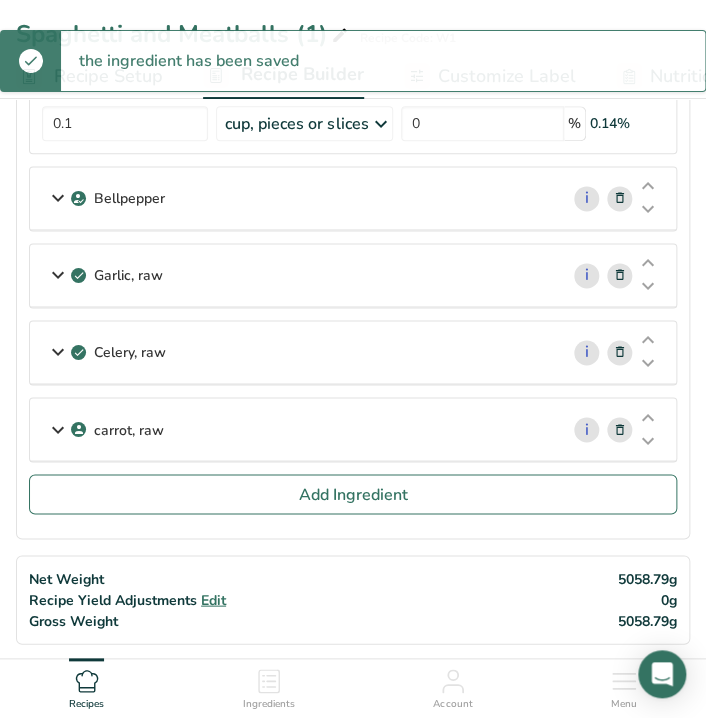 scroll, scrollTop: 2160, scrollLeft: 0, axis: vertical 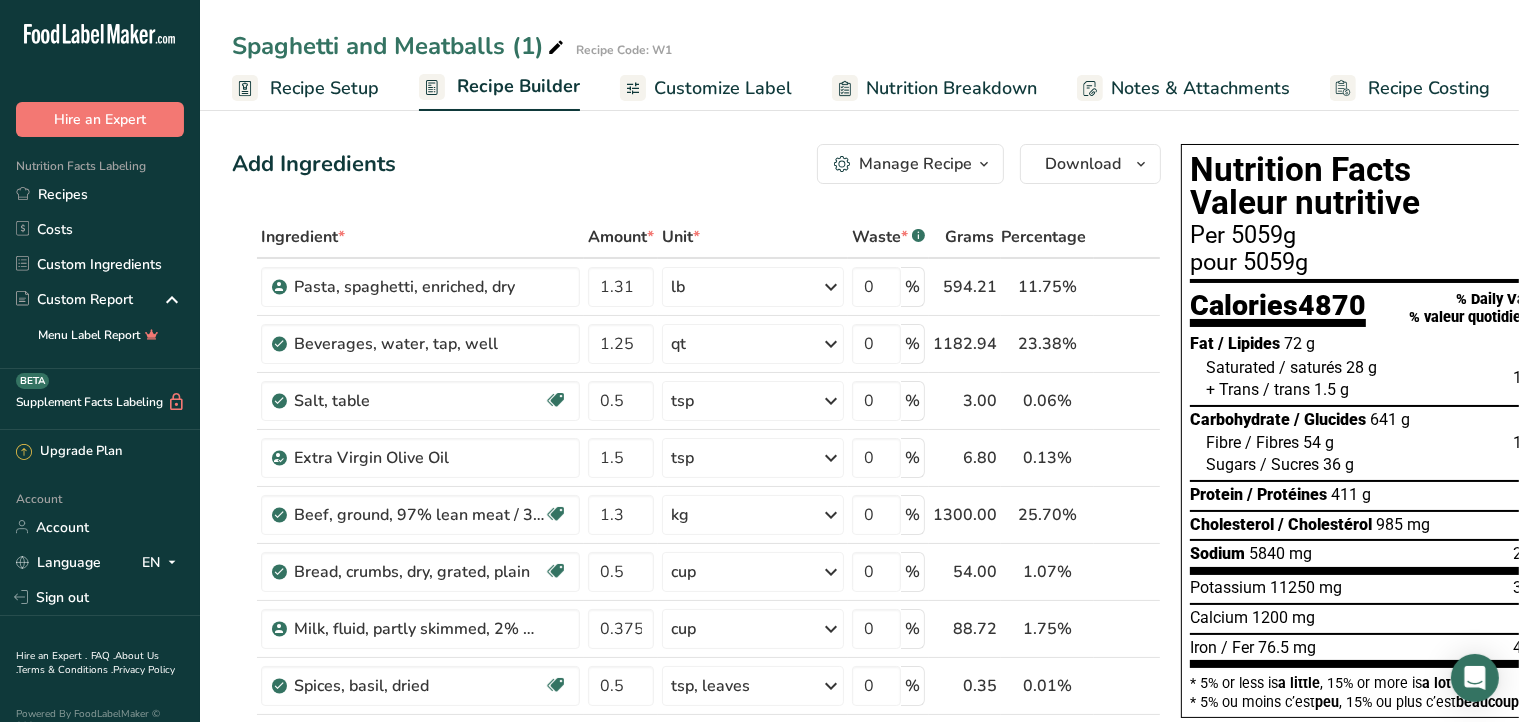 click on "Recipe Setup" at bounding box center (324, 88) 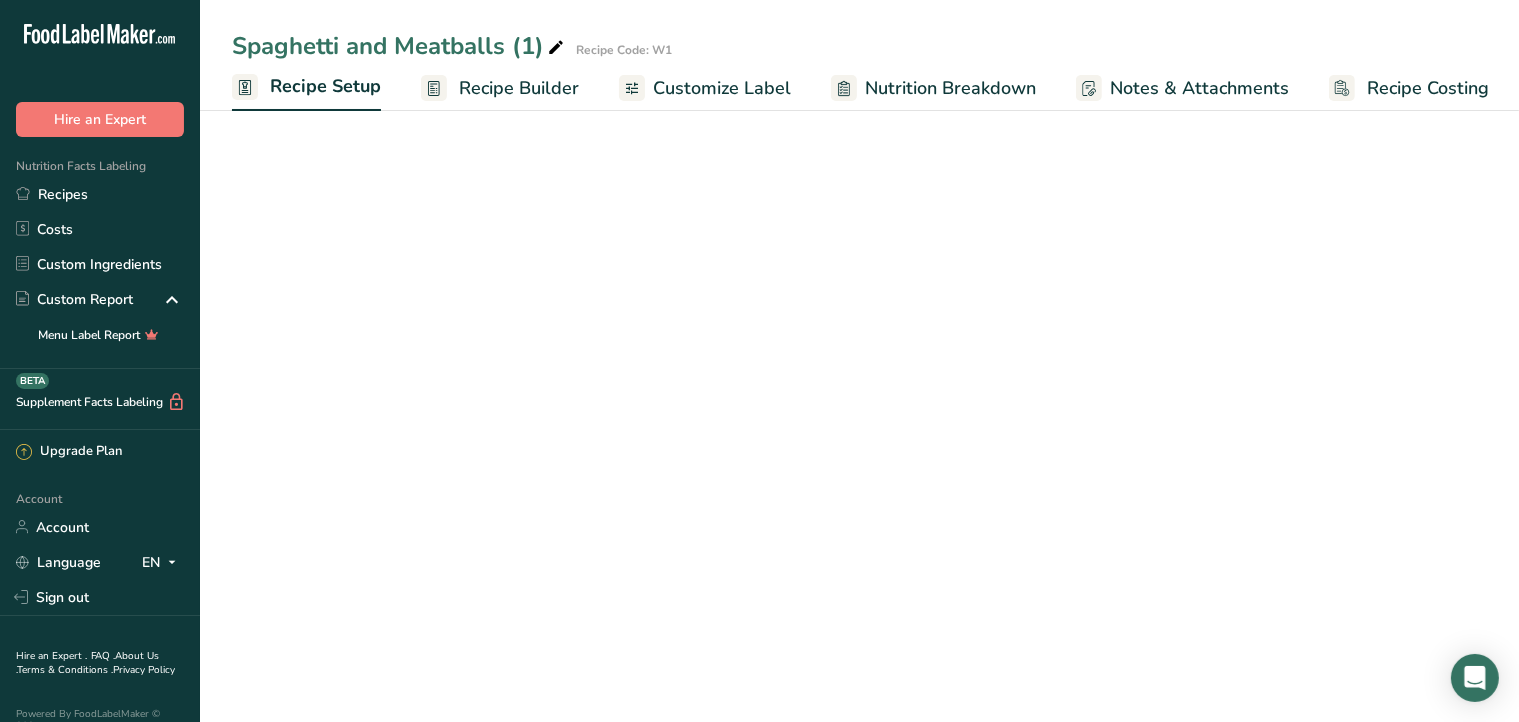 scroll, scrollTop: 0, scrollLeft: 1, axis: horizontal 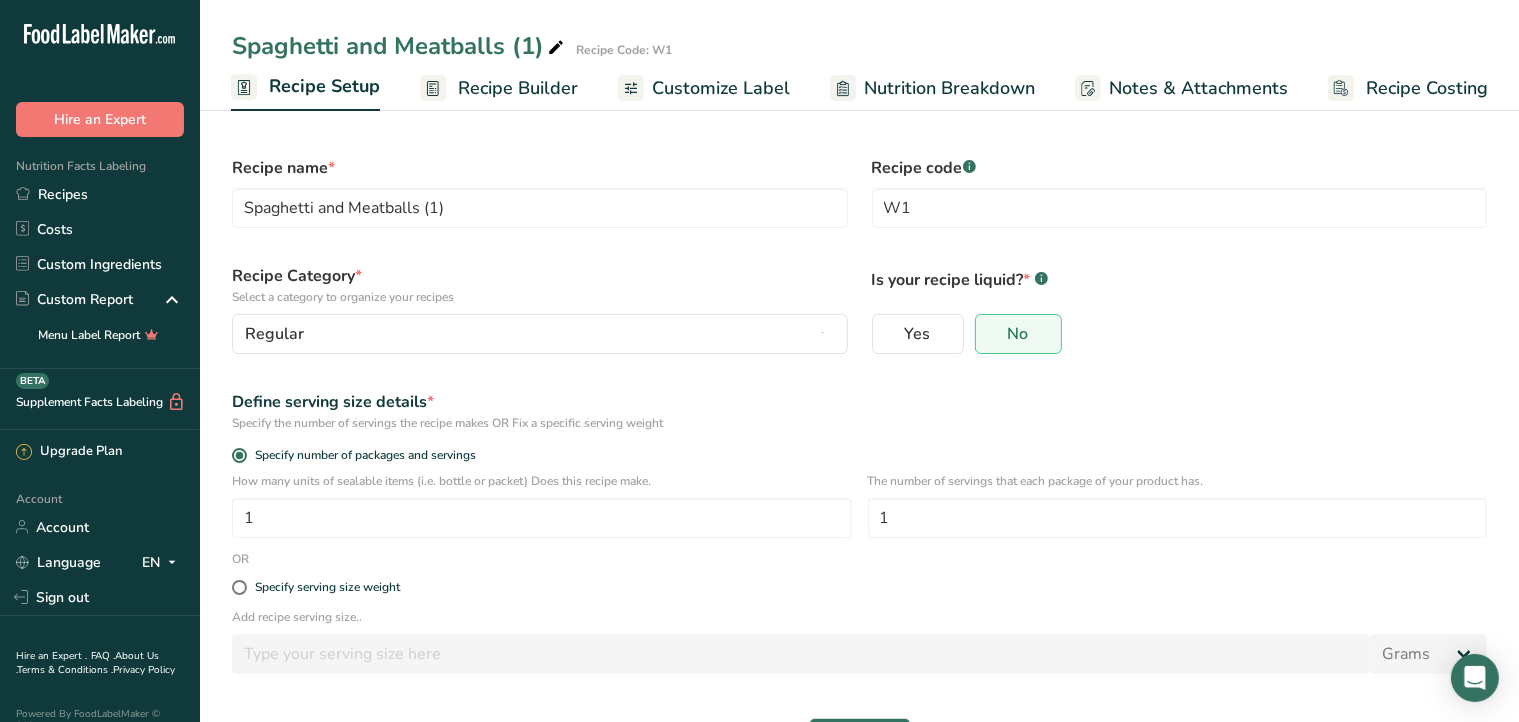 click on "Recipe Setup" at bounding box center [324, 86] 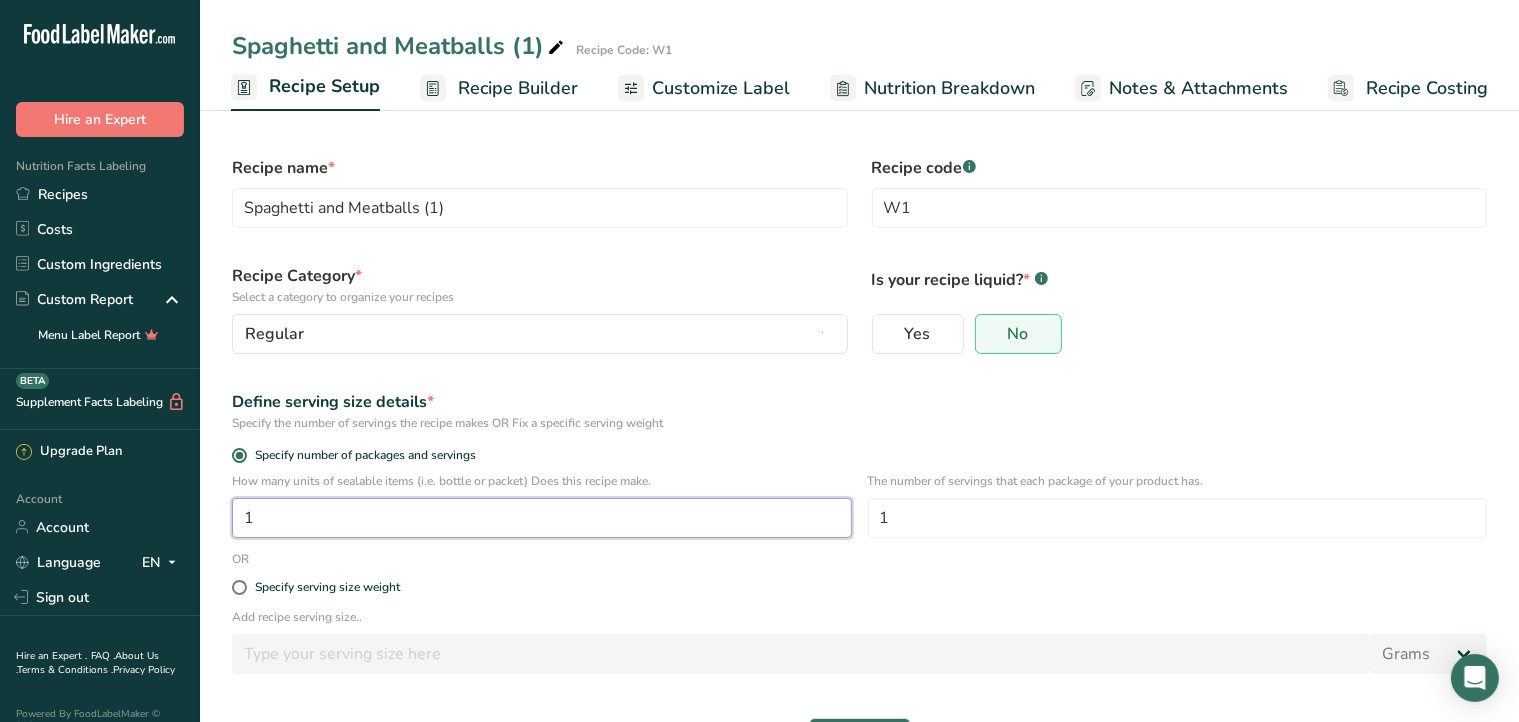 click on "1" at bounding box center (542, 518) 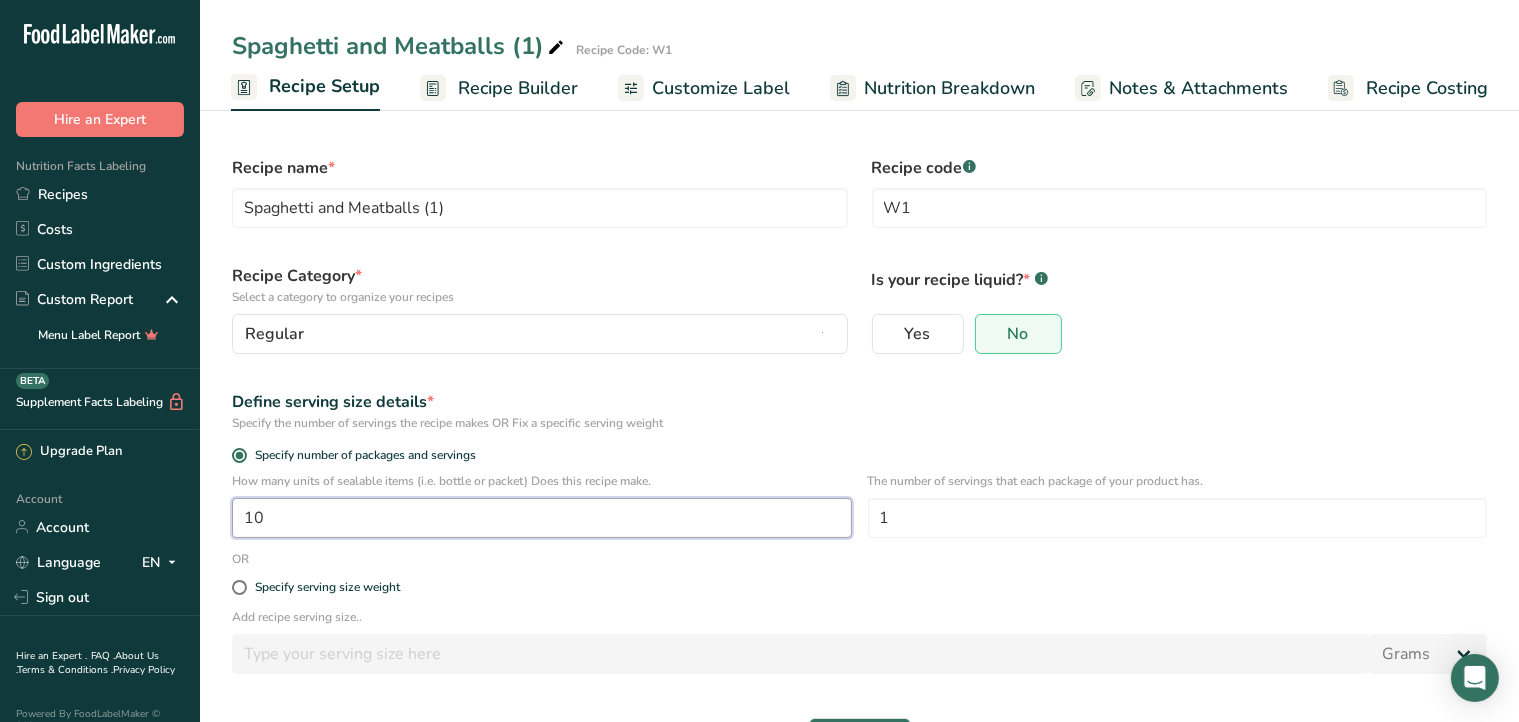 type on "10" 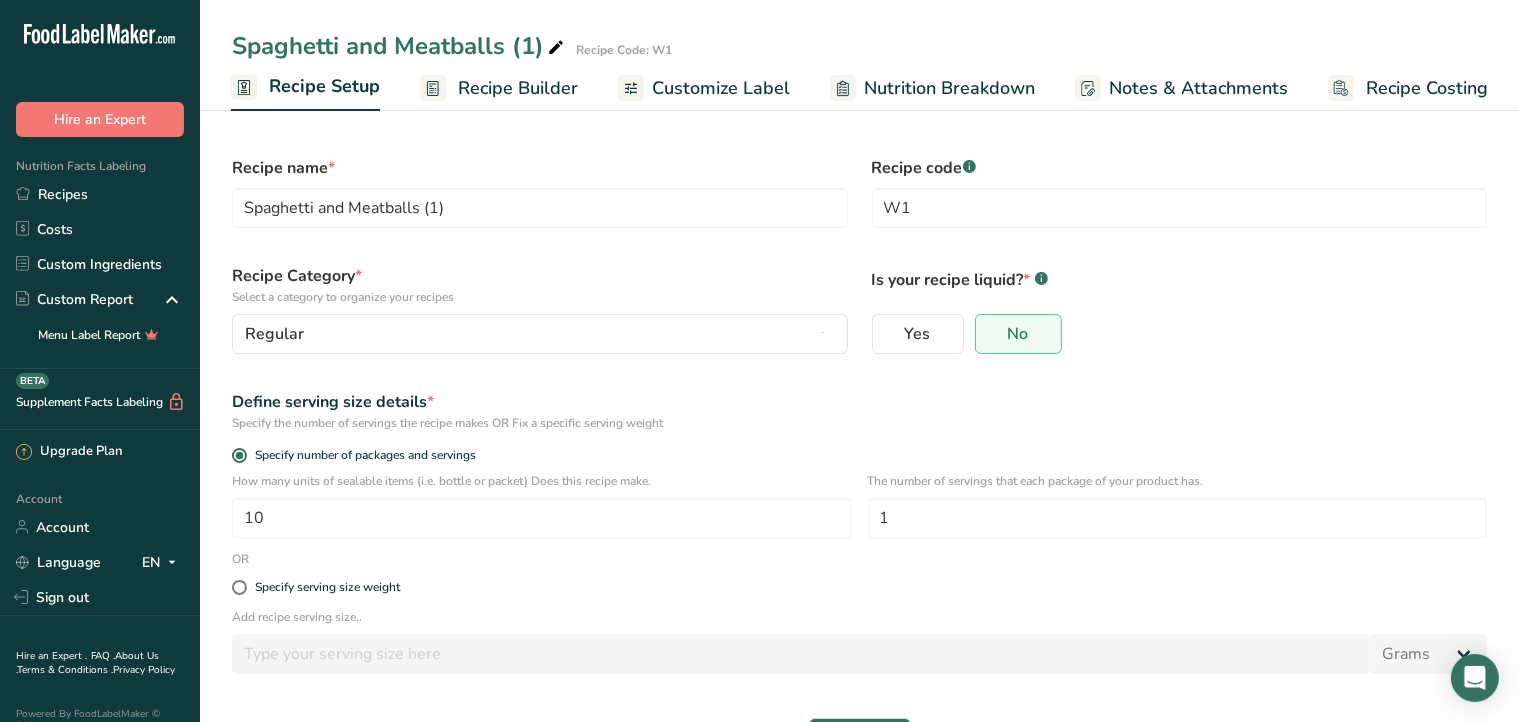 click on "Recipe Builder" at bounding box center [518, 88] 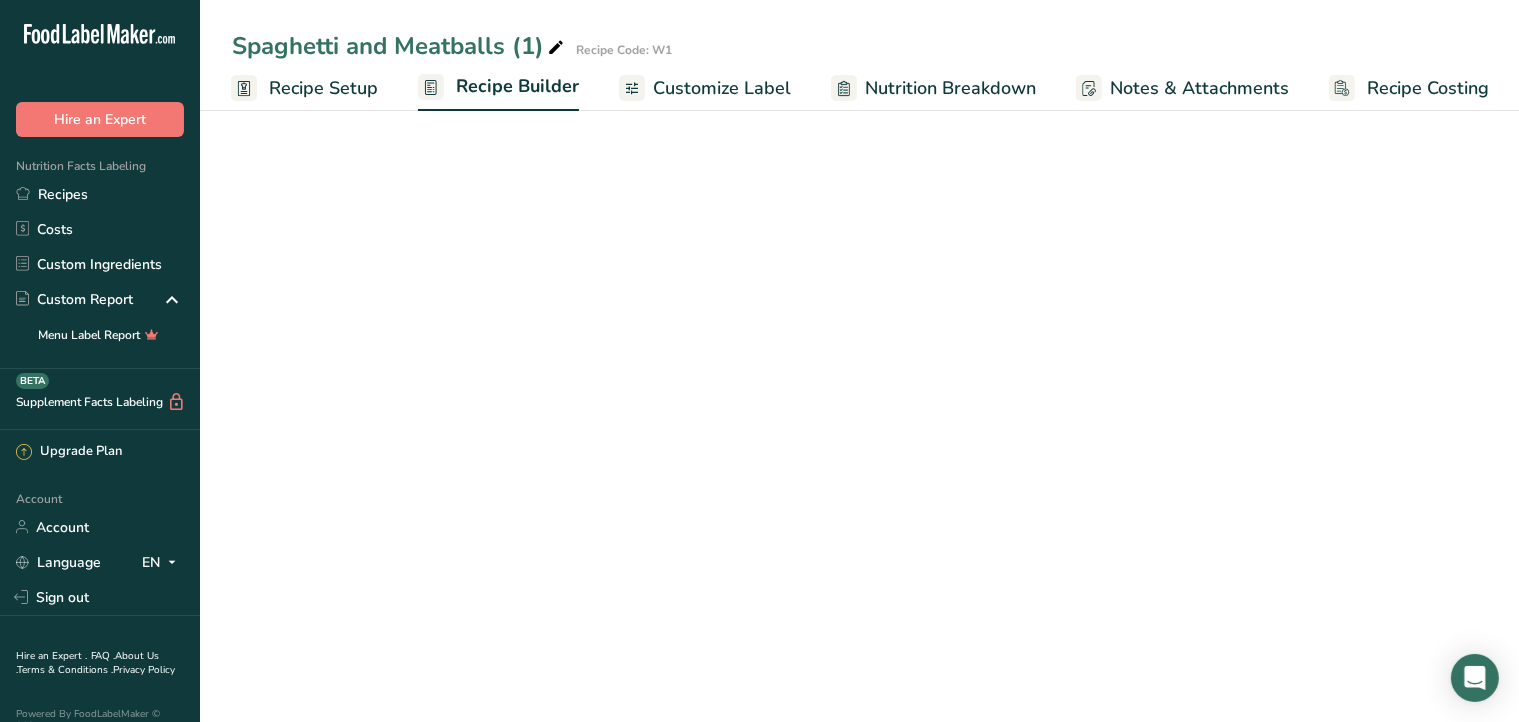 scroll, scrollTop: 0, scrollLeft: 2, axis: horizontal 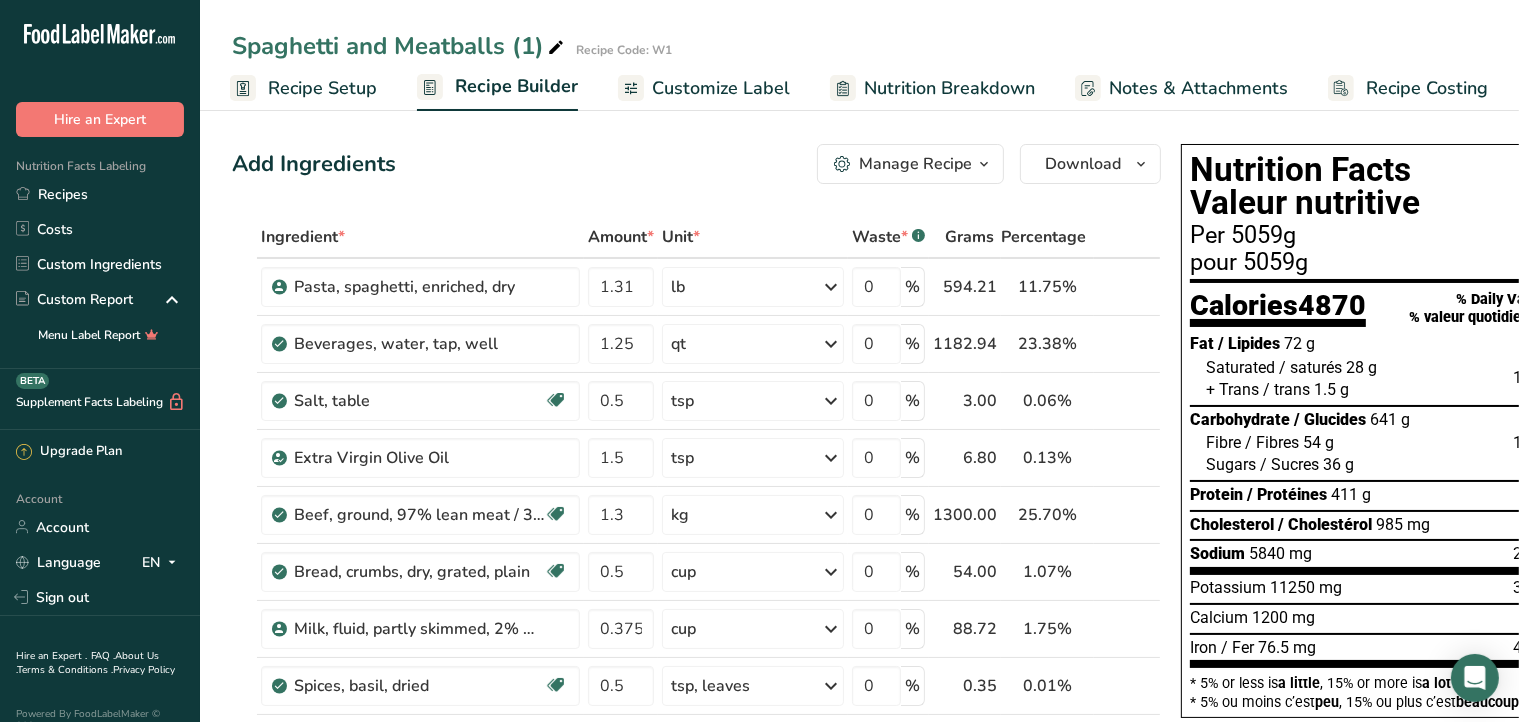 click on "Recipe Setup" at bounding box center [322, 88] 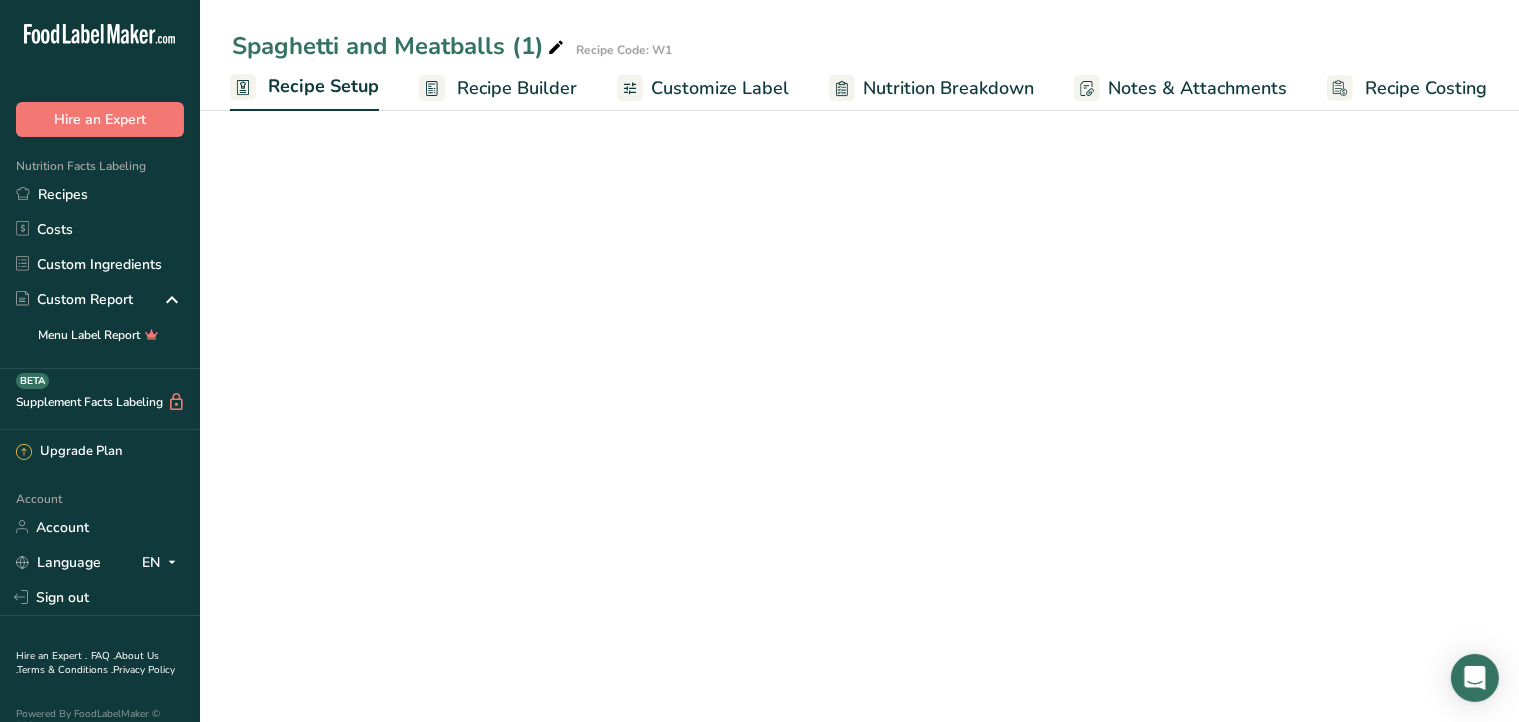 scroll, scrollTop: 0, scrollLeft: 1, axis: horizontal 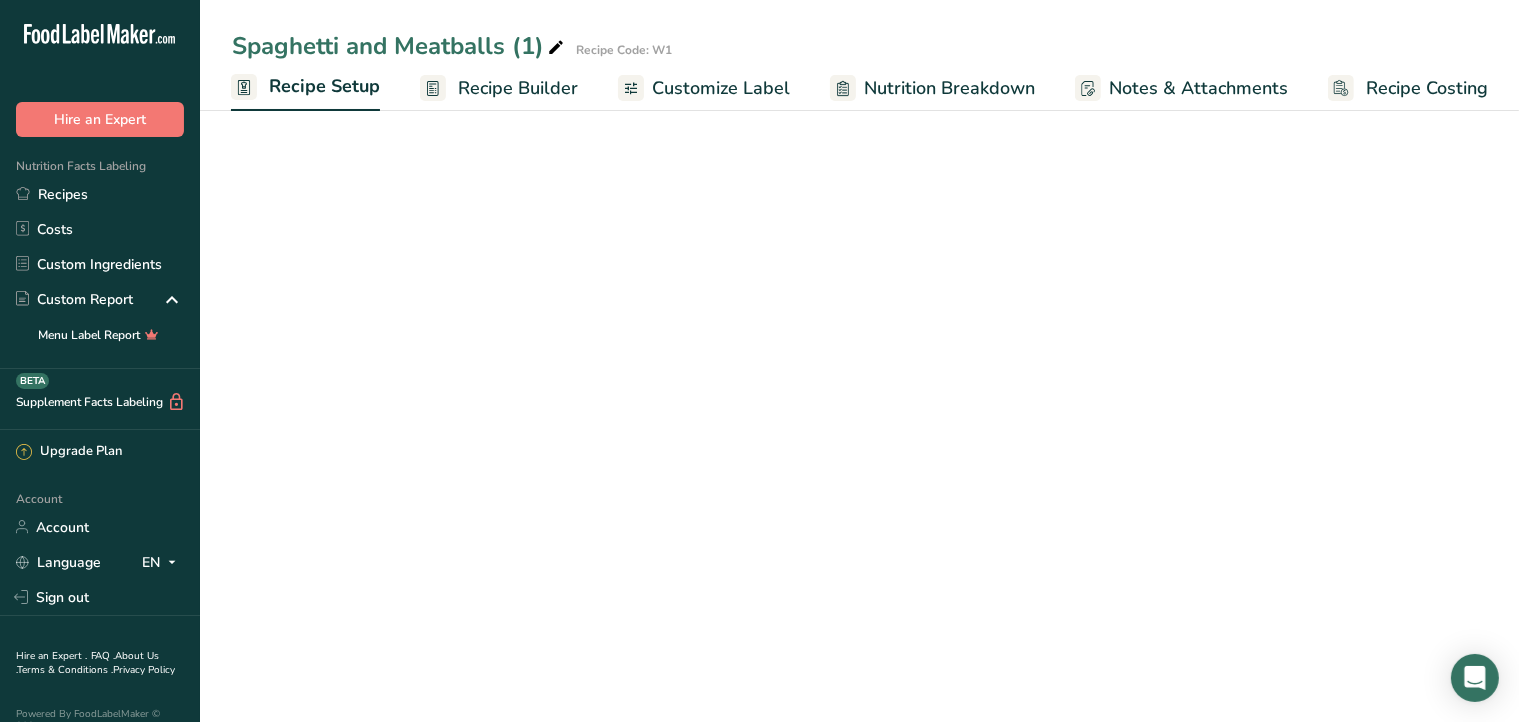 click on "Recipe Setup" at bounding box center [324, 86] 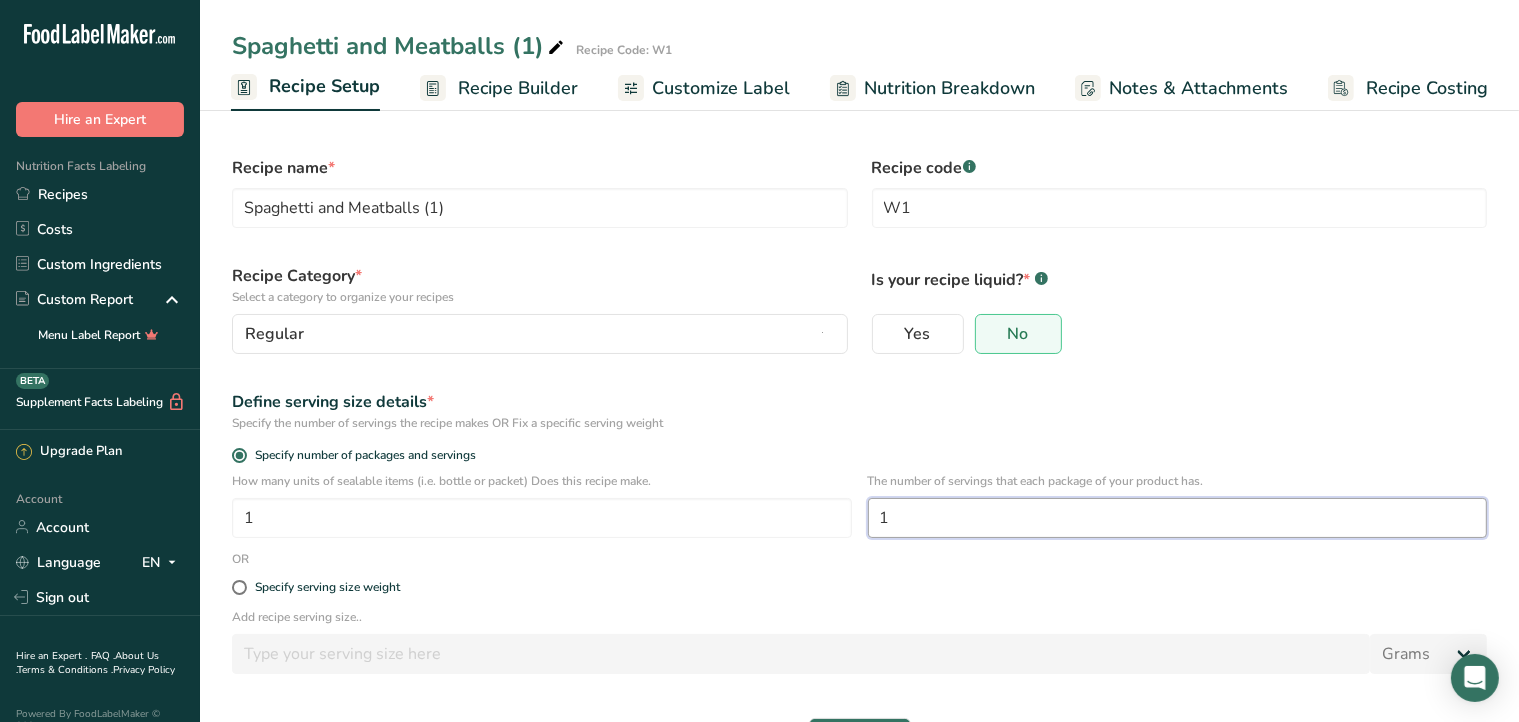 click on "1" at bounding box center (1178, 518) 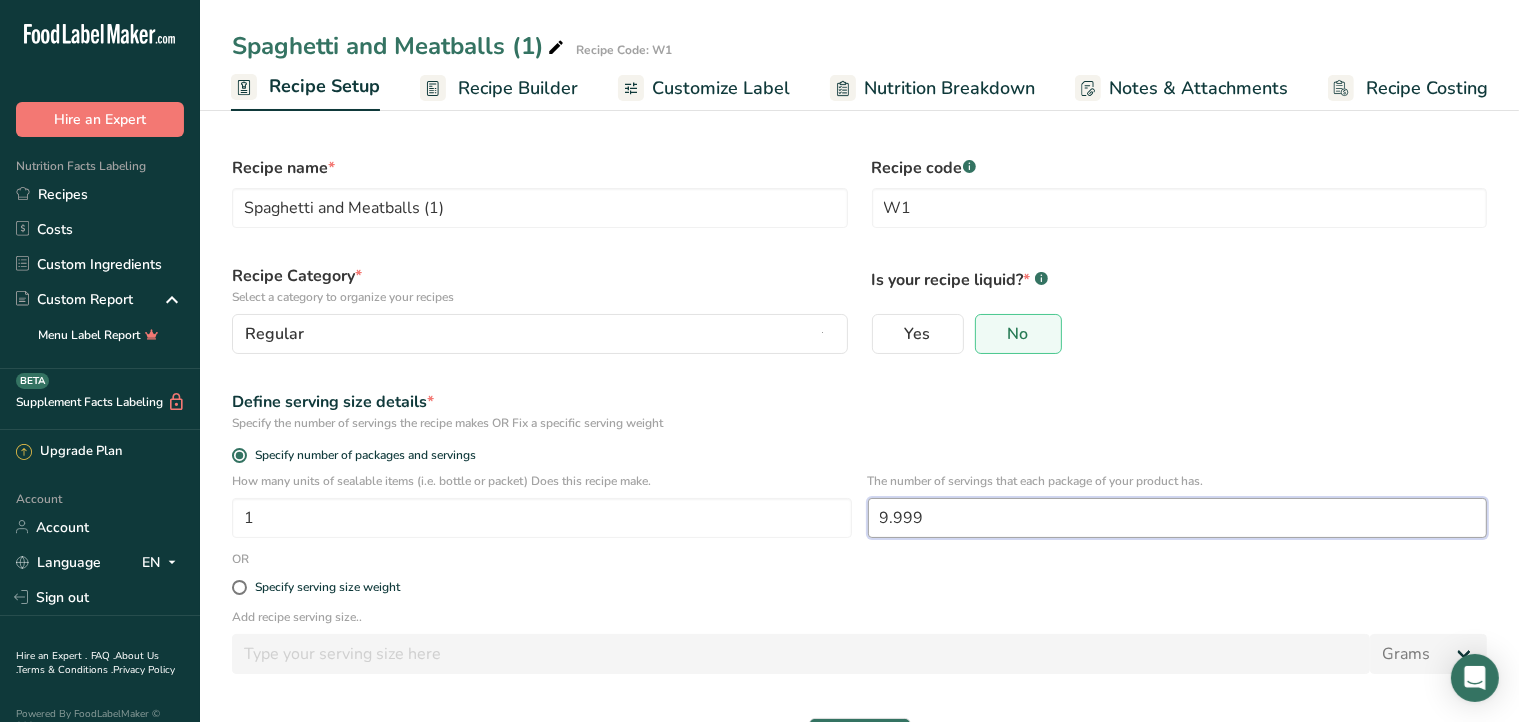 scroll, scrollTop: 68, scrollLeft: 0, axis: vertical 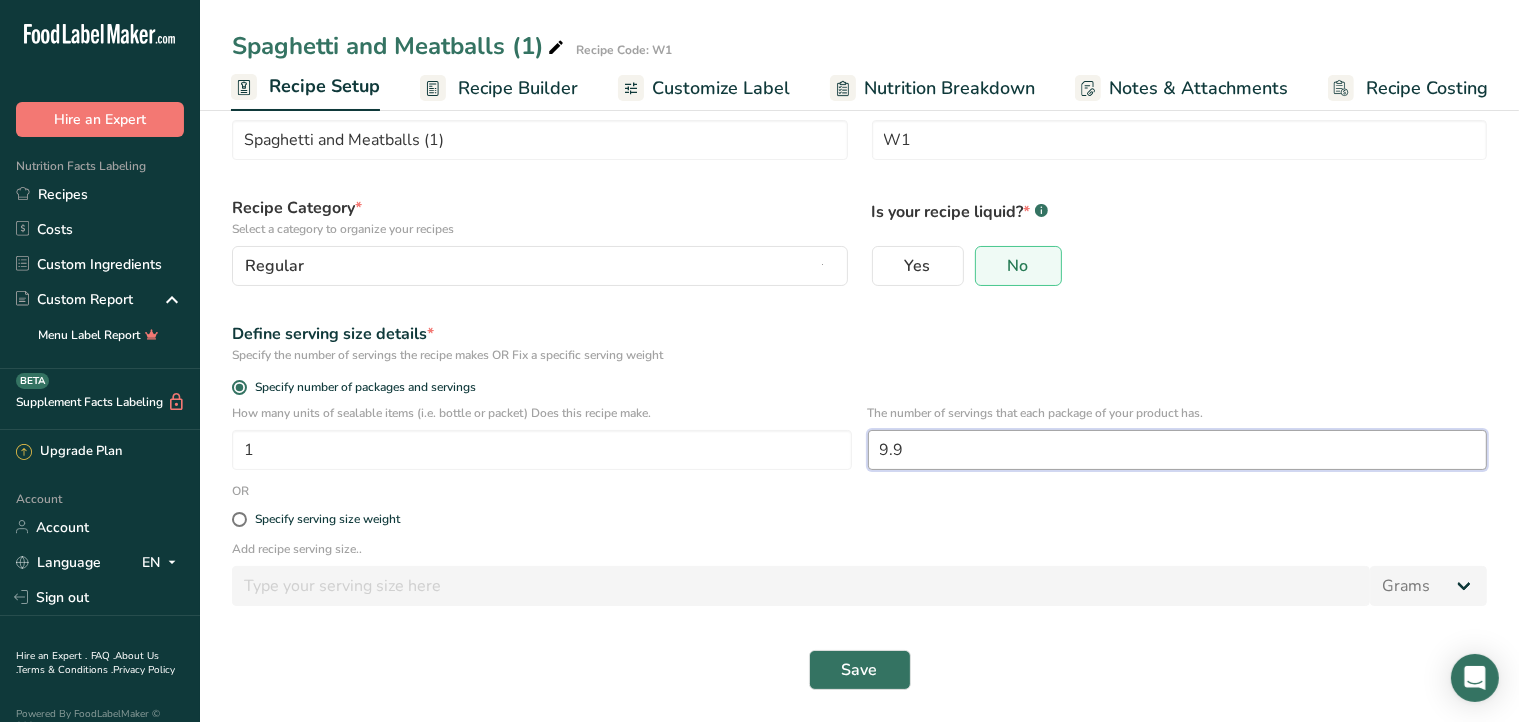 type on "9" 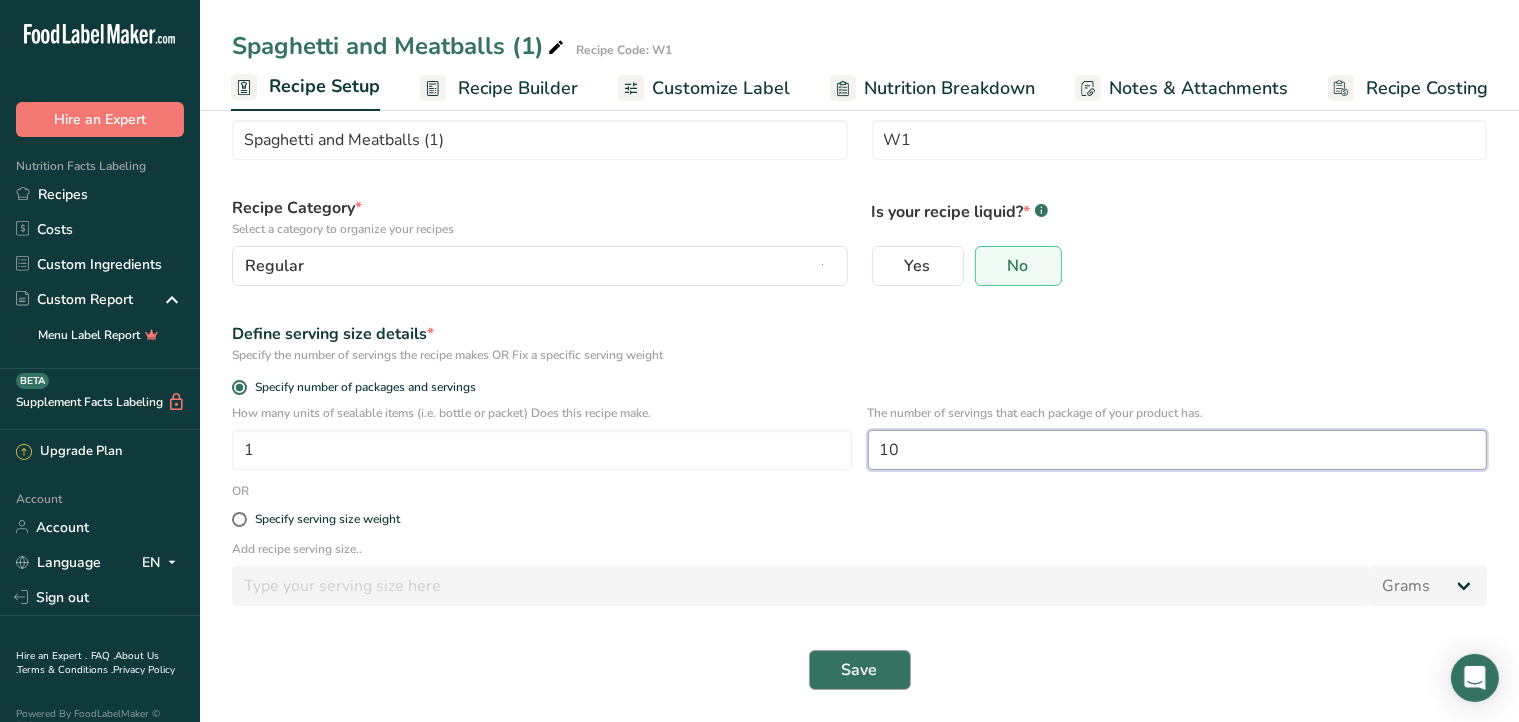 type on "10" 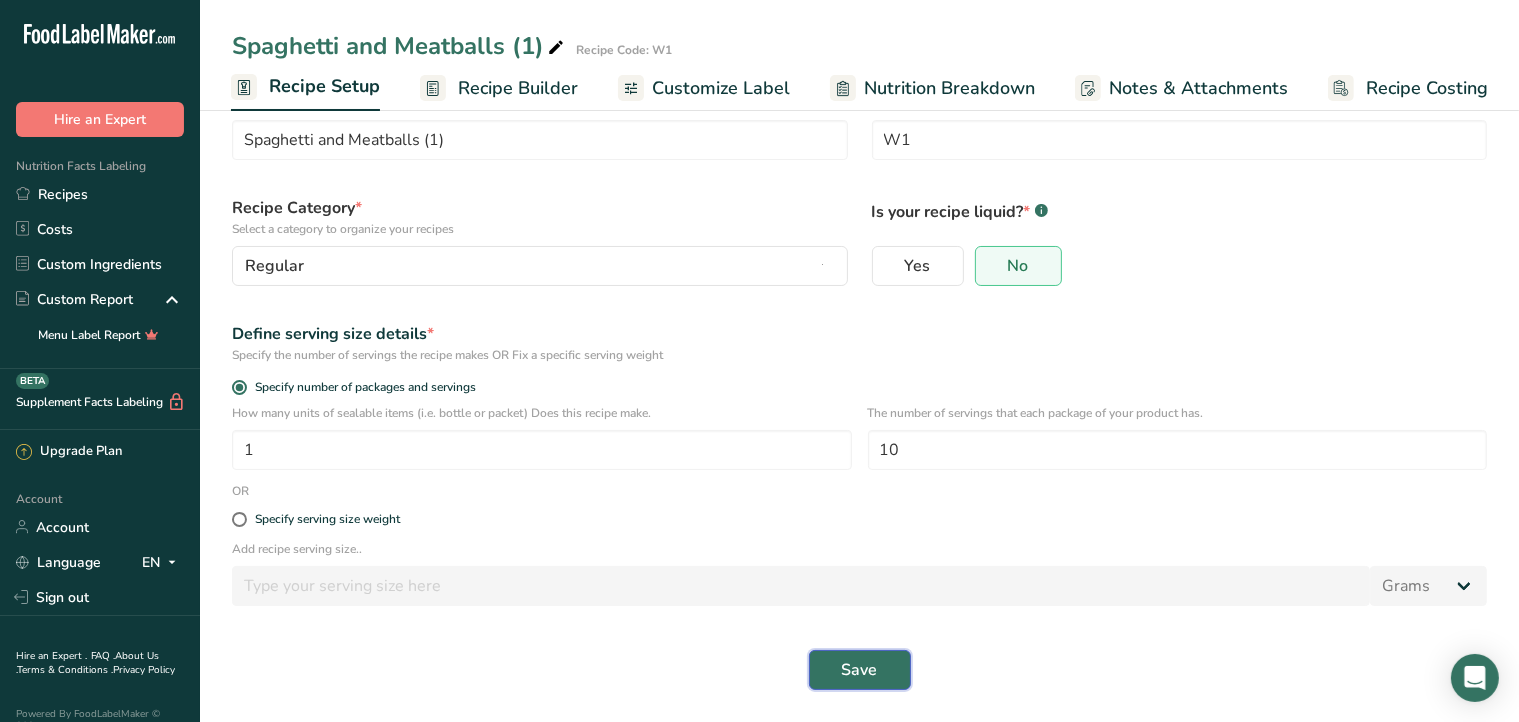 click on "Save" at bounding box center [860, 670] 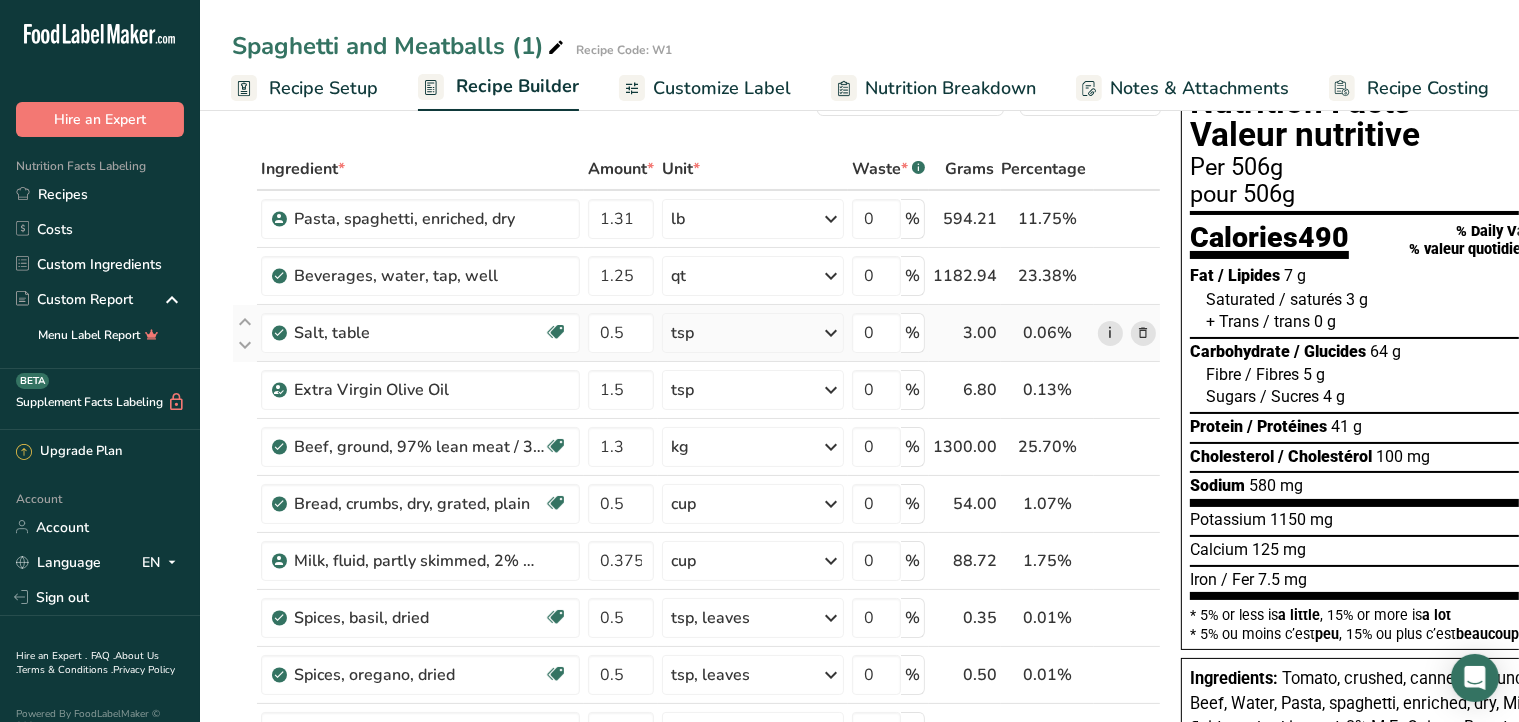 click on "i" at bounding box center [1110, 333] 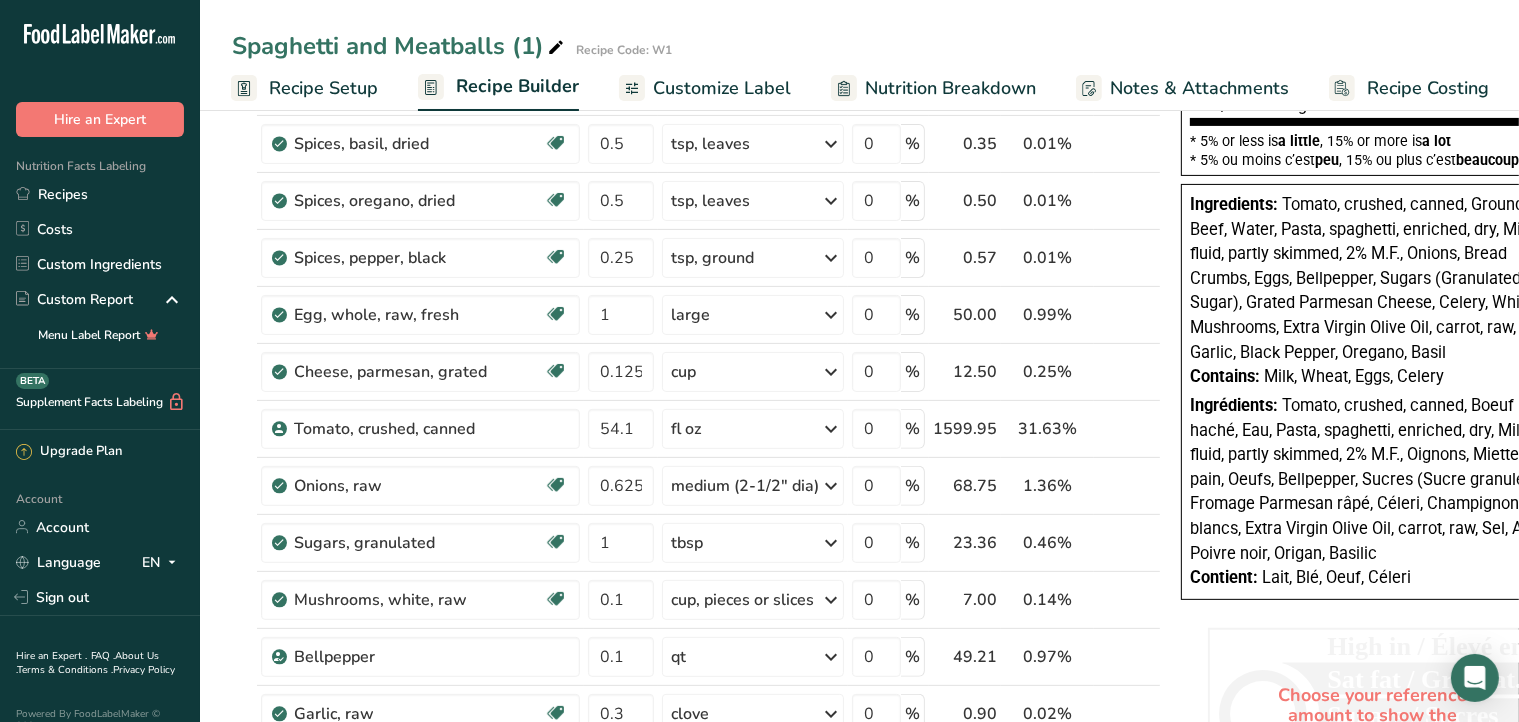 scroll, scrollTop: 544, scrollLeft: 0, axis: vertical 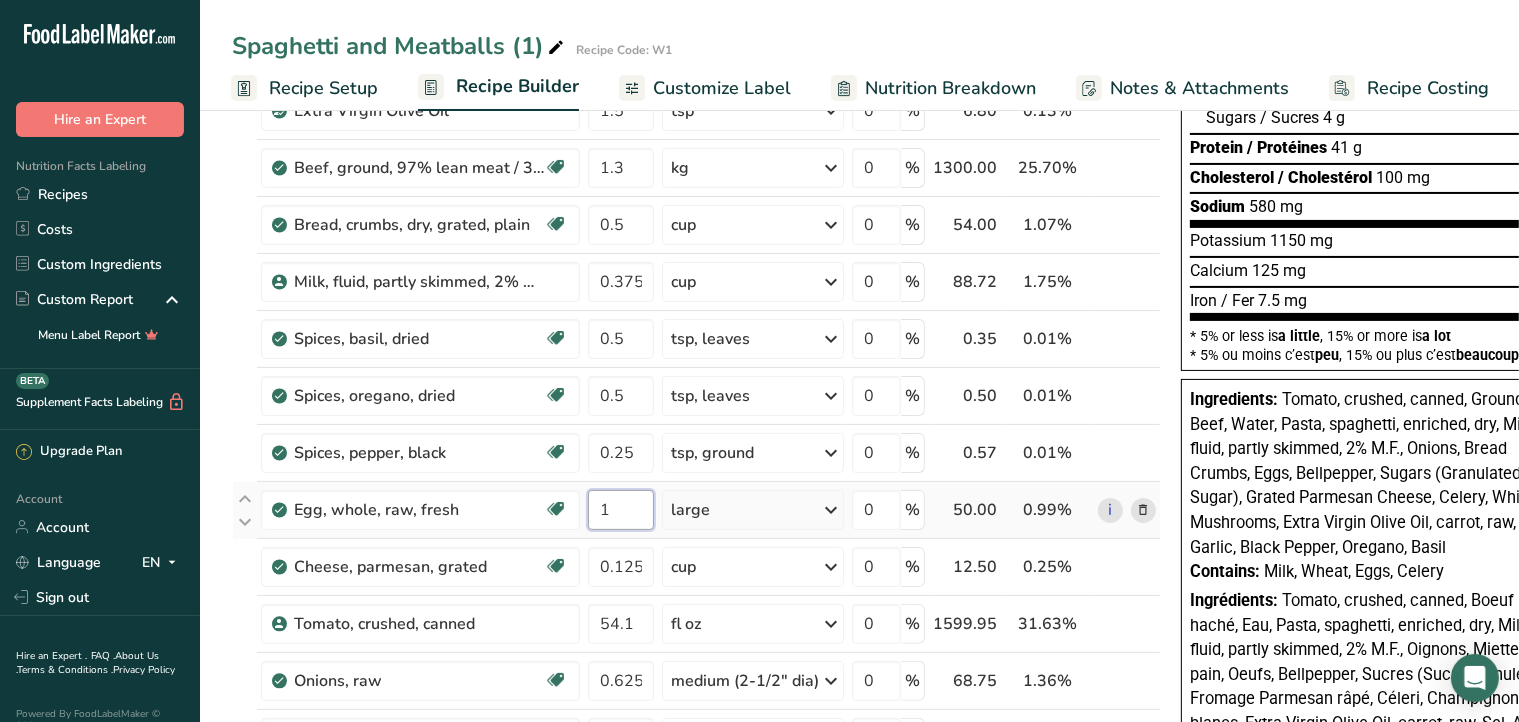 click on "1" at bounding box center (621, 510) 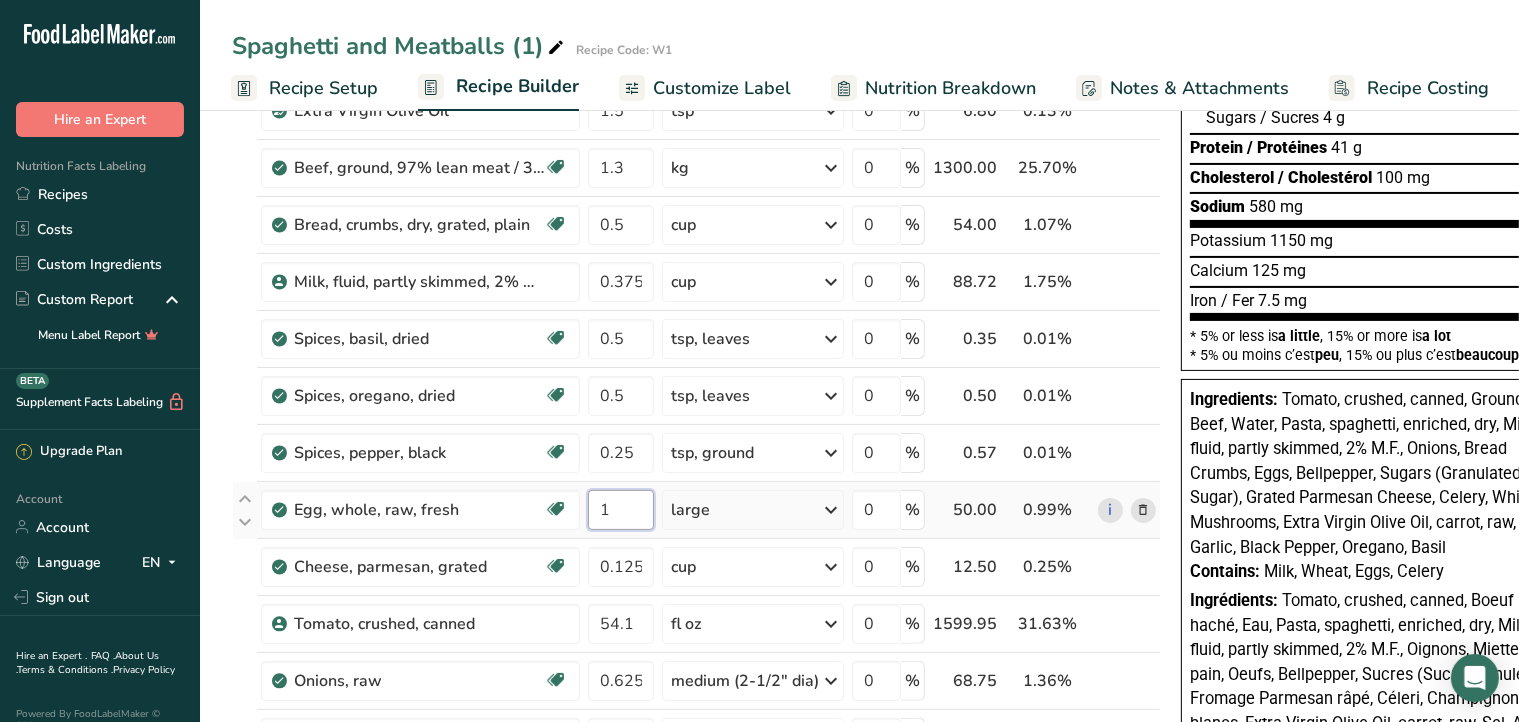 click on "1" at bounding box center (621, 510) 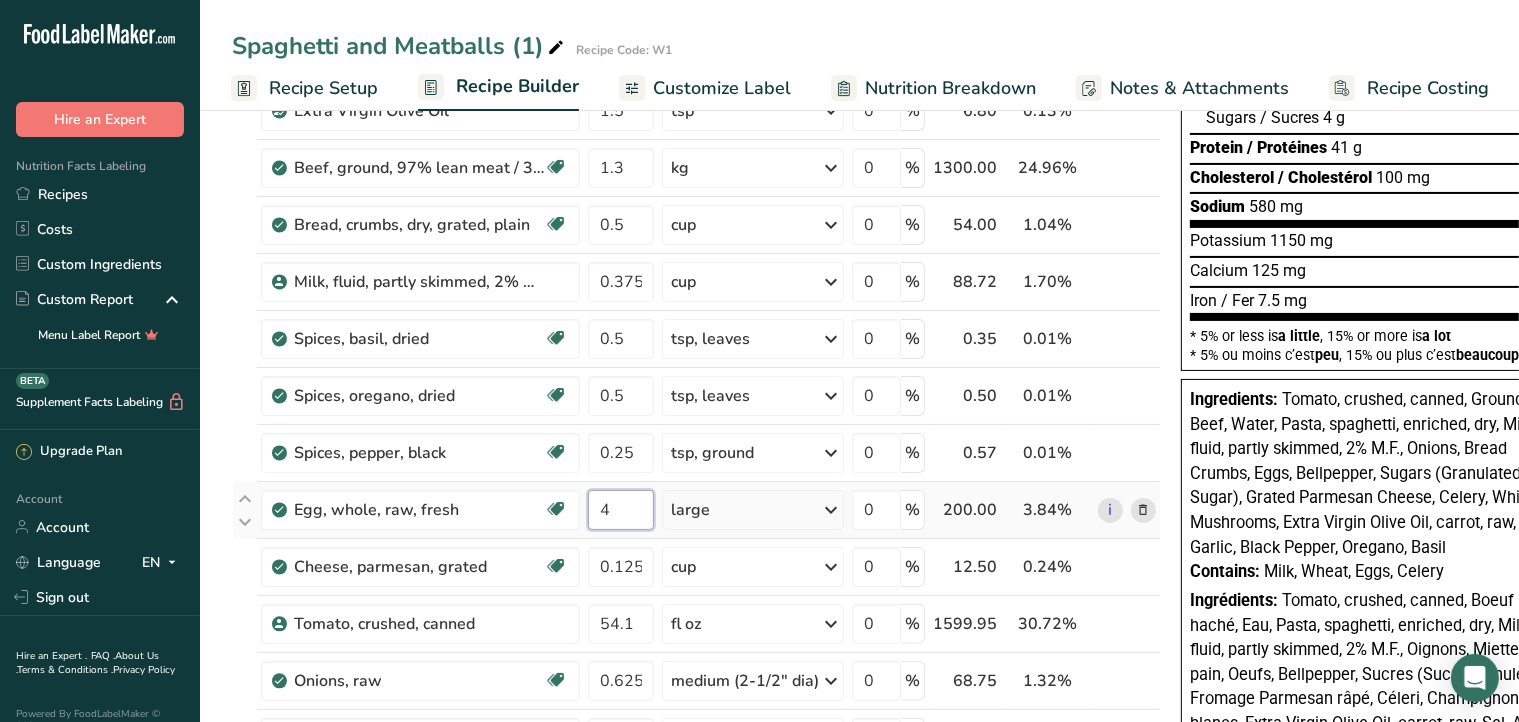 type on "4" 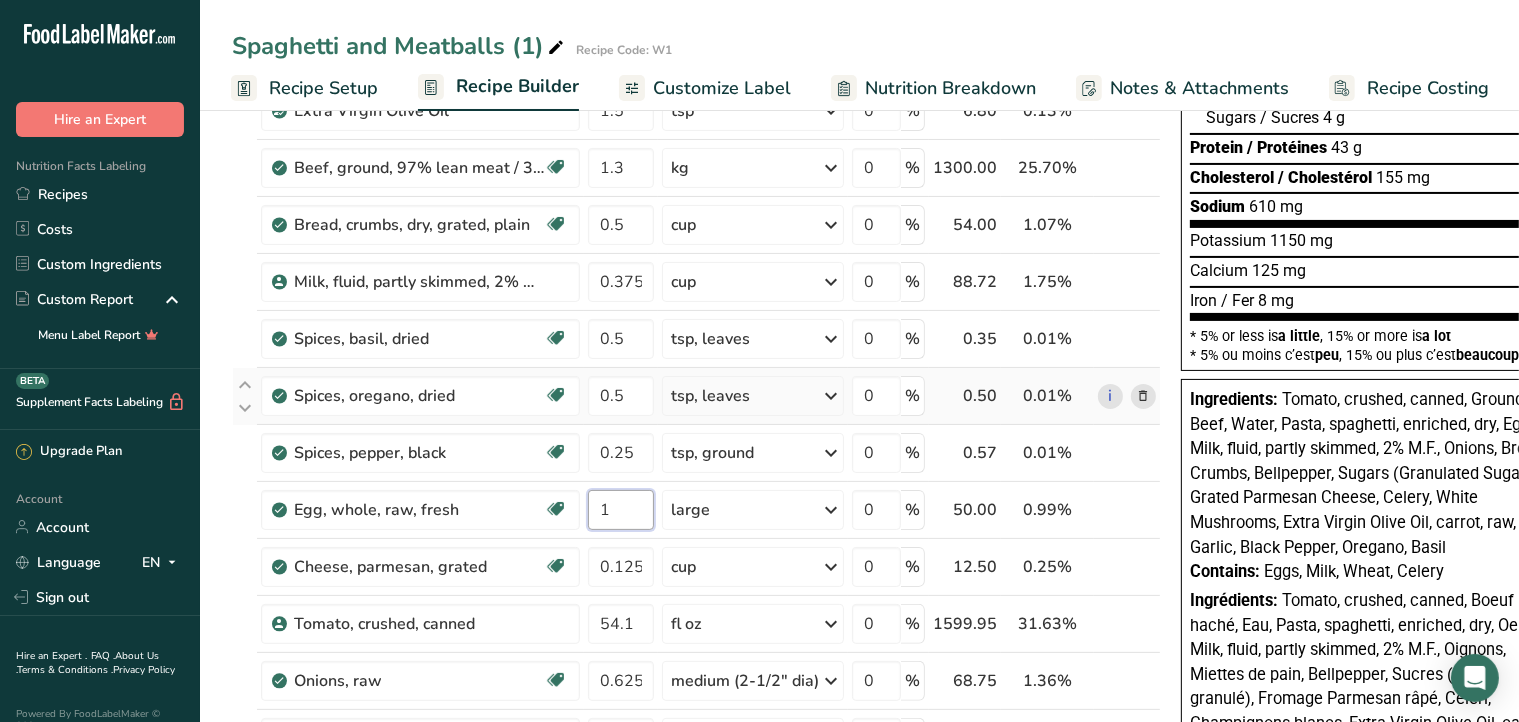 type on "1" 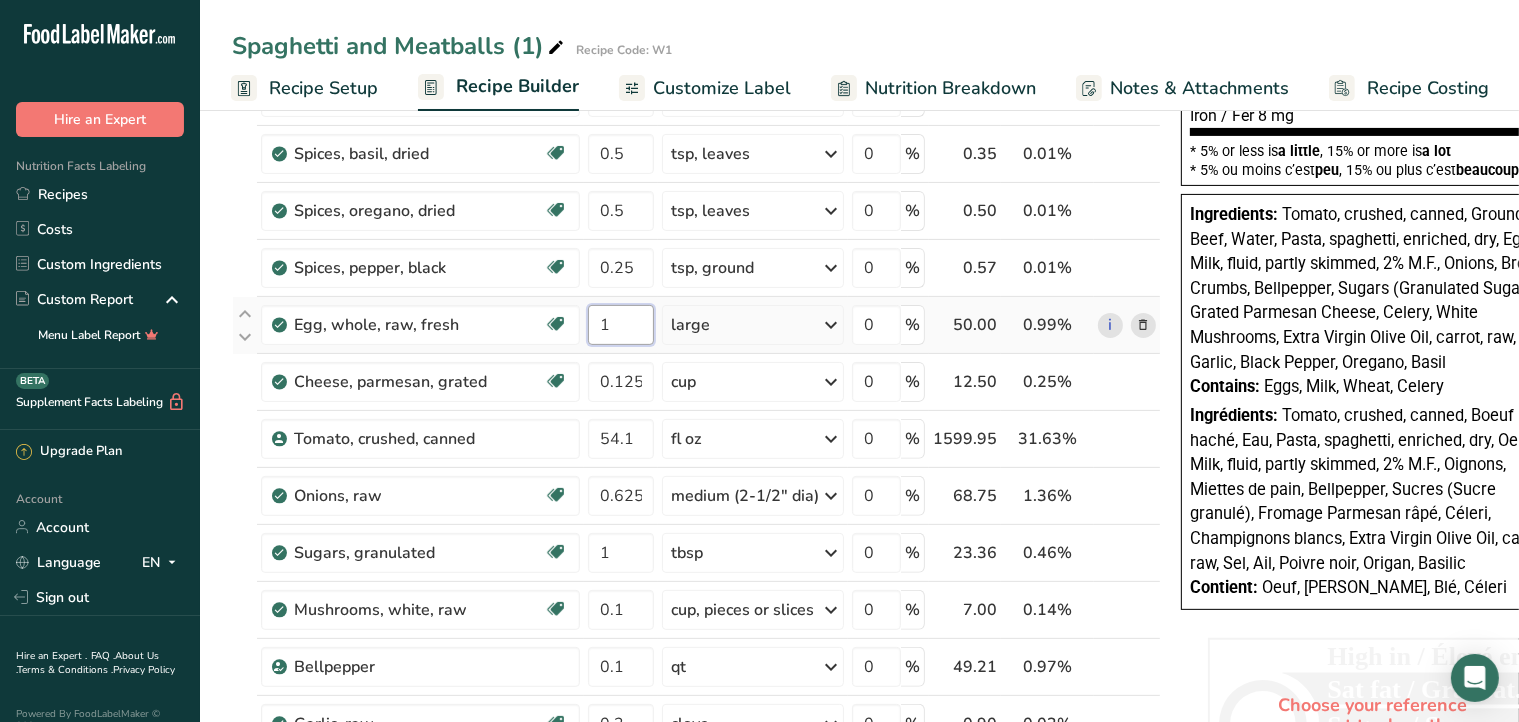 scroll, scrollTop: 534, scrollLeft: 0, axis: vertical 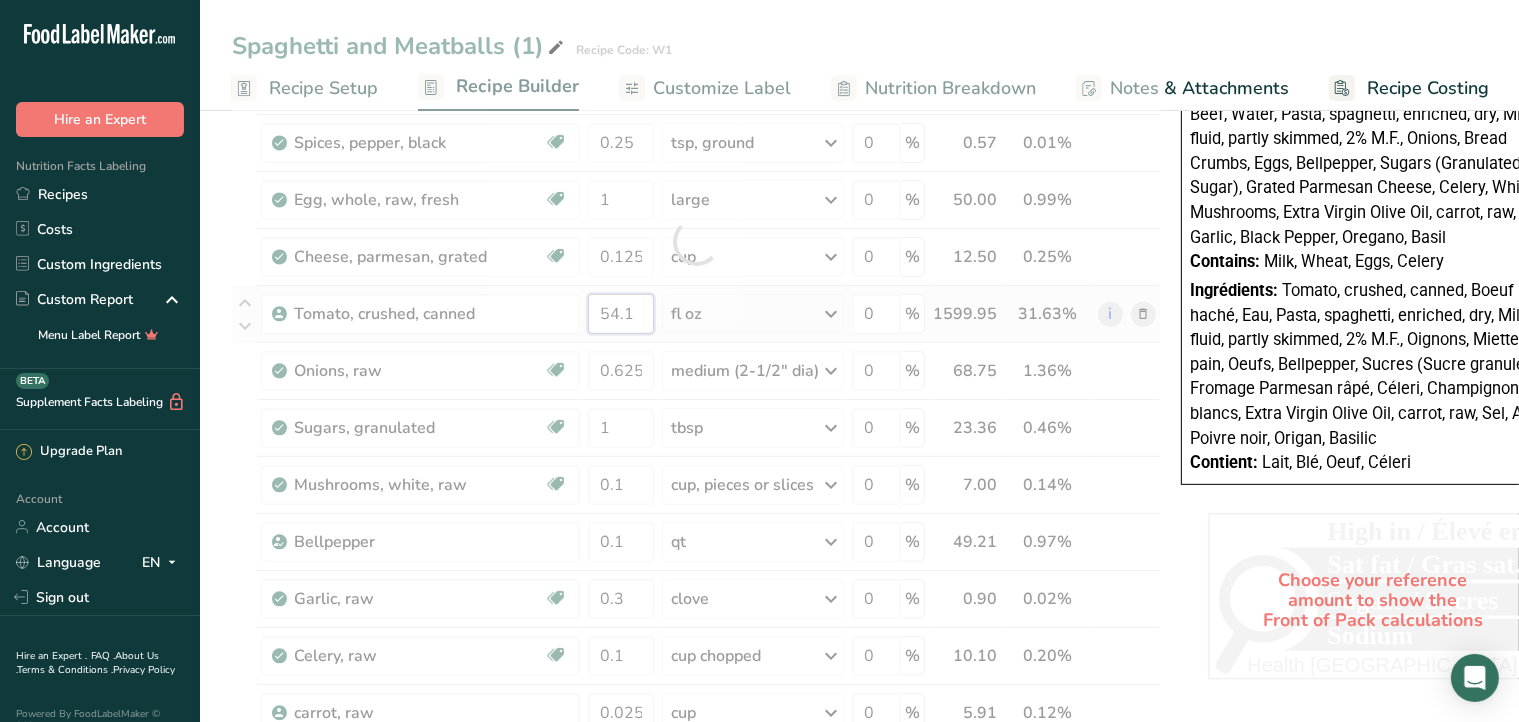 click on "Ingredient *
Amount *
Unit *
Waste *   .a-a{fill:#347362;}.b-a{fill:#fff;}          Grams
Percentage
Pasta, spaghetti, enriched, dry
1.31
lb
Weight Units
g
kg
mg
See more
Volume Units
l
mL
fl oz
See more
0
%
594.21
11.75%
i
Beverages, water, tap, well
1.25
qt
Portions
1 fl oz
1 serving 8 fl oz 8 fl oz
1 liter
Weight Units
g
kg
mg
See more
Volume Units
l
1
lb/ft3
1" at bounding box center [696, 241] 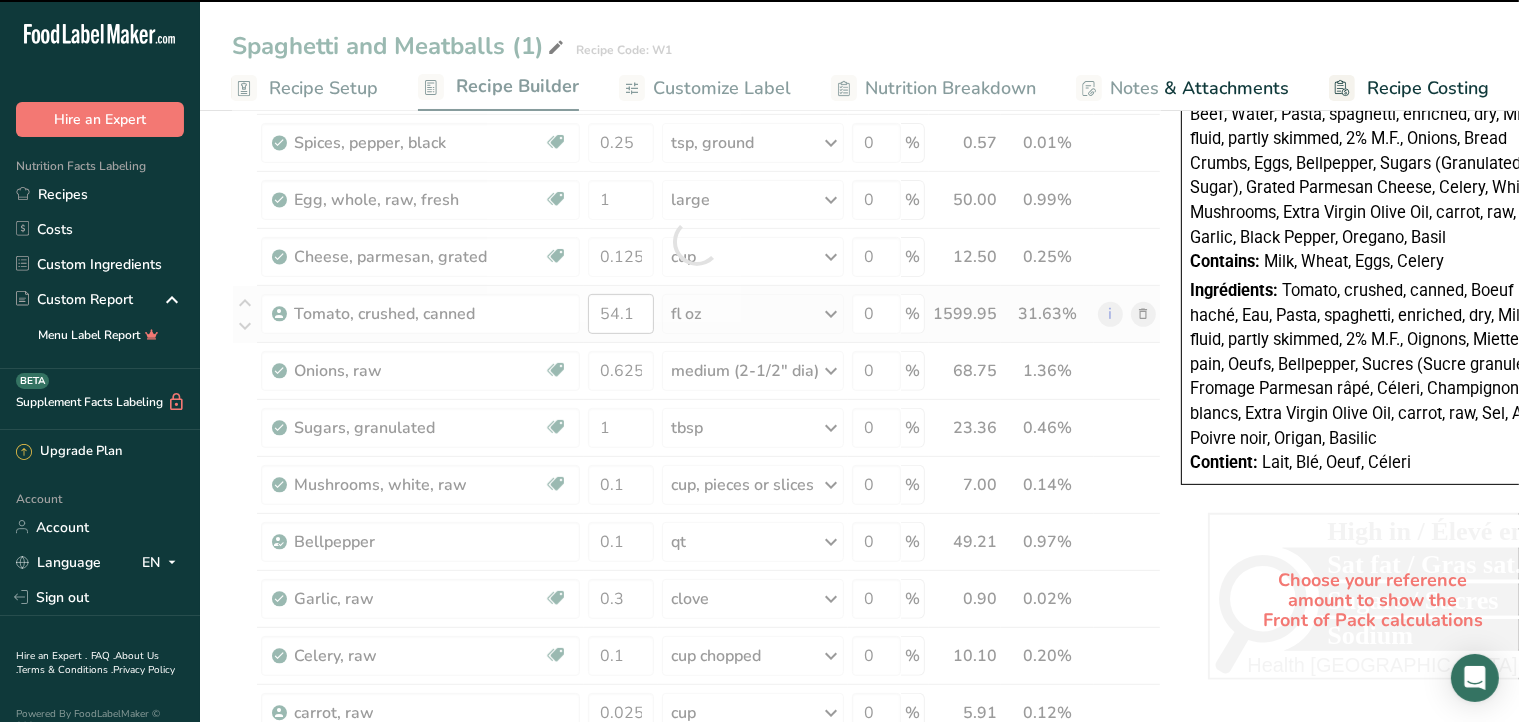 click at bounding box center (696, 241) 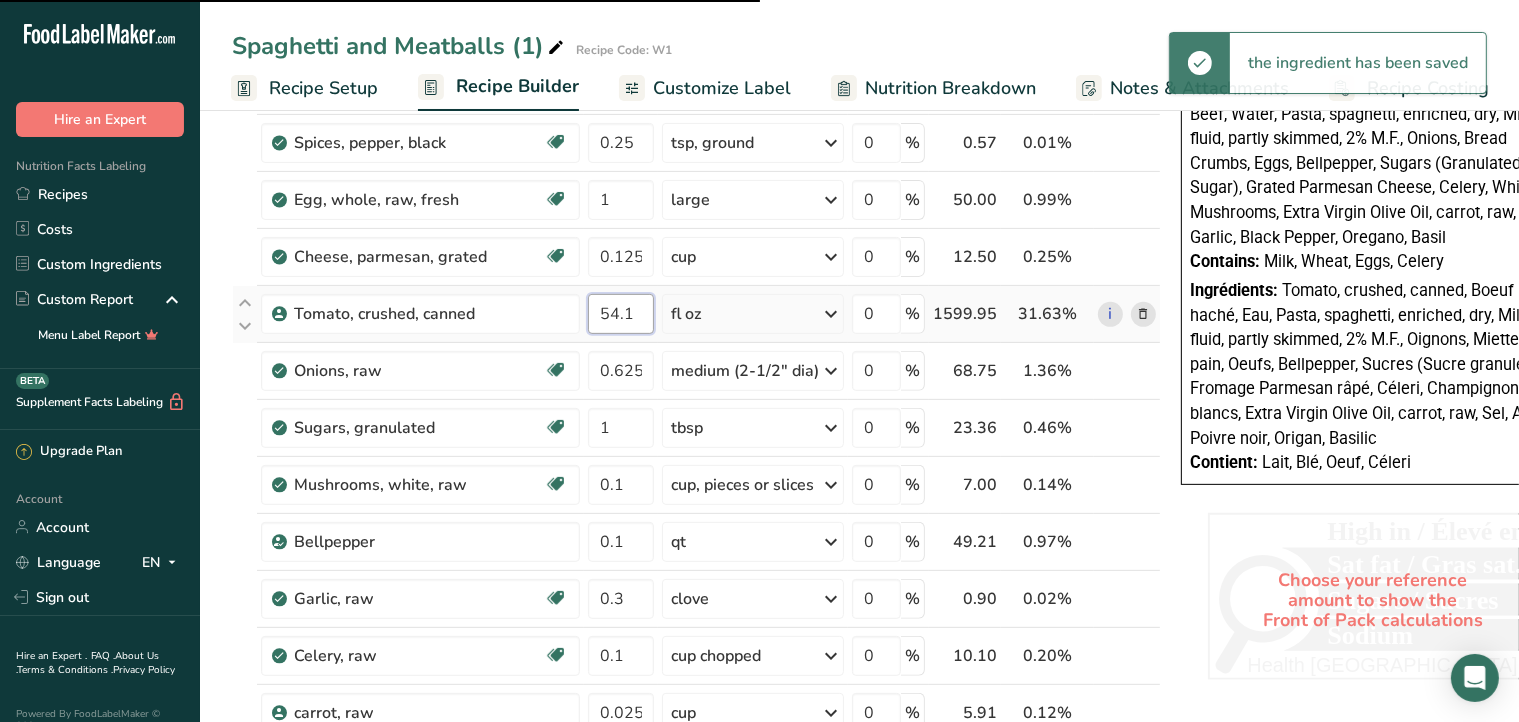 click on "54.1" at bounding box center (621, 314) 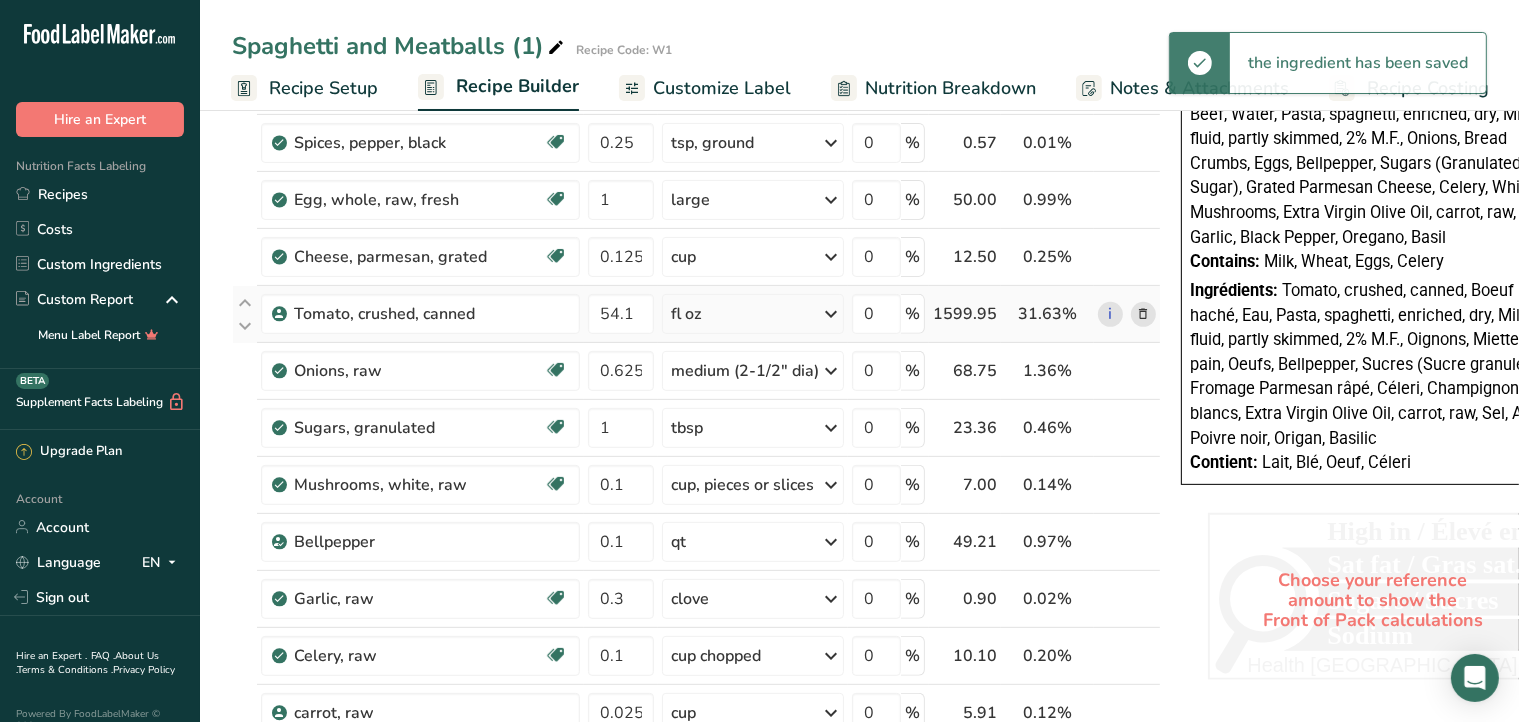 click on "Ingredient *
Amount *
Unit *
Waste *   .a-a{fill:#347362;}.b-a{fill:#fff;}          Grams
Percentage
Pasta, spaghetti, enriched, dry
1.31
lb
Weight Units
g
kg
mg
See more
Volume Units
l
mL
fl oz
See more
0
%
594.21
11.75%
i
Beverages, water, tap, well
1.25
qt
Portions
1 fl oz
1 serving 8 fl oz 8 fl oz
1 liter
Weight Units
g
kg
mg
See more
Volume Units
l
1
lb/ft3
1" at bounding box center (696, 241) 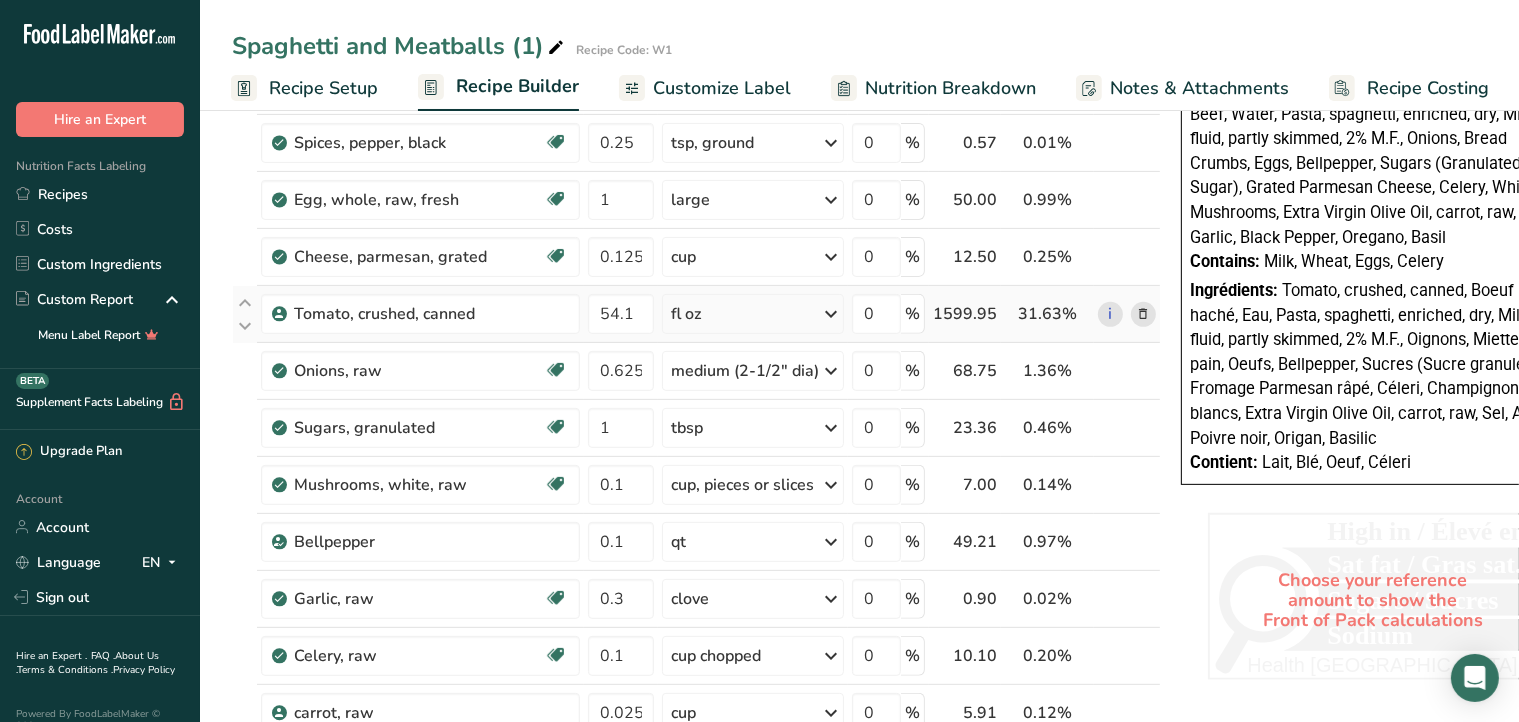 click at bounding box center [831, 314] 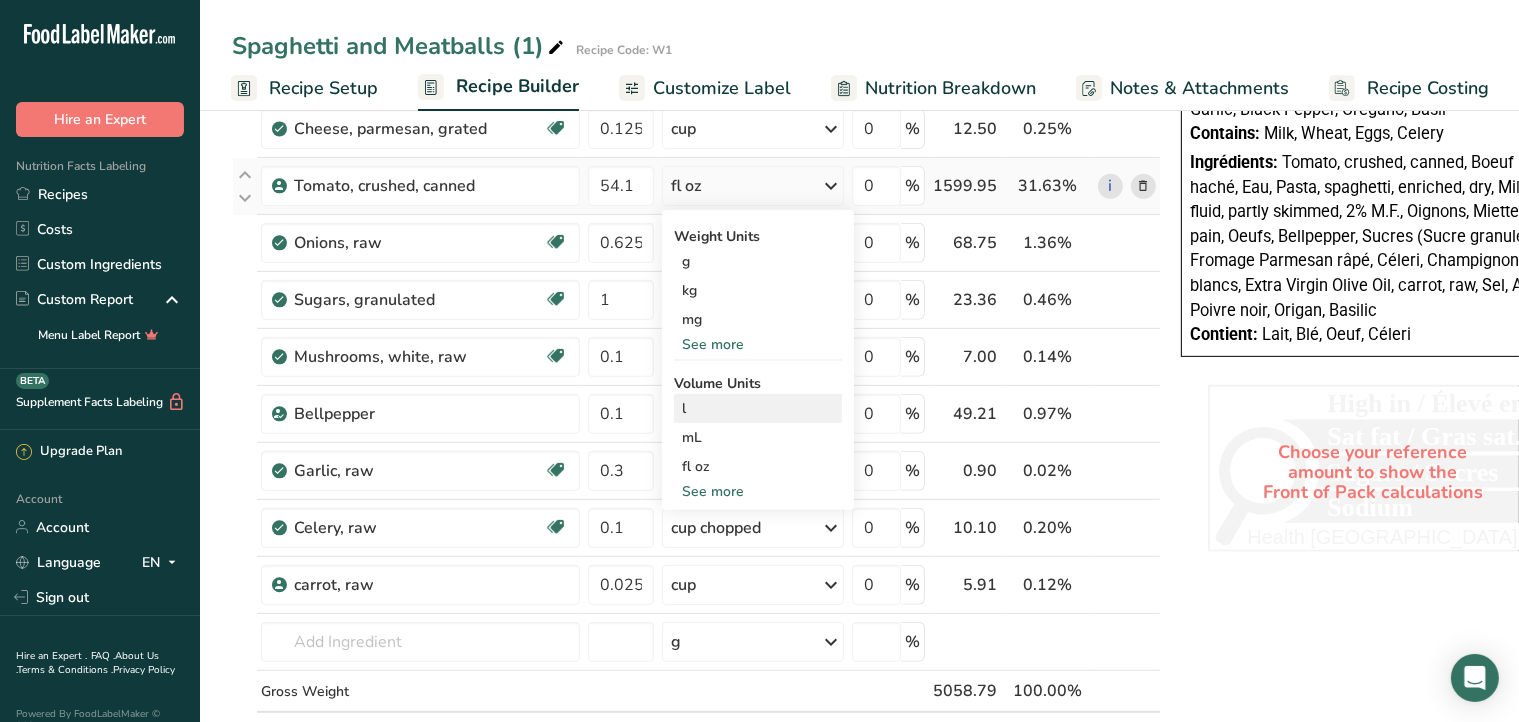 scroll, scrollTop: 791, scrollLeft: 0, axis: vertical 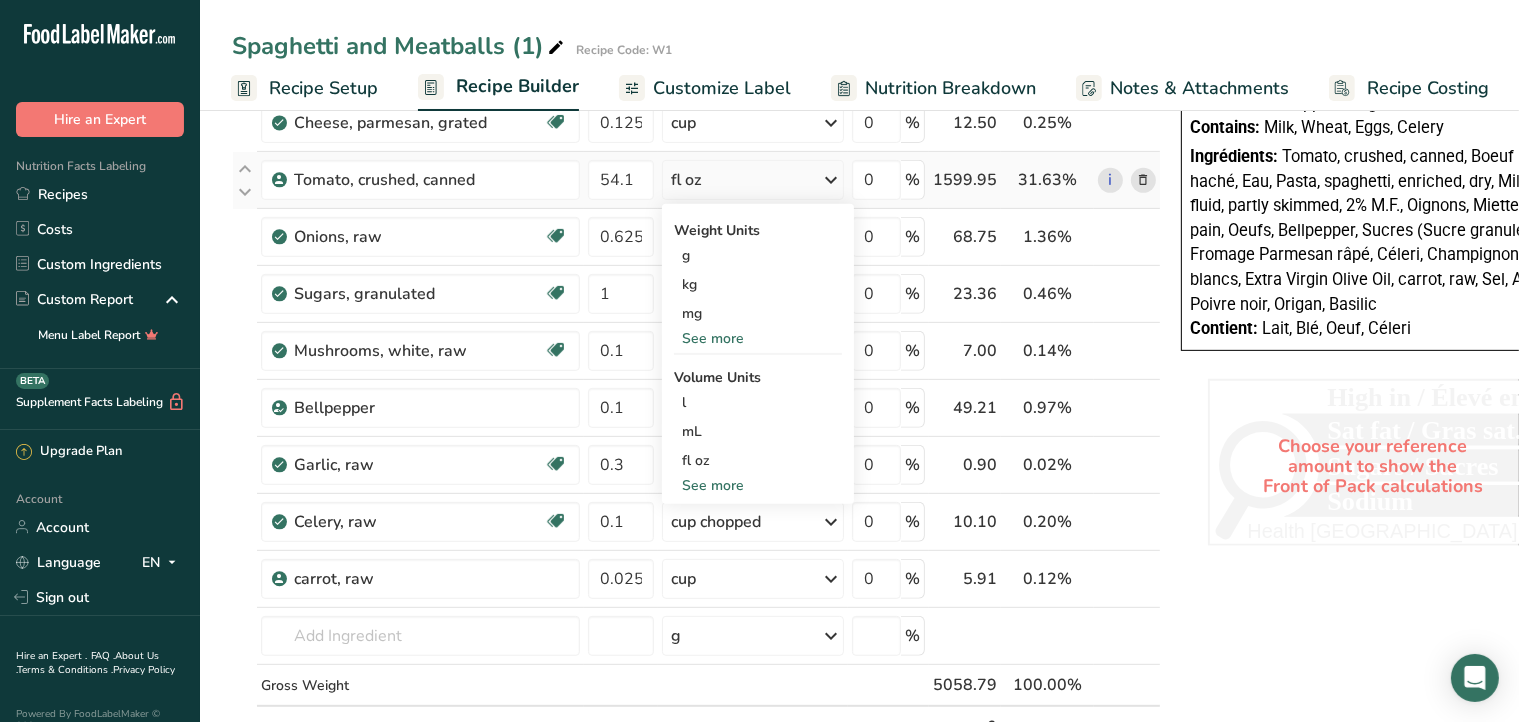 click on "See more" at bounding box center [758, 485] 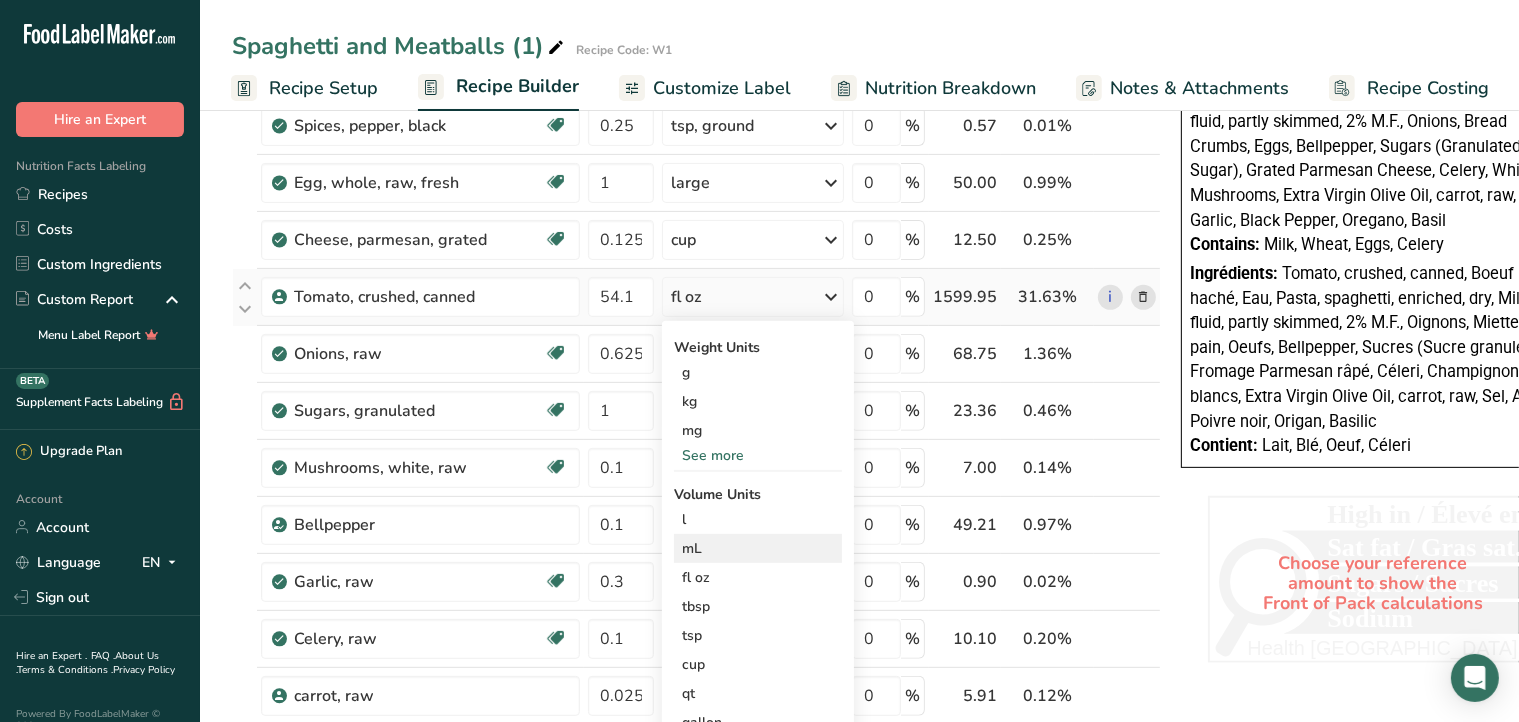 scroll, scrollTop: 661, scrollLeft: 0, axis: vertical 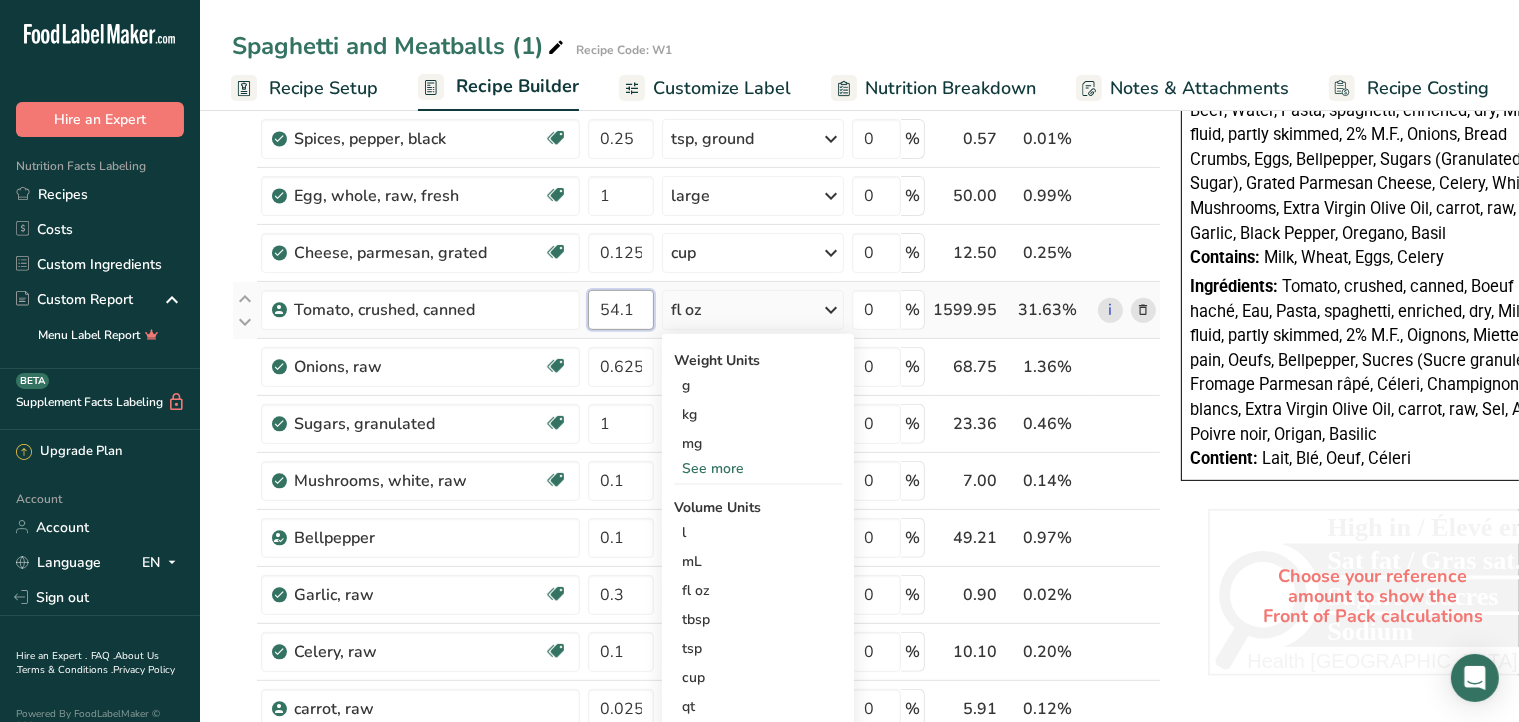 click on "54.1" at bounding box center (621, 310) 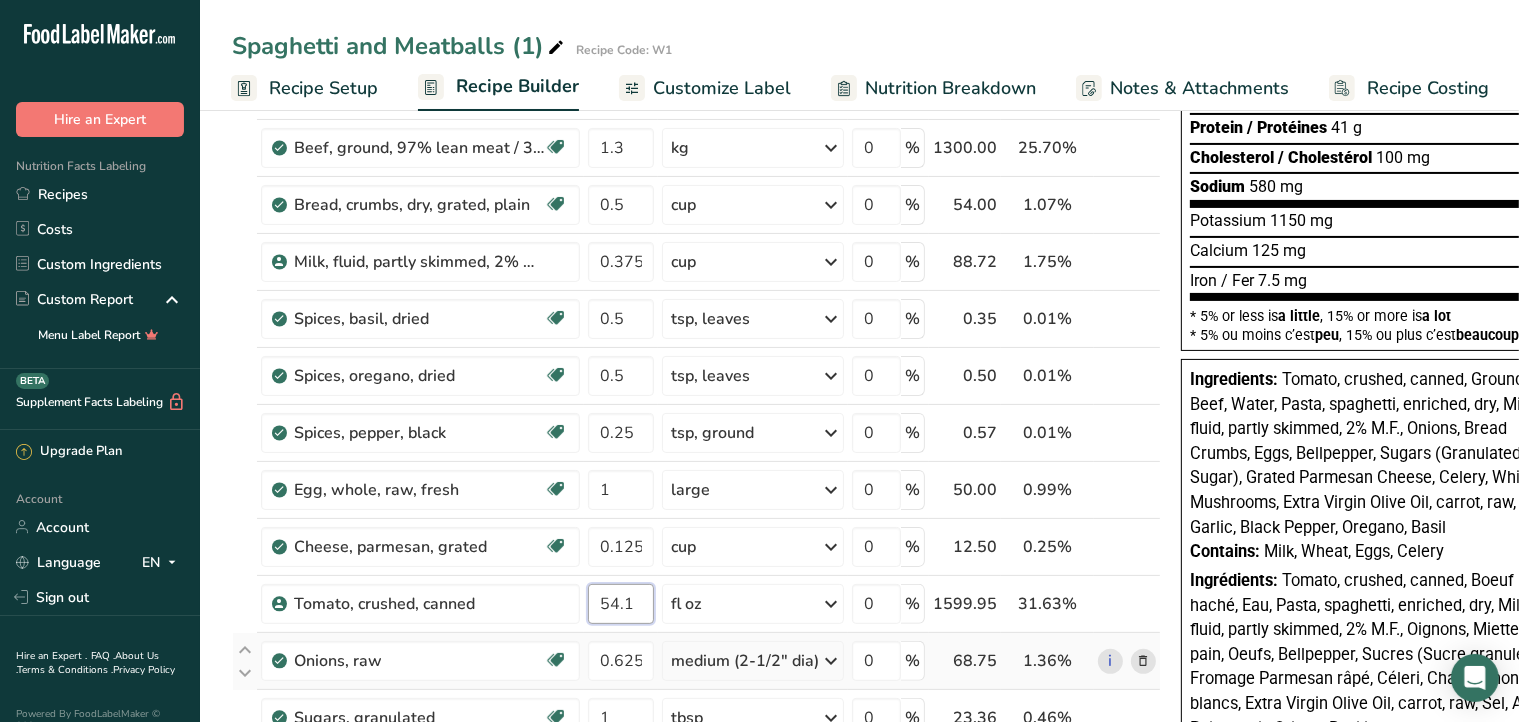 scroll, scrollTop: 366, scrollLeft: 0, axis: vertical 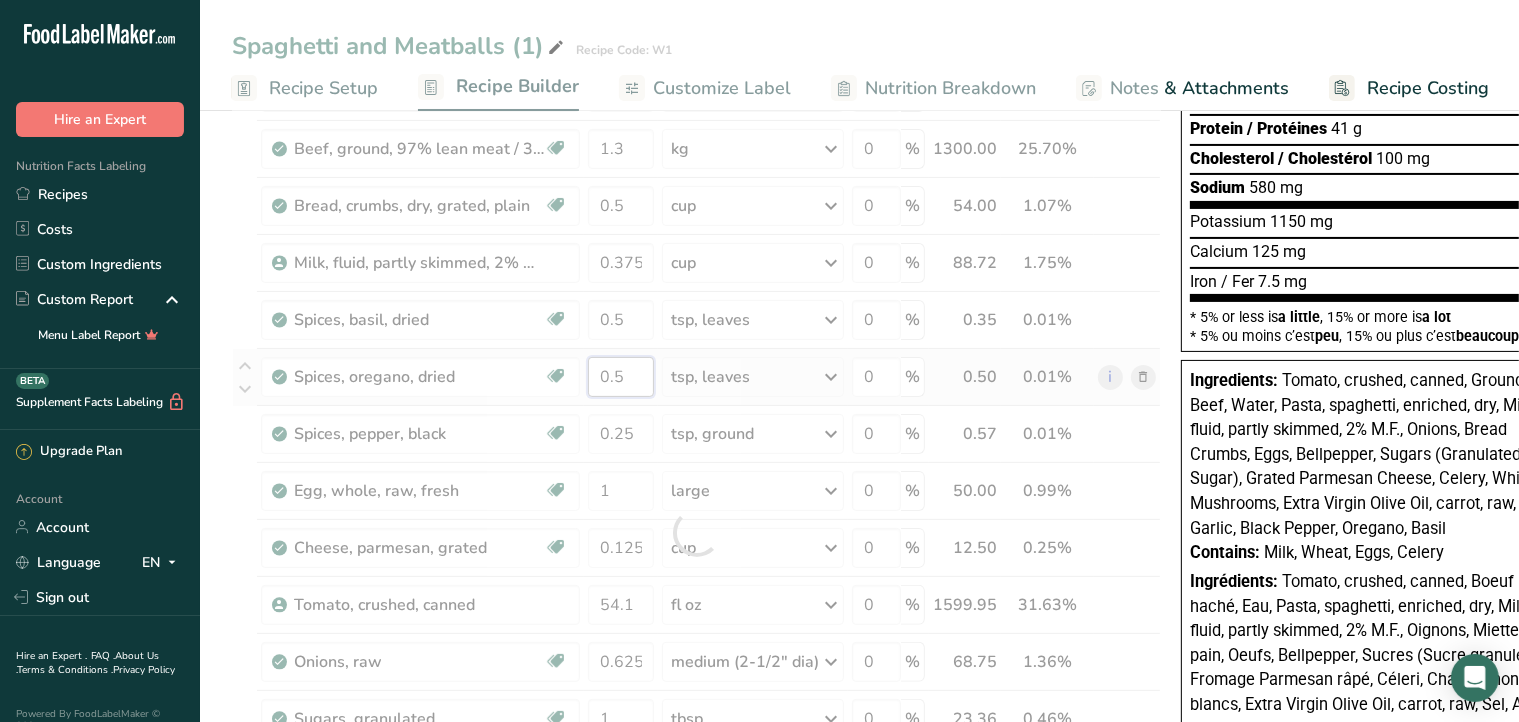 click on "Ingredient *
Amount *
Unit *
Waste *   .a-a{fill:#347362;}.b-a{fill:#fff;}          Grams
Percentage
Pasta, spaghetti, enriched, dry
1.31
lb
Weight Units
g
kg
mg
See more
Volume Units
l
mL
fl oz
See more
0
%
594.21
11.75%
i
Beverages, water, tap, well
1.25
qt
Portions
1 fl oz
1 serving 8 fl oz 8 fl oz
1 liter
Weight Units
g
kg
mg
See more
Volume Units
l
1
lb/ft3
1" at bounding box center (696, 532) 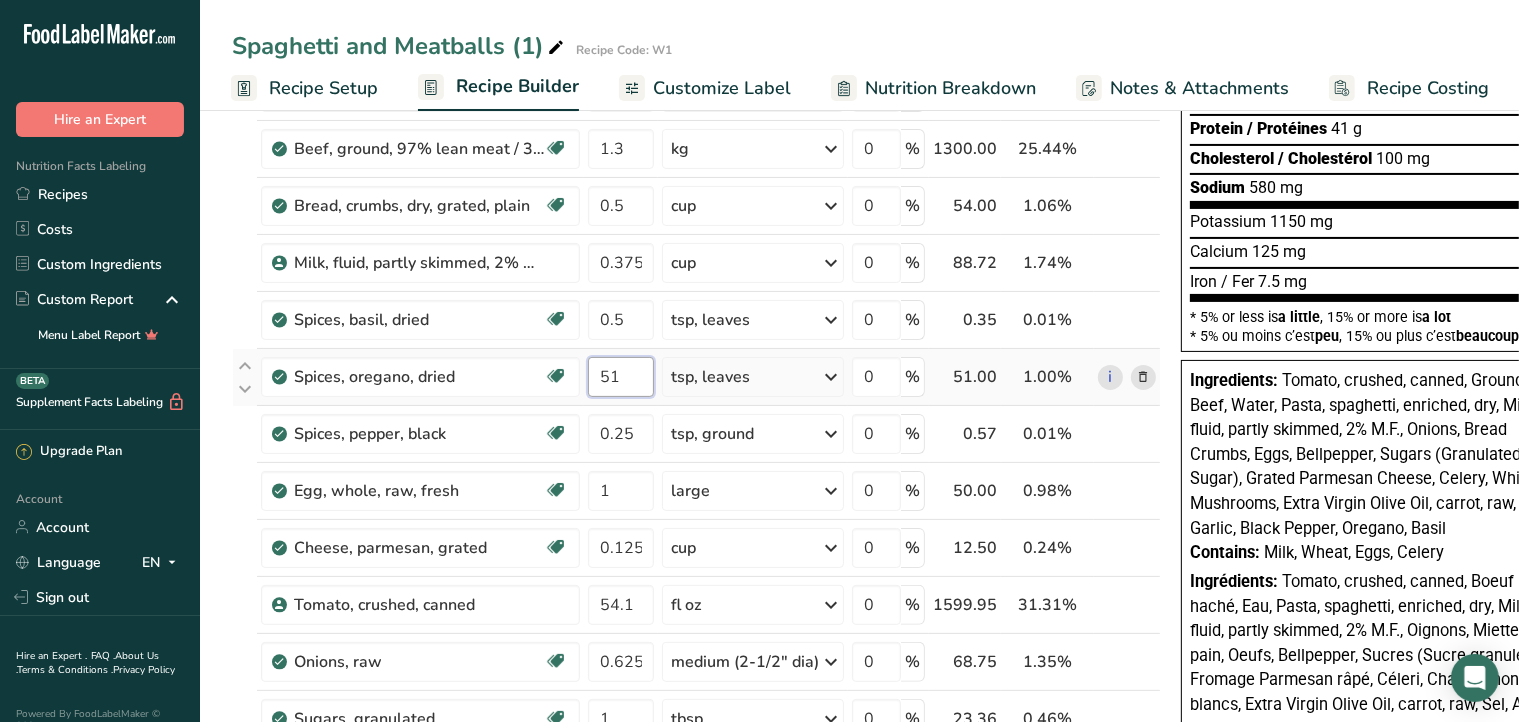 type on "5" 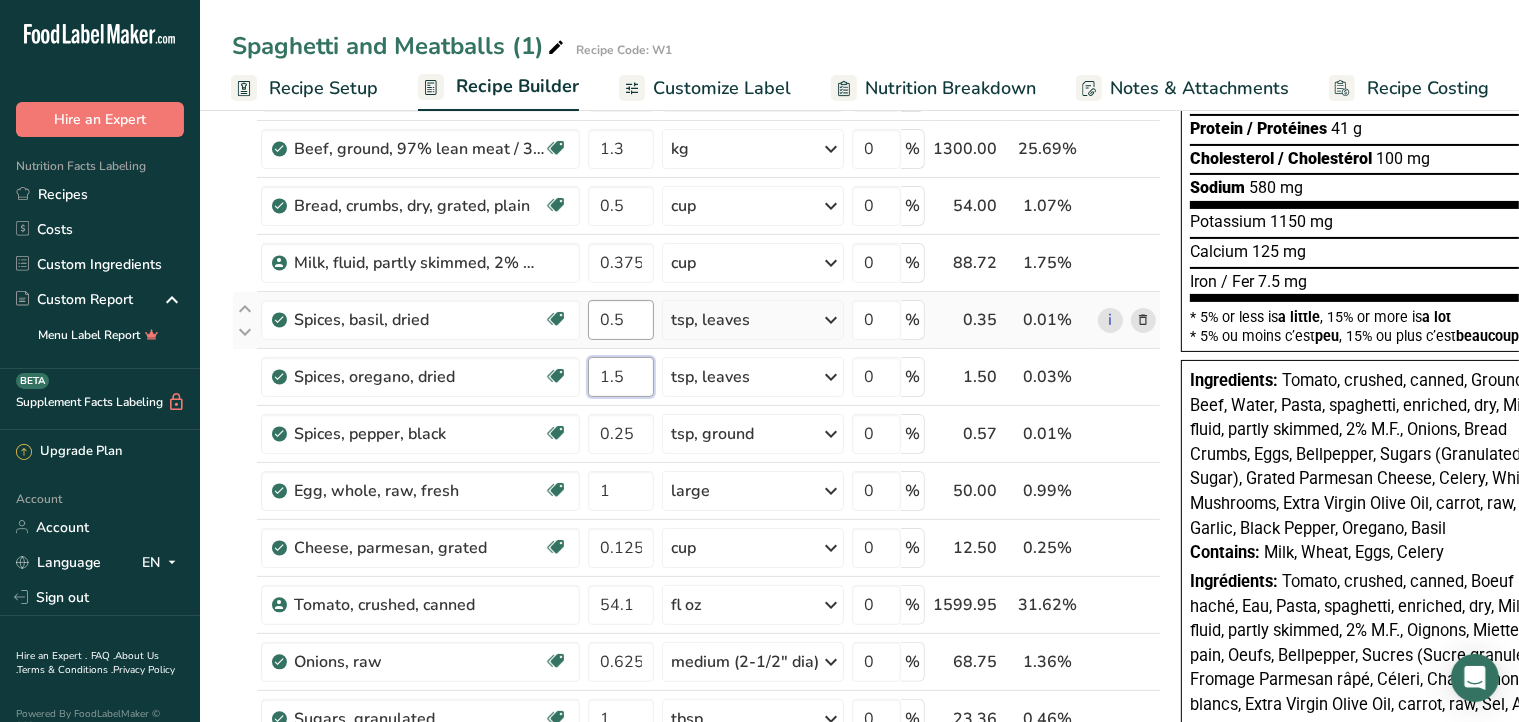 type on "1.5" 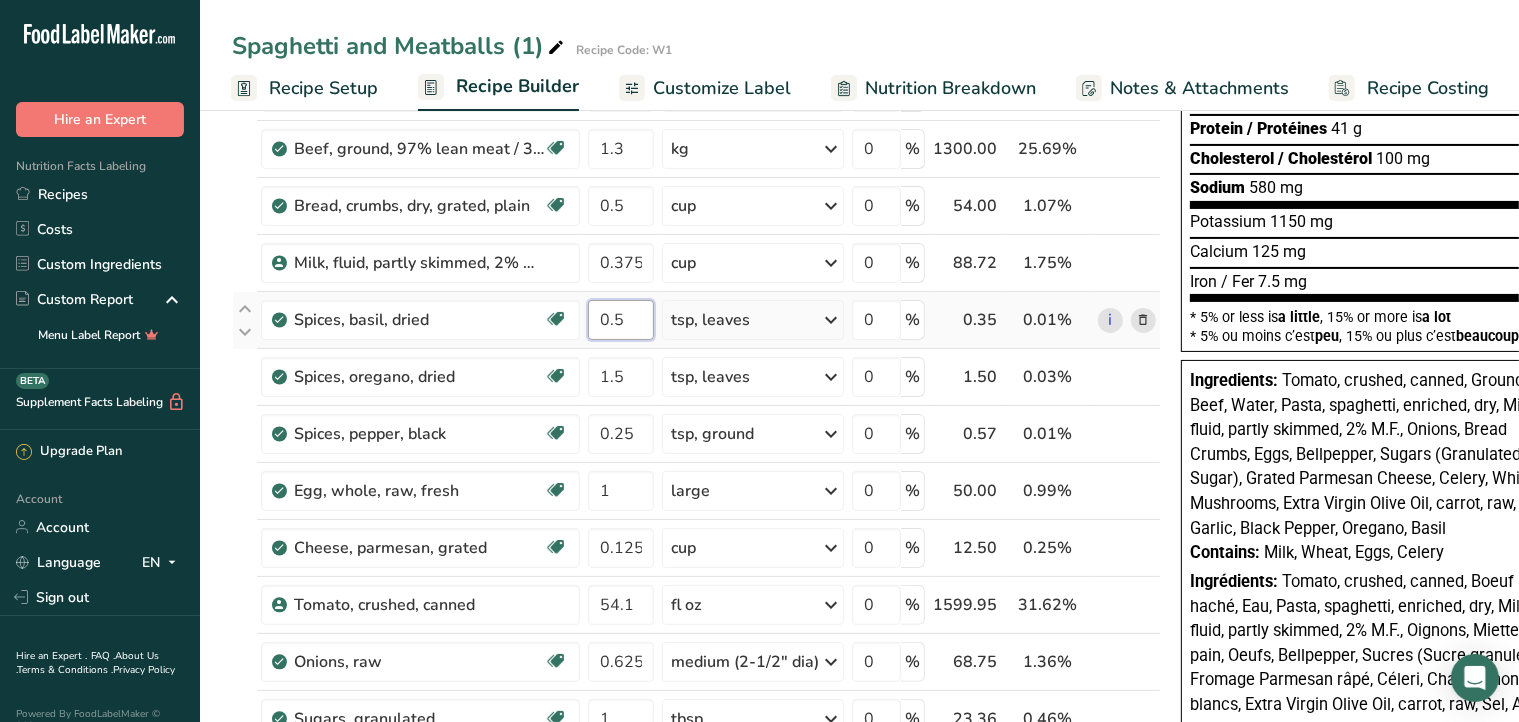 click on "Ingredient *
Amount *
Unit *
Waste *   .a-a{fill:#347362;}.b-a{fill:#fff;}          Grams
Percentage
Pasta, spaghetti, enriched, dry
1.31
lb
Weight Units
g
kg
mg
See more
Volume Units
l
mL
fl oz
See more
0
%
594.21
11.74%
i
Beverages, water, tap, well
1.25
qt
Portions
1 fl oz
1 serving 8 fl oz 8 fl oz
1 liter
Weight Units
g
kg
mg
See more
Volume Units
l
1
lb/ft3
1" at bounding box center [696, 532] 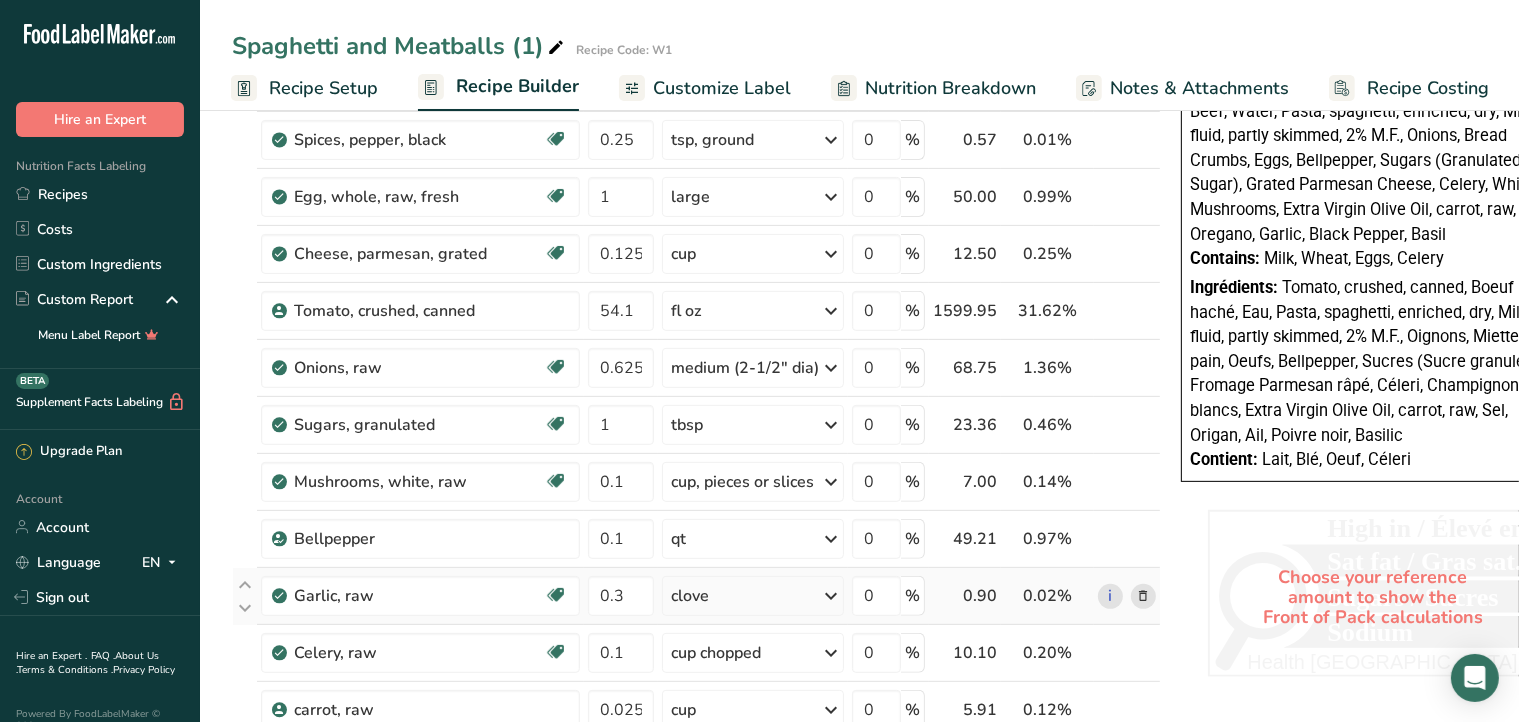 scroll, scrollTop: 662, scrollLeft: 0, axis: vertical 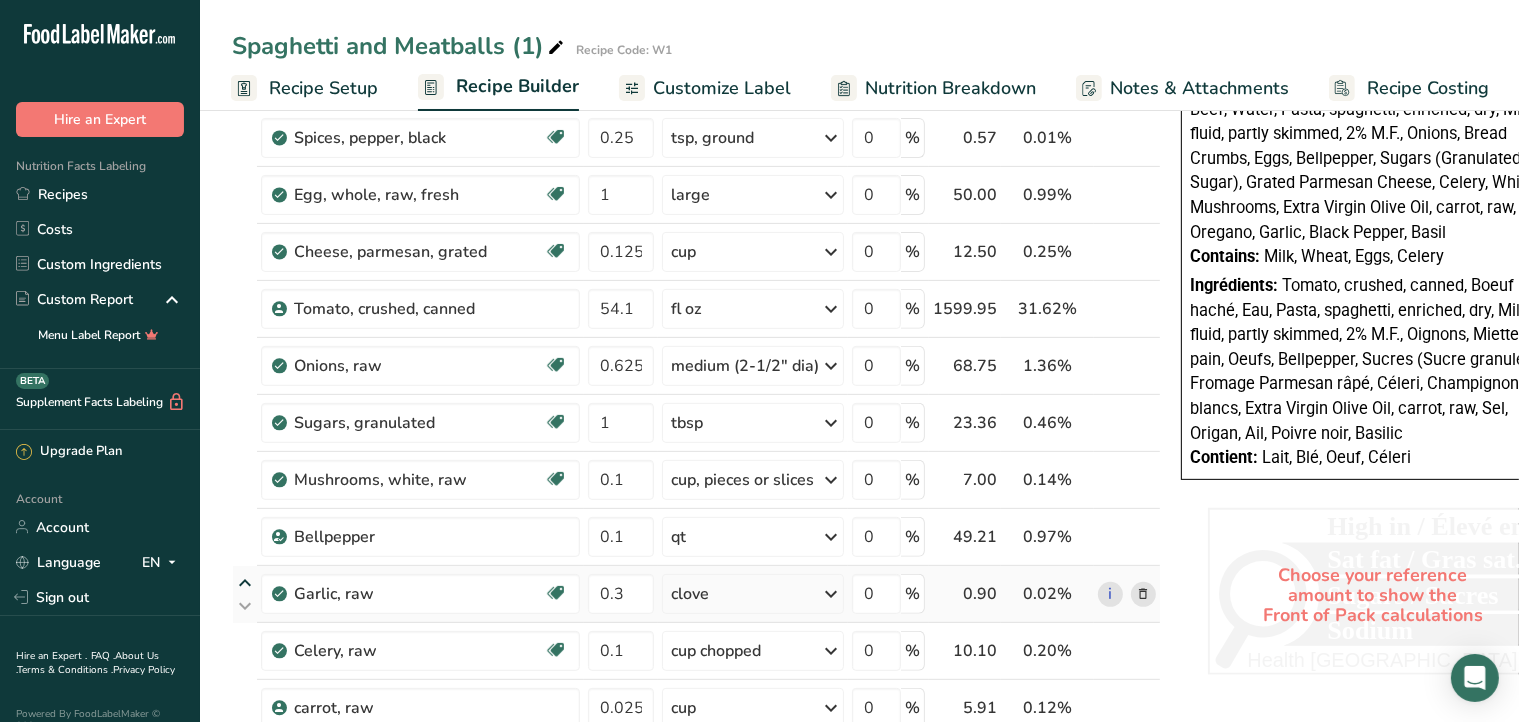 type on "1.25" 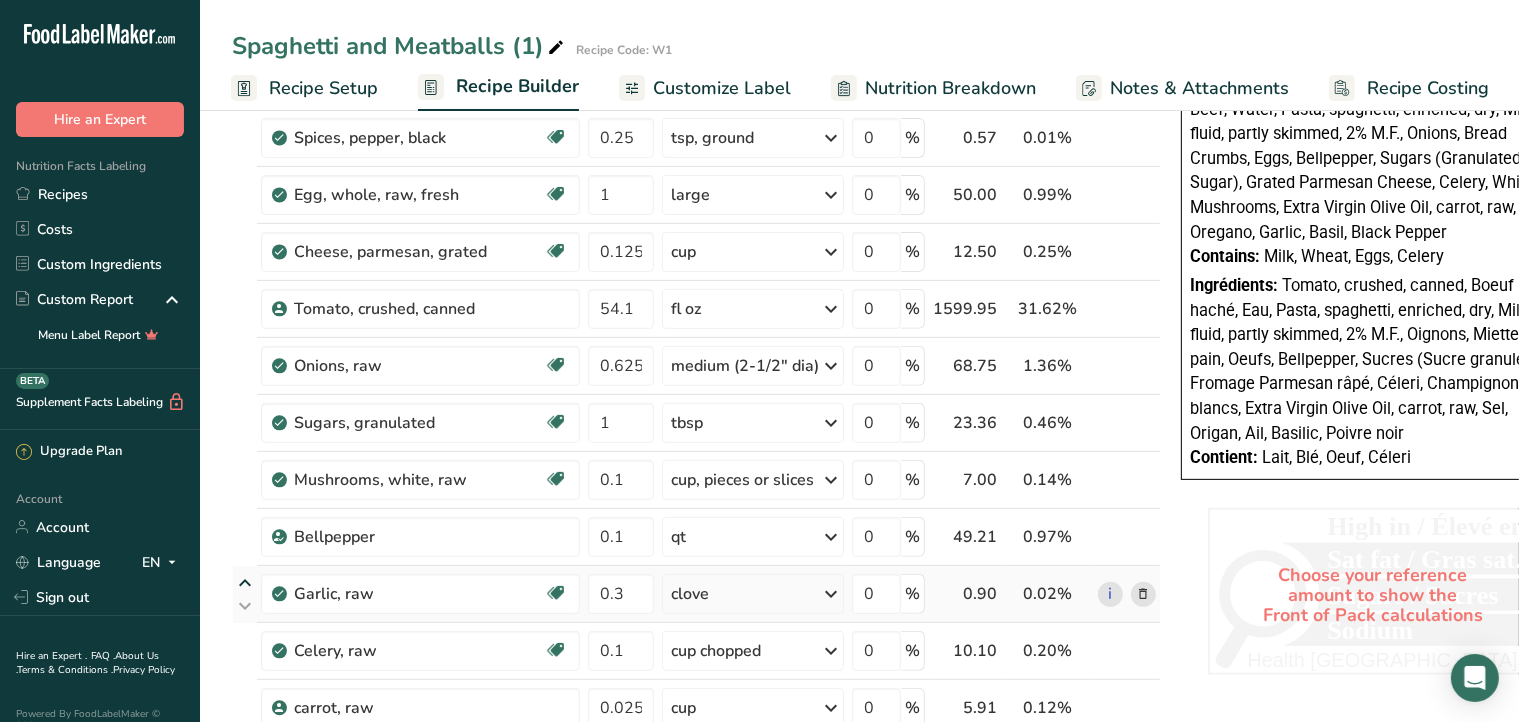 click at bounding box center [245, 583] 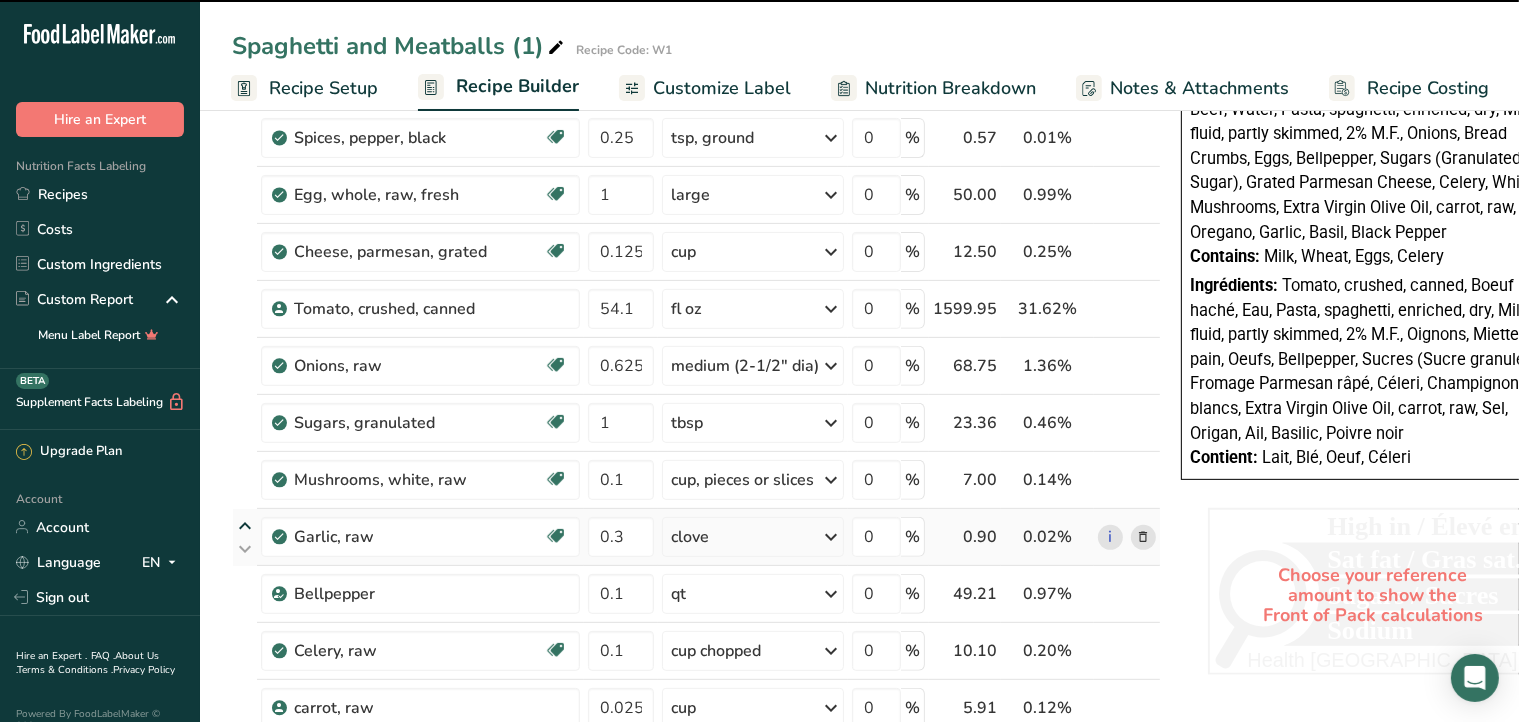 click at bounding box center (245, 526) 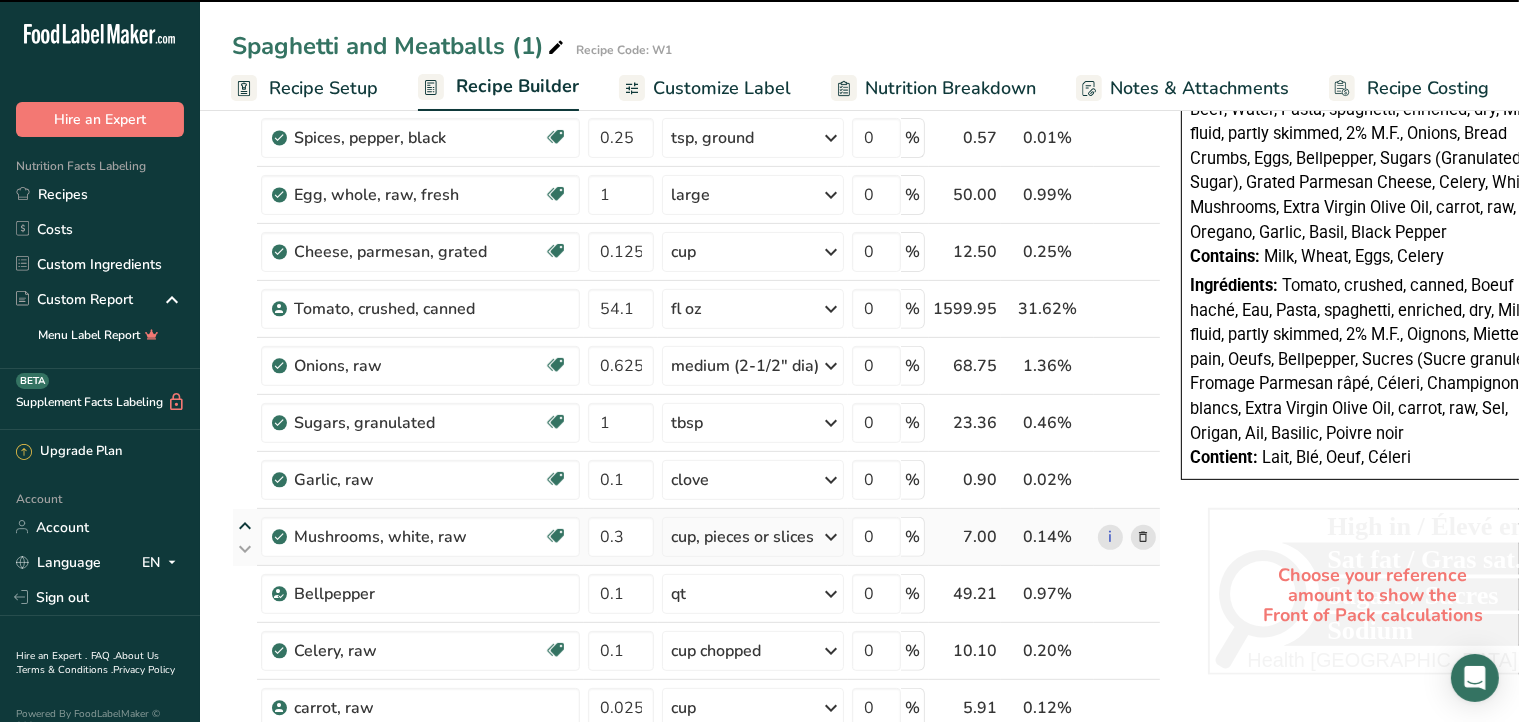 type on "0.3" 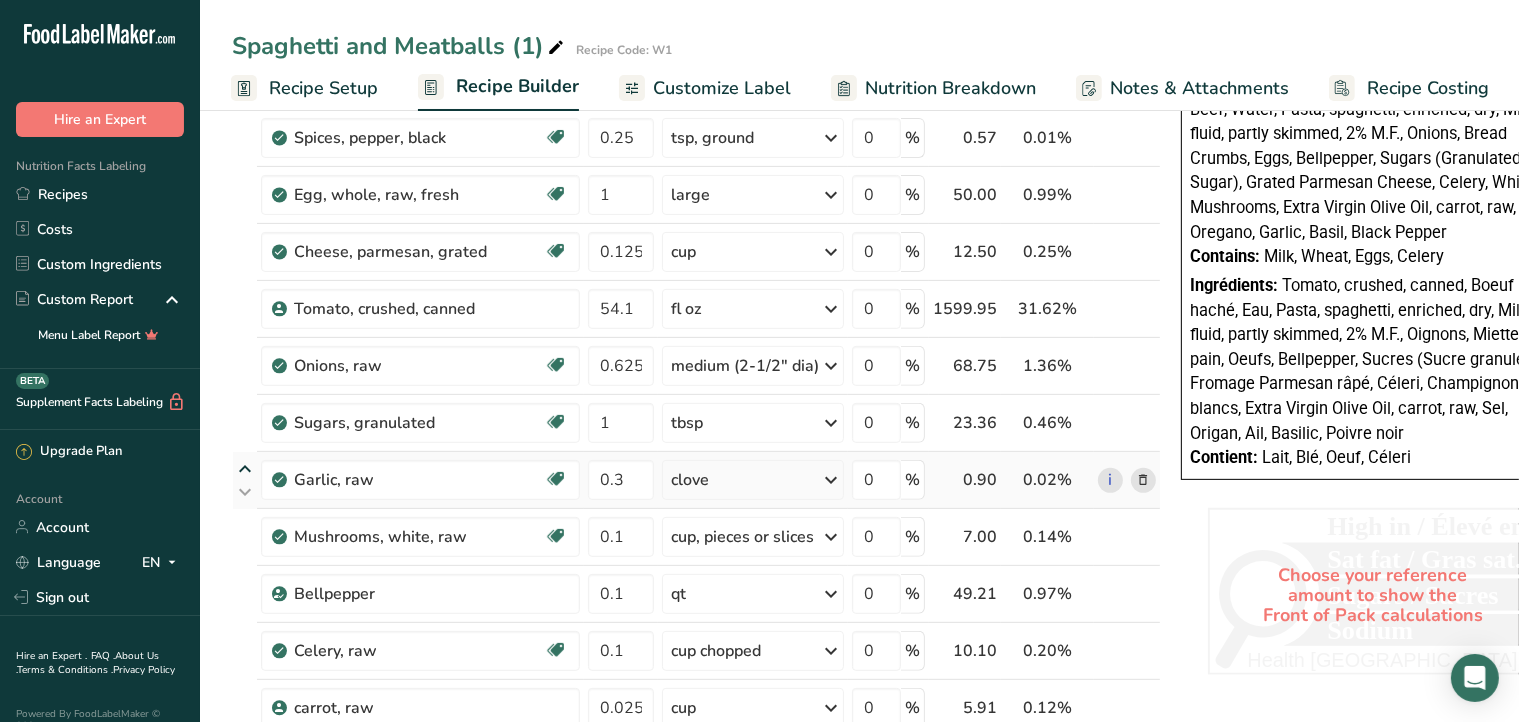 click at bounding box center [245, 469] 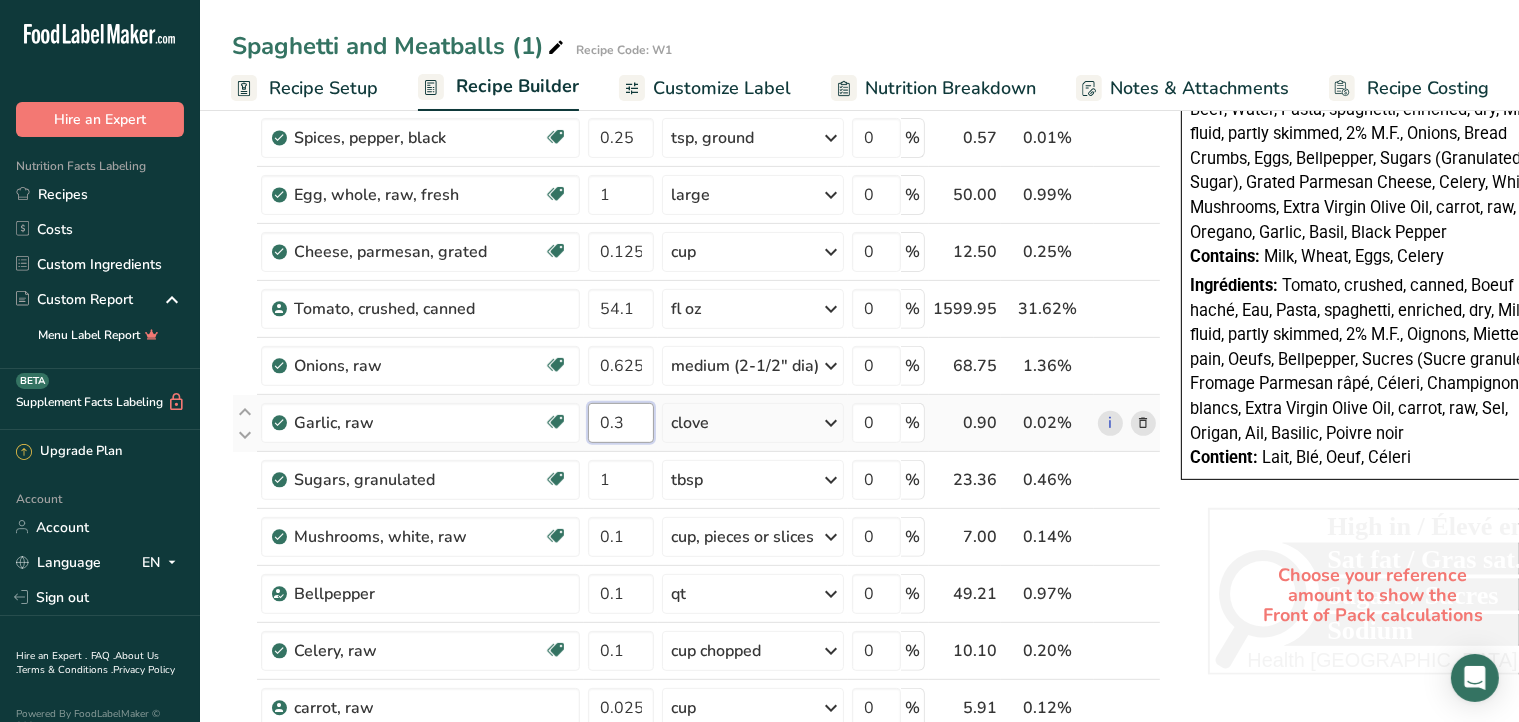 click on "0.3" at bounding box center (621, 423) 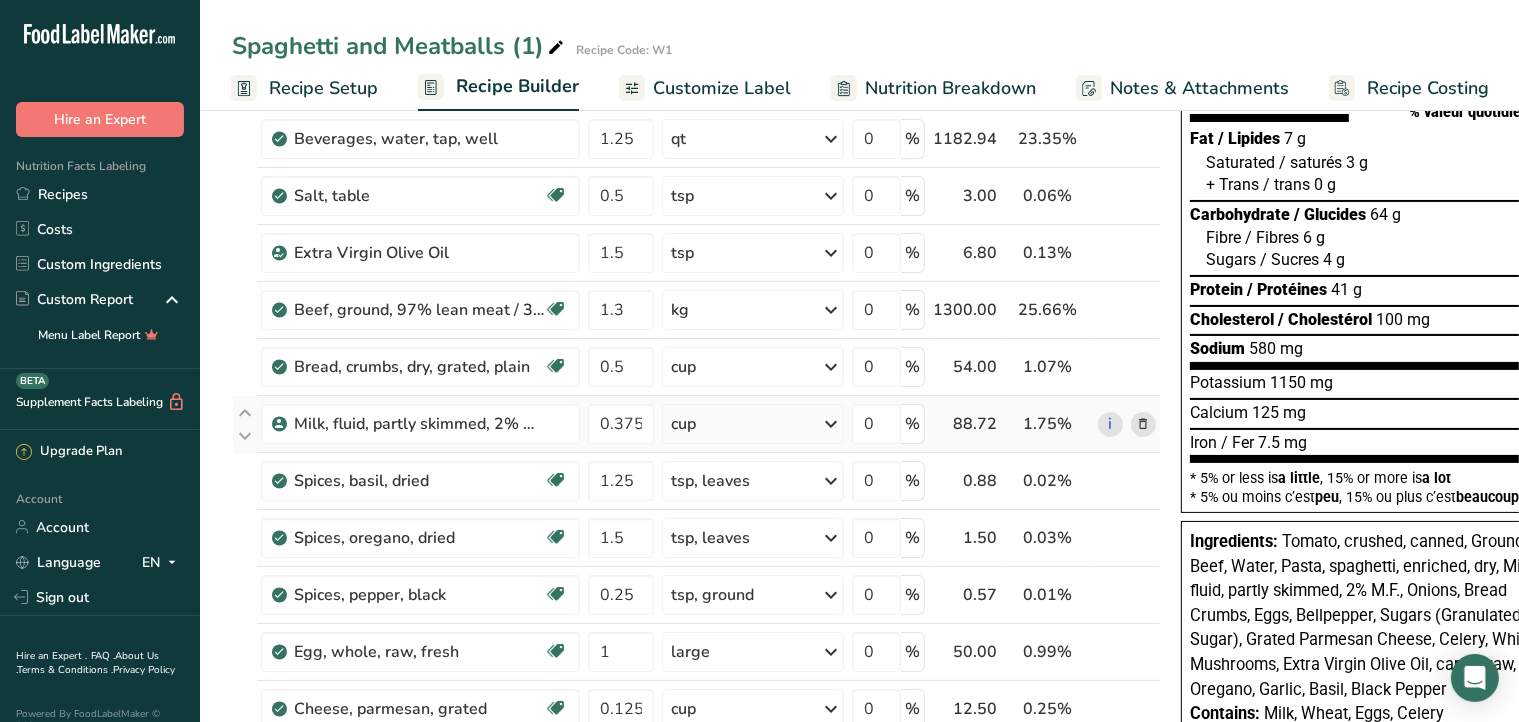 scroll, scrollTop: 167, scrollLeft: 0, axis: vertical 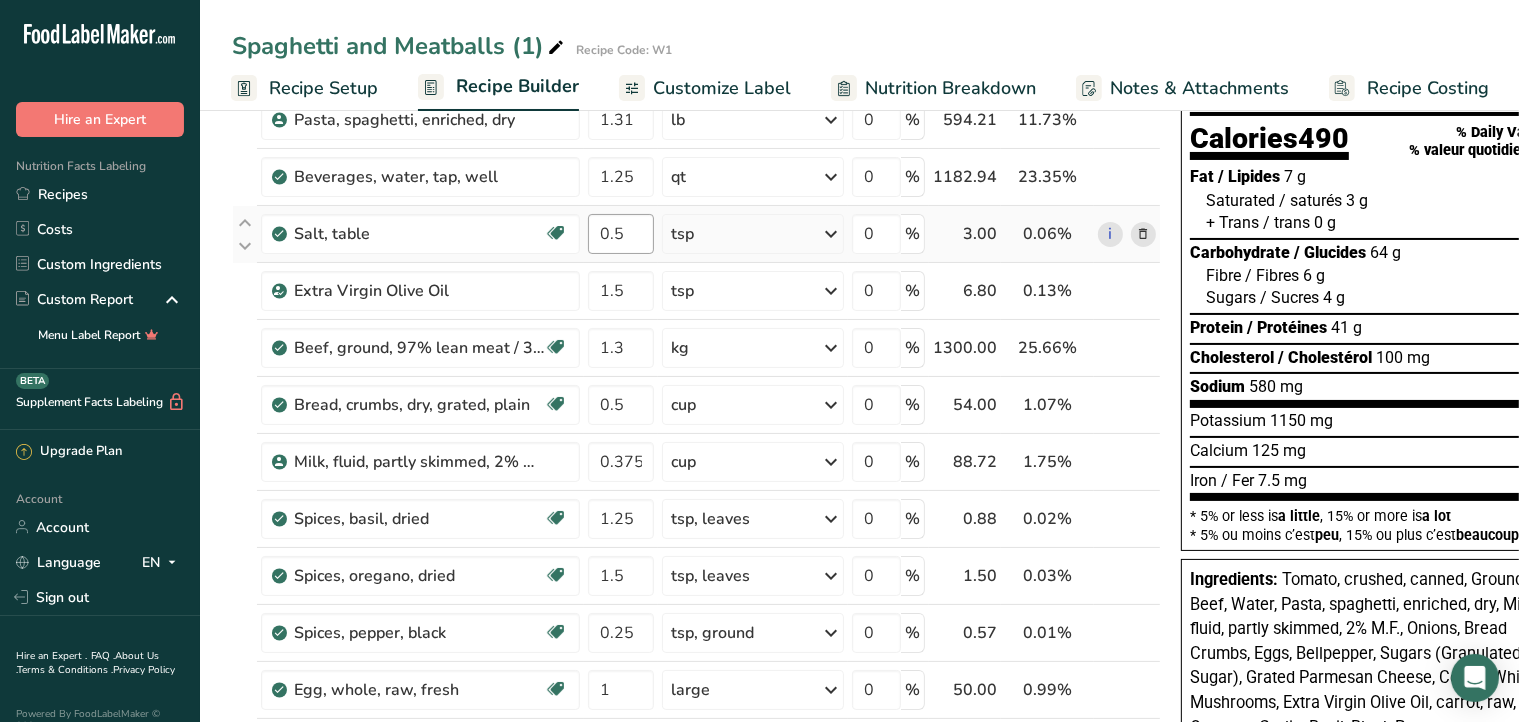 type on "2.499997" 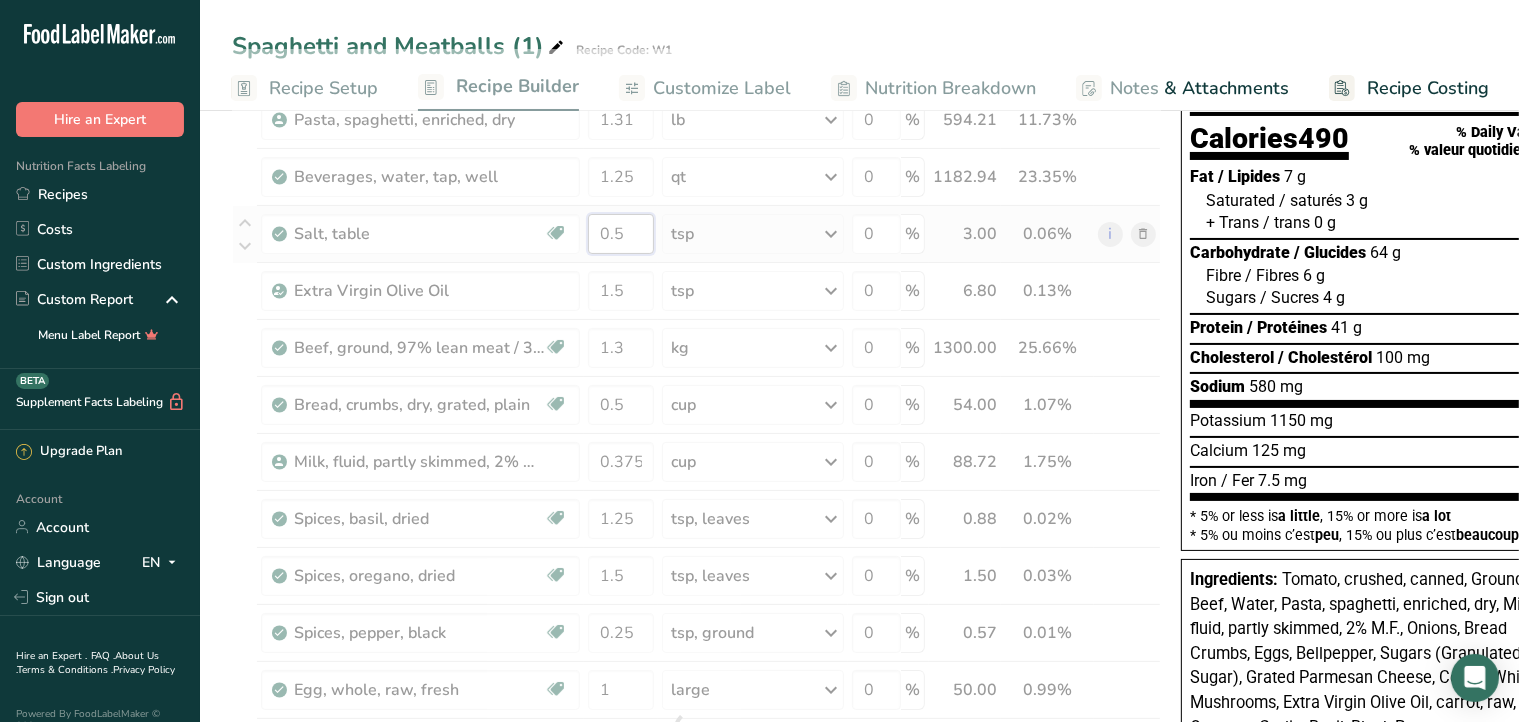 click on "Ingredient *
Amount *
Unit *
Waste *   .a-a{fill:#347362;}.b-a{fill:#fff;}          Grams
Percentage
Pasta, spaghetti, enriched, dry
1.31
lb
Weight Units
g
kg
mg
See more
Volume Units
l
mL
fl oz
See more
0
%
594.21
11.73%
i
Beverages, water, tap, well
1.25
qt
Portions
1 fl oz
1 serving 8 fl oz 8 fl oz
1 liter
Weight Units
g
kg
mg
See more
Volume Units
l
1
lb/ft3
1" at bounding box center [696, 731] 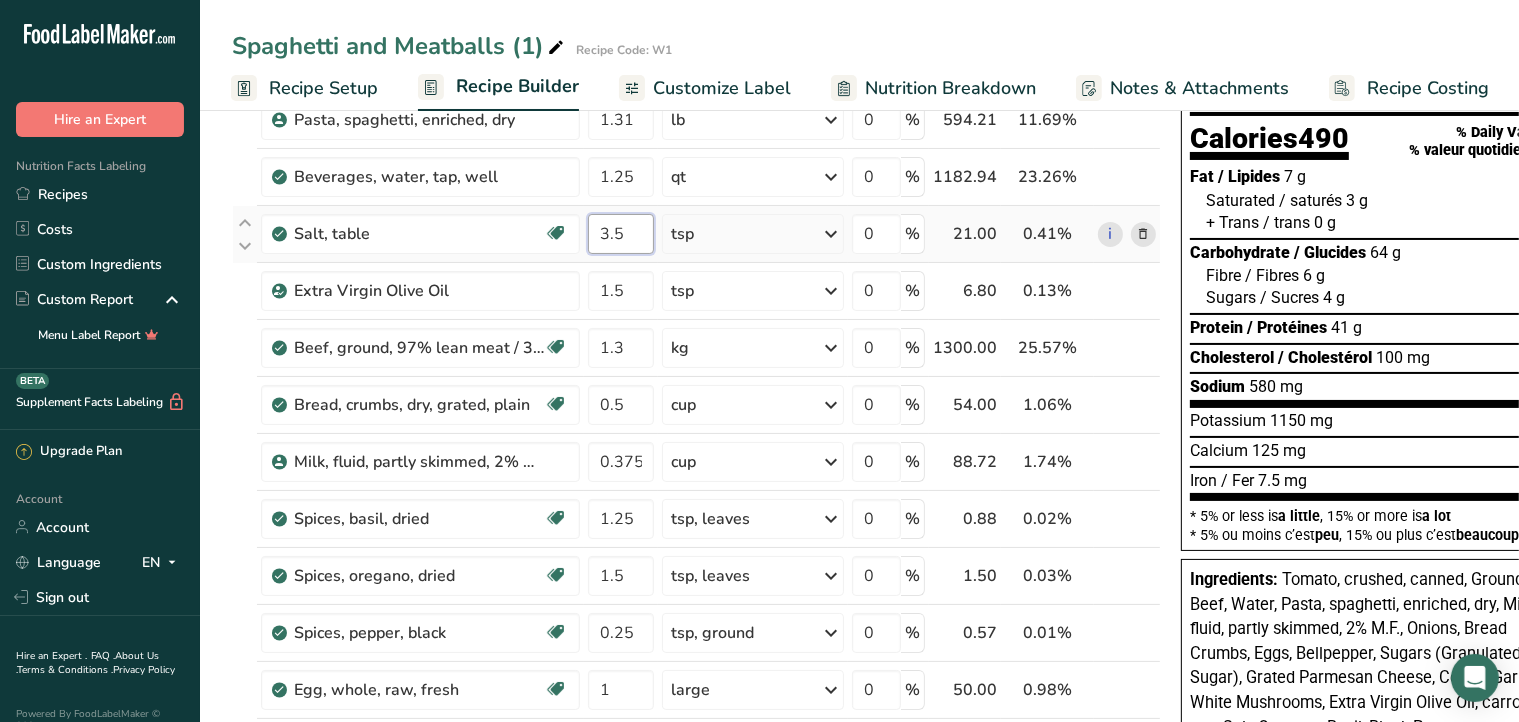 type on "3.5" 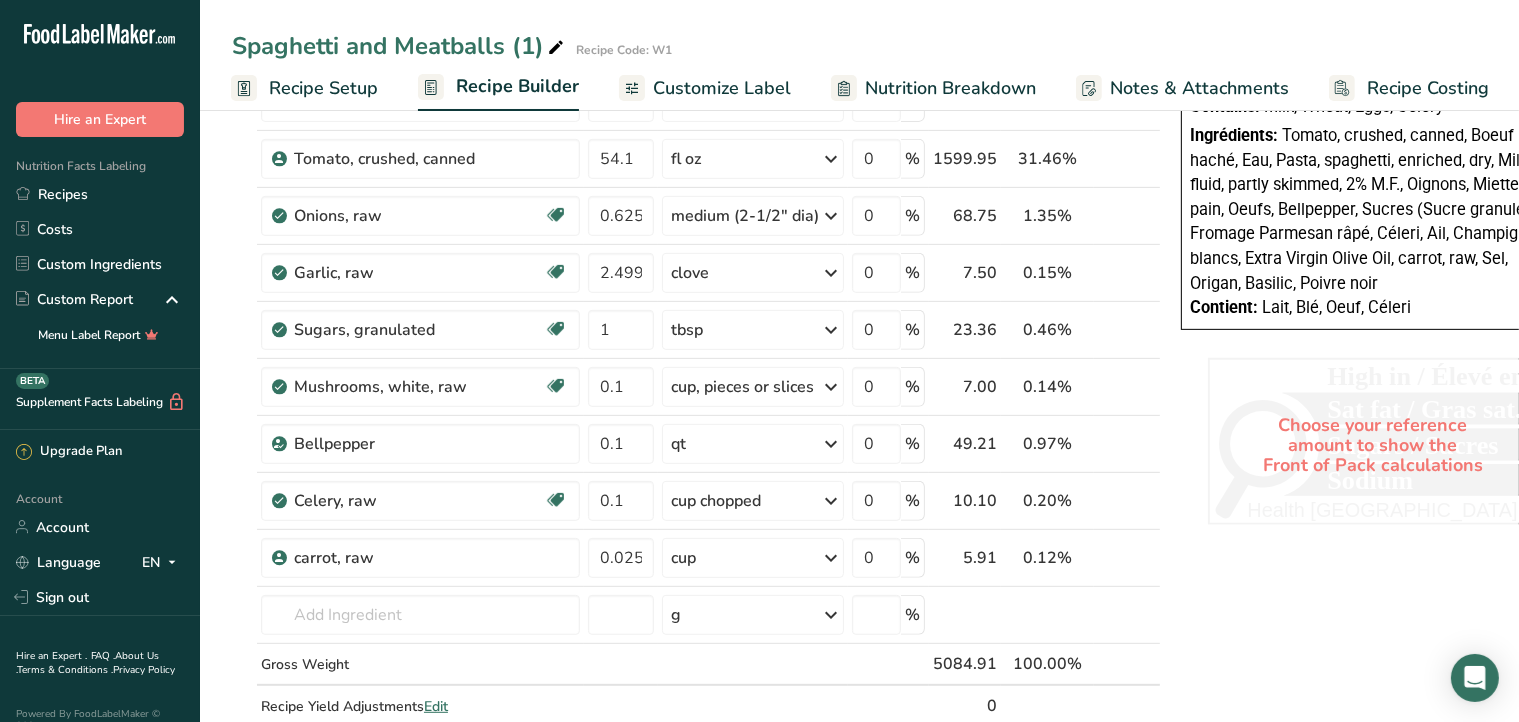 scroll, scrollTop: 814, scrollLeft: 0, axis: vertical 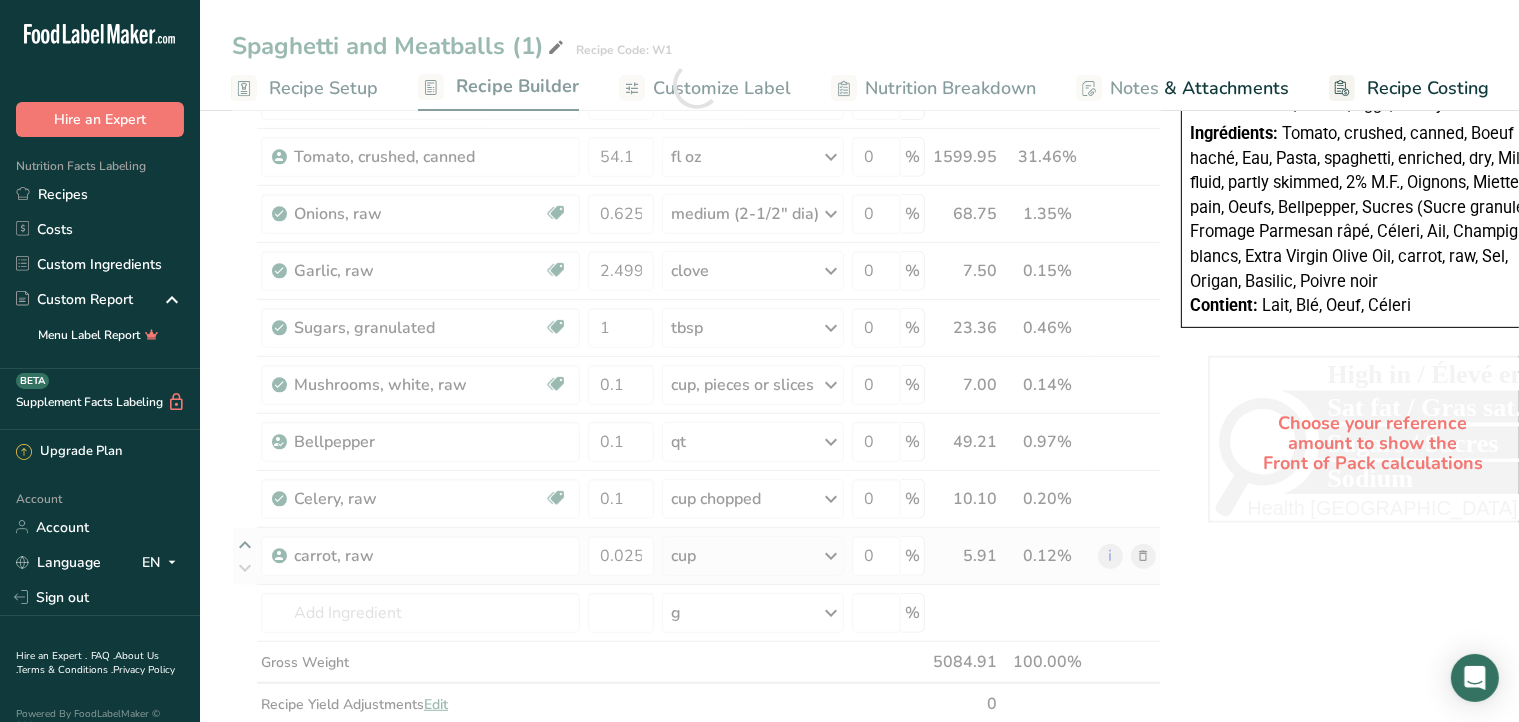 click on "Ingredient *
Amount *
Unit *
Waste *   .a-a{fill:#347362;}.b-a{fill:#fff;}          Grams
Percentage
Pasta, spaghetti, enriched, dry
1.31
lb
Weight Units
g
kg
mg
See more
Volume Units
l
mL
fl oz
See more
0
%
594.21
11.69%
i
Beverages, water, tap, well
1.25
qt
Portions
1 fl oz
1 serving 8 fl oz 8 fl oz
1 liter
Weight Units
g
kg
mg
See more
Volume Units
l
1
lb/ft3
1" at bounding box center (696, 84) 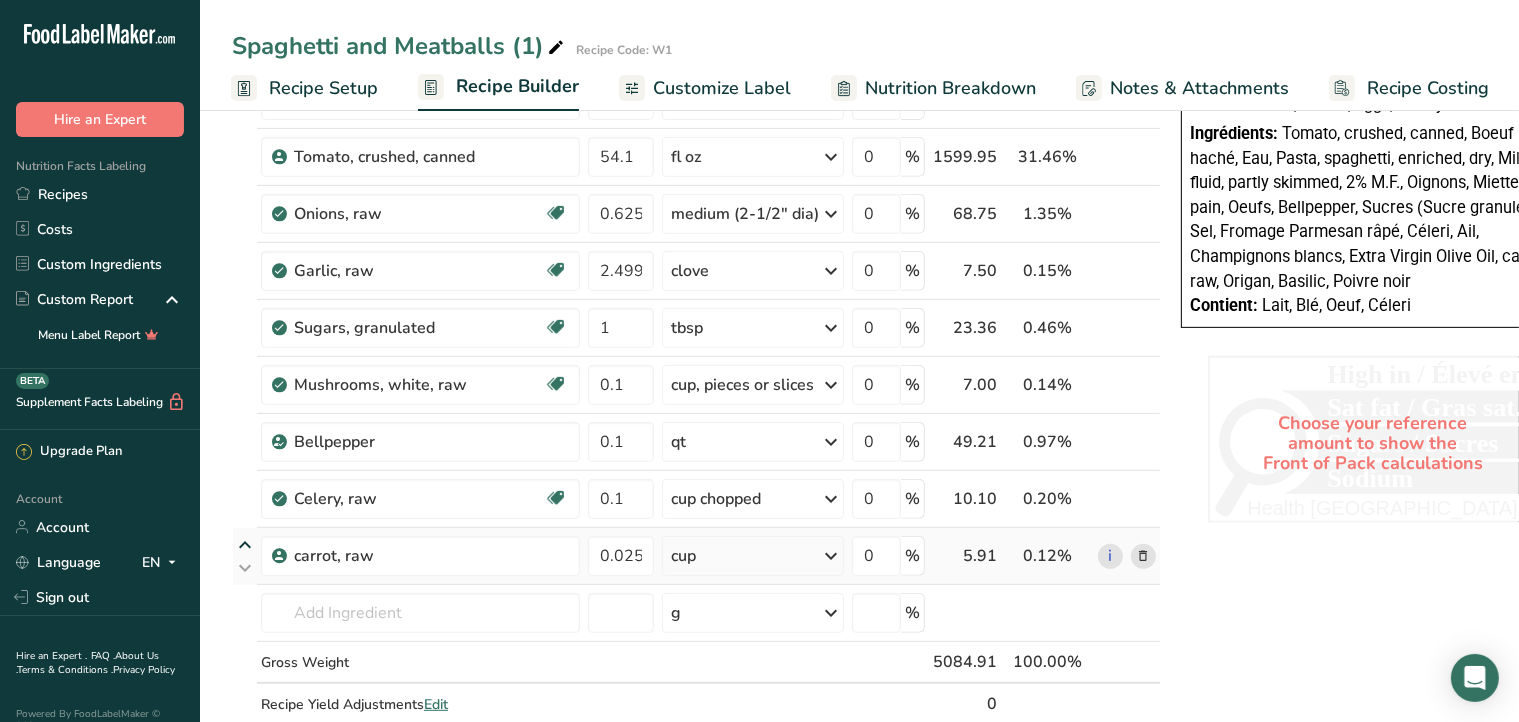 click at bounding box center [245, 545] 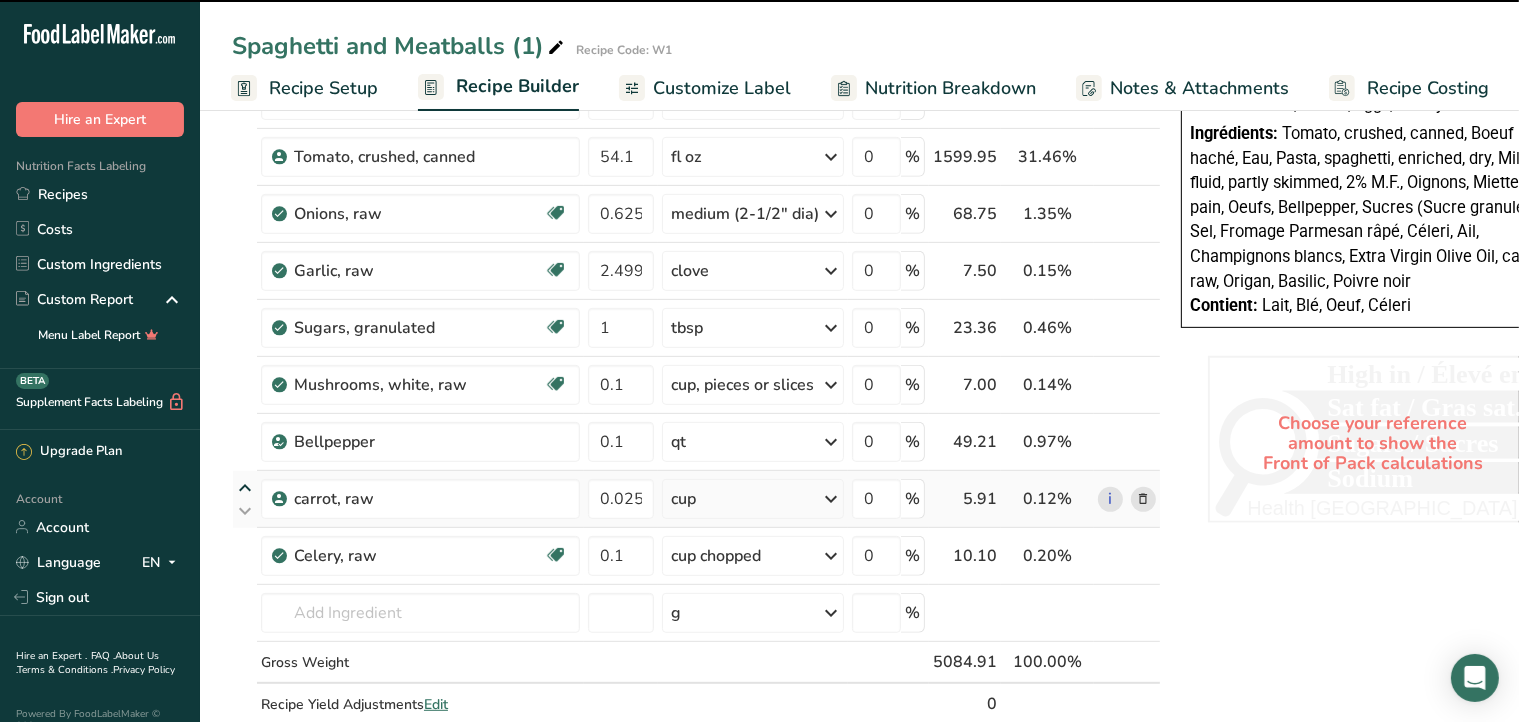 click at bounding box center [245, 488] 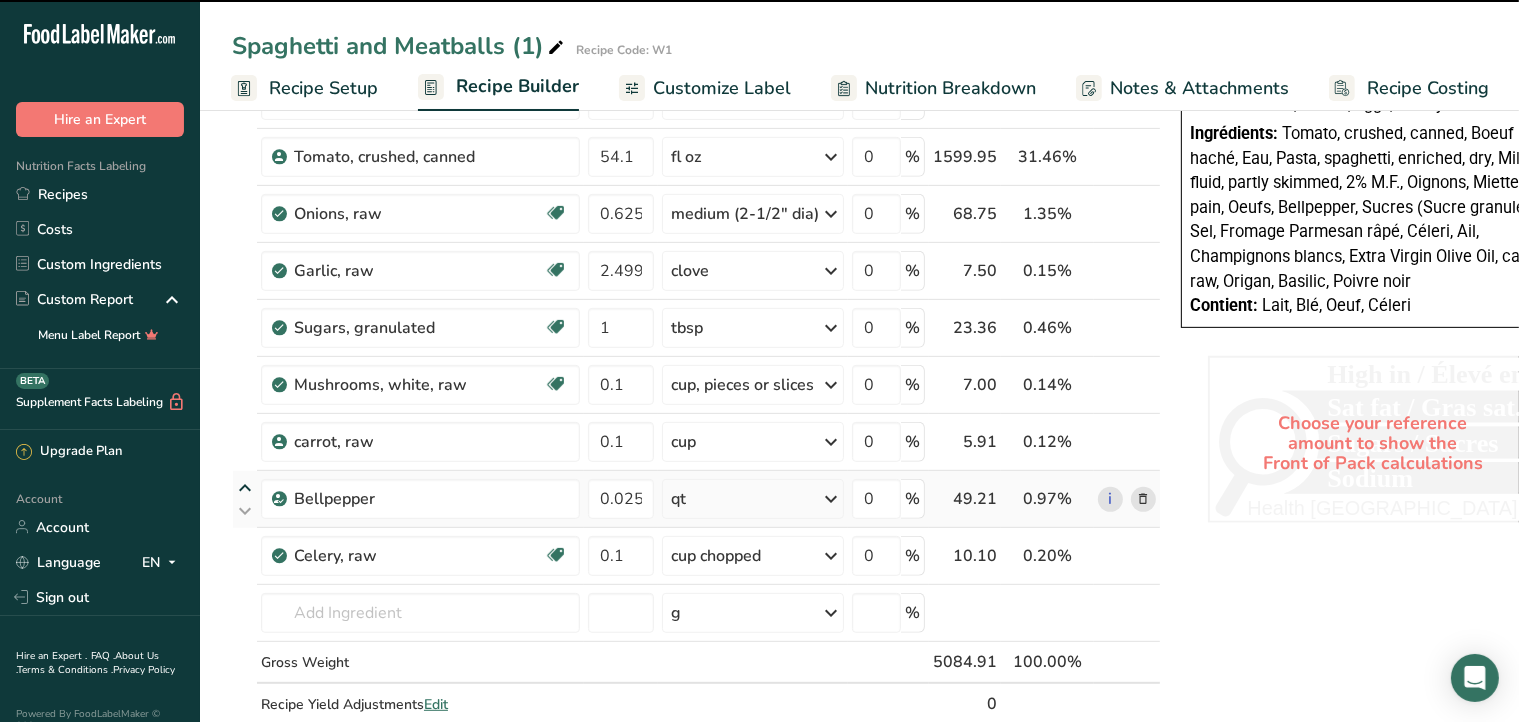 type on "0.025" 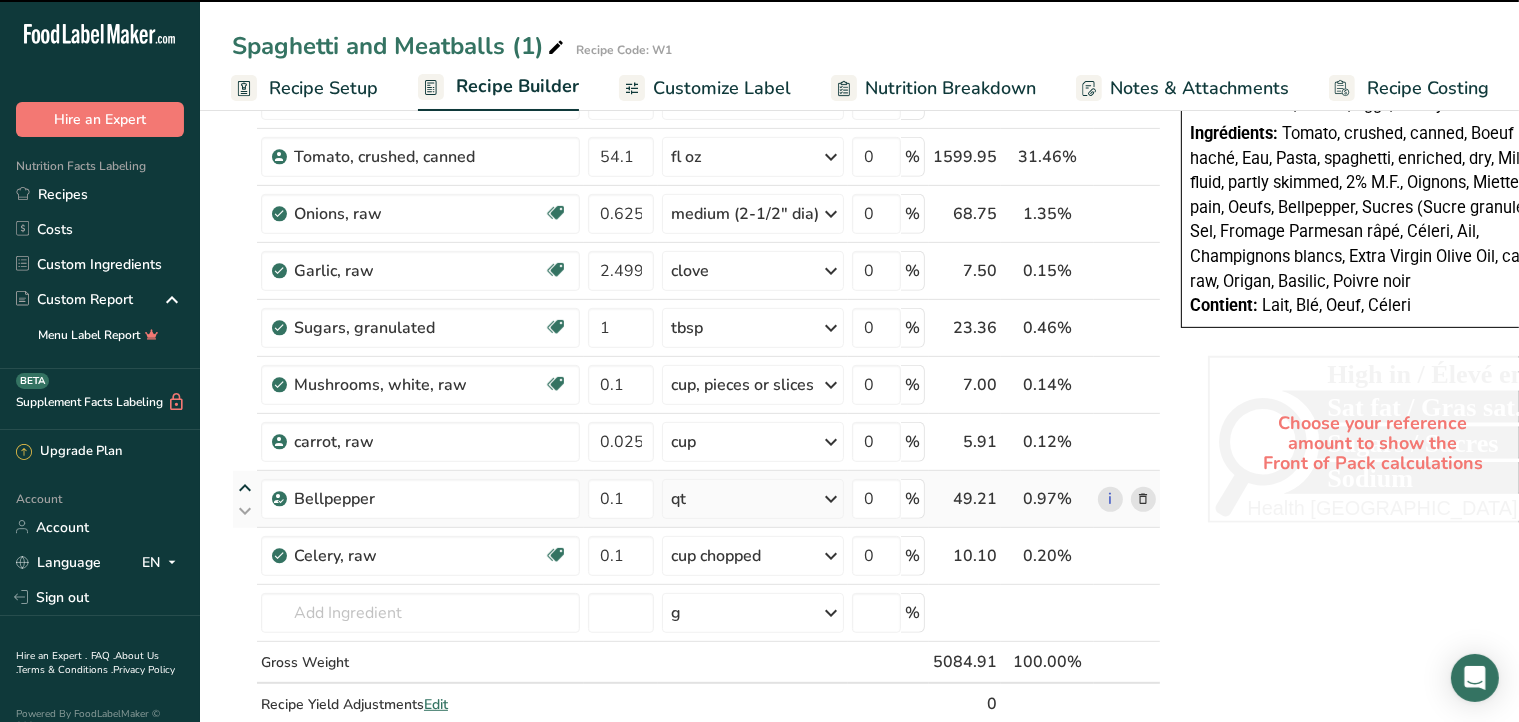 click at bounding box center [245, 488] 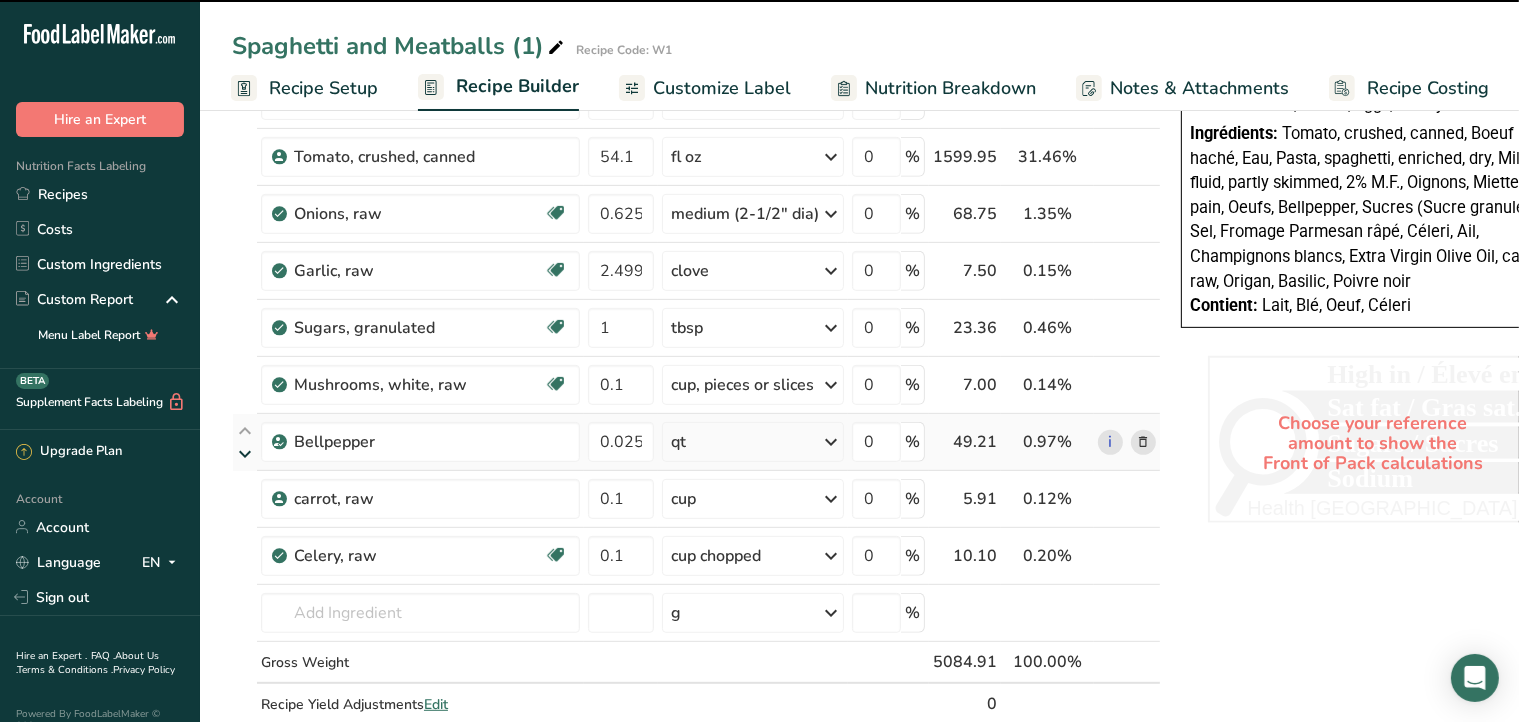 type on "0.1" 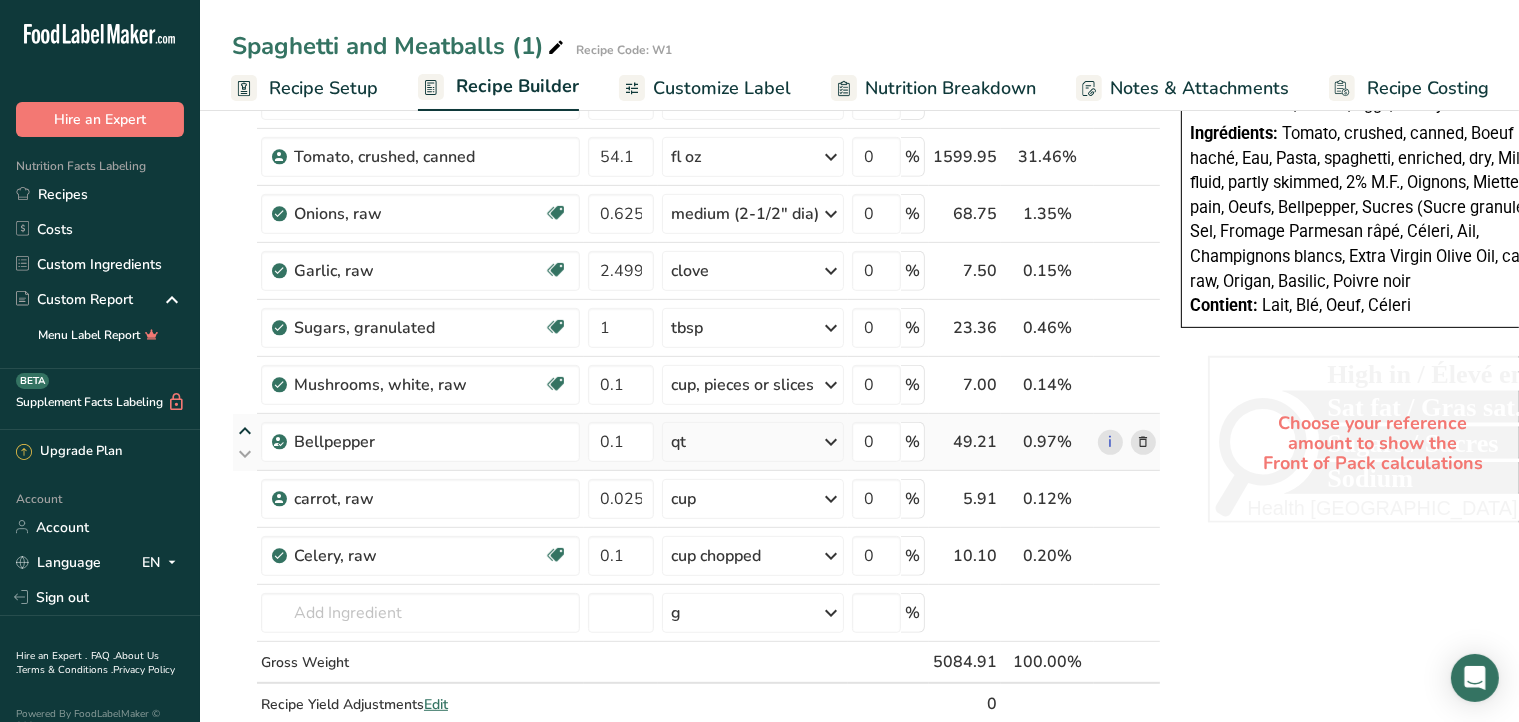 click at bounding box center [245, 431] 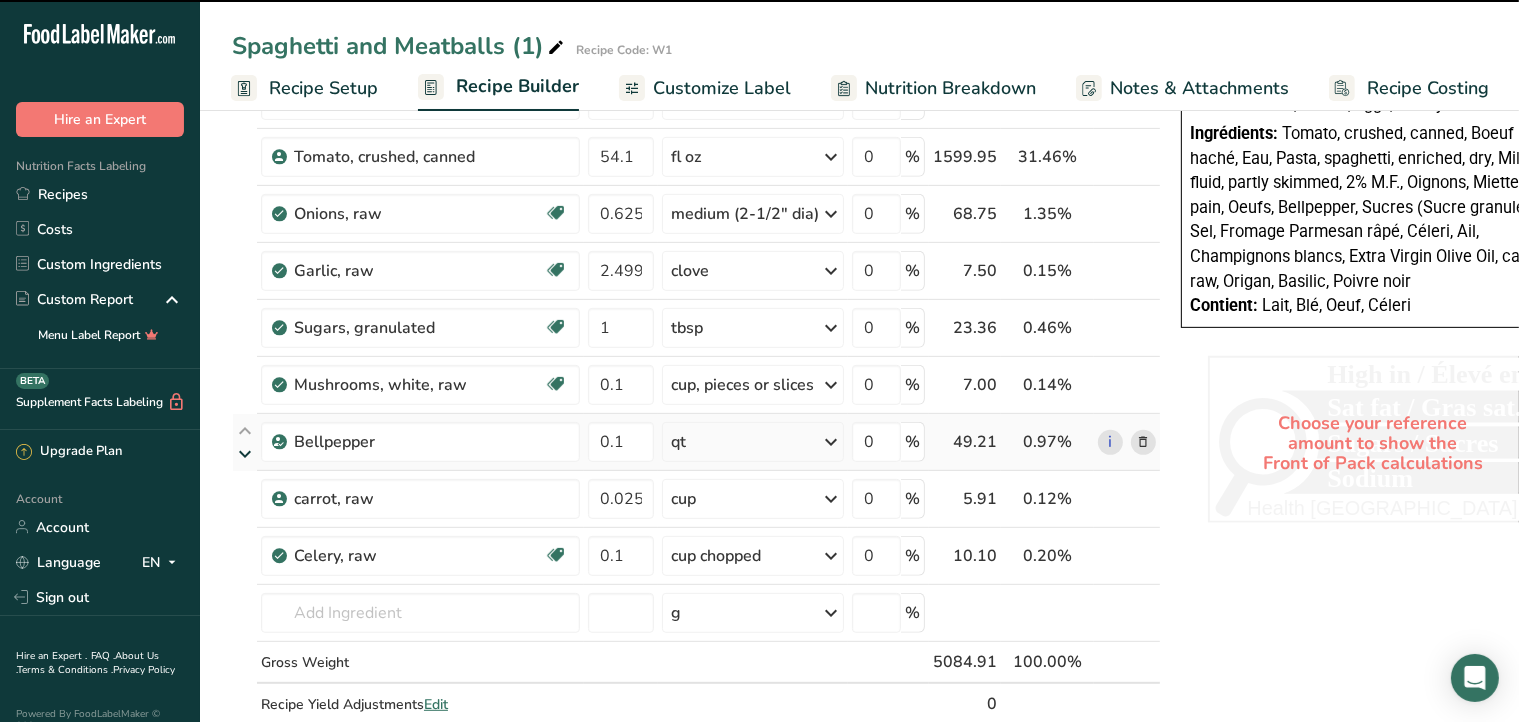 click at bounding box center (245, 488) 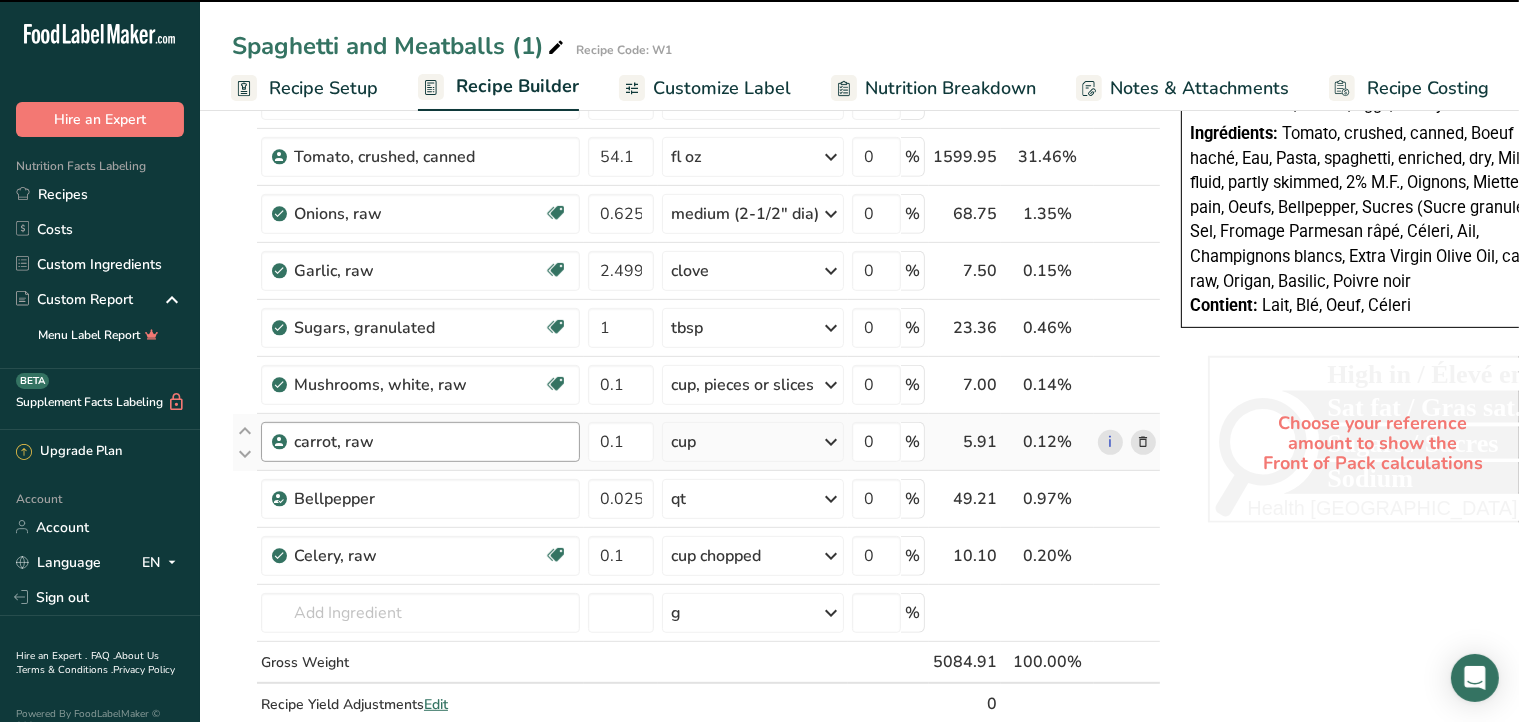 type on "0.025" 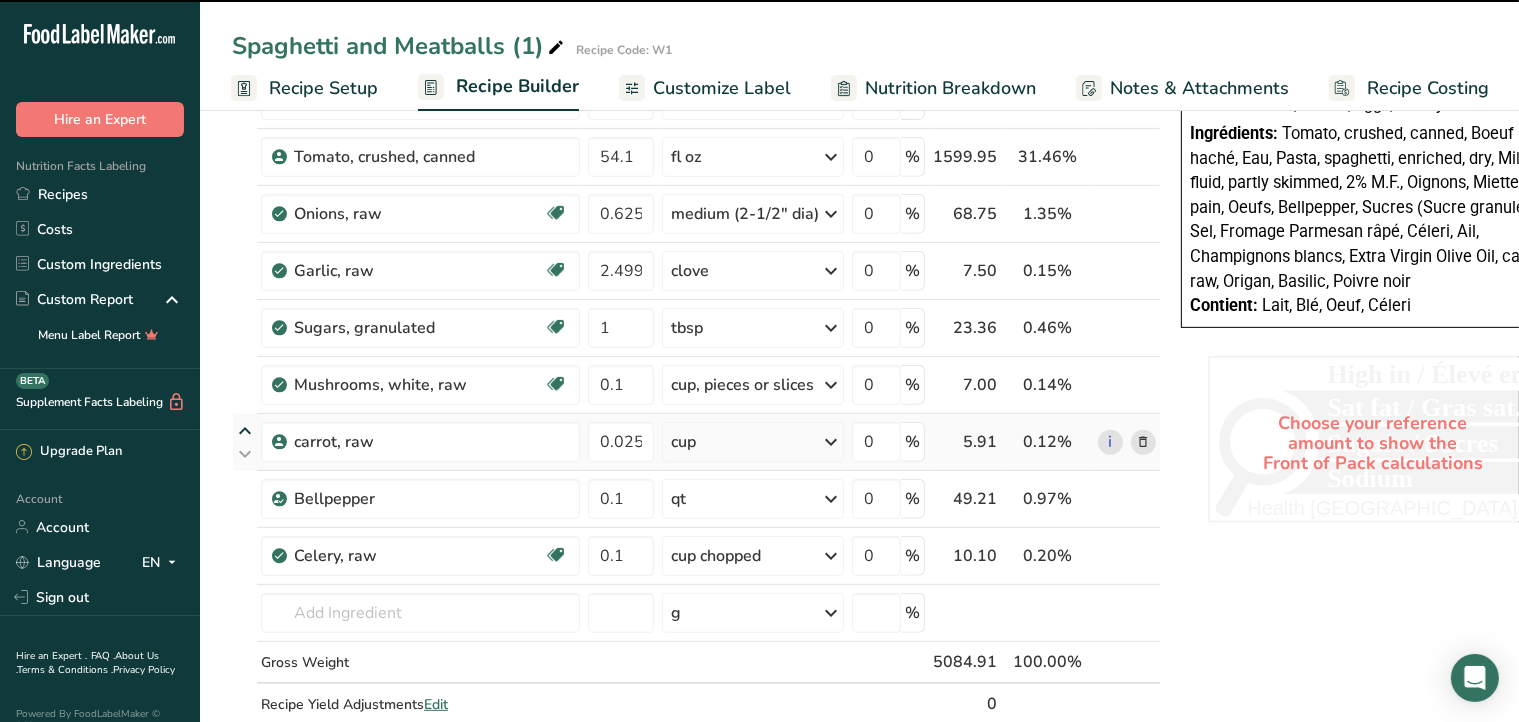 click at bounding box center (245, 431) 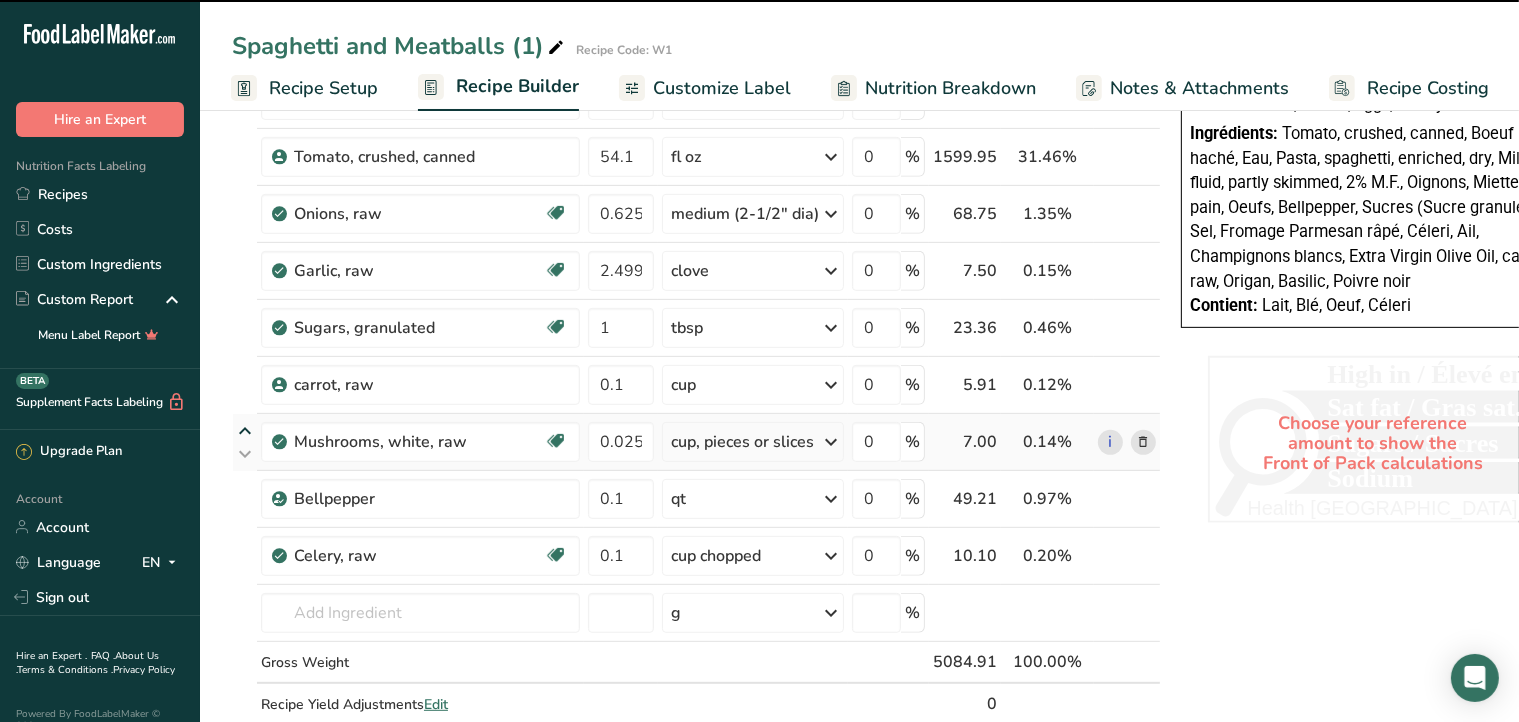 type on "0.025" 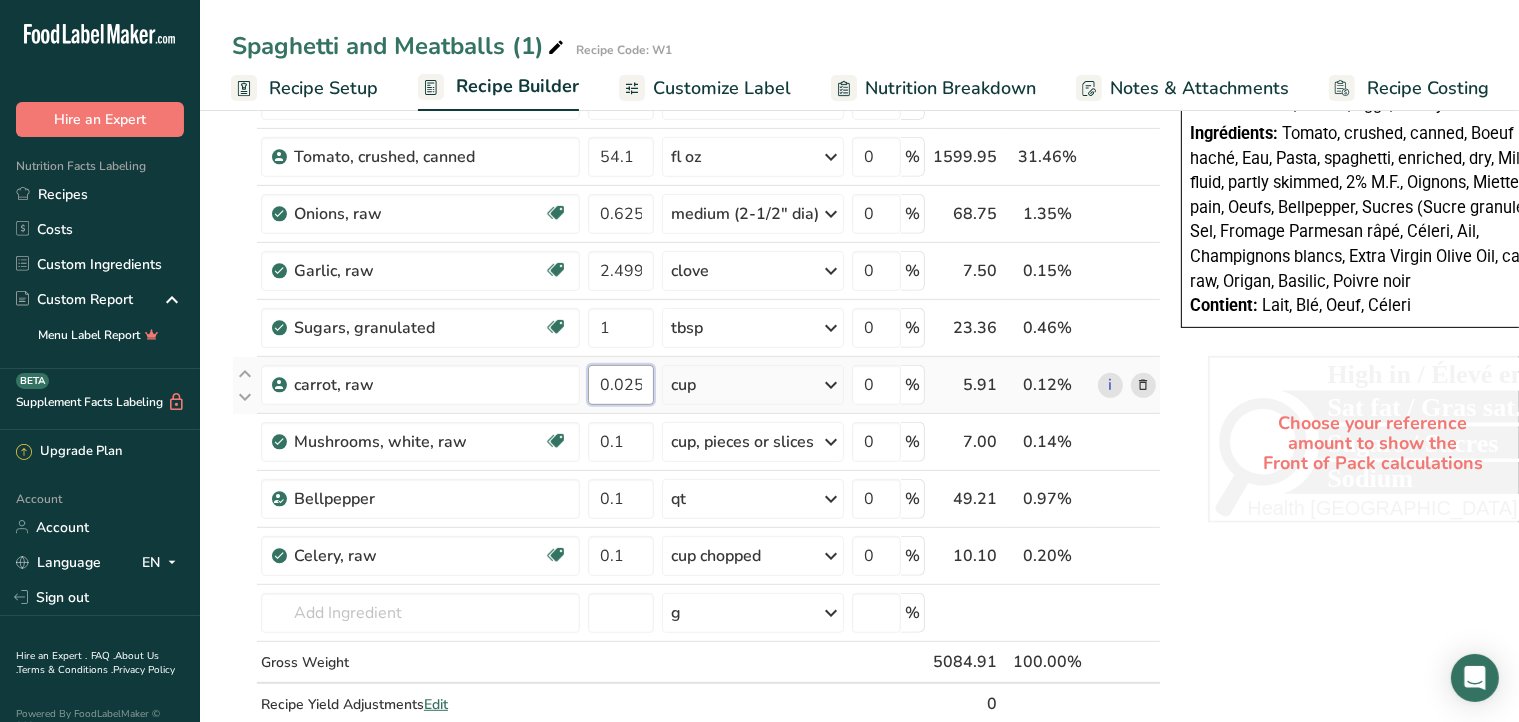 click on "0.025" at bounding box center (621, 385) 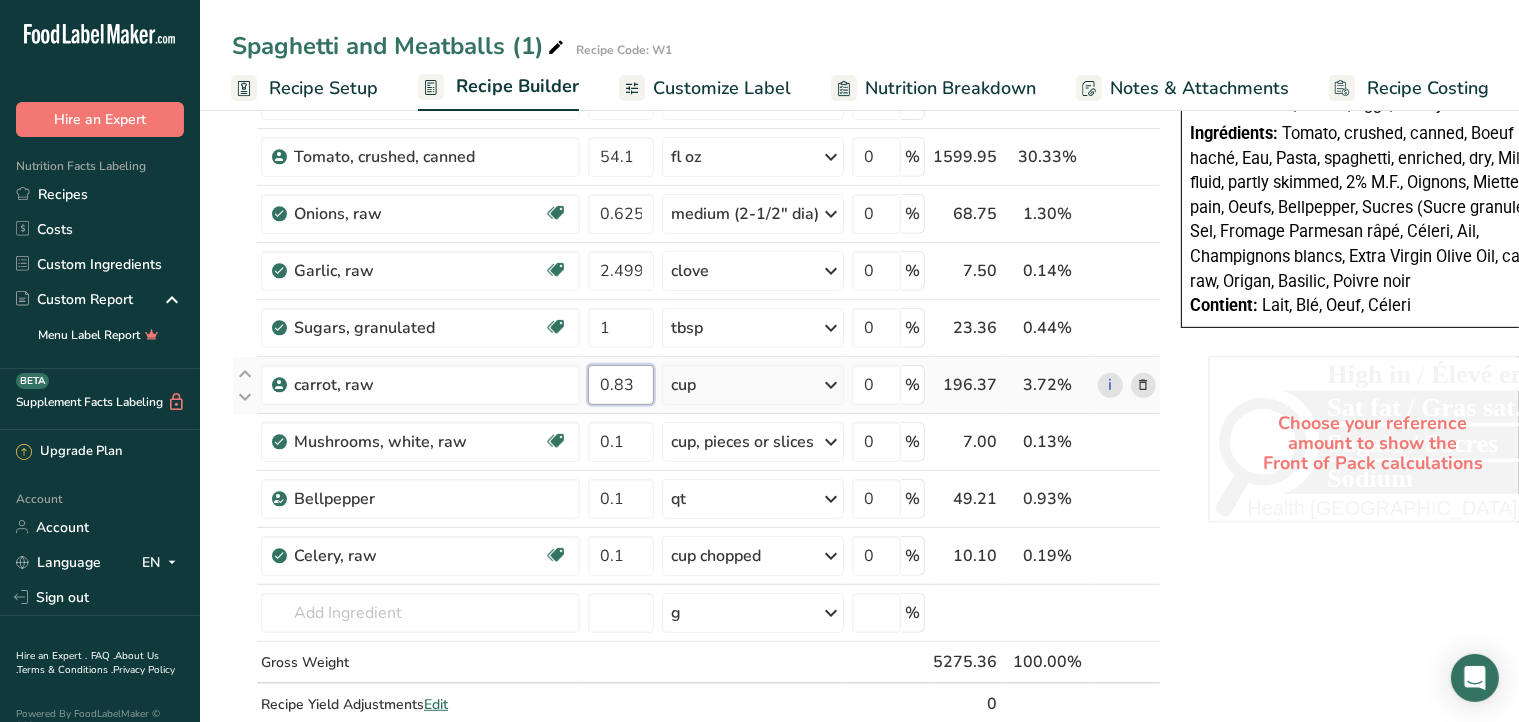 type on "0.83" 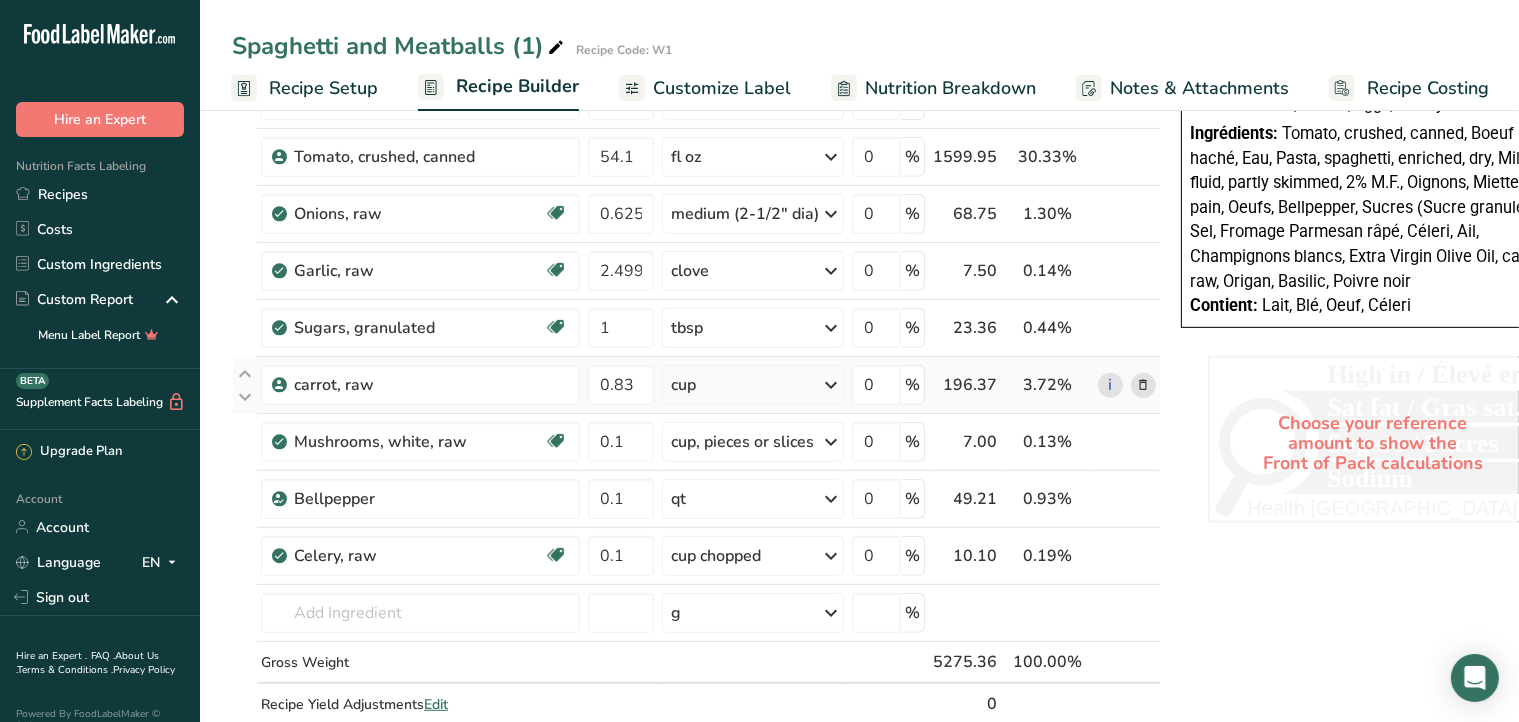 click on "Ingredient *
Amount *
Unit *
Waste *   .a-a{fill:#347362;}.b-a{fill:#fff;}          Grams
Percentage
Pasta, spaghetti, enriched, dry
1.31
lb
Weight Units
g
kg
mg
See more
Volume Units
l
mL
fl oz
See more
0
%
594.21
11.26%
i
Beverages, water, tap, well
1.25
qt
Portions
1 fl oz
1 serving 8 fl oz 8 fl oz
1 liter
Weight Units
g
kg
mg
See more
Volume Units
l
1
lb/ft3
1" at bounding box center (696, 84) 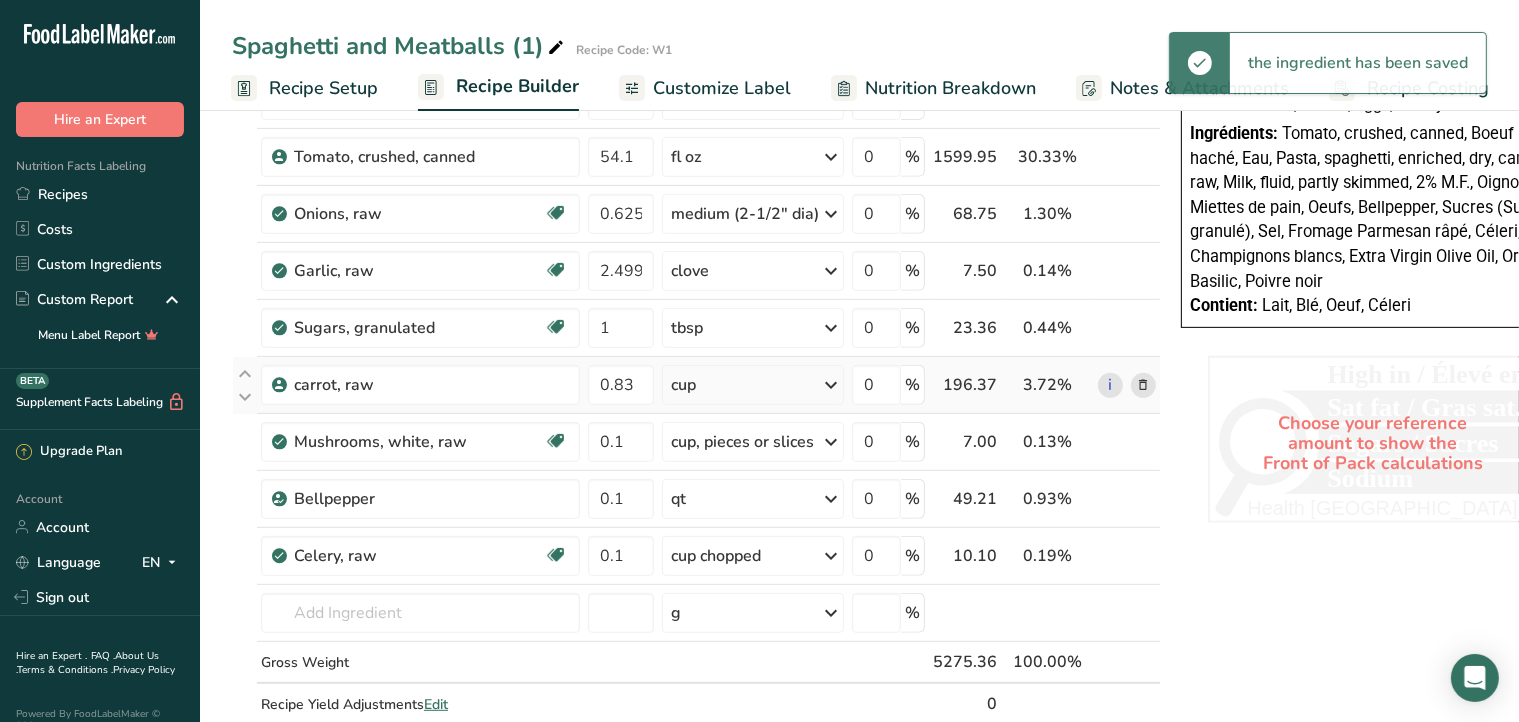 click at bounding box center [831, 385] 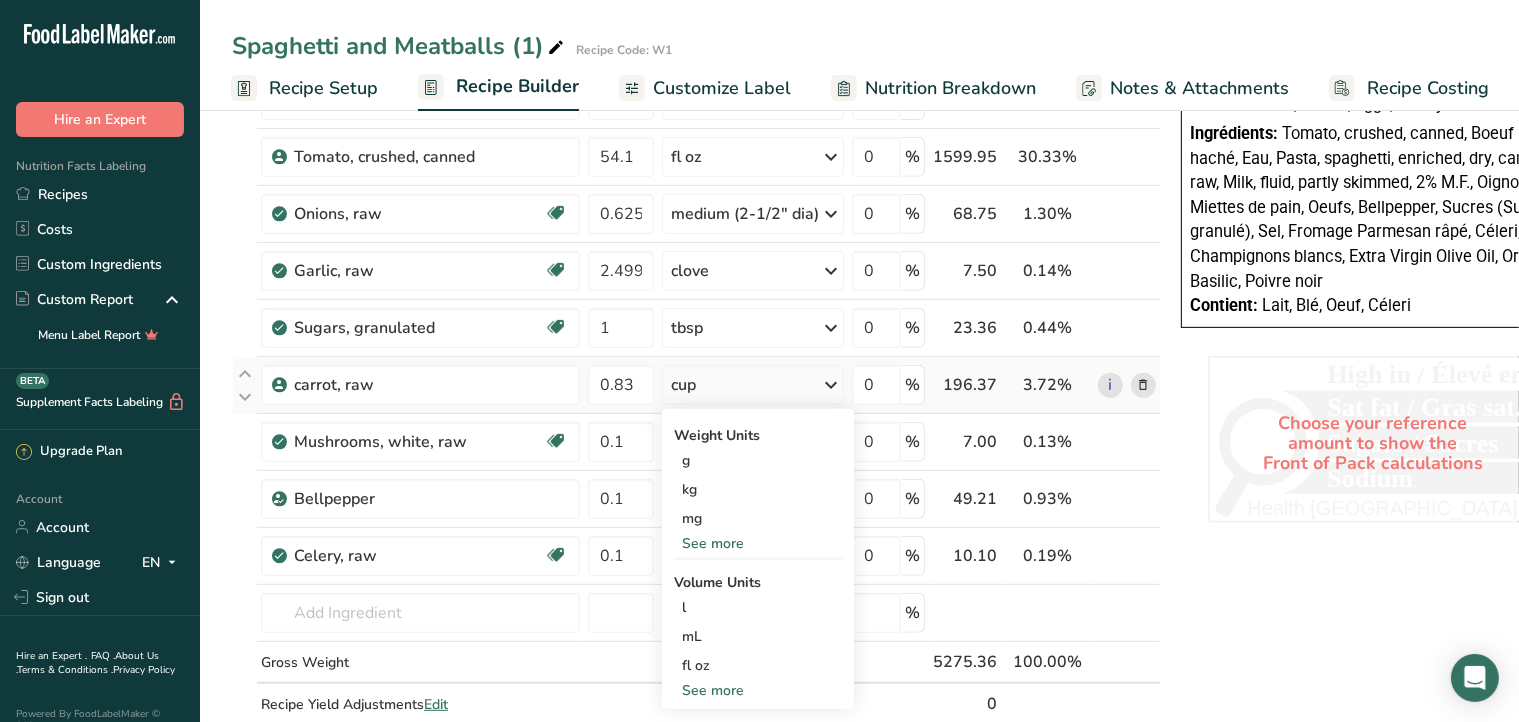 click on "See more" at bounding box center (758, 690) 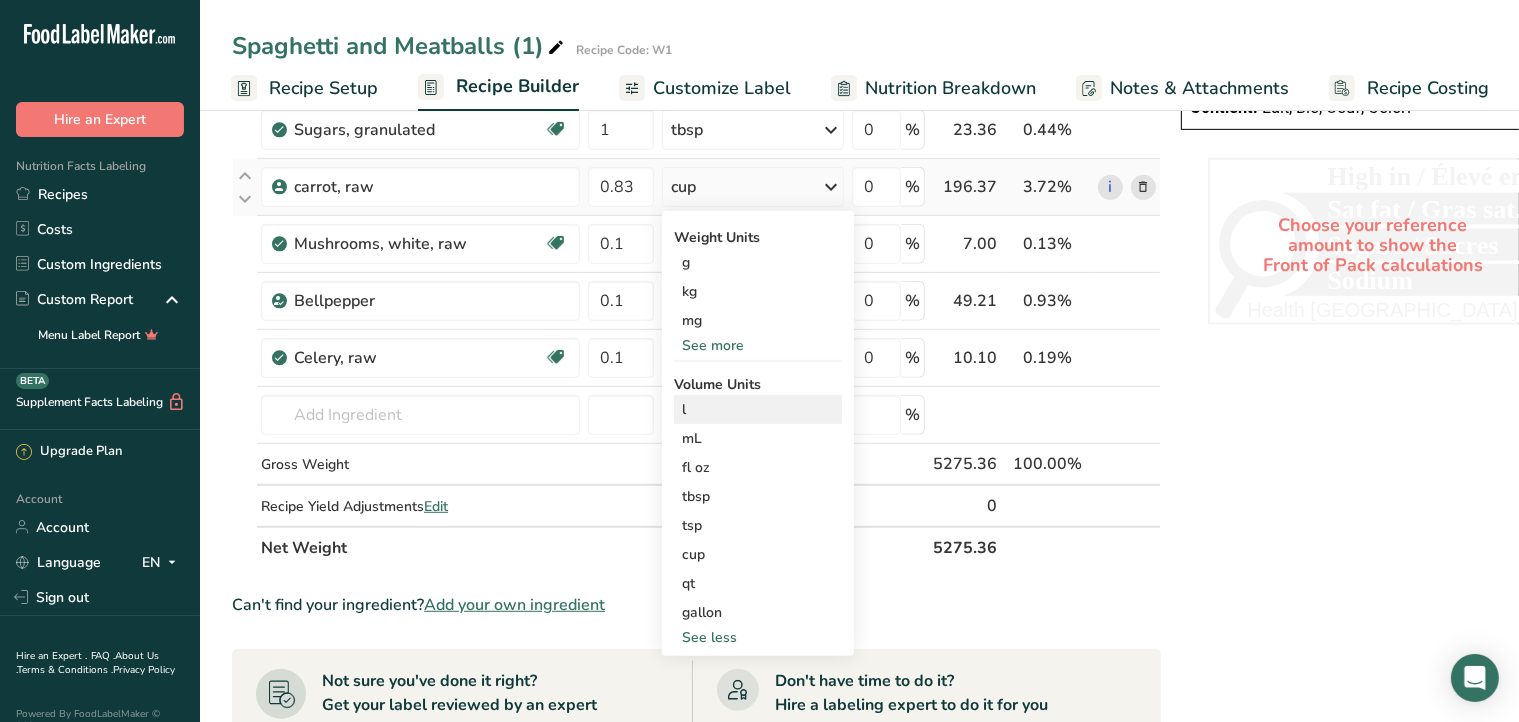 scroll, scrollTop: 1013, scrollLeft: 0, axis: vertical 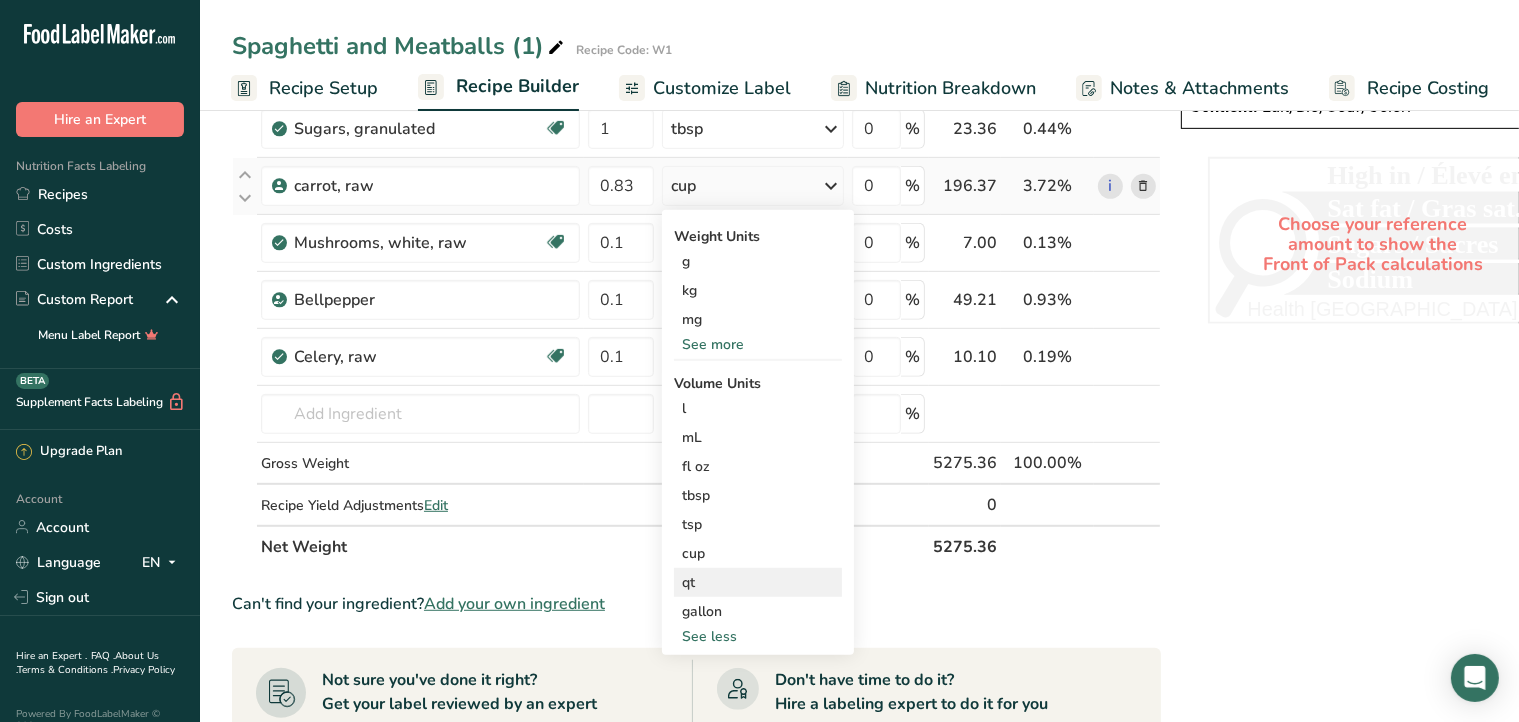 click on "qt" at bounding box center (758, 582) 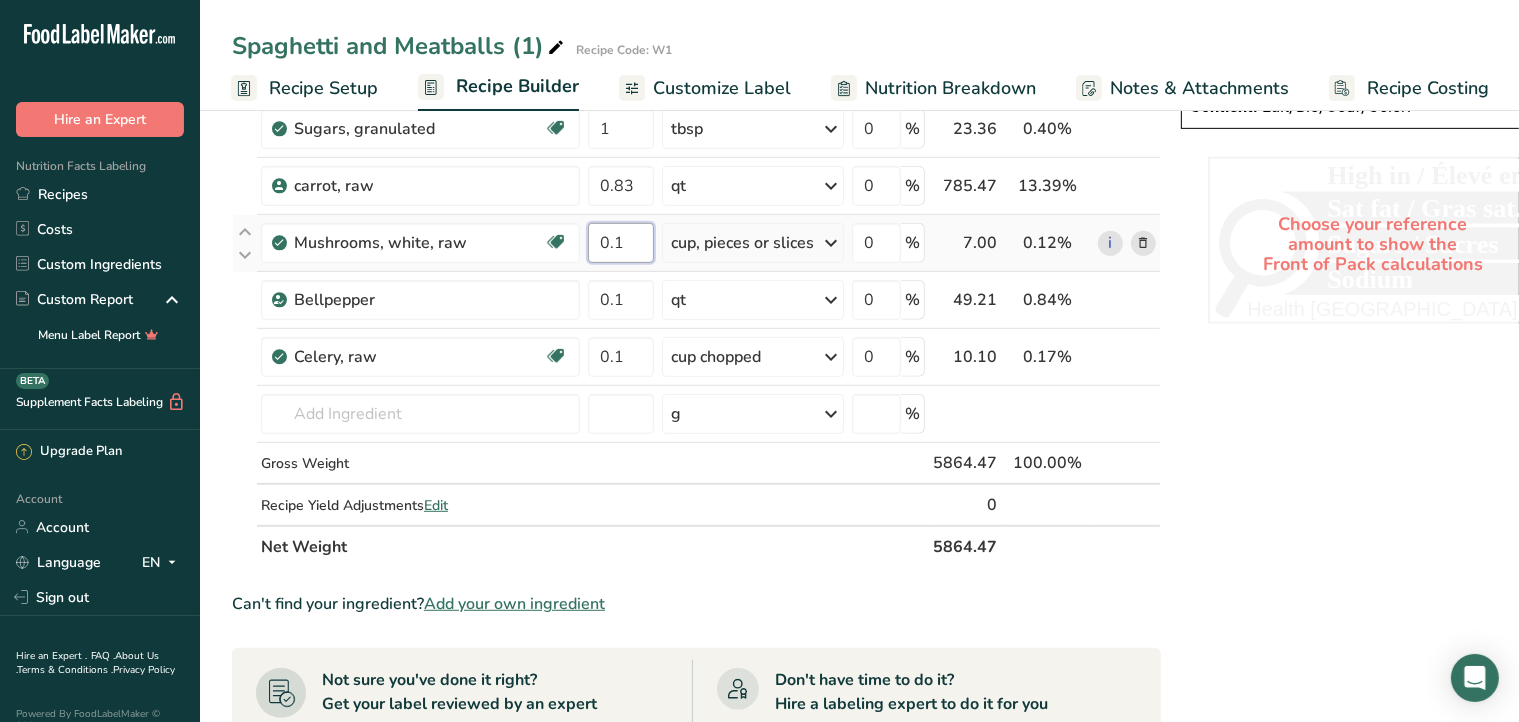 click on "0.1" at bounding box center [621, 243] 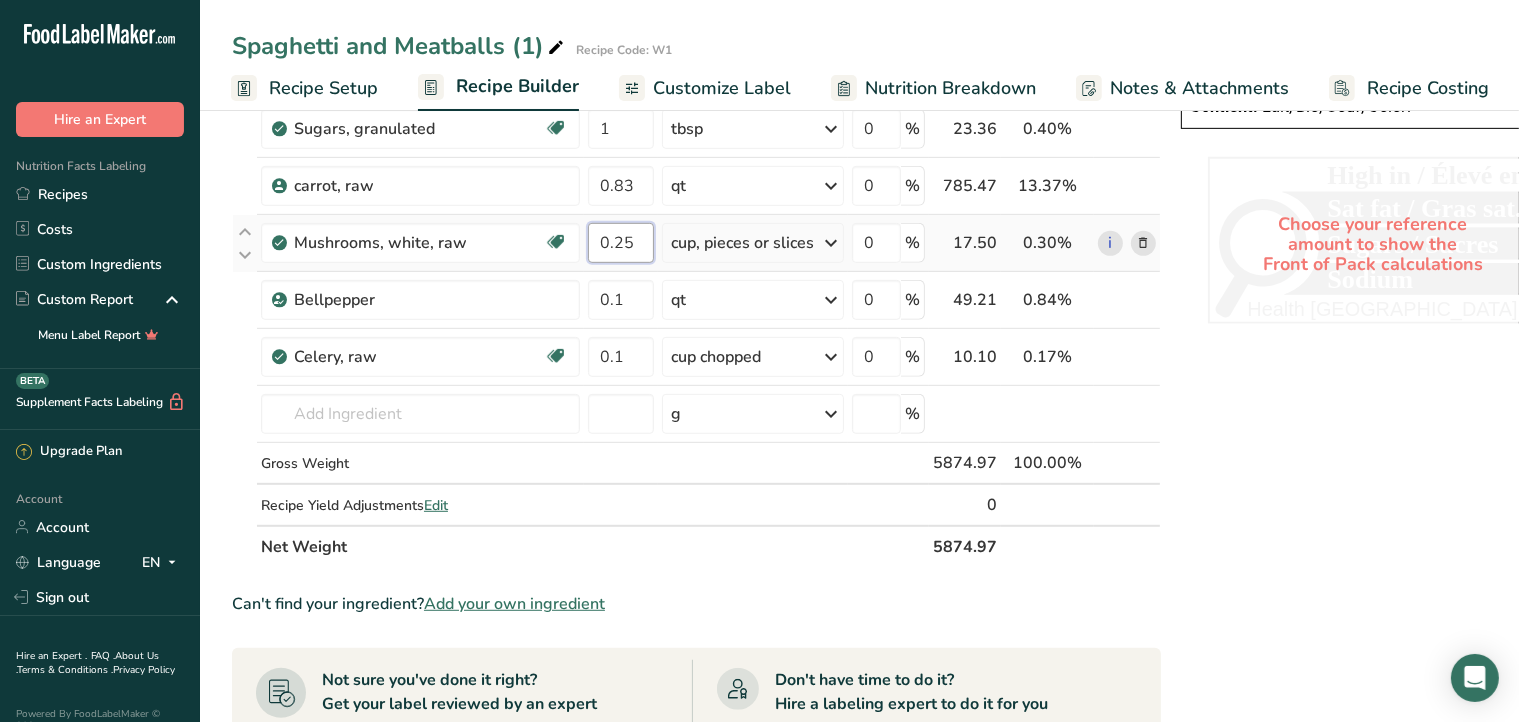 type on "0.25" 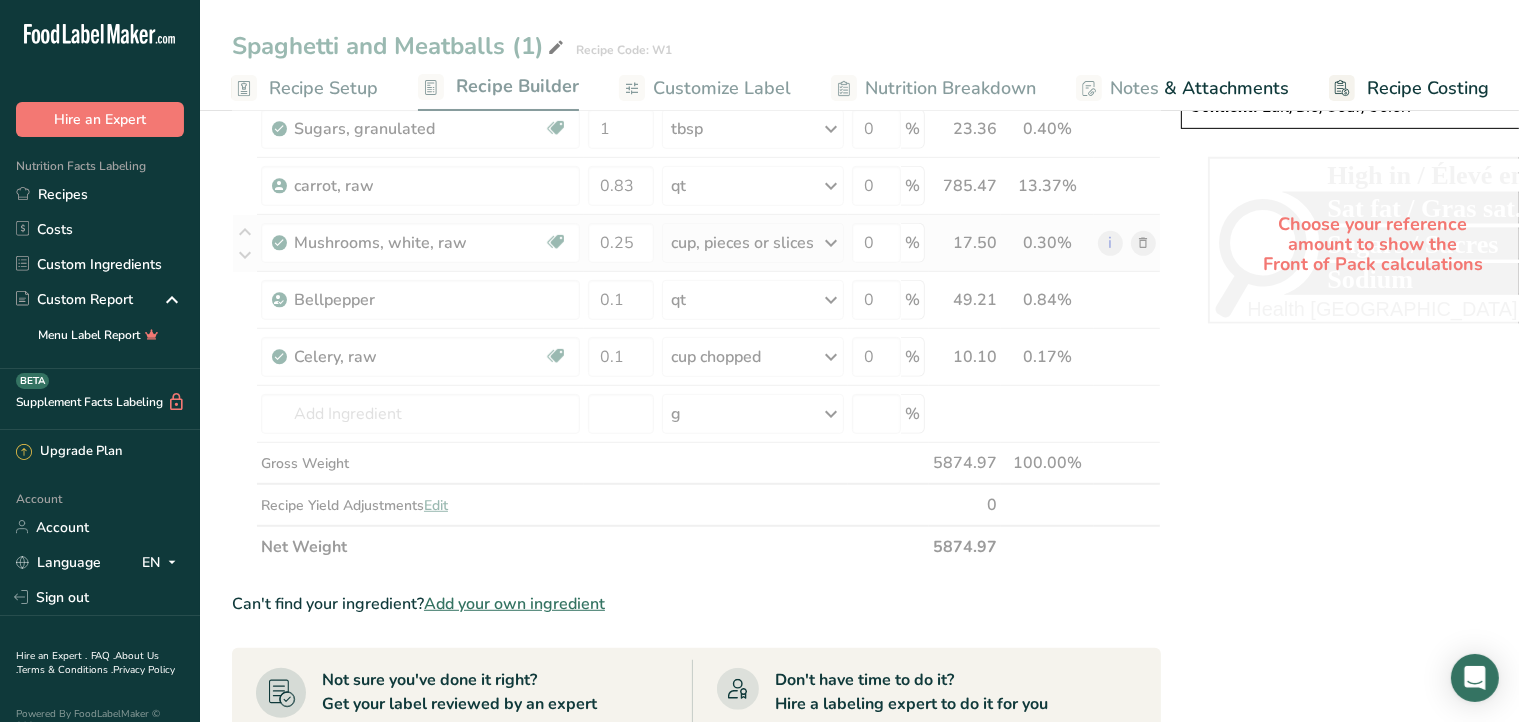 click on "Ingredient *
Amount *
Unit *
Waste *   .a-a{fill:#347362;}.b-a{fill:#fff;}          Grams
Percentage
Pasta, spaghetti, enriched, dry
1.31
lb
Weight Units
g
kg
mg
See more
Volume Units
l
mL
fl oz
See more
0
%
594.21
10.11%
i
Beverages, water, tap, well
1.25
qt
Portions
1 fl oz
1 serving 8 fl oz 8 fl oz
1 liter
Weight Units
g
kg
mg
See more
Volume Units
l
1
lb/ft3
1" at bounding box center [696, -115] 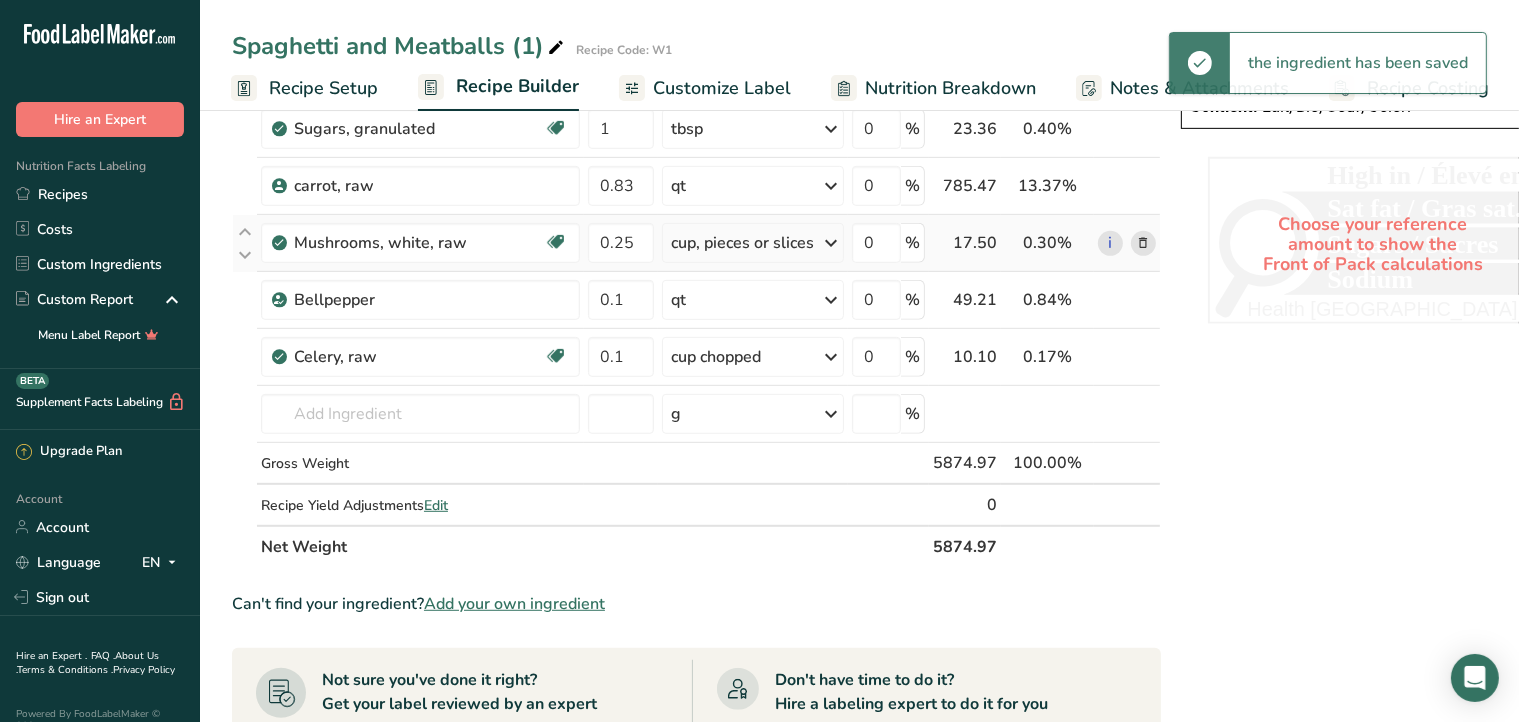 click at bounding box center [831, 243] 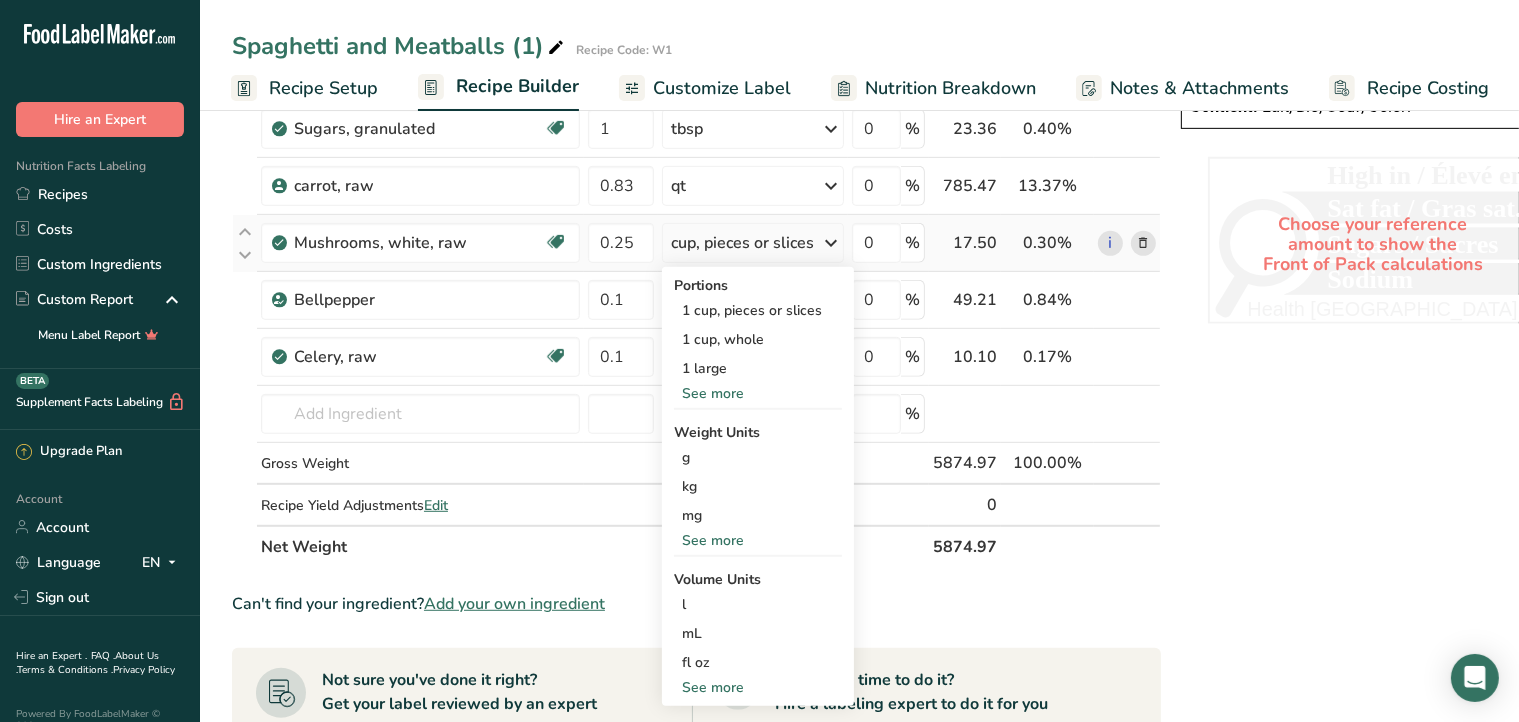 click on "See more" at bounding box center (758, 687) 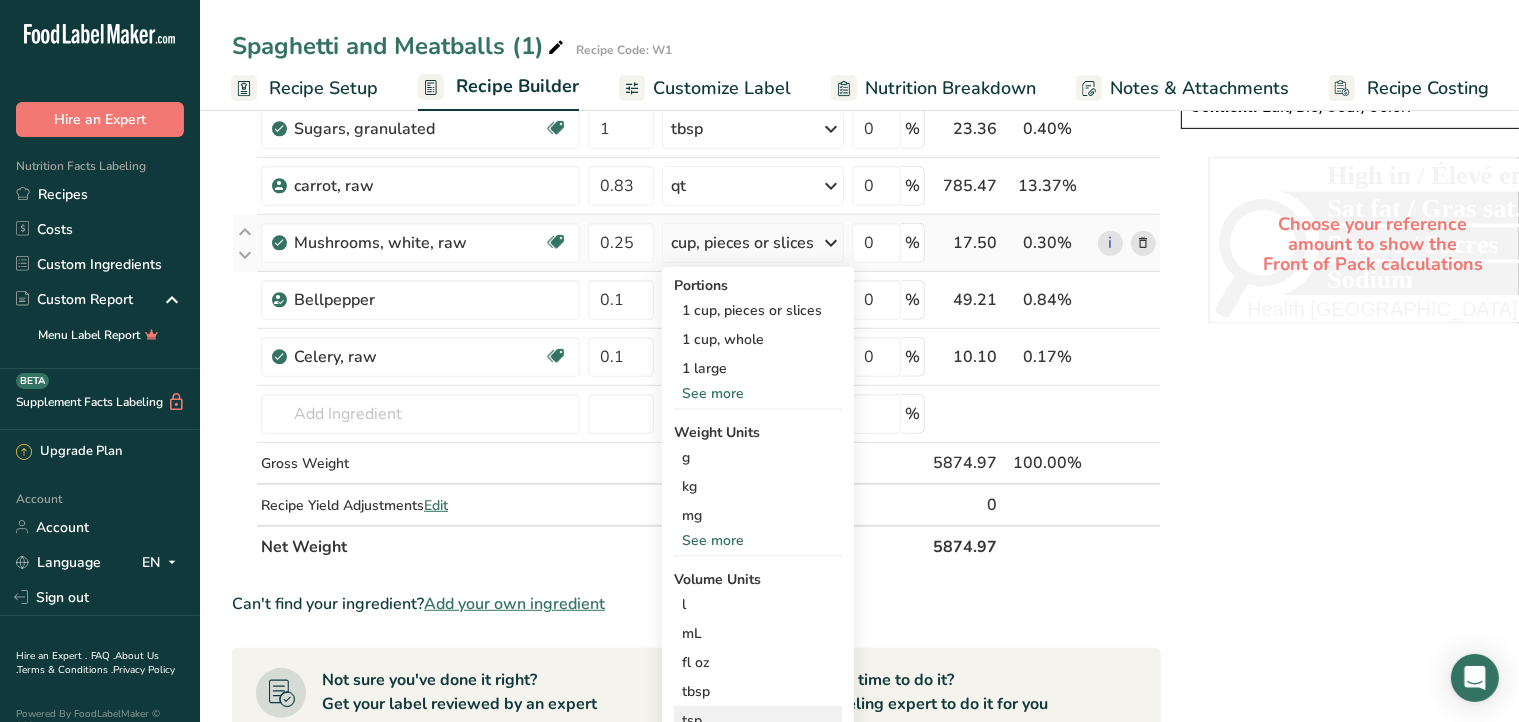 scroll, scrollTop: 1150, scrollLeft: 0, axis: vertical 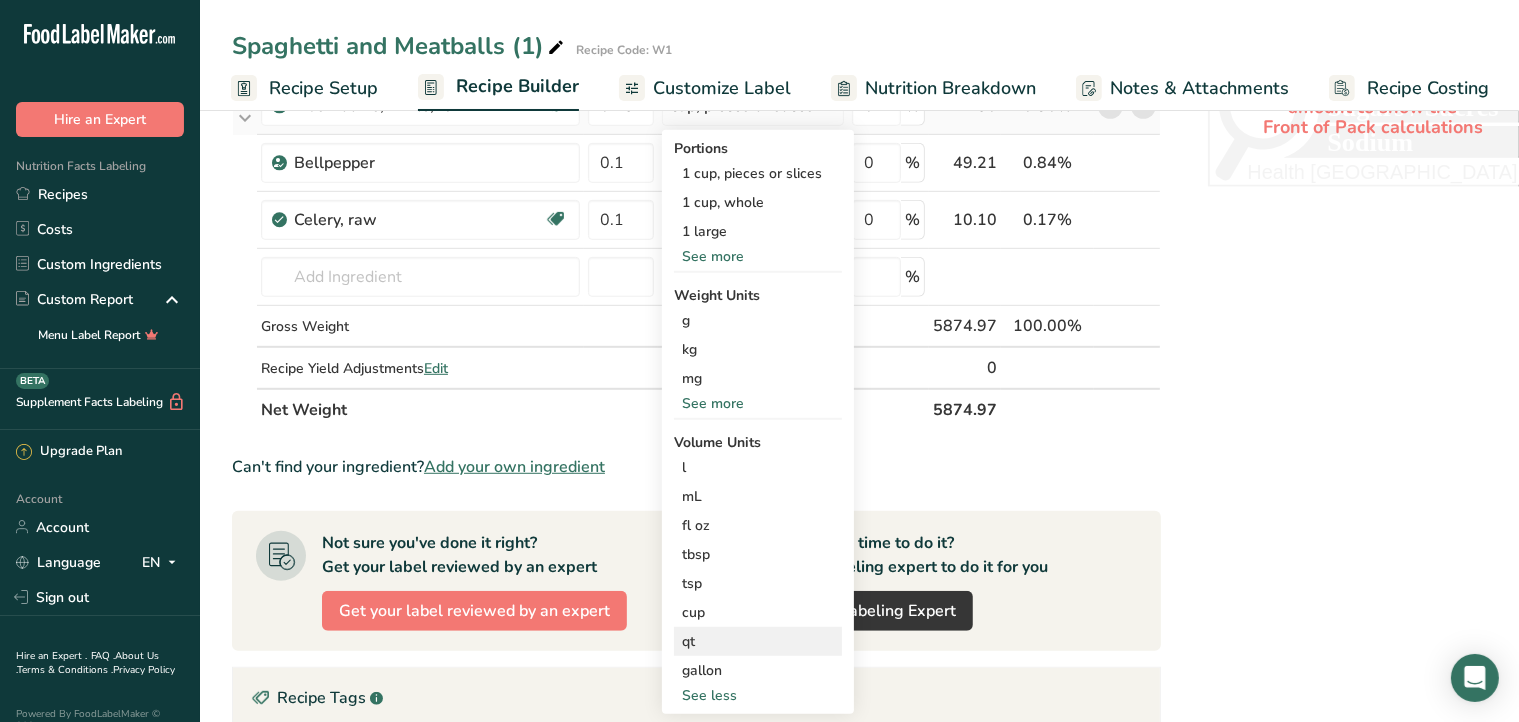 click on "qt" at bounding box center [758, 641] 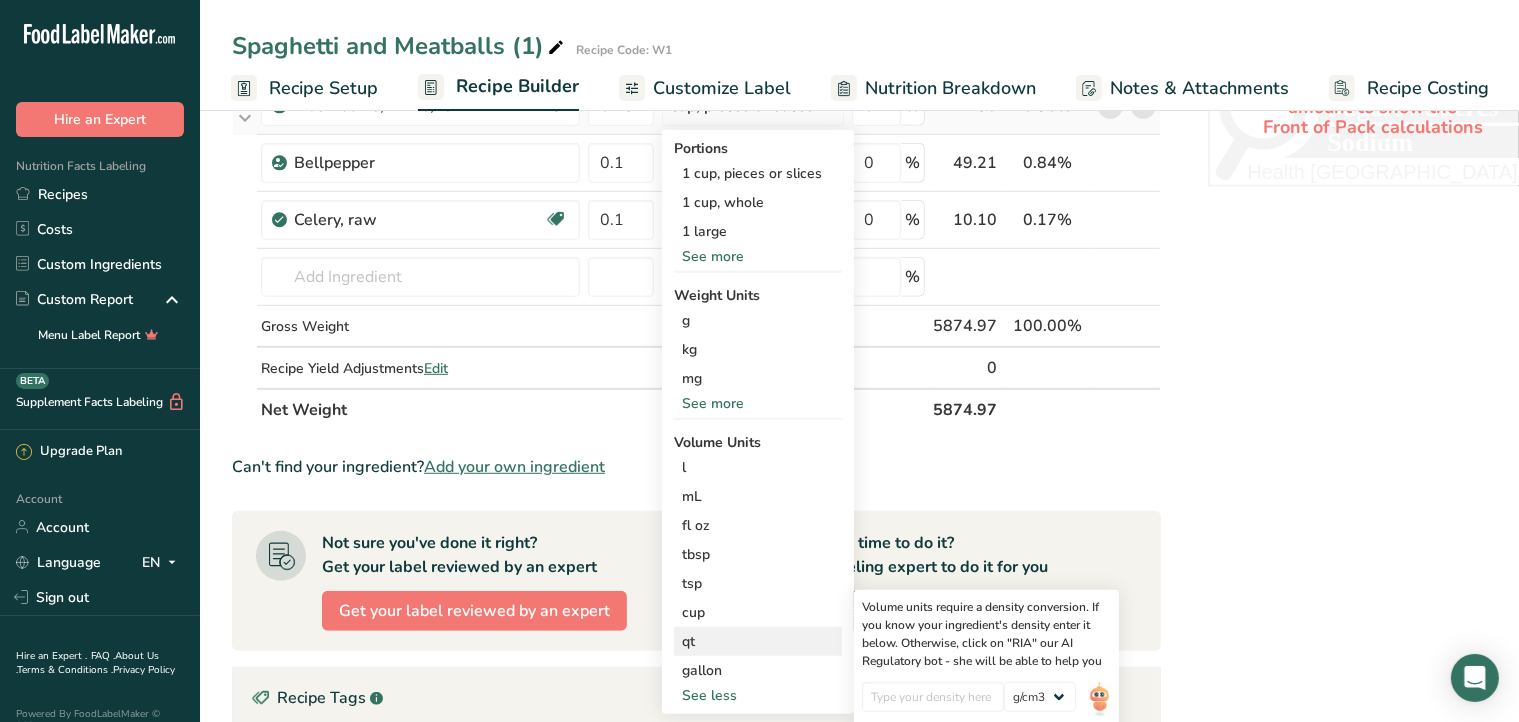 click on "qt" at bounding box center (758, 641) 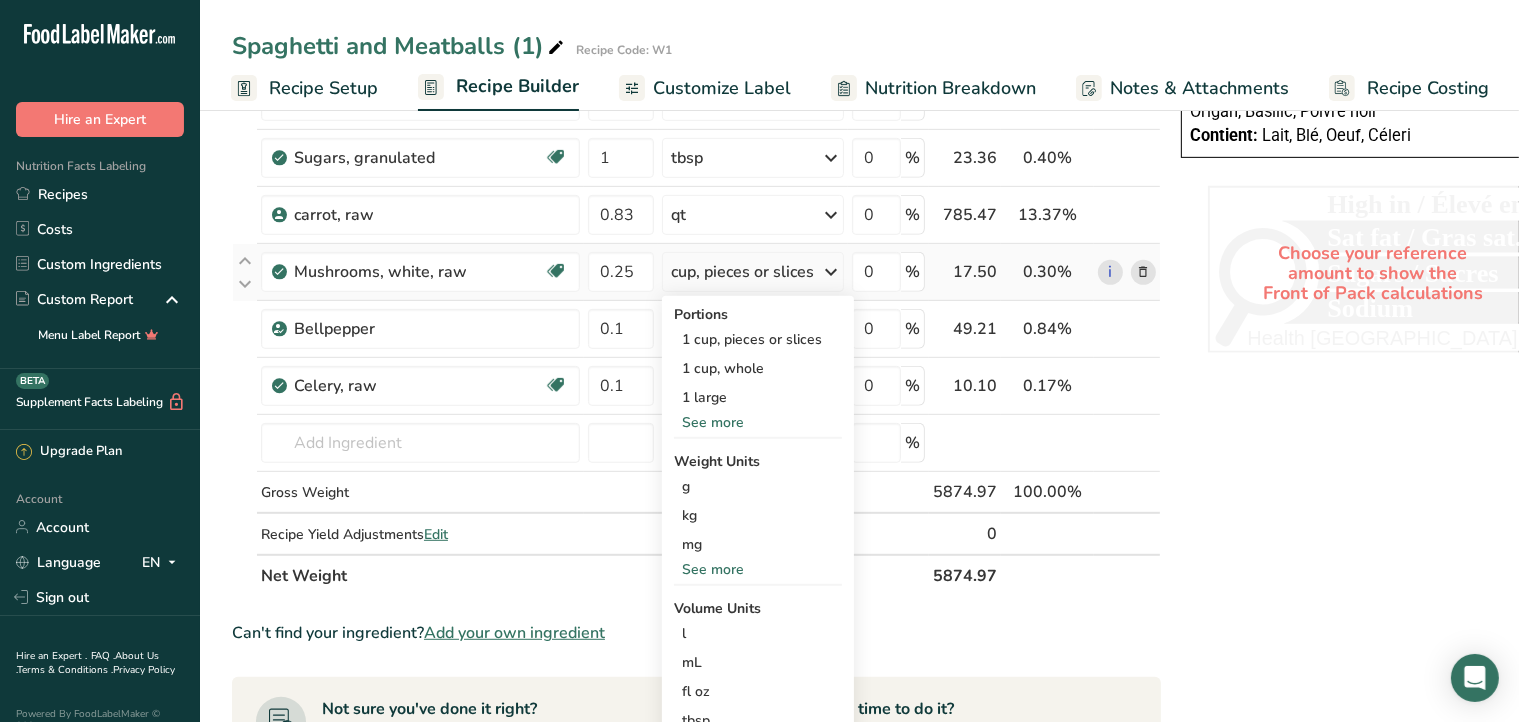 scroll, scrollTop: 983, scrollLeft: 0, axis: vertical 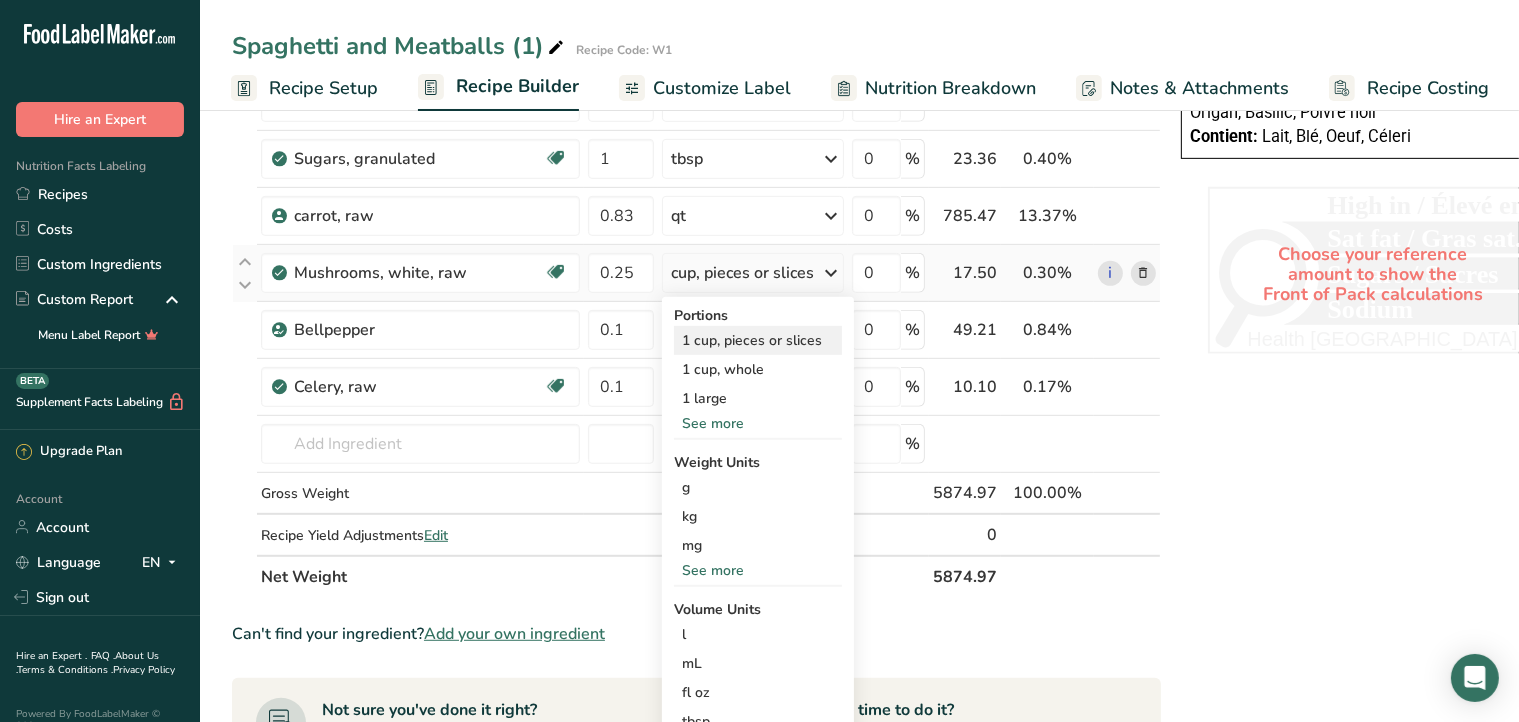 click on "1 cup, pieces or slices" at bounding box center [758, 340] 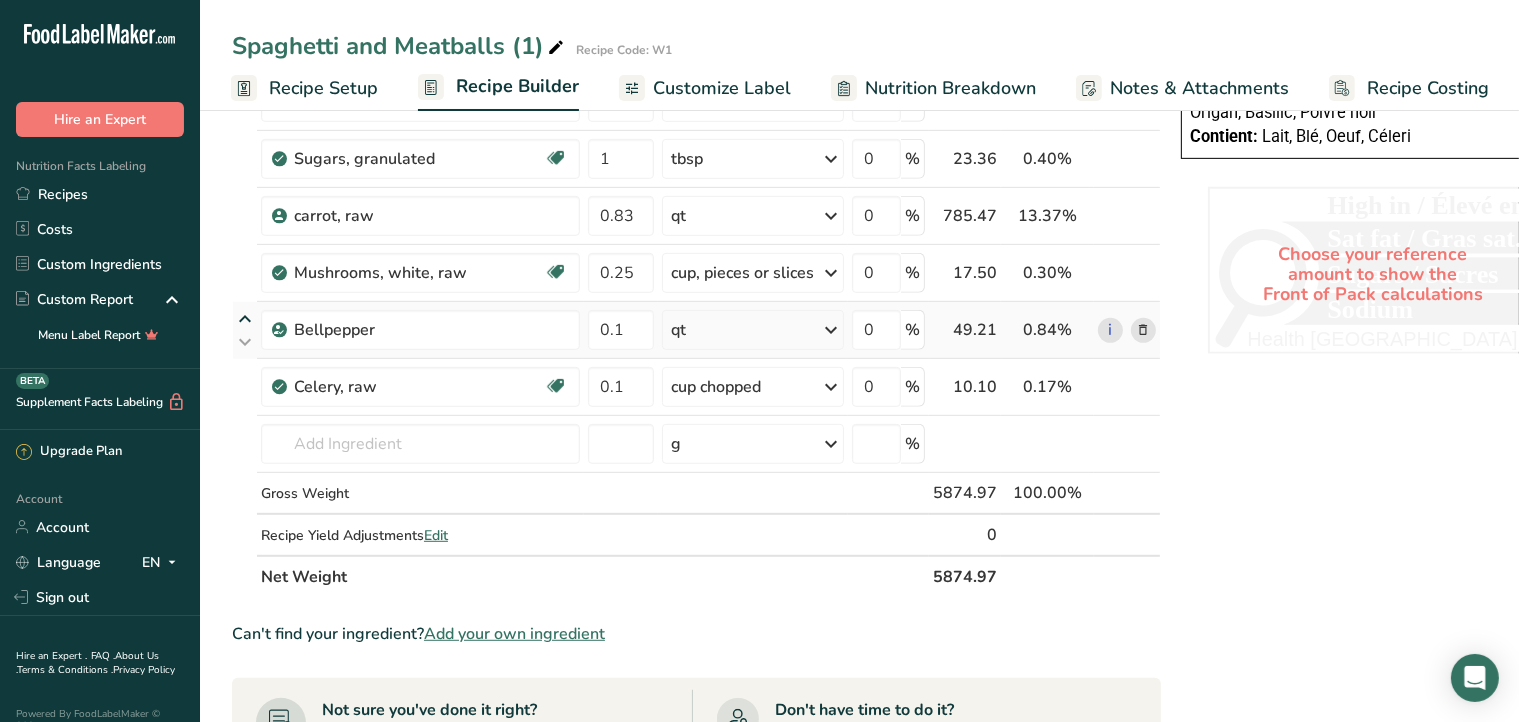 click at bounding box center [245, 319] 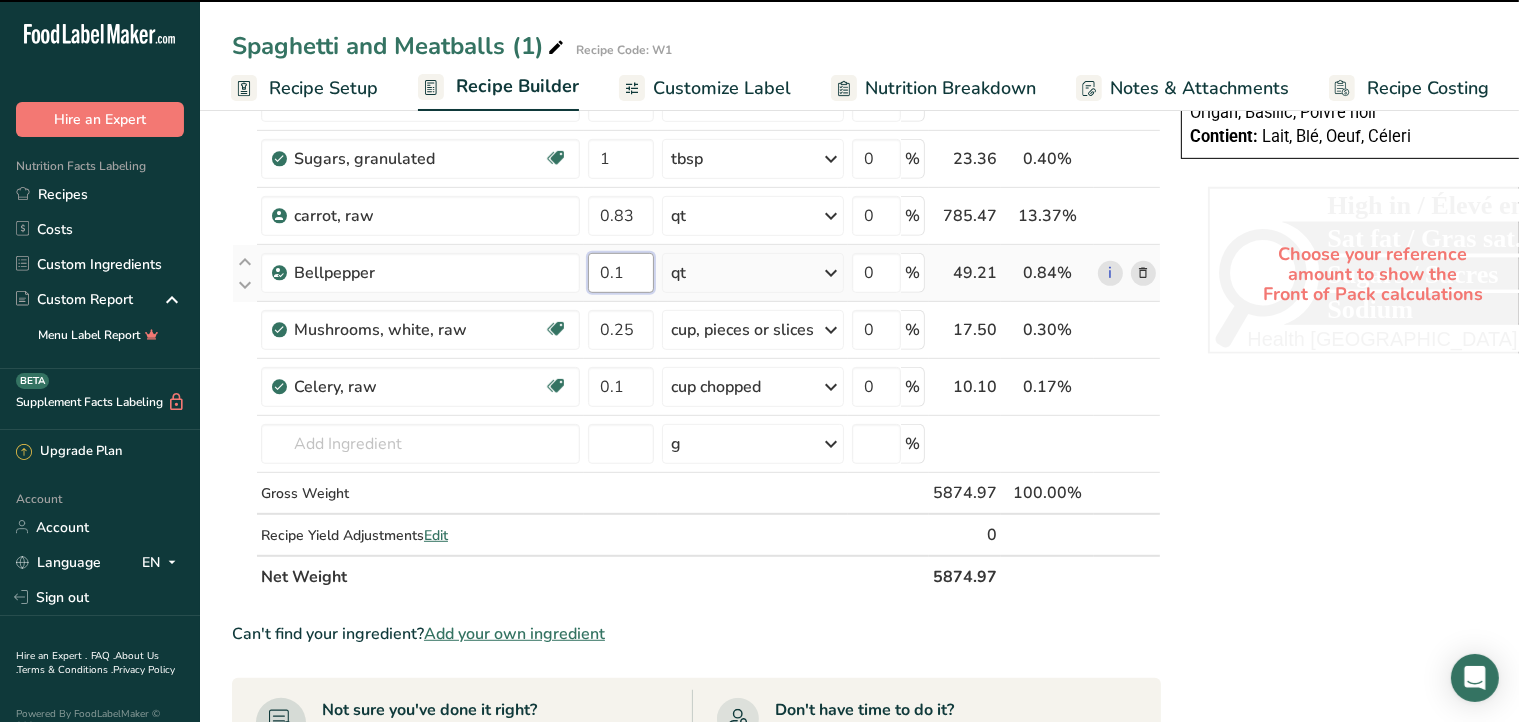 click on "0.1" at bounding box center [621, 273] 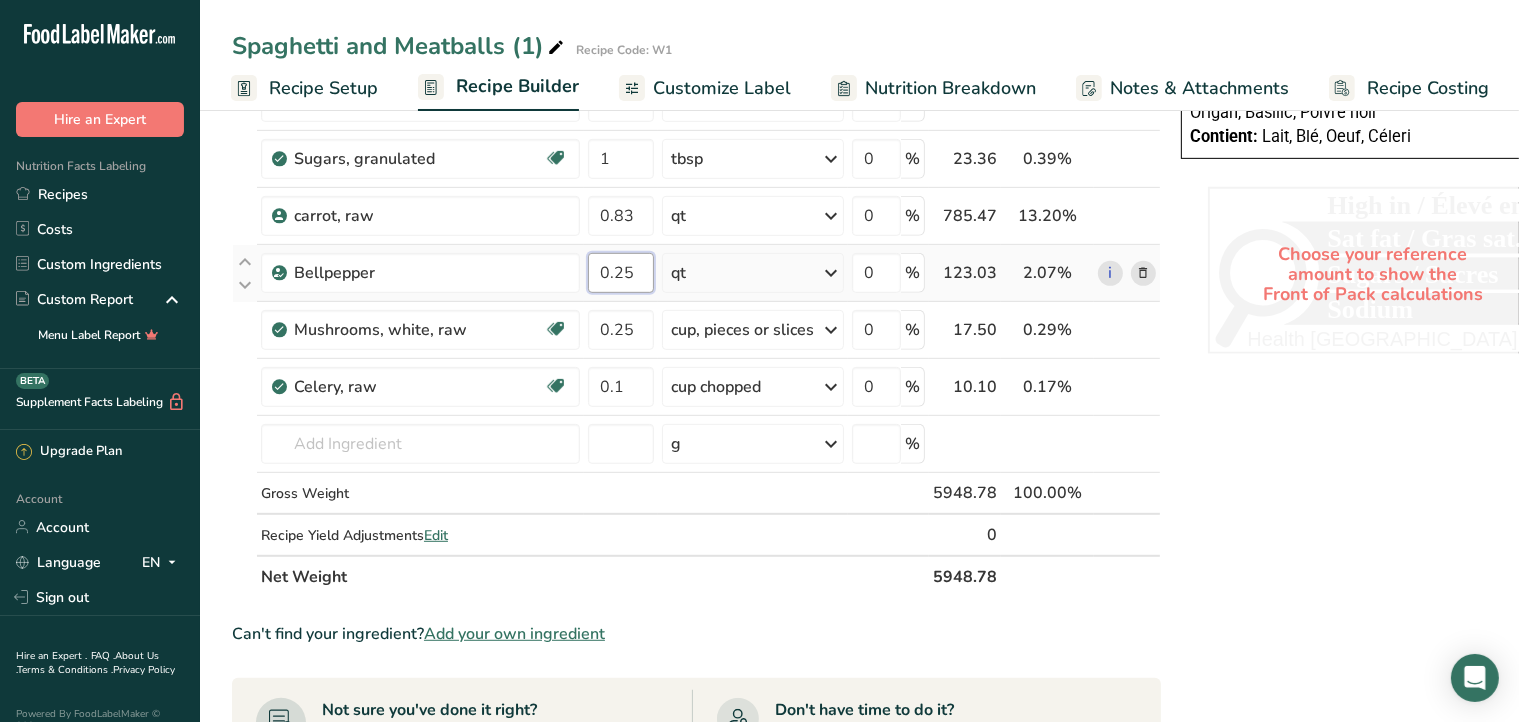 type on "0.25" 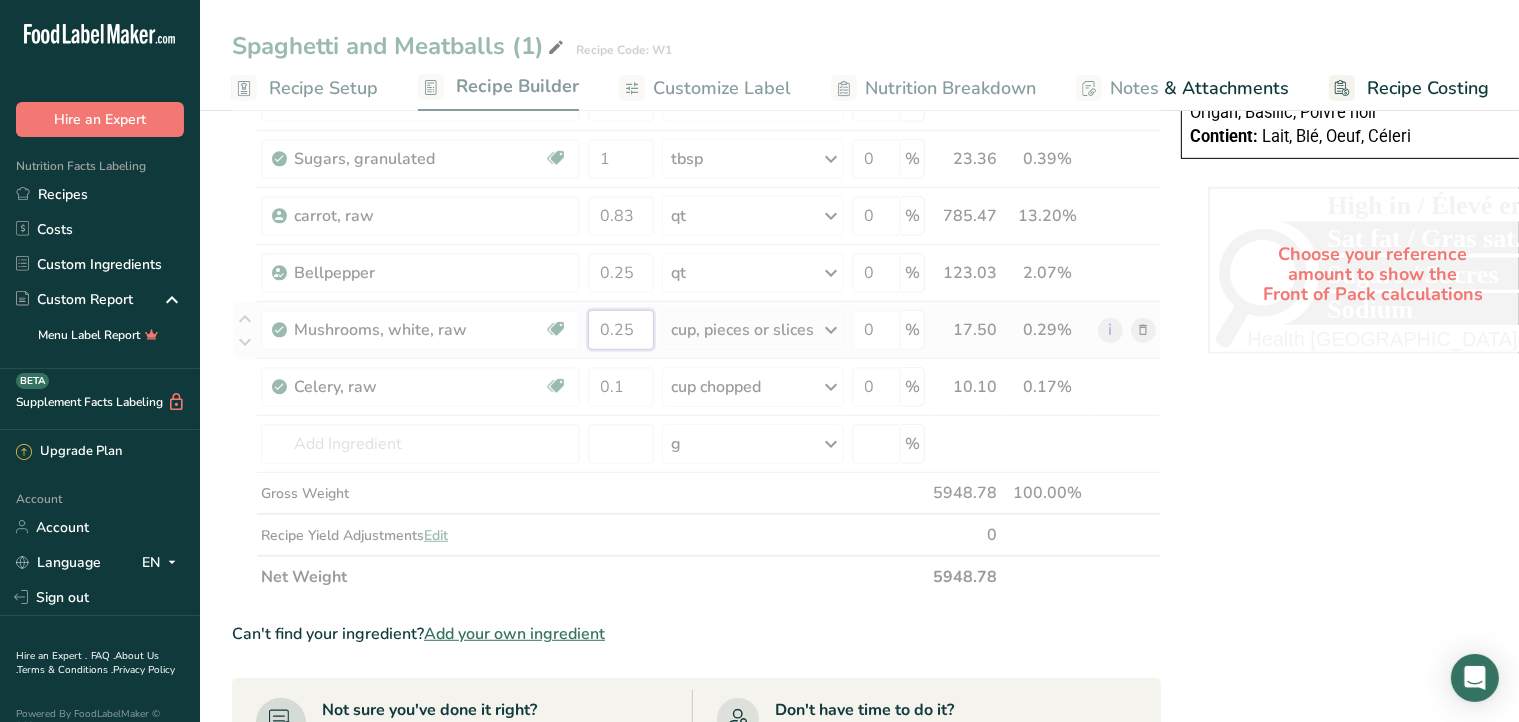 click on "Ingredient *
Amount *
Unit *
Waste *   .a-a{fill:#347362;}.b-a{fill:#fff;}          Grams
Percentage
Pasta, spaghetti, enriched, dry
1.31
lb
Weight Units
g
kg
mg
See more
Volume Units
l
mL
fl oz
See more
0
%
594.21
9.99%
i
Beverages, water, tap, well
1.25
qt
Portions
1 fl oz
1 serving 8 fl oz 8 fl oz
1 liter
Weight Units
g
kg
mg
See more
Volume Units
l
1
lb/ft3
1" at bounding box center (696, -85) 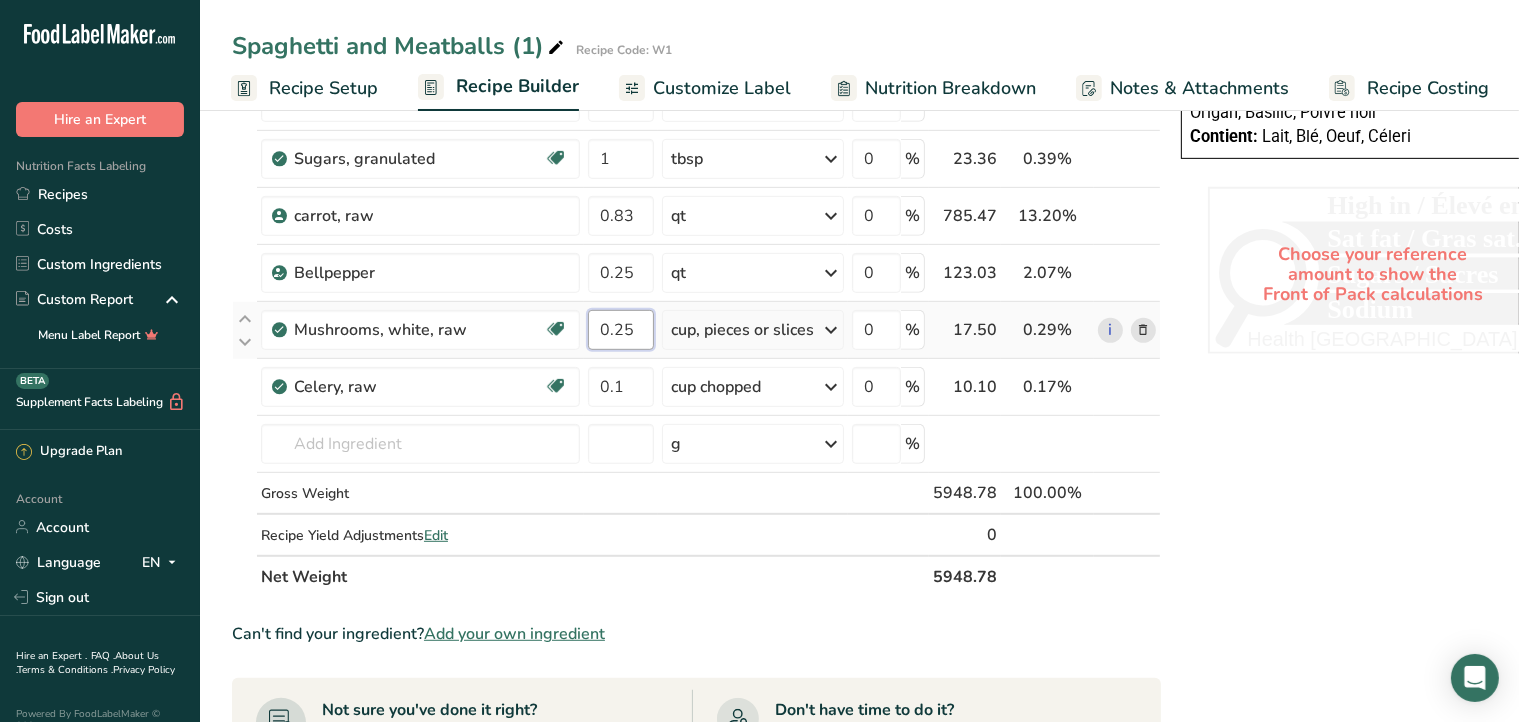 click on "0.25" at bounding box center (621, 330) 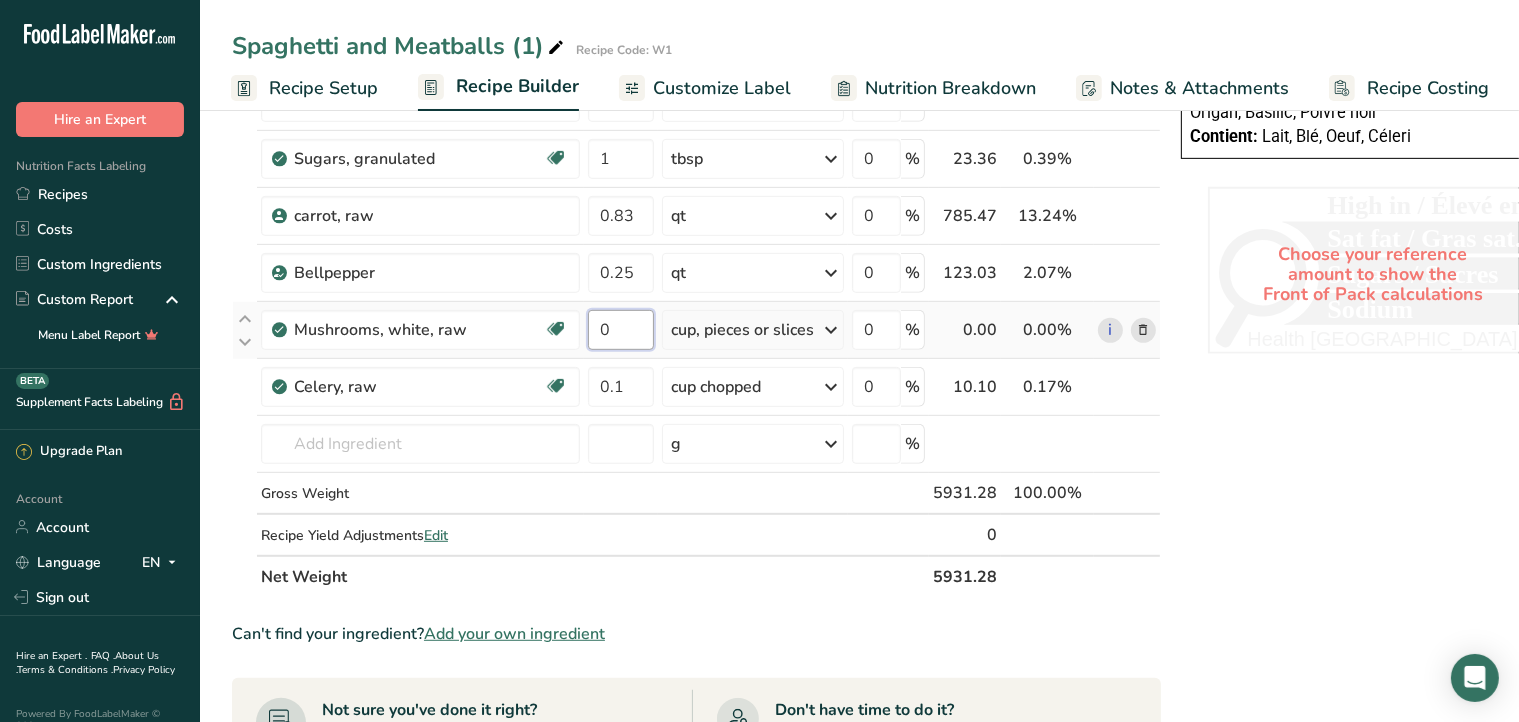 type on "4" 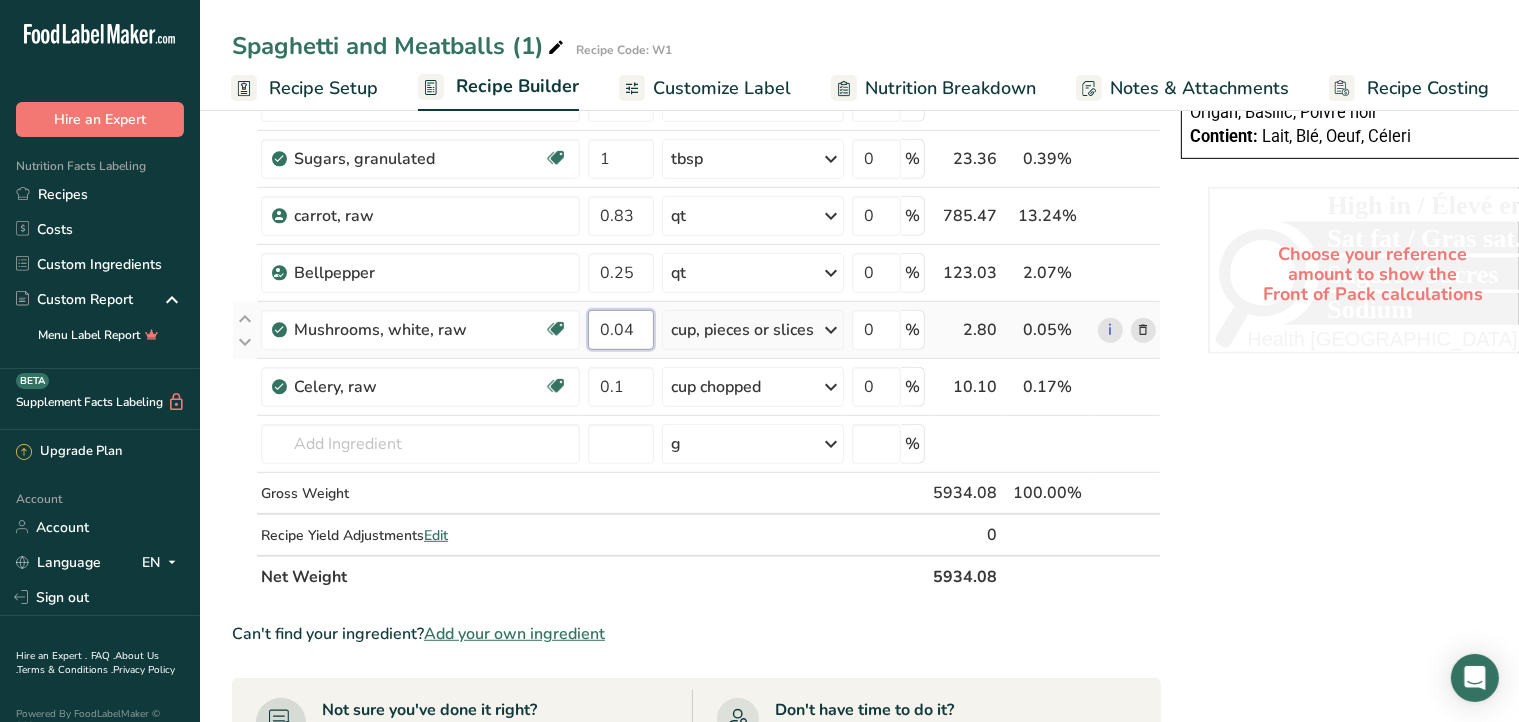 type on "0.04" 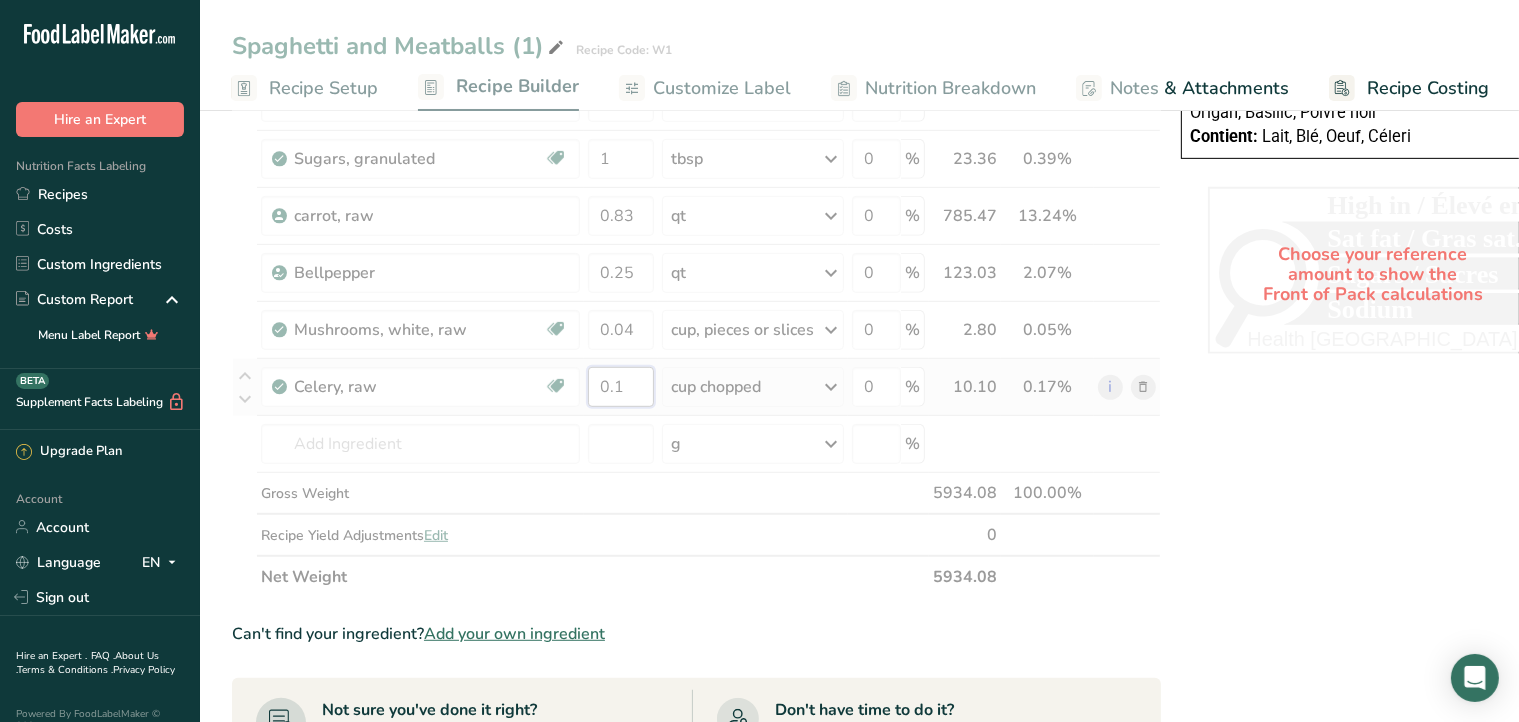 click on "Ingredient *
Amount *
Unit *
Waste *   .a-a{fill:#347362;}.b-a{fill:#fff;}          Grams
Percentage
Pasta, spaghetti, enriched, dry
1.31
lb
Weight Units
g
kg
mg
See more
Volume Units
l
mL
fl oz
See more
0
%
594.21
10.01%
i
Beverages, water, tap, well
1.25
qt
Portions
1 fl oz
1 serving 8 fl oz 8 fl oz
1 liter
Weight Units
g
kg
mg
See more
Volume Units
l
1
lb/ft3
1" at bounding box center (696, -85) 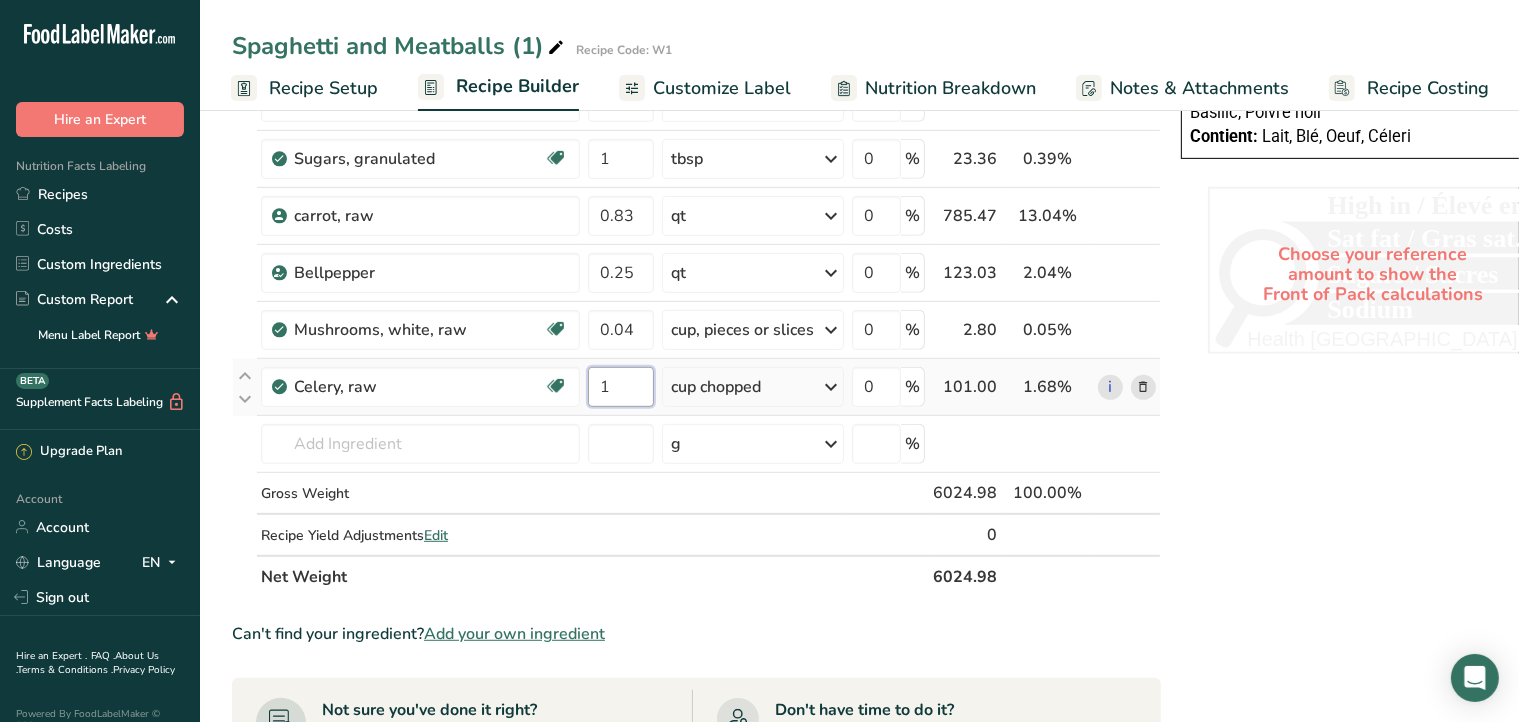 type on "1" 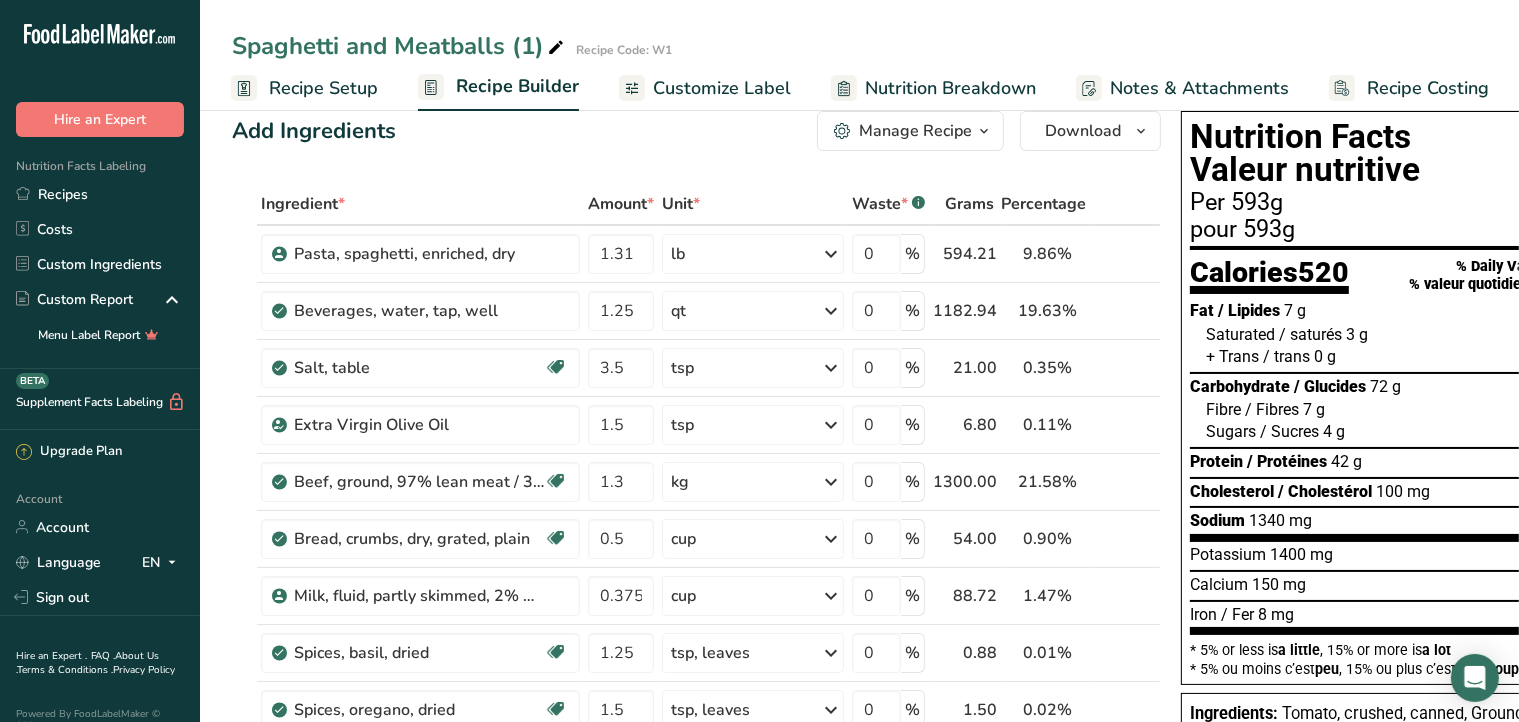 scroll, scrollTop: 0, scrollLeft: 0, axis: both 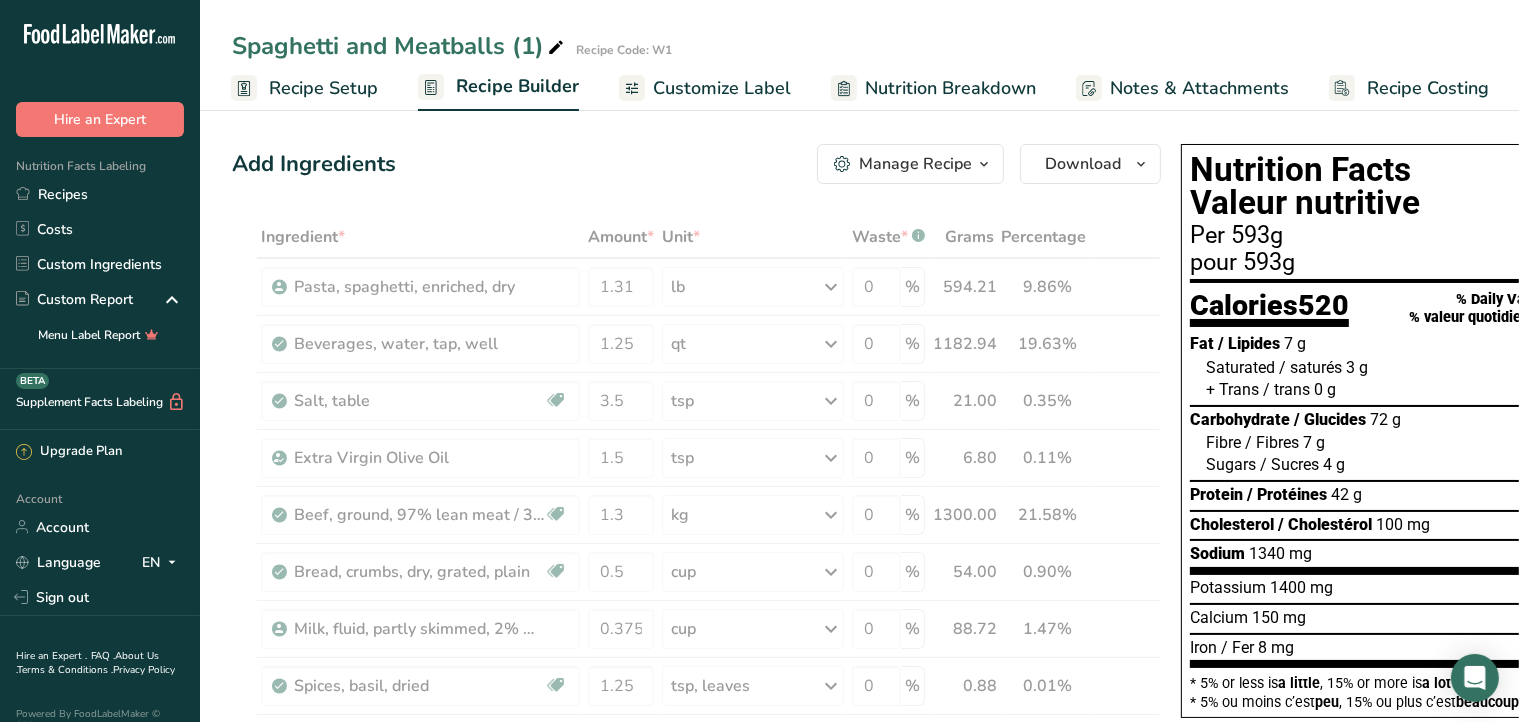 click on "Spaghetti and Meatballs (1)" at bounding box center [400, 46] 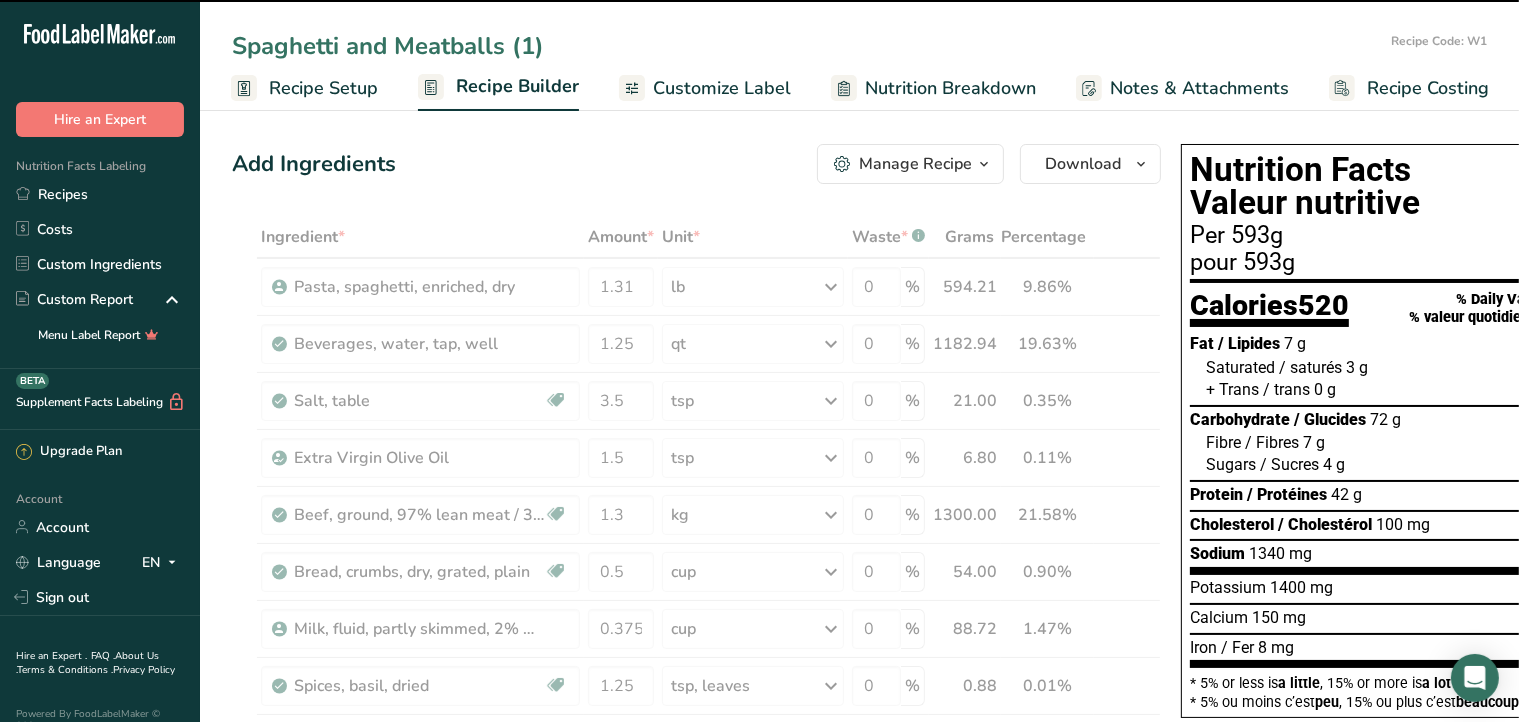 click on "Spaghetti and Meatballs (1)" at bounding box center (807, 46) 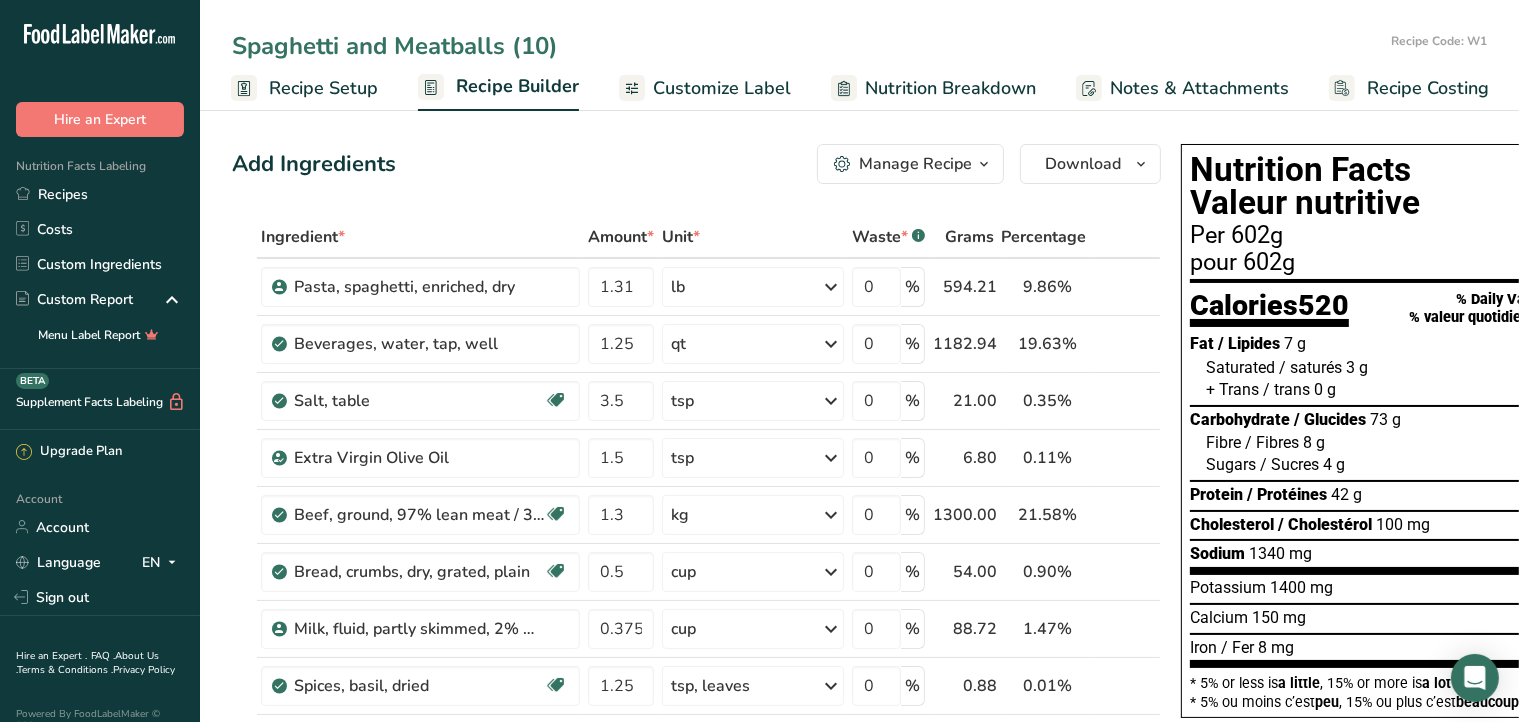 type on "Spaghetti and Meatballs (10)" 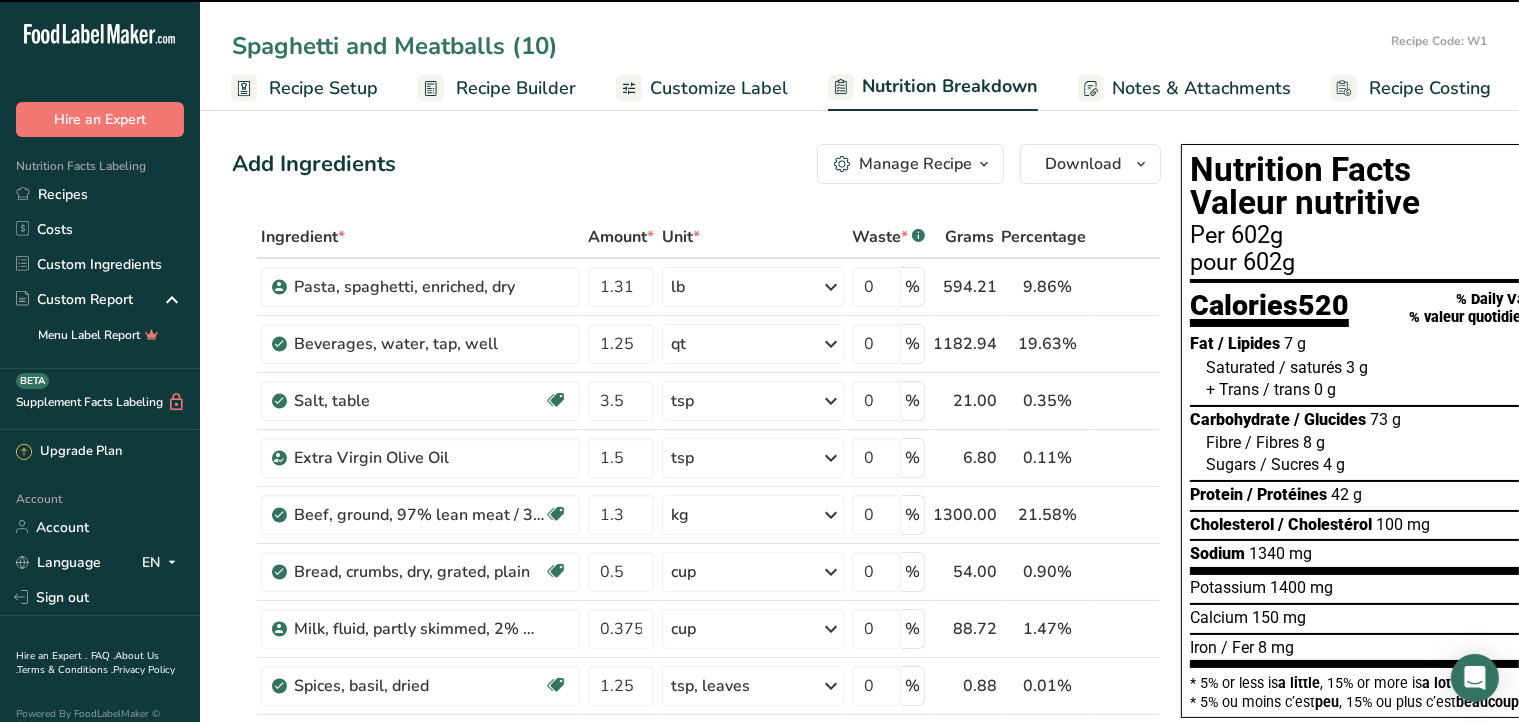 scroll, scrollTop: 0, scrollLeft: 4, axis: horizontal 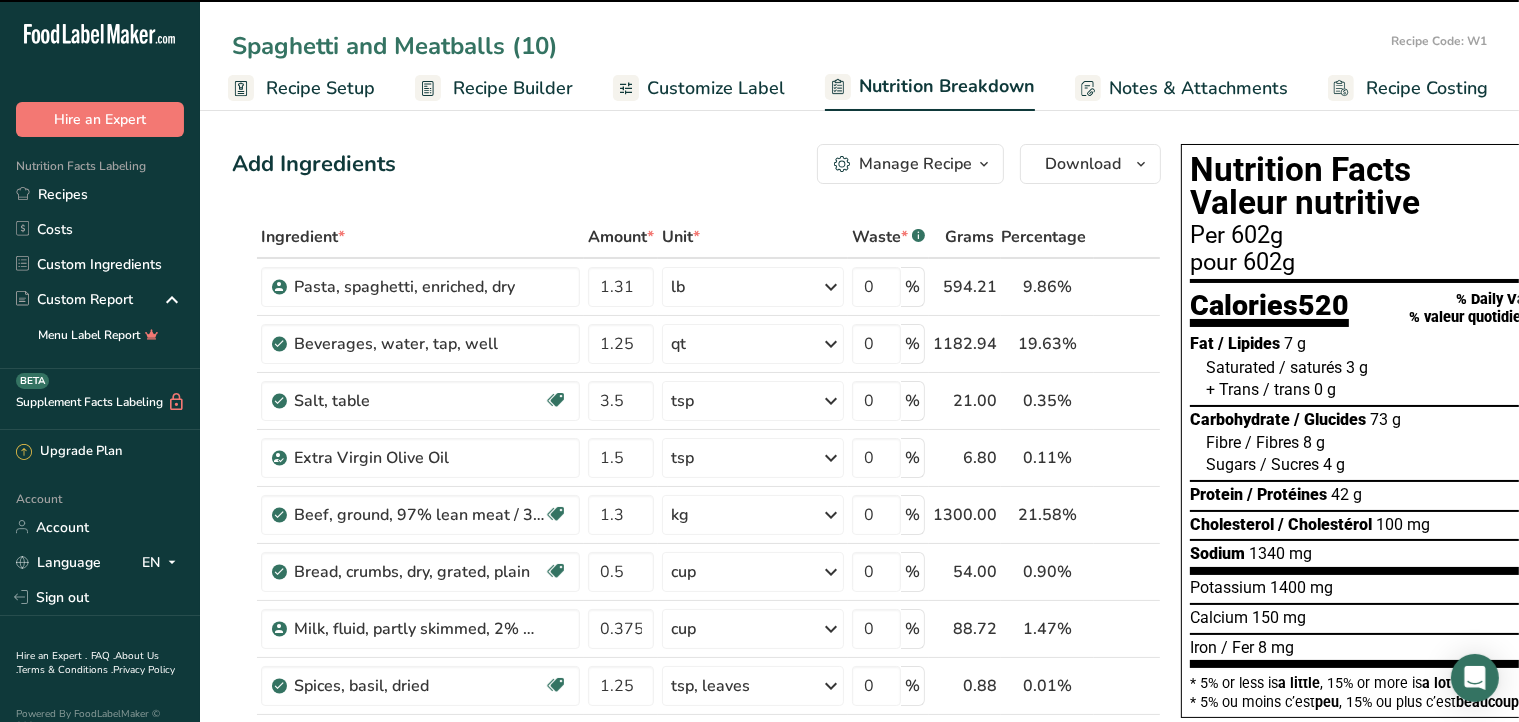 click on "Nutrition Breakdown" at bounding box center [947, 86] 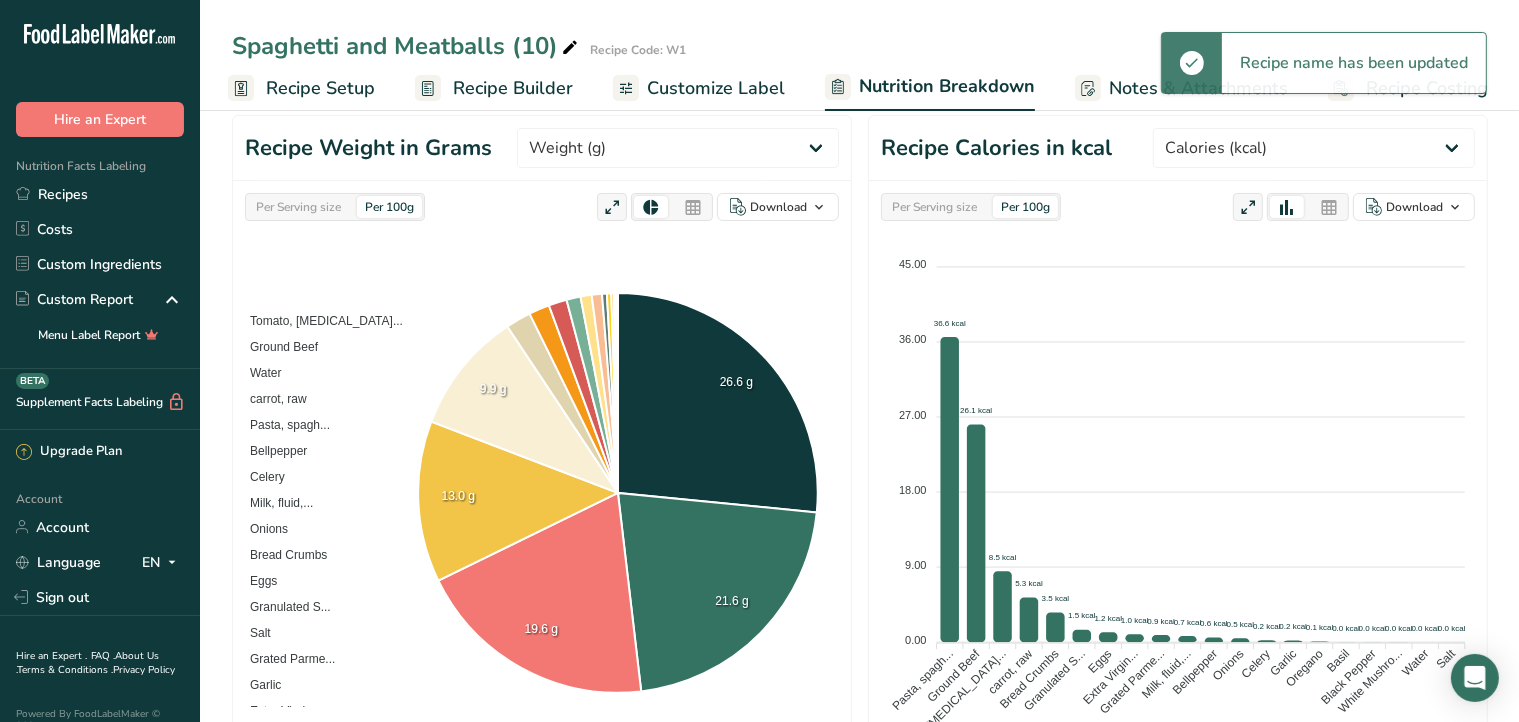 scroll, scrollTop: 226, scrollLeft: 0, axis: vertical 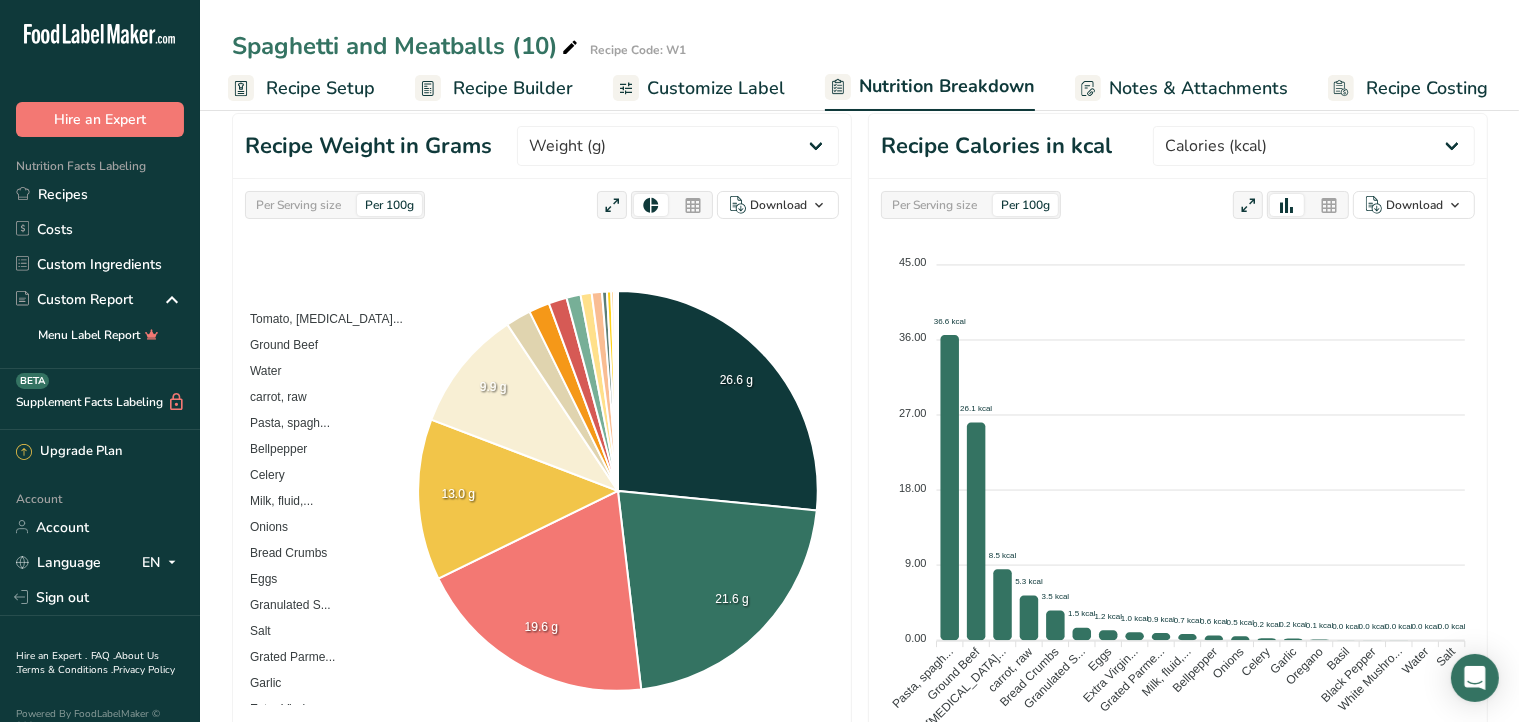click on "Salt" 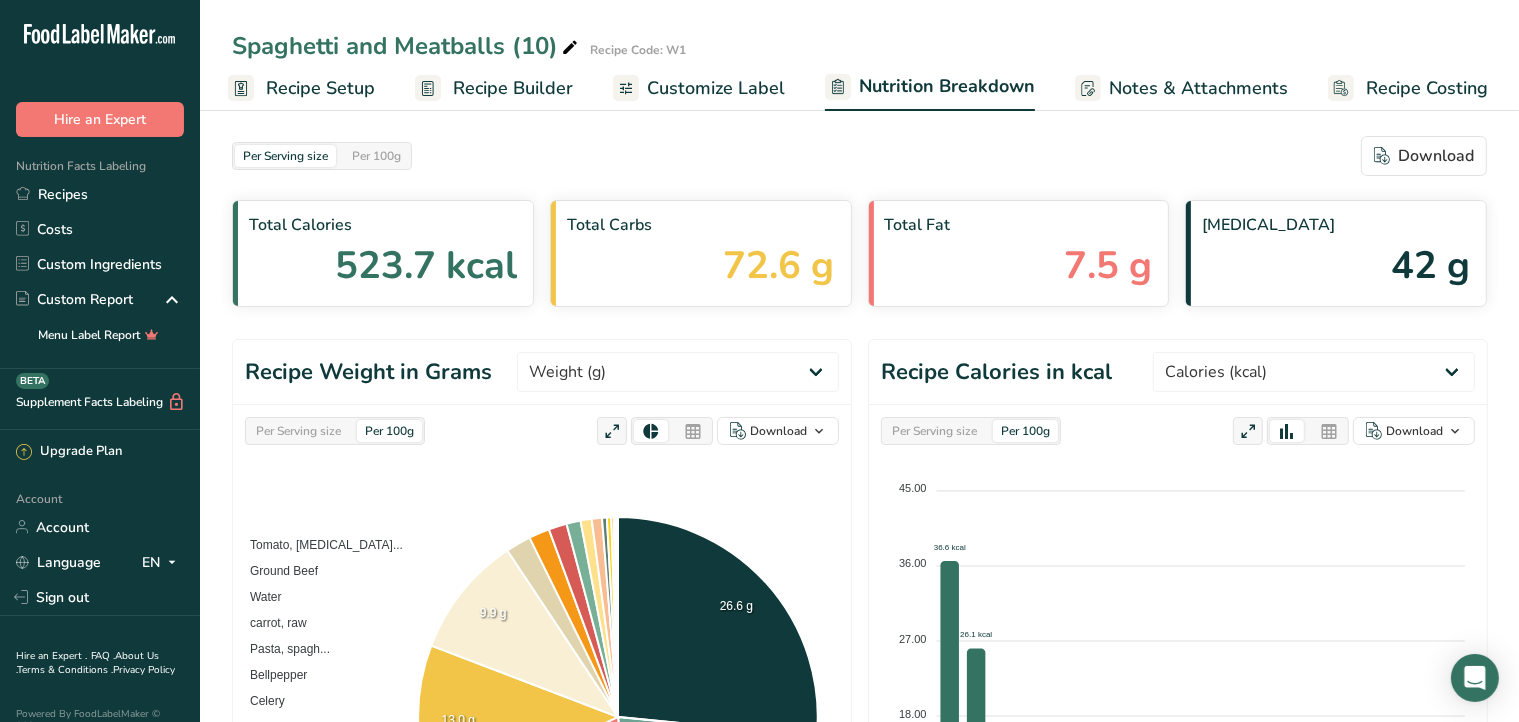 scroll, scrollTop: 0, scrollLeft: 0, axis: both 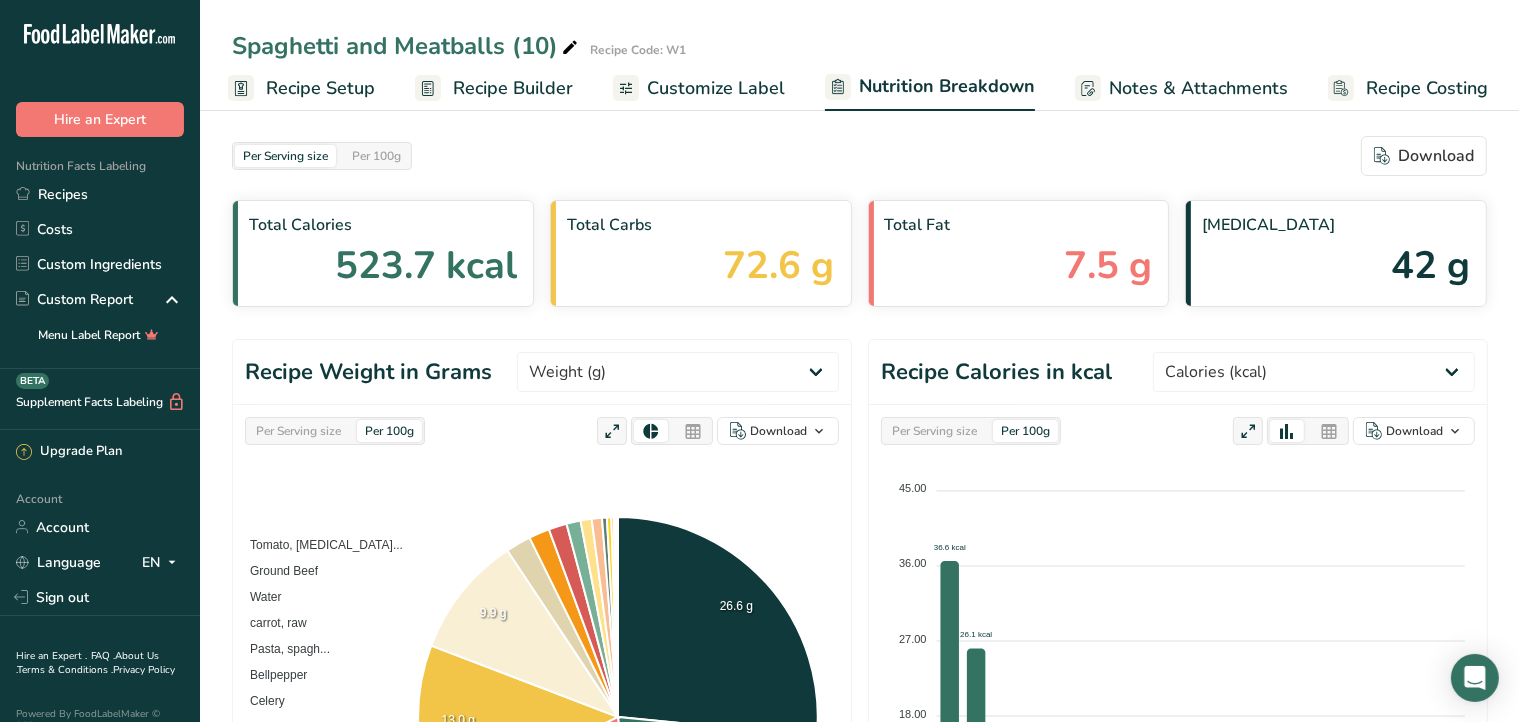 click on "Customize Label" at bounding box center (716, 88) 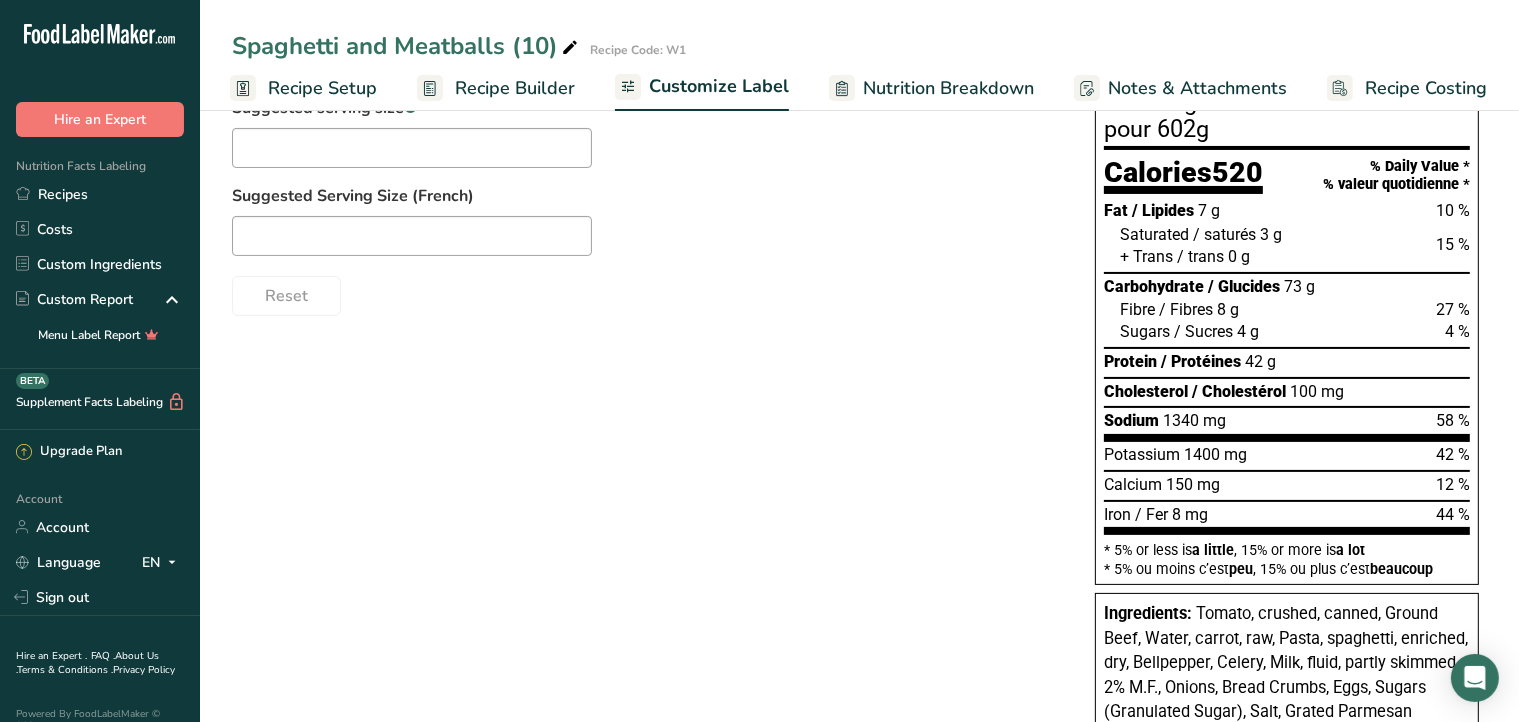 scroll, scrollTop: 0, scrollLeft: 0, axis: both 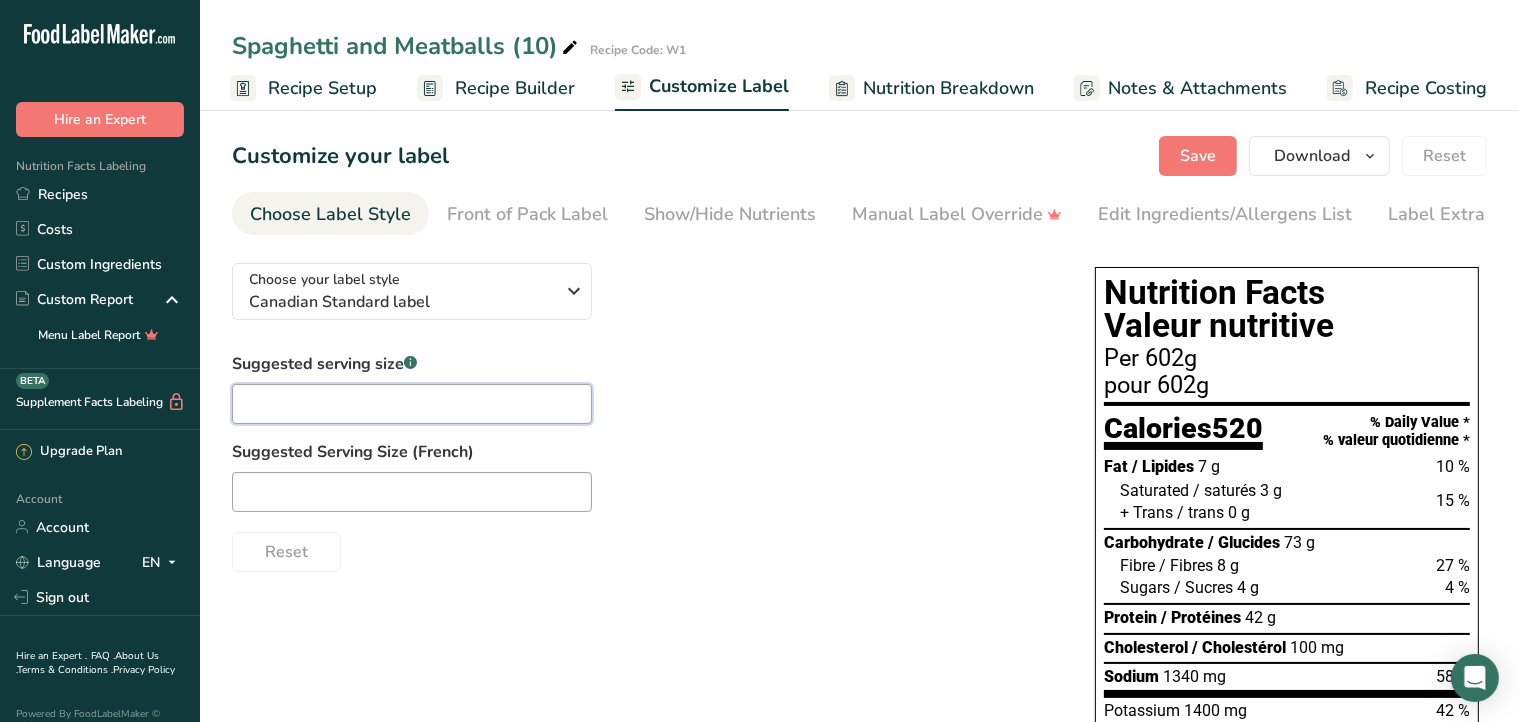 click at bounding box center (412, 404) 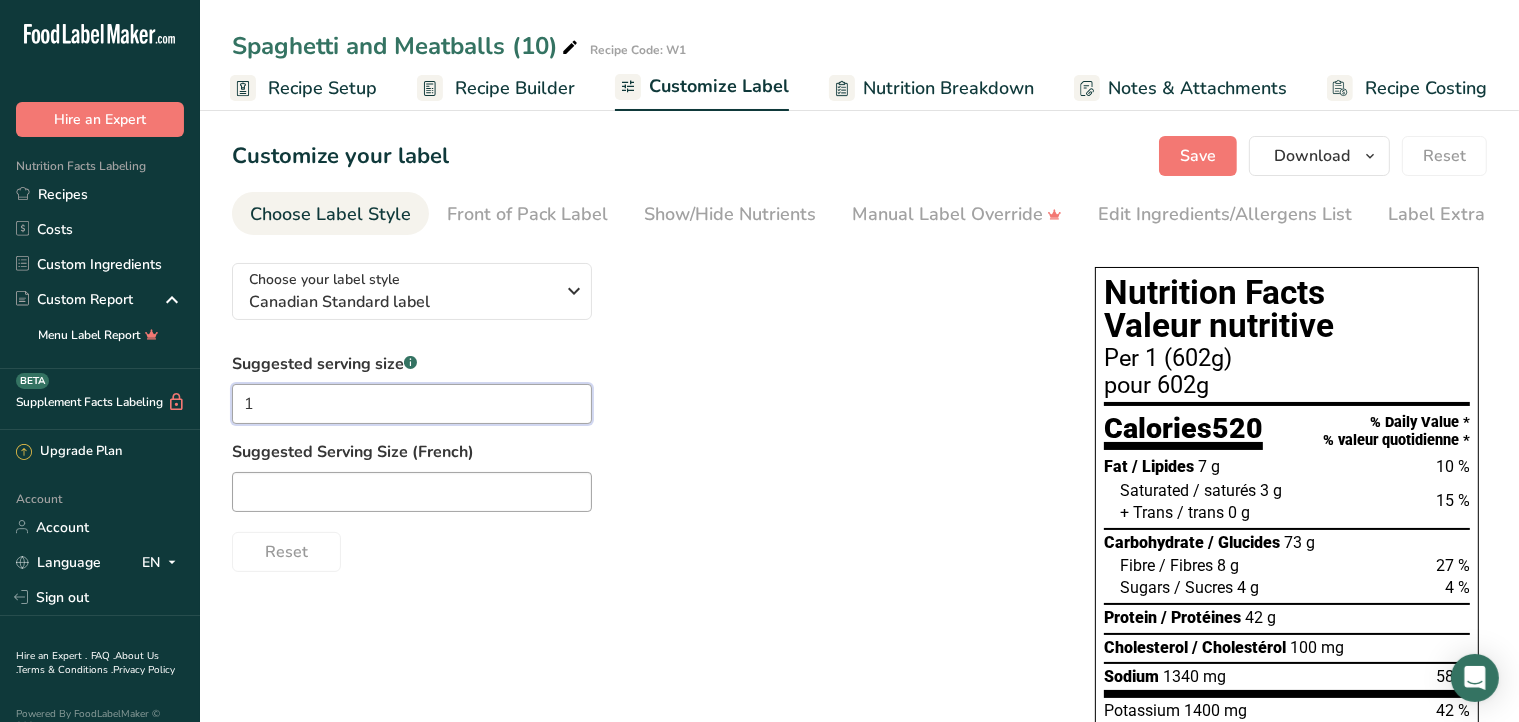 type on "1" 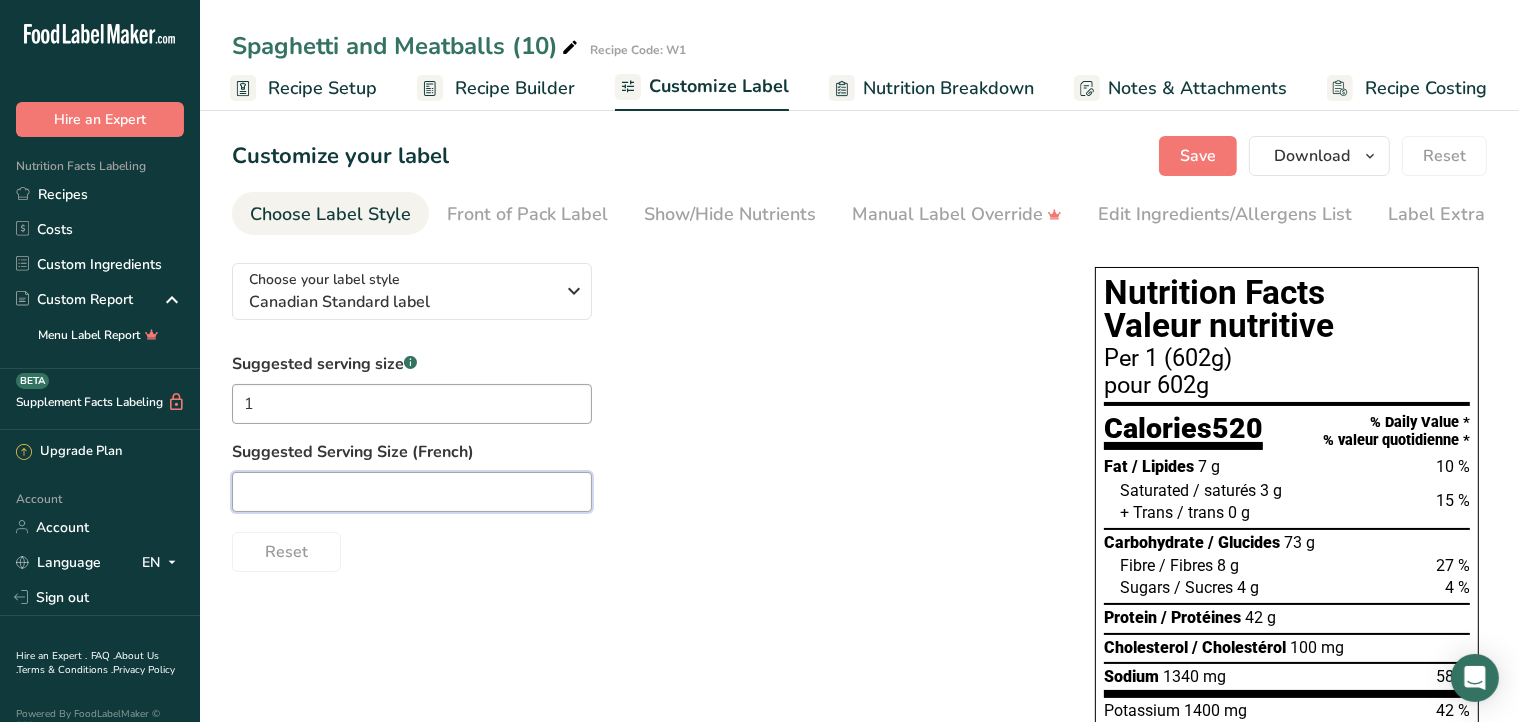 click at bounding box center (412, 492) 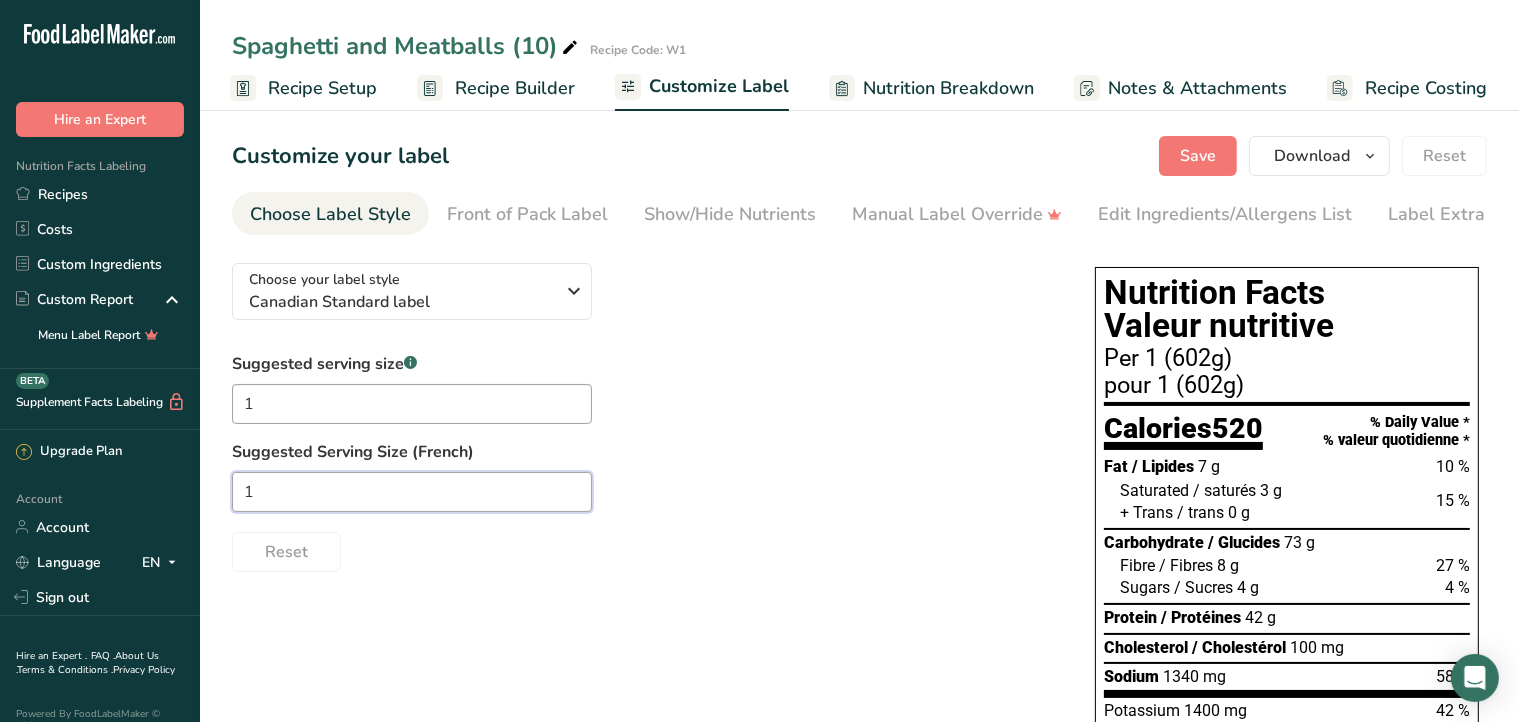 type on "1" 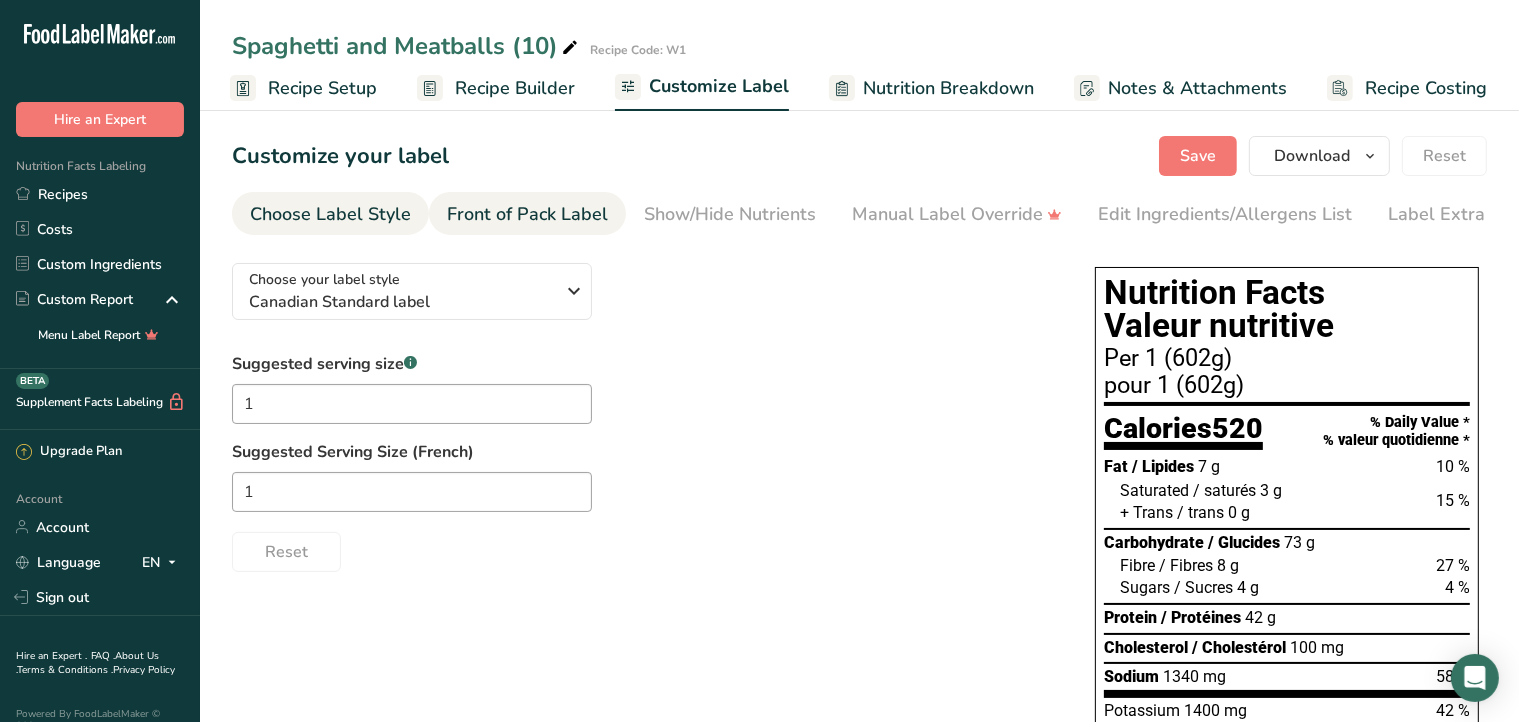 click on "Front of Pack Label" at bounding box center [527, 214] 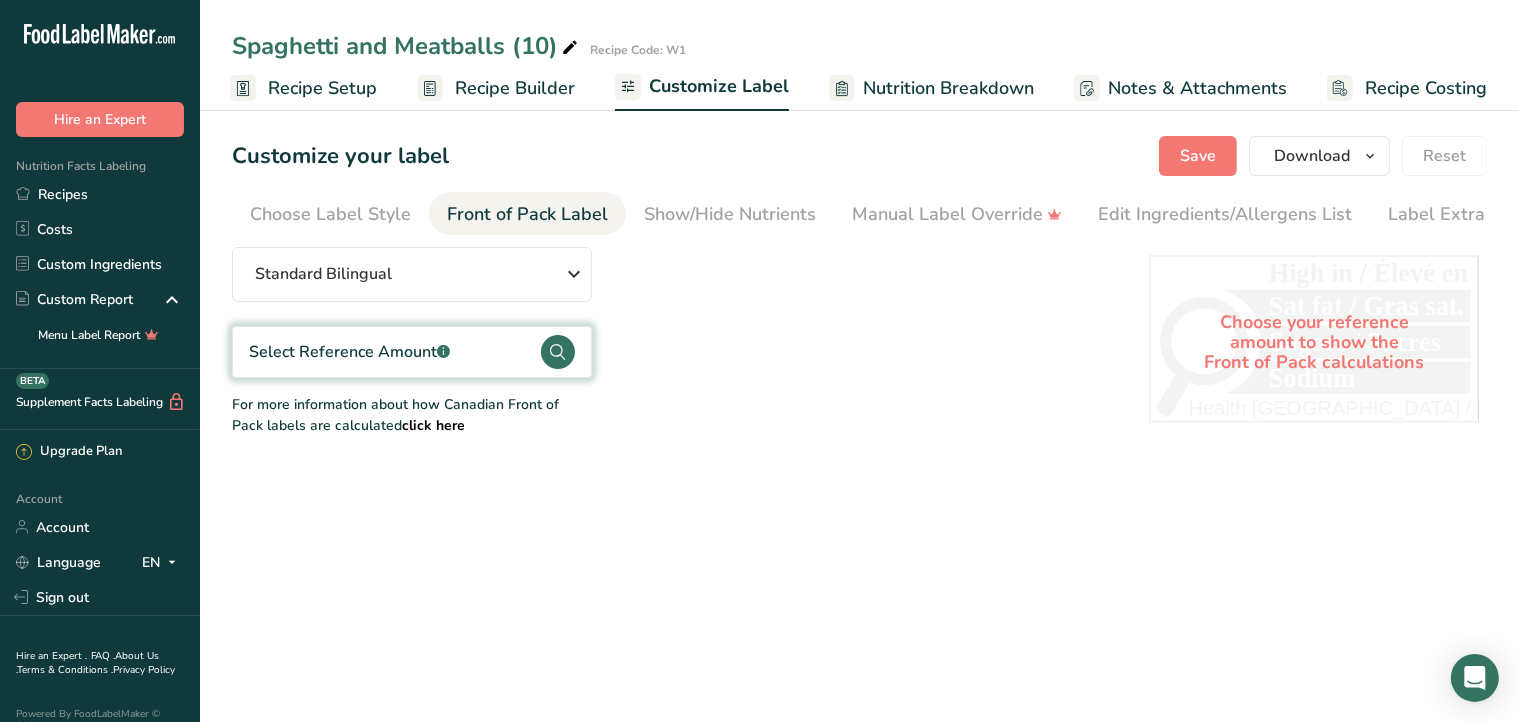 scroll, scrollTop: 0, scrollLeft: 36, axis: horizontal 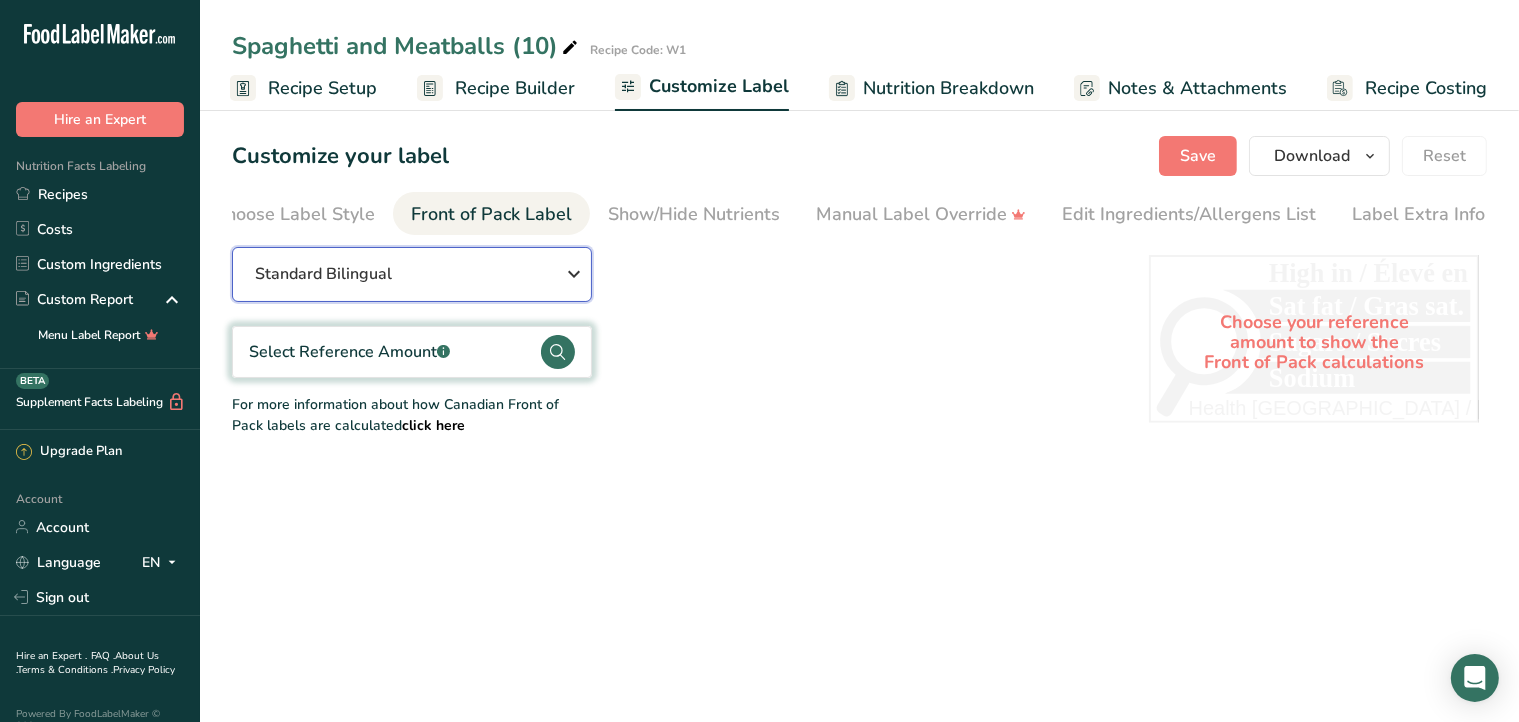 click on "Standard Bilingual" at bounding box center (412, 274) 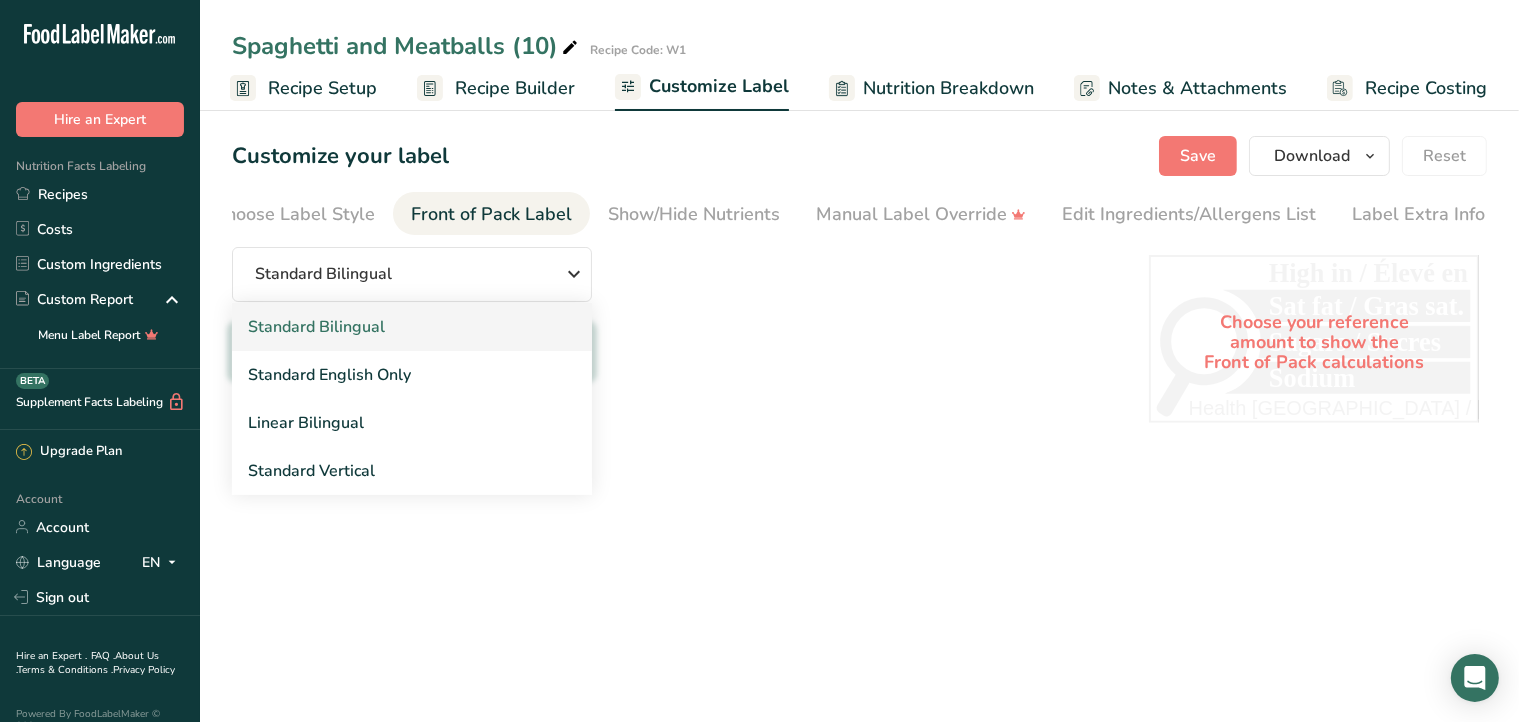 click on "Standard Bilingual" at bounding box center (412, 327) 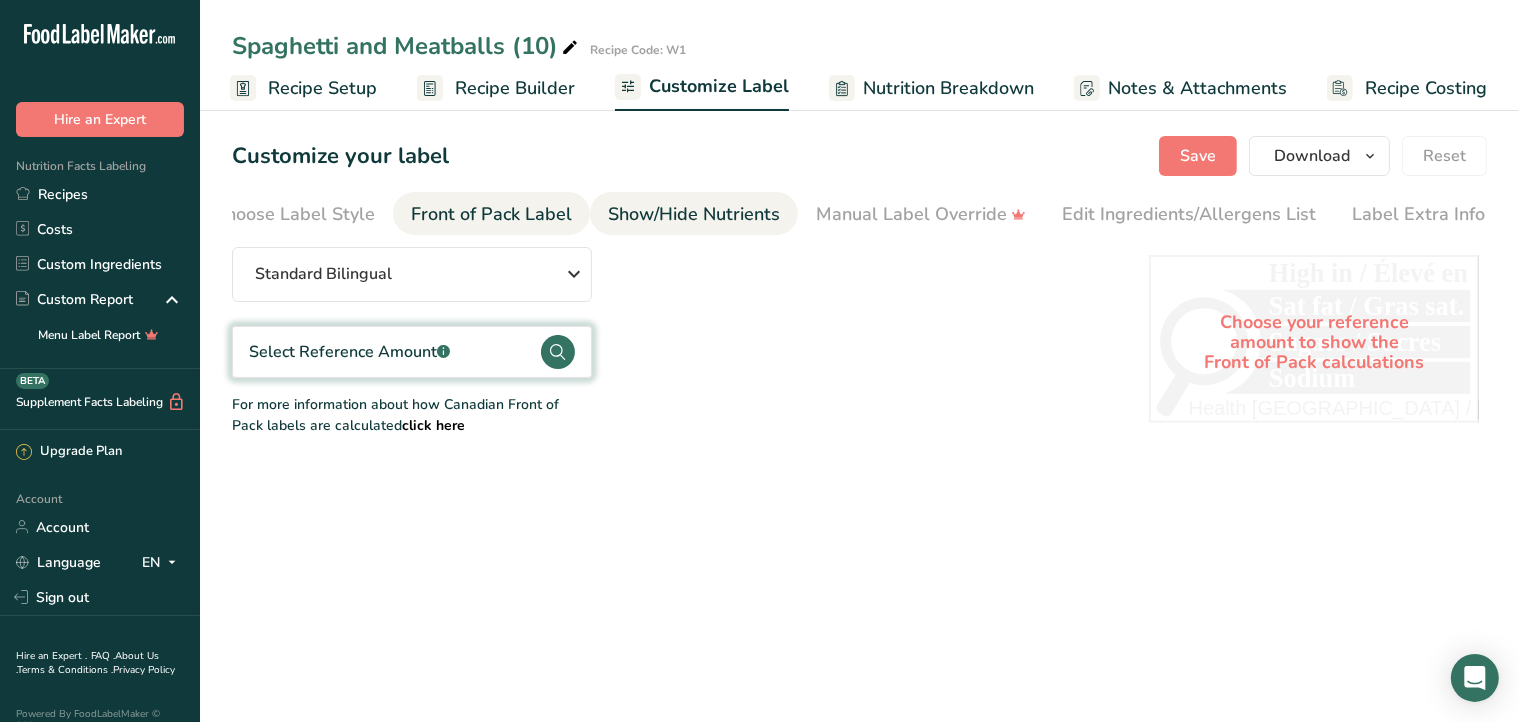 click on "Show/Hide Nutrients" at bounding box center [694, 214] 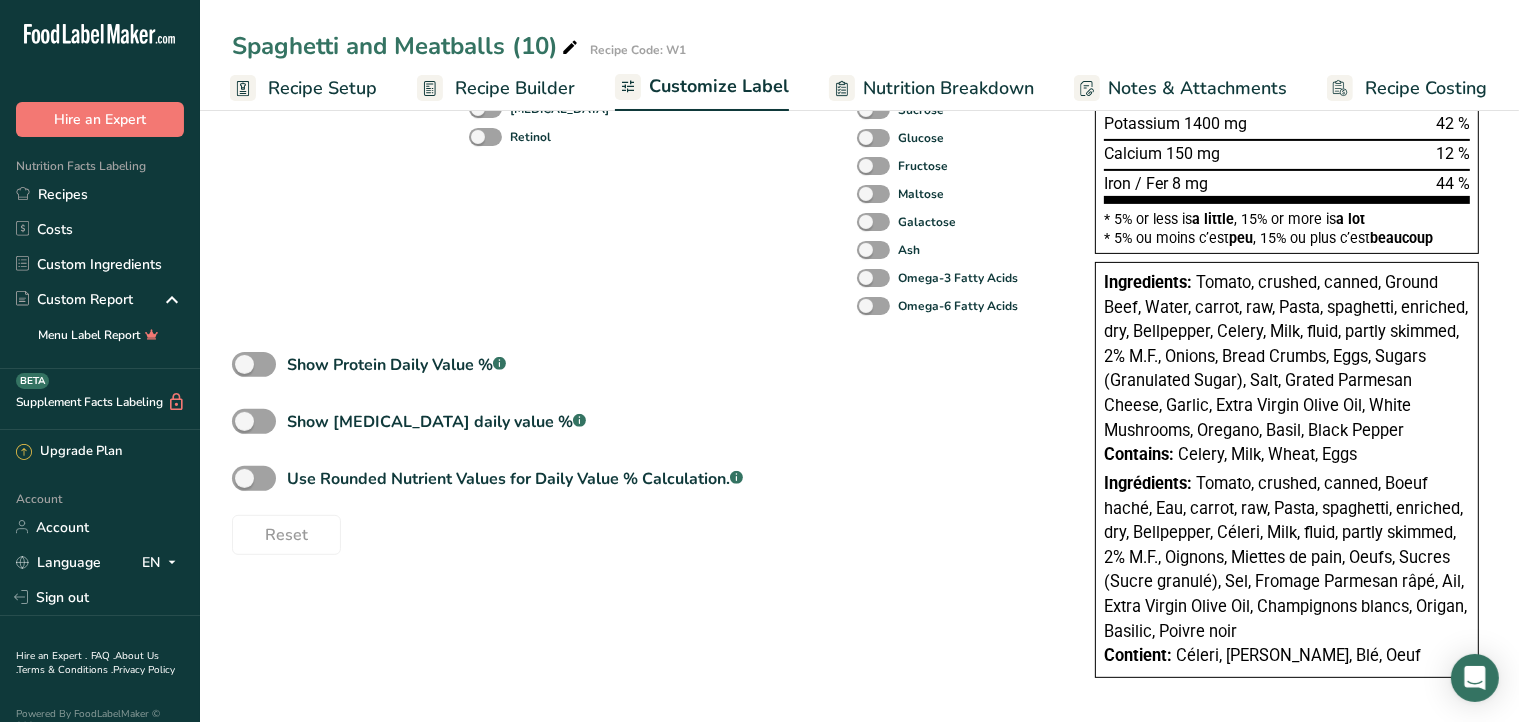 scroll, scrollTop: 596, scrollLeft: 0, axis: vertical 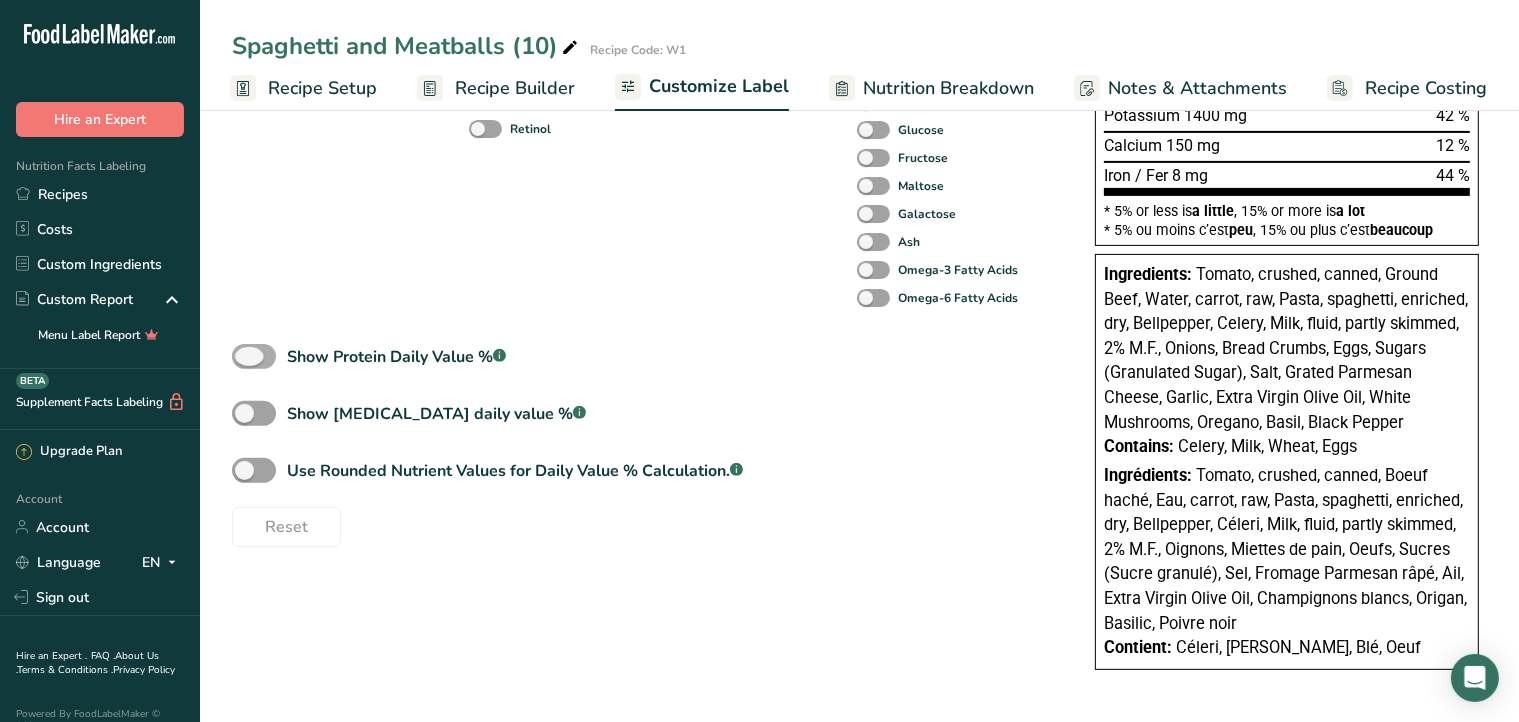 click at bounding box center [254, 356] 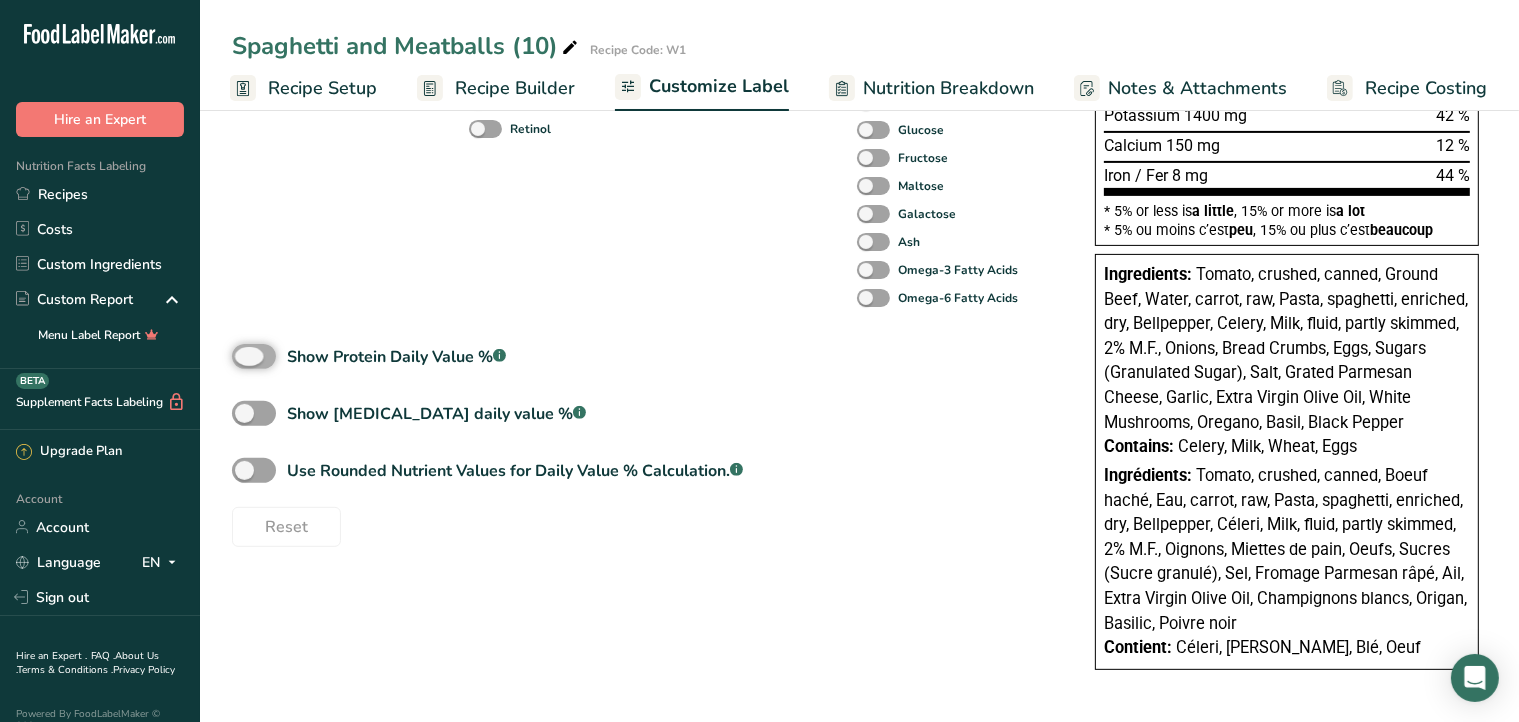 click on "Show Protein Daily Value %
.a-a{fill:#347362;}.b-a{fill:#fff;}" at bounding box center [238, 356] 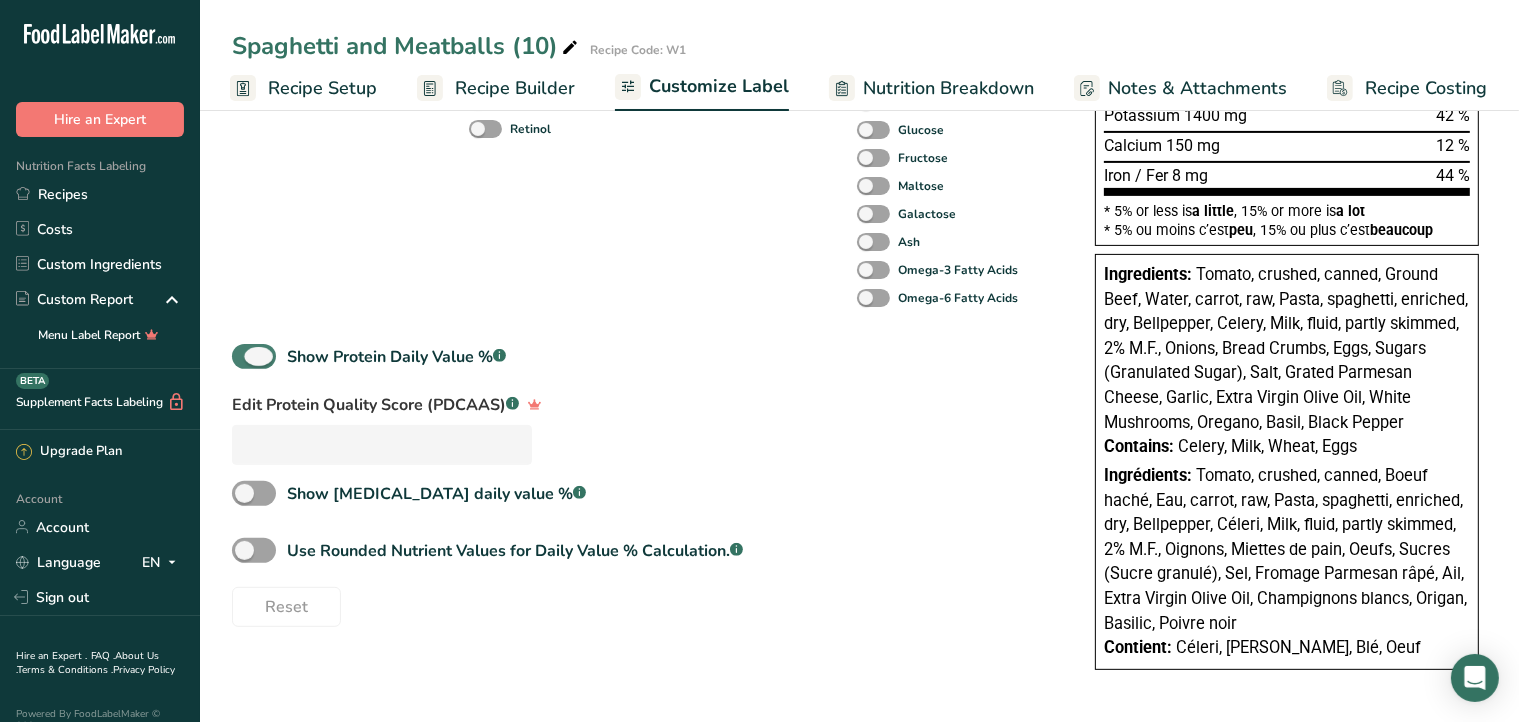 click at bounding box center [254, 356] 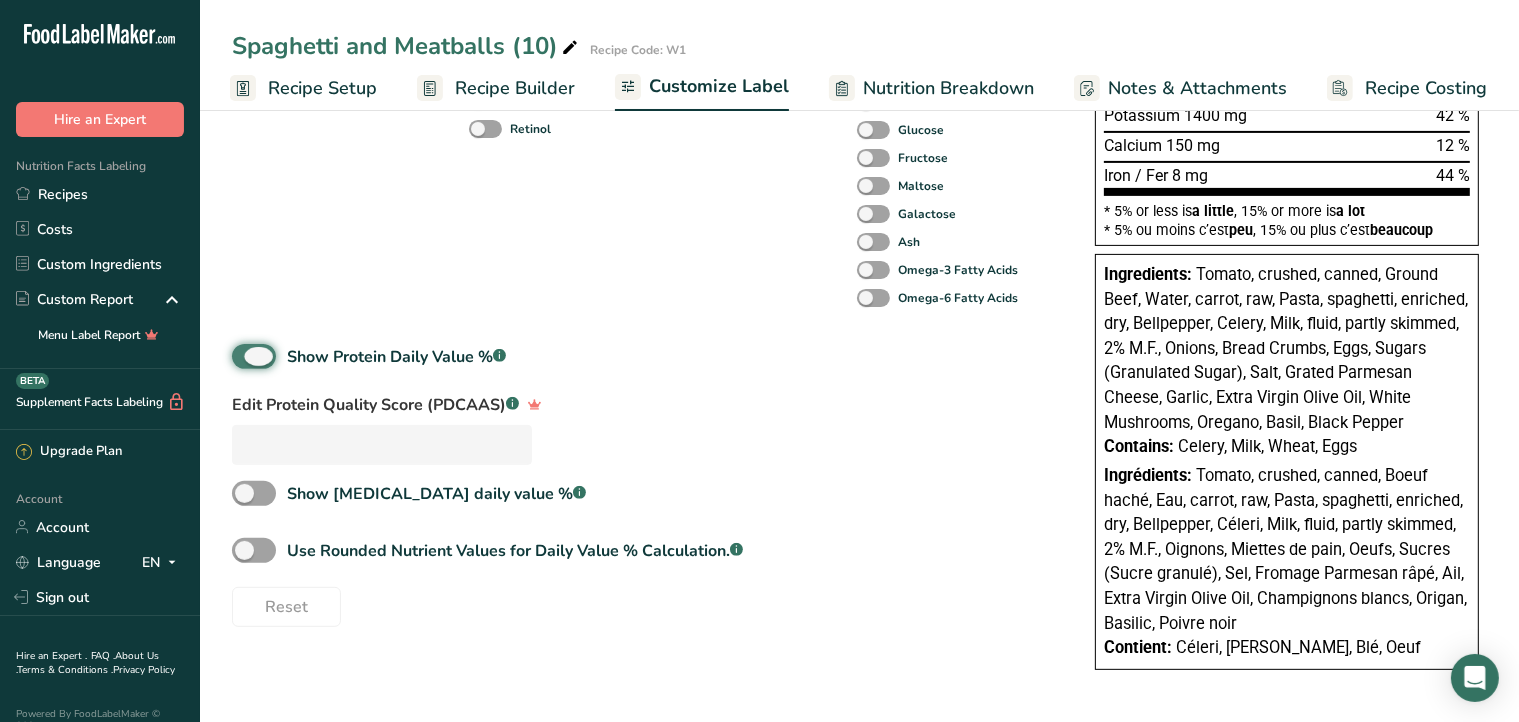 click on "Show Protein Daily Value %
.a-a{fill:#347362;}.b-a{fill:#fff;}" at bounding box center [238, 356] 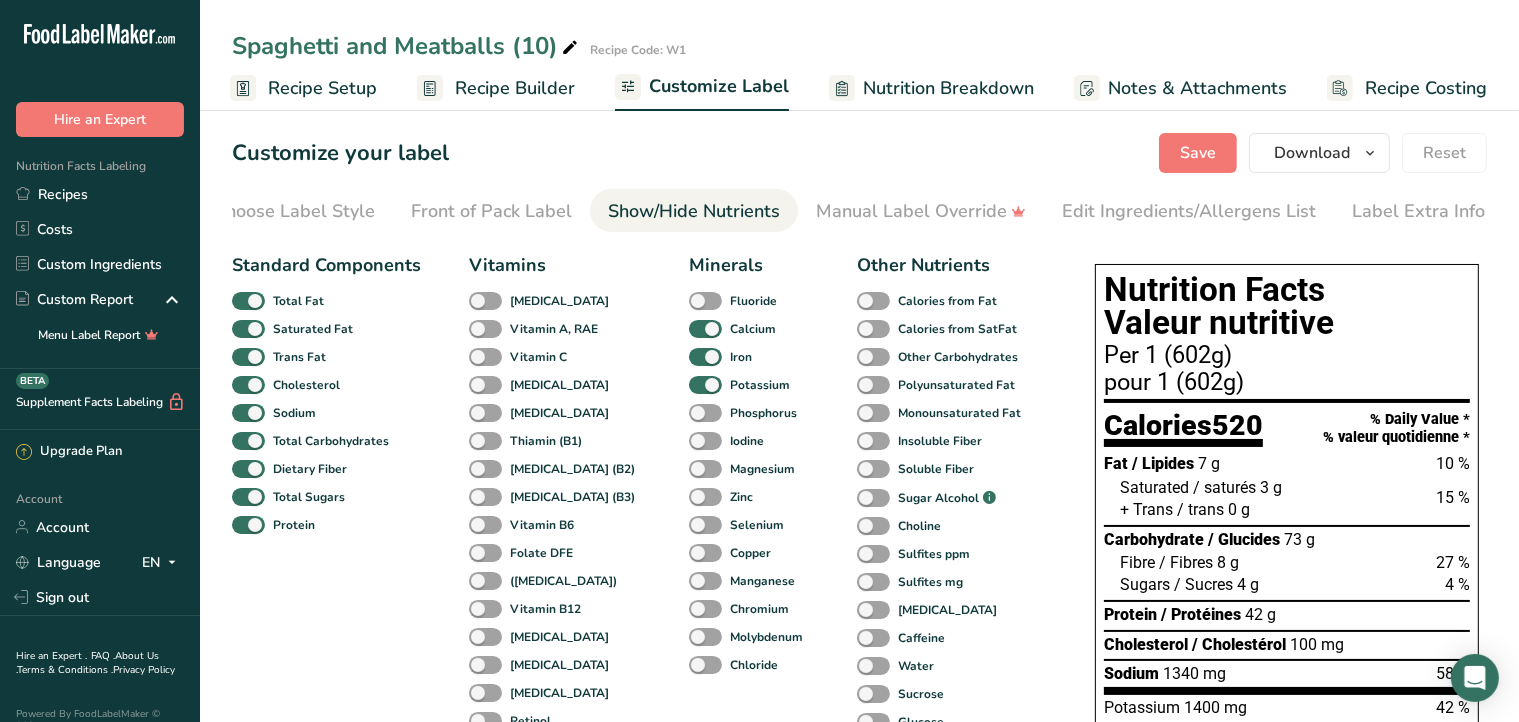 scroll, scrollTop: 0, scrollLeft: 0, axis: both 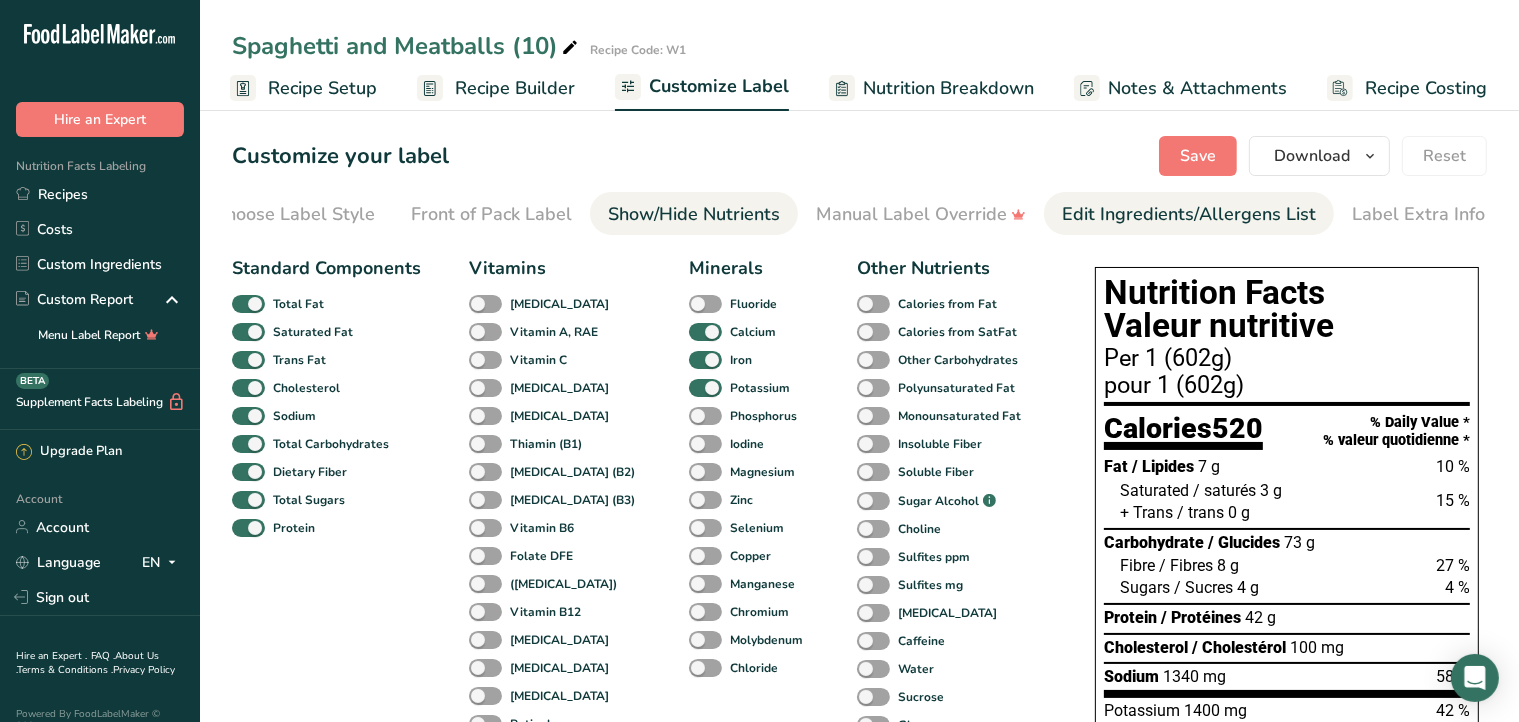 click on "Edit Ingredients/Allergens List" at bounding box center (1189, 214) 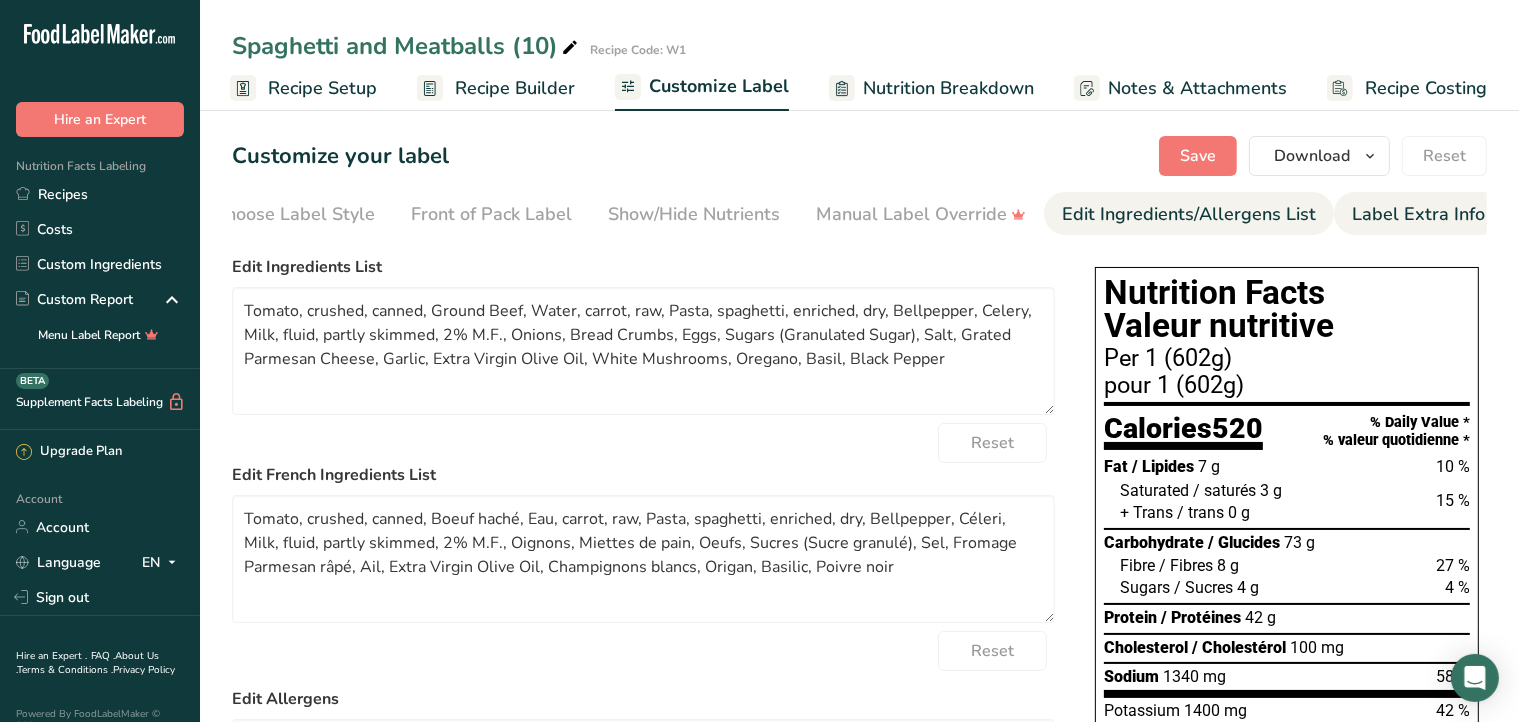 click on "Label Extra Info" at bounding box center (1418, 214) 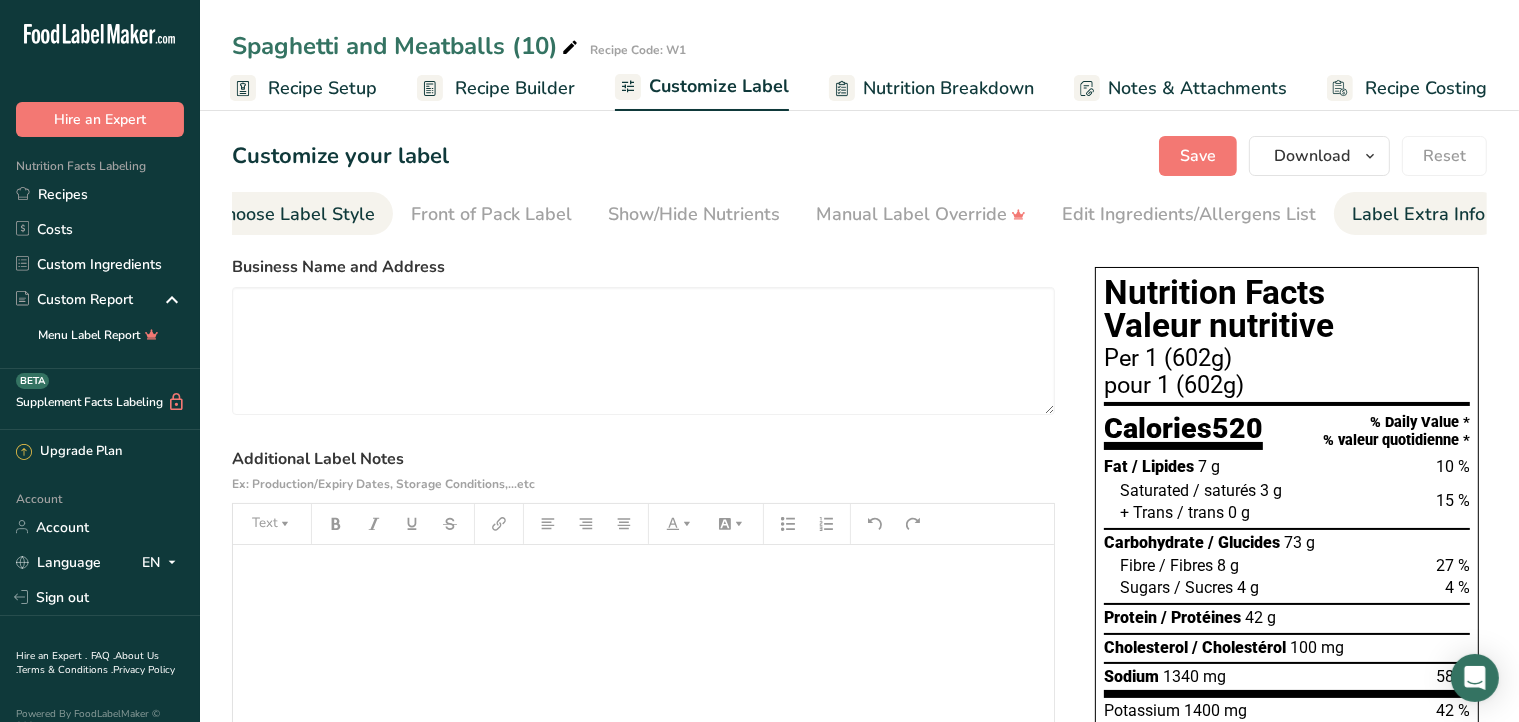 click on "Choose Label Style" at bounding box center (294, 214) 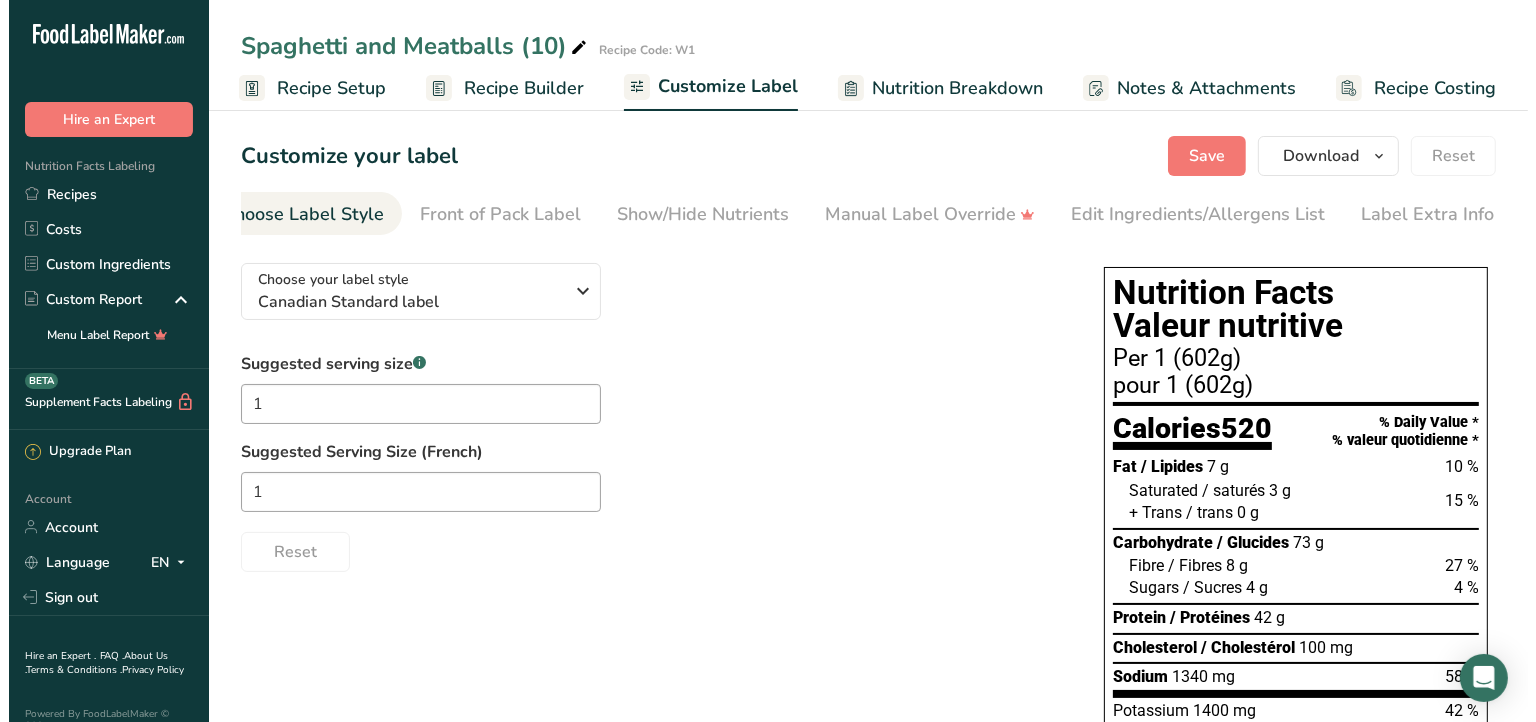 scroll, scrollTop: 0, scrollLeft: 0, axis: both 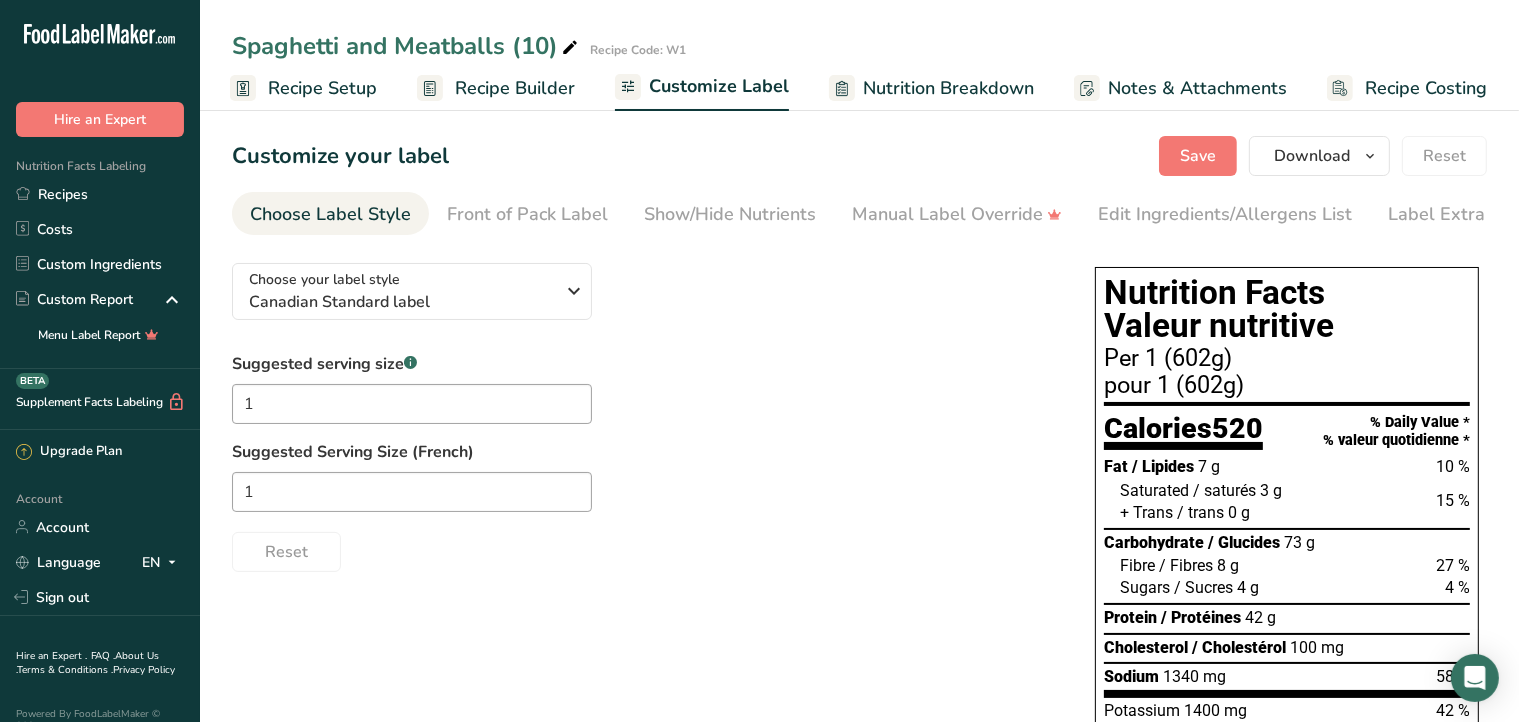 click on "Nutrition Breakdown" at bounding box center [948, 88] 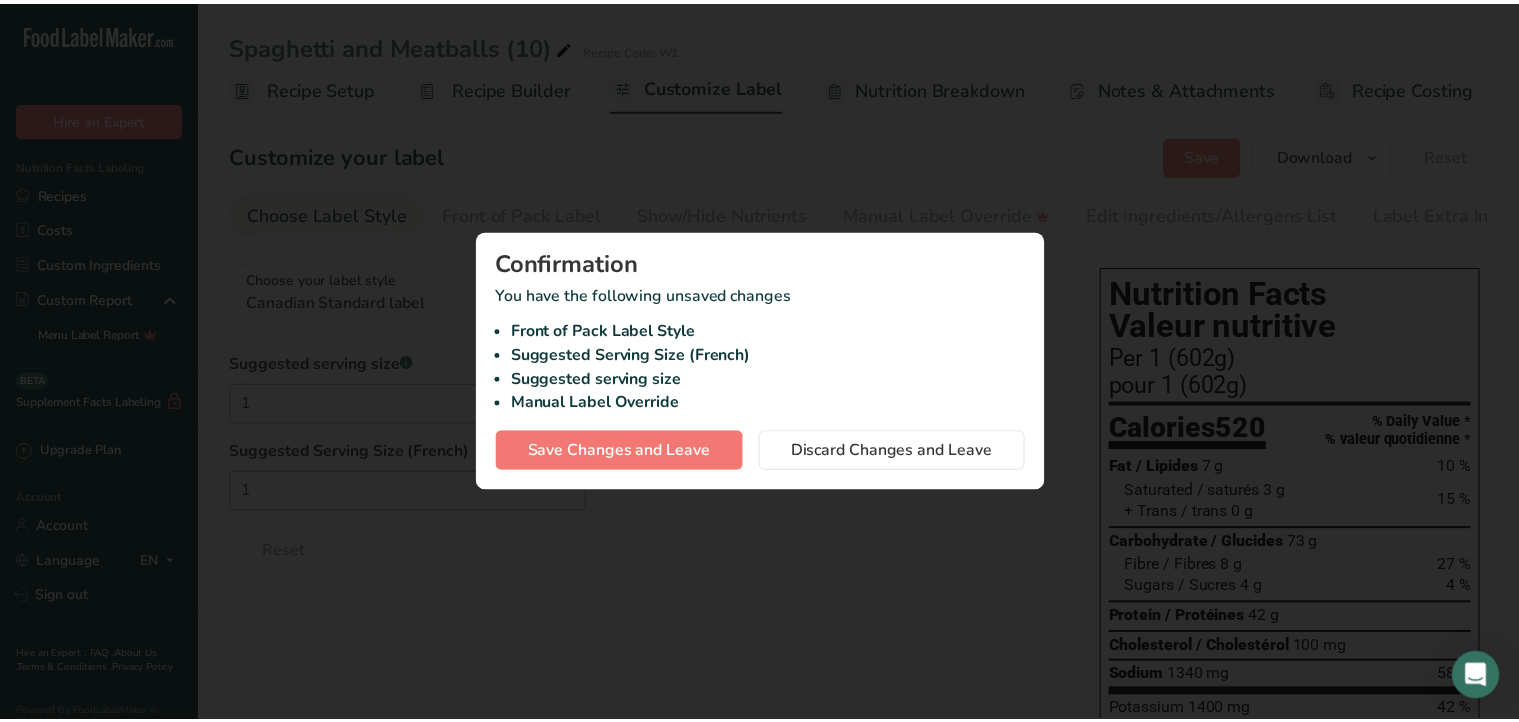 scroll, scrollTop: 0, scrollLeft: 0, axis: both 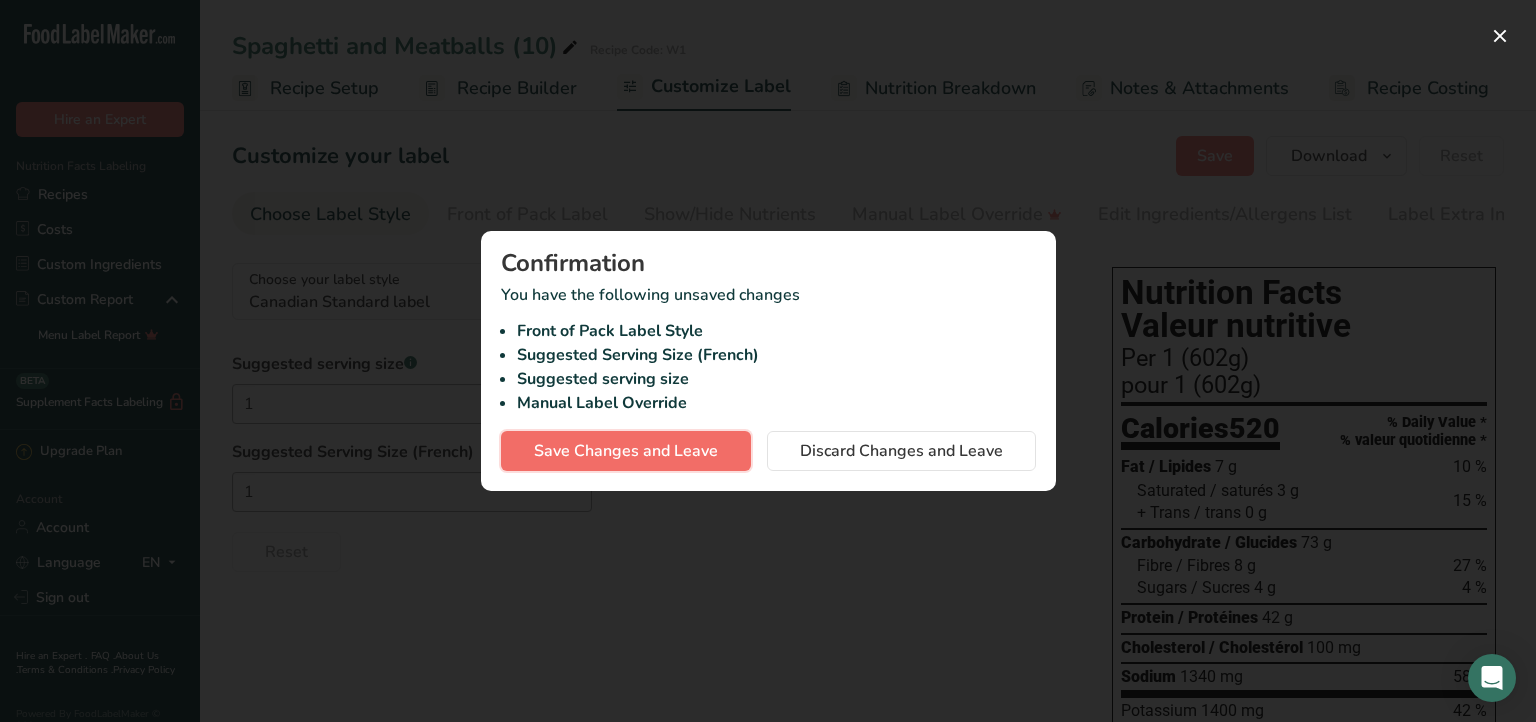 click on "Save Changes and Leave" at bounding box center [626, 451] 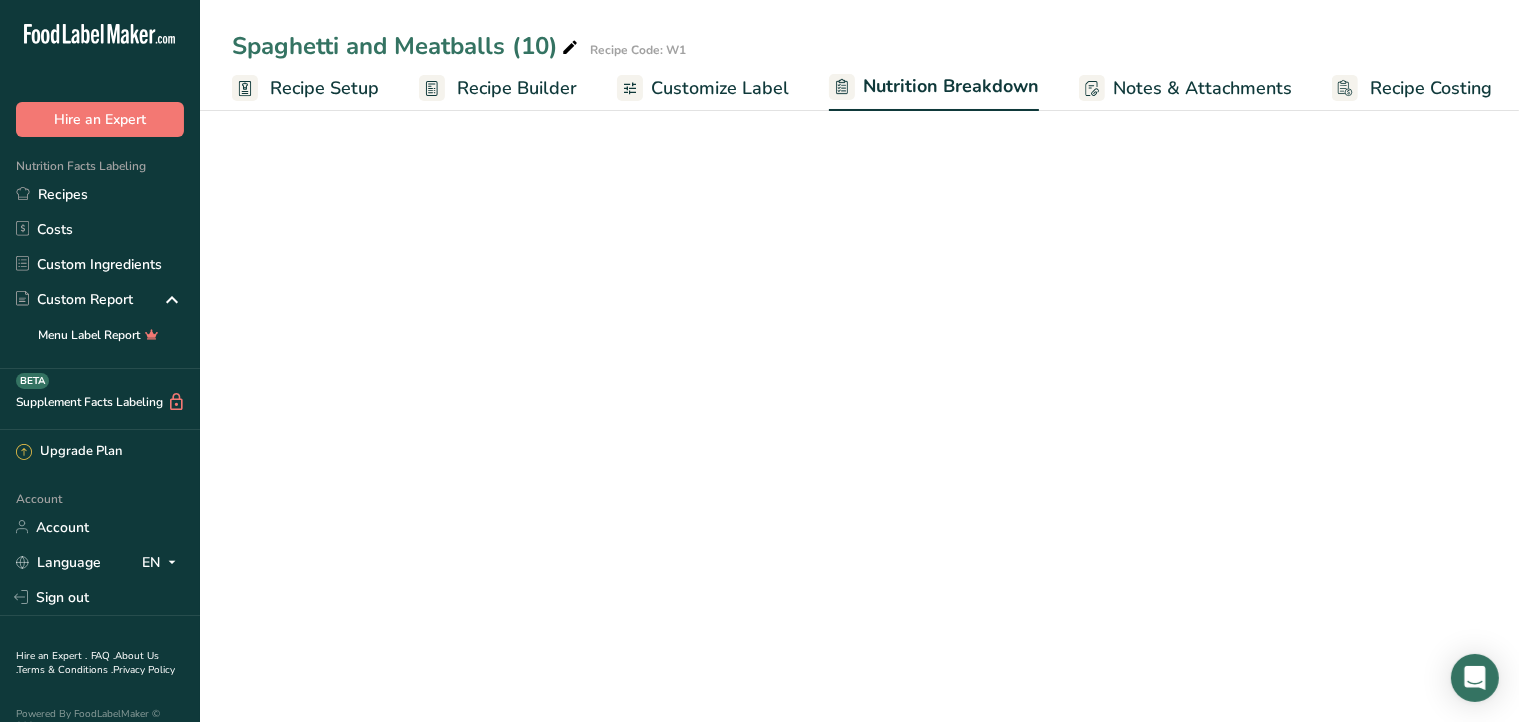 select on "Calories" 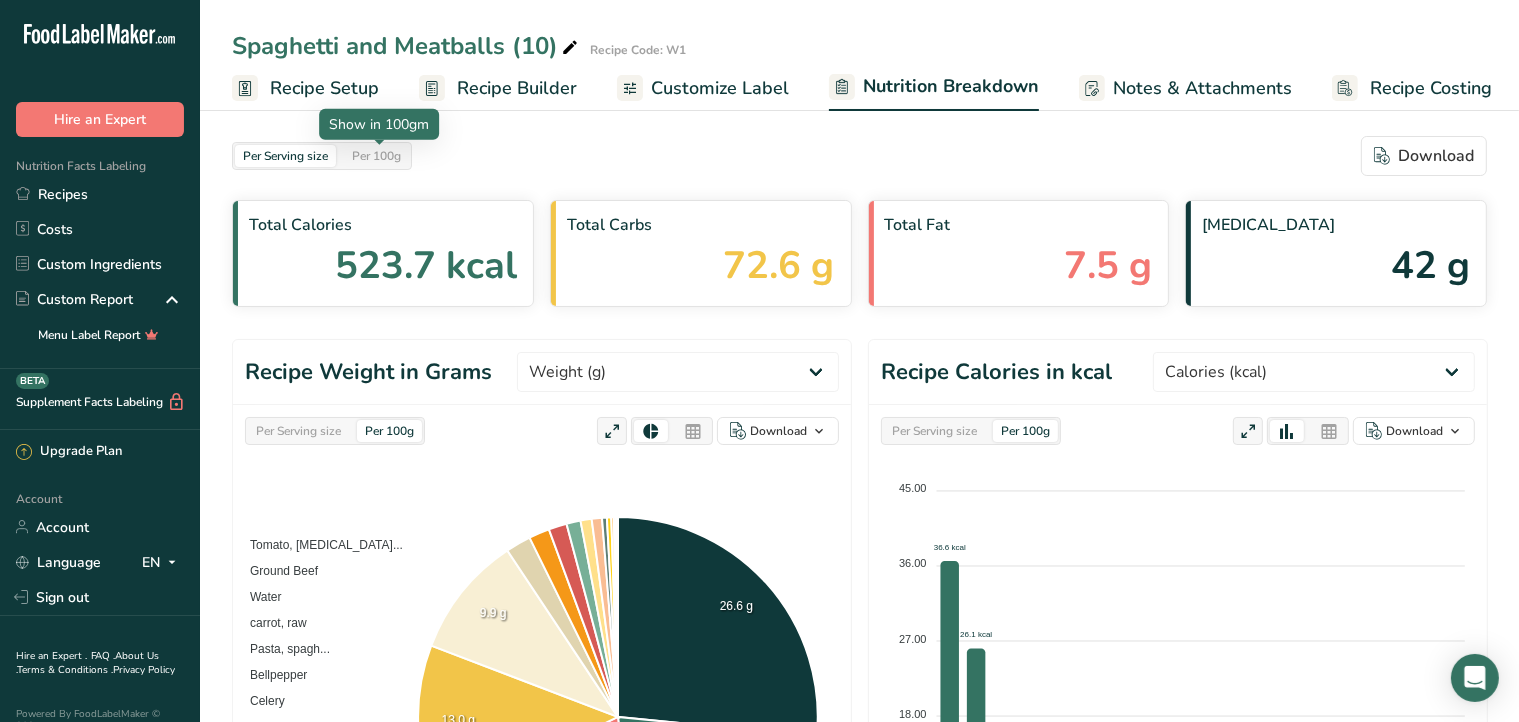 click on "Per 100g" at bounding box center (376, 156) 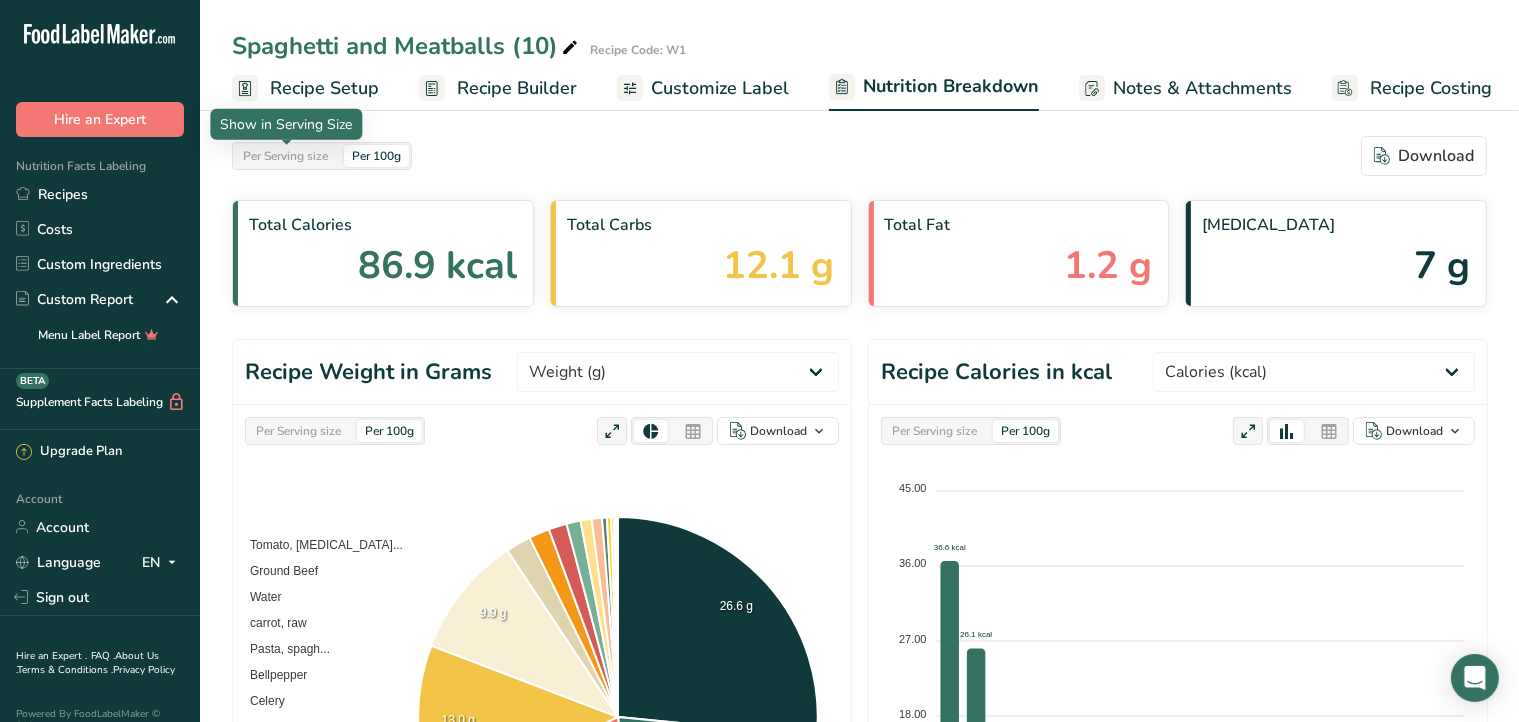 click on "Per Serving size" at bounding box center (285, 156) 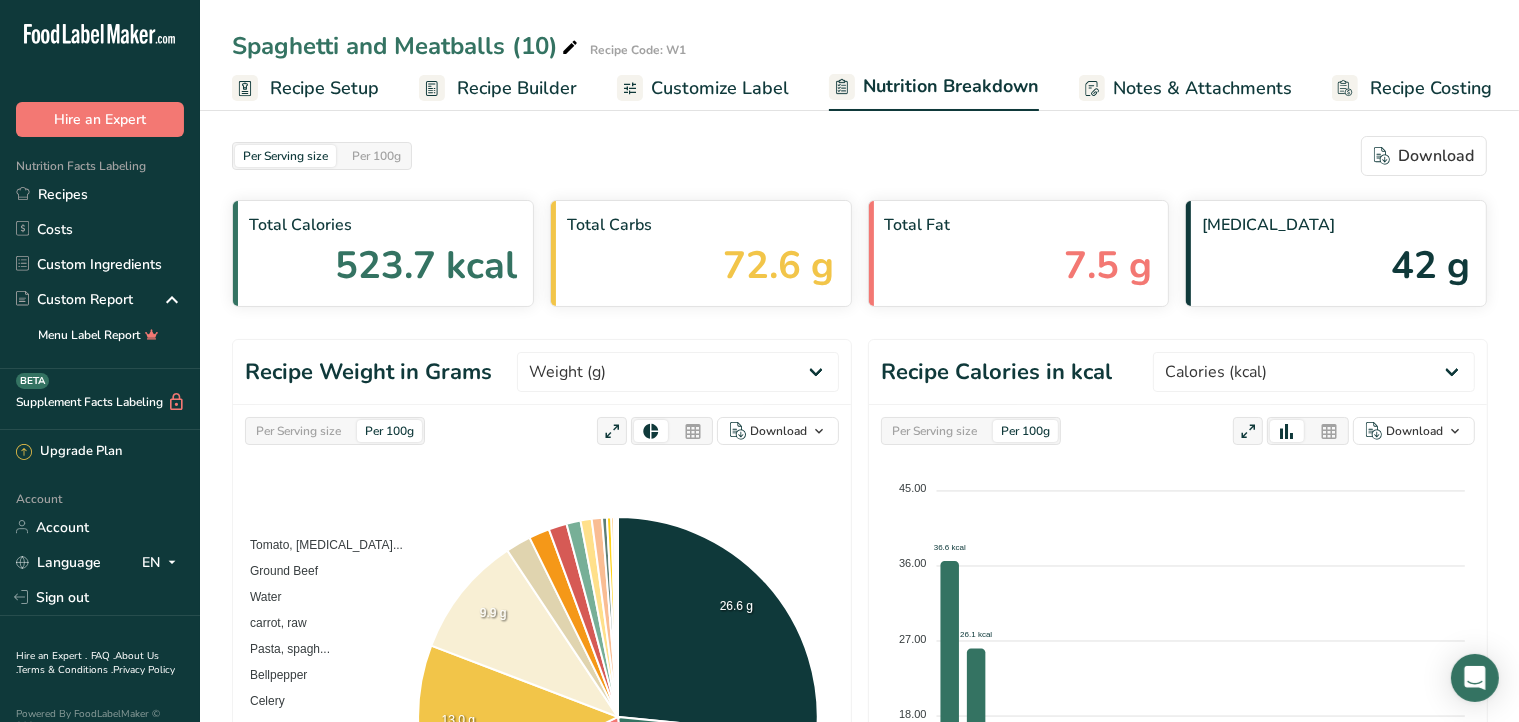click on "Recipe Setup" at bounding box center [324, 88] 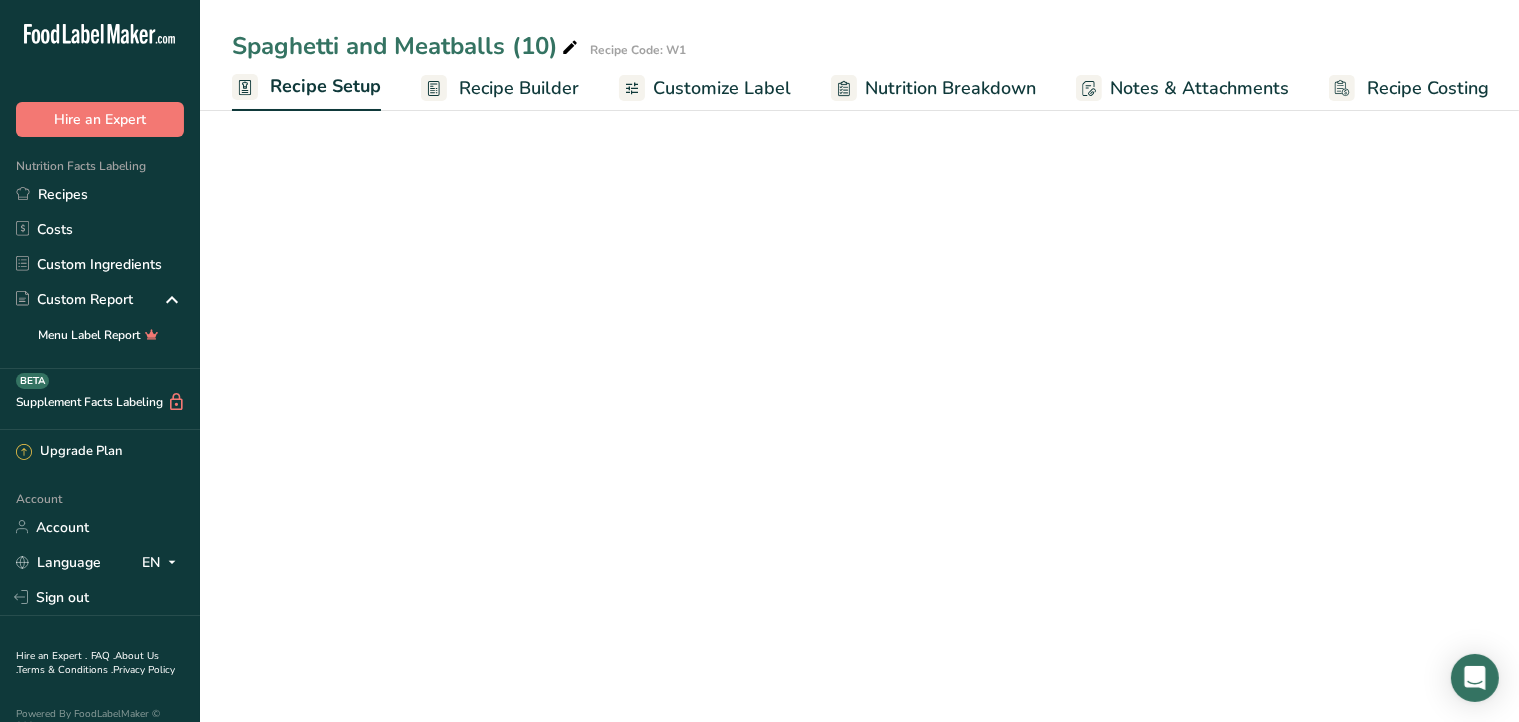 scroll, scrollTop: 0, scrollLeft: 1, axis: horizontal 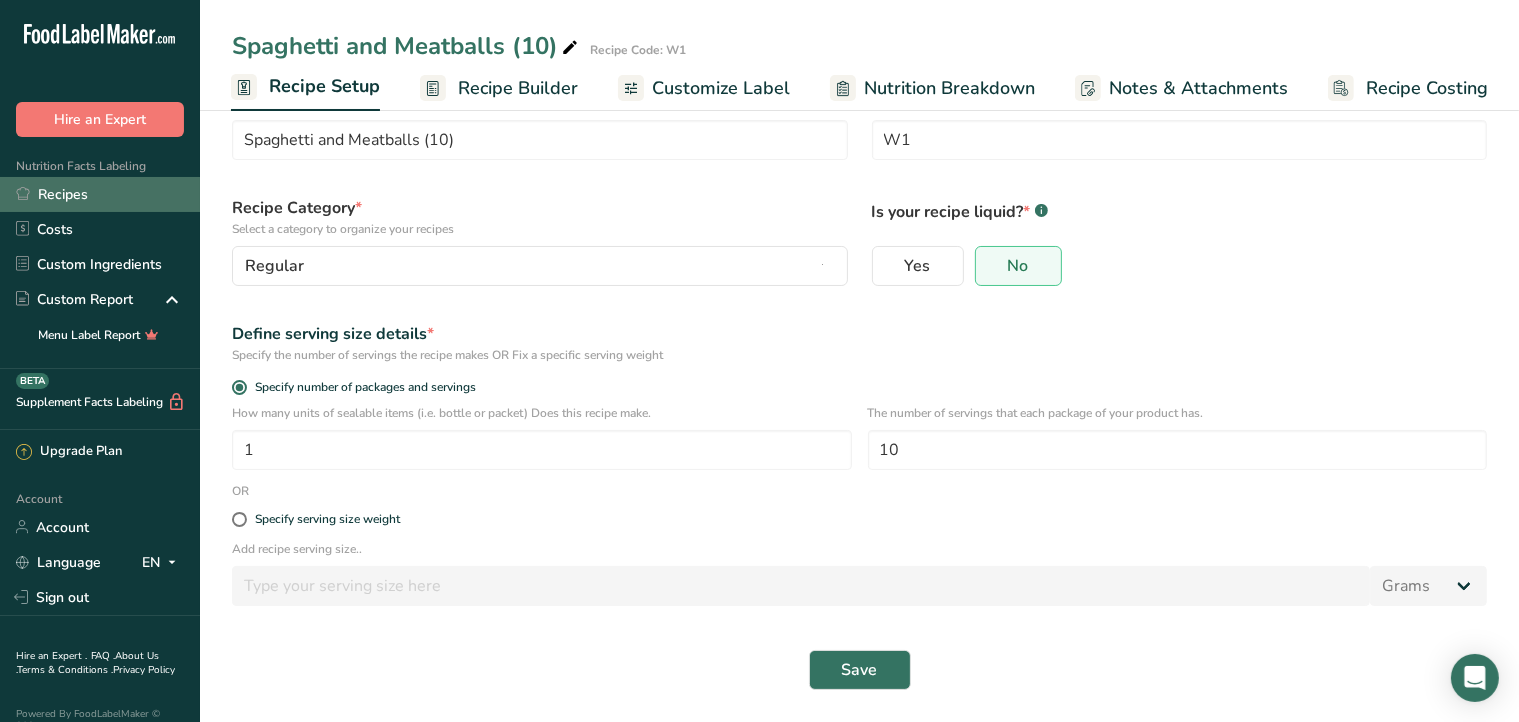 click on "Recipes" at bounding box center [100, 194] 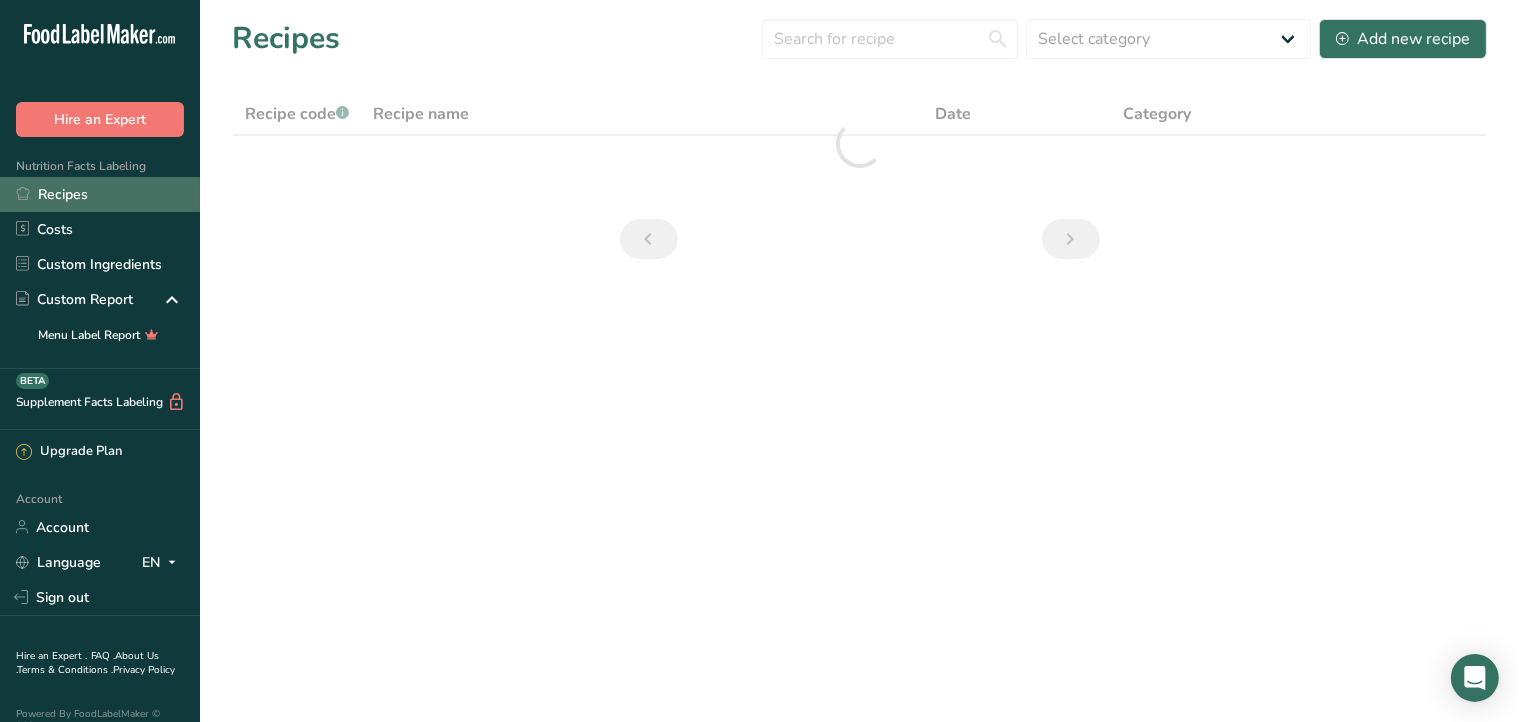 scroll, scrollTop: 0, scrollLeft: 0, axis: both 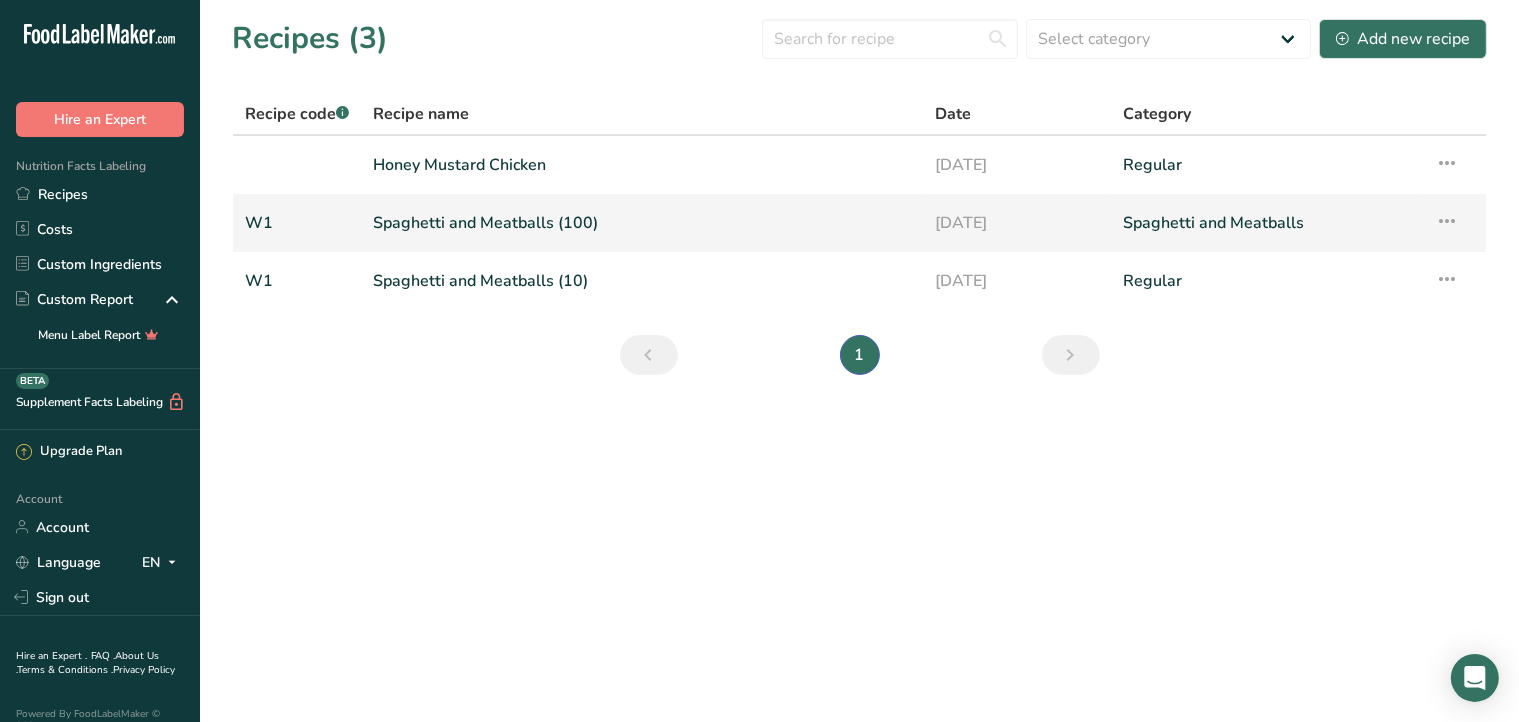 click at bounding box center (1447, 221) 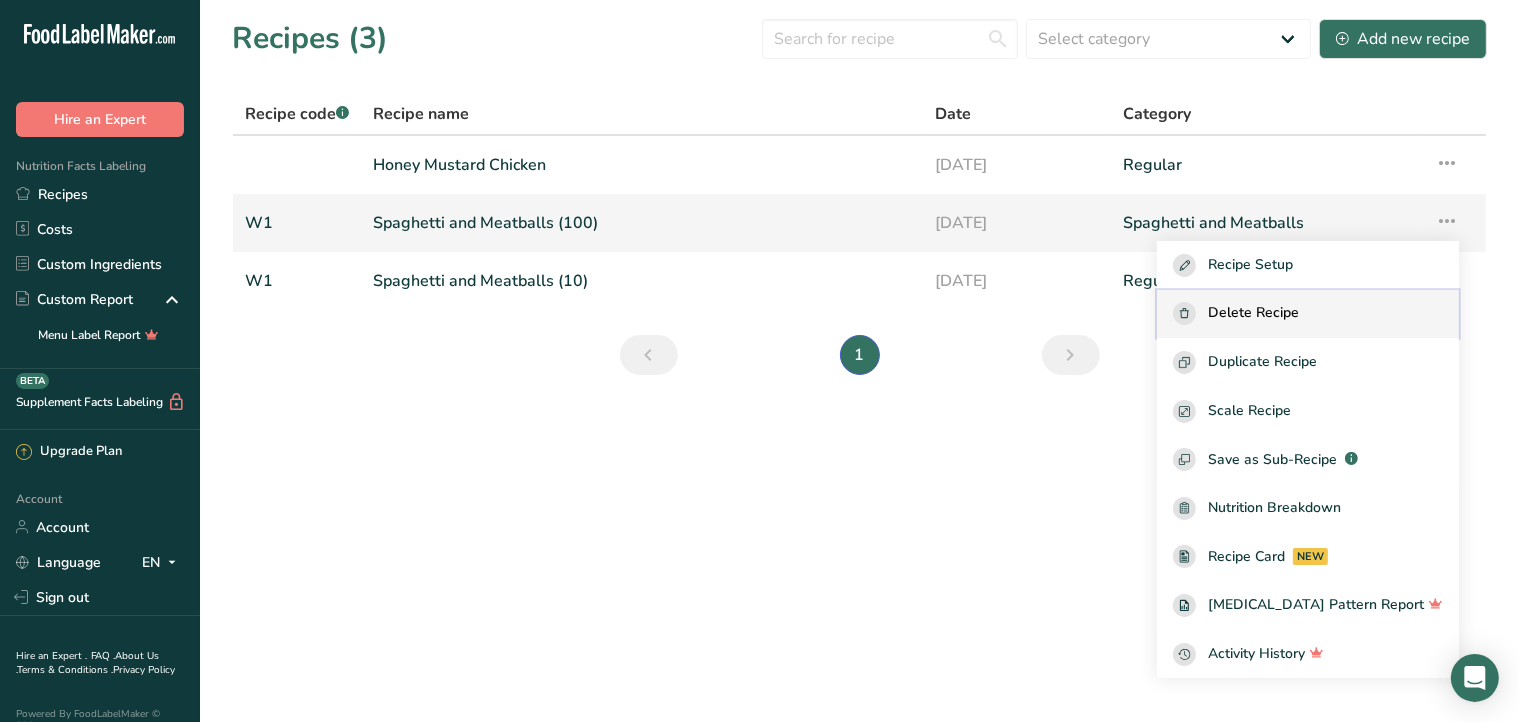 click on "Delete Recipe" at bounding box center (1253, 313) 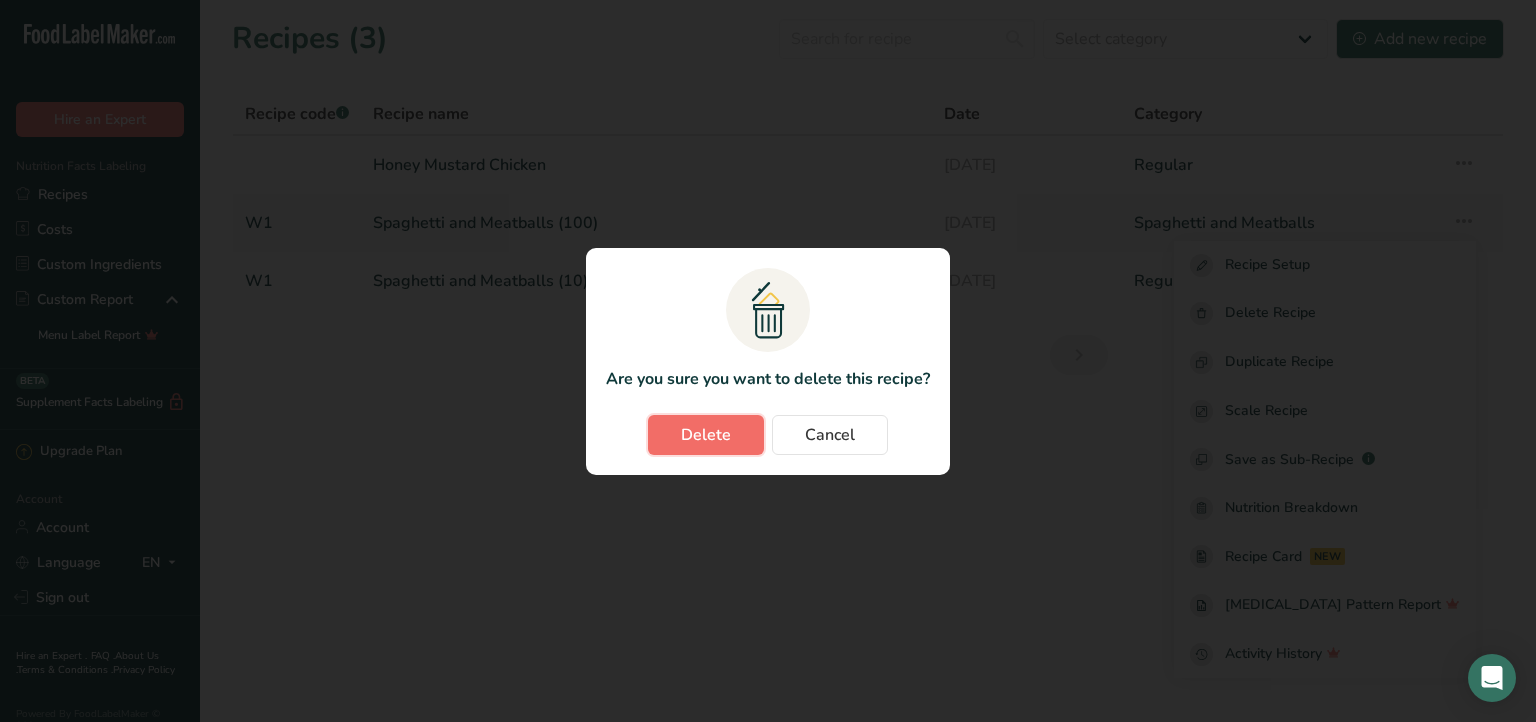 click on "Delete" at bounding box center (706, 435) 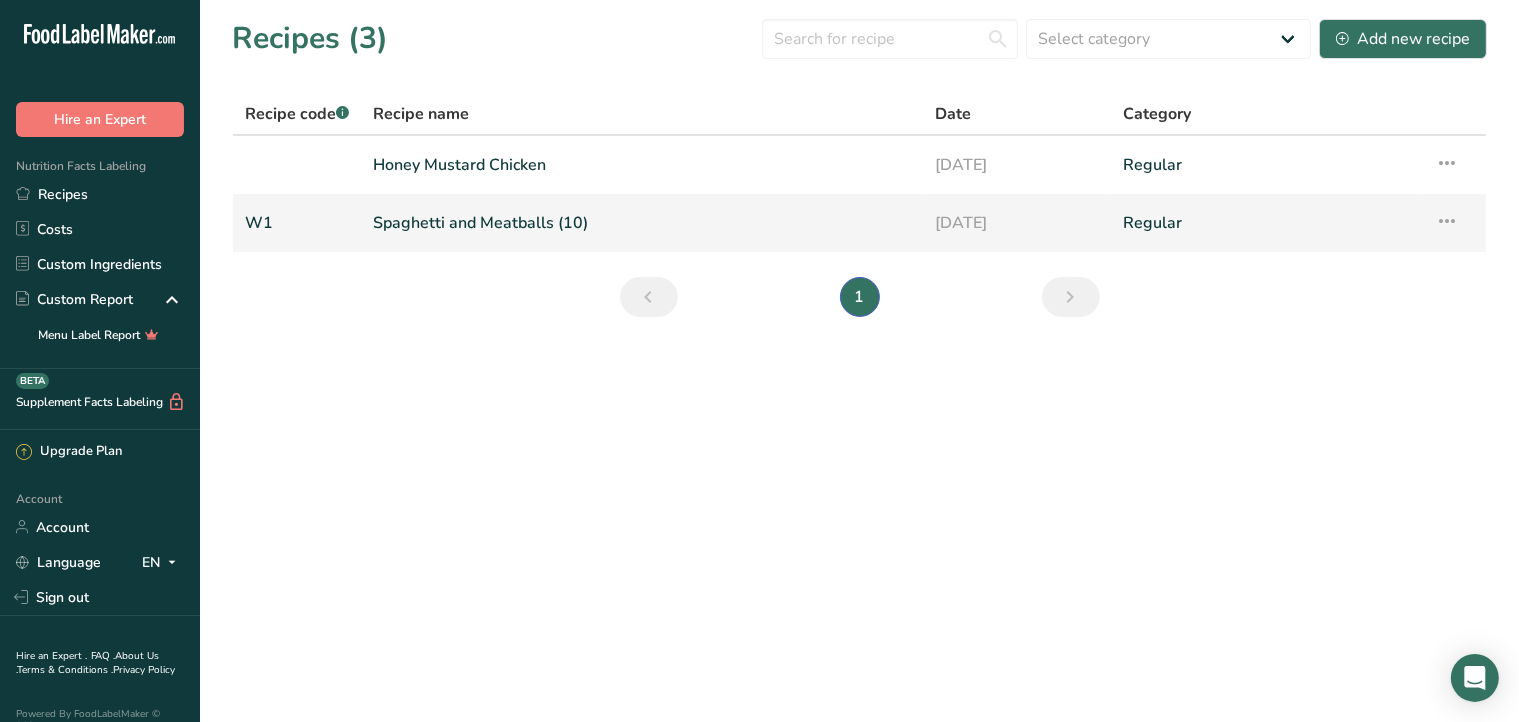 click at bounding box center [1447, 221] 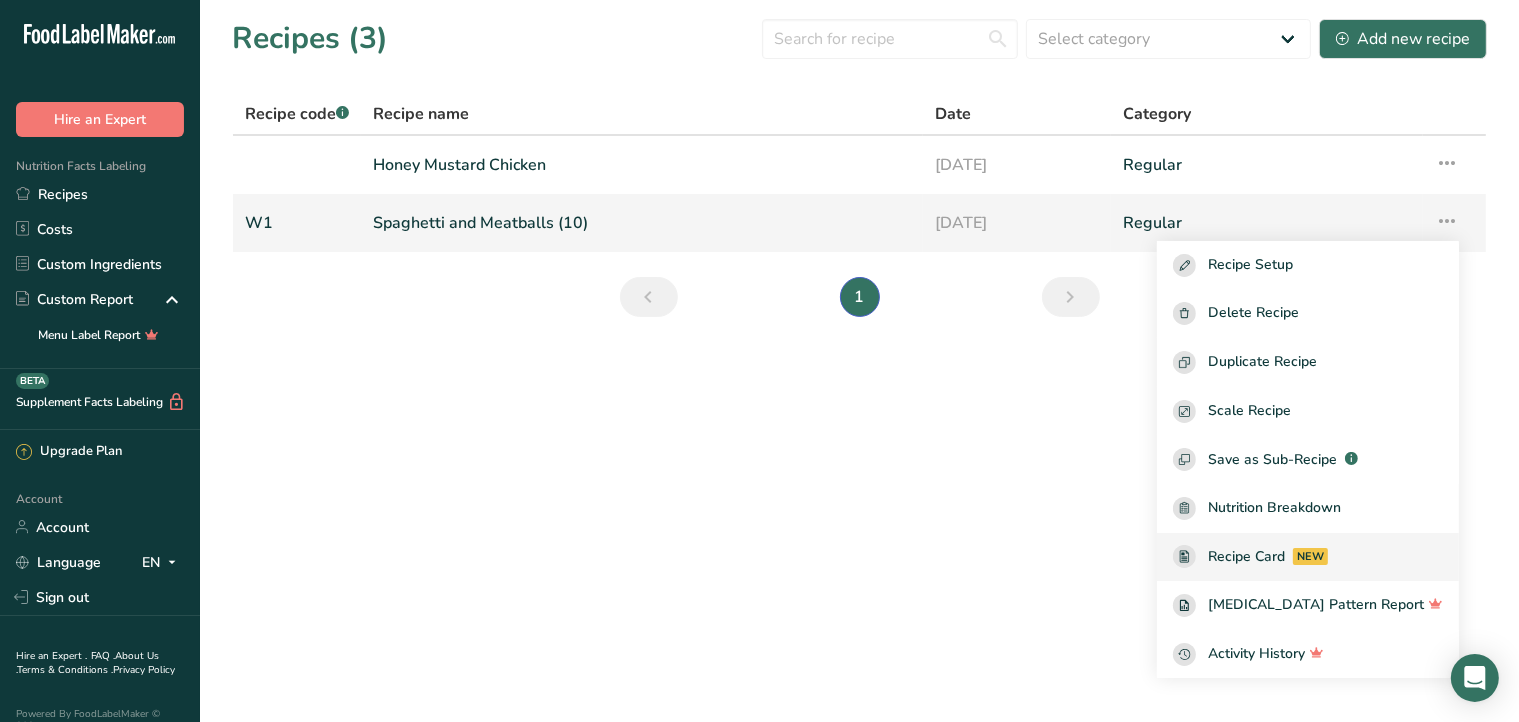 click on "Recipe Card
NEW" at bounding box center [1308, 557] 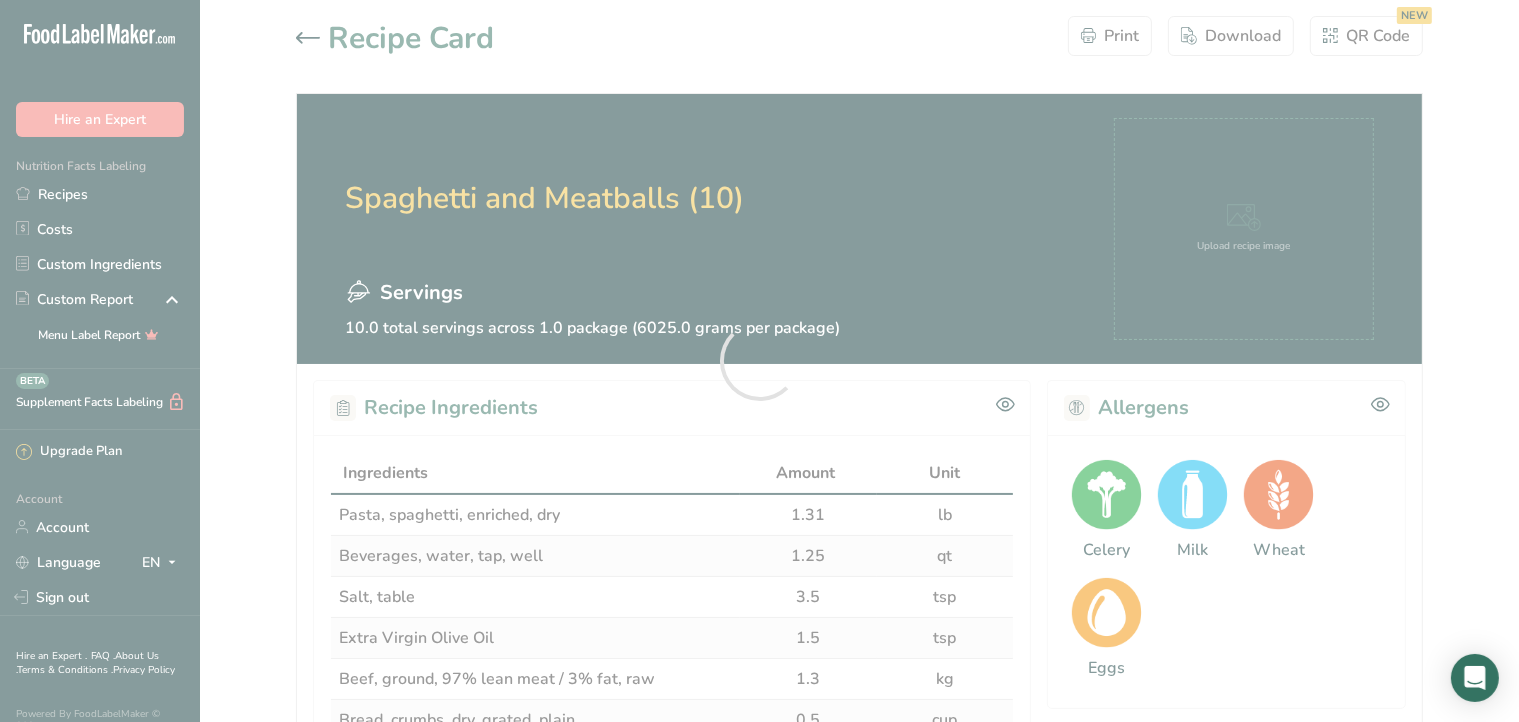 scroll, scrollTop: 0, scrollLeft: 0, axis: both 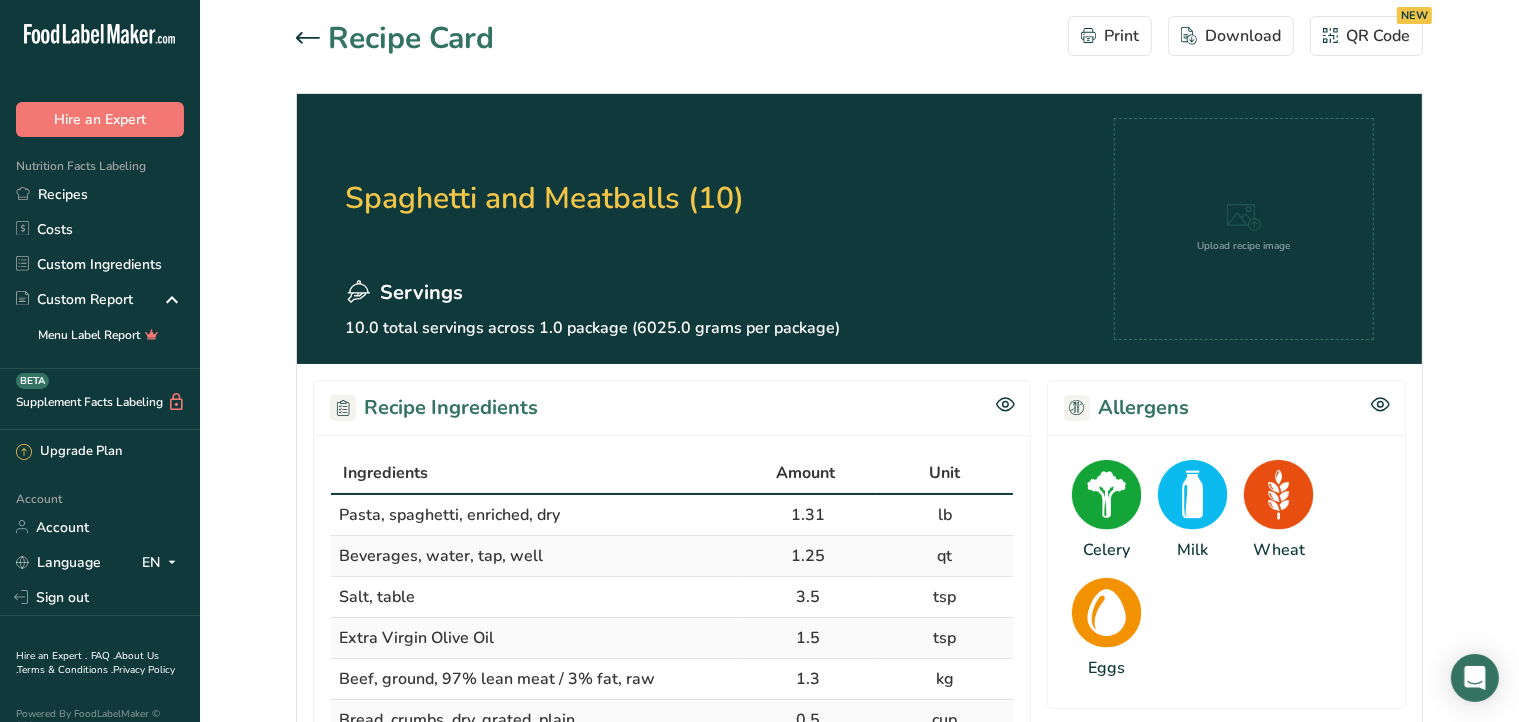 click 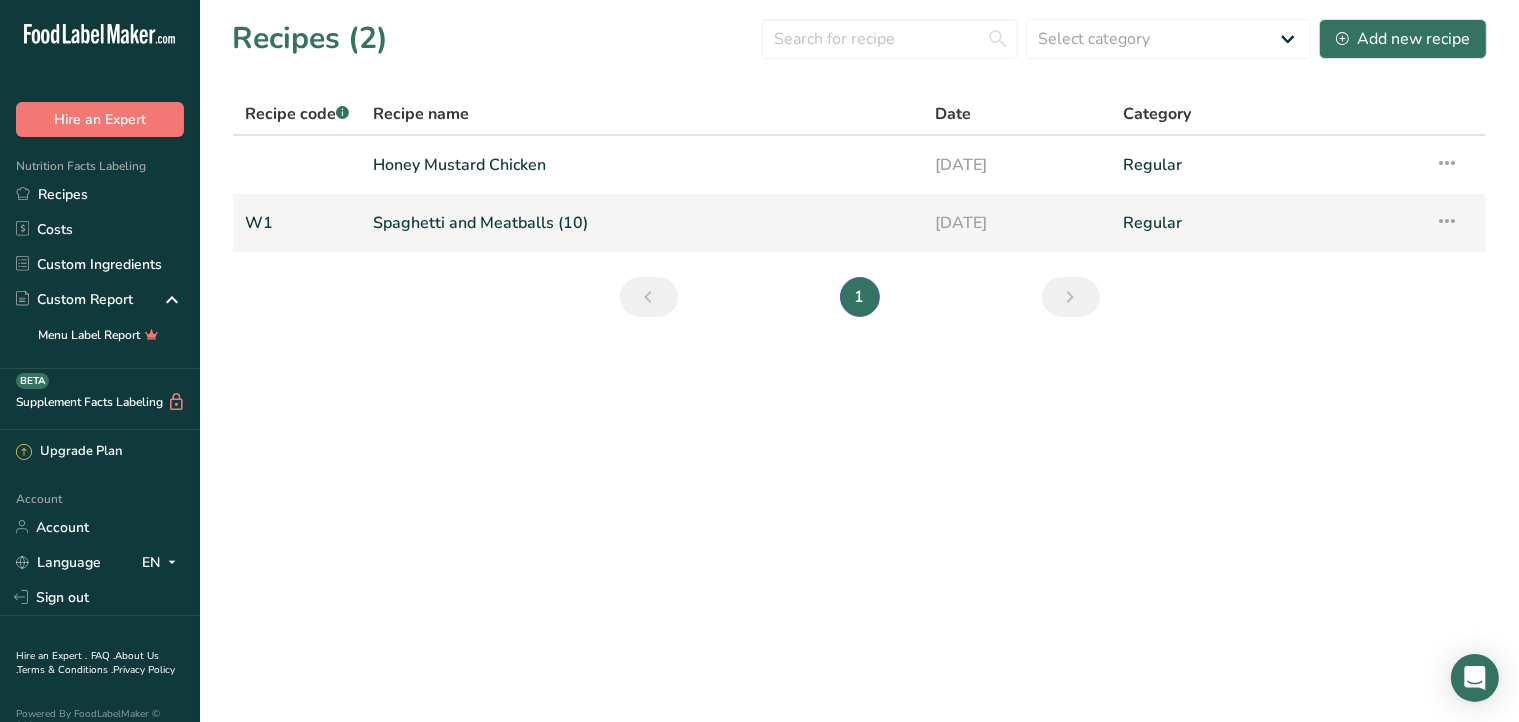 click on "Spaghetti and Meatballs (10)" at bounding box center (642, 223) 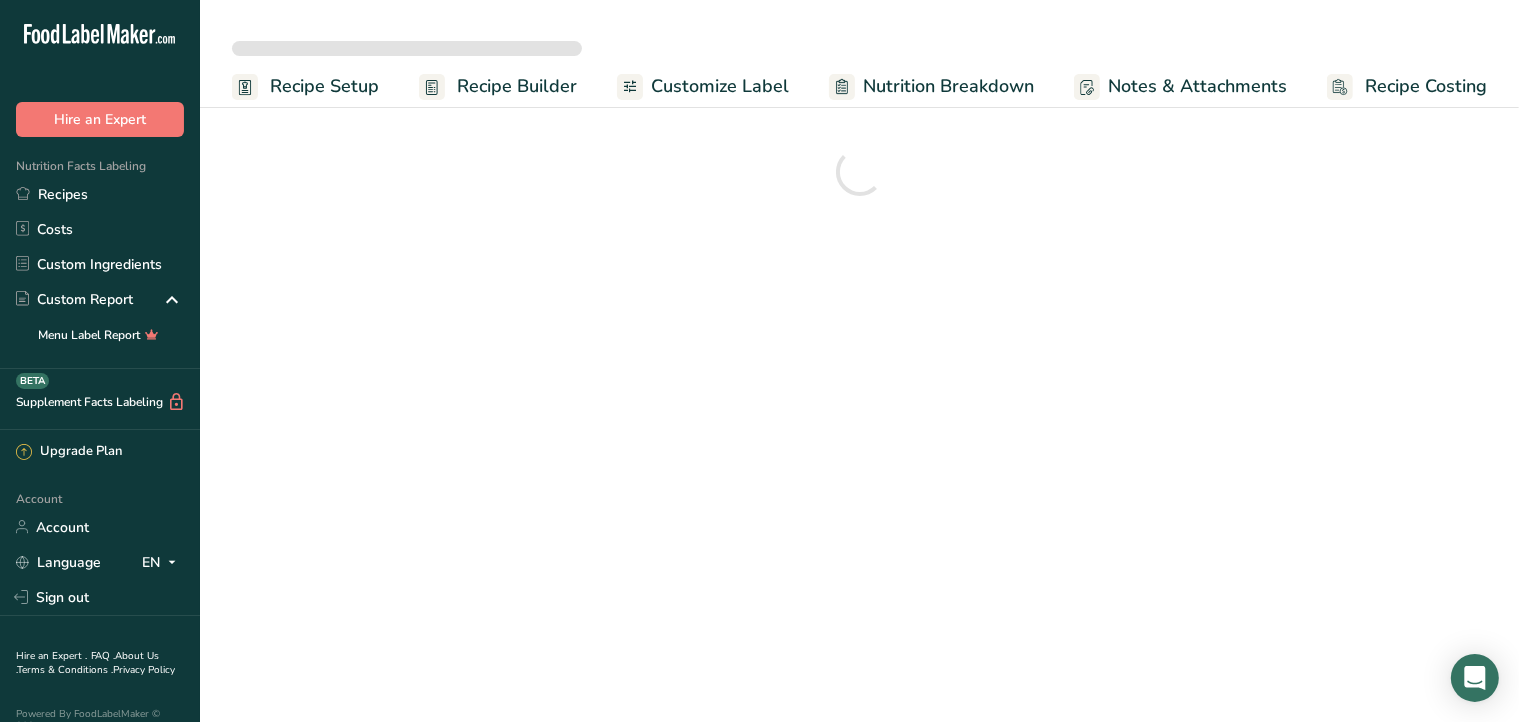 click on "Recipe Setup" at bounding box center [324, 86] 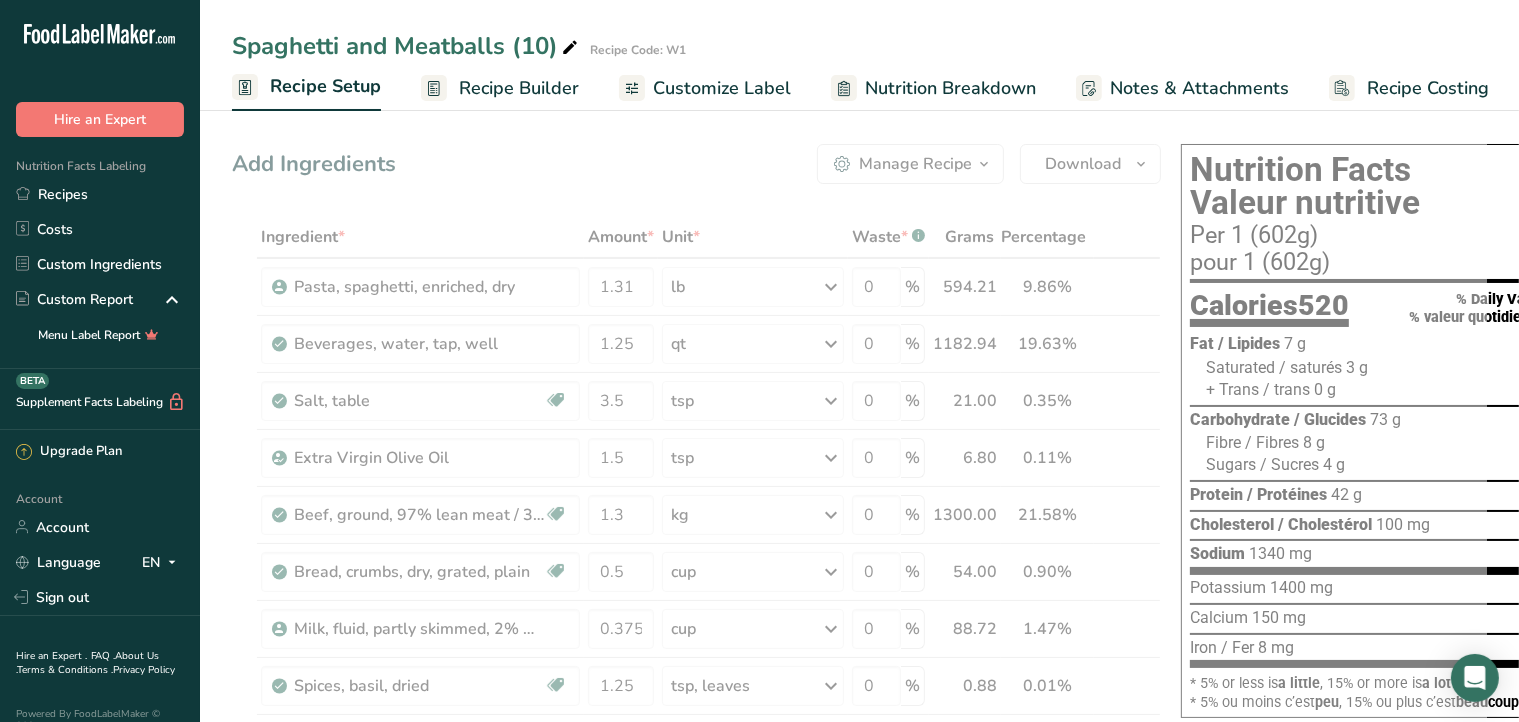 click on "Recipe Setup" at bounding box center [325, 86] 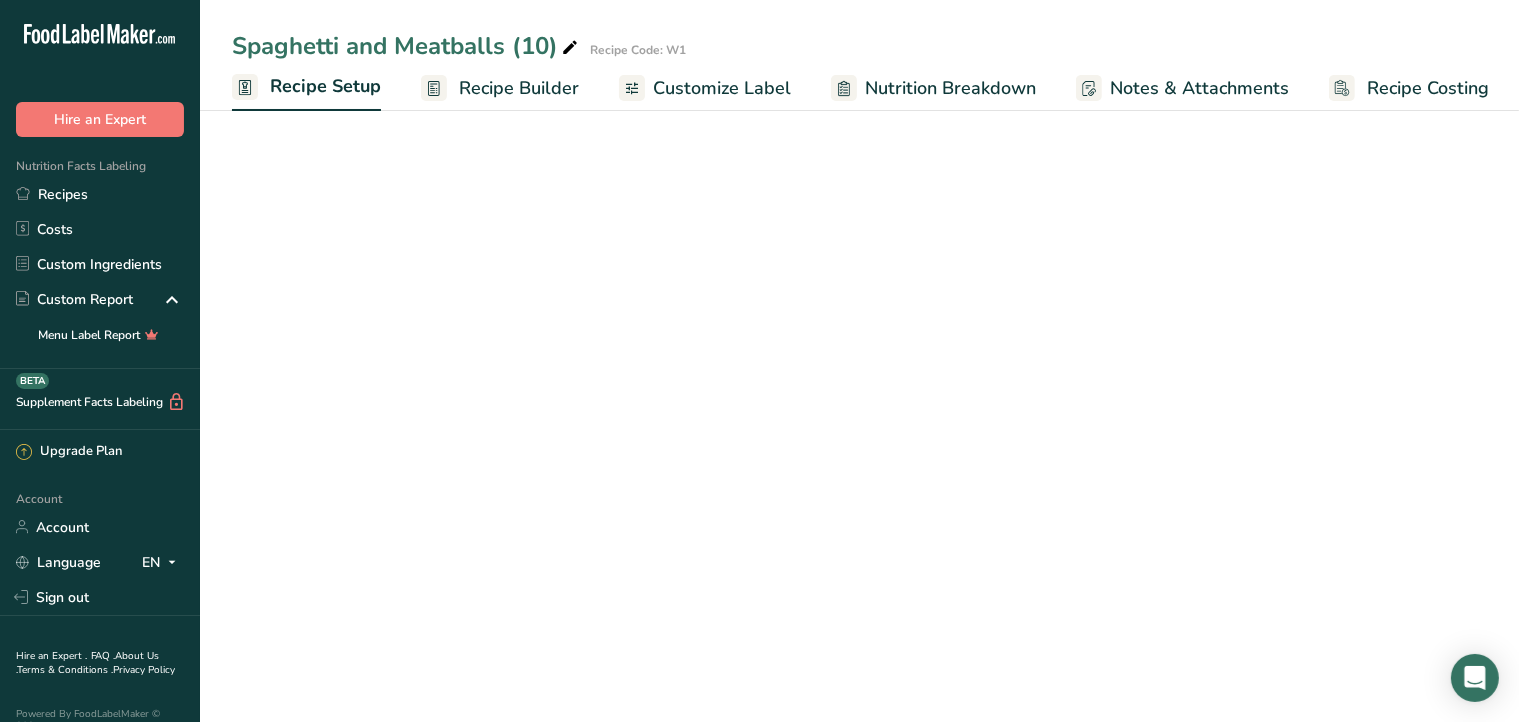 scroll, scrollTop: 0, scrollLeft: 1, axis: horizontal 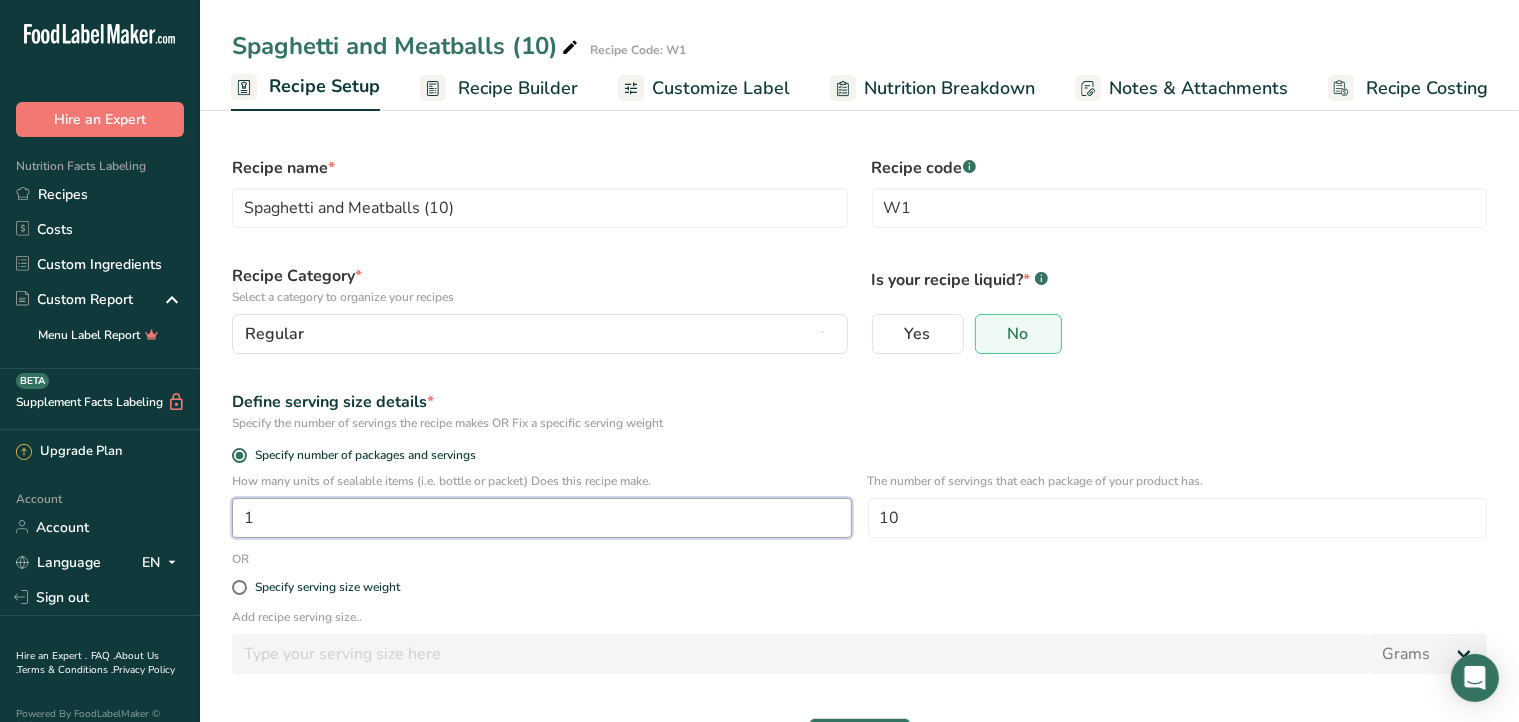 click on "1" at bounding box center (542, 518) 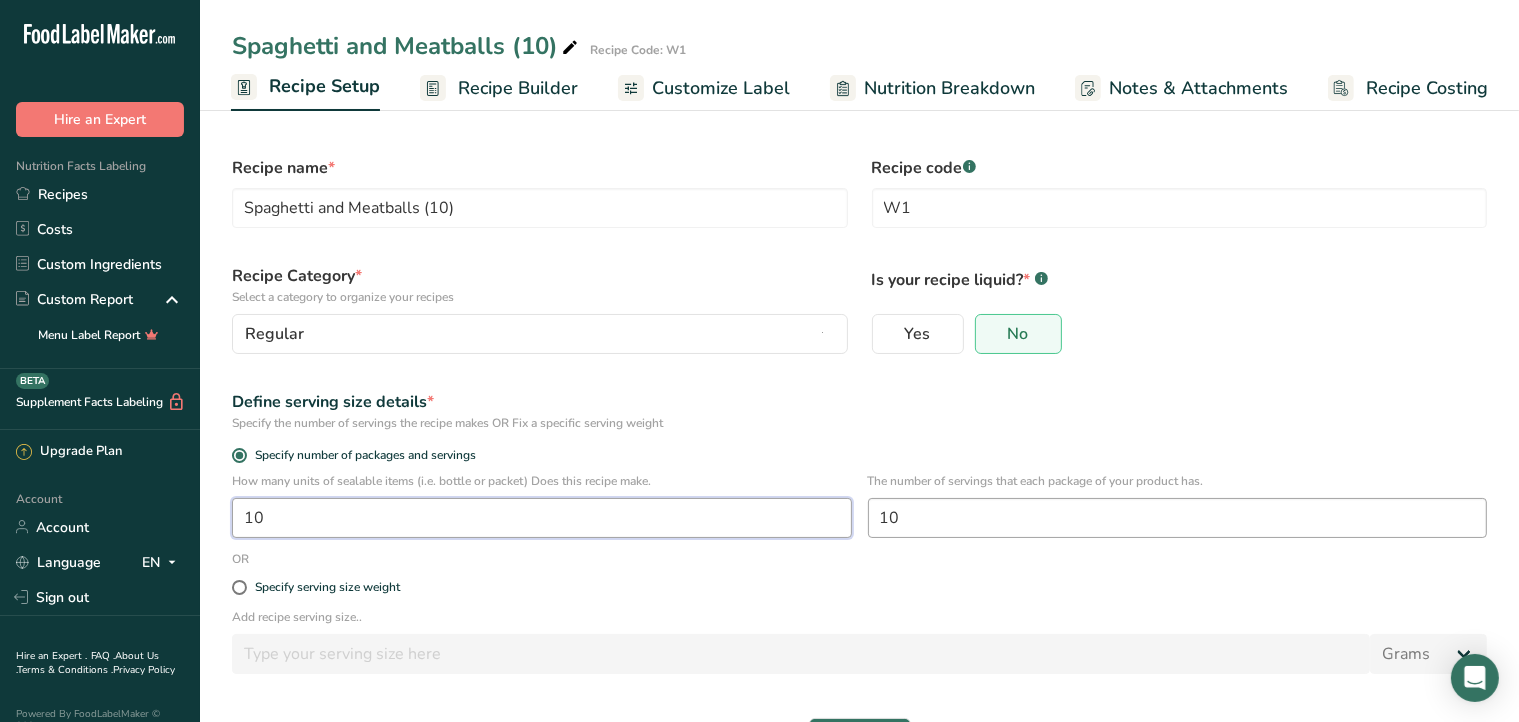 type on "10" 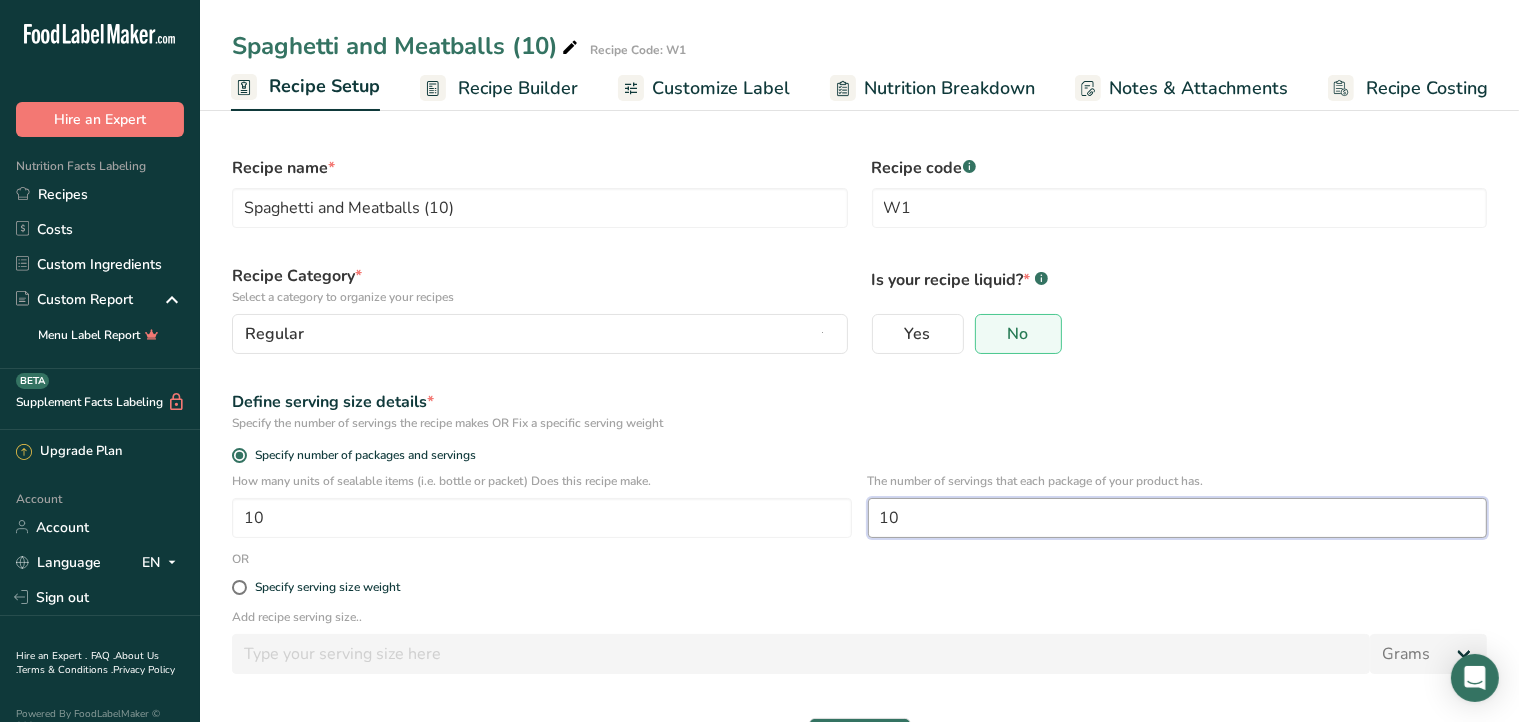 click on "10" at bounding box center (1178, 518) 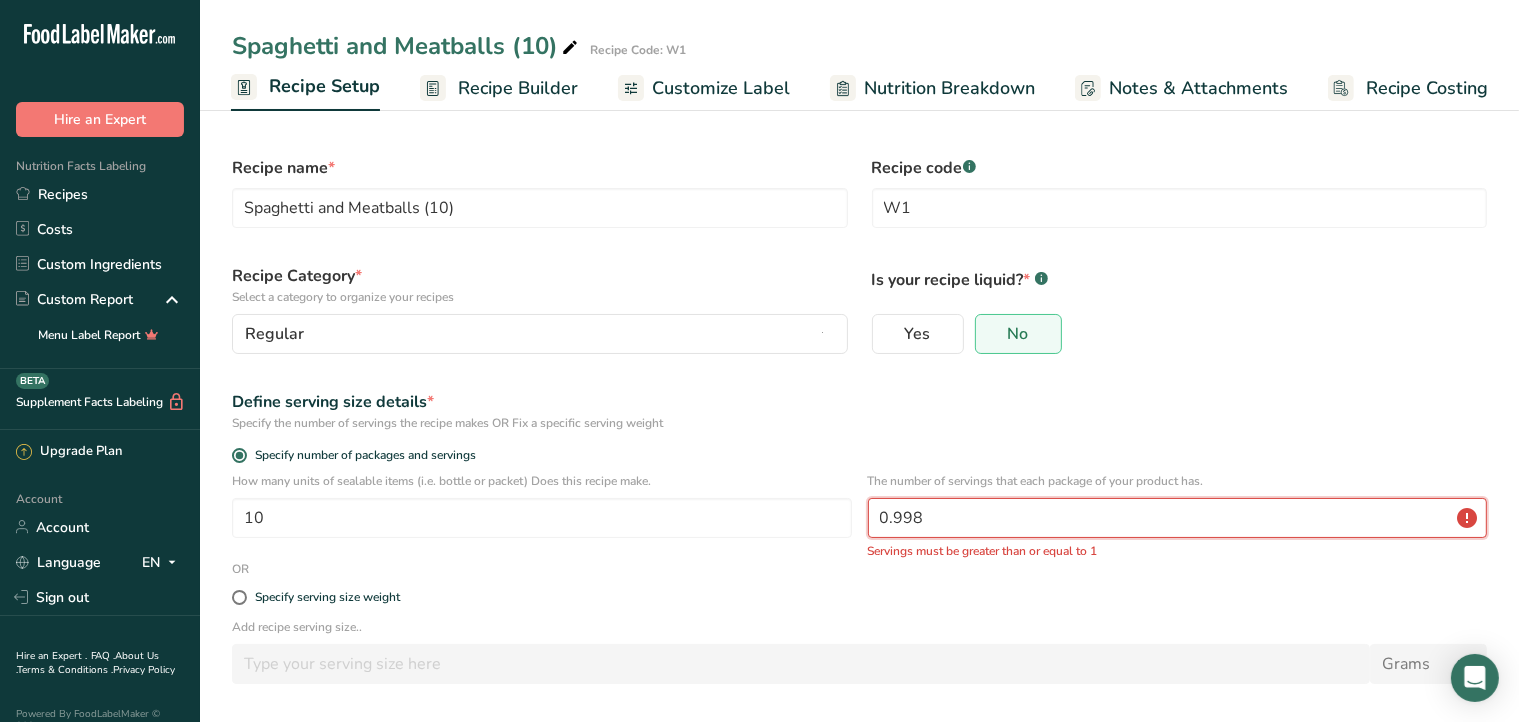 scroll, scrollTop: 79, scrollLeft: 0, axis: vertical 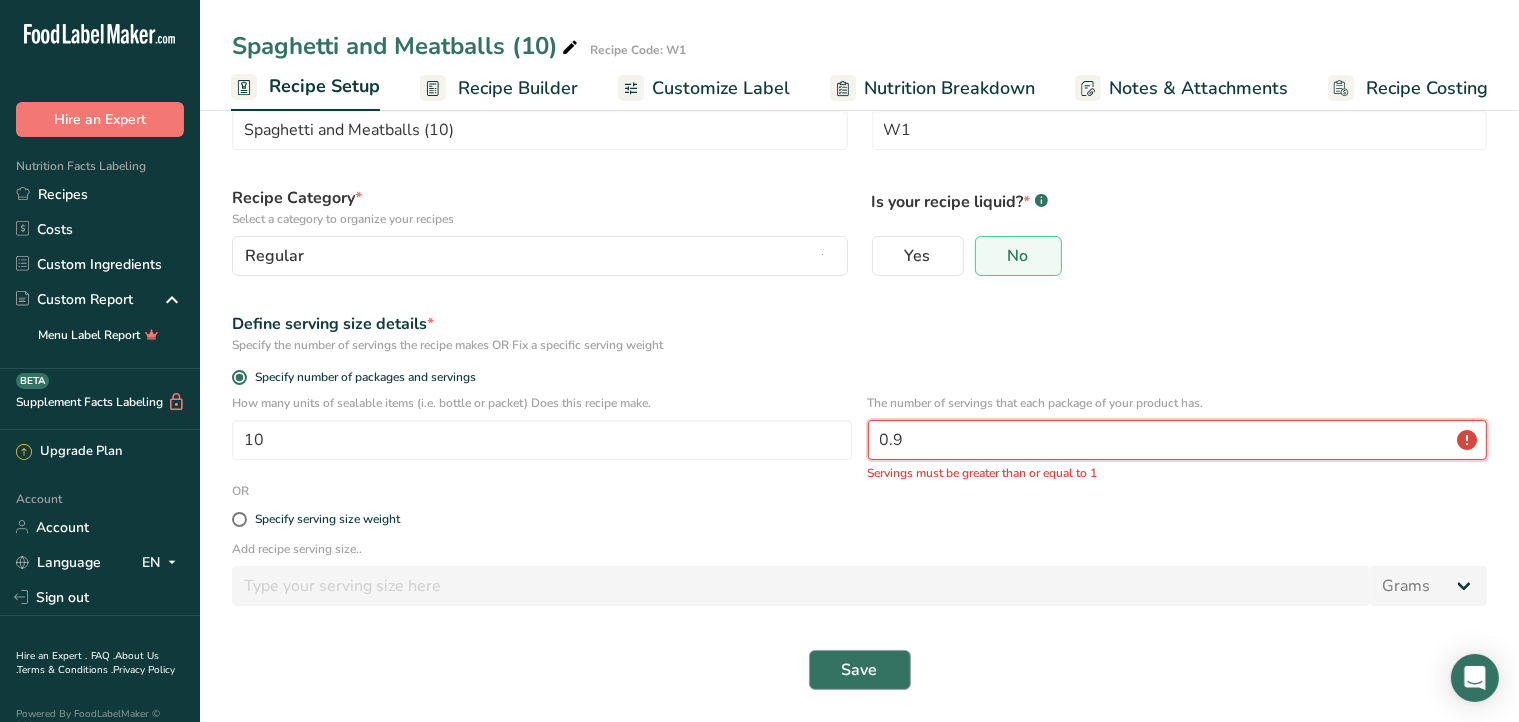 type on "0" 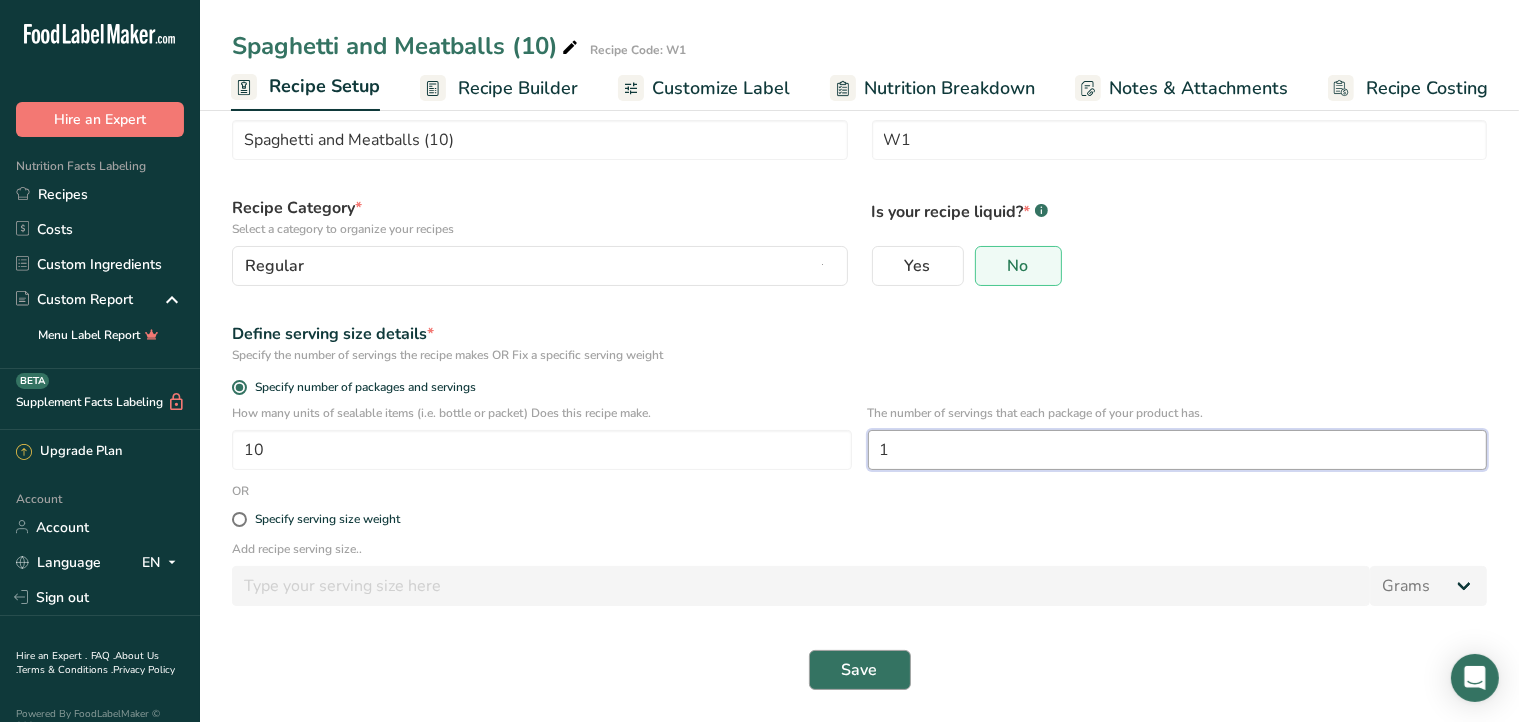 scroll, scrollTop: 68, scrollLeft: 0, axis: vertical 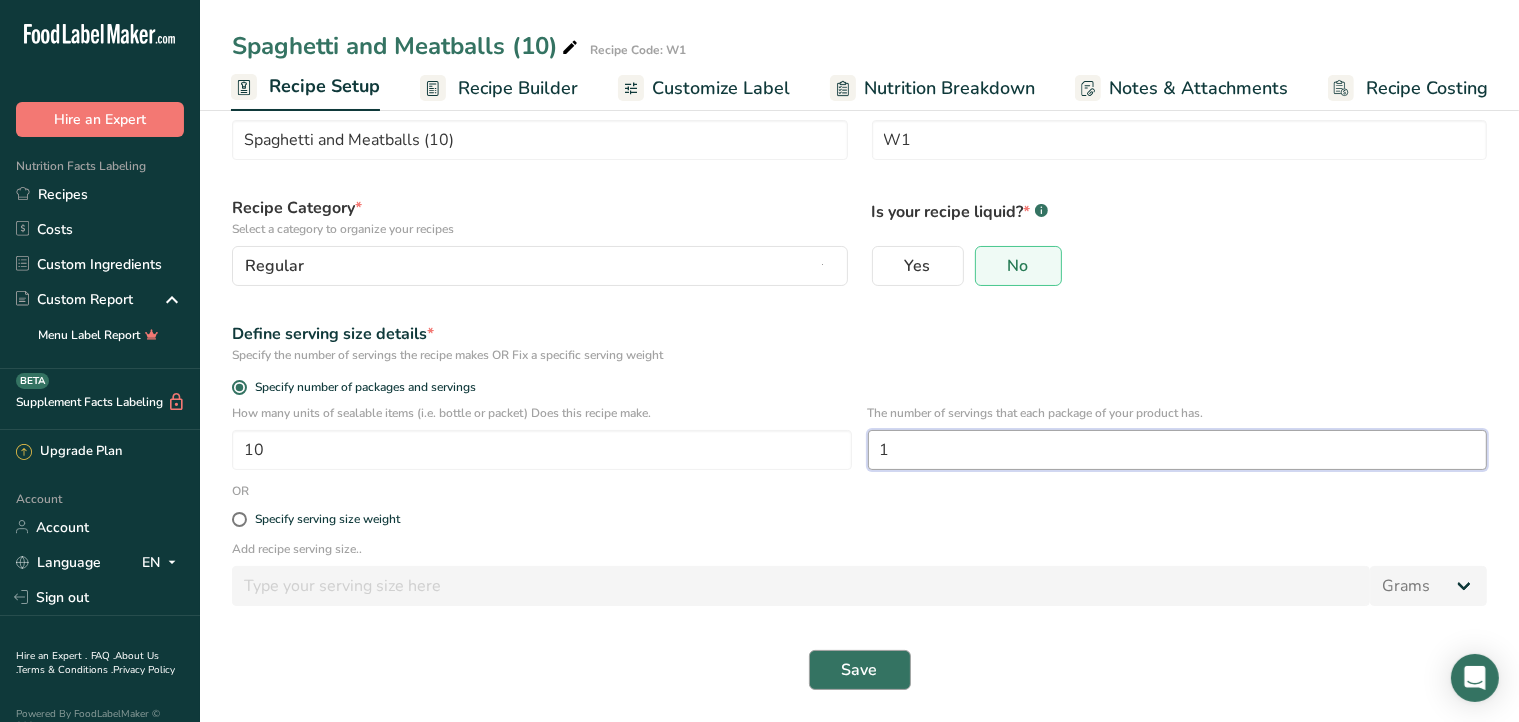 type on "1" 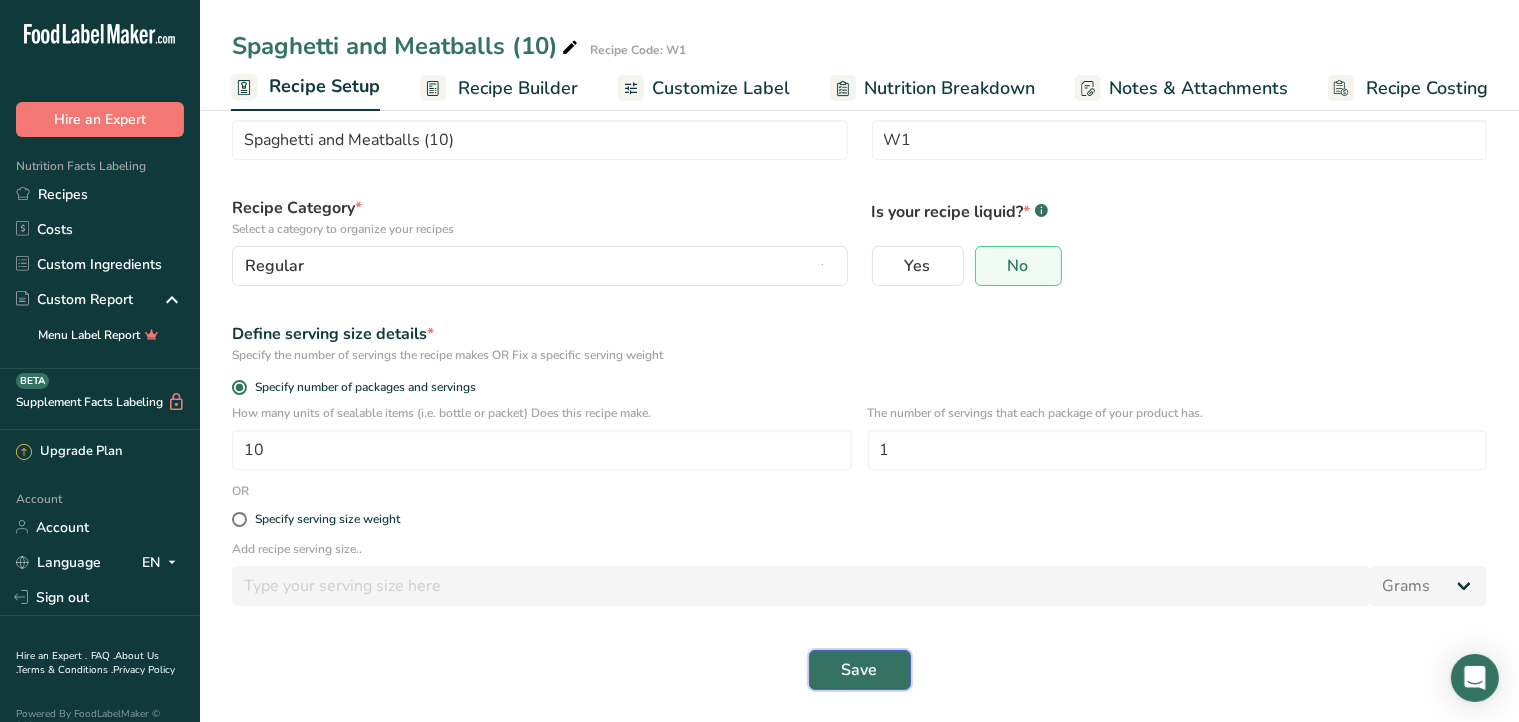 click on "Save" at bounding box center [860, 670] 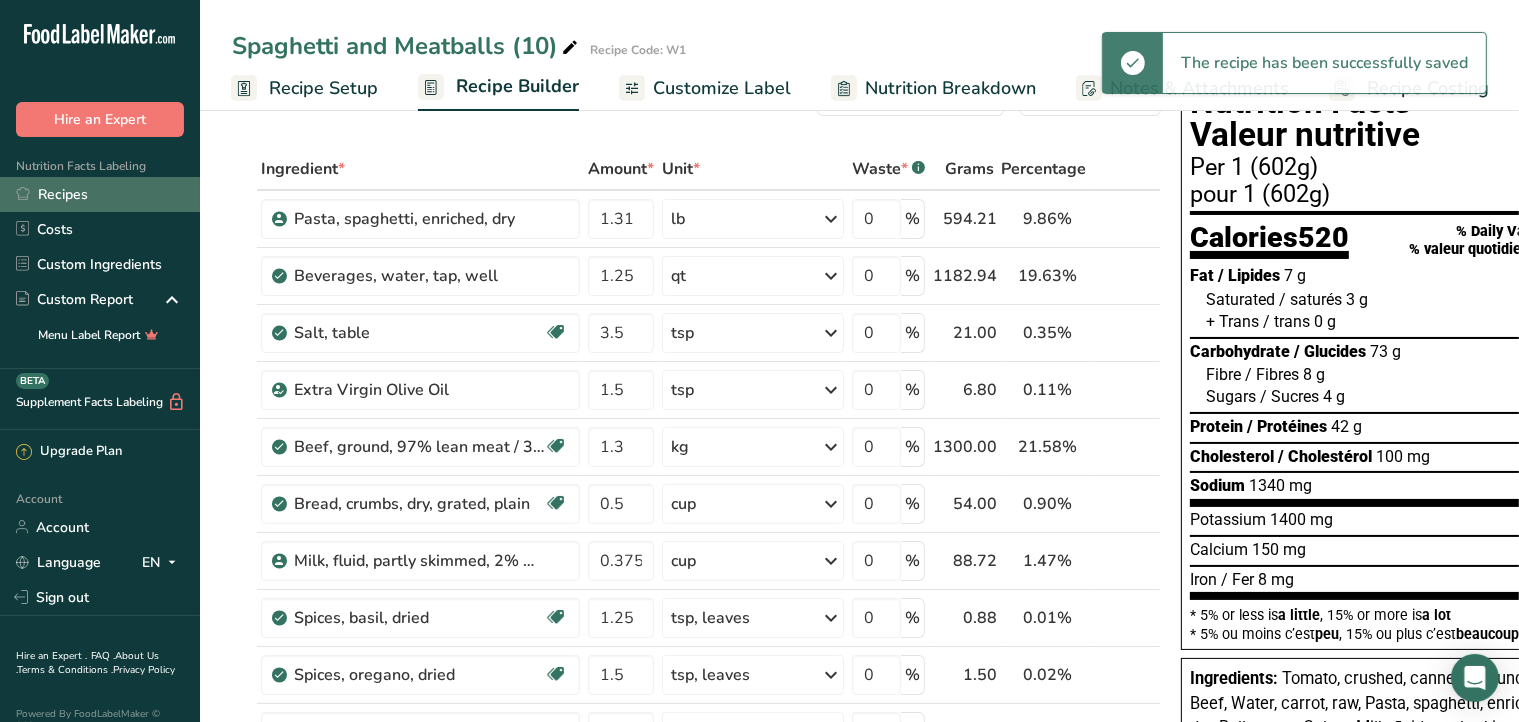 click on "Recipes" at bounding box center [100, 194] 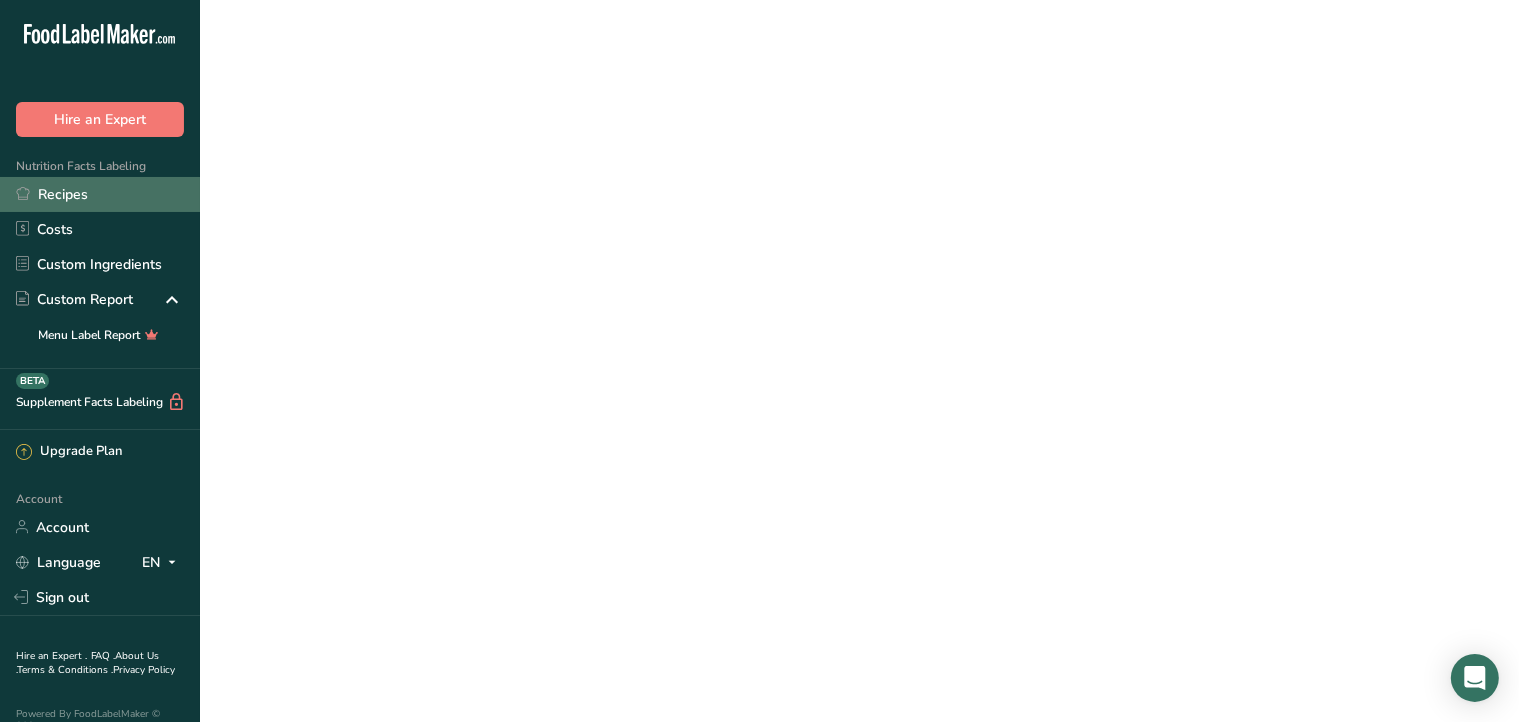 scroll, scrollTop: 0, scrollLeft: 0, axis: both 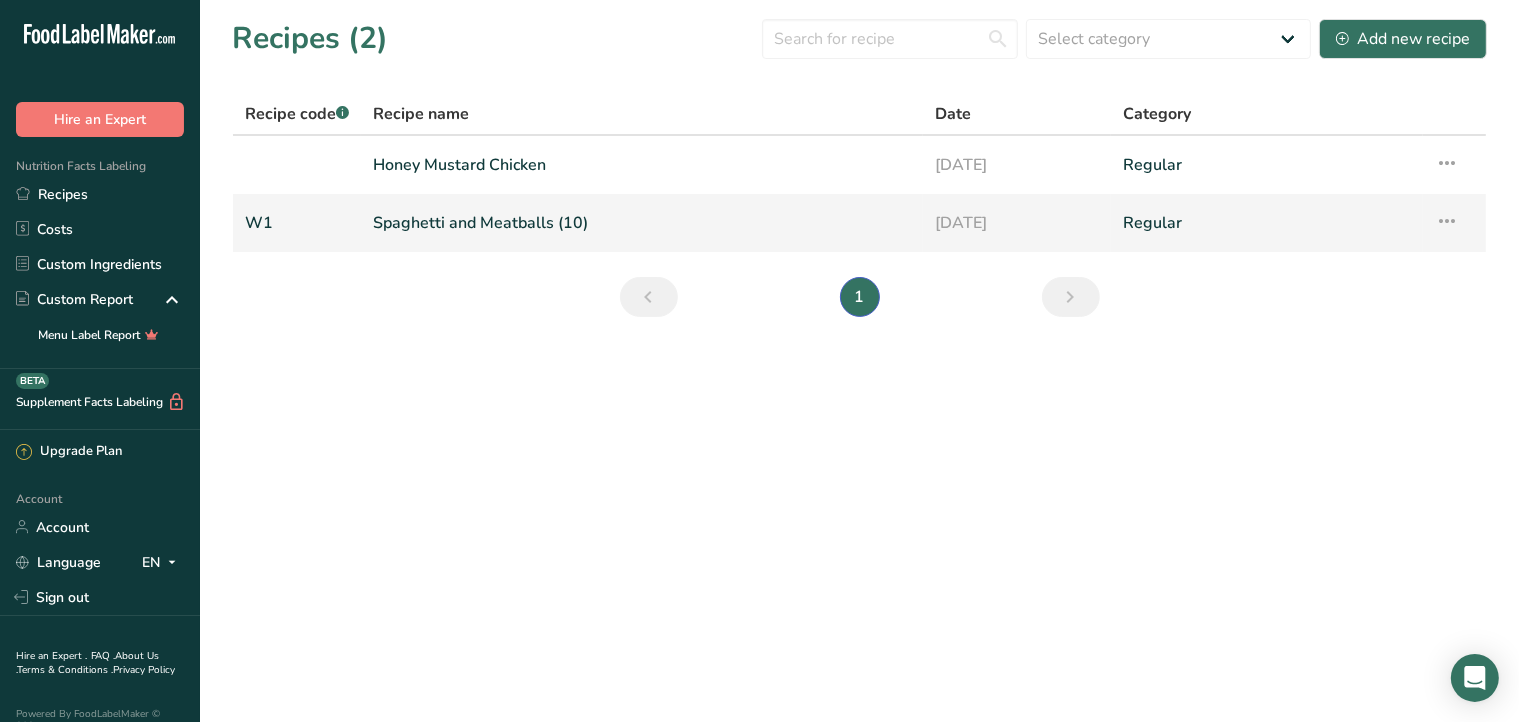 click at bounding box center [1447, 221] 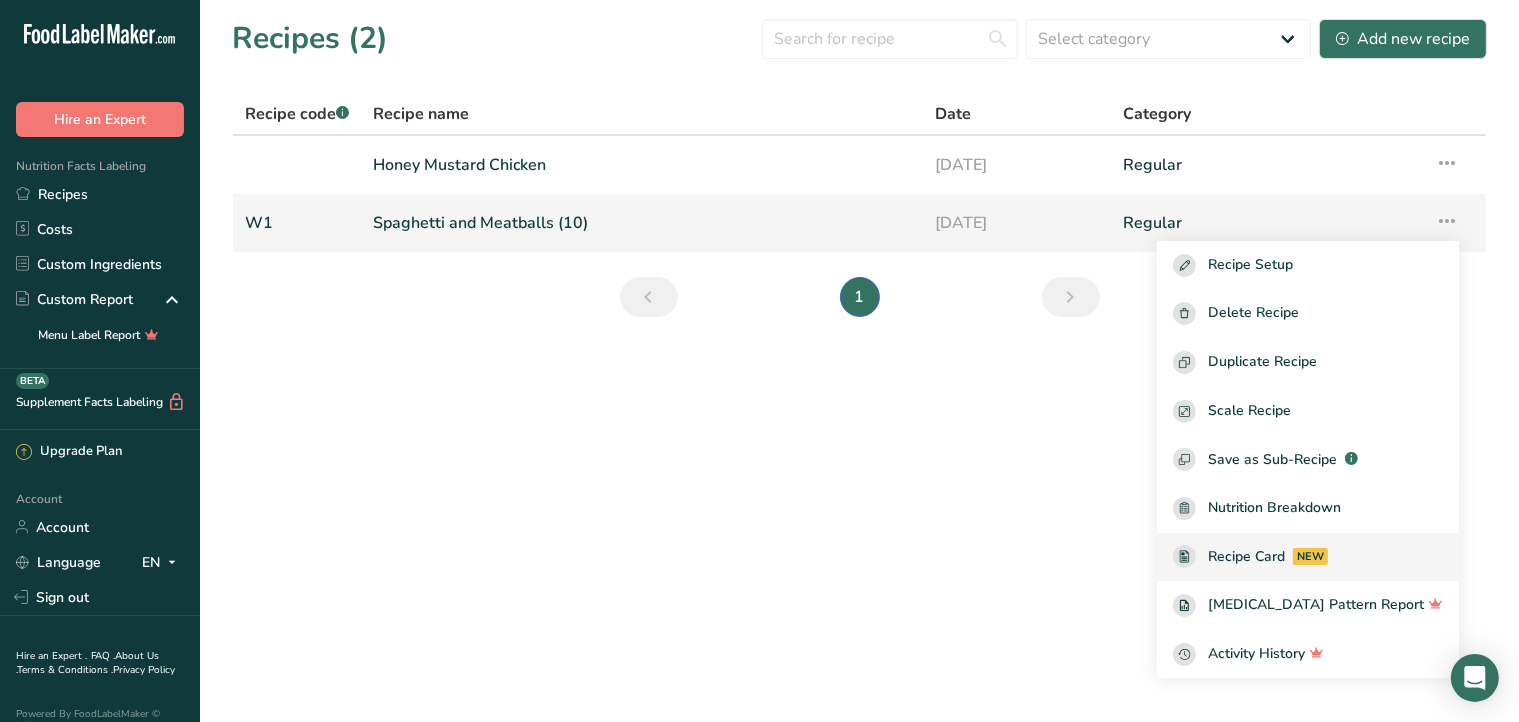 click on "Recipe Card
NEW" at bounding box center [1308, 557] 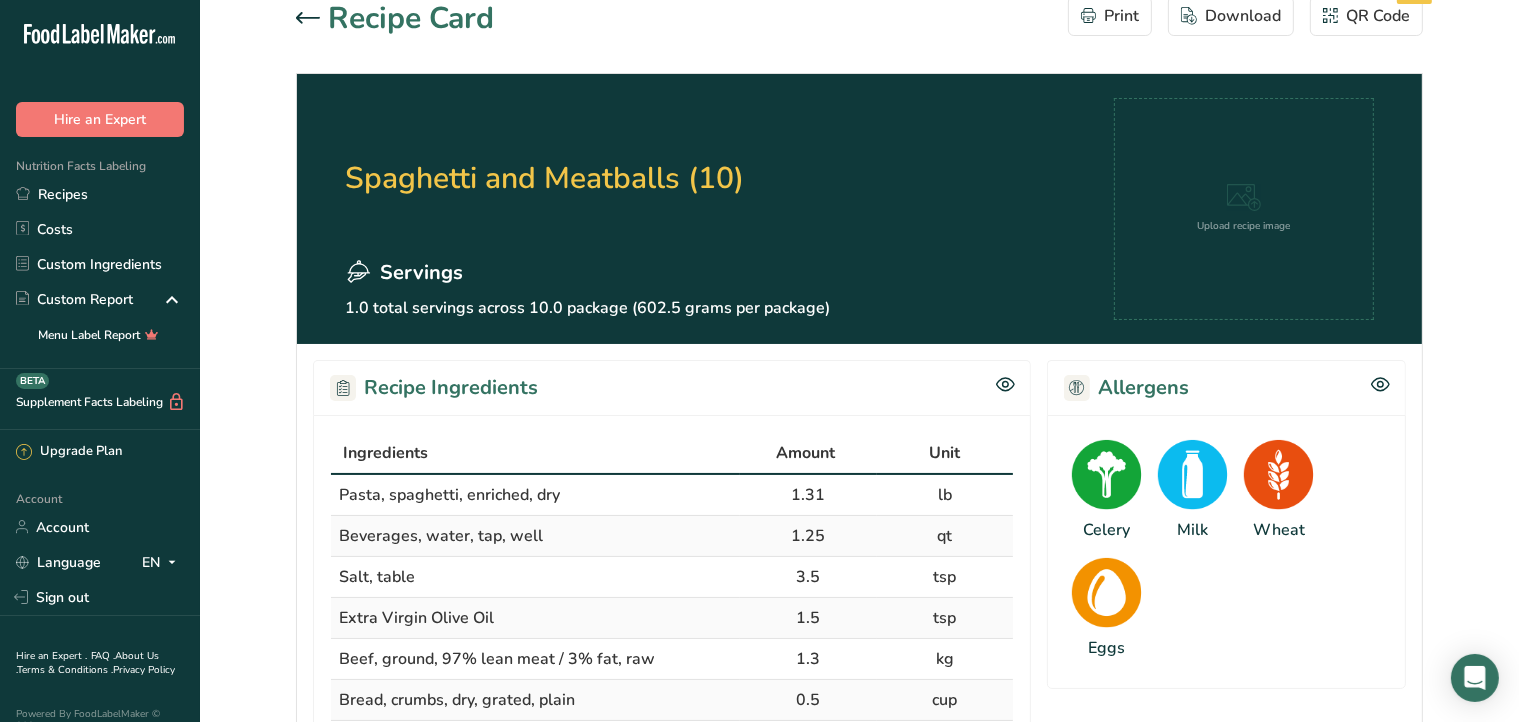 scroll, scrollTop: 0, scrollLeft: 0, axis: both 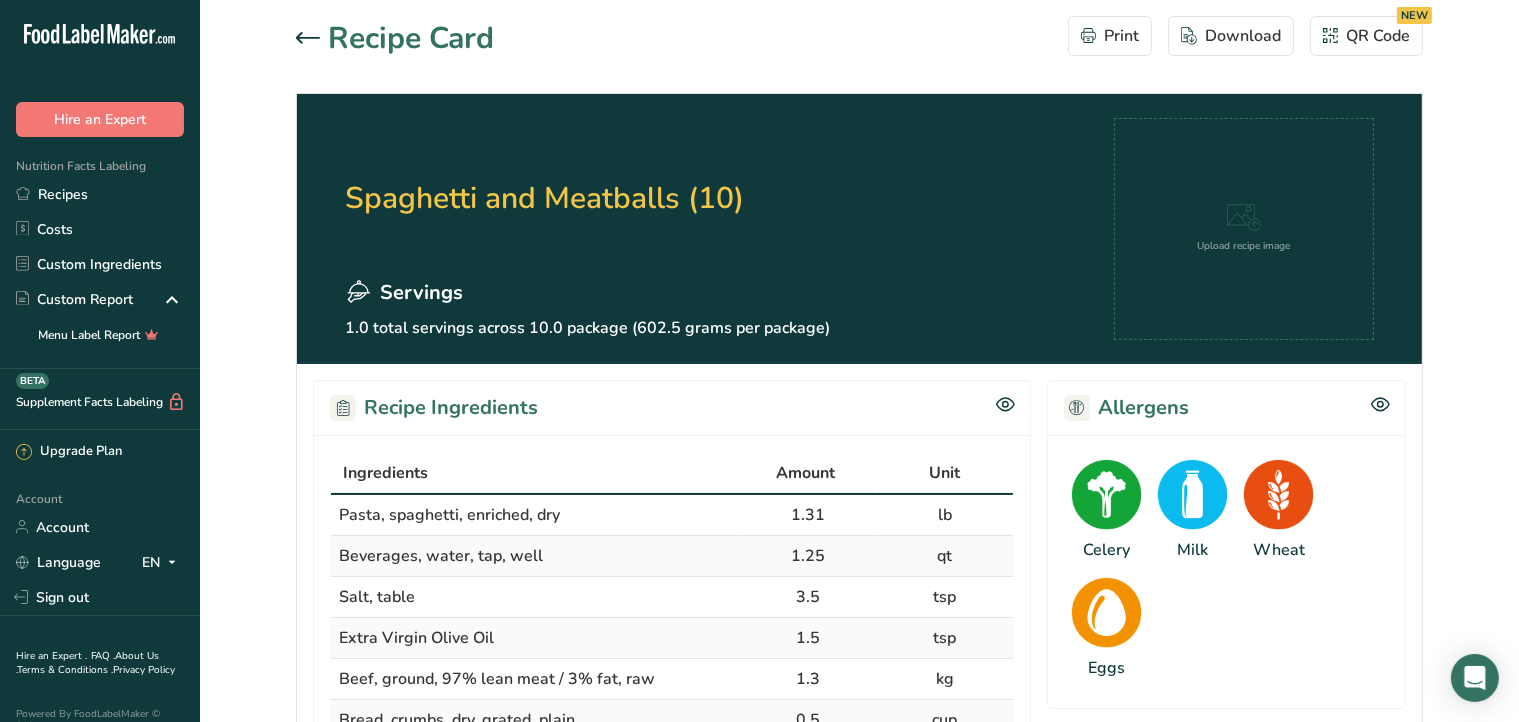 click on "1.0
total servings across
10.0 package
(602.5 grams per package)" at bounding box center [587, 328] 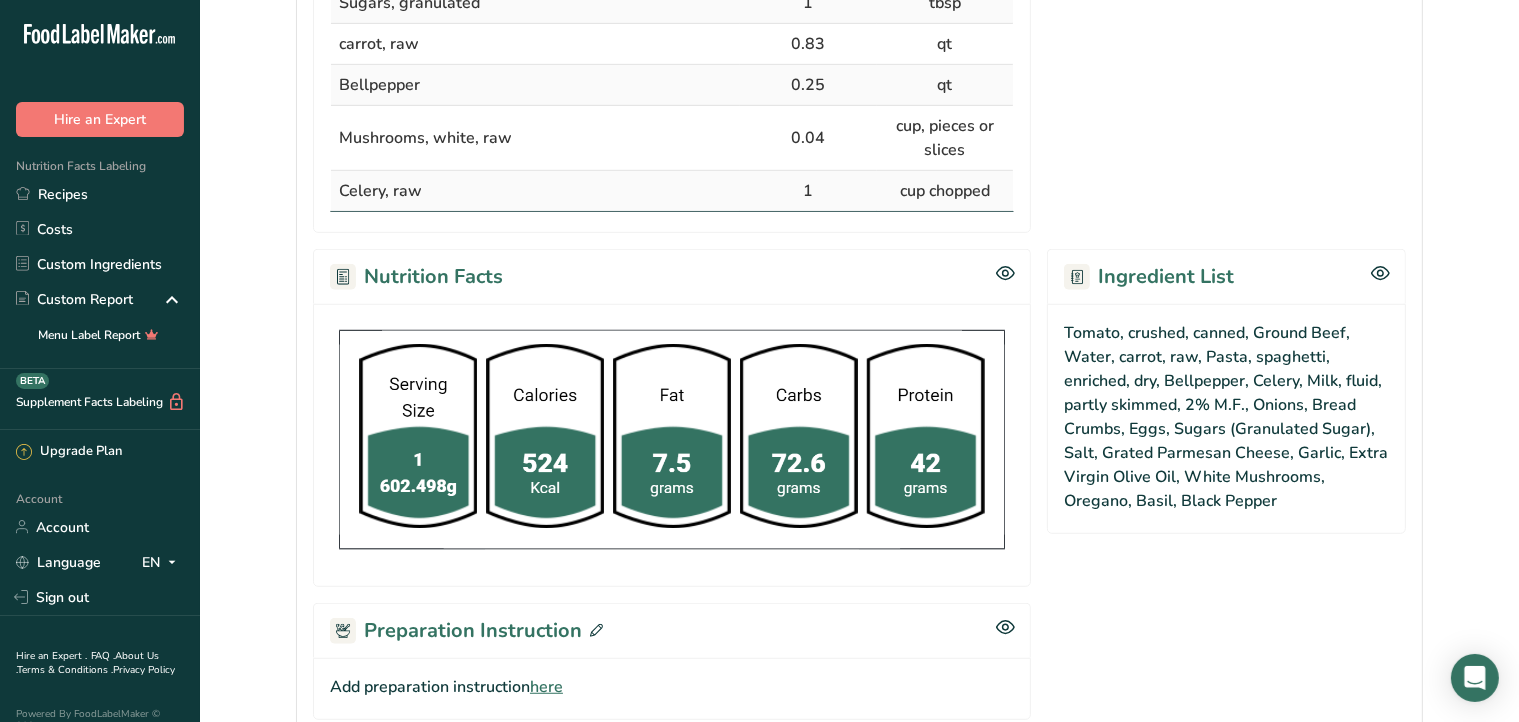 scroll, scrollTop: 1152, scrollLeft: 0, axis: vertical 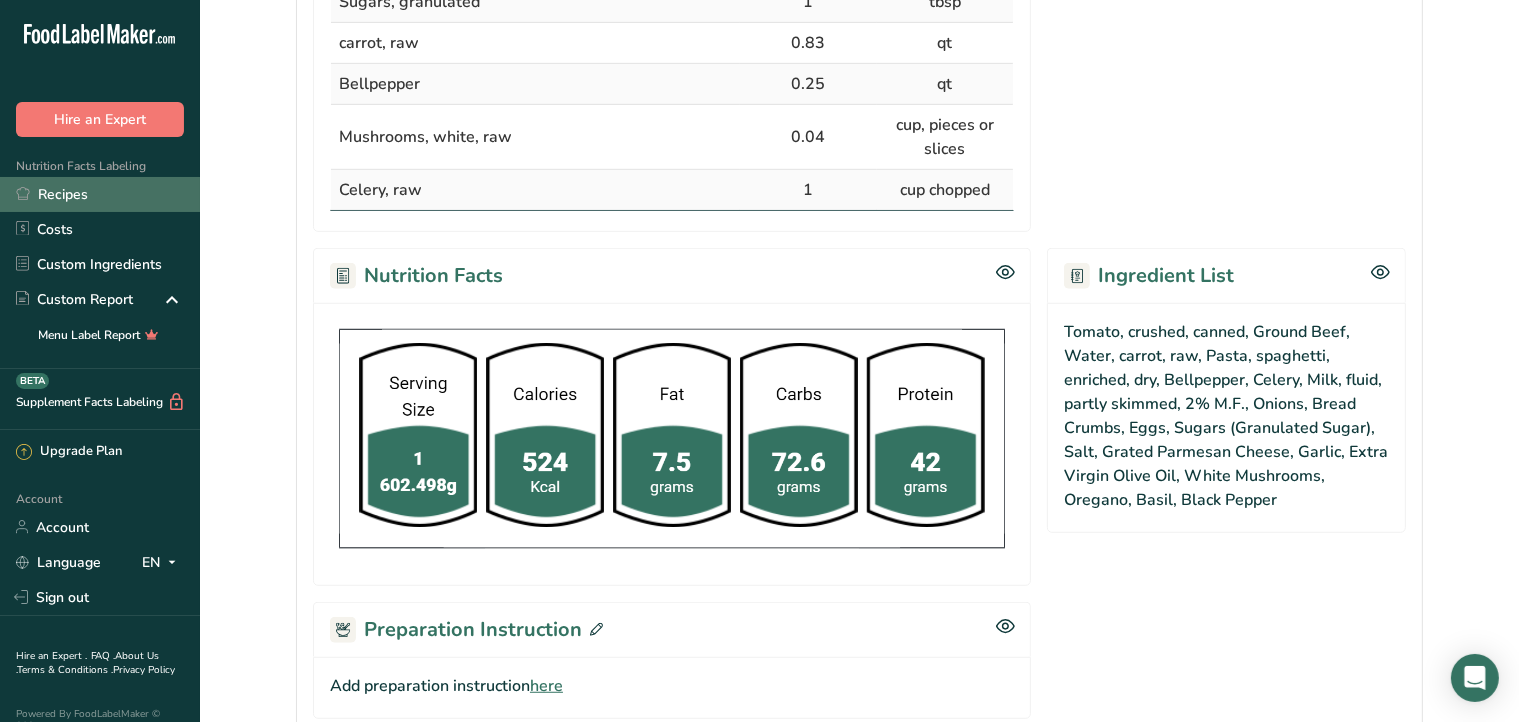 click on "Recipes" at bounding box center (100, 194) 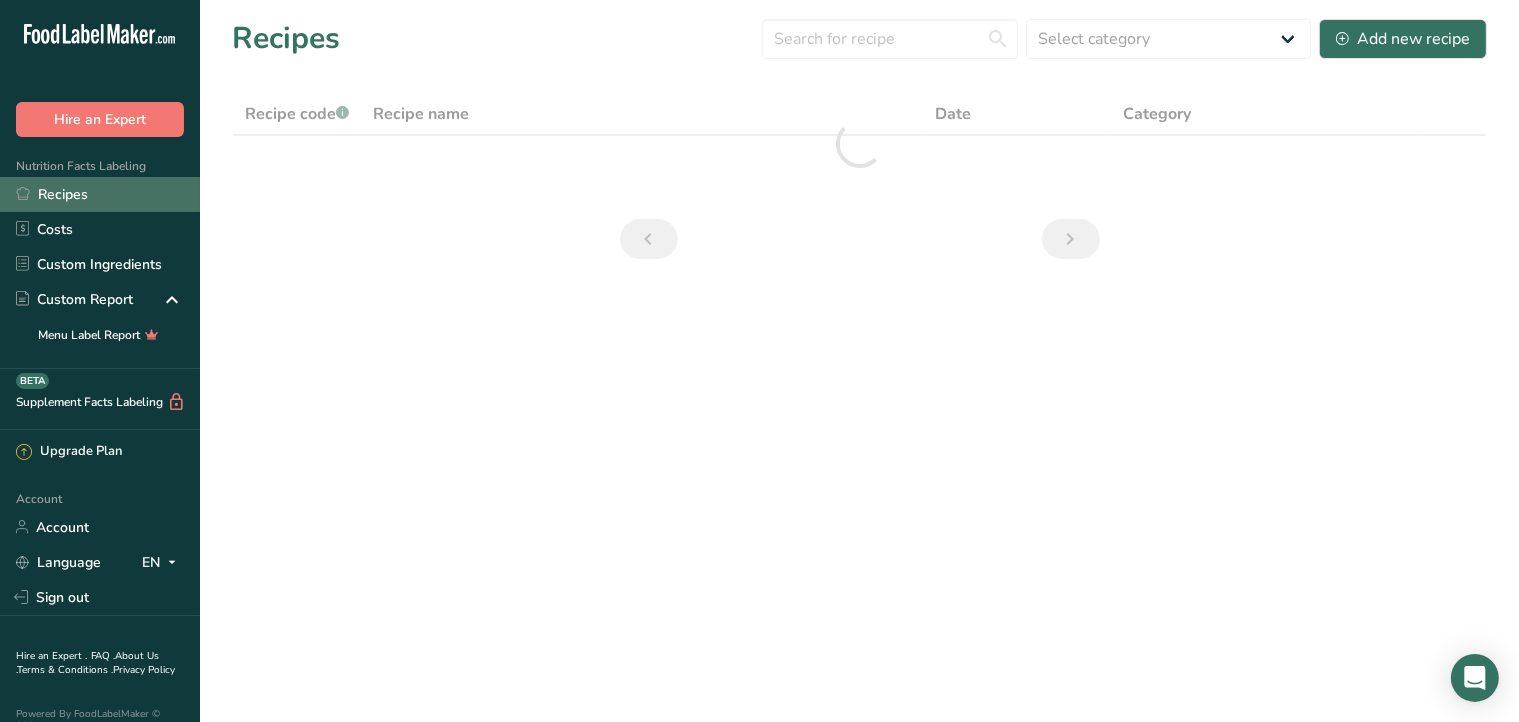 scroll, scrollTop: 0, scrollLeft: 0, axis: both 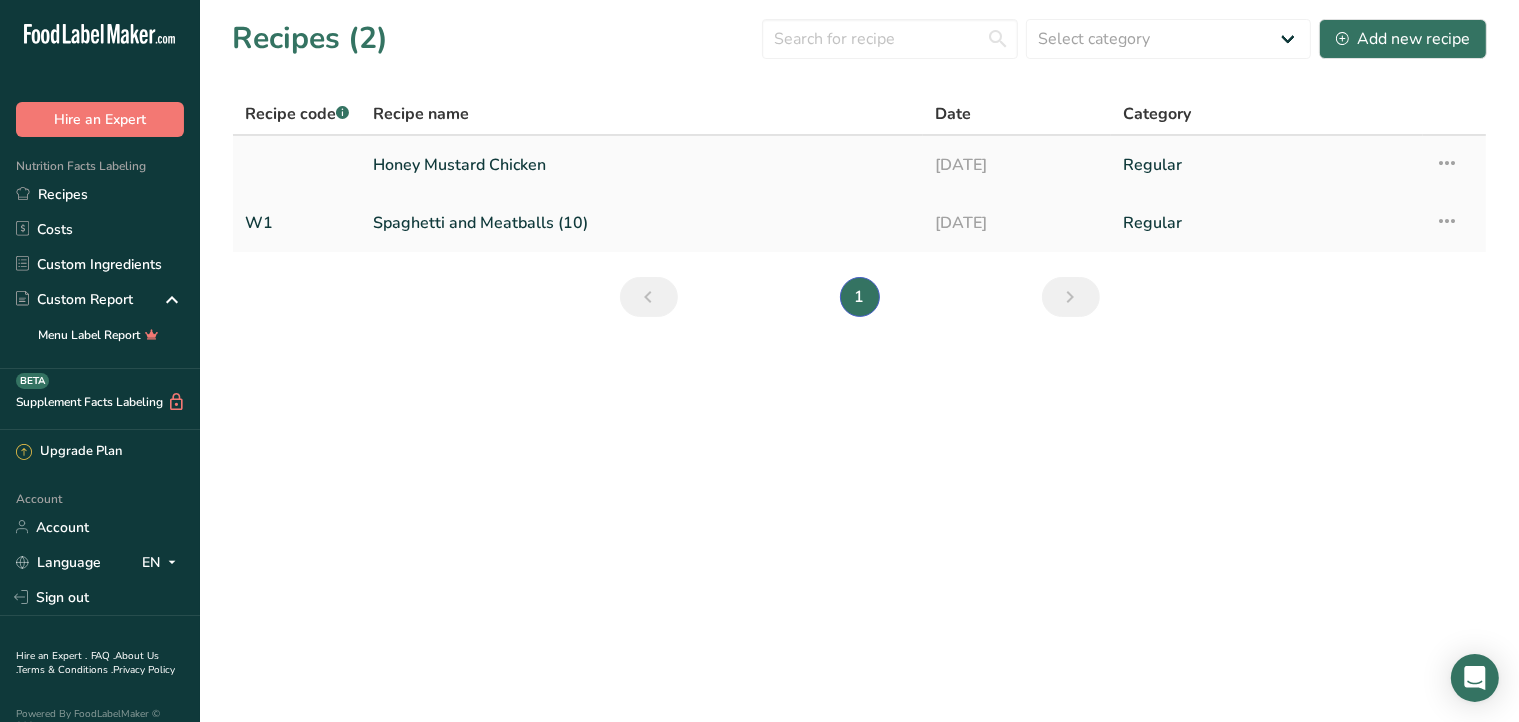 click on "Honey Mustard Chicken" at bounding box center (642, 165) 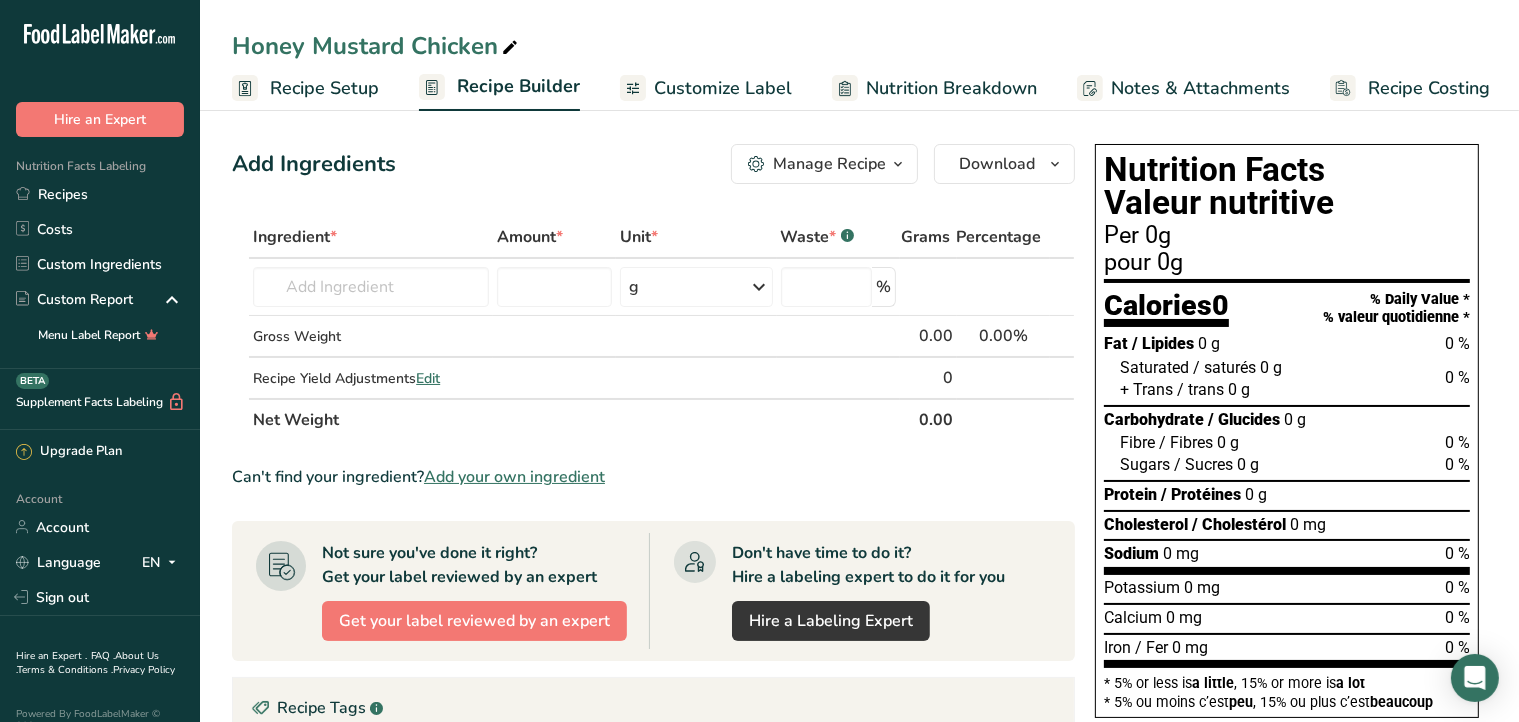 click on "Recipe Setup" at bounding box center (305, 88) 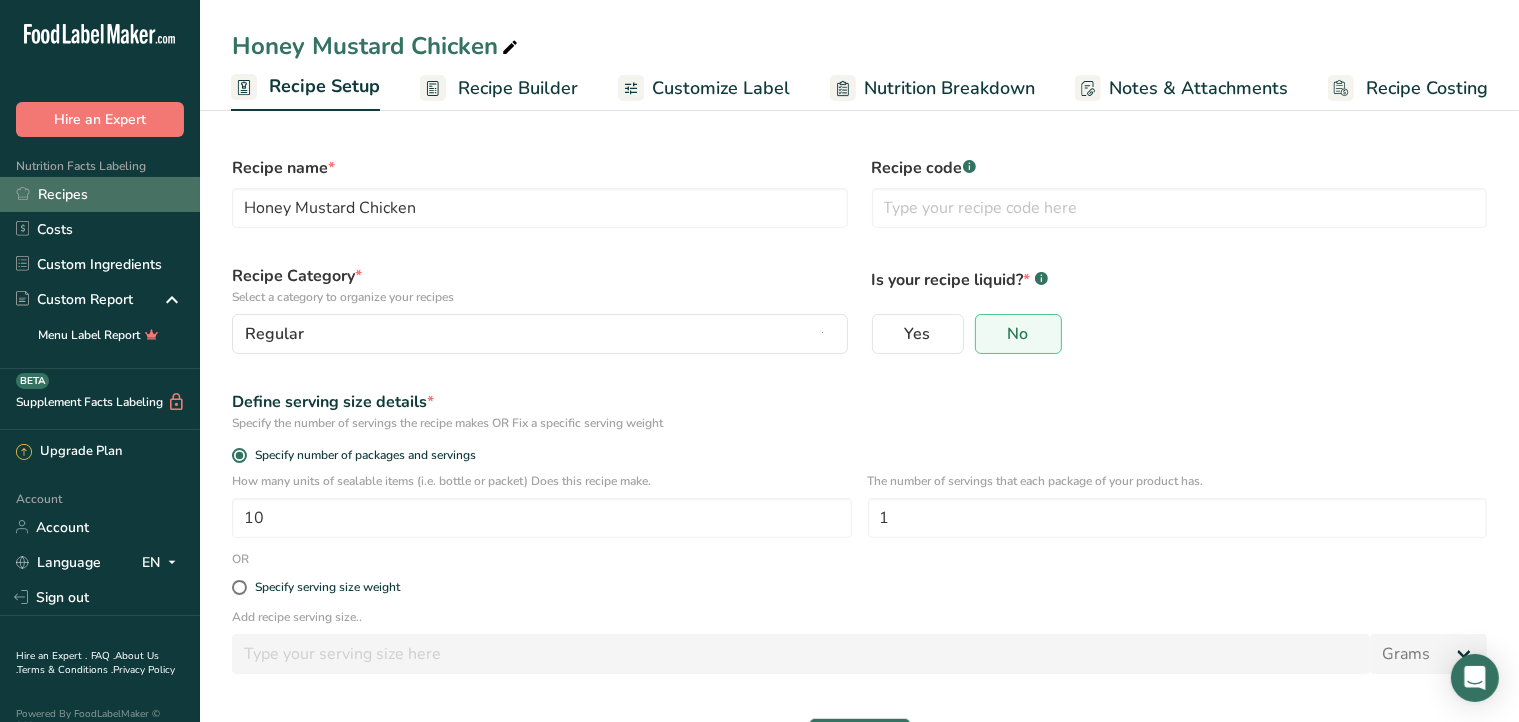 click on "Recipes" at bounding box center (100, 194) 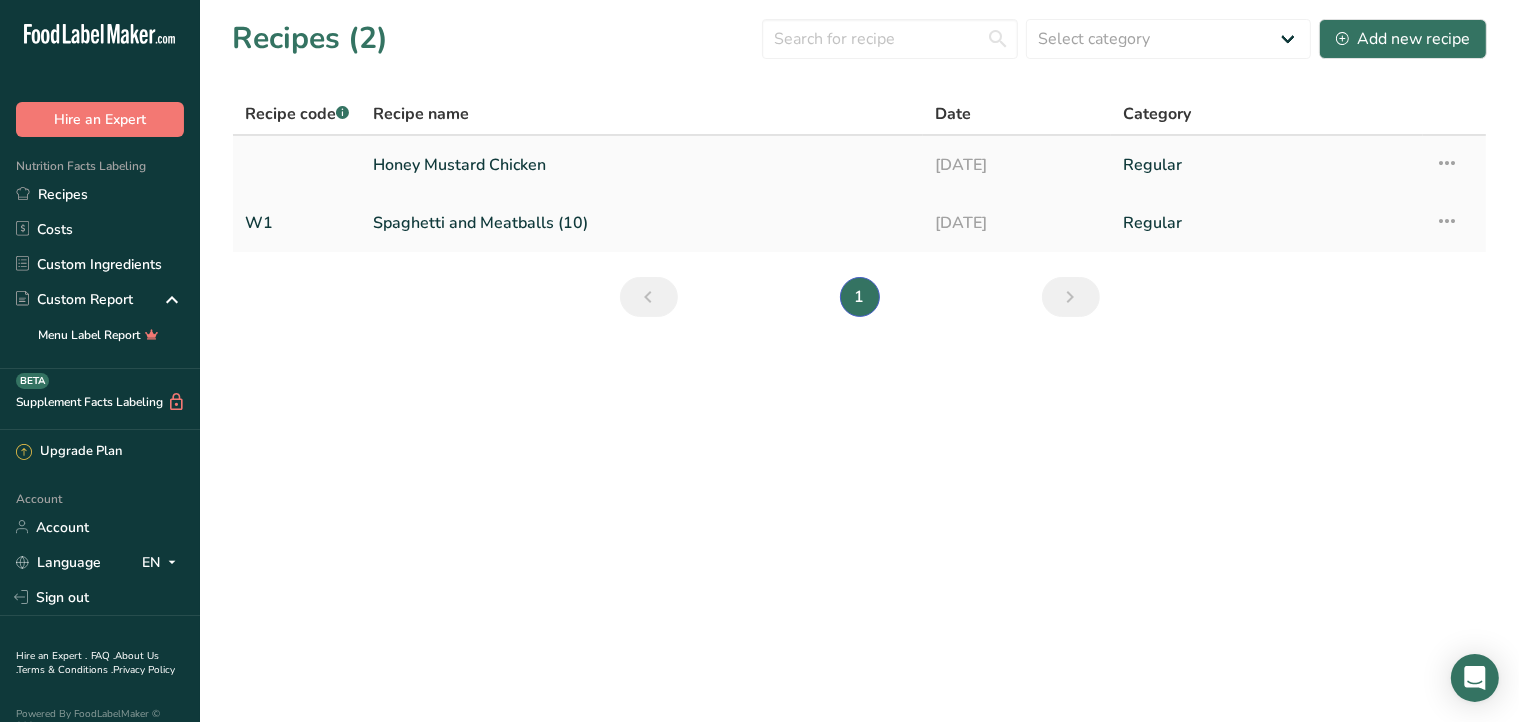 click at bounding box center [1447, 163] 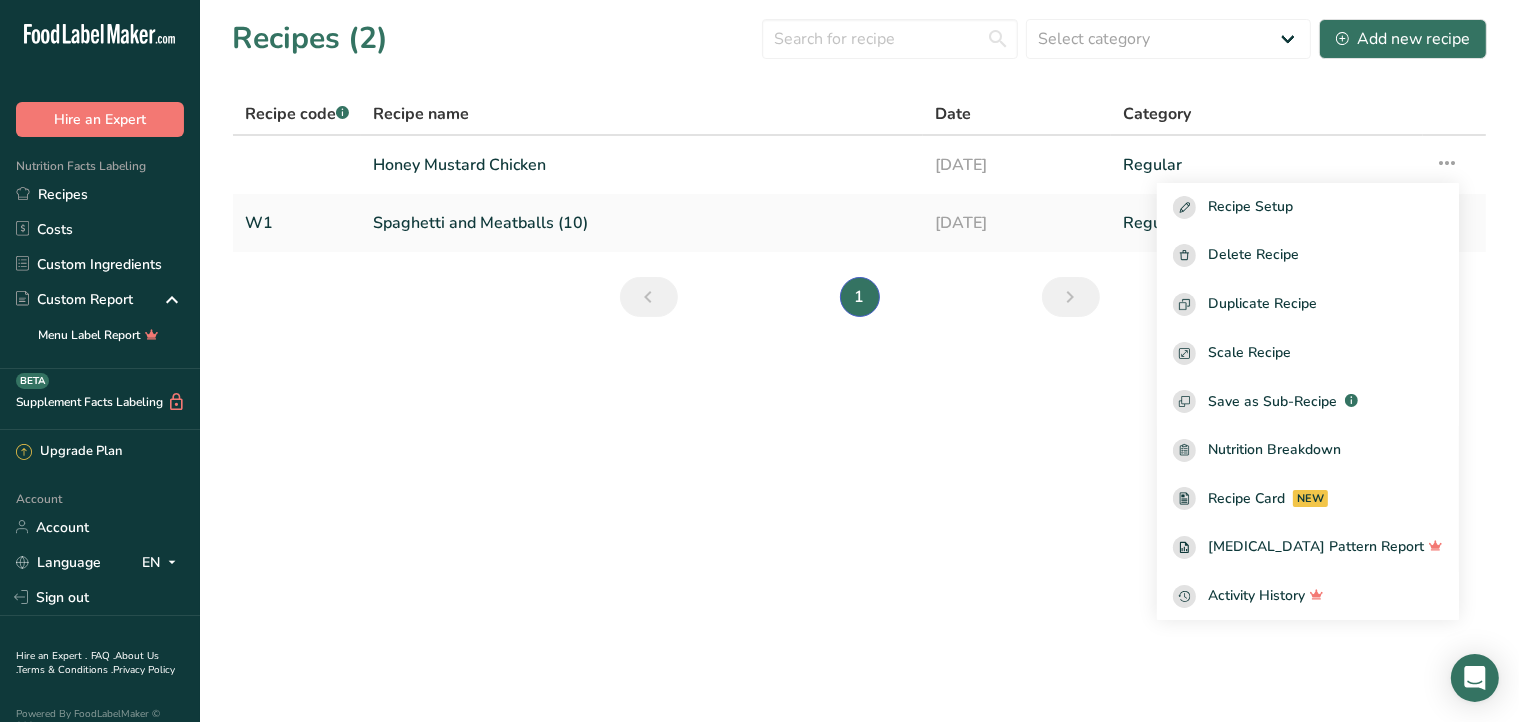click on "Recipes (2)
Select category
All
Baked Goods
Beverages
Confectionery
Cooked Meals, Salads, & Sauces
Dairy
Regular
Snacks
Spaghetti and Meatballs
W1 Spaghetti and meatballs
Add new recipe
Recipe code
.a-a{fill:#347362;}.b-a{fill:#fff;}          Recipe name   Date   Category
Honey Mustard Chicken
17-07-2025
Regular
Recipe Setup       Delete Recipe           Duplicate Recipe             Scale Recipe             Save as Sub-Recipe   .a-a{fill:#347362;}.b-a{fill:#fff;}                               Nutrition Breakdown                 Recipe Card" at bounding box center (759, 361) 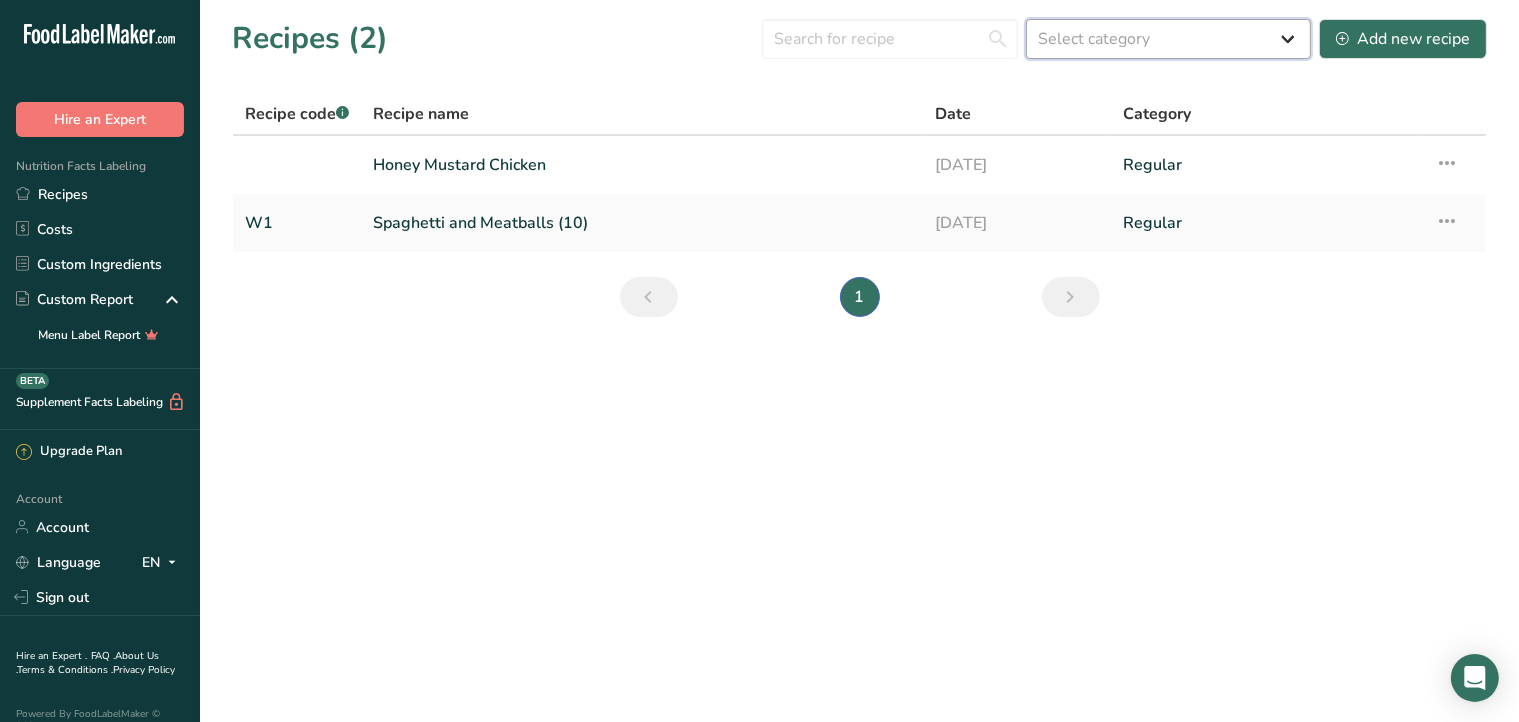 click on "Select category
All
Baked Goods
Beverages
Confectionery
Cooked Meals, Salads, & Sauces
Dairy
Regular
Snacks
Spaghetti and Meatballs
W1 Spaghetti and meatballs" at bounding box center (1168, 39) 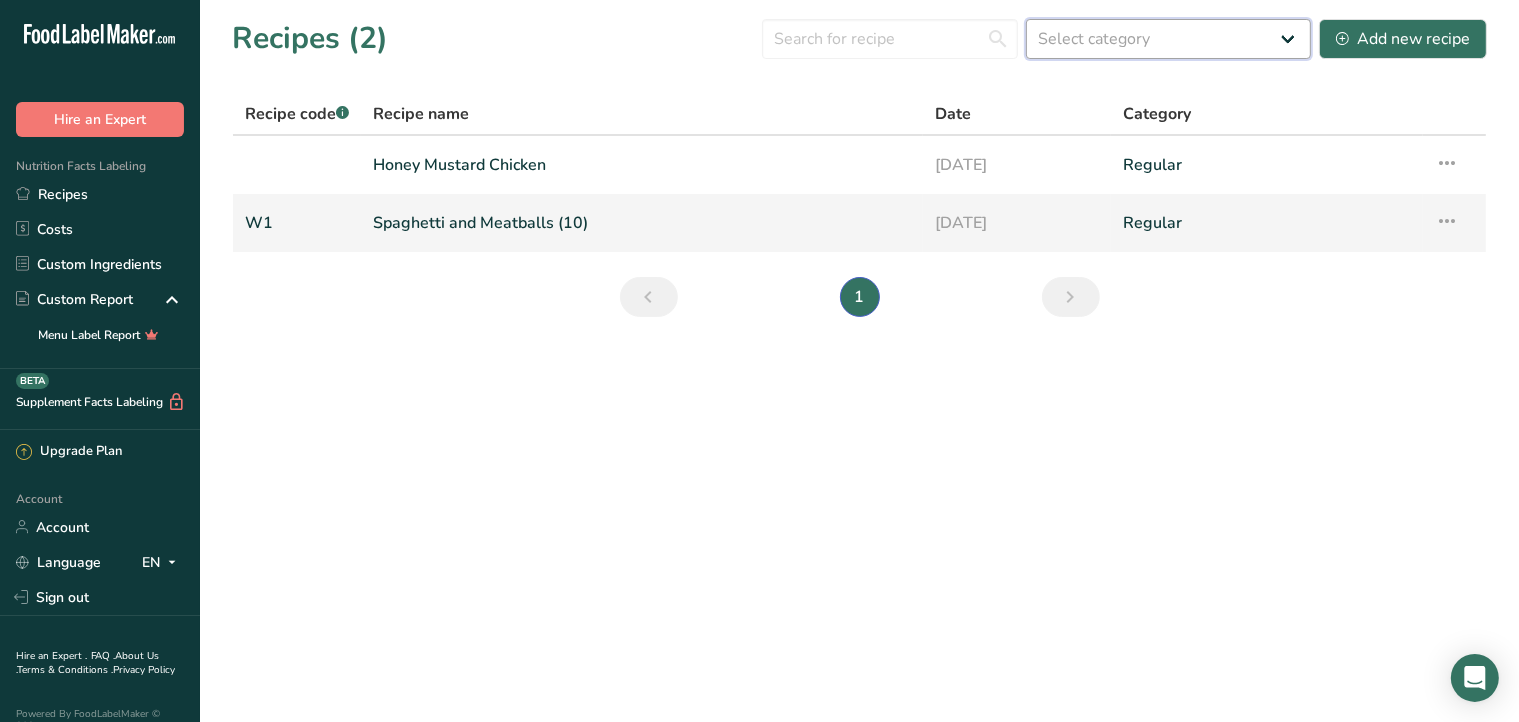 drag, startPoint x: 1200, startPoint y: 41, endPoint x: 579, endPoint y: 238, distance: 651.4983 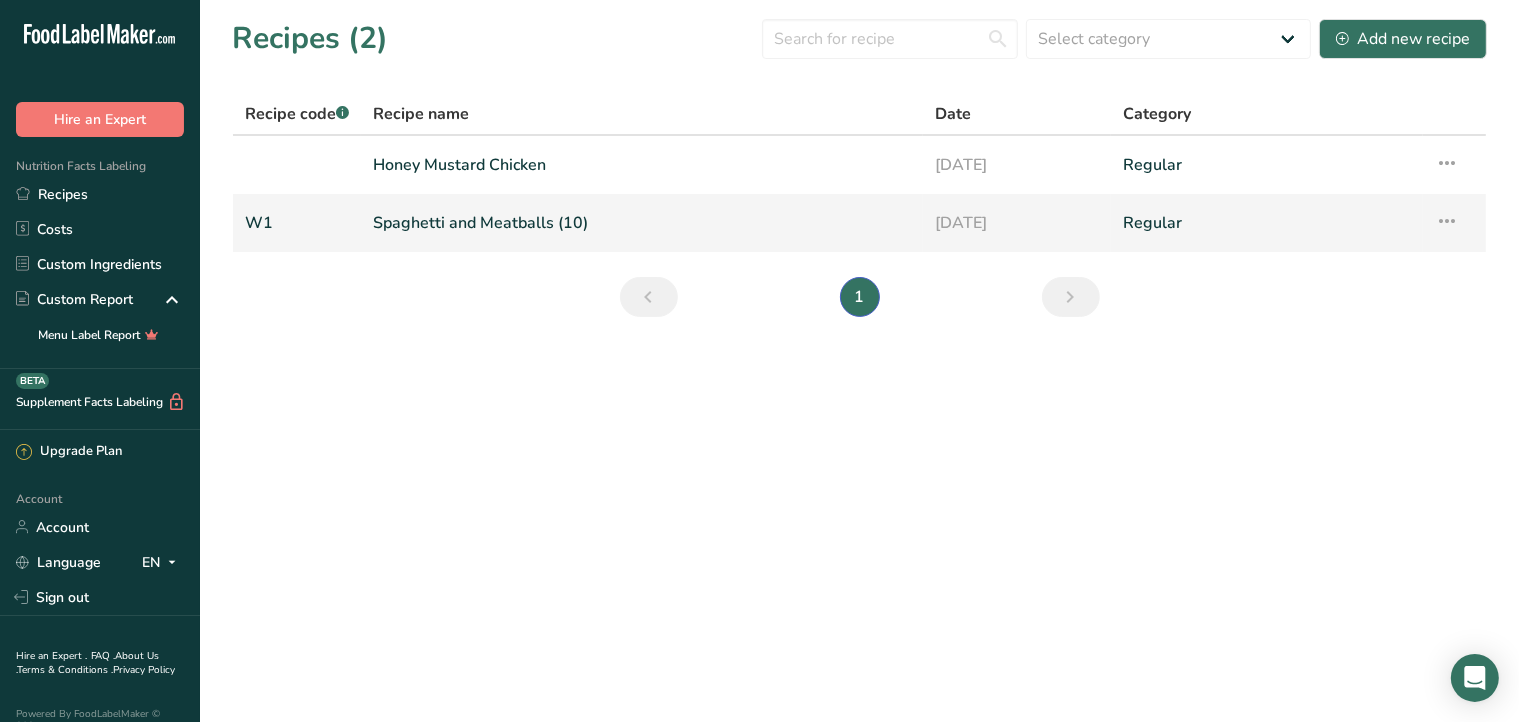 click on "Spaghetti and Meatballs (10)" at bounding box center (642, 223) 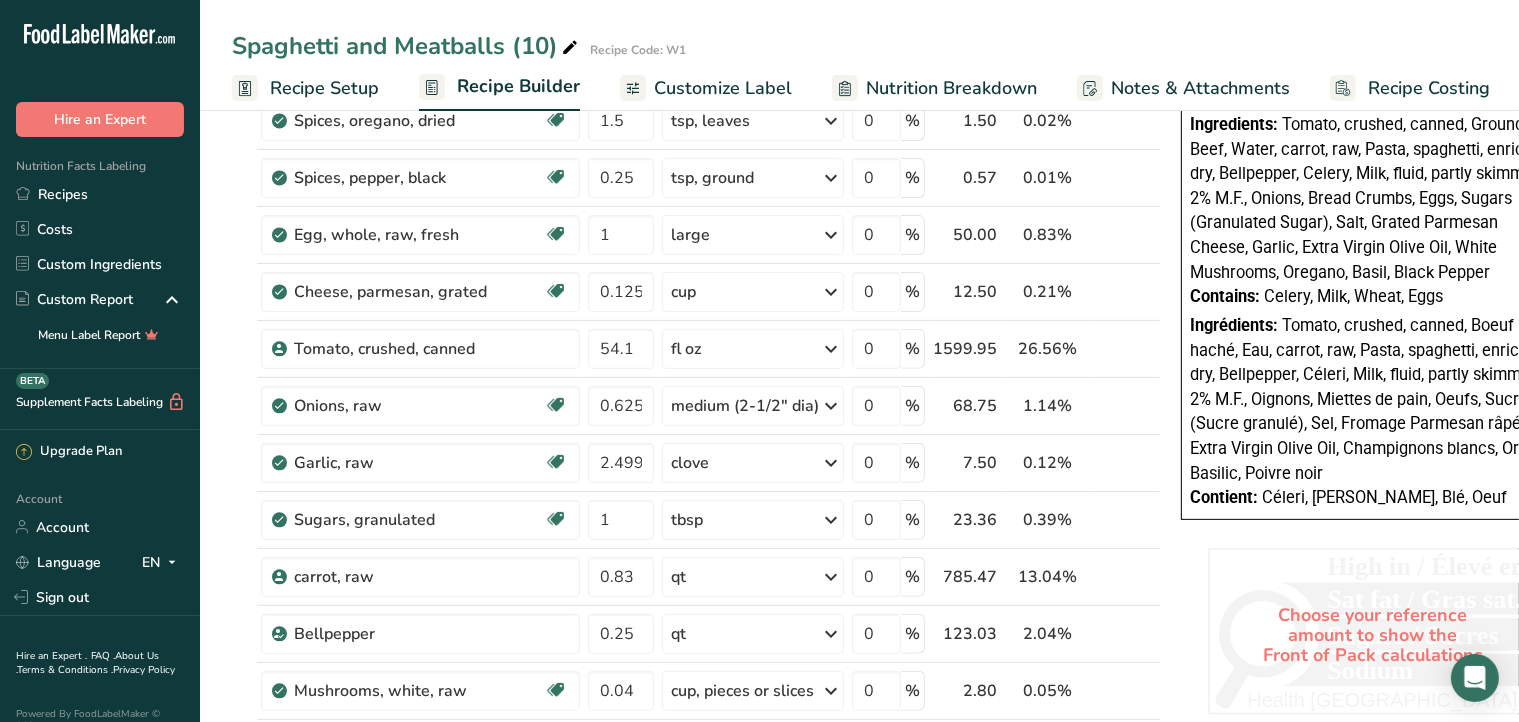 scroll, scrollTop: 624, scrollLeft: 0, axis: vertical 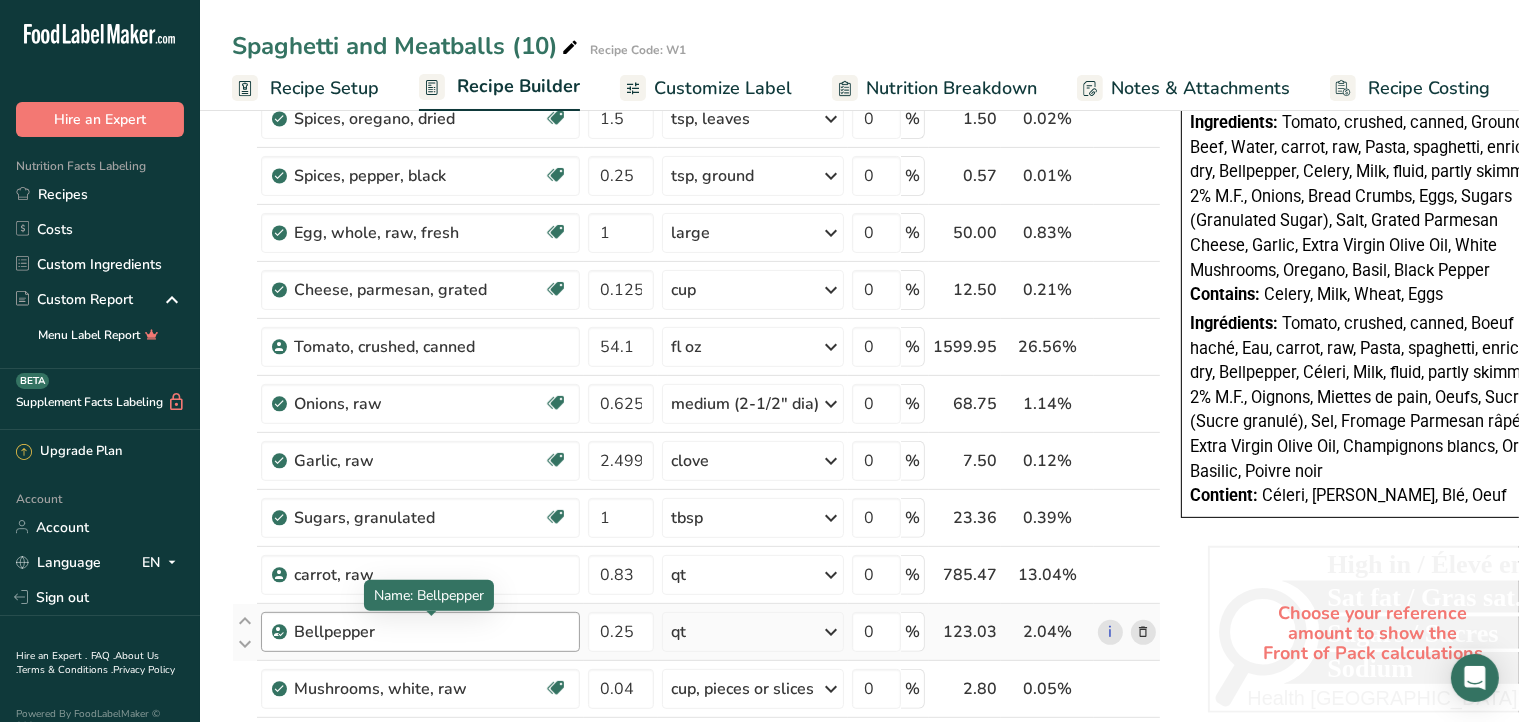 drag, startPoint x: 462, startPoint y: 677, endPoint x: 475, endPoint y: 619, distance: 59.439045 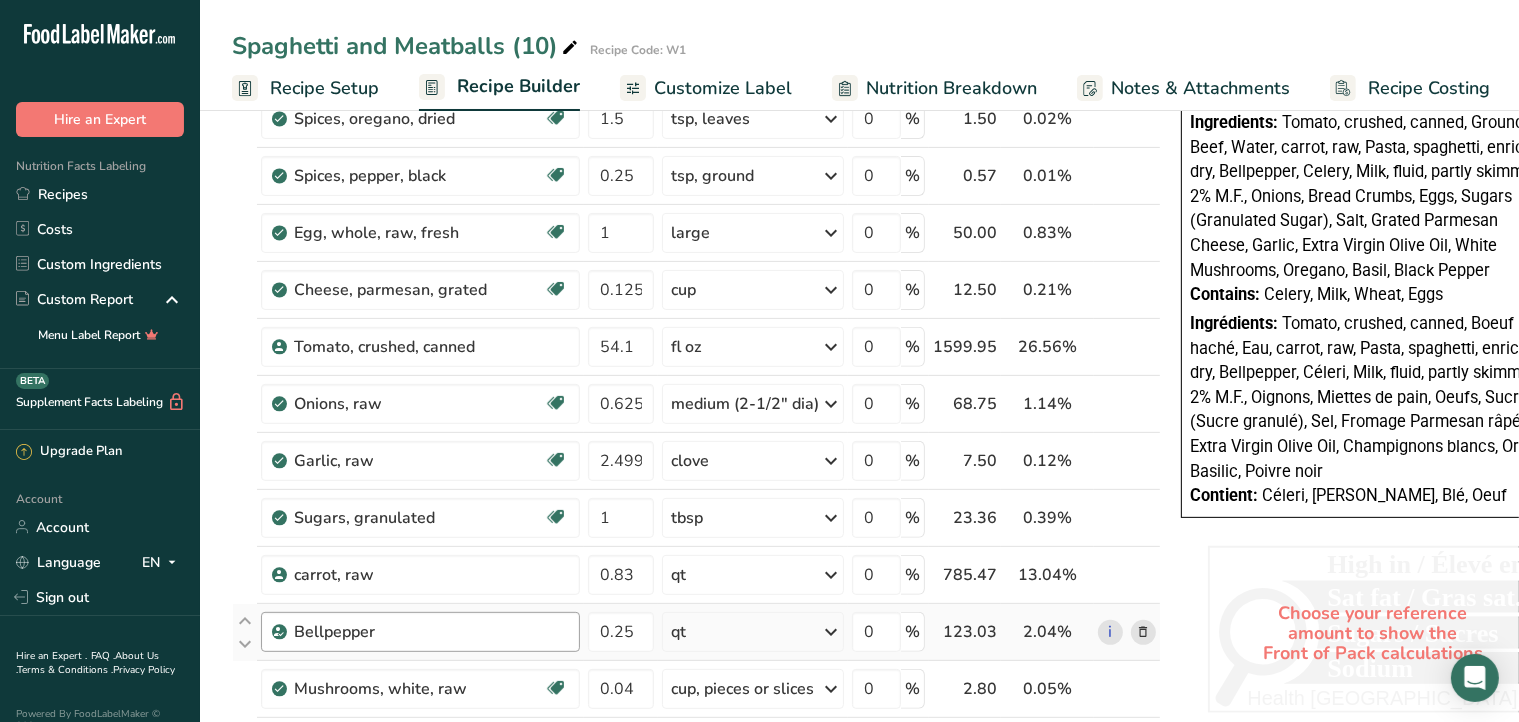 click on "Bellpepper" at bounding box center (419, 632) 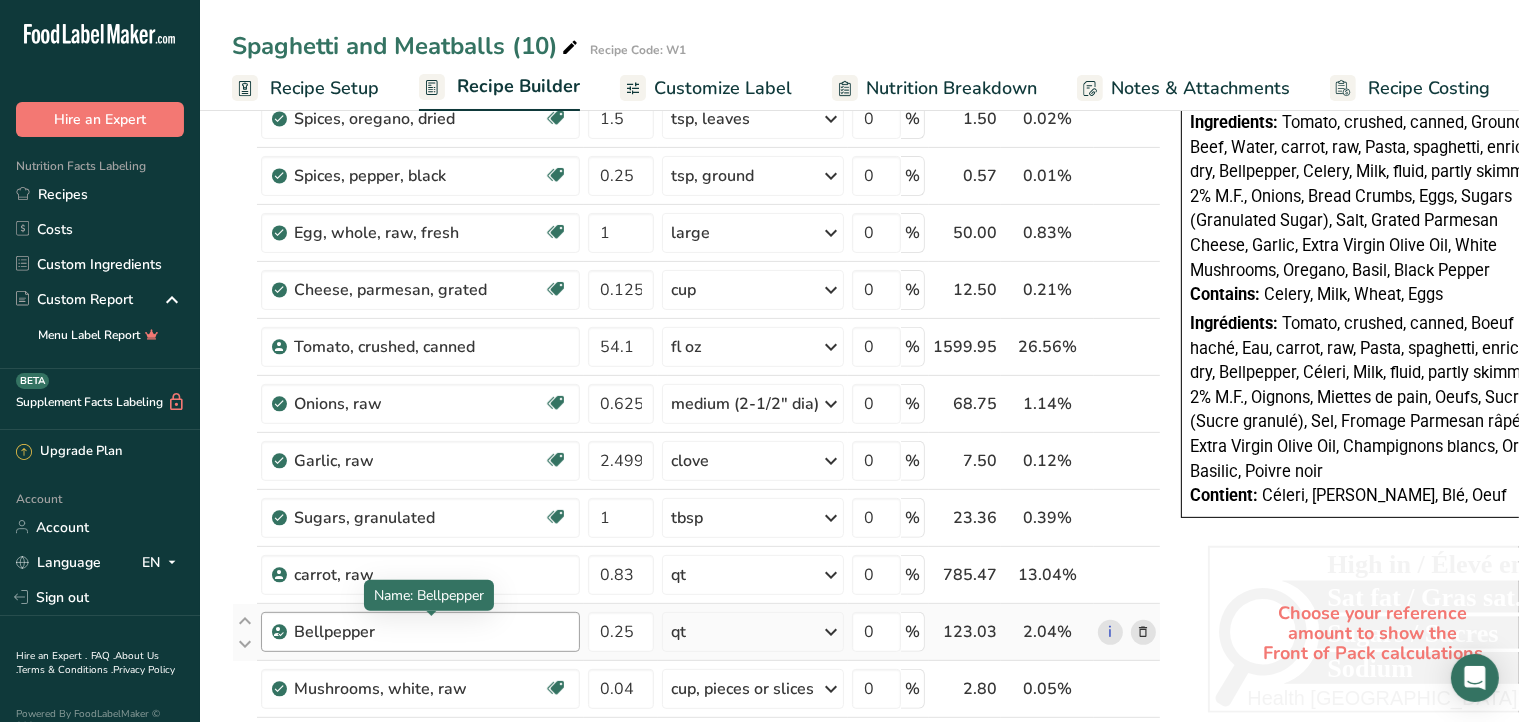 click on "Bellpepper" at bounding box center (419, 632) 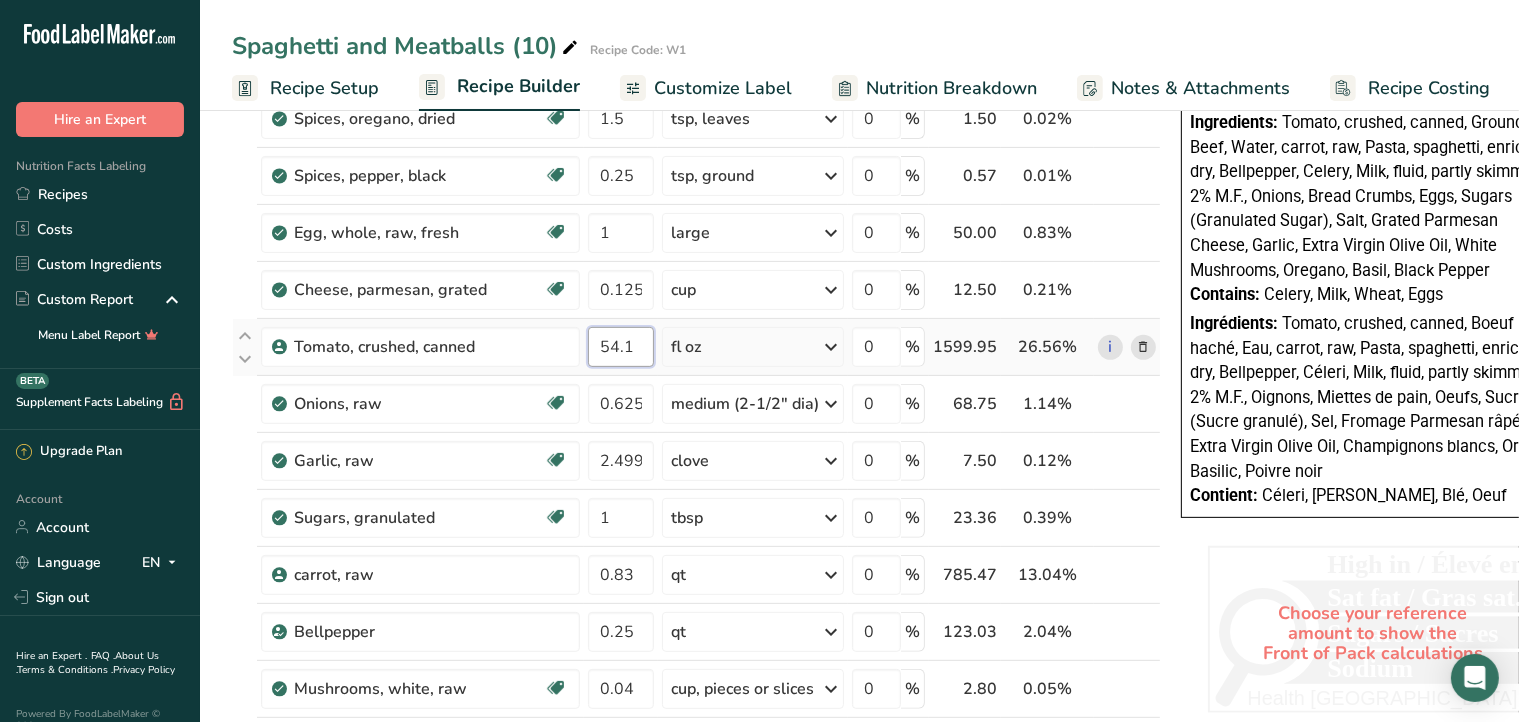 click on "54.1" at bounding box center (621, 347) 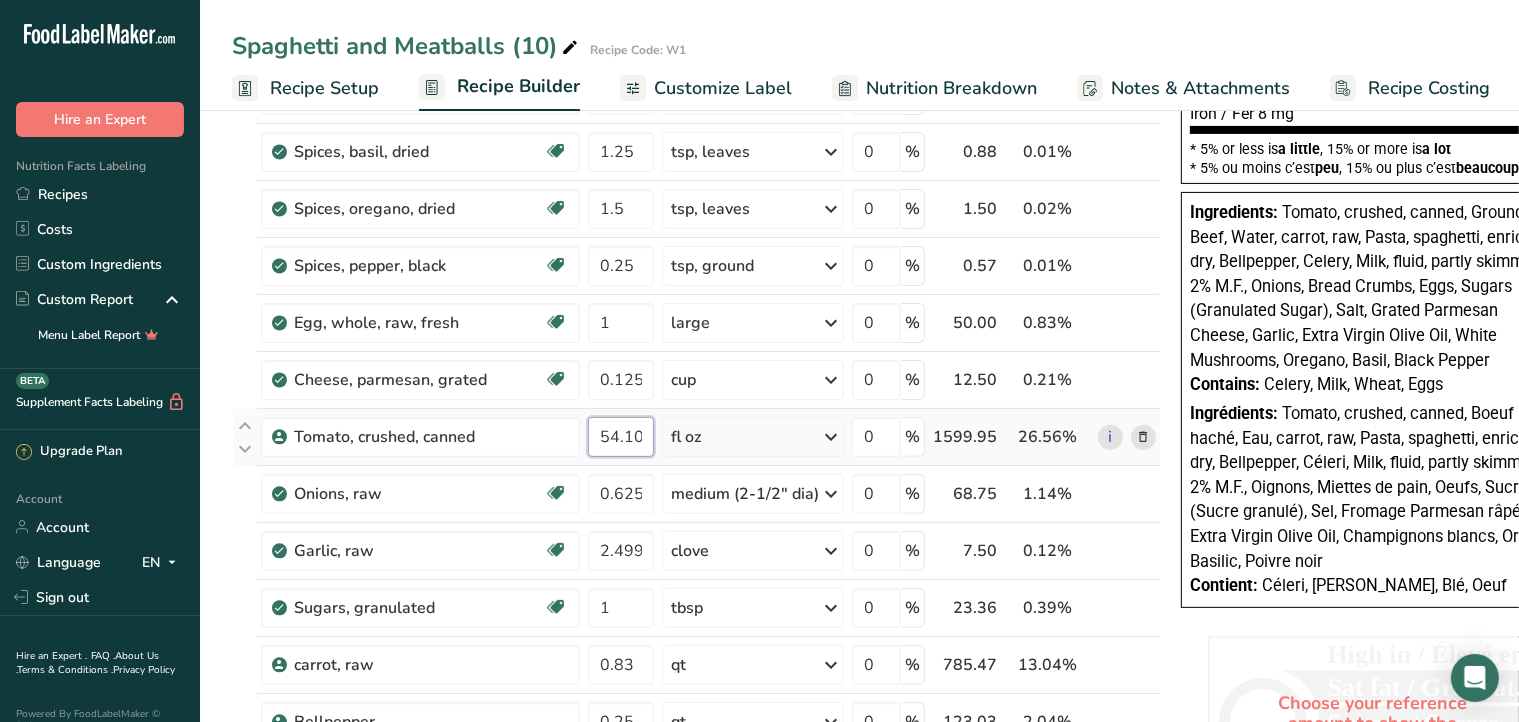 scroll, scrollTop: 516, scrollLeft: 0, axis: vertical 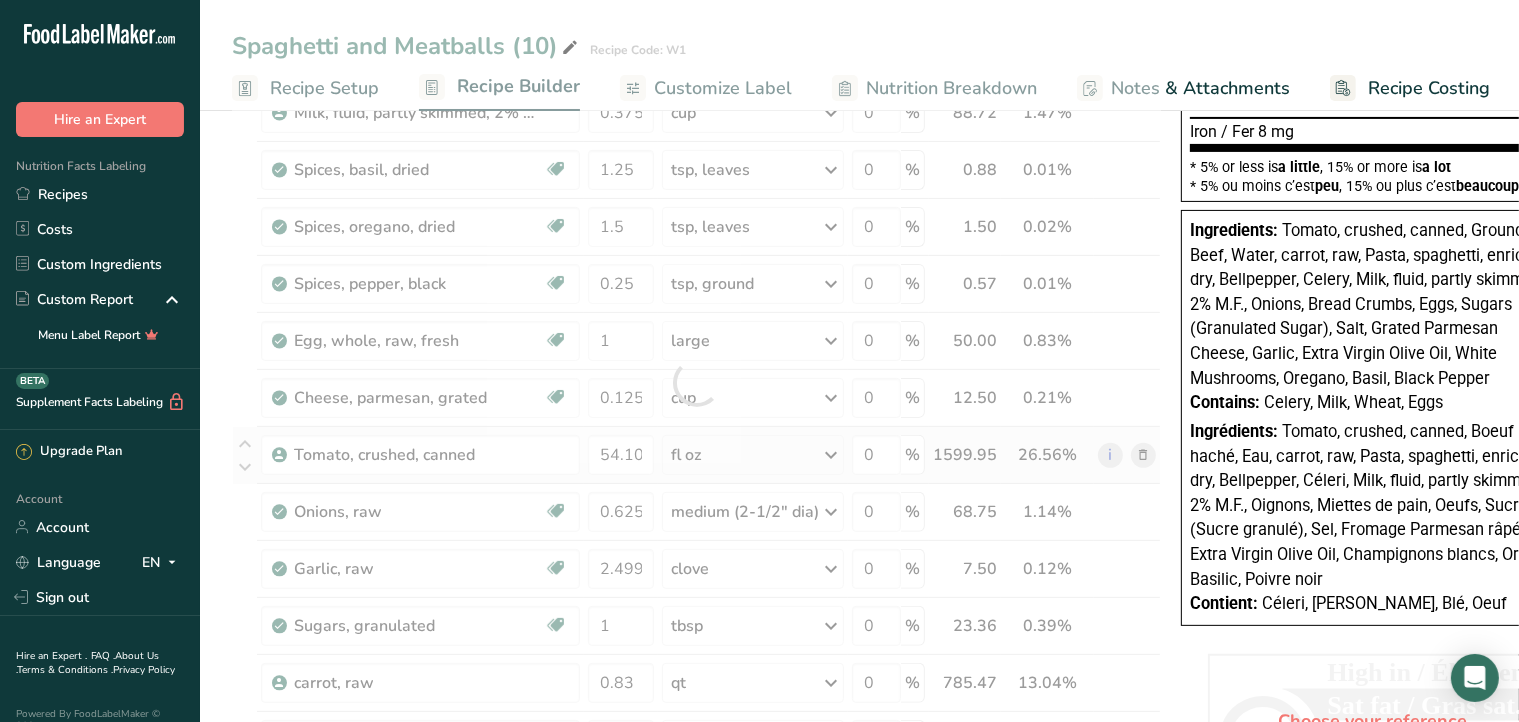 click on "Ingredient *
Amount *
Unit *
Waste *   .a-a{fill:#347362;}.b-a{fill:#fff;}          Grams
Percentage
Pasta, spaghetti, enriched, dry
1.31
lb
Weight Units
g
kg
mg
See more
Volume Units
l
mL
fl oz
See more
0
%
594.21
9.86%
i
Beverages, water, tap, well
1.25
qt
Portions
1 fl oz
1 serving 8 fl oz 8 fl oz
1 liter
Weight Units
g
kg
mg
See more
Volume Units
l
1
lb/ft3
1" at bounding box center [696, 382] 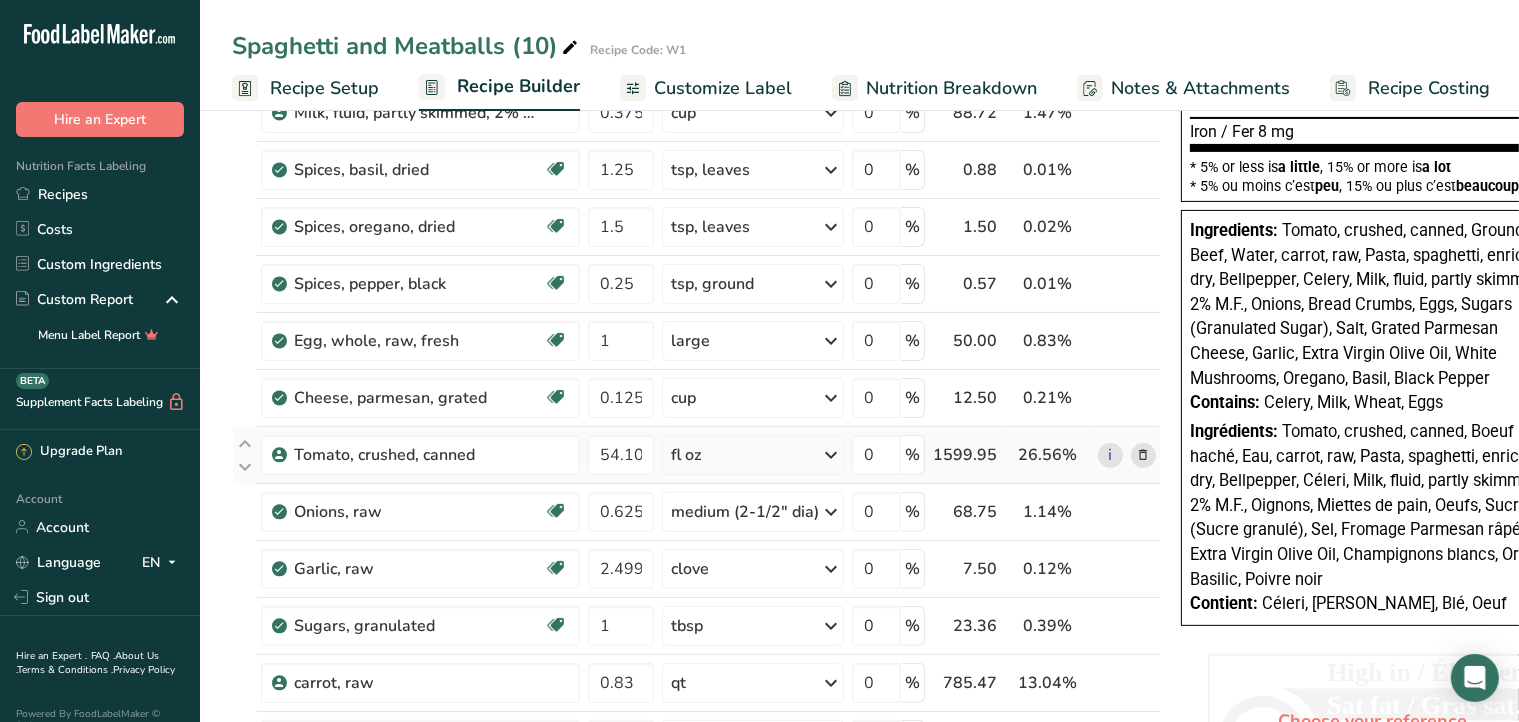 click on "fl oz" at bounding box center (753, 455) 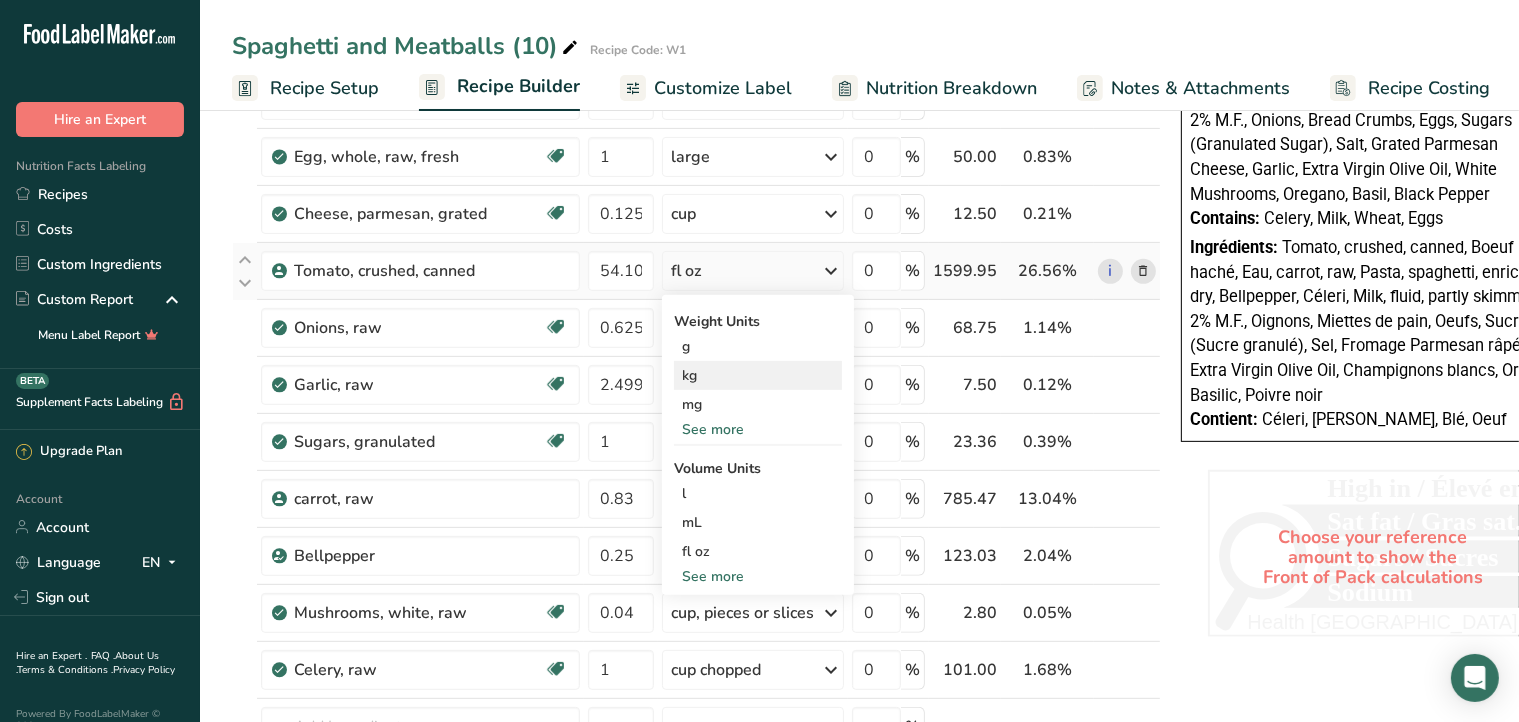 scroll, scrollTop: 745, scrollLeft: 0, axis: vertical 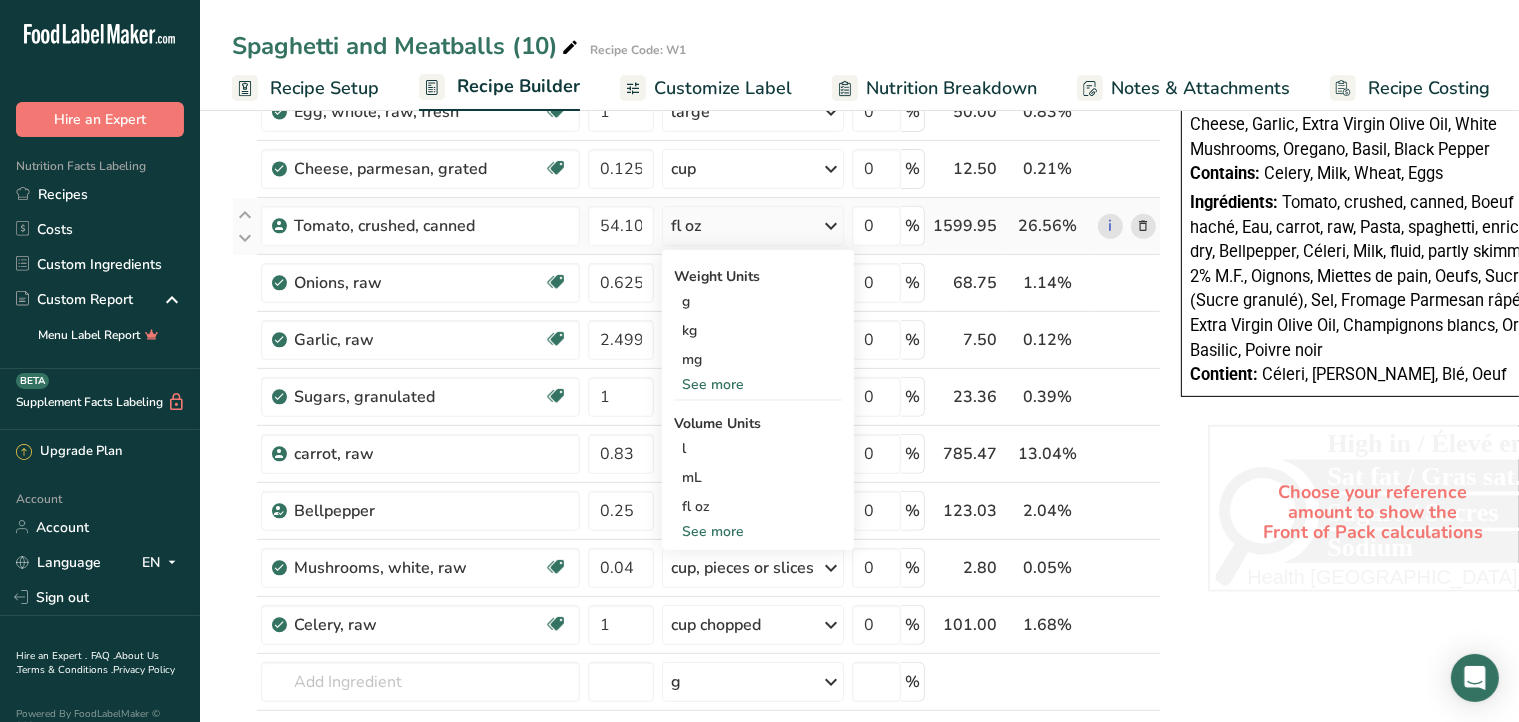 click on "See more" at bounding box center [758, 531] 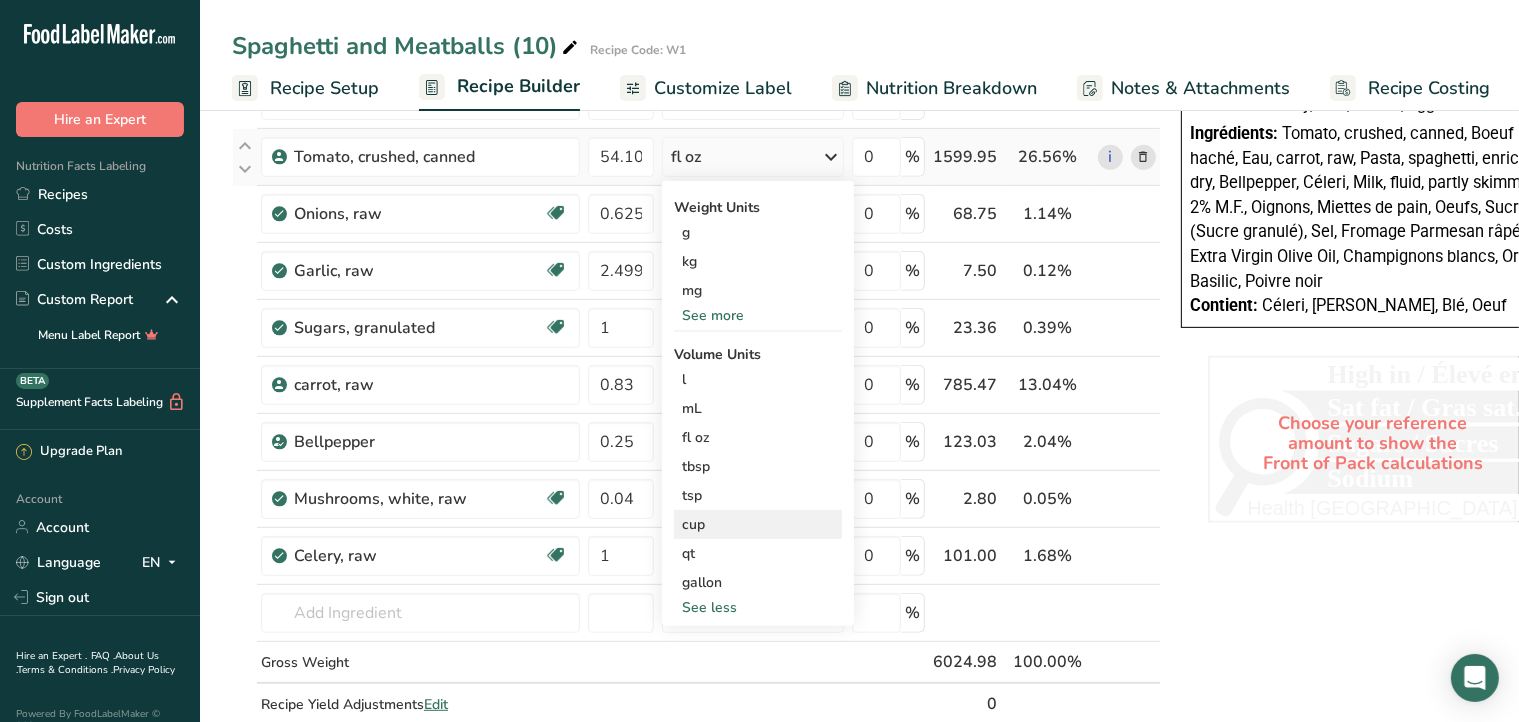 scroll, scrollTop: 813, scrollLeft: 0, axis: vertical 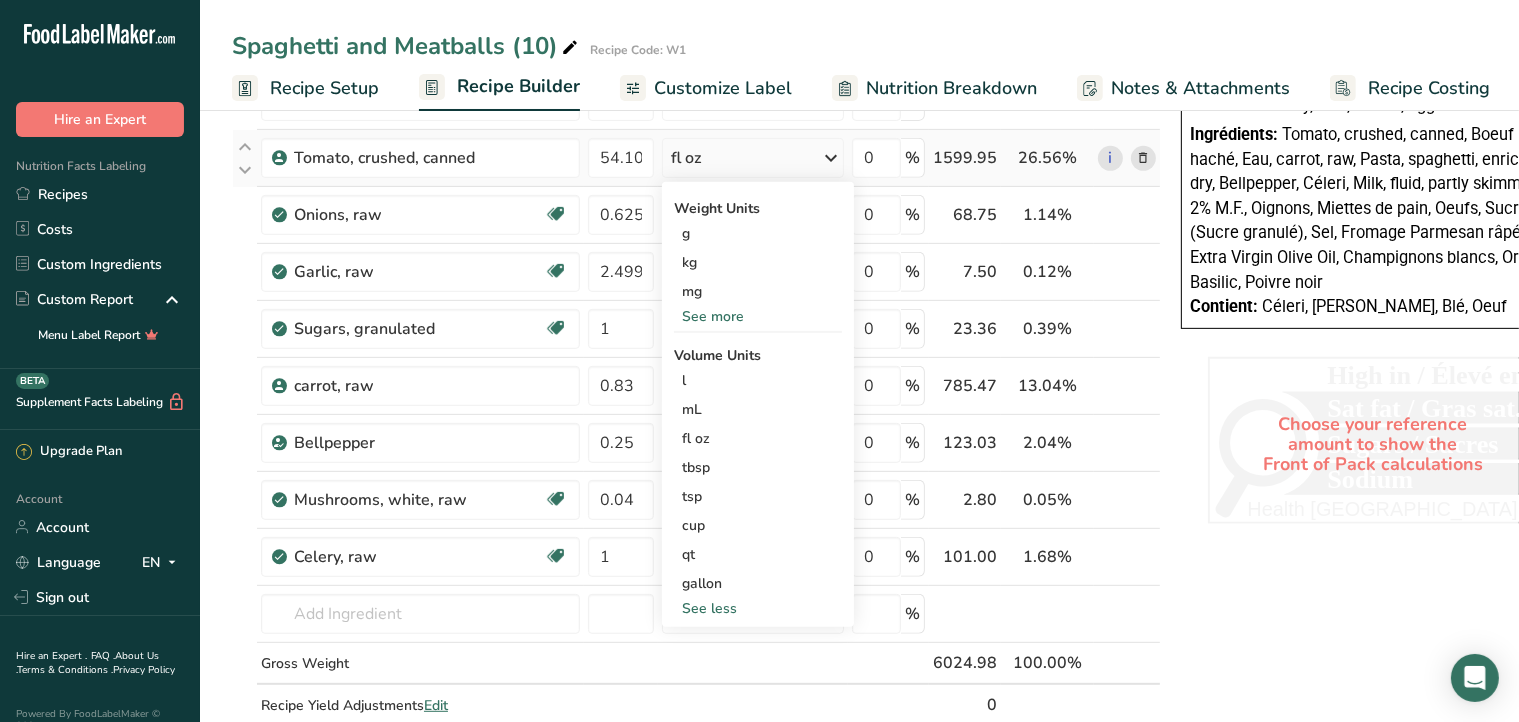 click on "See more" at bounding box center (758, 316) 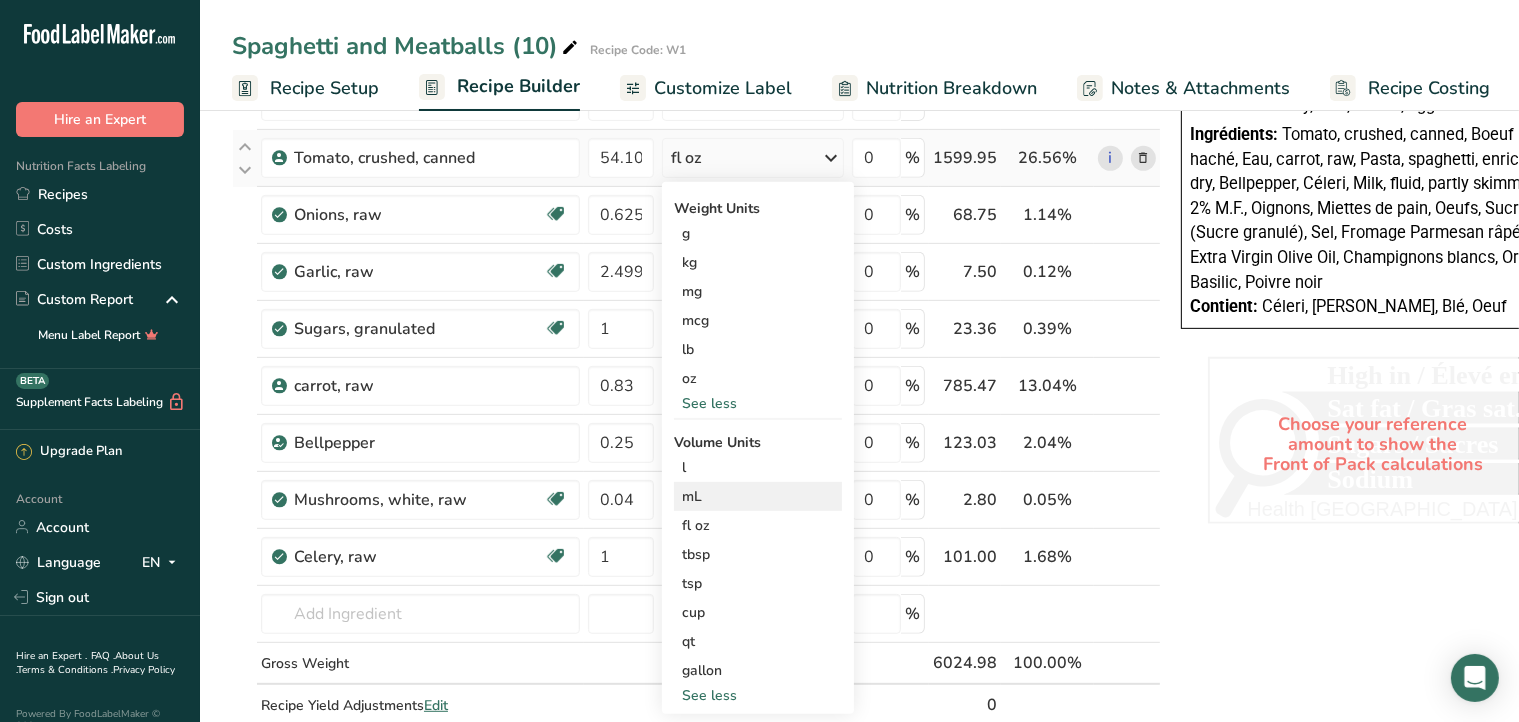 scroll, scrollTop: 984, scrollLeft: 0, axis: vertical 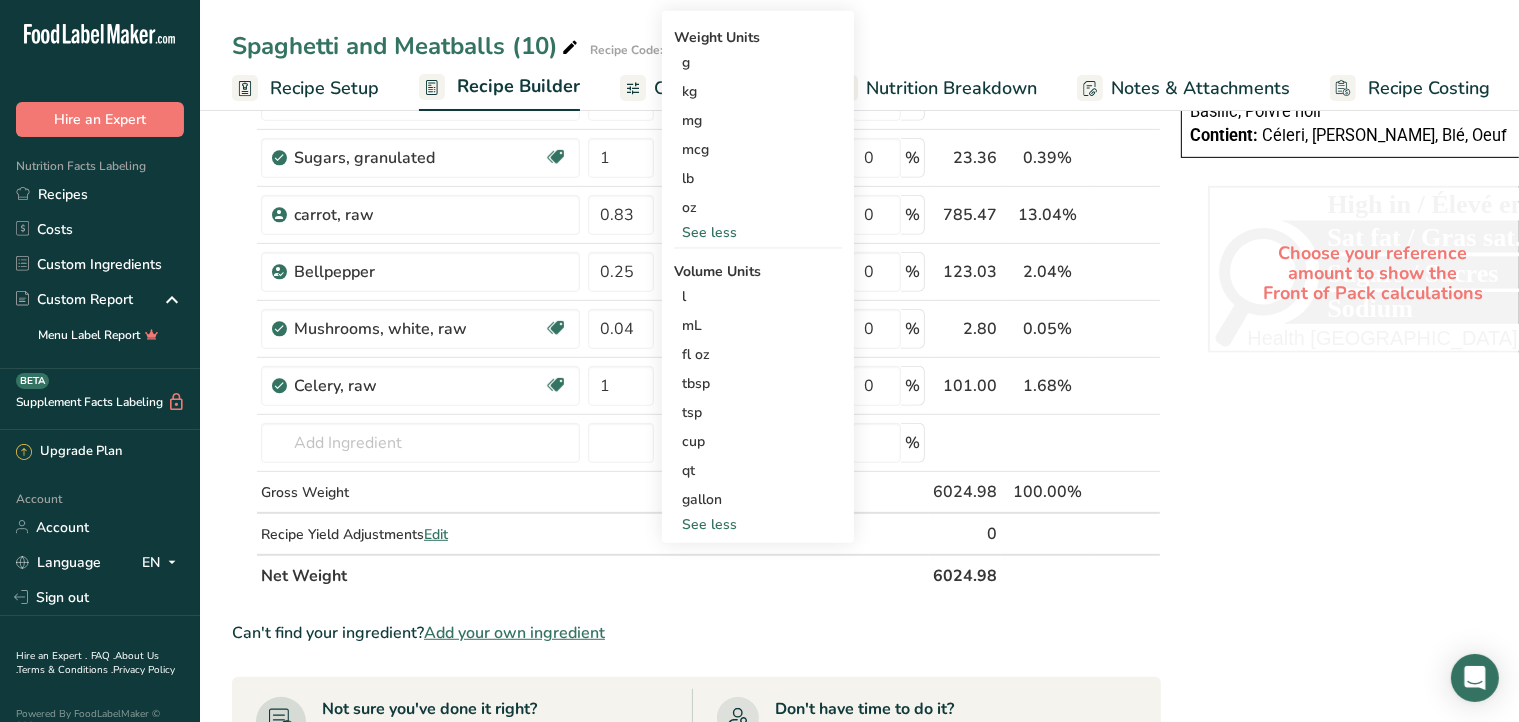 click on "See less" at bounding box center (758, 524) 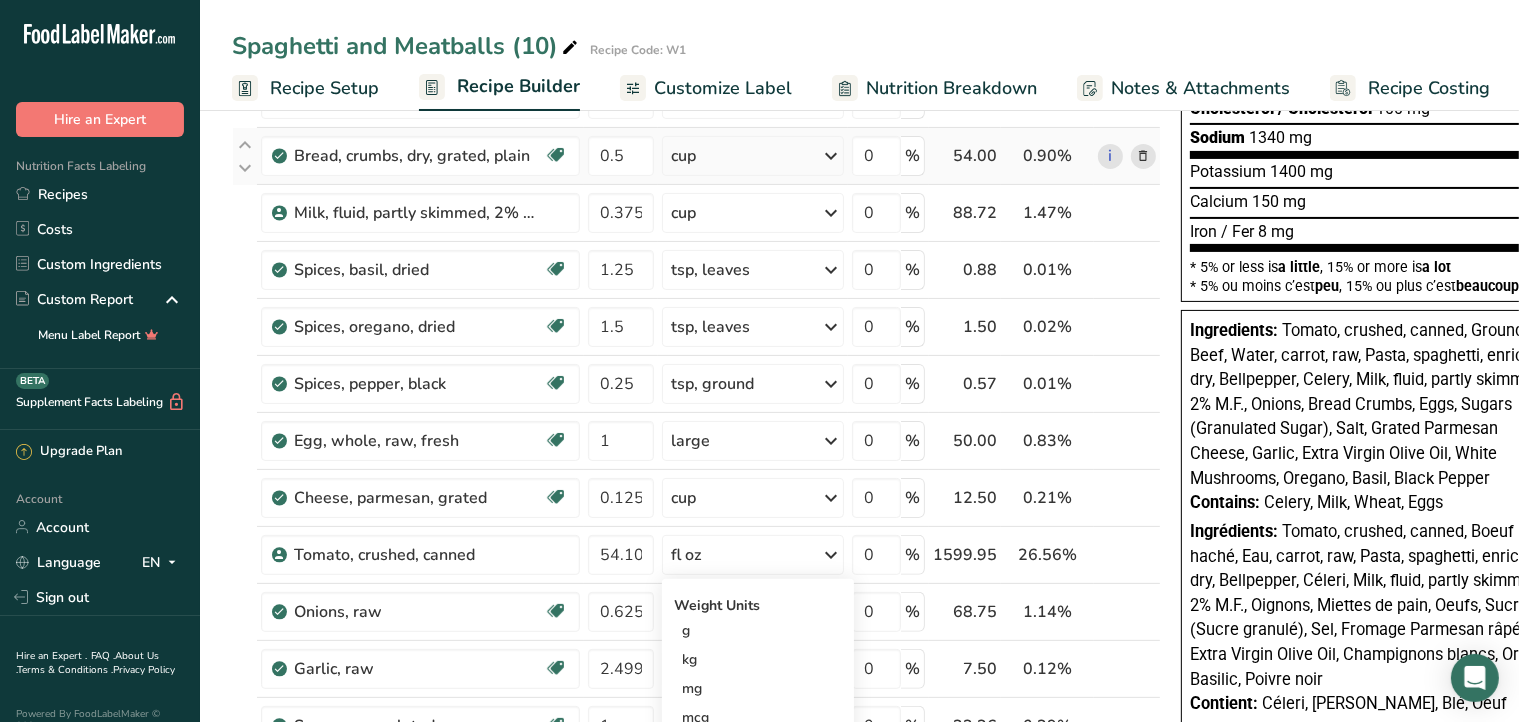 scroll, scrollTop: 417, scrollLeft: 0, axis: vertical 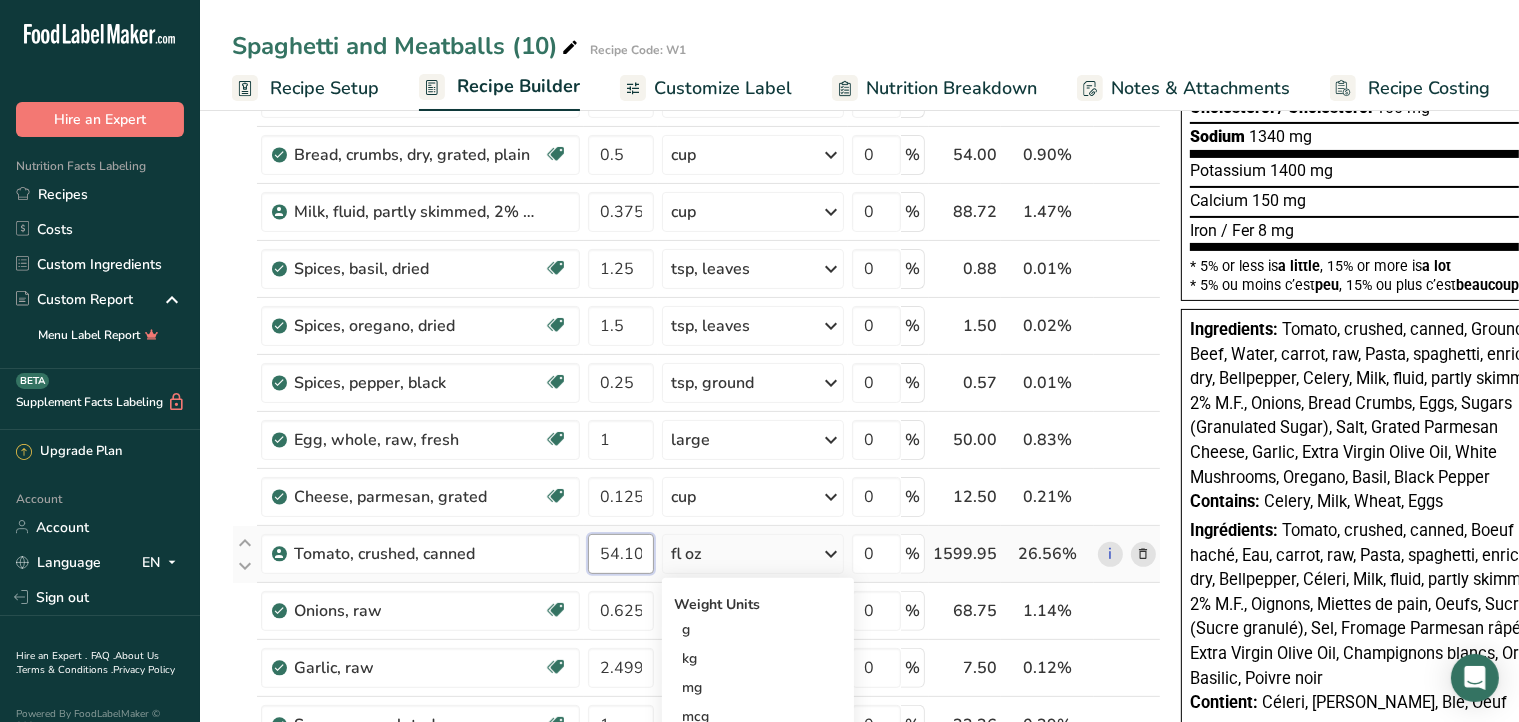 click on "54.100003" at bounding box center [621, 554] 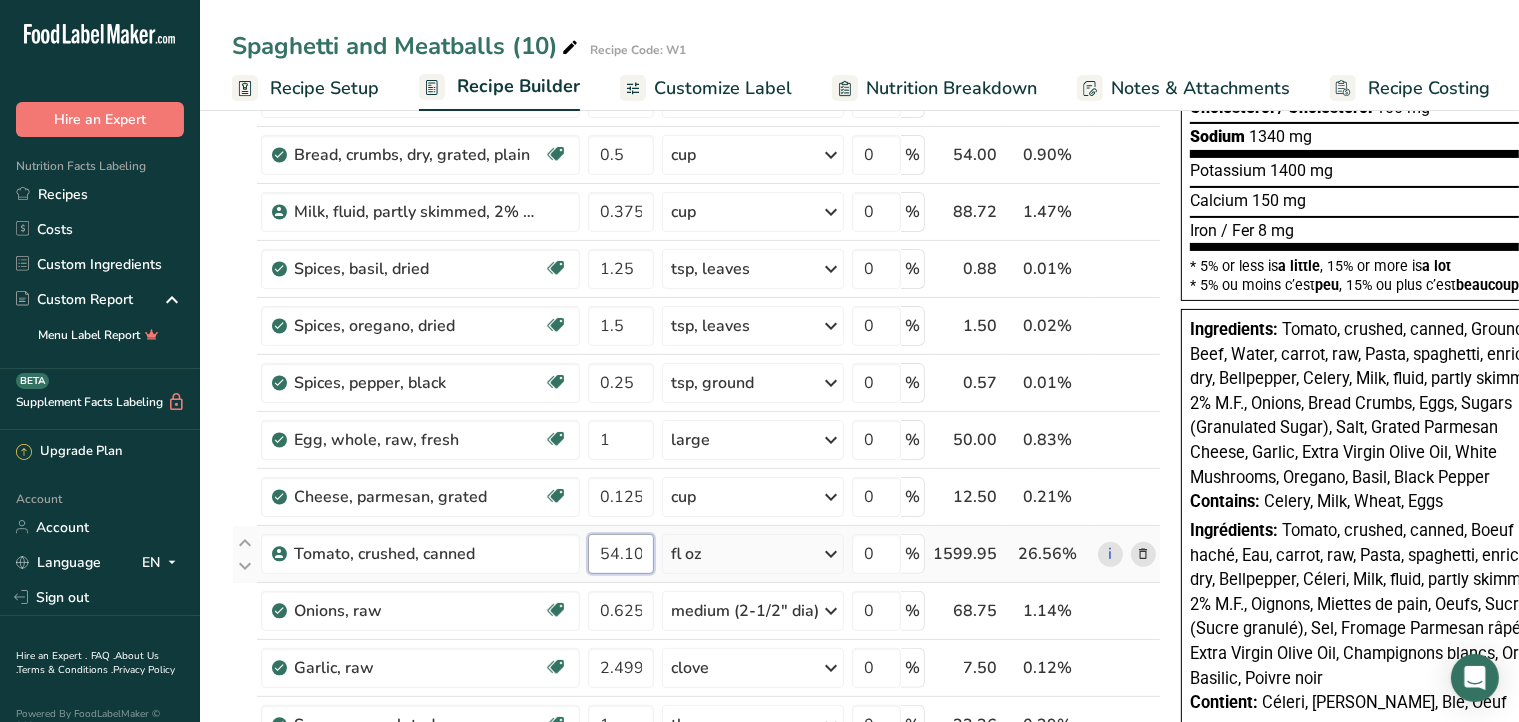 click on "54.100003" at bounding box center [621, 554] 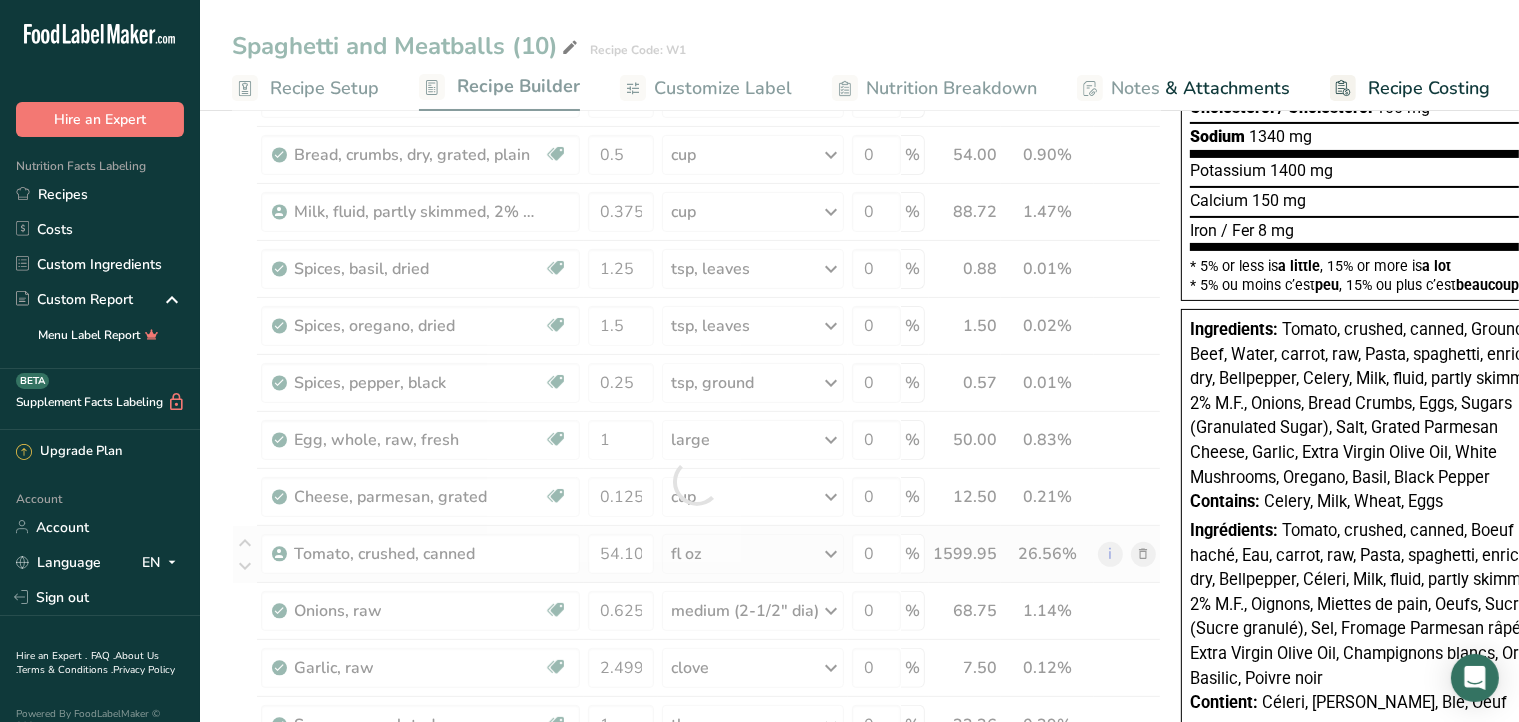 click on "Ingredient *
Amount *
Unit *
Waste *   .a-a{fill:#347362;}.b-a{fill:#fff;}          Grams
Percentage
Pasta, spaghetti, enriched, dry
1.31
lb
Weight Units
g
kg
mg
See more
Volume Units
l
mL
fl oz
See more
0
%
594.21
9.86%
i
Beverages, water, tap, well
1.25
qt
Portions
1 fl oz
1 serving 8 fl oz 8 fl oz
1 liter
Weight Units
g
kg
mg
See more
Volume Units
l
1
lb/ft3
1" at bounding box center (696, 481) 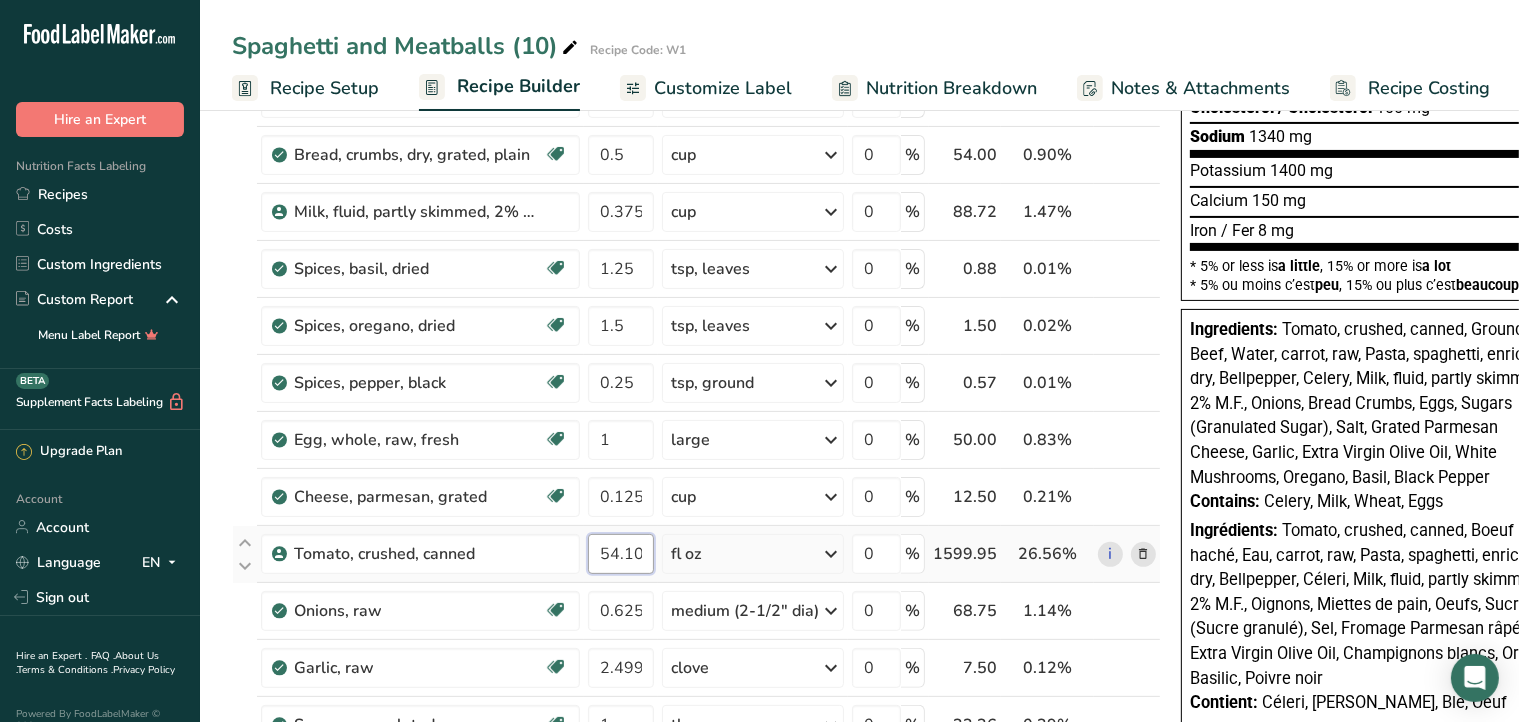 click on "54.100003" at bounding box center [621, 554] 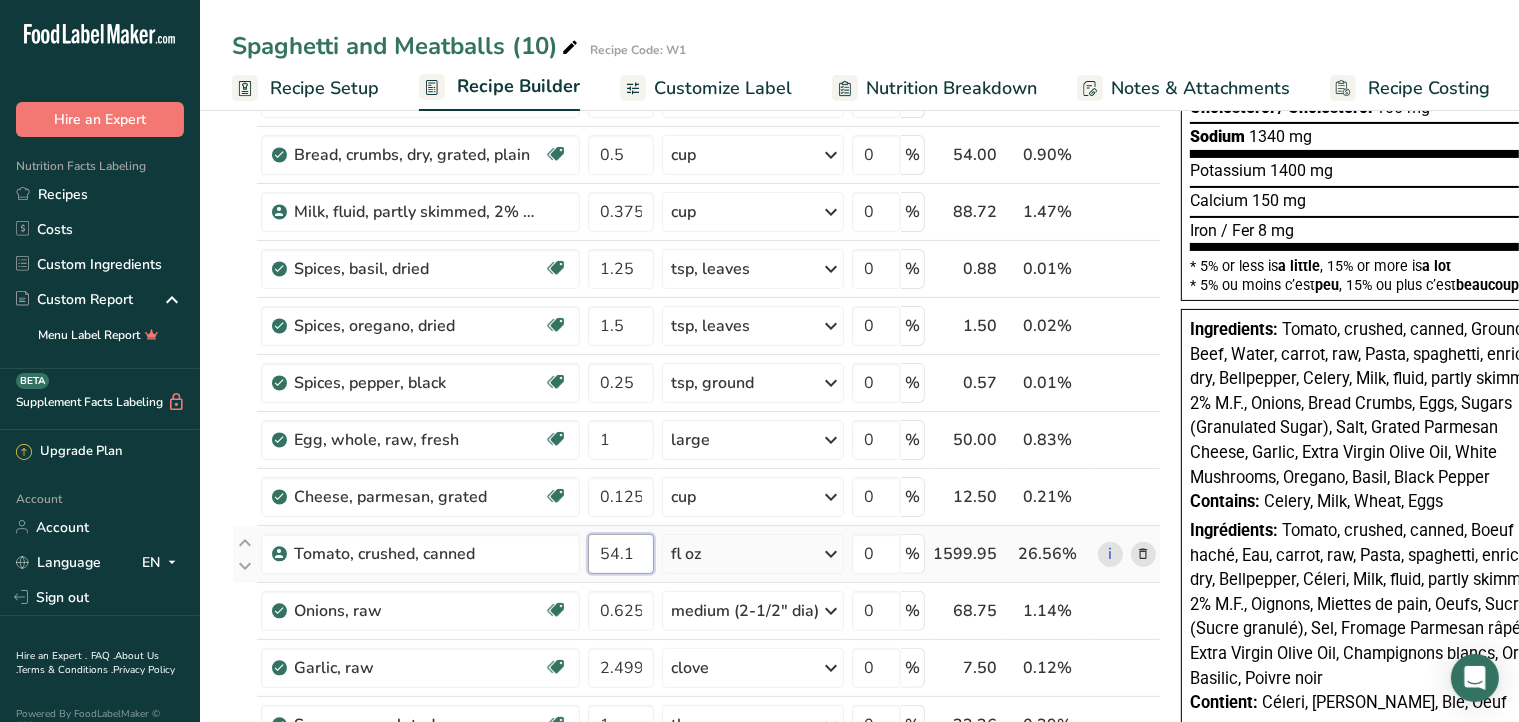 scroll, scrollTop: 0, scrollLeft: 0, axis: both 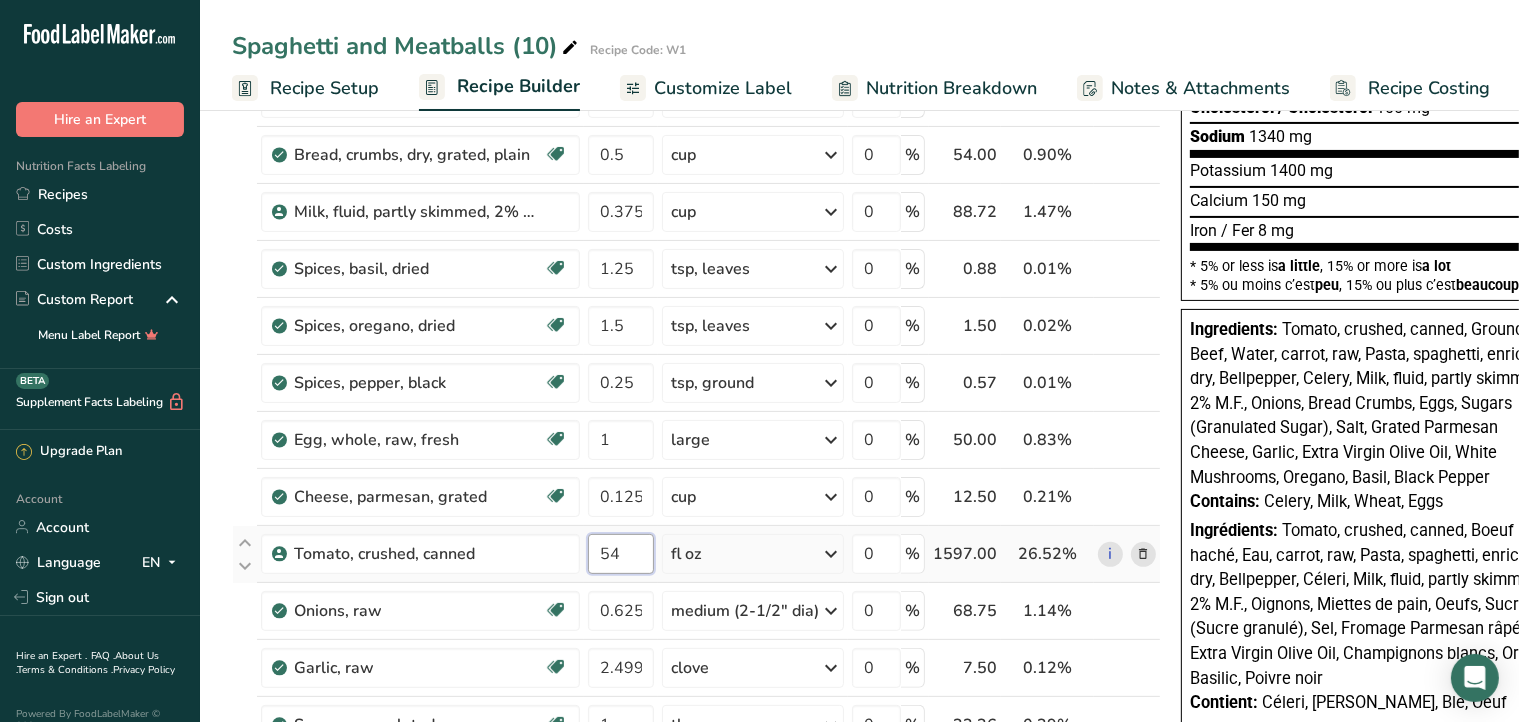 type on "5" 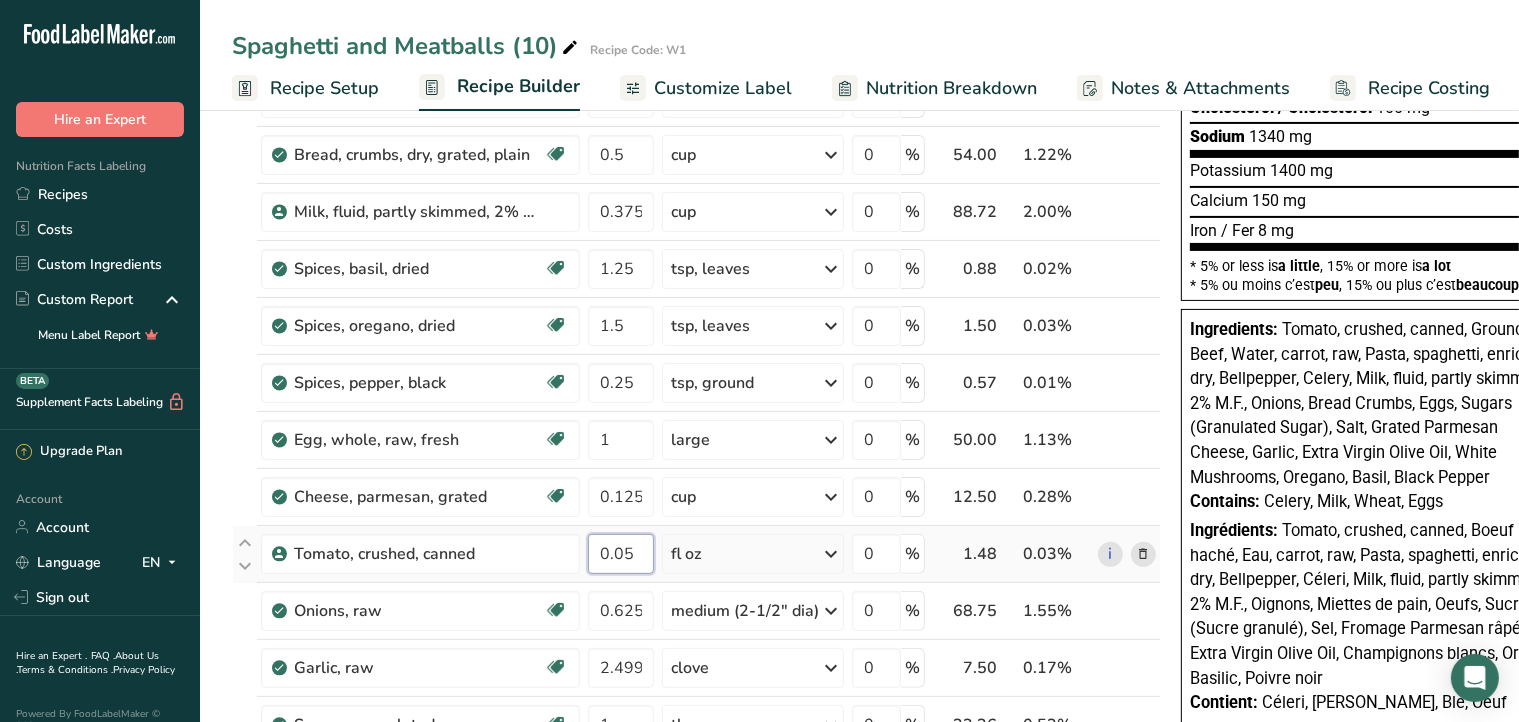 type on "0" 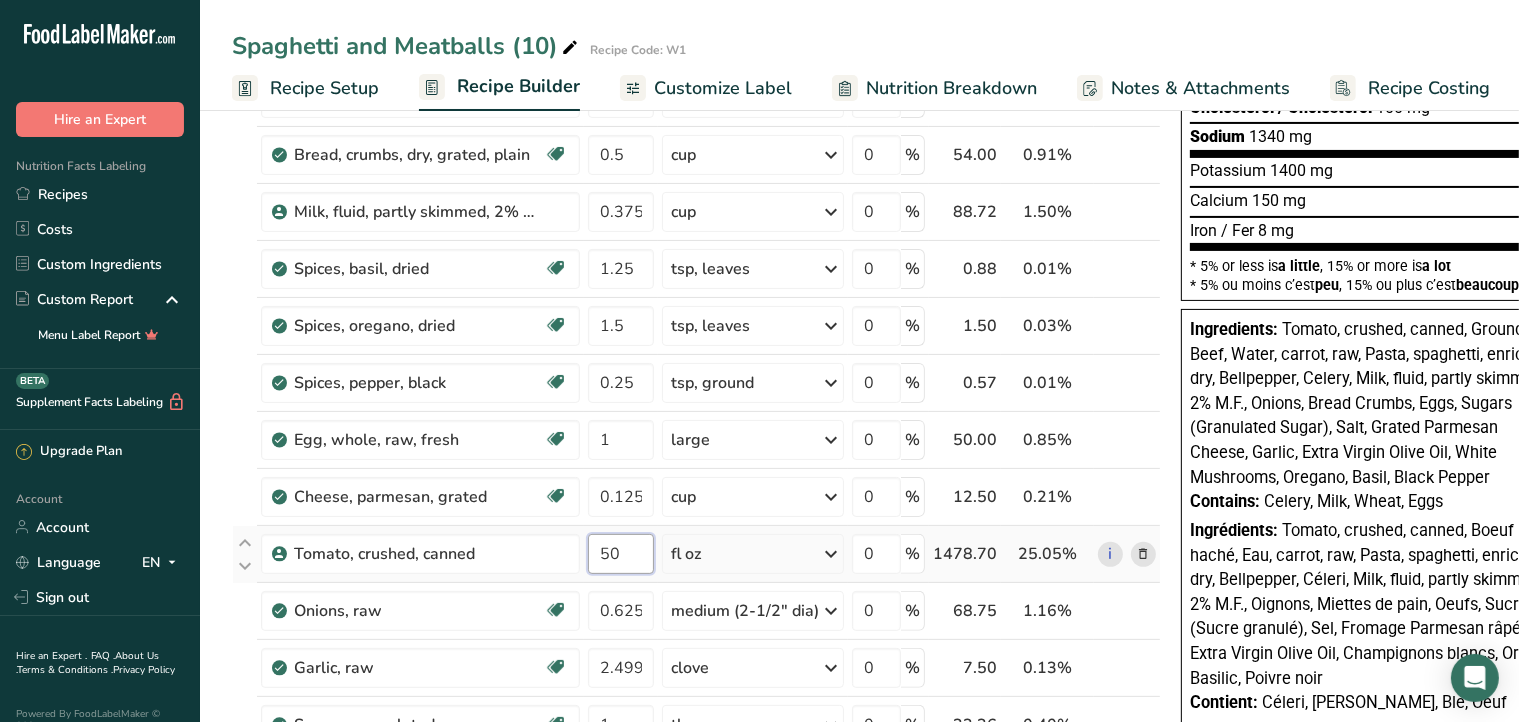 type on "50" 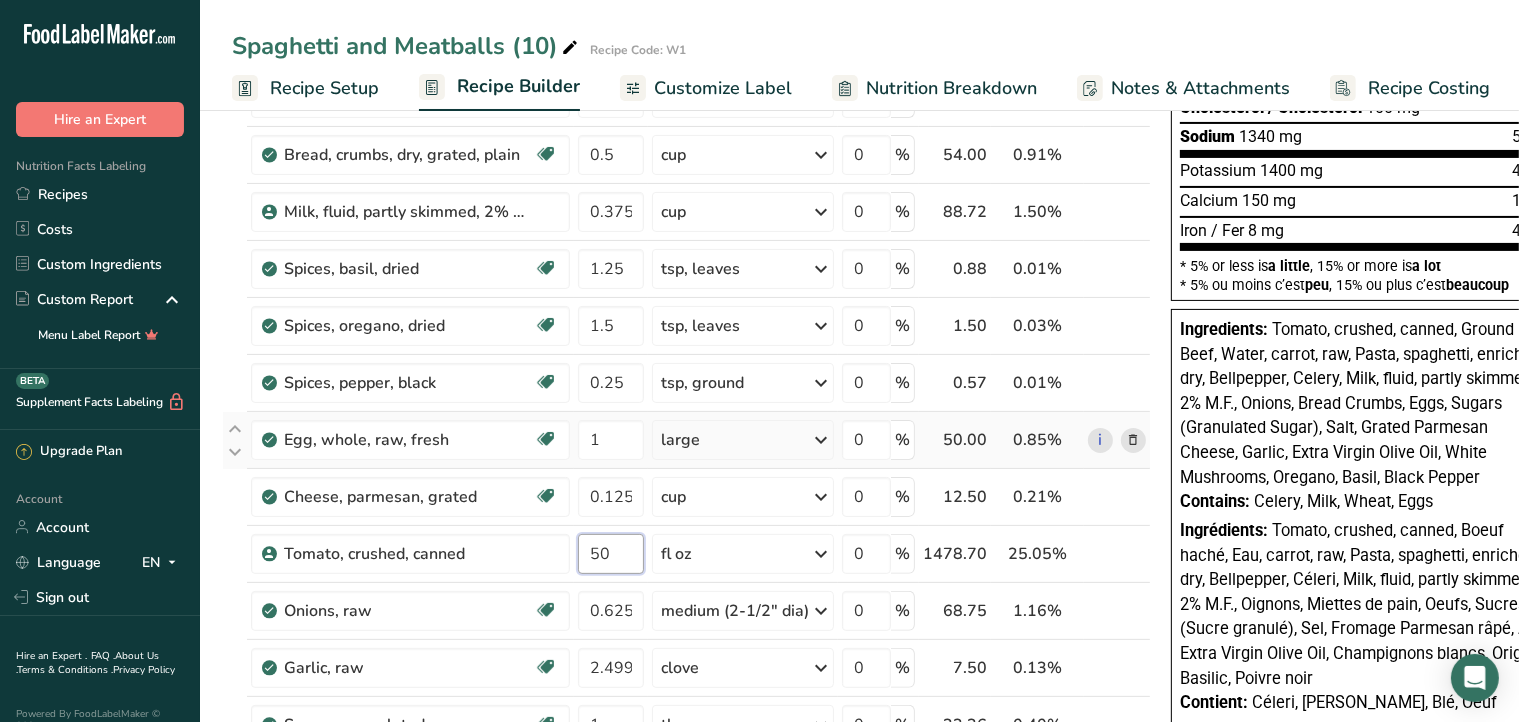 scroll, scrollTop: 0, scrollLeft: 48, axis: horizontal 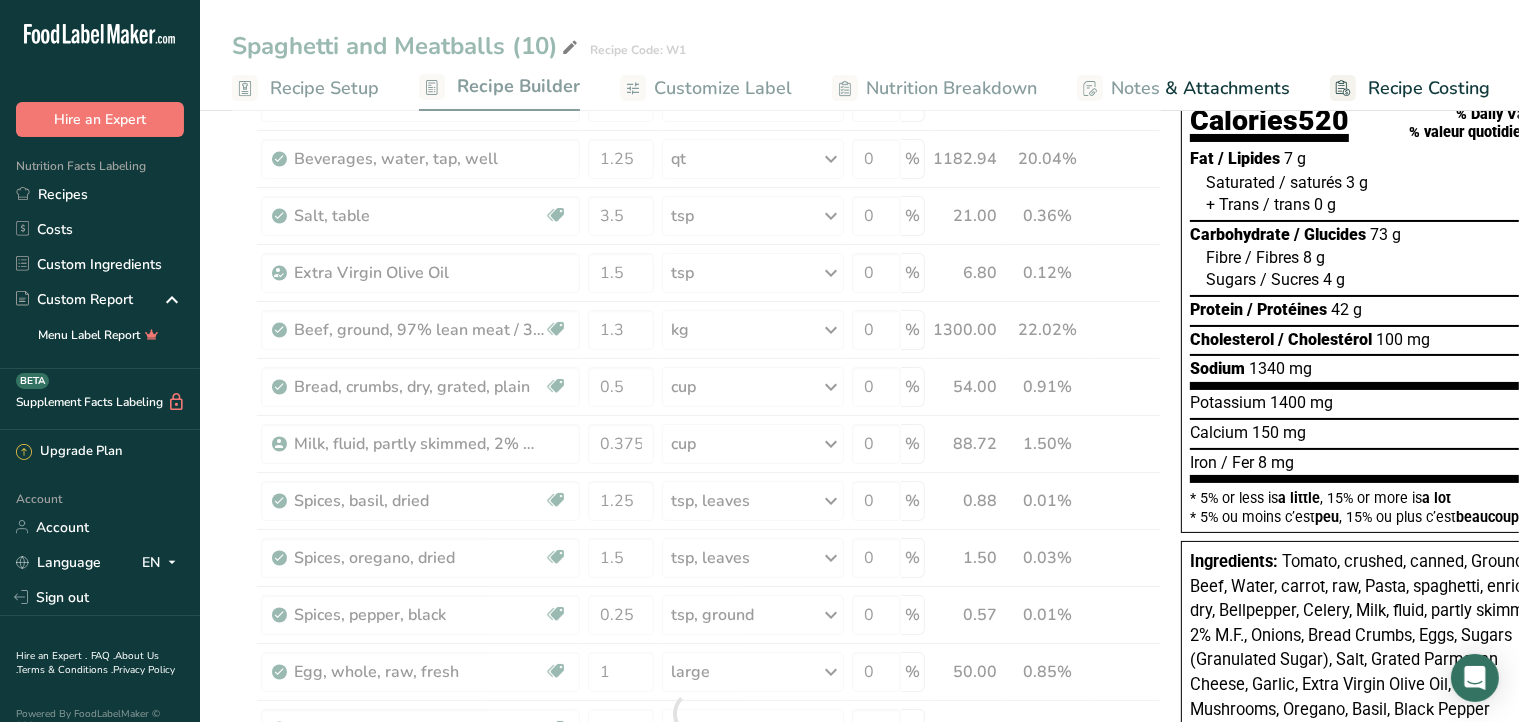 click on "Spaghetti and Meatballs (10)
Recipe Code: W1
Recipe Setup                       Recipe Builder   Customize Label               Nutrition Breakdown               Notes & Attachments                 Recipe Costing
Add Ingredients
Manage Recipe         Delete Recipe           Duplicate Recipe             Scale Recipe             Save as Sub-Recipe   .a-a{fill:#347362;}.b-a{fill:#fff;}                               Nutrition Breakdown                 Recipe Card
NEW
Amino Acids Pattern Report             Activity History
Download
Choose your preferred label style
Standard FDA label
Standard FDA label
The most common format for nutrition facts labels in compliance with the FDA's typeface, style and requirements
Tabular FDA label" at bounding box center [859, 991] 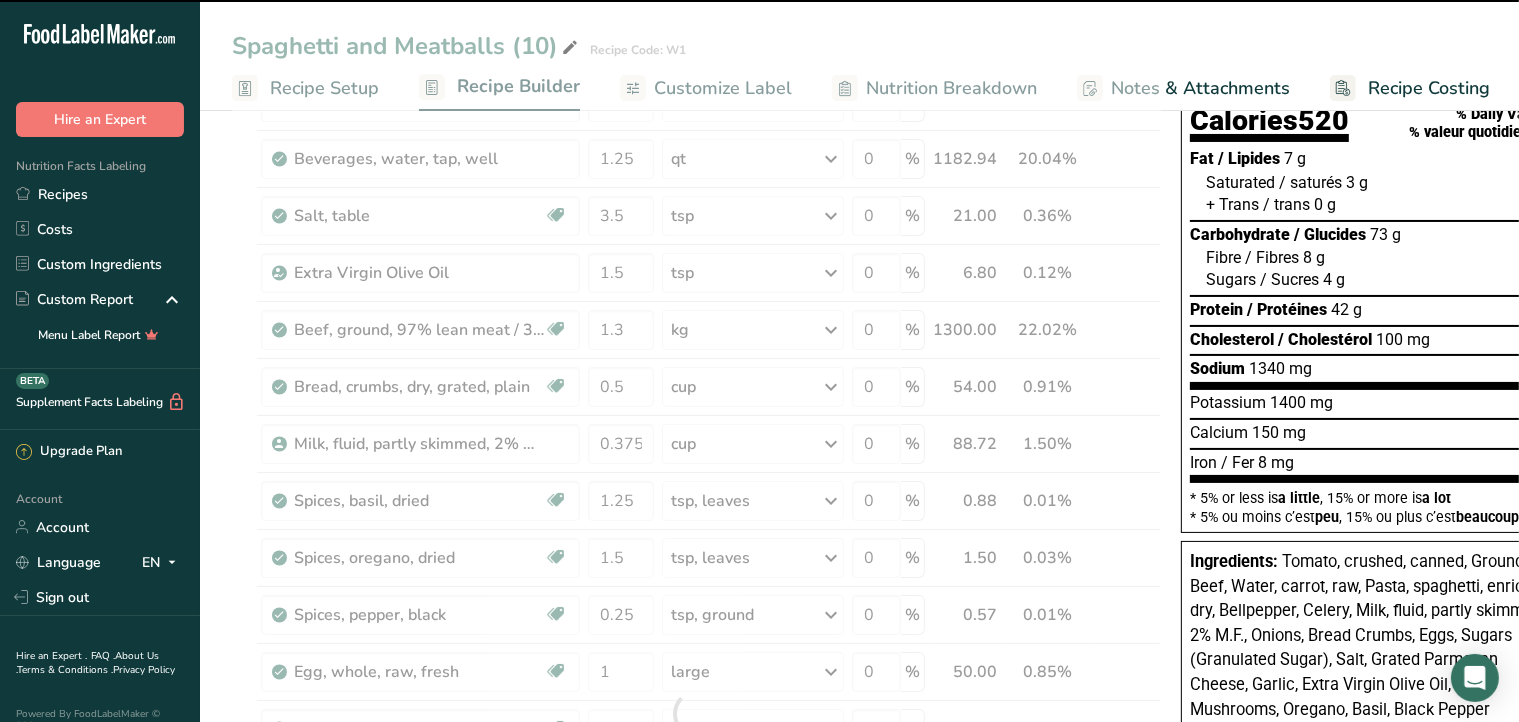click on "Nutrition Breakdown" at bounding box center (951, 88) 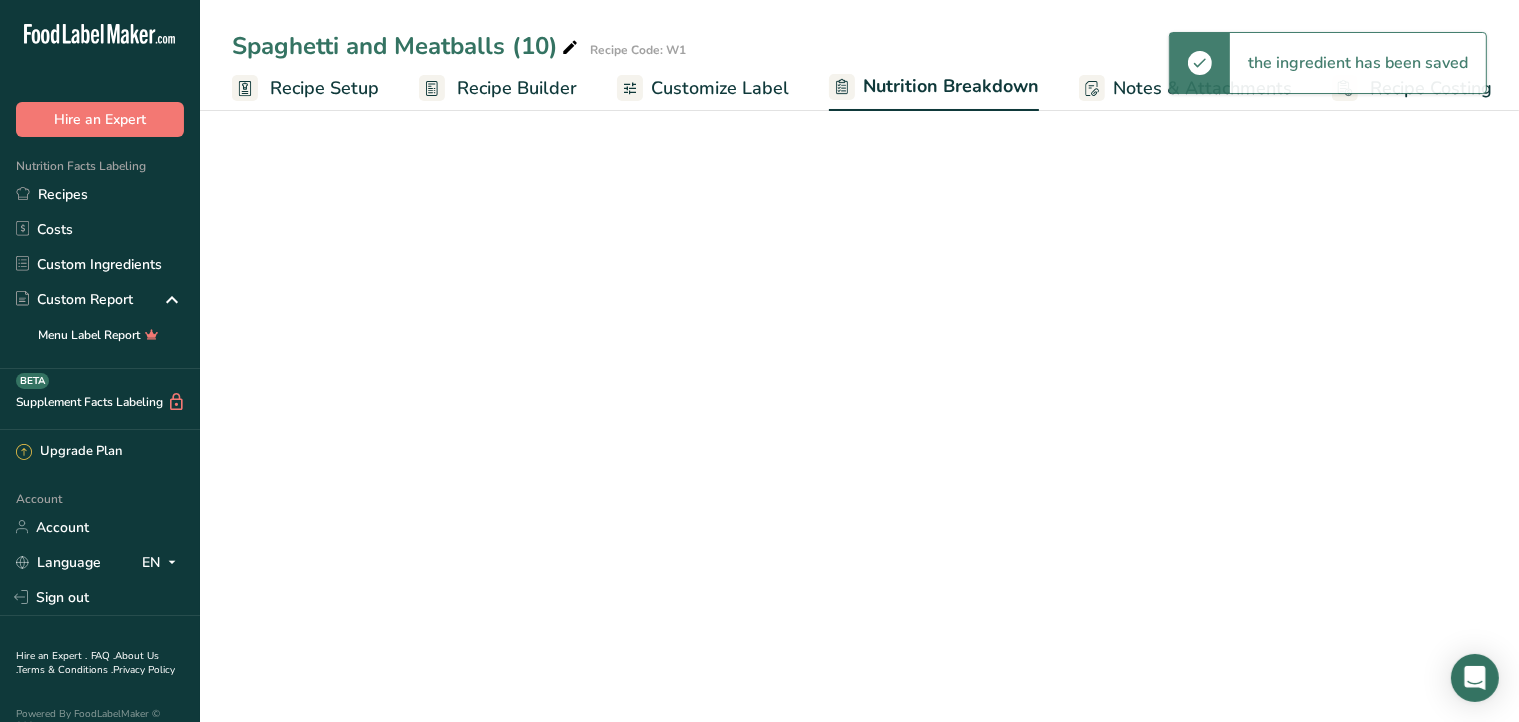 click on "Nutrition Breakdown" at bounding box center (951, 86) 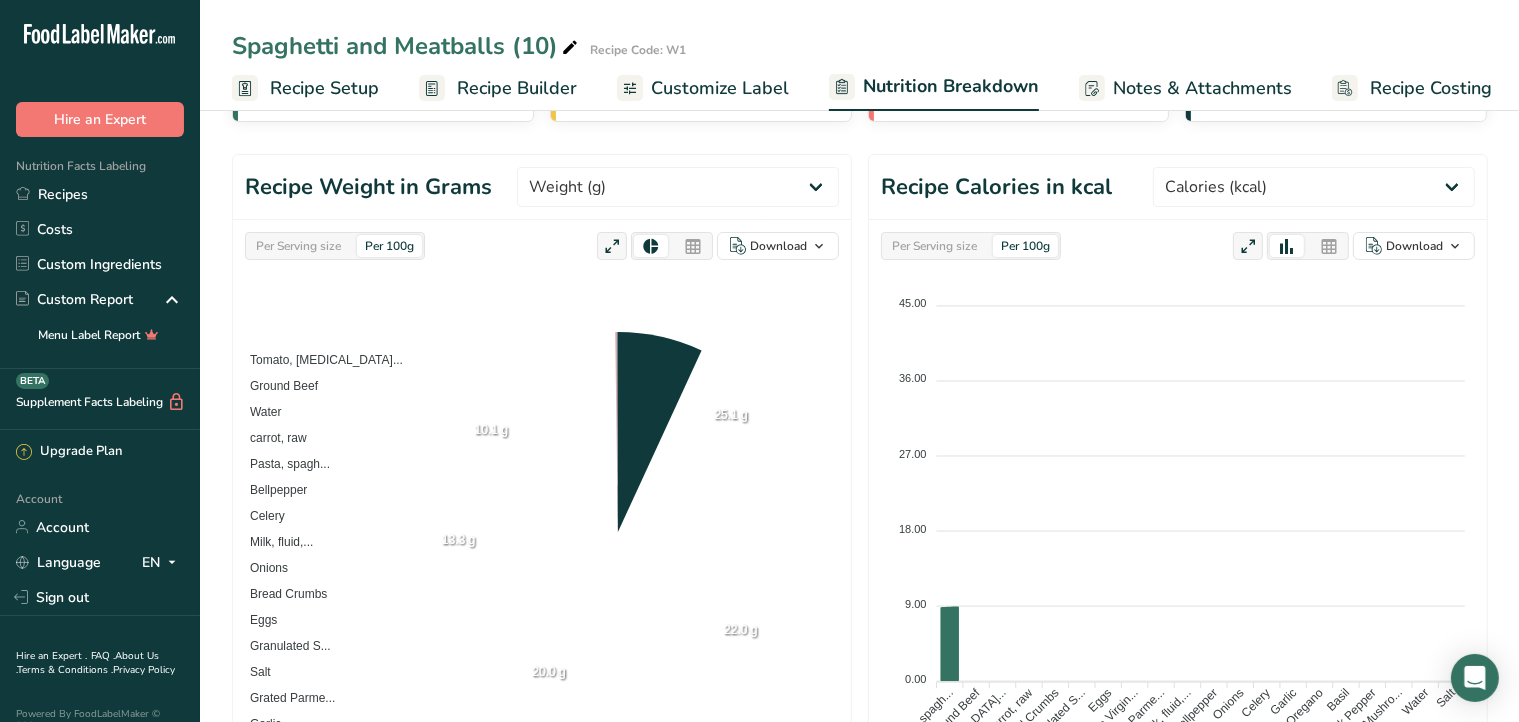 scroll, scrollTop: 0, scrollLeft: 4, axis: horizontal 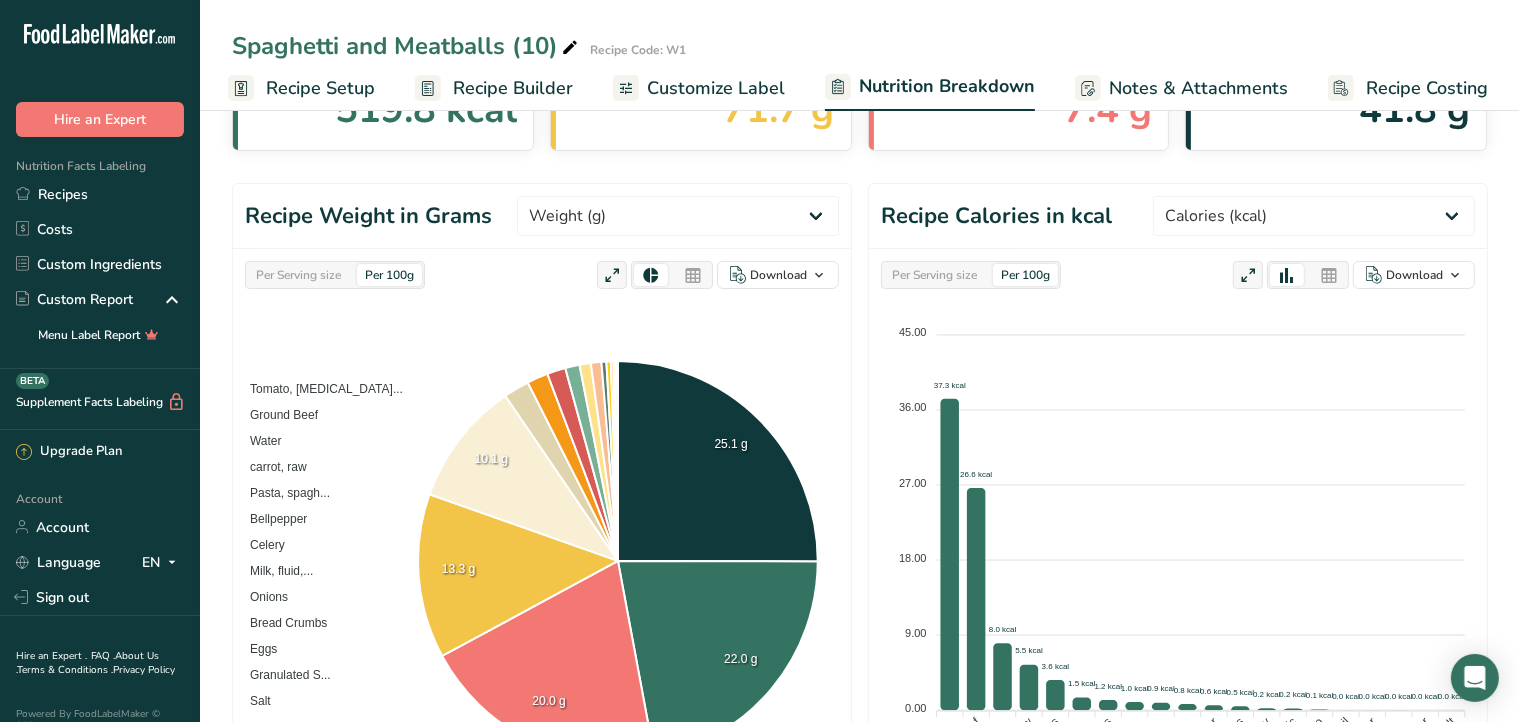 click on "Customize Label" at bounding box center [716, 88] 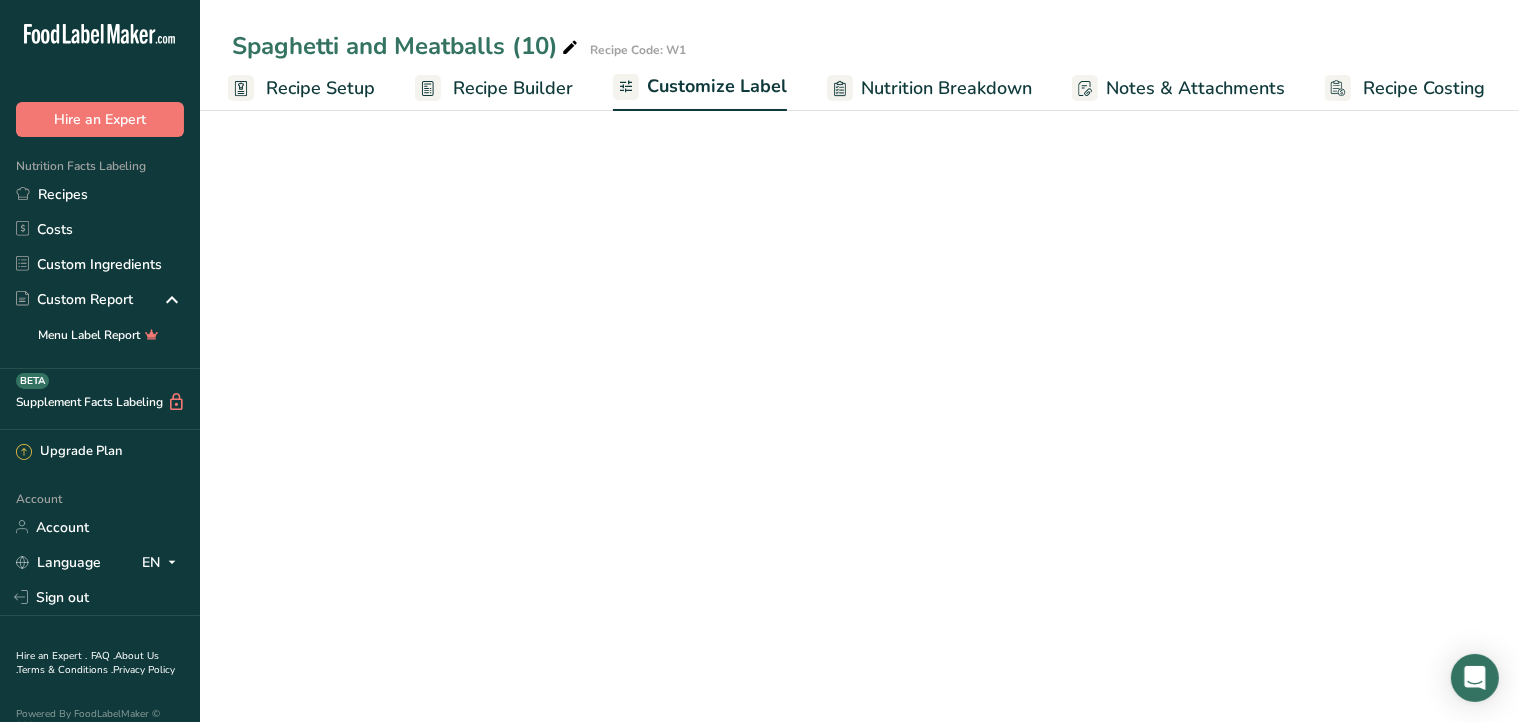 scroll, scrollTop: 0, scrollLeft: 2, axis: horizontal 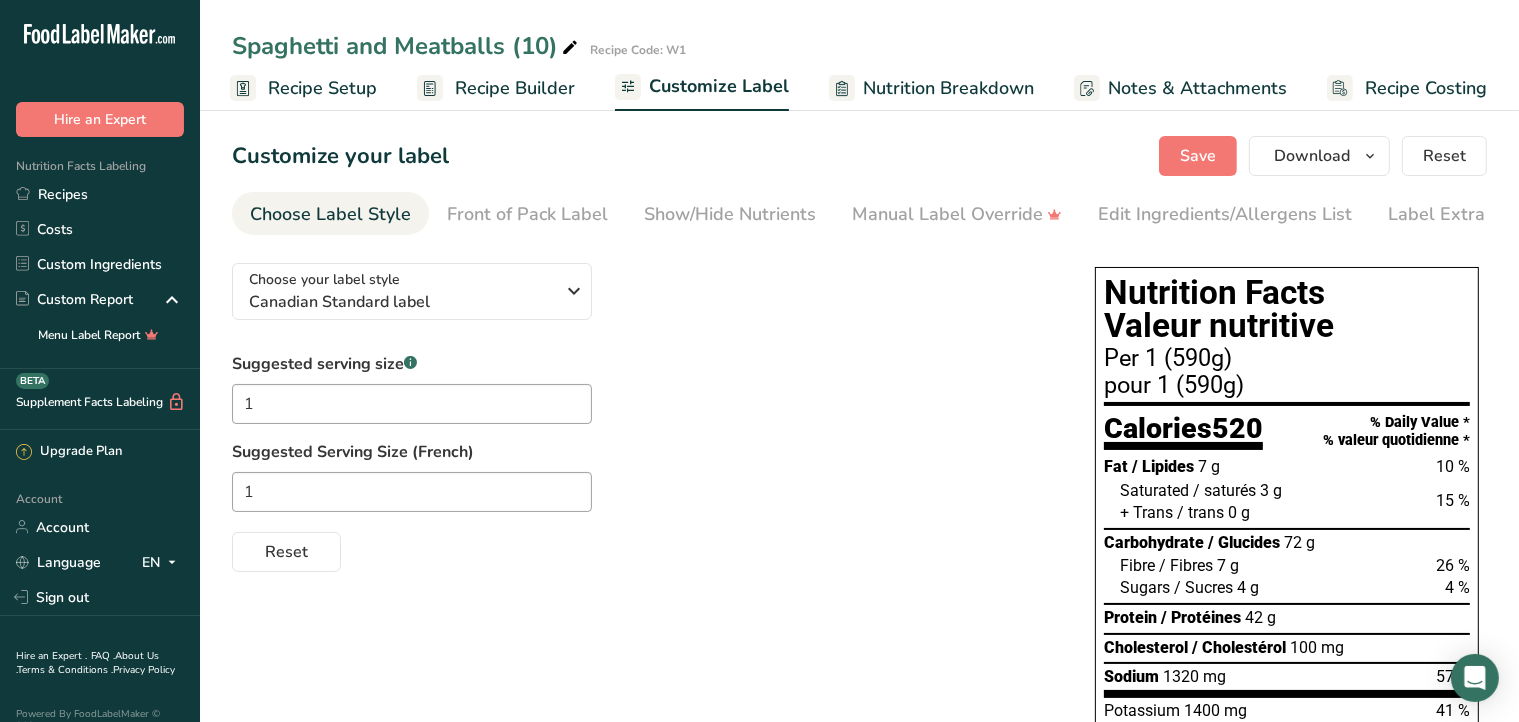 click on "Recipe Builder" at bounding box center (515, 88) 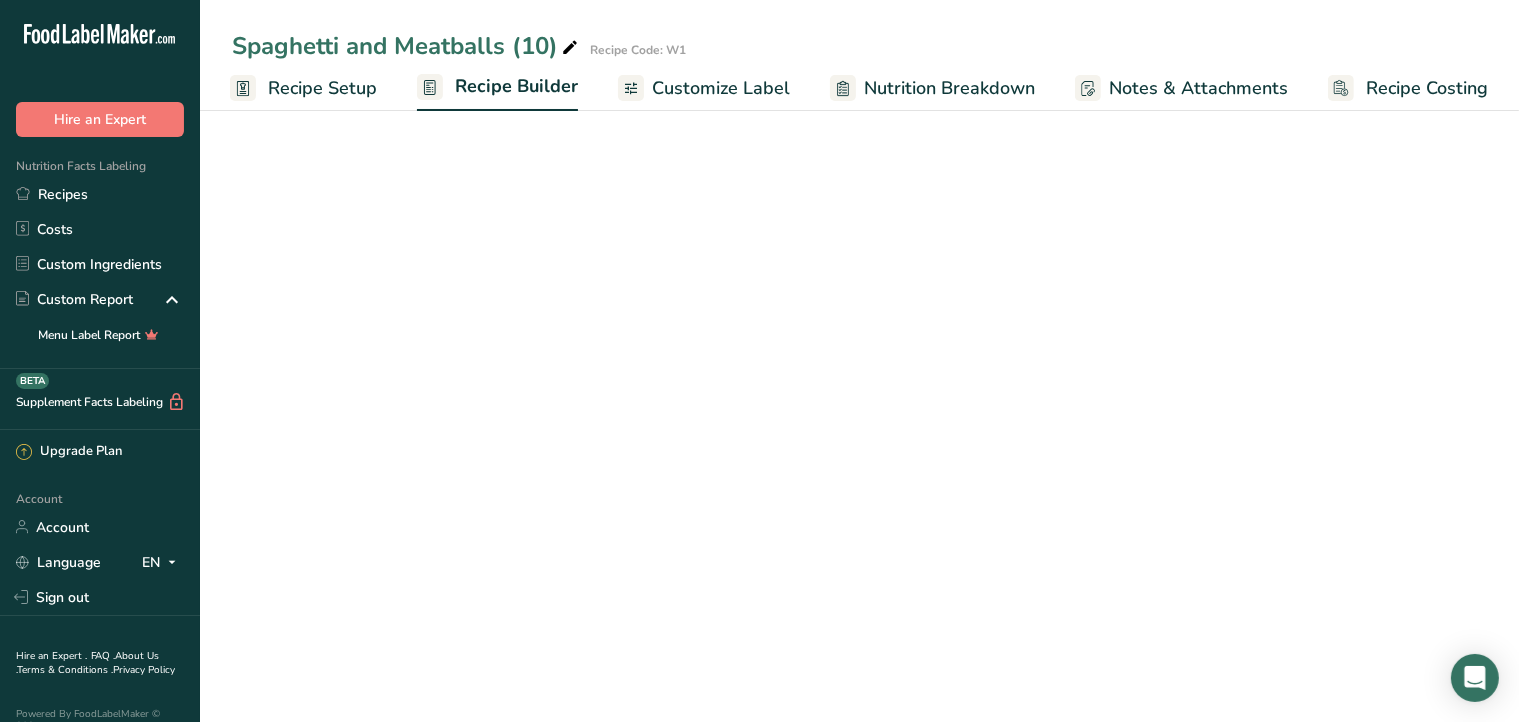 click on "Recipe Builder" at bounding box center [516, 86] 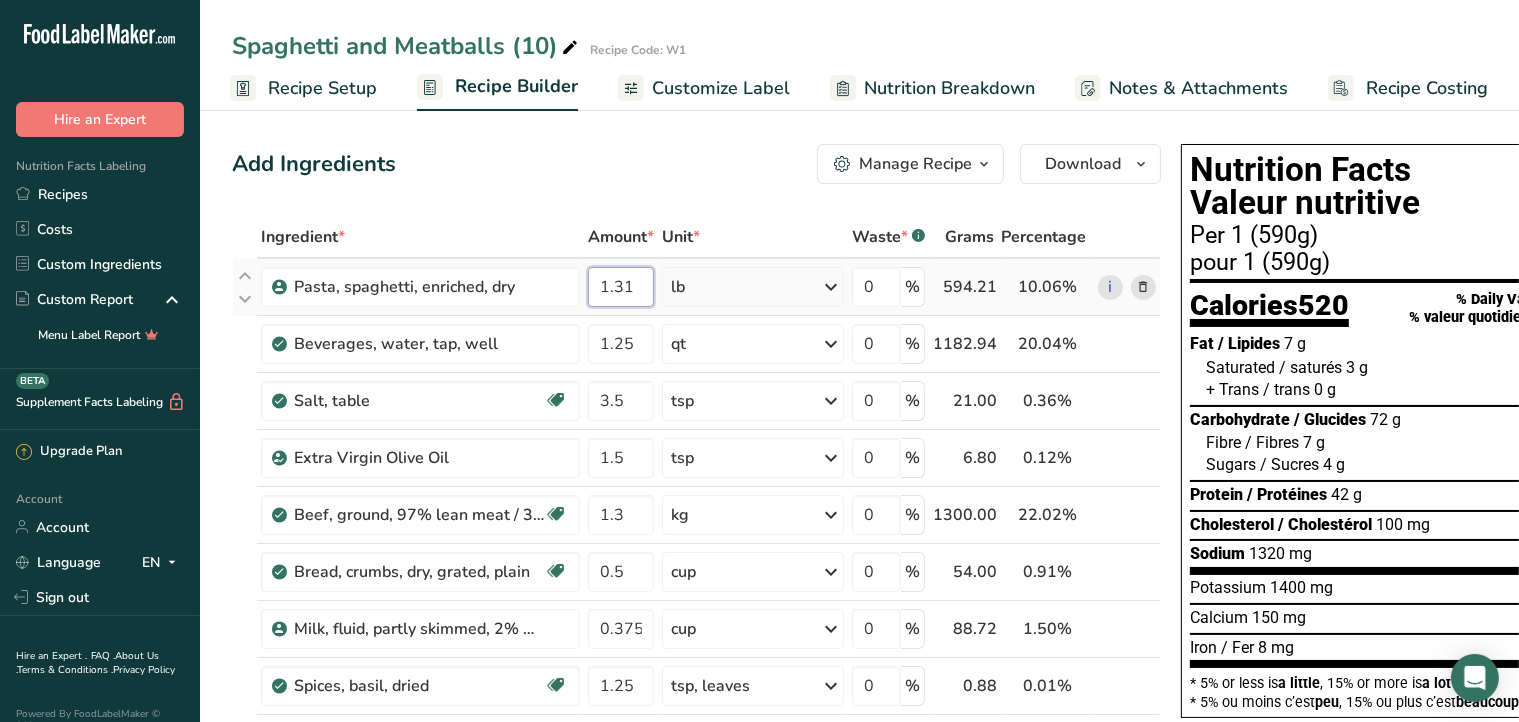 click on "1.31" at bounding box center [621, 287] 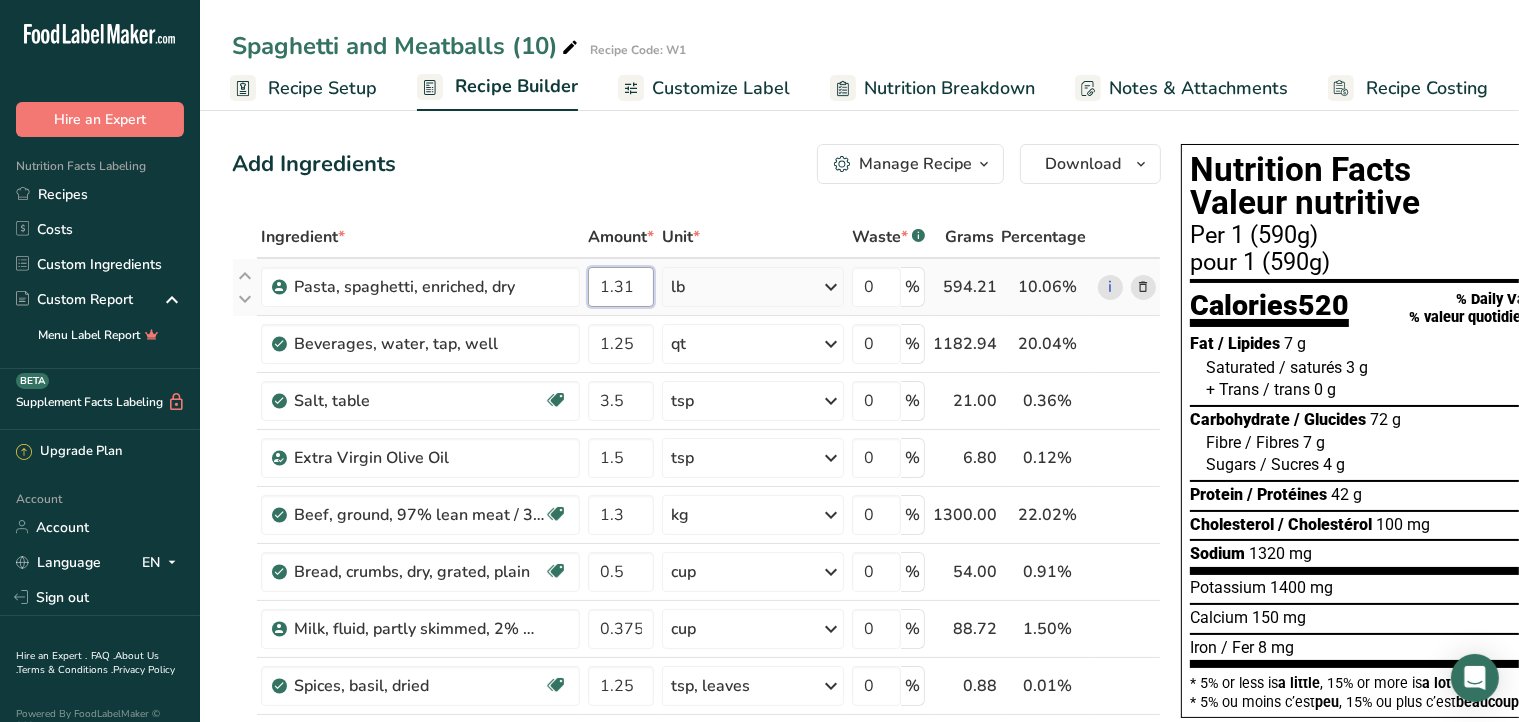 click on "1.31" at bounding box center (621, 287) 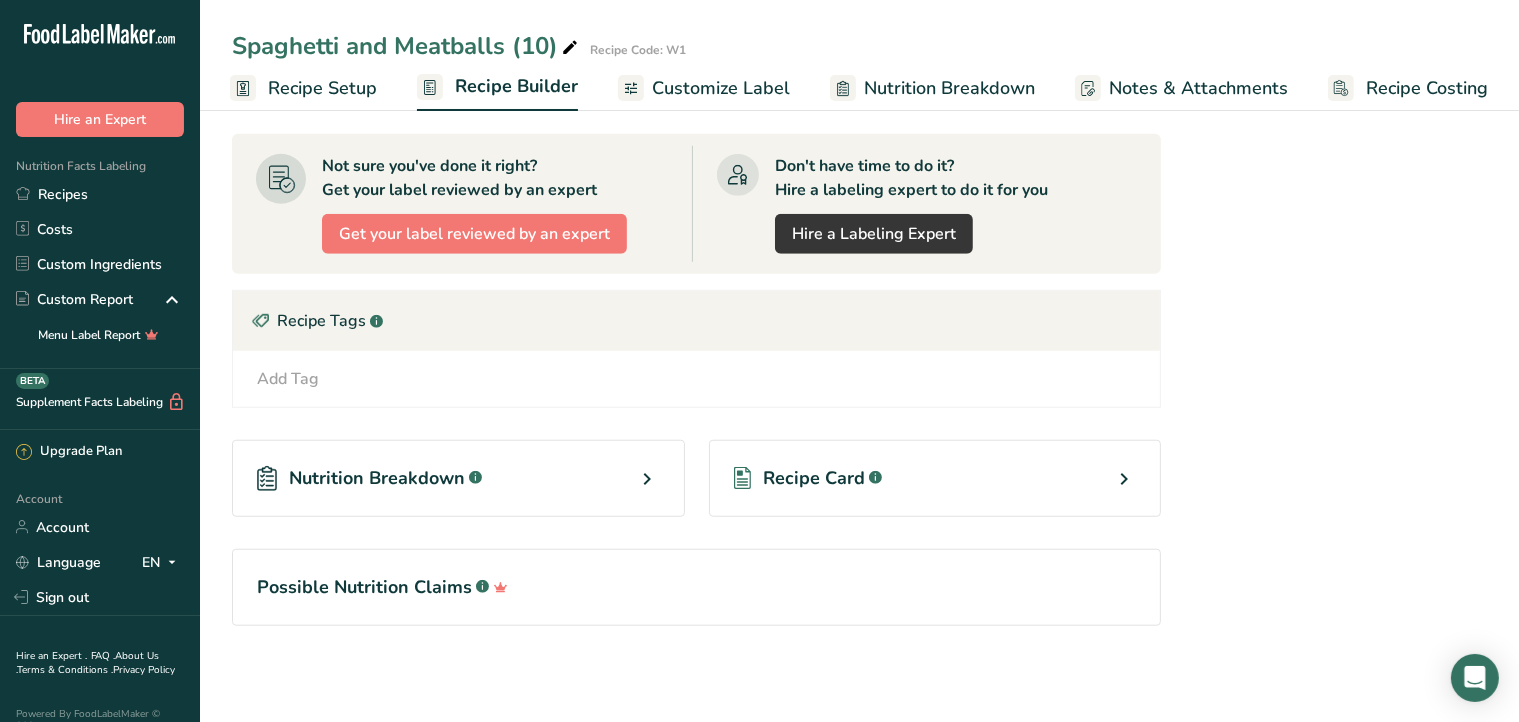 scroll, scrollTop: 1532, scrollLeft: 0, axis: vertical 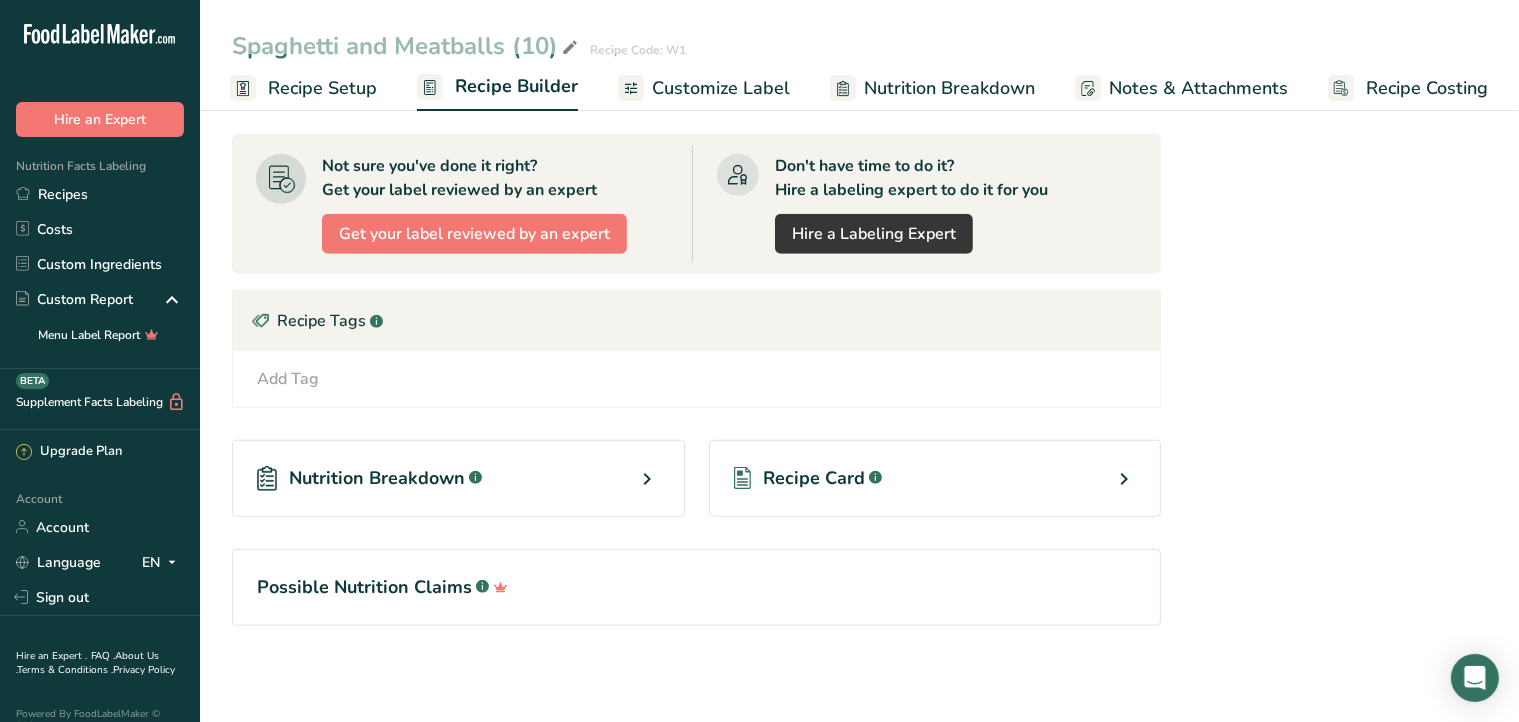 click on "Recipe Tags
.a-a{fill:#347362;}.b-a{fill:#fff;}" at bounding box center (696, 321) 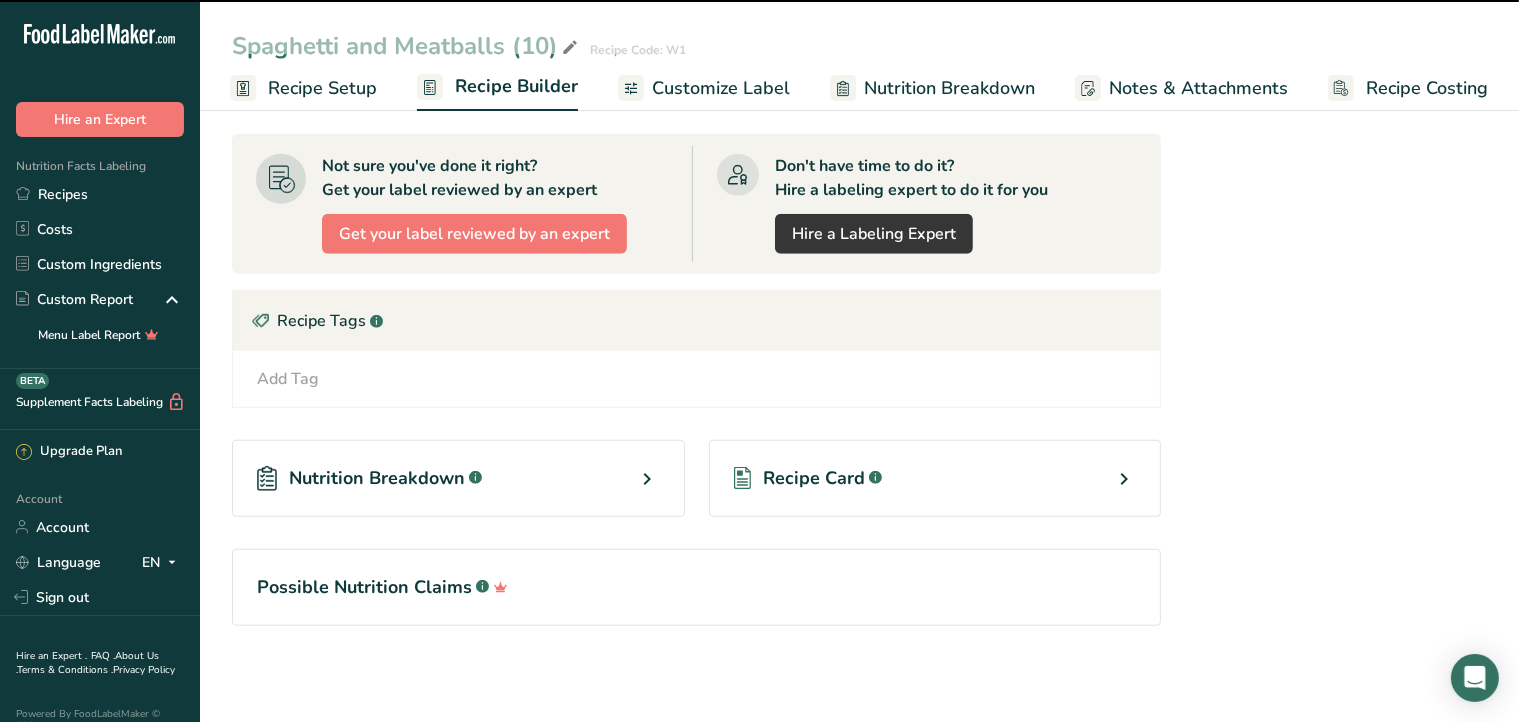 click on "Recipe Card" at bounding box center [814, 478] 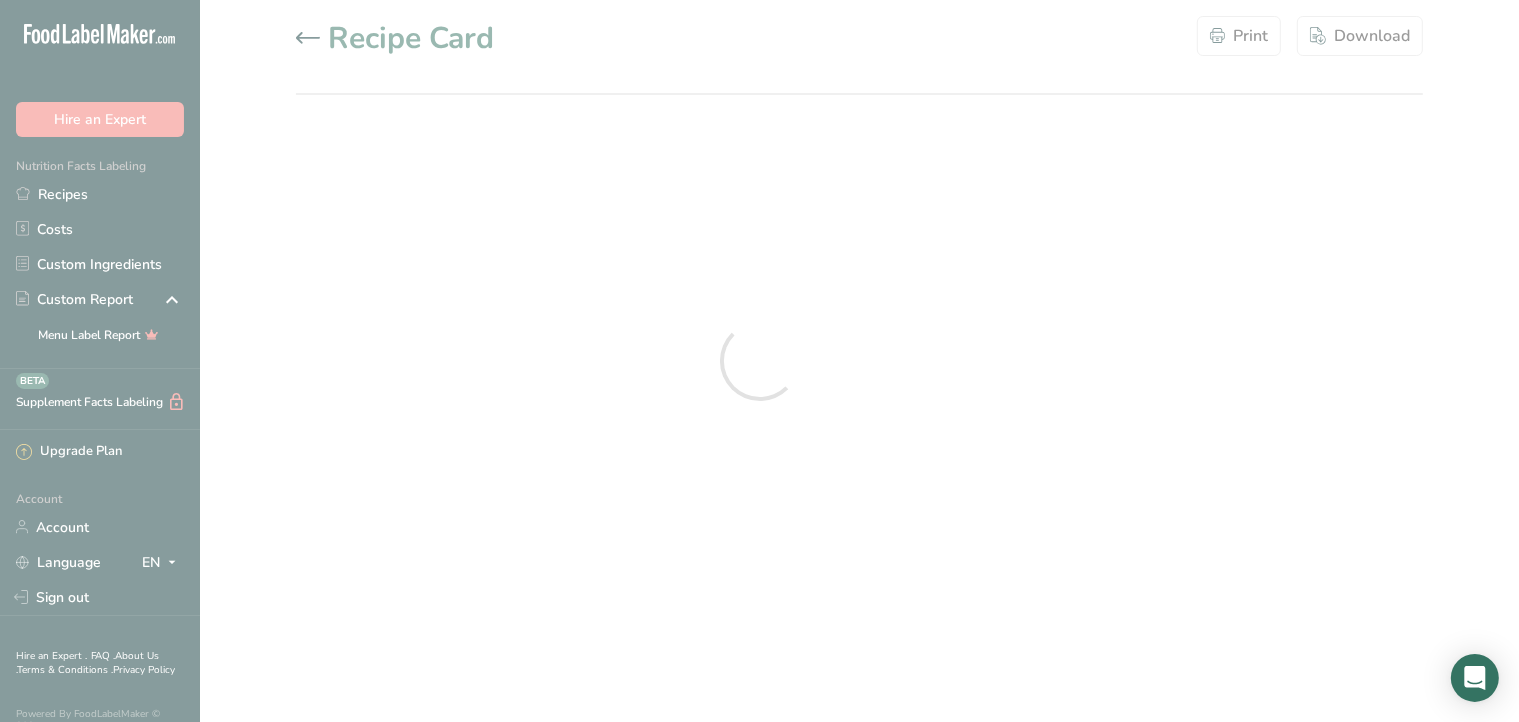 scroll, scrollTop: 0, scrollLeft: 0, axis: both 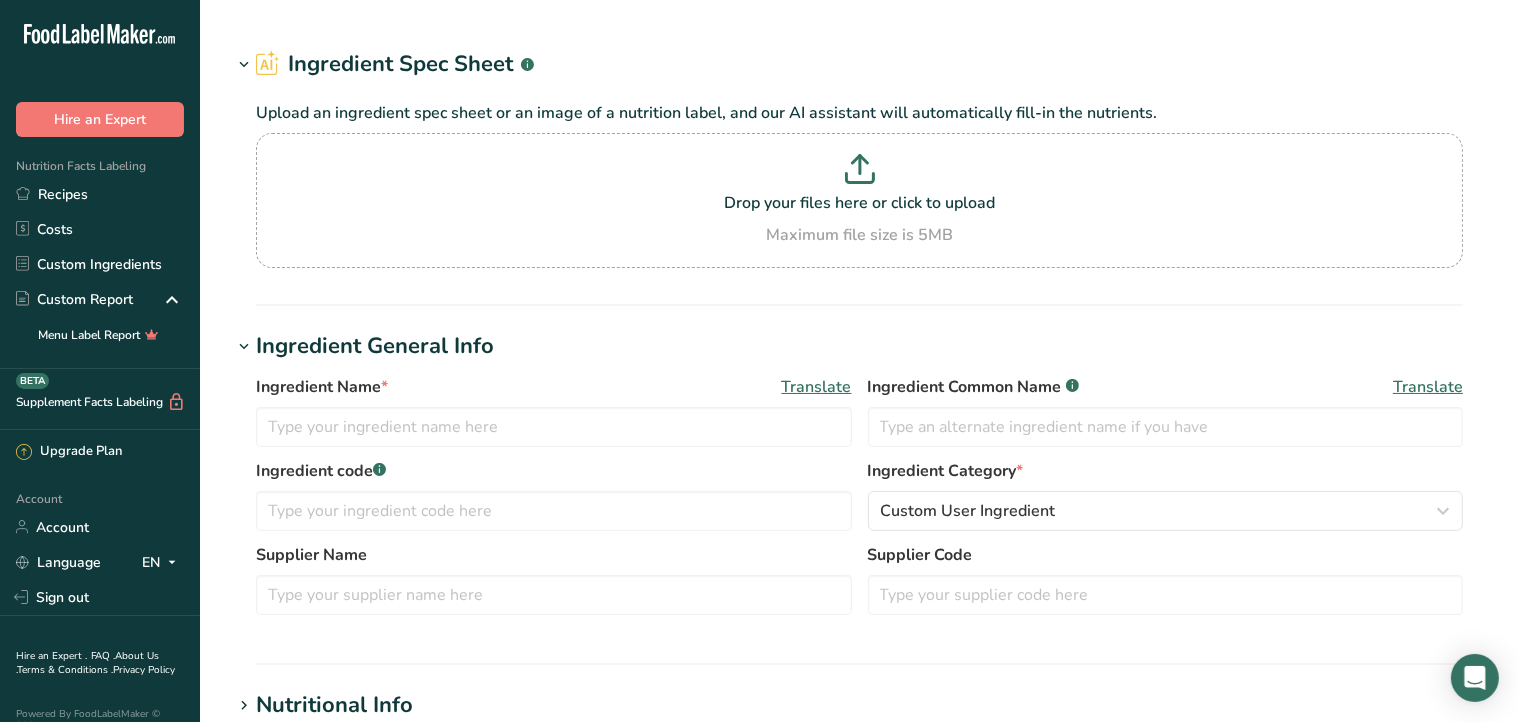 type on "Salt, table" 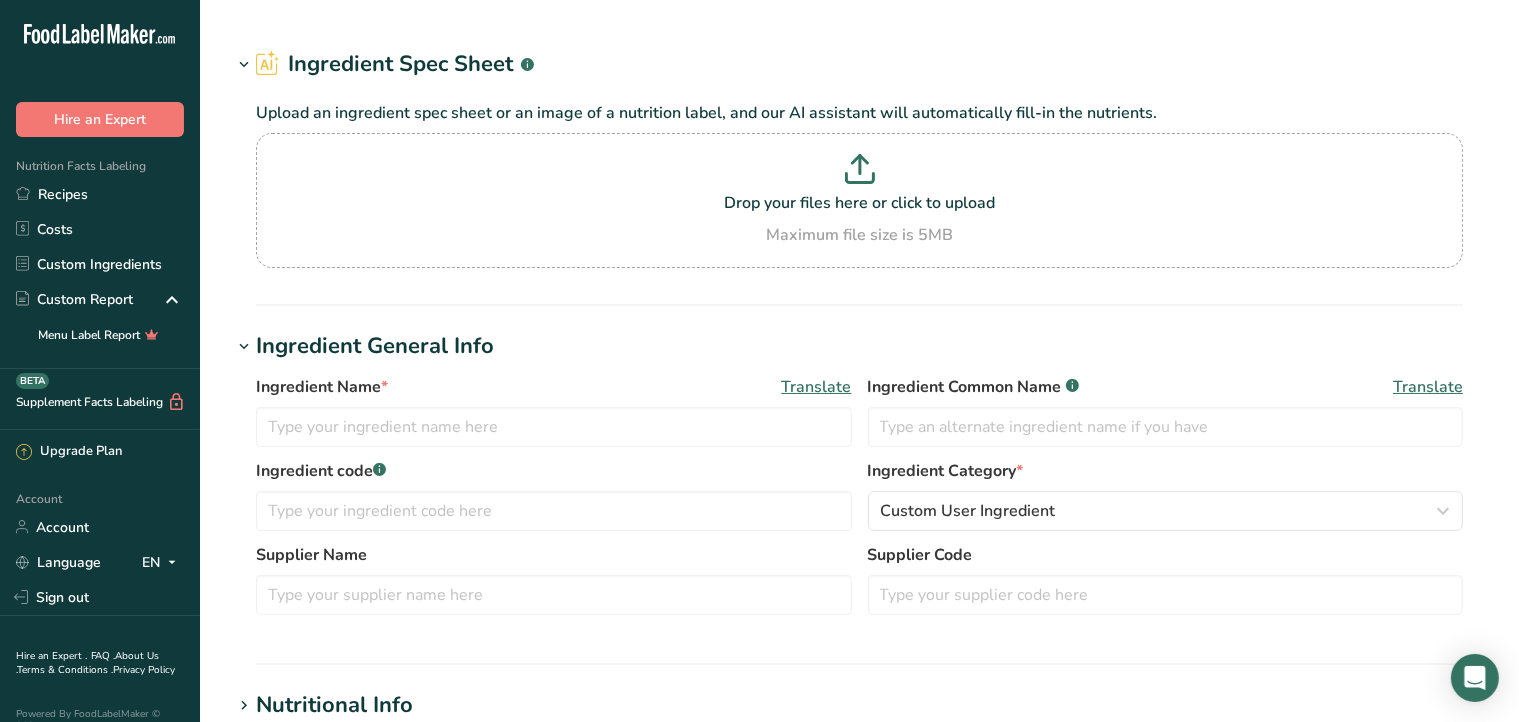 type on "Salt" 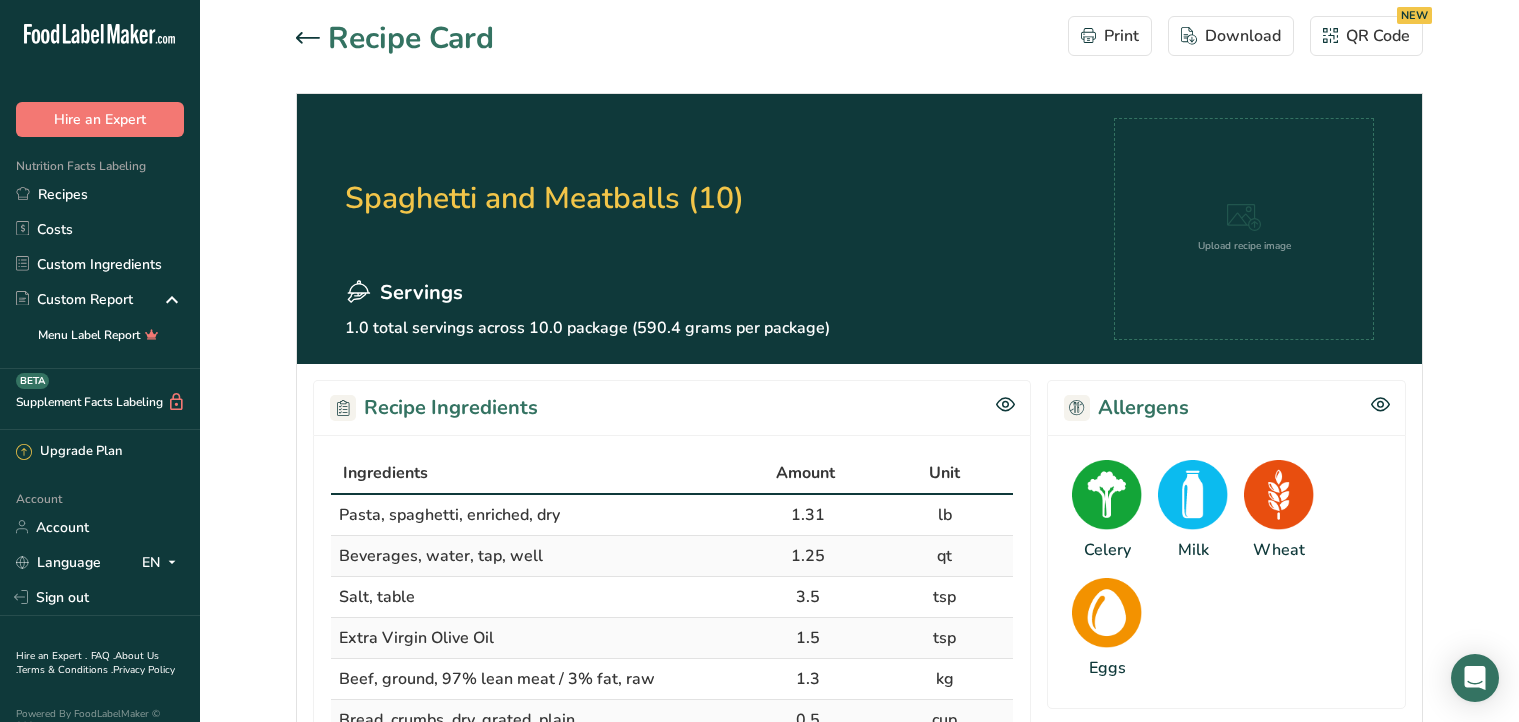 scroll, scrollTop: 343, scrollLeft: 0, axis: vertical 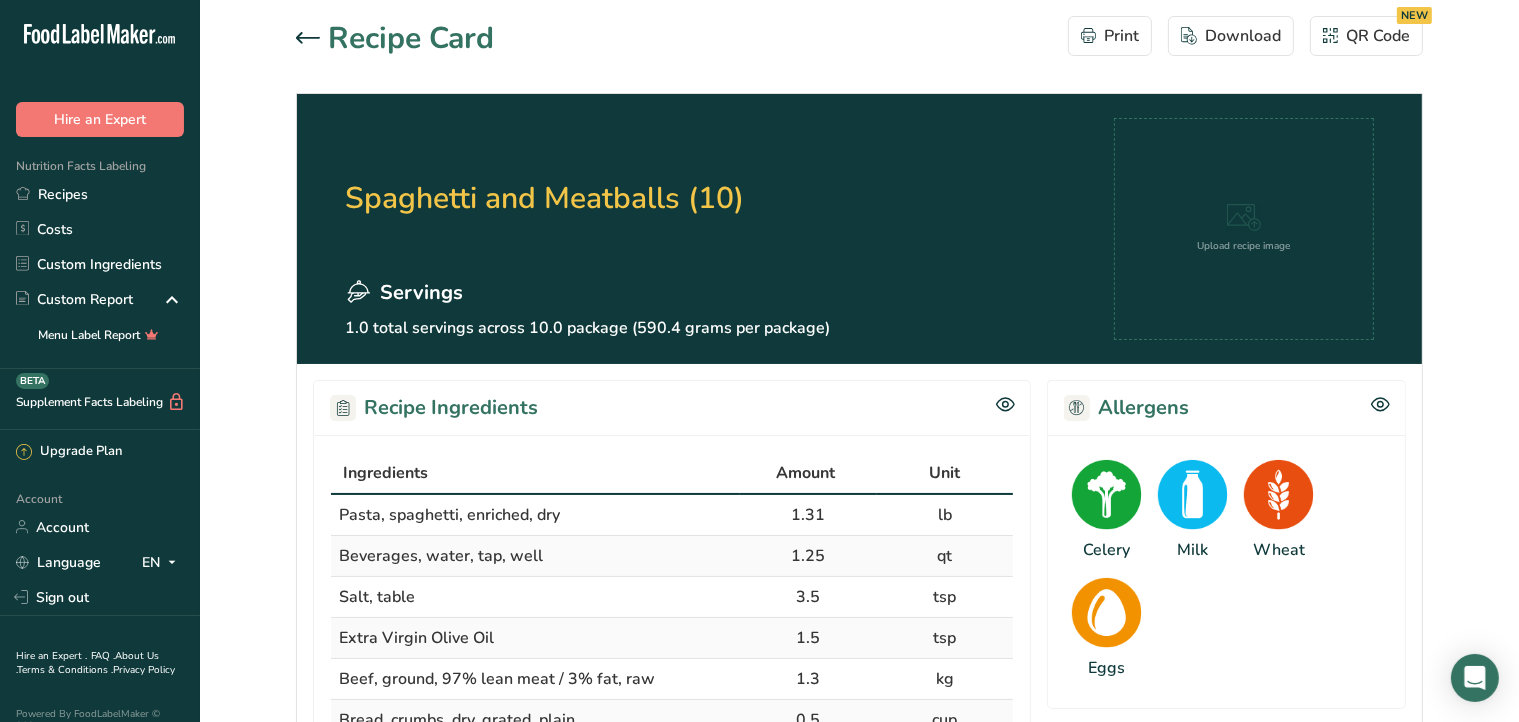 click on "Beverages, water, tap, well" at bounding box center [535, 556] 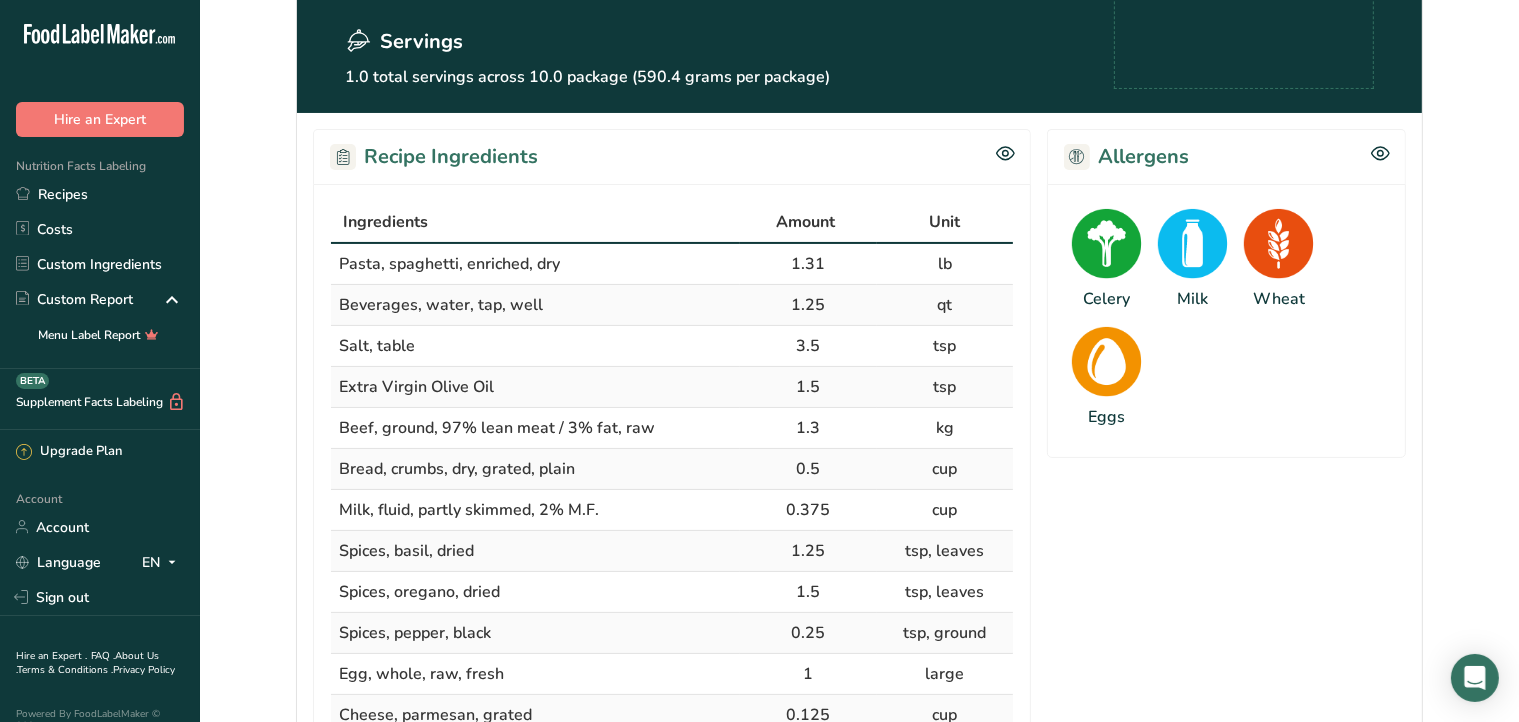 scroll, scrollTop: 234, scrollLeft: 0, axis: vertical 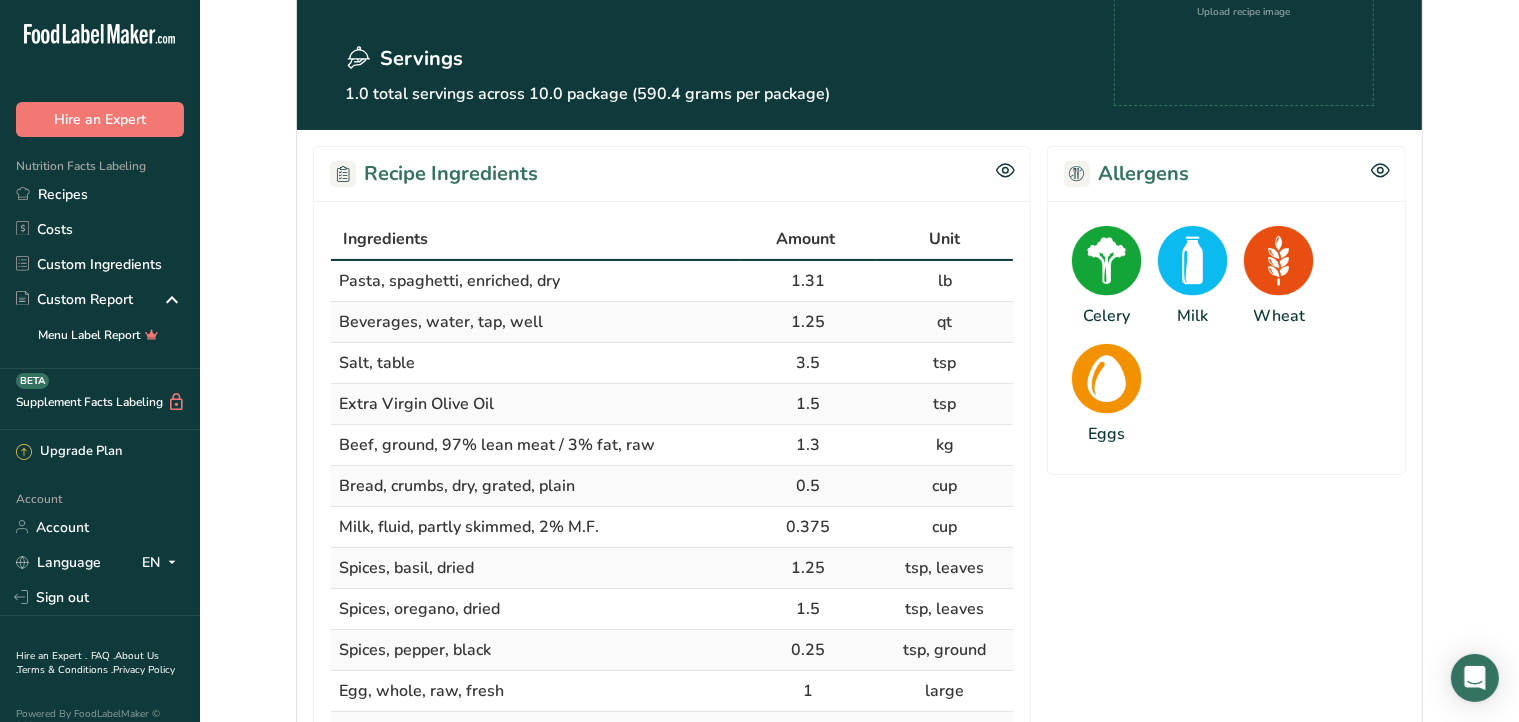 click on "3.5" at bounding box center [808, 363] 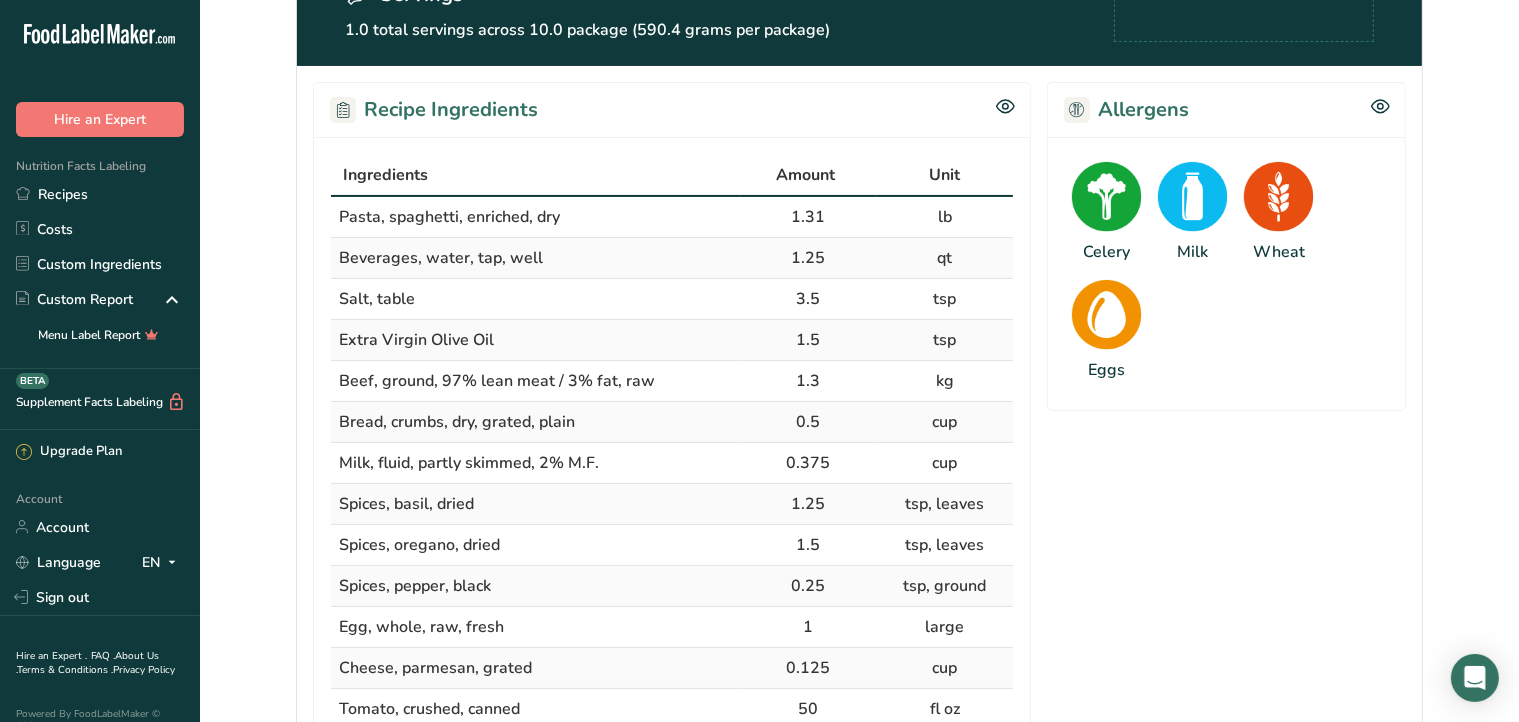 scroll, scrollTop: 296, scrollLeft: 0, axis: vertical 